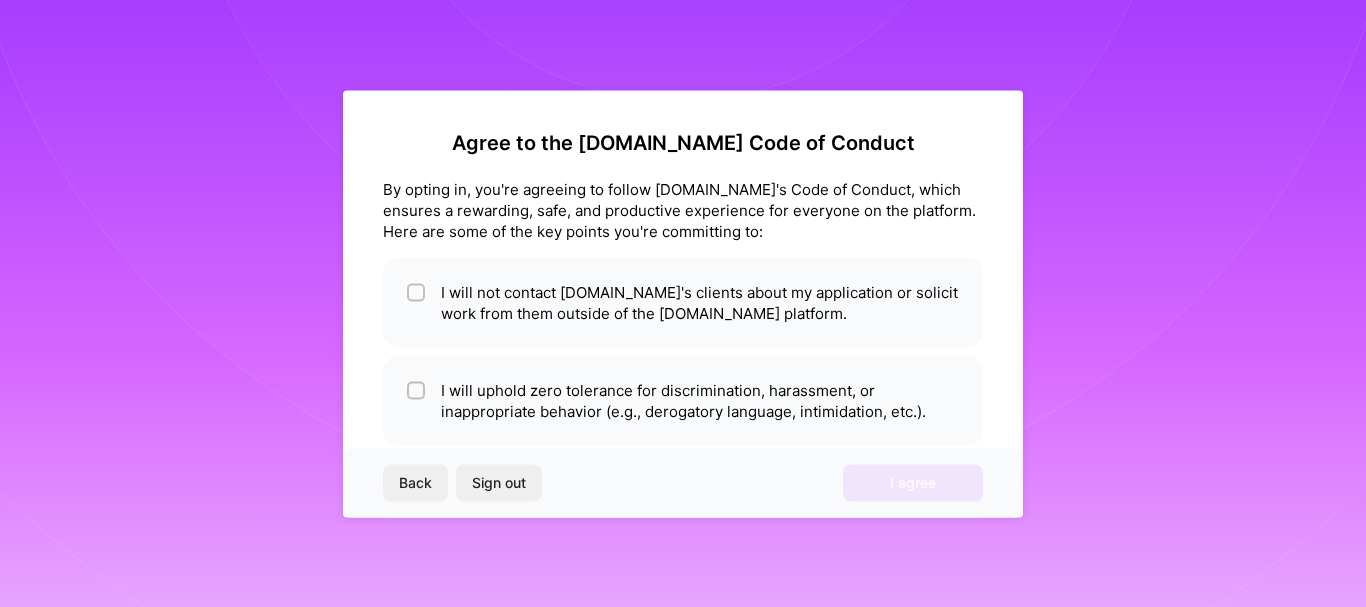 scroll, scrollTop: 0, scrollLeft: 0, axis: both 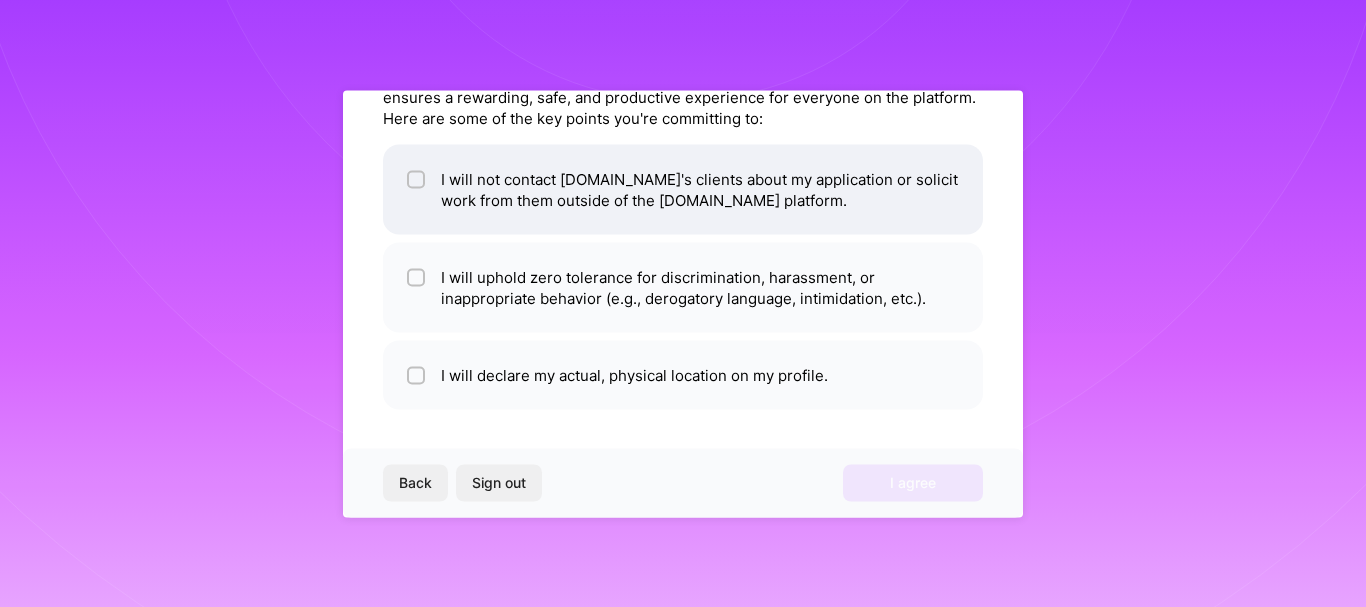 click at bounding box center [416, 179] 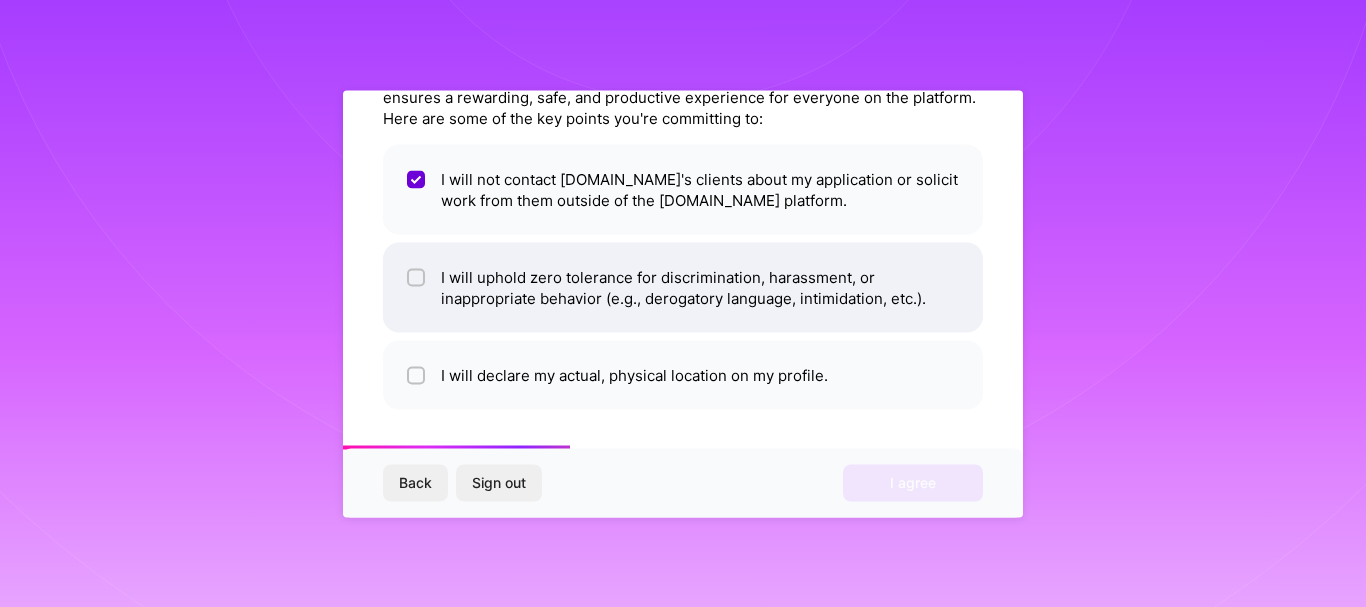 click at bounding box center [416, 277] 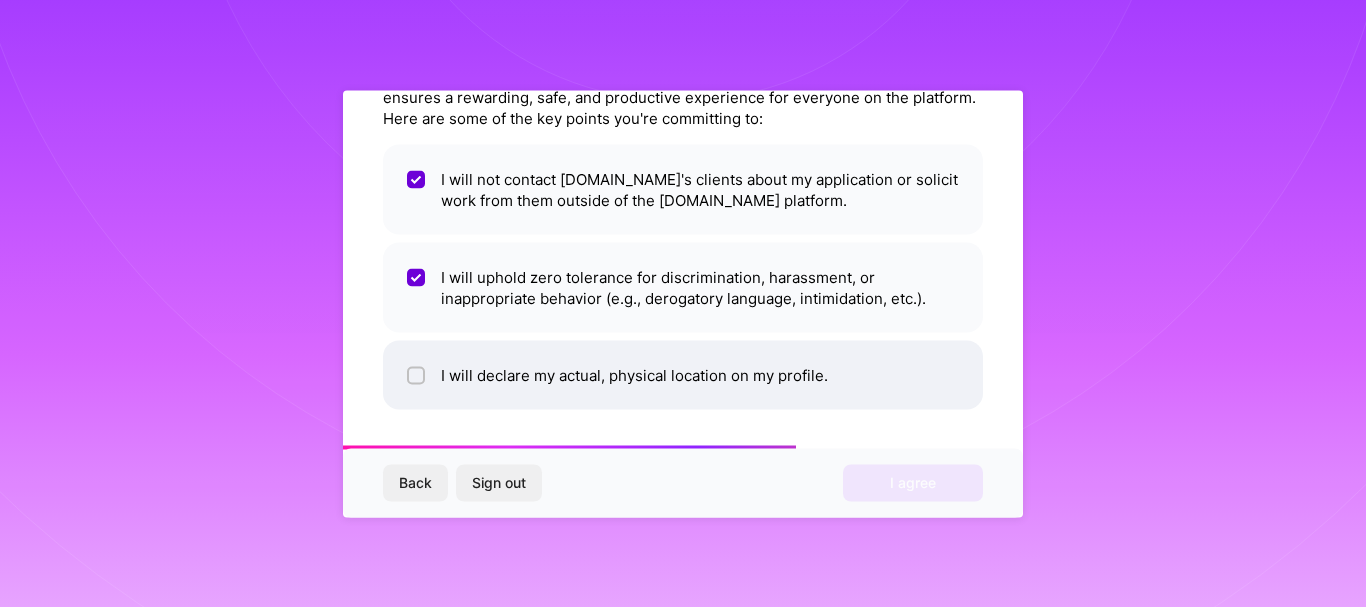 click at bounding box center (418, 376) 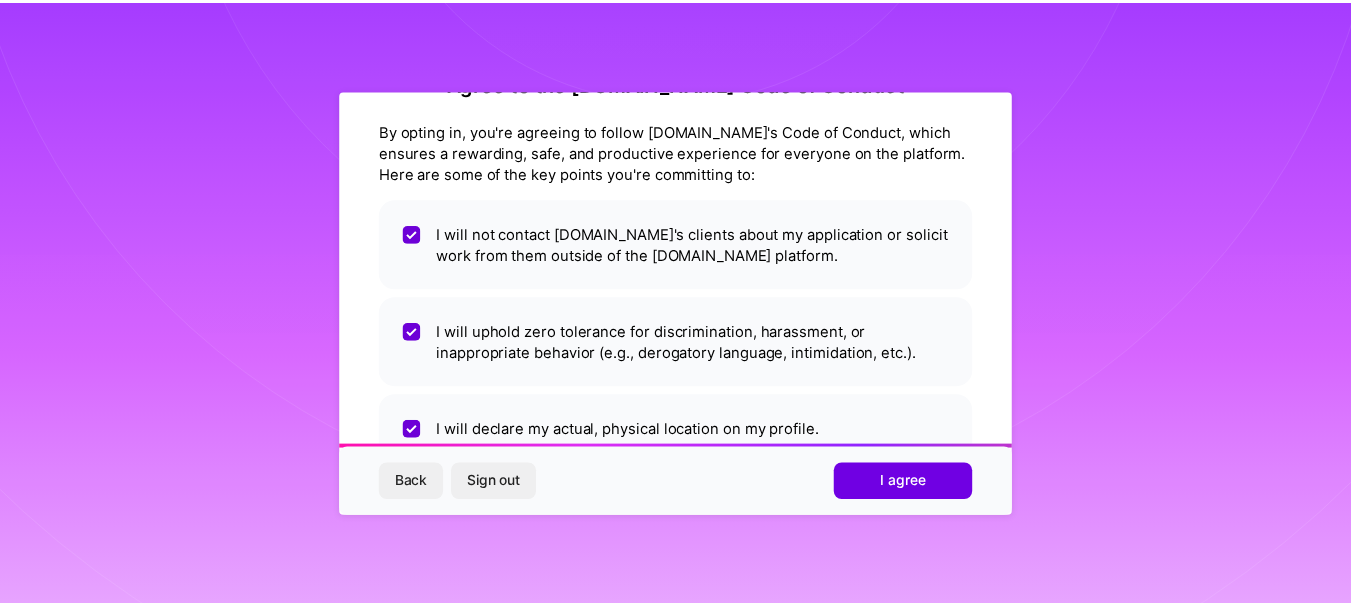 scroll, scrollTop: 113, scrollLeft: 0, axis: vertical 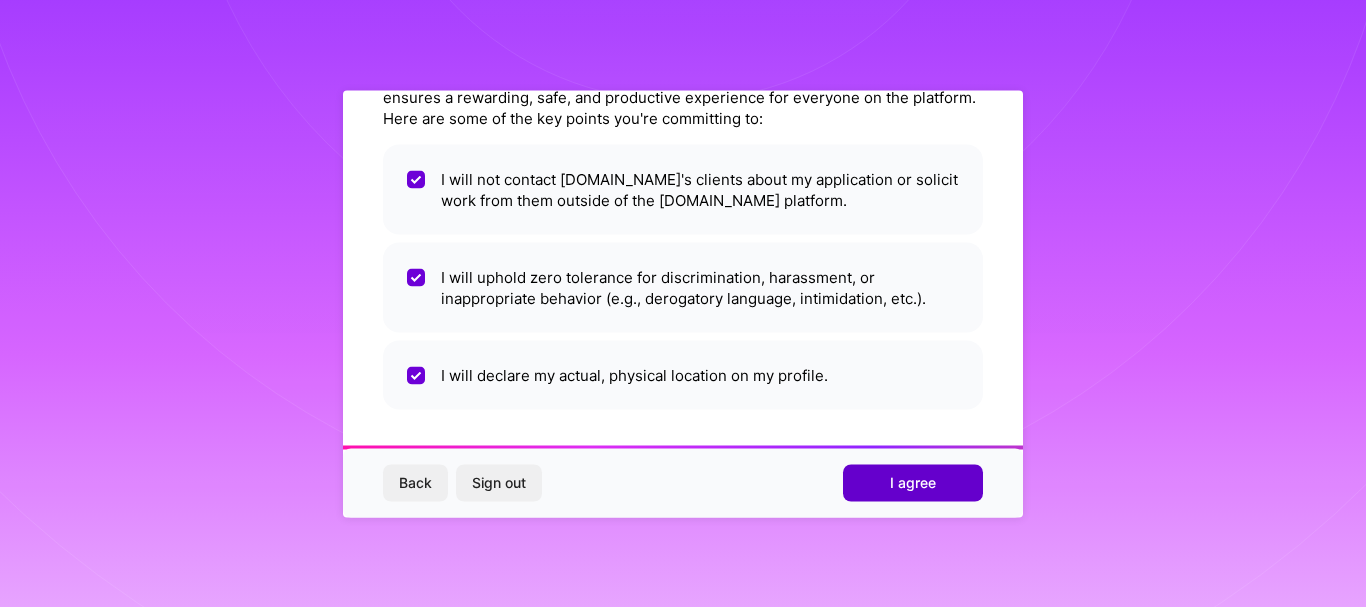 click on "I agree" at bounding box center [913, 483] 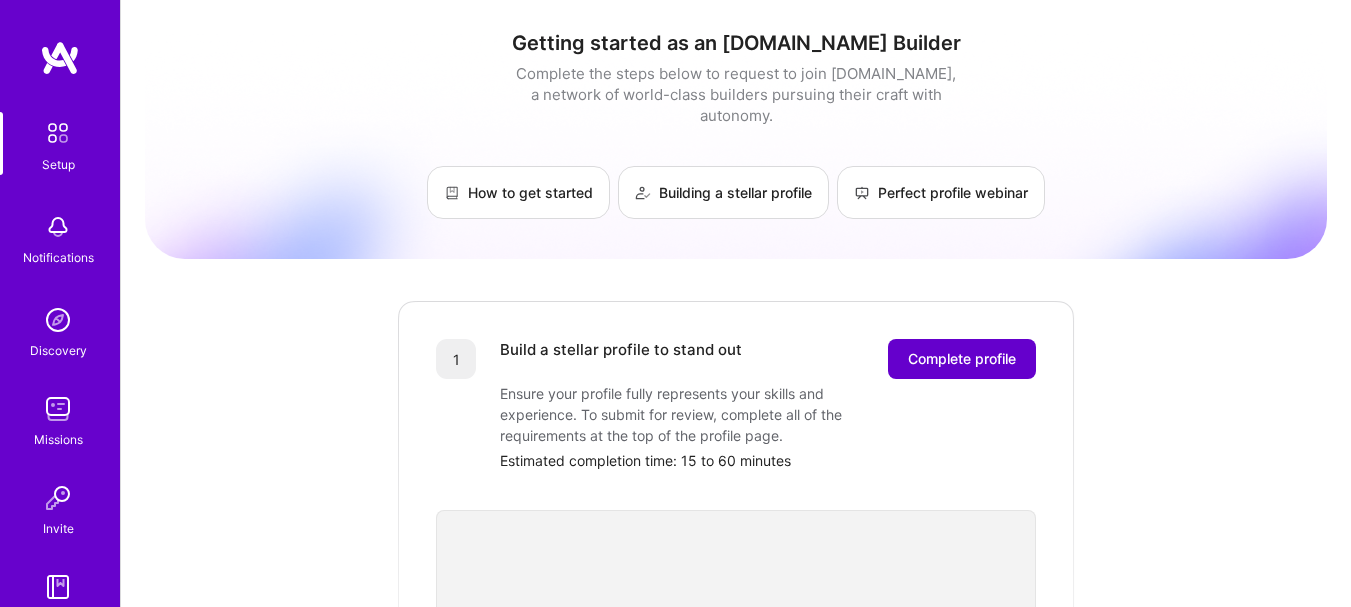 click on "Complete profile" at bounding box center (962, 359) 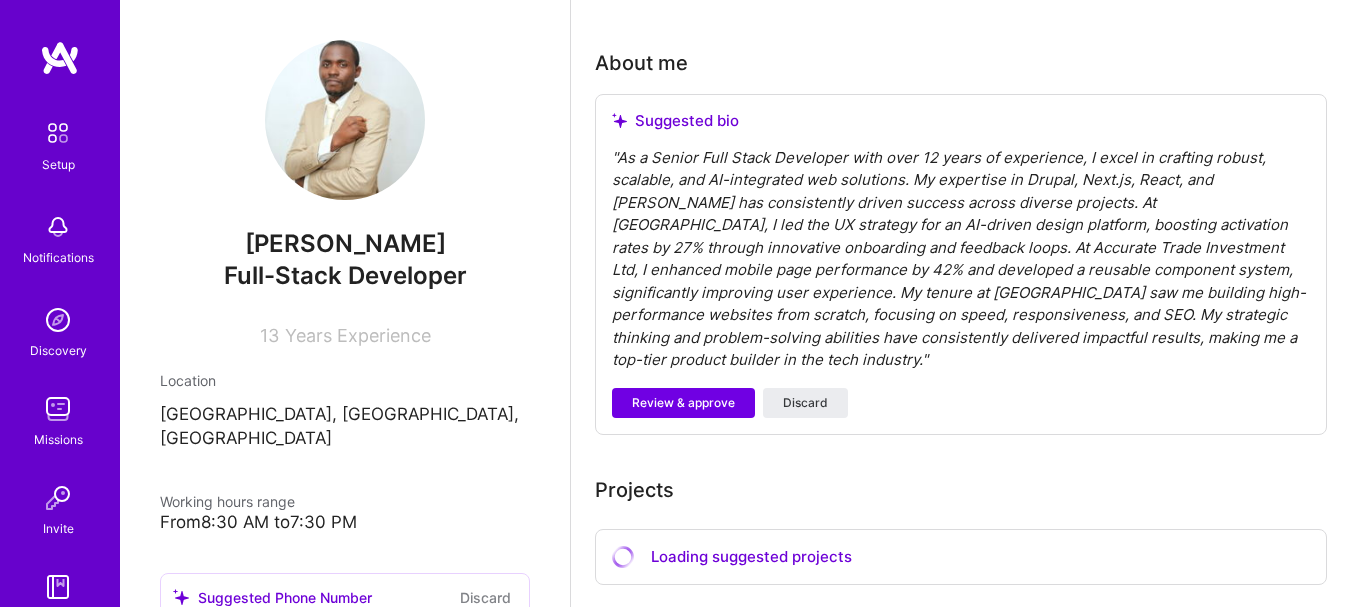 scroll, scrollTop: 540, scrollLeft: 0, axis: vertical 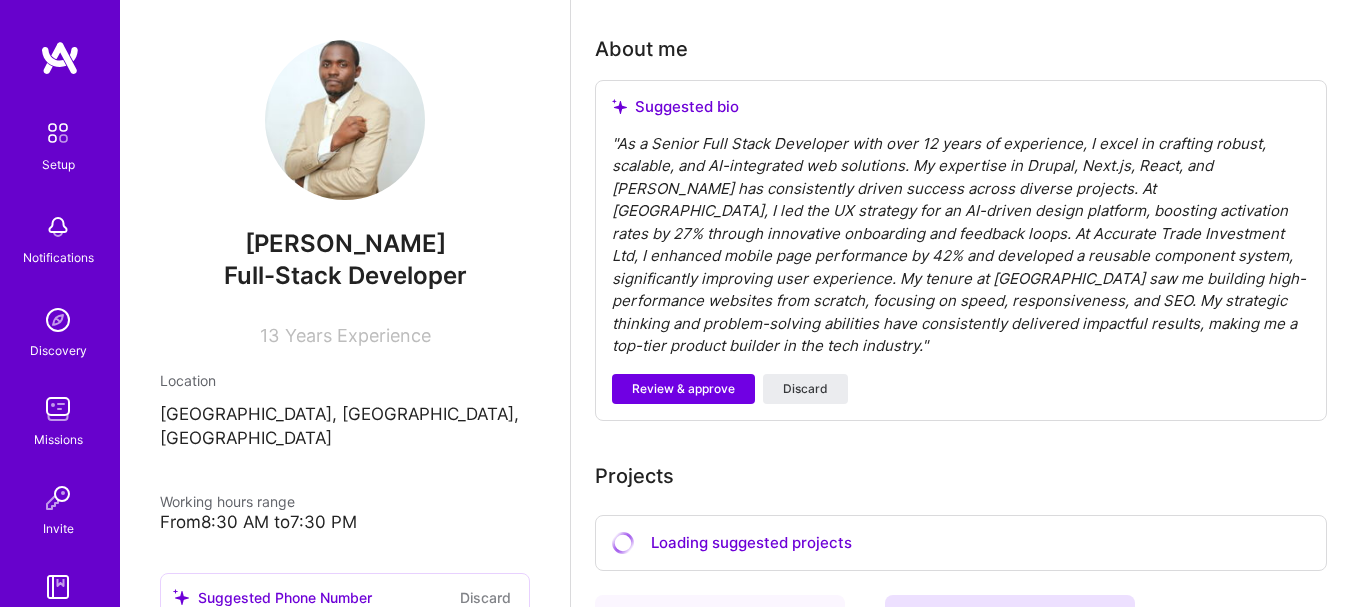 click on "" As a Senior Full Stack Developer with over 12 years of experience, I excel in crafting robust, scalable, and AI-integrated web solutions. My expertise in Drupal, Next.js, React, and [PERSON_NAME] has consistently driven success across diverse projects. At [GEOGRAPHIC_DATA], I led the UX strategy for an AI-driven design platform, boosting activation rates by 27% through innovative onboarding and feedback loops. At Accurate Trade Investment Ltd, I enhanced mobile page performance by 42% and developed a reusable component system, significantly improving user experience. My tenure at [GEOGRAPHIC_DATA] saw me building high-performance websites from scratch, focusing on speed, responsiveness, and SEO. My strategic thinking and problem-solving abilities have consistently delivered impactful results, making me a top-tier product builder in the tech industry. "" at bounding box center (961, 245) 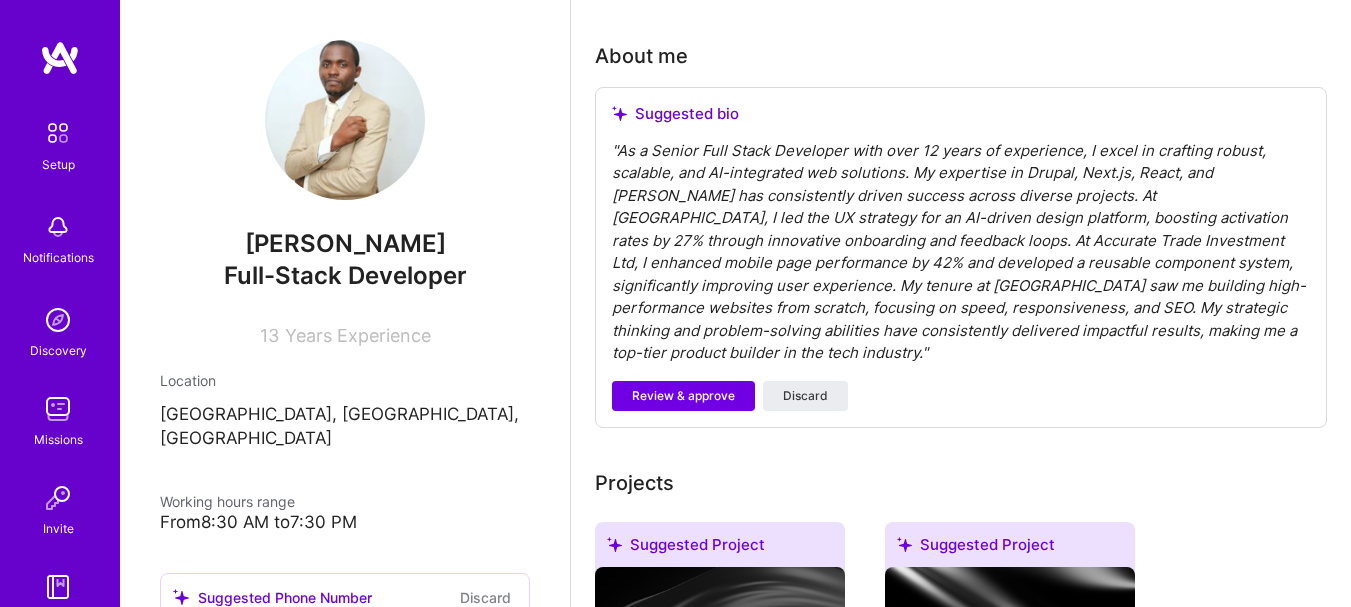 scroll, scrollTop: 527, scrollLeft: 0, axis: vertical 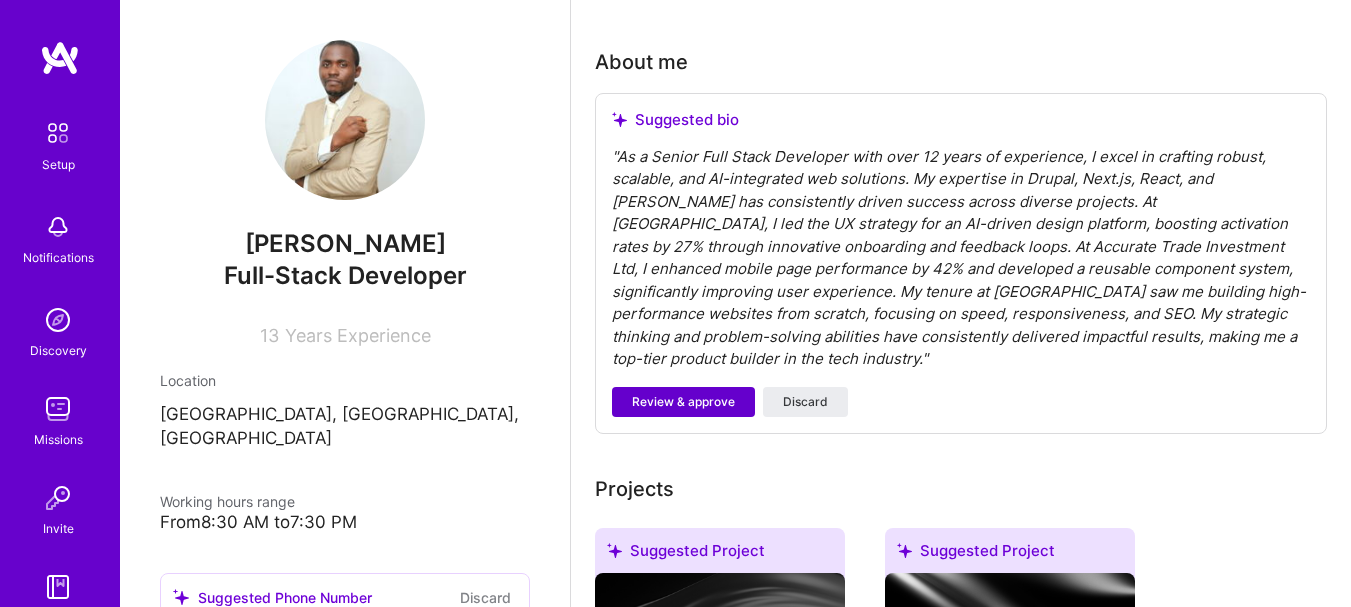 click on "Review & approve" at bounding box center [683, 402] 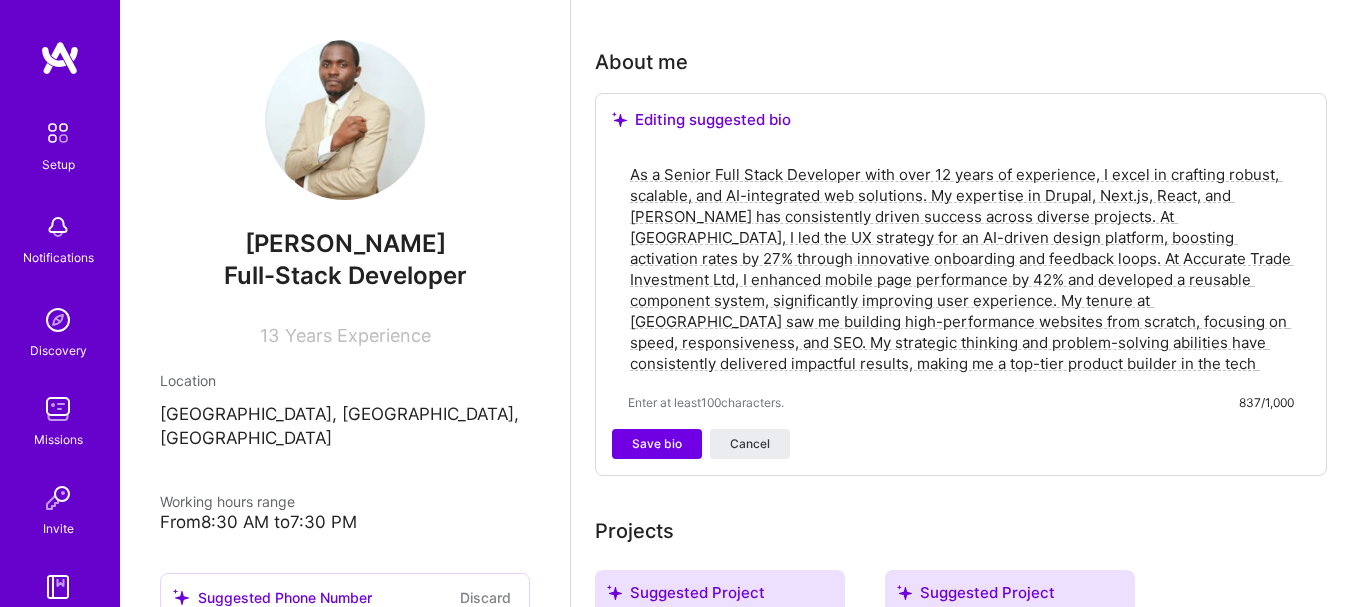 click on "As a Senior Full Stack Developer with over 12 years of experience, I excel in crafting robust, scalable, and AI-integrated web solutions. My expertise in Drupal, Next.js, React, and [PERSON_NAME] has consistently driven success across diverse projects. At [GEOGRAPHIC_DATA], I led the UX strategy for an AI-driven design platform, boosting activation rates by 27% through innovative onboarding and feedback loops. At Accurate Trade Investment Ltd, I enhanced mobile page performance by 42% and developed a reusable component system, significantly improving user experience. My tenure at [GEOGRAPHIC_DATA] saw me building high-performance websites from scratch, focusing on speed, responsiveness, and SEO. My strategic thinking and problem-solving abilities have consistently delivered impactful results, making me a top-tier product builder in the tech industry." at bounding box center (961, 269) 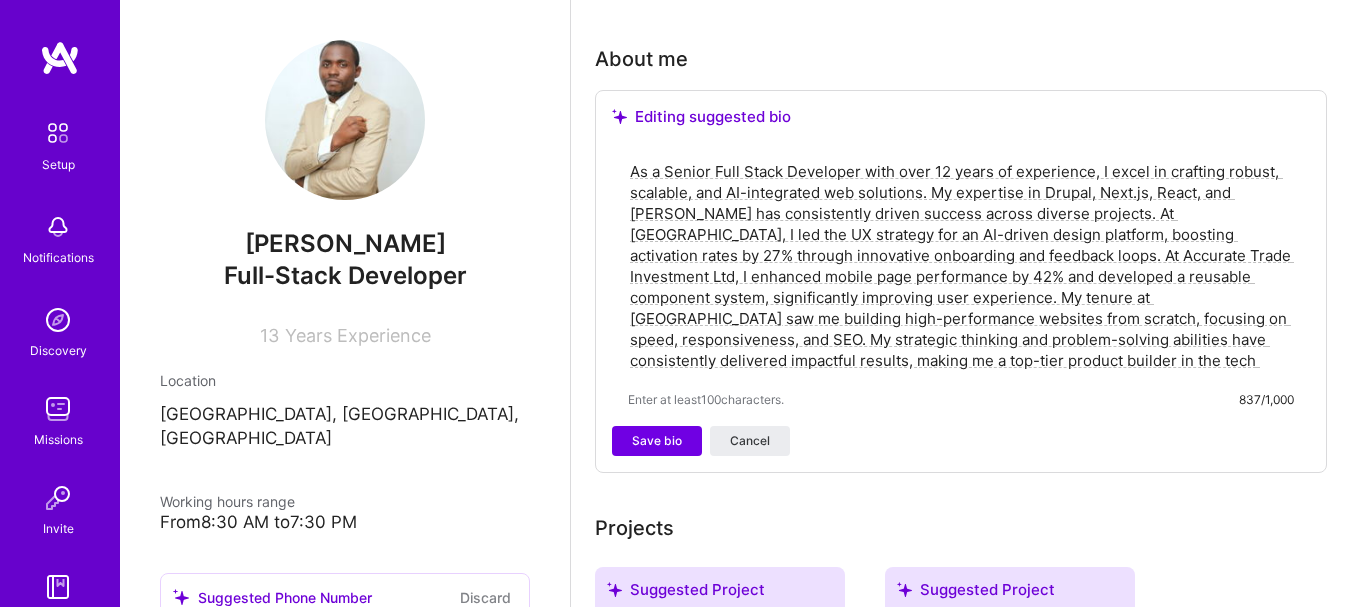 scroll, scrollTop: 520, scrollLeft: 0, axis: vertical 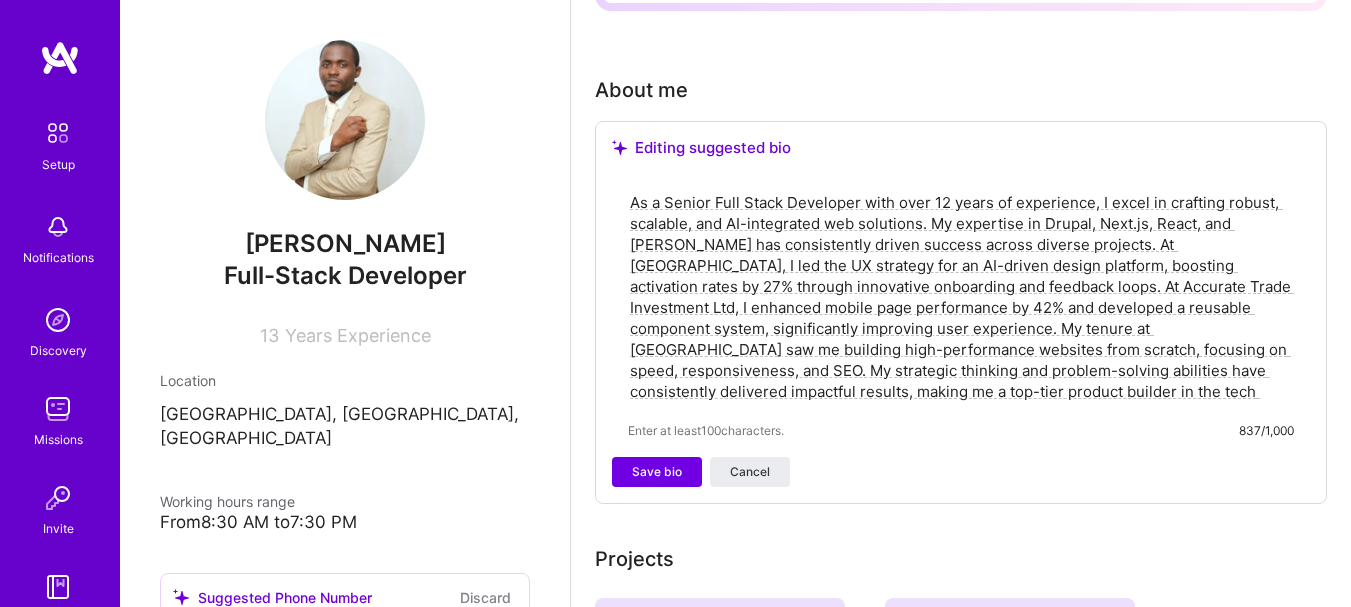paste on "I'm [PERSON_NAME] — a full-stack web developer with over 10 years of hands-on experience building real-world software solutions. I started as a self-taught coder, just messing around with code until I figured things out. Since then, I have worked across a wide range of tech stacks, industries, and projects, picking up a lot along the way.
My main focus is backend development. I work a lot with PHP, Node.js, and Python, and I’m comfortable designing systems that need to scale and stay reliable. I have built RESTful APIs, set up databases (MySQL, MongoDB), and handled all the stuff that keeps an app running behind the scenes.
That said, I don’t just live on the backend. I also work on the frontend — building clean, fast, and interactive interfaces with JavaScript and frameworks like React, Vue, Angular, Next.js, NestJS, TypeScript, and even IONIC for mobile. I like making things work and look good too.
Outside of development, I have picked up a solid amount of DevOps experience. I’" 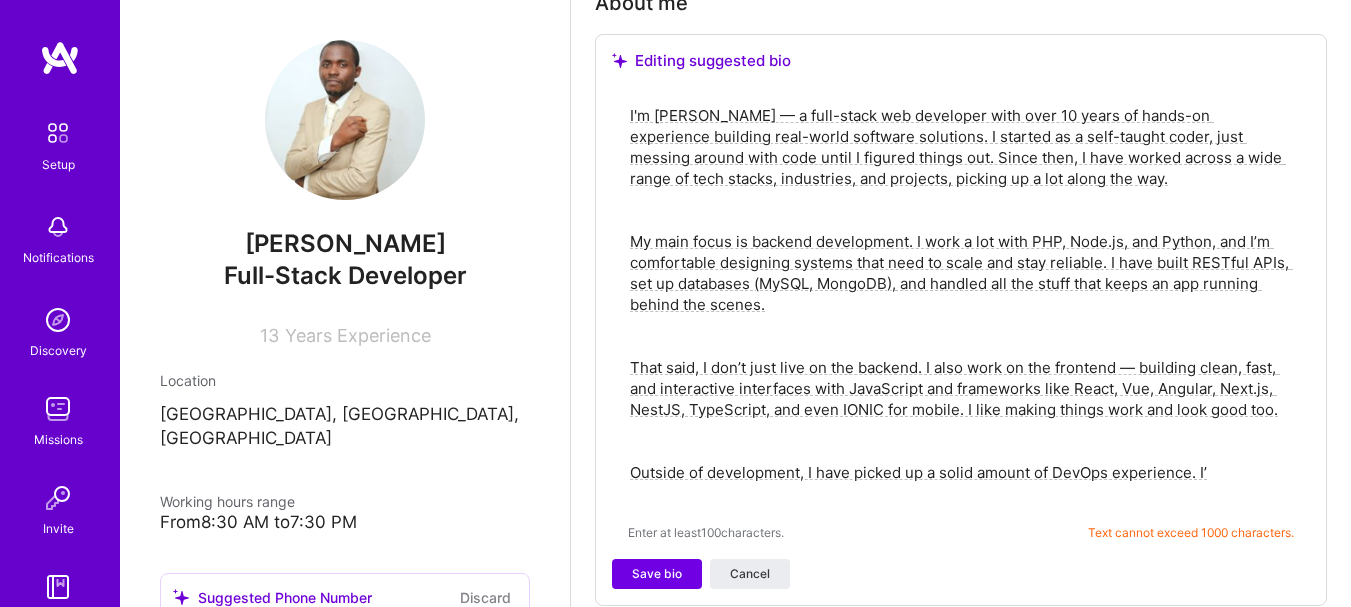 scroll, scrollTop: 592, scrollLeft: 0, axis: vertical 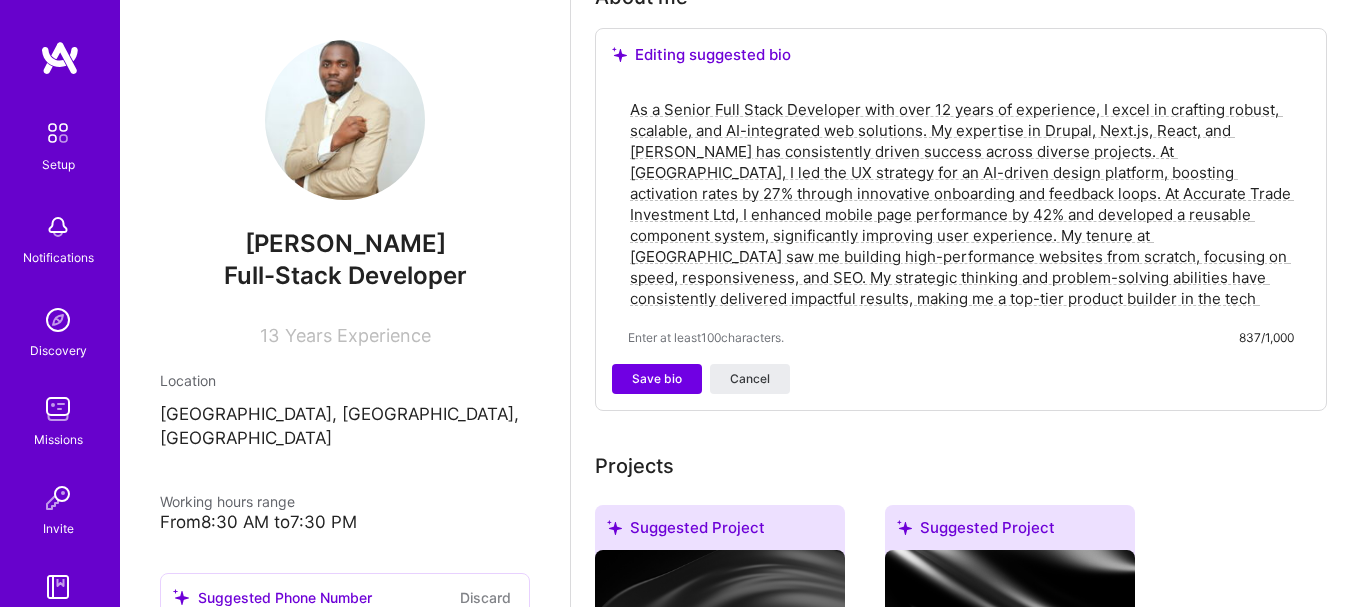 click on "As a Senior Full Stack Developer with over 12 years of experience, I excel in crafting robust, scalable, and AI-integrated web solutions. My expertise in Drupal, Next.js, React, and [PERSON_NAME] has consistently driven success across diverse projects. At [GEOGRAPHIC_DATA], I led the UX strategy for an AI-driven design platform, boosting activation rates by 27% through innovative onboarding and feedback loops. At Accurate Trade Investment Ltd, I enhanced mobile page performance by 42% and developed a reusable component system, significantly improving user experience. My tenure at [GEOGRAPHIC_DATA] saw me building high-performance websites from scratch, focusing on speed, responsiveness, and SEO. My strategic thinking and problem-solving abilities have consistently delivered impactful results, making me a top-tier product builder in the tech industry." at bounding box center [961, 204] 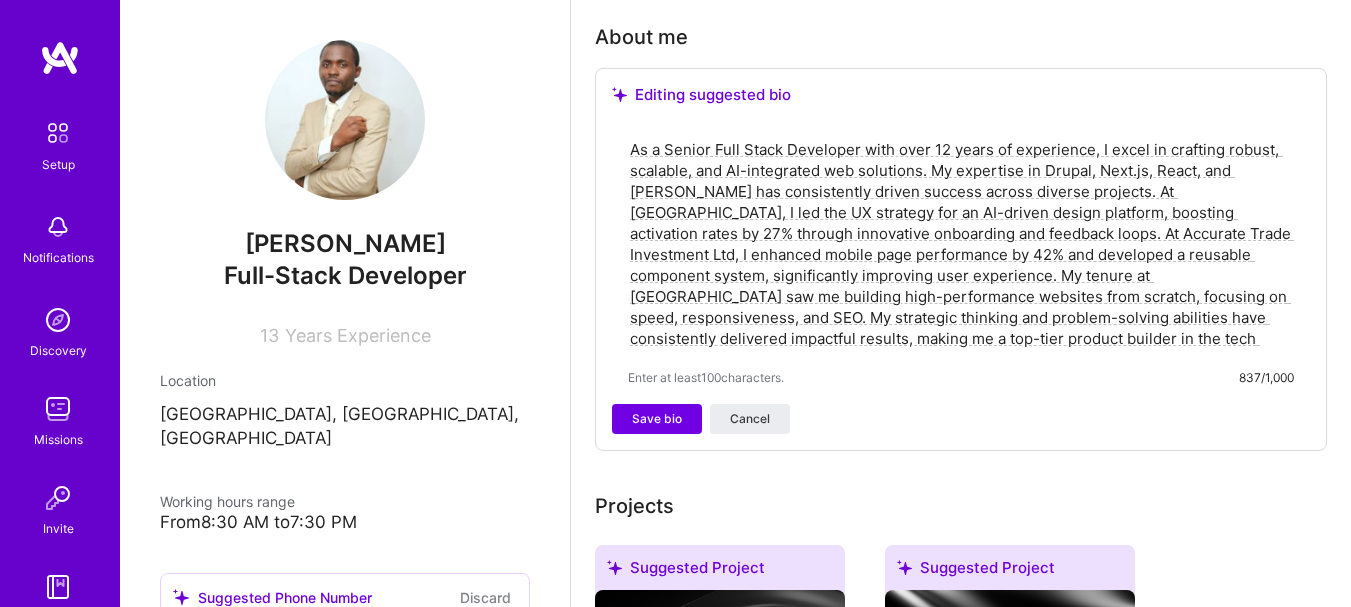 scroll, scrollTop: 526, scrollLeft: 0, axis: vertical 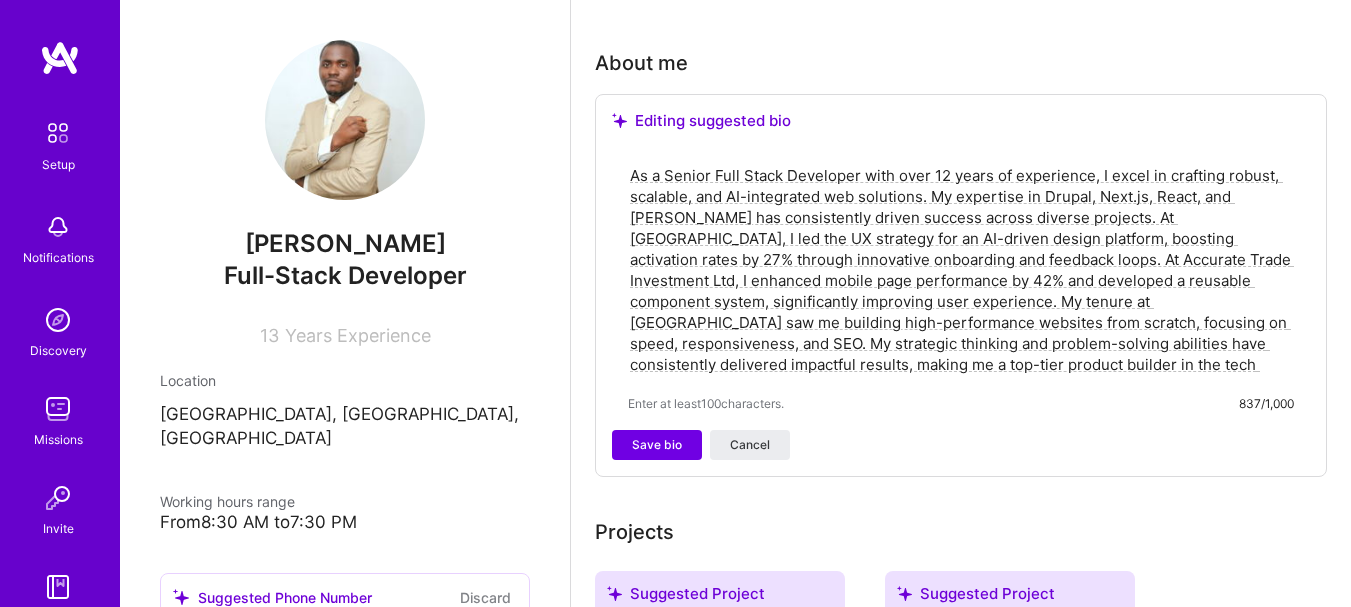 click on "As a Senior Full Stack Developer with over 12 years of experience, I excel in crafting robust, scalable, and AI-integrated web solutions. My expertise in Drupal, Next.js, React, and [PERSON_NAME] has consistently driven success across diverse projects. At [GEOGRAPHIC_DATA], I led the UX strategy for an AI-driven design platform, boosting activation rates by 27% through innovative onboarding and feedback loops. At Accurate Trade Investment Ltd, I enhanced mobile page performance by 42% and developed a reusable component system, significantly improving user experience. My tenure at [GEOGRAPHIC_DATA] saw me building high-performance websites from scratch, focusing on speed, responsiveness, and SEO. My strategic thinking and problem-solving abilities have consistently delivered impactful results, making me a top-tier product builder in the tech industry." at bounding box center (961, 270) 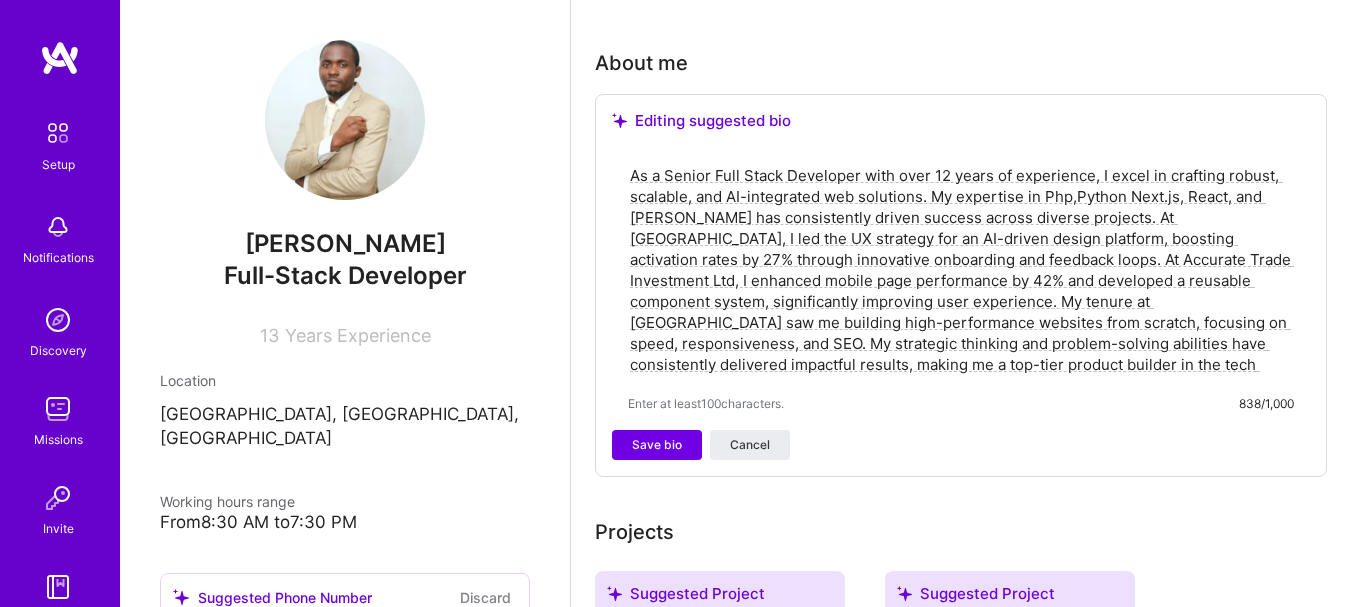 click on "As a Senior Full Stack Developer with over 12 years of experience, I excel in crafting robust, scalable, and AI-integrated web solutions. My expertise in Php,Python Next.js, React, and [PERSON_NAME] has consistently driven success across diverse projects. At [GEOGRAPHIC_DATA], I led the UX strategy for an AI-driven design platform, boosting activation rates by 27% through innovative onboarding and feedback loops. At Accurate Trade Investment Ltd, I enhanced mobile page performance by 42% and developed a reusable component system, significantly improving user experience. My tenure at [GEOGRAPHIC_DATA] saw me building high-performance websites from scratch, focusing on speed, responsiveness, and SEO. My strategic thinking and problem-solving abilities have consistently delivered impactful results, making me a top-tier product builder in the tech industry." at bounding box center (961, 270) 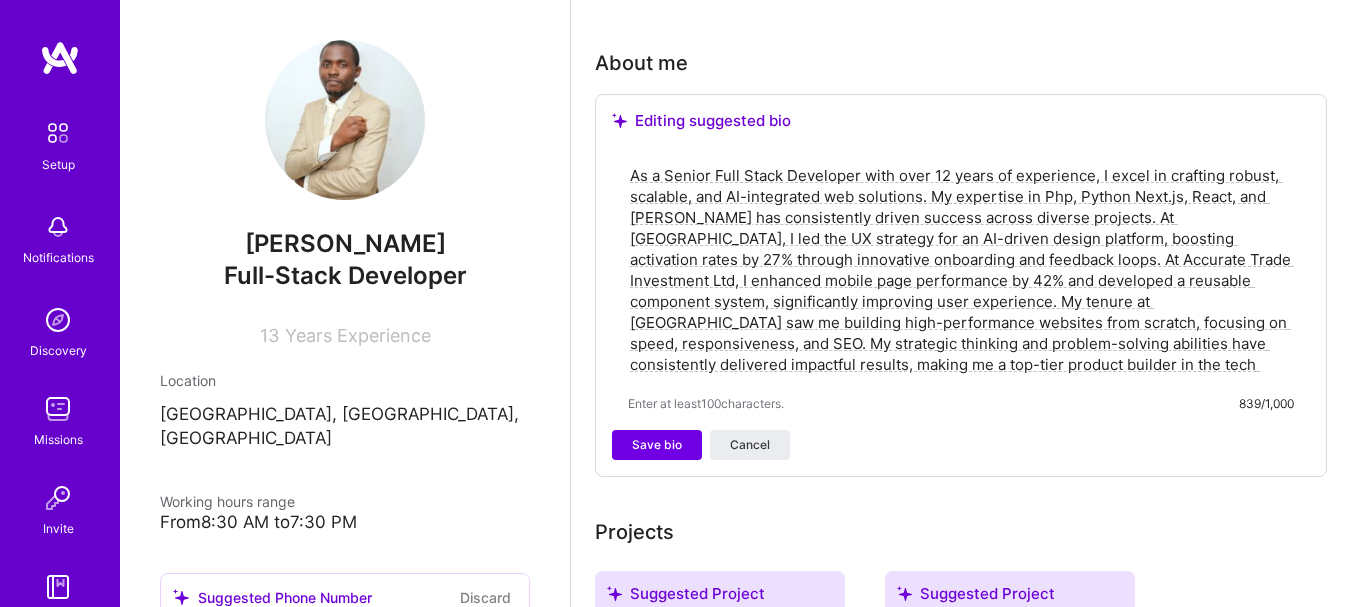 click on "As a Senior Full Stack Developer with over 12 years of experience, I excel in crafting robust, scalable, and AI-integrated web solutions. My expertise in Php, Python Next.js, React, and [PERSON_NAME] has consistently driven success across diverse projects. At [GEOGRAPHIC_DATA], I led the UX strategy for an AI-driven design platform, boosting activation rates by 27% through innovative onboarding and feedback loops. At Accurate Trade Investment Ltd, I enhanced mobile page performance by 42% and developed a reusable component system, significantly improving user experience. My tenure at [GEOGRAPHIC_DATA] saw me building high-performance websites from scratch, focusing on speed, responsiveness, and SEO. My strategic thinking and problem-solving abilities have consistently delivered impactful results, making me a top-tier product builder in the tech industry." at bounding box center (961, 270) 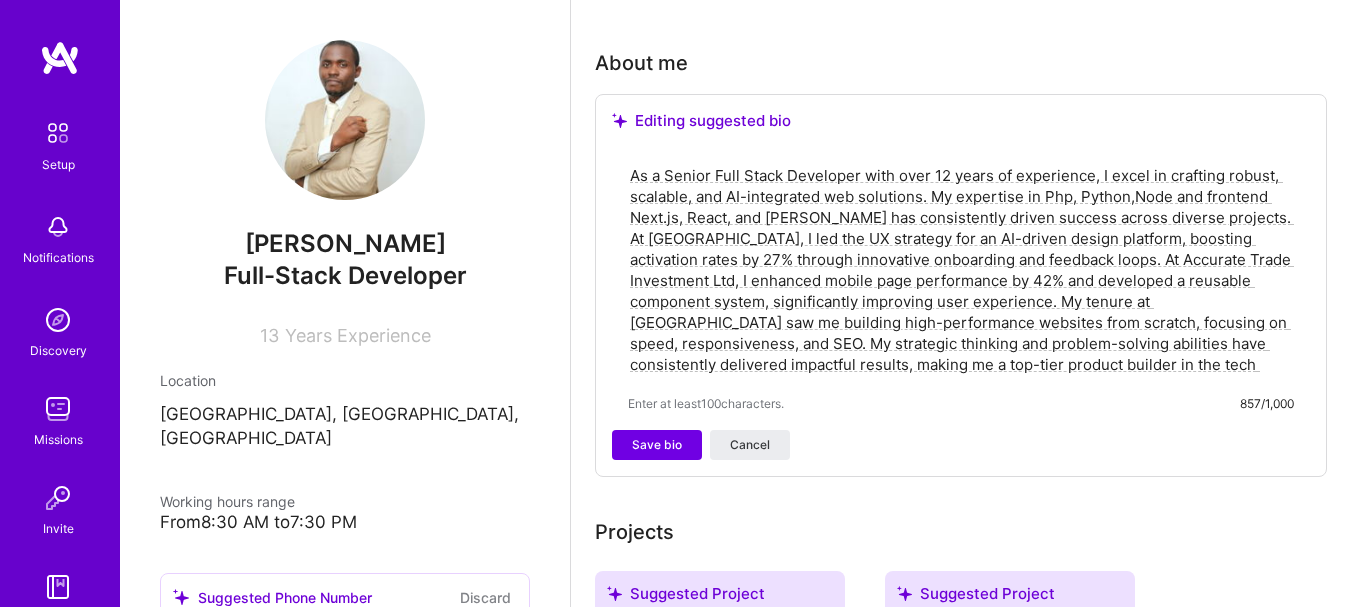 click on "As a Senior Full Stack Developer with over 12 years of experience, I excel in crafting robust, scalable, and AI-integrated web solutions. My expertise in Php, Python,Node and frontend Next.js, React, and [PERSON_NAME] has consistently driven success across diverse projects. At [GEOGRAPHIC_DATA], I led the UX strategy for an AI-driven design platform, boosting activation rates by 27% through innovative onboarding and feedback loops. At Accurate Trade Investment Ltd, I enhanced mobile page performance by 42% and developed a reusable component system, significantly improving user experience. My tenure at [GEOGRAPHIC_DATA] saw me building high-performance websites from scratch, focusing on speed, responsiveness, and SEO. My strategic thinking and problem-solving abilities have consistently delivered impactful results, making me a top-tier product builder in the tech industry." at bounding box center (961, 270) 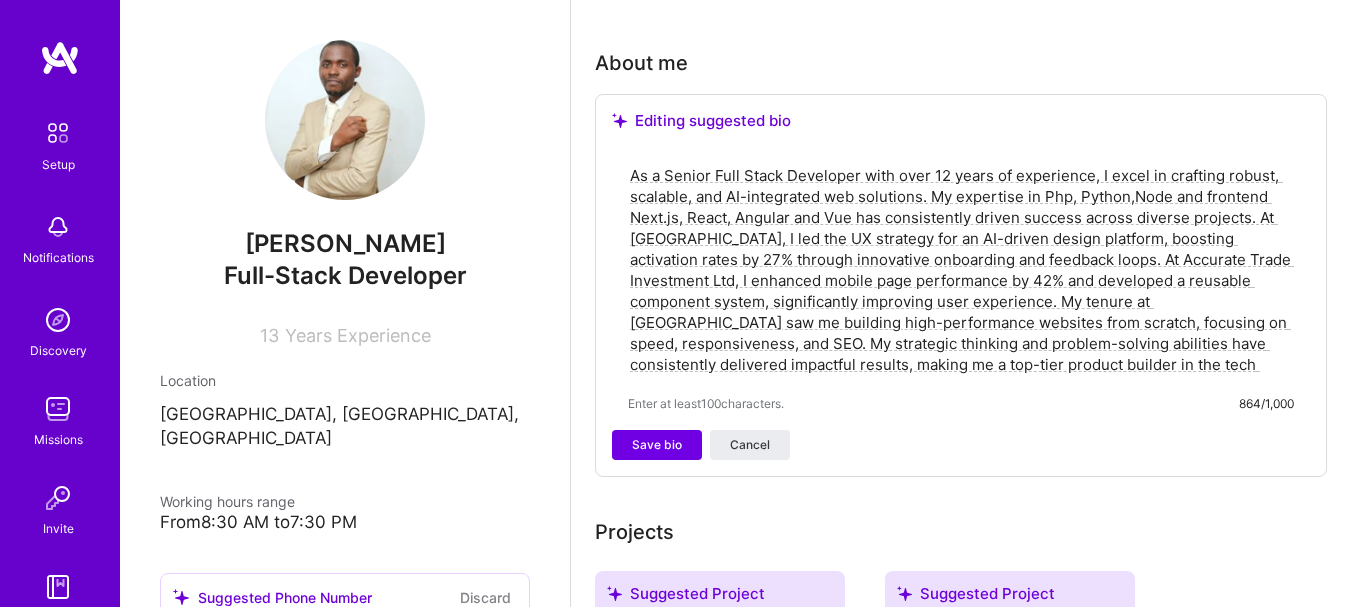 click on "As a Senior Full Stack Developer with over 12 years of experience, I excel in crafting robust, scalable, and AI-integrated web solutions. My expertise in Php, Python,Node and frontend Next.js, React, Angular and Vue has consistently driven success across diverse projects. At [GEOGRAPHIC_DATA], I led the UX strategy for an AI-driven design platform, boosting activation rates by 27% through innovative onboarding and feedback loops. At Accurate Trade Investment Ltd, I enhanced mobile page performance by 42% and developed a reusable component system, significantly improving user experience. My tenure at [GEOGRAPHIC_DATA] saw me building high-performance websites from scratch, focusing on speed, responsiveness, and SEO. My strategic thinking and problem-solving abilities have consistently delivered impactful results, making me a top-tier product builder in the tech industry." at bounding box center (961, 270) 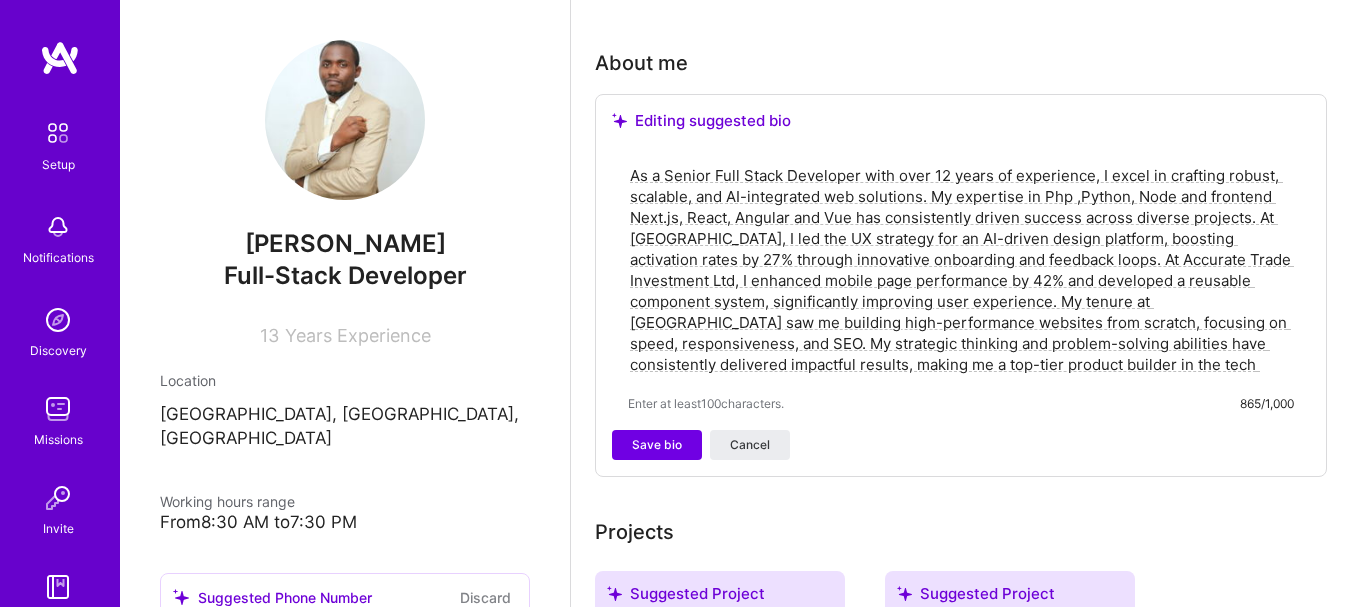 click on "As a Senior Full Stack Developer with over 12 years of experience, I excel in crafting robust, scalable, and AI-integrated web solutions. My expertise in Php ,Python, Node and frontend Next.js, React, Angular and Vue has consistently driven success across diverse projects. At [GEOGRAPHIC_DATA], I led the UX strategy for an AI-driven design platform, boosting activation rates by 27% through innovative onboarding and feedback loops. At Accurate Trade Investment Ltd, I enhanced mobile page performance by 42% and developed a reusable component system, significantly improving user experience. My tenure at [GEOGRAPHIC_DATA] saw me building high-performance websites from scratch, focusing on speed, responsiveness, and SEO. My strategic thinking and problem-solving abilities have consistently delivered impactful results, making me a top-tier product builder in the tech industry." at bounding box center (961, 270) 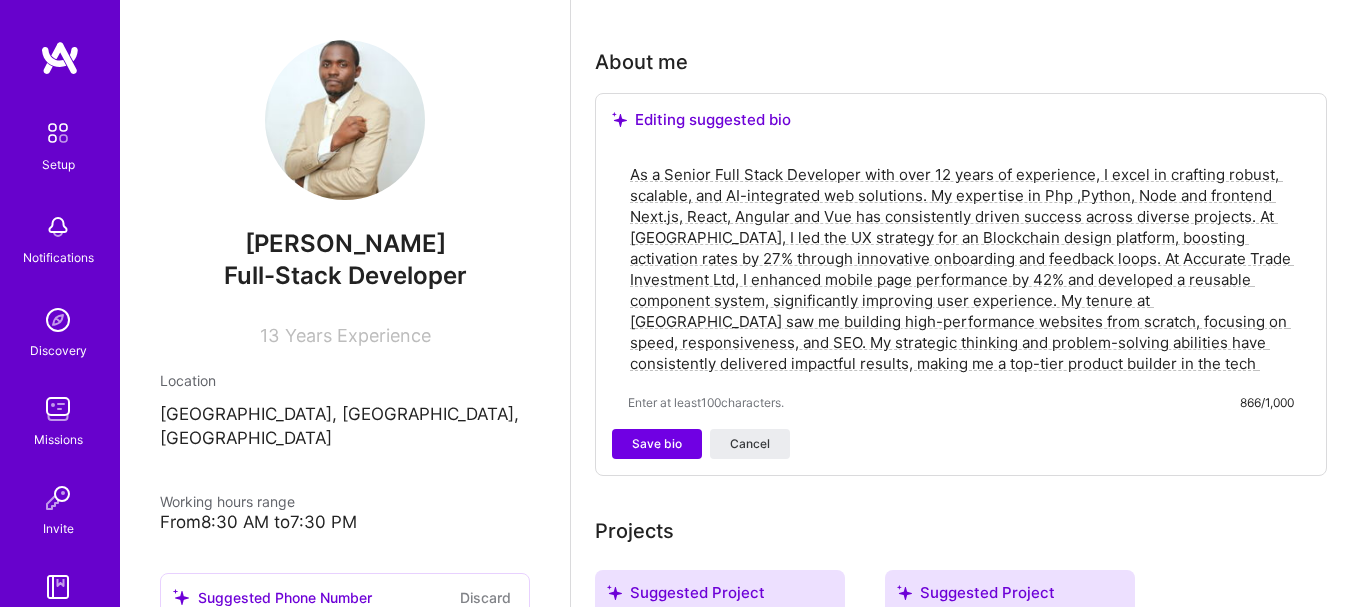 scroll, scrollTop: 526, scrollLeft: 0, axis: vertical 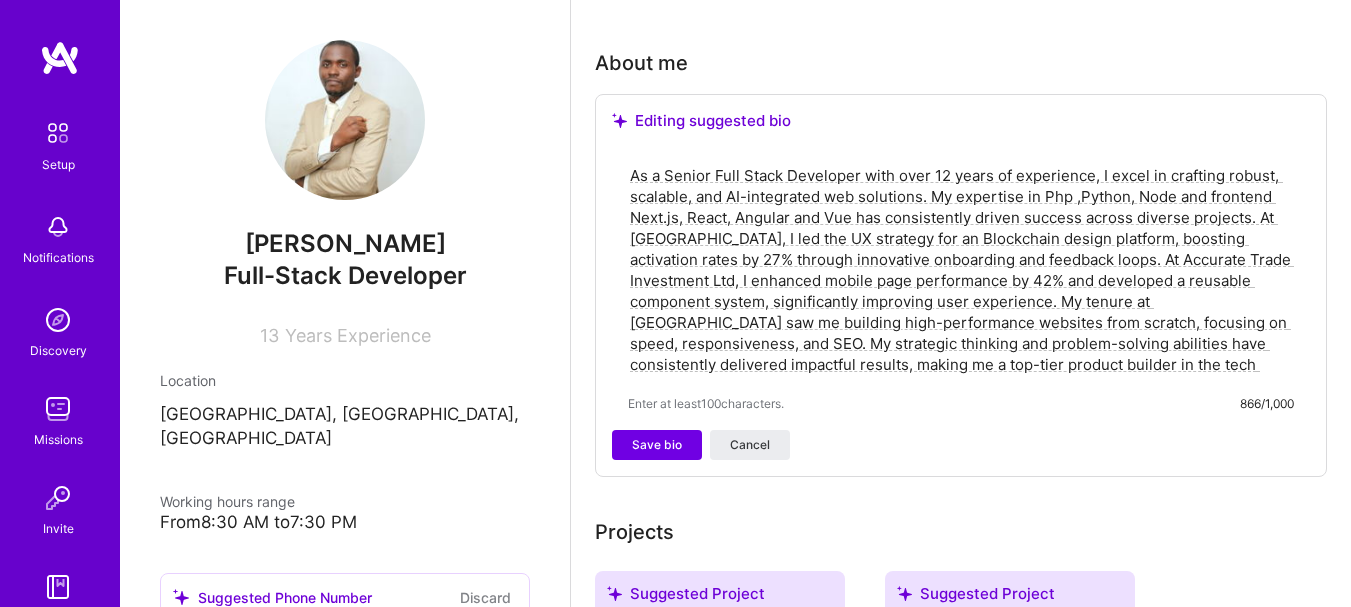 click on "As a Senior Full Stack Developer with over 12 years of experience, I excel in crafting robust, scalable, and AI-integrated web solutions. My expertise in Php ,Python, Node and frontend Next.js, React, Angular and Vue has consistently driven success across diverse projects. At [GEOGRAPHIC_DATA], I led the UX strategy for an Blockchain design platform, boosting activation rates by 27% through innovative onboarding and feedback loops. At Accurate Trade Investment Ltd, I enhanced mobile page performance by 42% and developed a reusable component system, significantly improving user experience. My tenure at [GEOGRAPHIC_DATA] saw me building high-performance websites from scratch, focusing on speed, responsiveness, and SEO. My strategic thinking and problem-solving abilities have consistently delivered impactful results, making me a top-tier product builder in the tech industry." at bounding box center (961, 270) 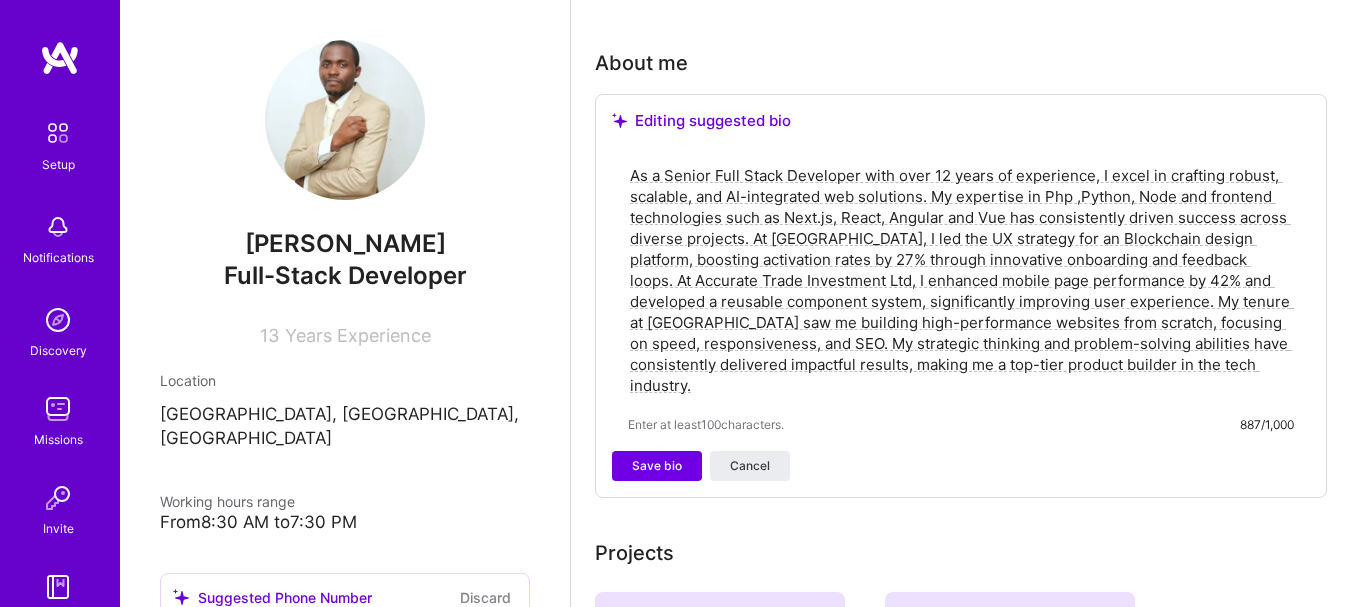 click on "As a Senior Full Stack Developer with over 12 years of experience, I excel in crafting robust, scalable, and AI-integrated web solutions. My expertise in Php ,Python, Node and frontend technologies such as Next.js, React, Angular and Vue has consistently driven success across diverse projects. At [GEOGRAPHIC_DATA], I led the UX strategy for an Blockchain design platform, boosting activation rates by 27% through innovative onboarding and feedback loops. At Accurate Trade Investment Ltd, I enhanced mobile page performance by 42% and developed a reusable component system, significantly improving user experience. My tenure at [GEOGRAPHIC_DATA] saw me building high-performance websites from scratch, focusing on speed, responsiveness, and SEO. My strategic thinking and problem-solving abilities have consistently delivered impactful results, making me a top-tier product builder in the tech industry." at bounding box center (961, 280) 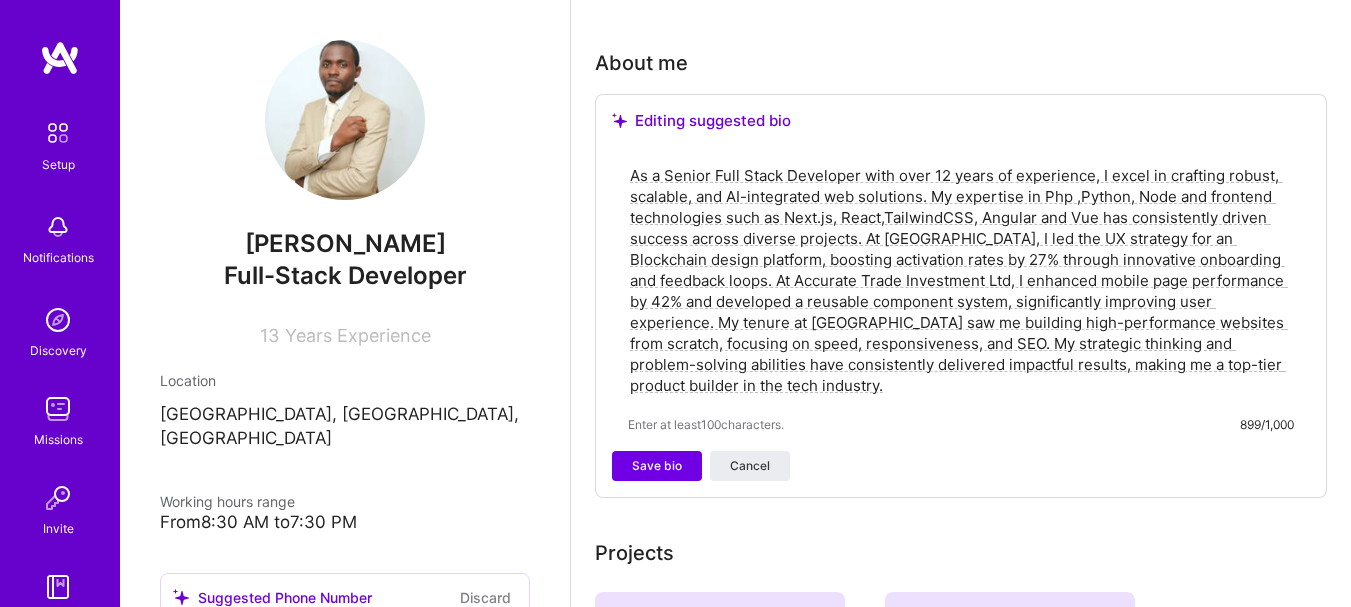 click on "As a Senior Full Stack Developer with over 12 years of experience, I excel in crafting robust, scalable, and AI-integrated web solutions. My expertise in Php ,Python, Node and frontend technologies such as Next.js, React,TailwindCSS, Angular and Vue has consistently driven success across diverse projects. At [GEOGRAPHIC_DATA], I led the UX strategy for an Blockchain design platform, boosting activation rates by 27% through innovative onboarding and feedback loops. At Accurate Trade Investment Ltd, I enhanced mobile page performance by 42% and developed a reusable component system, significantly improving user experience. My tenure at [GEOGRAPHIC_DATA] saw me building high-performance websites from scratch, focusing on speed, responsiveness, and SEO. My strategic thinking and problem-solving abilities have consistently delivered impactful results, making me a top-tier product builder in the tech industry." at bounding box center (961, 280) 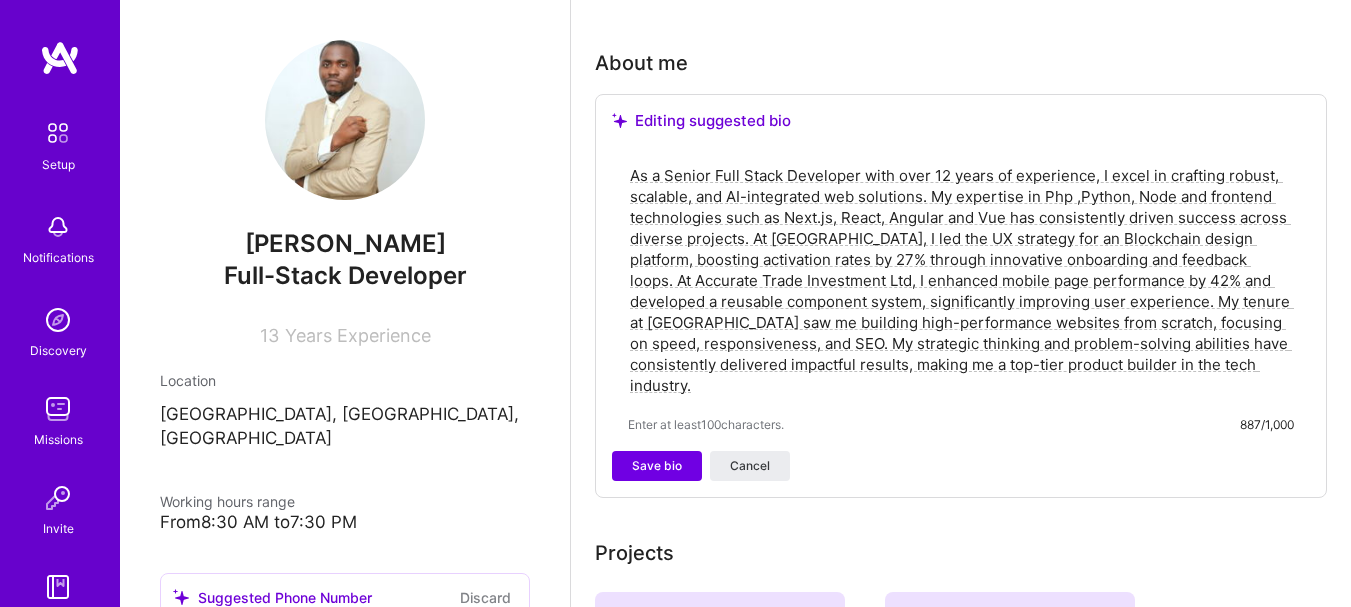 click on "As a Senior Full Stack Developer with over 12 years of experience, I excel in crafting robust, scalable, and AI-integrated web solutions. My expertise in Php ,Python, Node and frontend technologies such as Next.js, React, Angular and Vue has consistently driven success across diverse projects. At [GEOGRAPHIC_DATA], I led the UX strategy for an Blockchain design platform, boosting activation rates by 27% through innovative onboarding and feedback loops. At Accurate Trade Investment Ltd, I enhanced mobile page performance by 42% and developed a reusable component system, significantly improving user experience. My tenure at [GEOGRAPHIC_DATA] saw me building high-performance websites from scratch, focusing on speed, responsiveness, and SEO. My strategic thinking and problem-solving abilities have consistently delivered impactful results, making me a top-tier product builder in the tech industry." at bounding box center [961, 280] 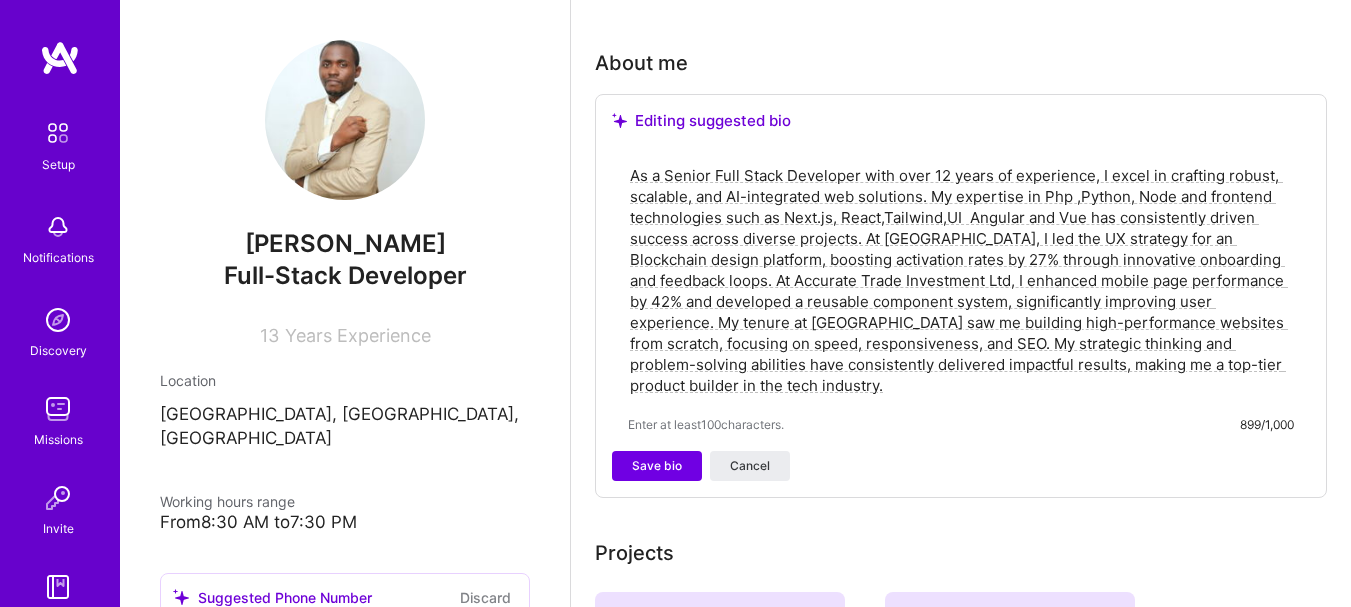 click on "As a Senior Full Stack Developer with over 12 years of experience, I excel in crafting robust, scalable, and AI-integrated web solutions. My expertise in Php ,Python, Node and frontend technologies such as Next.js, React,Tailwind,UI  Angular and Vue has consistently driven success across diverse projects. At [GEOGRAPHIC_DATA], I led the UX strategy for an Blockchain design platform, boosting activation rates by 27% through innovative onboarding and feedback loops. At Accurate Trade Investment Ltd, I enhanced mobile page performance by 42% and developed a reusable component system, significantly improving user experience. My tenure at [GEOGRAPHIC_DATA] saw me building high-performance websites from scratch, focusing on speed, responsiveness, and SEO. My strategic thinking and problem-solving abilities have consistently delivered impactful results, making me a top-tier product builder in the tech industry." at bounding box center [961, 280] 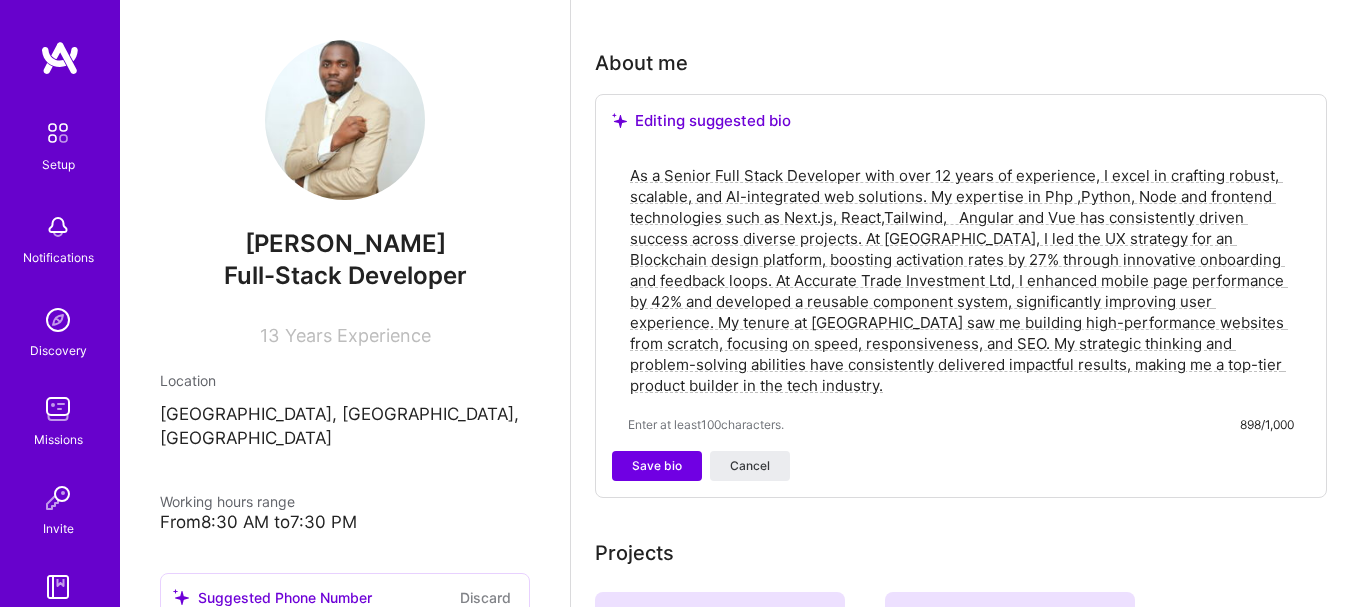 paste on "UI Component Libraries" 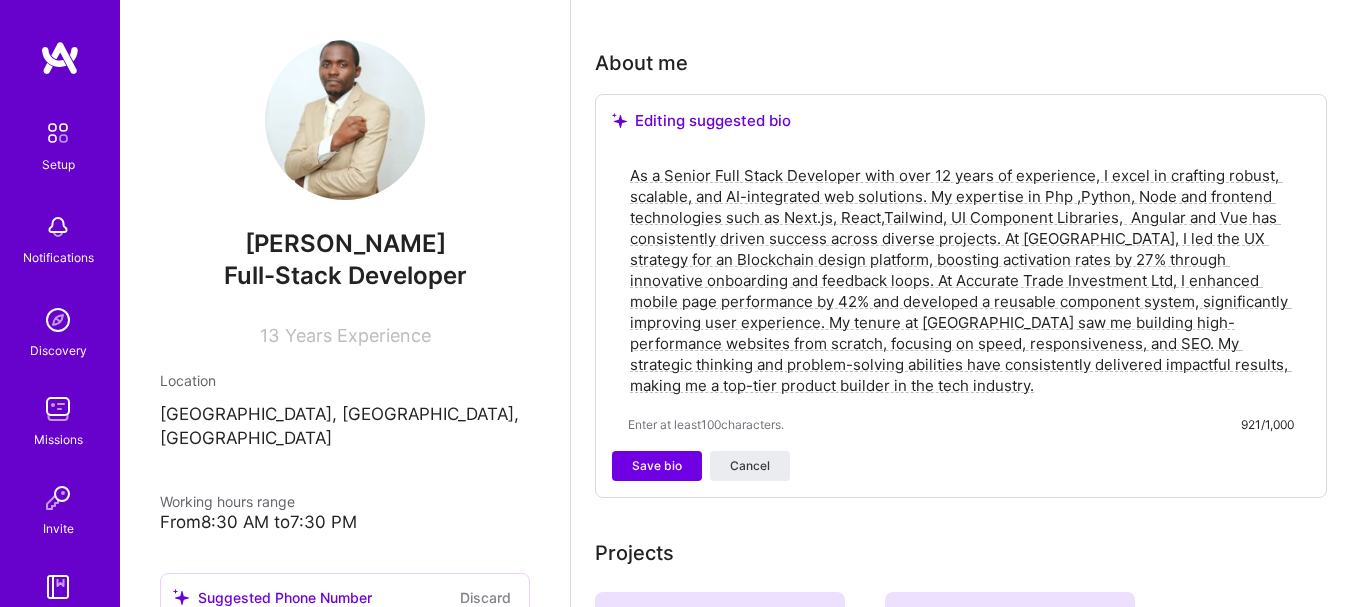 click on "As a Senior Full Stack Developer with over 12 years of experience, I excel in crafting robust, scalable, and AI-integrated web solutions. My expertise in Php ,Python, Node and frontend technologies such as Next.js, React,Tailwind, UI Component Libraries,  Angular and Vue has consistently driven success across diverse projects. At [GEOGRAPHIC_DATA], I led the UX strategy for an Blockchain design platform, boosting activation rates by 27% through innovative onboarding and feedback loops. At Accurate Trade Investment Ltd, I enhanced mobile page performance by 42% and developed a reusable component system, significantly improving user experience. My tenure at [GEOGRAPHIC_DATA] saw me building high-performance websites from scratch, focusing on speed, responsiveness, and SEO. My strategic thinking and problem-solving abilities have consistently delivered impactful results, making me a top-tier product builder in the tech industry." at bounding box center [961, 280] 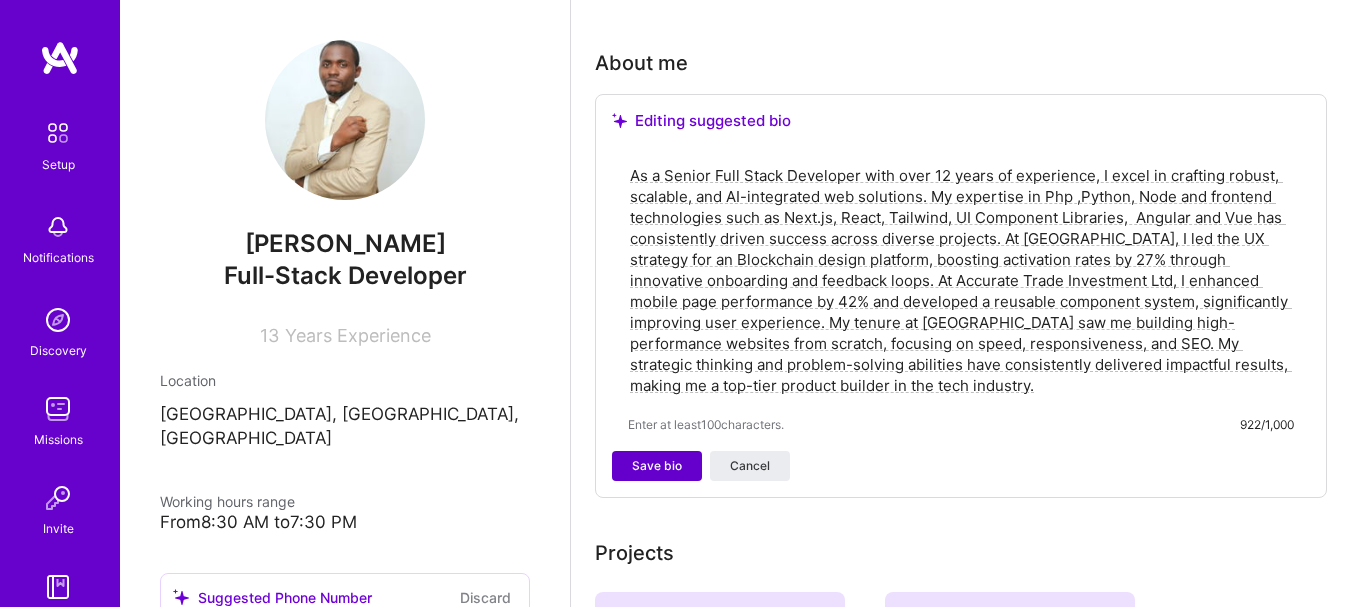 type on "As a Senior Full Stack Developer with over 12 years of experience, I excel in crafting robust, scalable, and AI-integrated web solutions. My expertise in Php ,Python, Node and frontend technologies such as Next.js, React, Tailwind, UI Component Libraries,  Angular and Vue has consistently driven success across diverse projects. At [GEOGRAPHIC_DATA], I led the UX strategy for an Blockchain design platform, boosting activation rates by 27% through innovative onboarding and feedback loops. At Accurate Trade Investment Ltd, I enhanced mobile page performance by 42% and developed a reusable component system, significantly improving user experience. My tenure at [GEOGRAPHIC_DATA] saw me building high-performance websites from scratch, focusing on speed, responsiveness, and SEO. My strategic thinking and problem-solving abilities have consistently delivered impactful results, making me a top-tier product builder in the tech industry." 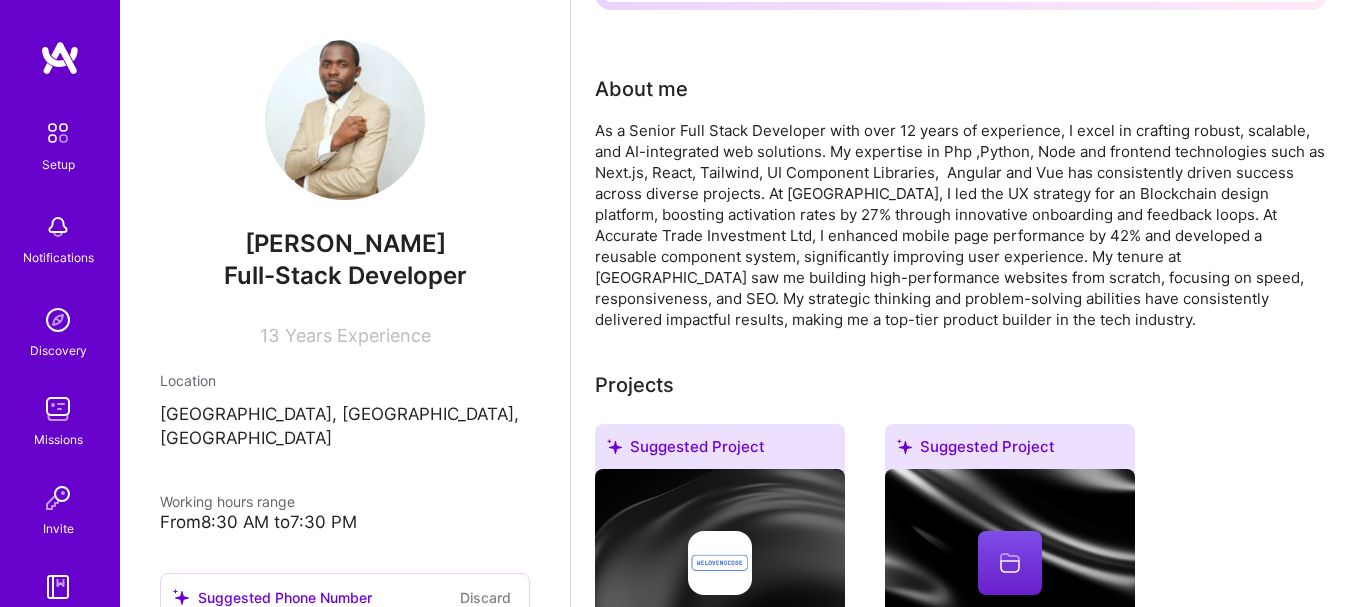 scroll, scrollTop: 455, scrollLeft: 0, axis: vertical 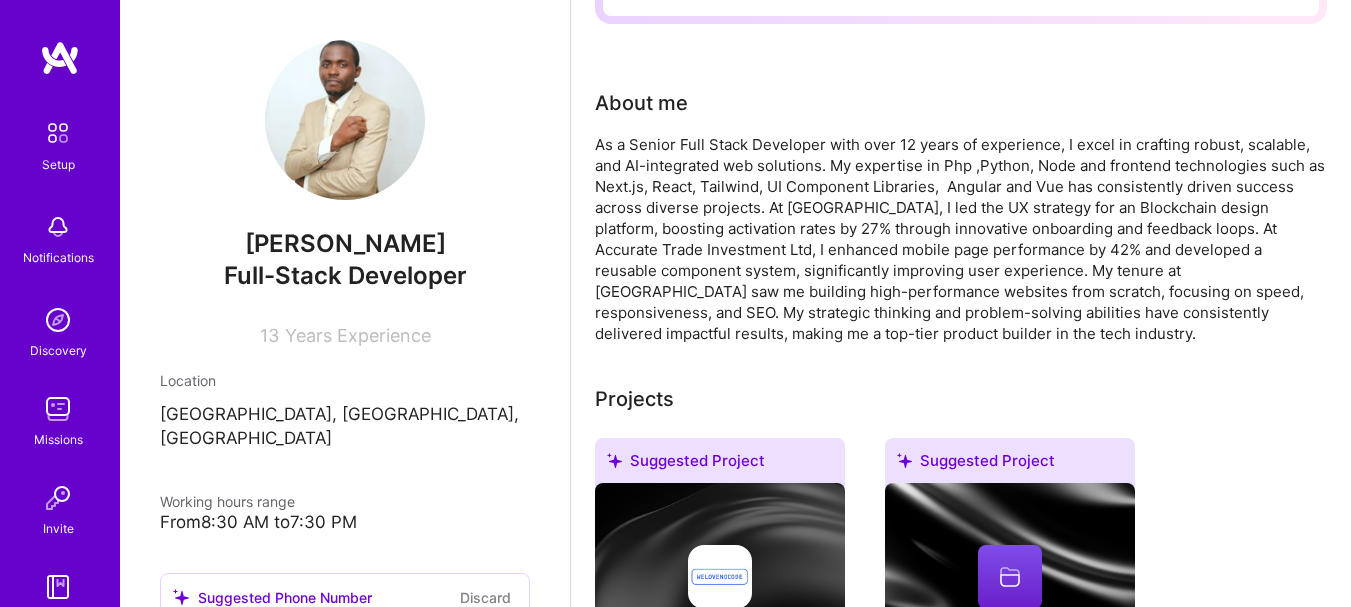 click on "As a Senior Full Stack Developer with over 12 years of experience, I excel in crafting robust, scalable, and AI-integrated web solutions. My expertise in Php ,Python, Node and frontend technologies such as Next.js, React, Tailwind, UI Component Libraries,  Angular and Vue has consistently driven success across diverse projects. At [GEOGRAPHIC_DATA], I led the UX strategy for an Blockchain design platform, boosting activation rates by 27% through innovative onboarding and feedback loops. At Accurate Trade Investment Ltd, I enhanced mobile page performance by 42% and developed a reusable component system, significantly improving user experience. My tenure at [GEOGRAPHIC_DATA] saw me building high-performance websites from scratch, focusing on speed, responsiveness, and SEO. My strategic thinking and problem-solving abilities have consistently delivered impactful results, making me a top-tier product builder in the tech industry." at bounding box center [961, 239] 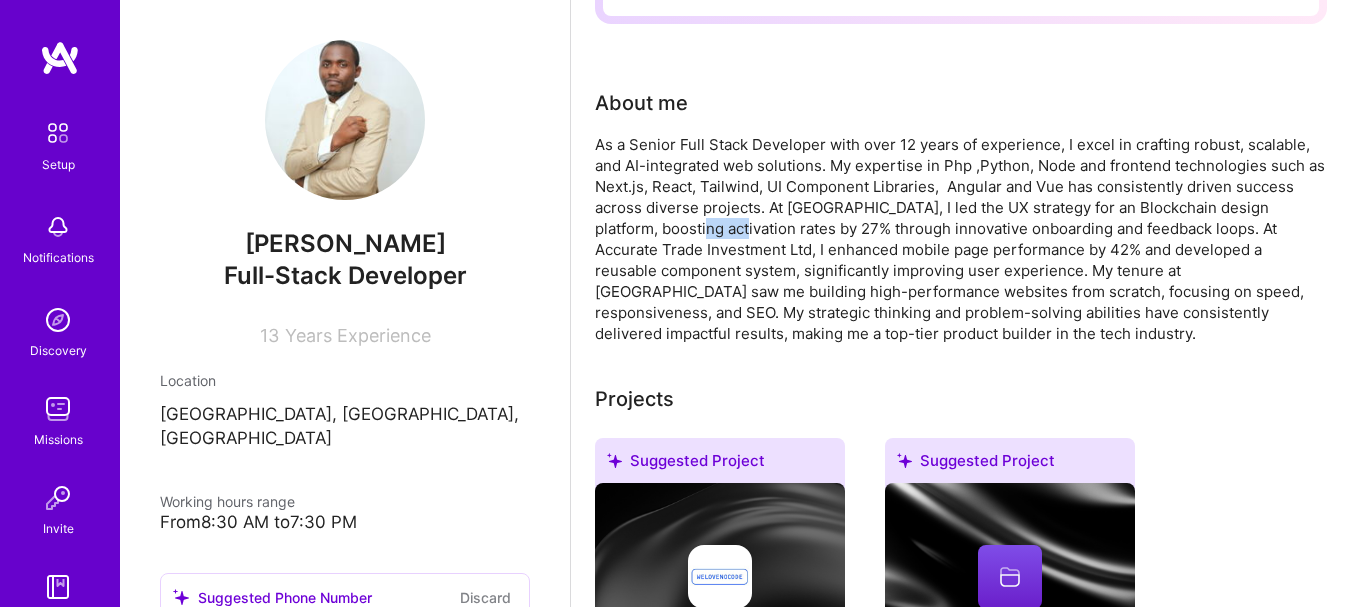 click on "As a Senior Full Stack Developer with over 12 years of experience, I excel in crafting robust, scalable, and AI-integrated web solutions. My expertise in Php ,Python, Node and frontend technologies such as Next.js, React, Tailwind, UI Component Libraries,  Angular and Vue has consistently driven success across diverse projects. At [GEOGRAPHIC_DATA], I led the UX strategy for an Blockchain design platform, boosting activation rates by 27% through innovative onboarding and feedback loops. At Accurate Trade Investment Ltd, I enhanced mobile page performance by 42% and developed a reusable component system, significantly improving user experience. My tenure at [GEOGRAPHIC_DATA] saw me building high-performance websites from scratch, focusing on speed, responsiveness, and SEO. My strategic thinking and problem-solving abilities have consistently delivered impactful results, making me a top-tier product builder in the tech industry." at bounding box center [961, 239] 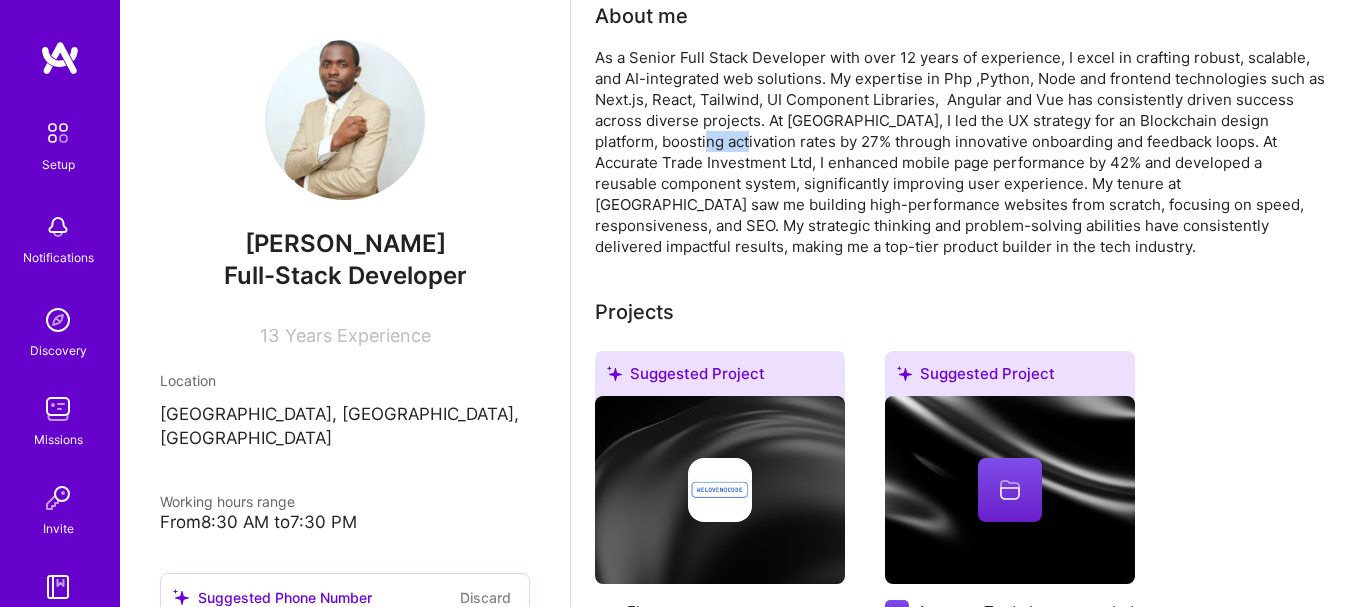 scroll, scrollTop: 288, scrollLeft: 0, axis: vertical 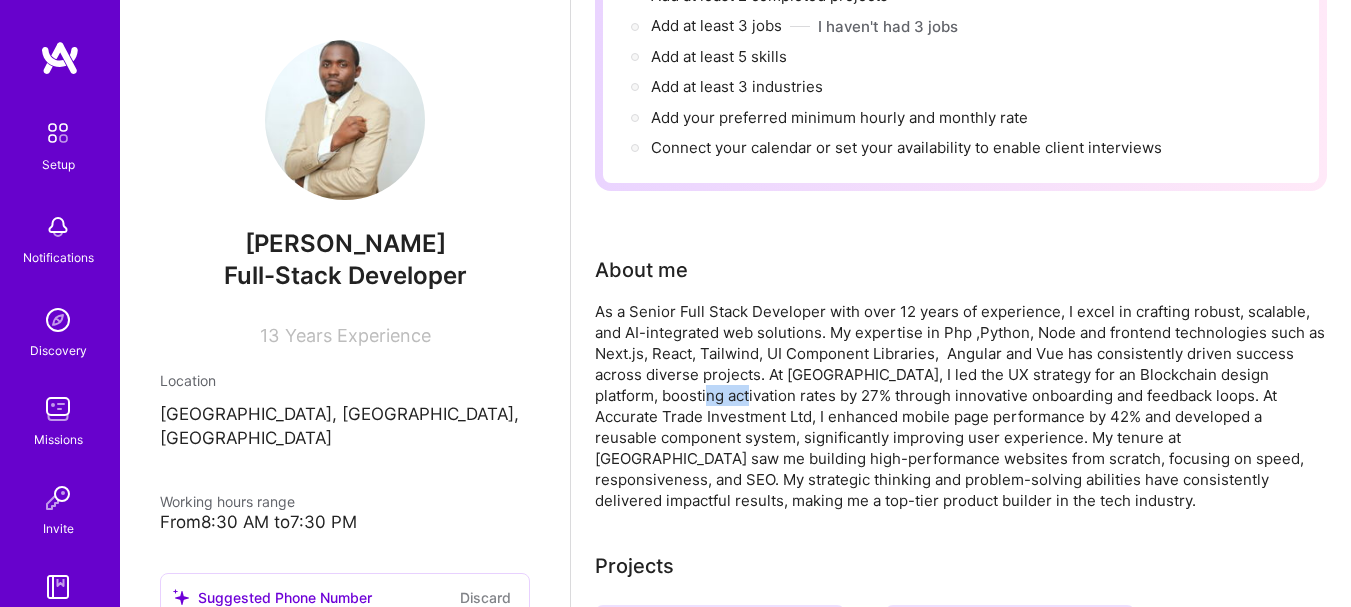 click on "As a Senior Full Stack Developer with over 12 years of experience, I excel in crafting robust, scalable, and AI-integrated web solutions. My expertise in Php ,Python, Node and frontend technologies such as Next.js, React, Tailwind, UI Component Libraries,  Angular and Vue has consistently driven success across diverse projects. At [GEOGRAPHIC_DATA], I led the UX strategy for an Blockchain design platform, boosting activation rates by 27% through innovative onboarding and feedback loops. At Accurate Trade Investment Ltd, I enhanced mobile page performance by 42% and developed a reusable component system, significantly improving user experience. My tenure at [GEOGRAPHIC_DATA] saw me building high-performance websites from scratch, focusing on speed, responsiveness, and SEO. My strategic thinking and problem-solving abilities have consistently delivered impactful results, making me a top-tier product builder in the tech industry." at bounding box center (961, 406) 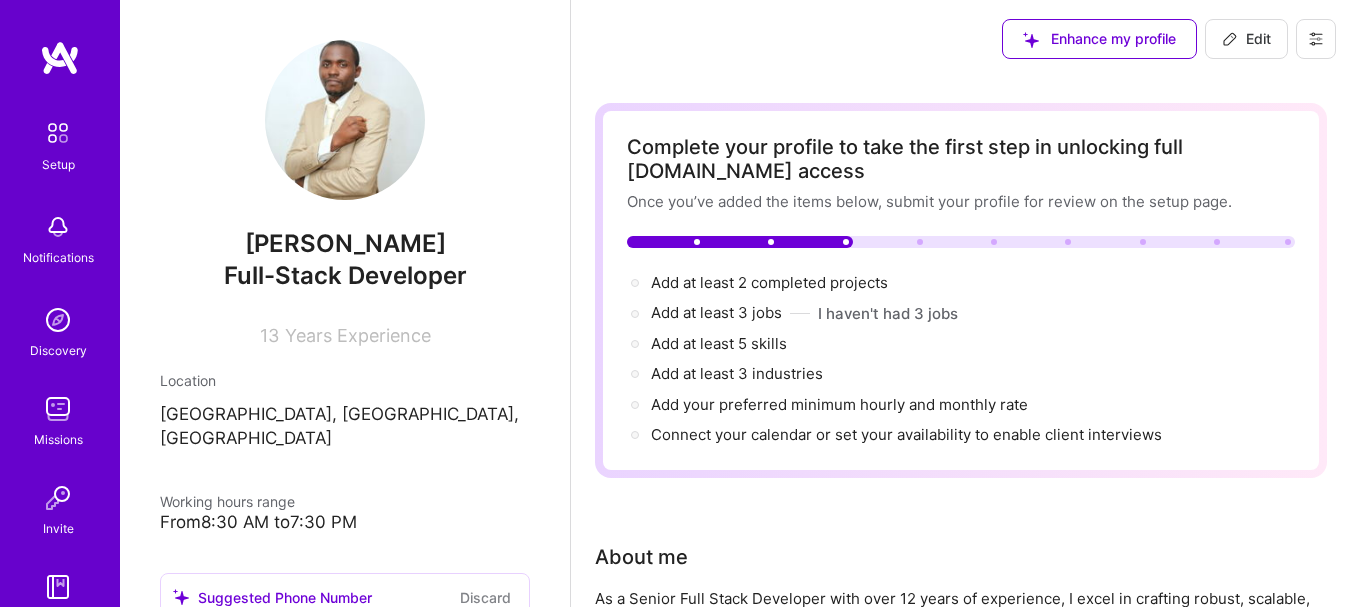 scroll, scrollTop: 0, scrollLeft: 0, axis: both 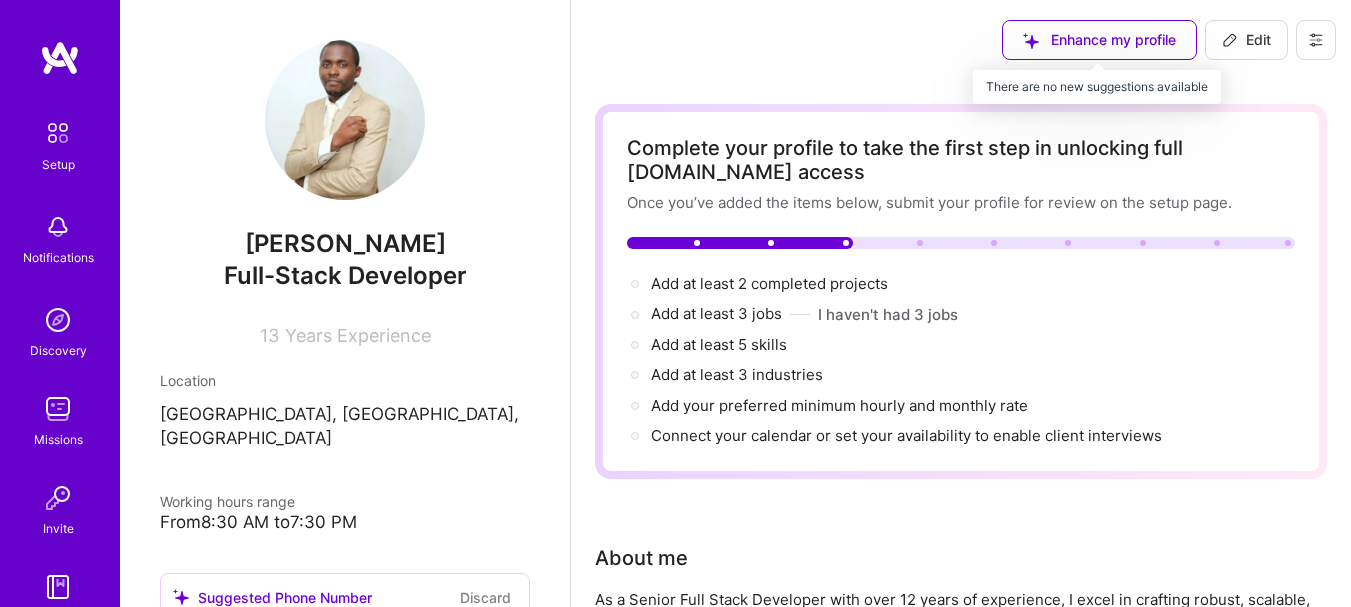 click on "Enhance my profile" at bounding box center [1099, 40] 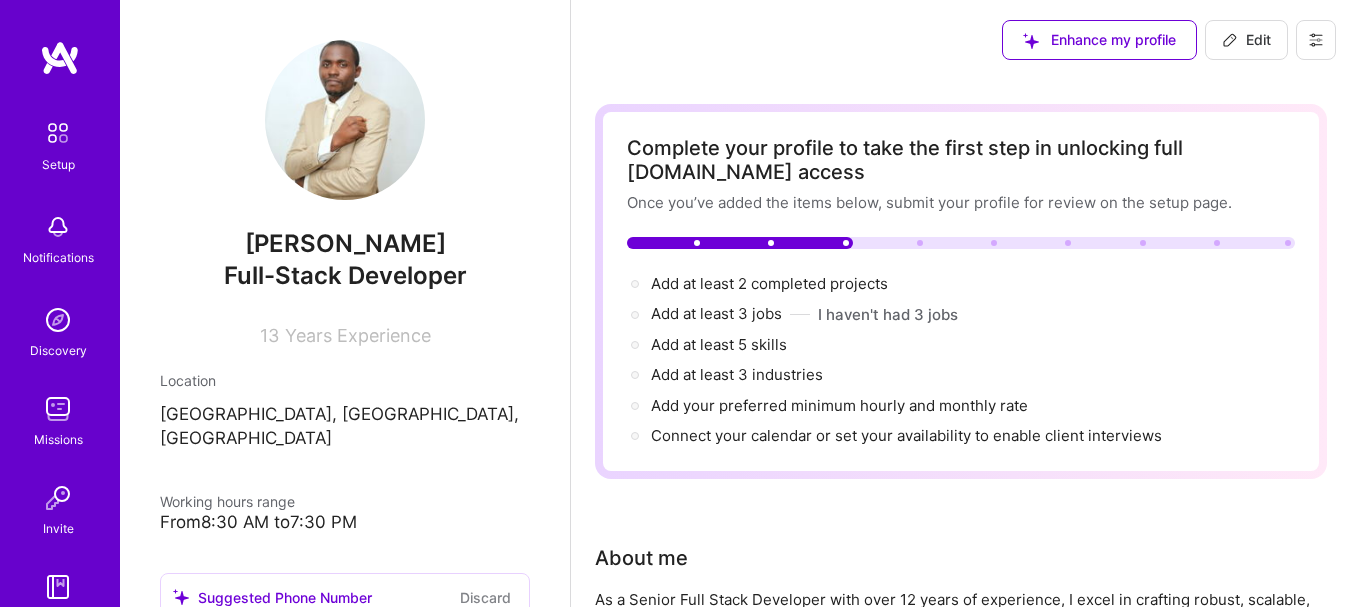 click on "Edit" at bounding box center [1246, 40] 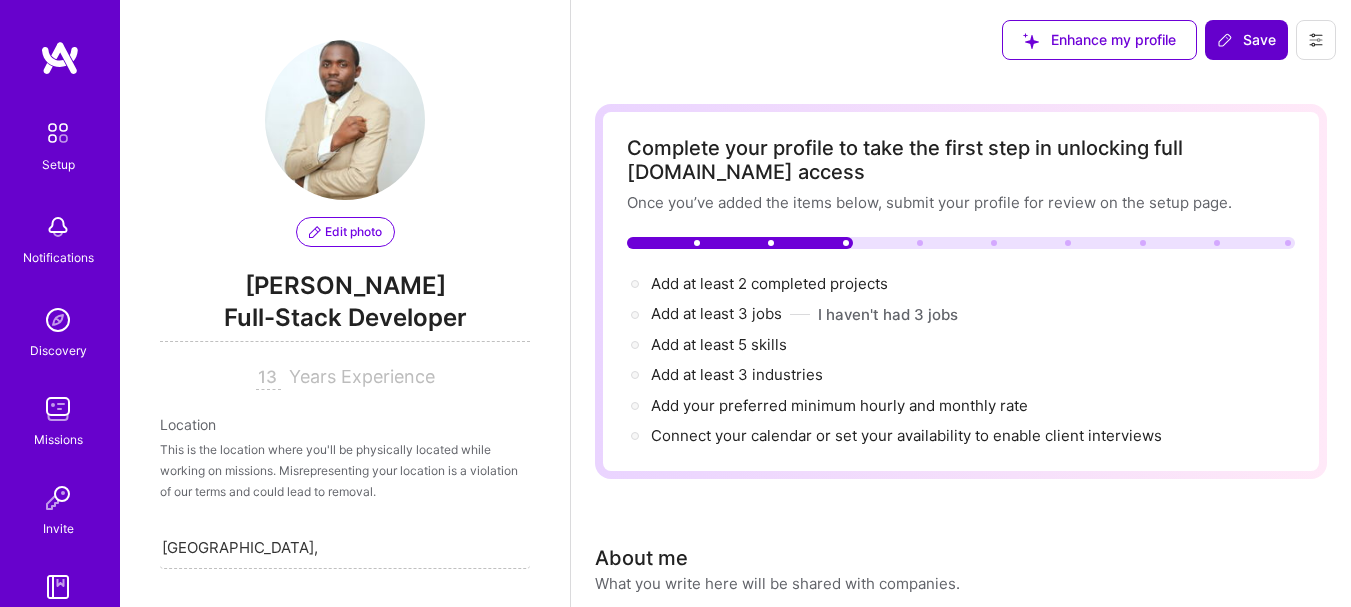 scroll, scrollTop: 337, scrollLeft: 0, axis: vertical 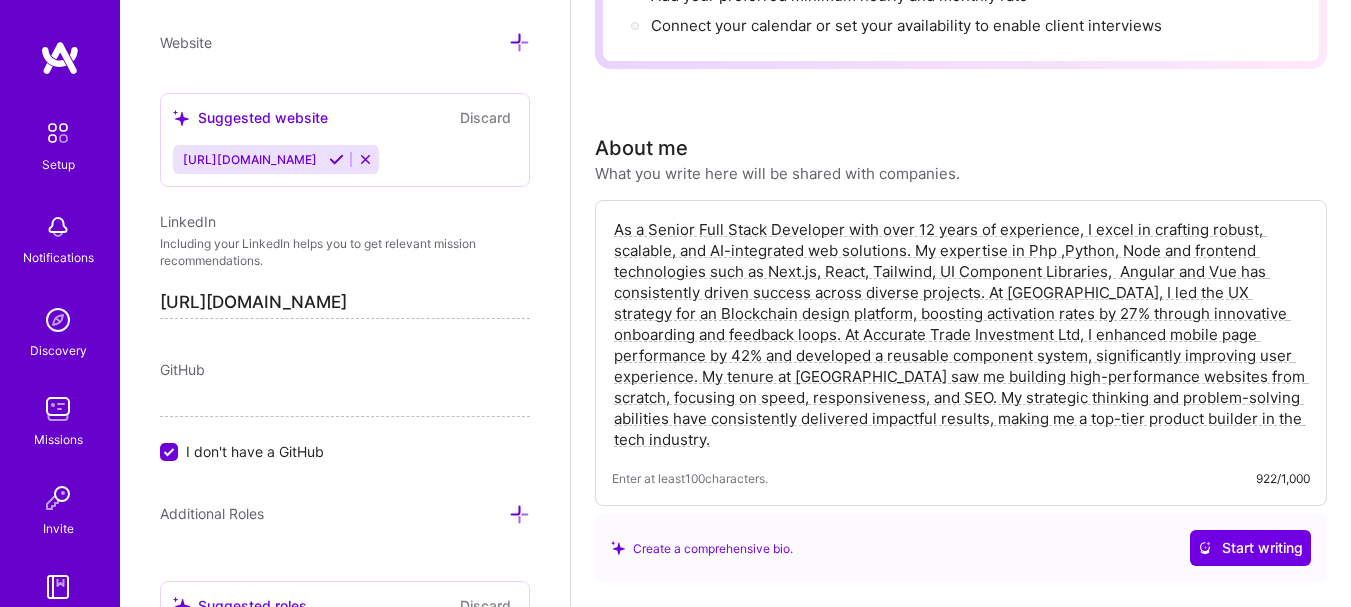 click on "As a Senior Full Stack Developer with over 12 years of experience, I excel in crafting robust, scalable, and AI-integrated web solutions. My expertise in Php ,Python, Node and frontend technologies such as Next.js, React, Tailwind, UI Component Libraries,  Angular and Vue has consistently driven success across diverse projects. At [GEOGRAPHIC_DATA], I led the UX strategy for an Blockchain design platform, boosting activation rates by 27% through innovative onboarding and feedback loops. At Accurate Trade Investment Ltd, I enhanced mobile page performance by 42% and developed a reusable component system, significantly improving user experience. My tenure at [GEOGRAPHIC_DATA] saw me building high-performance websites from scratch, focusing on speed, responsiveness, and SEO. My strategic thinking and problem-solving abilities have consistently delivered impactful results, making me a top-tier product builder in the tech industry." at bounding box center [961, 334] 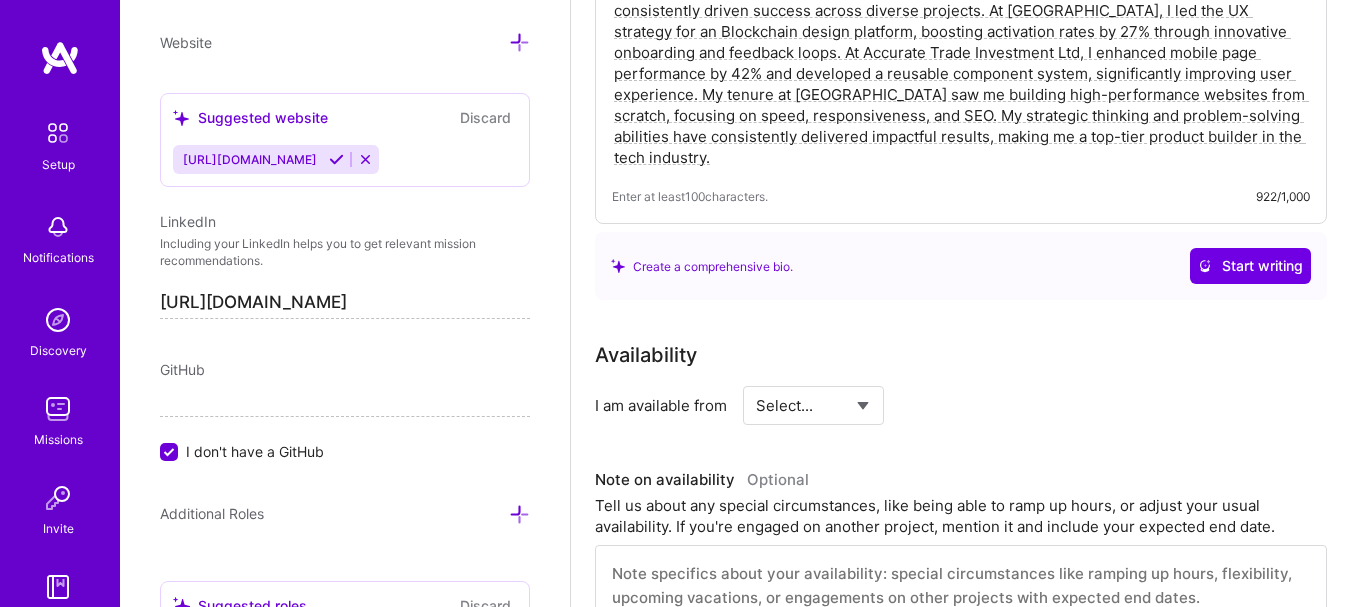 scroll, scrollTop: 697, scrollLeft: 0, axis: vertical 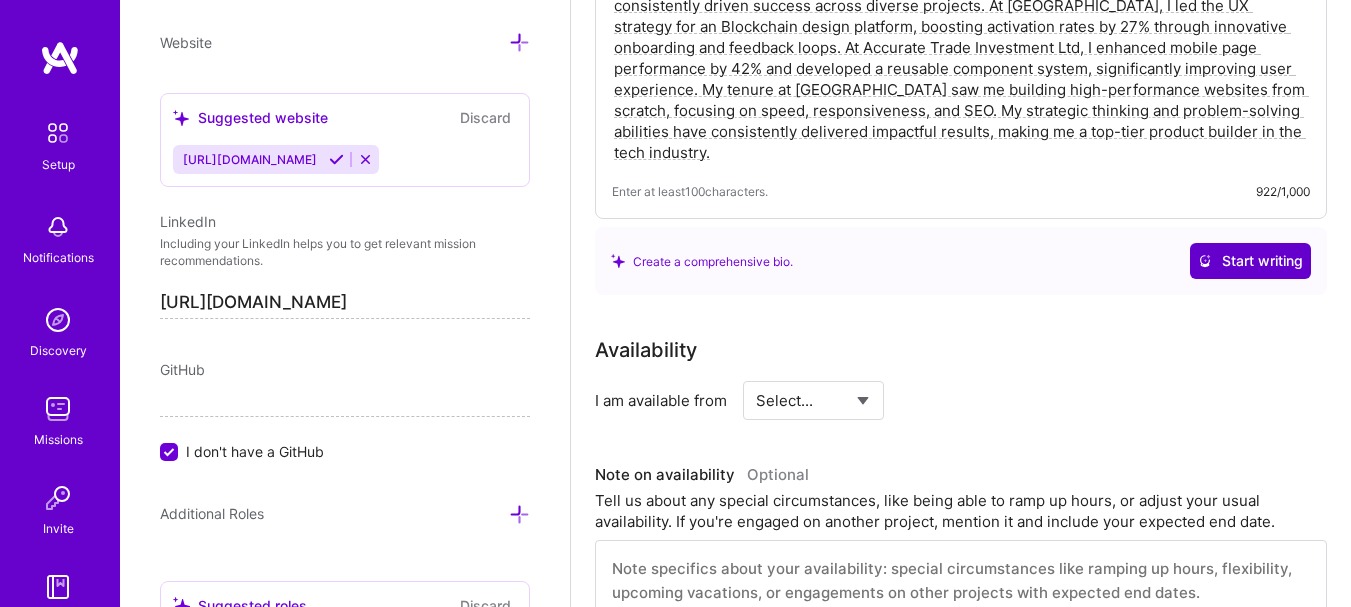 click on "Start writing" at bounding box center (1250, 261) 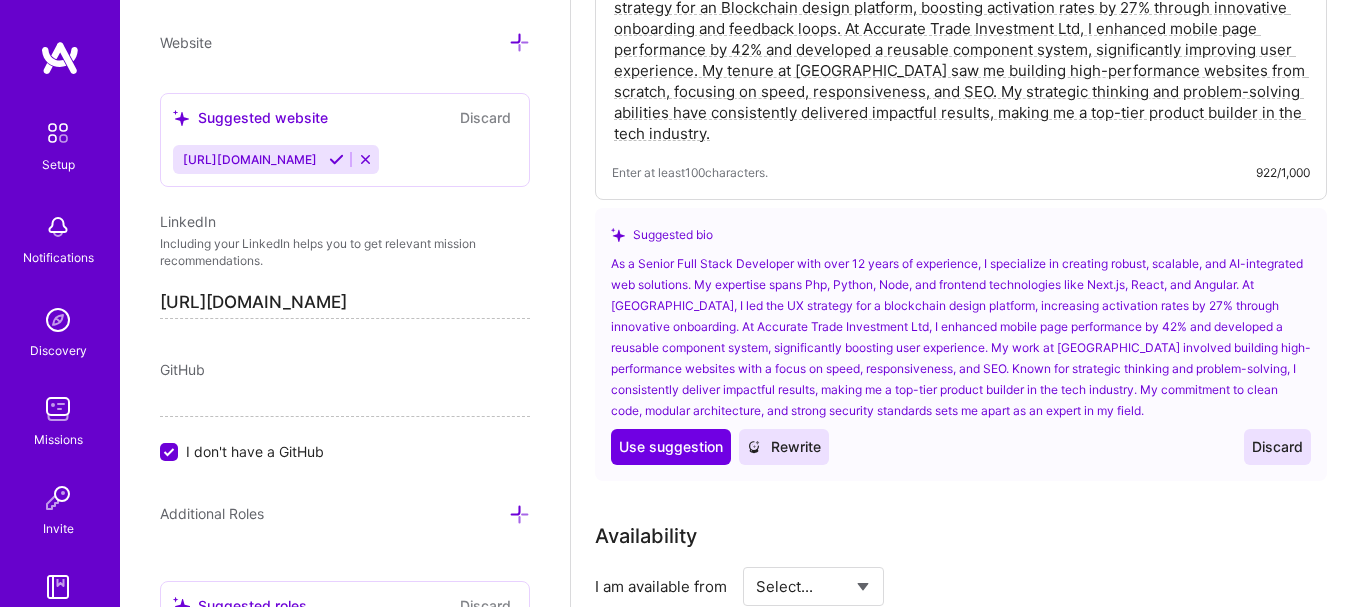 scroll, scrollTop: 717, scrollLeft: 0, axis: vertical 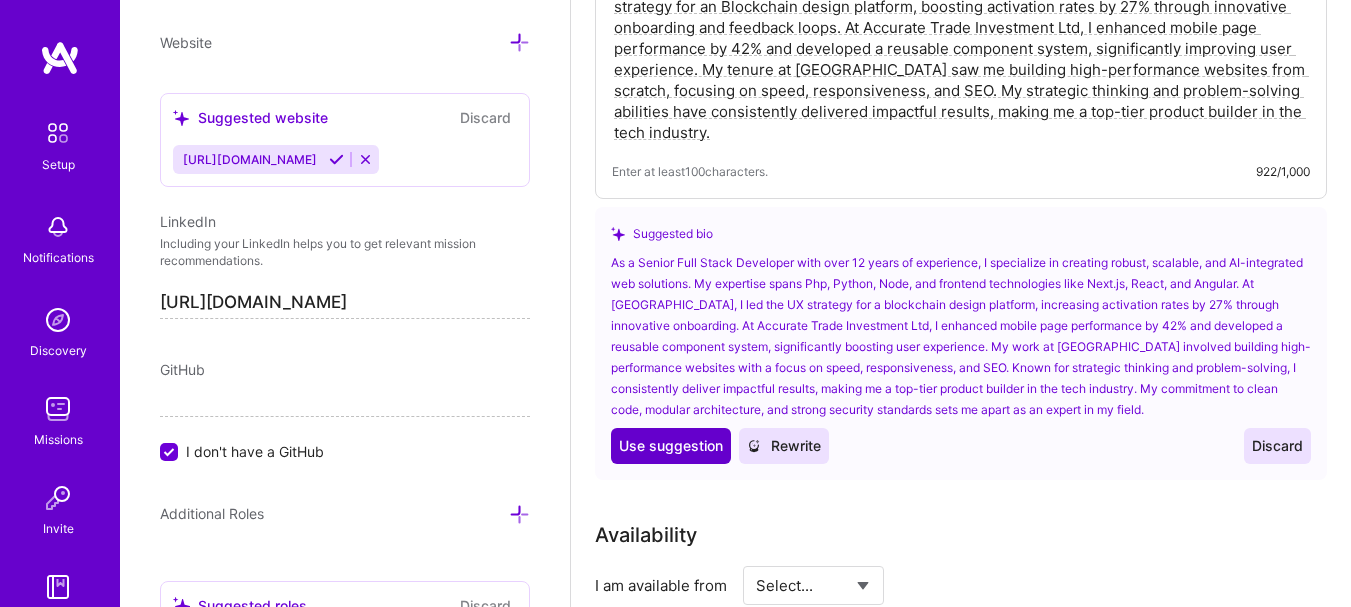 click on "Use suggestion" at bounding box center (671, 446) 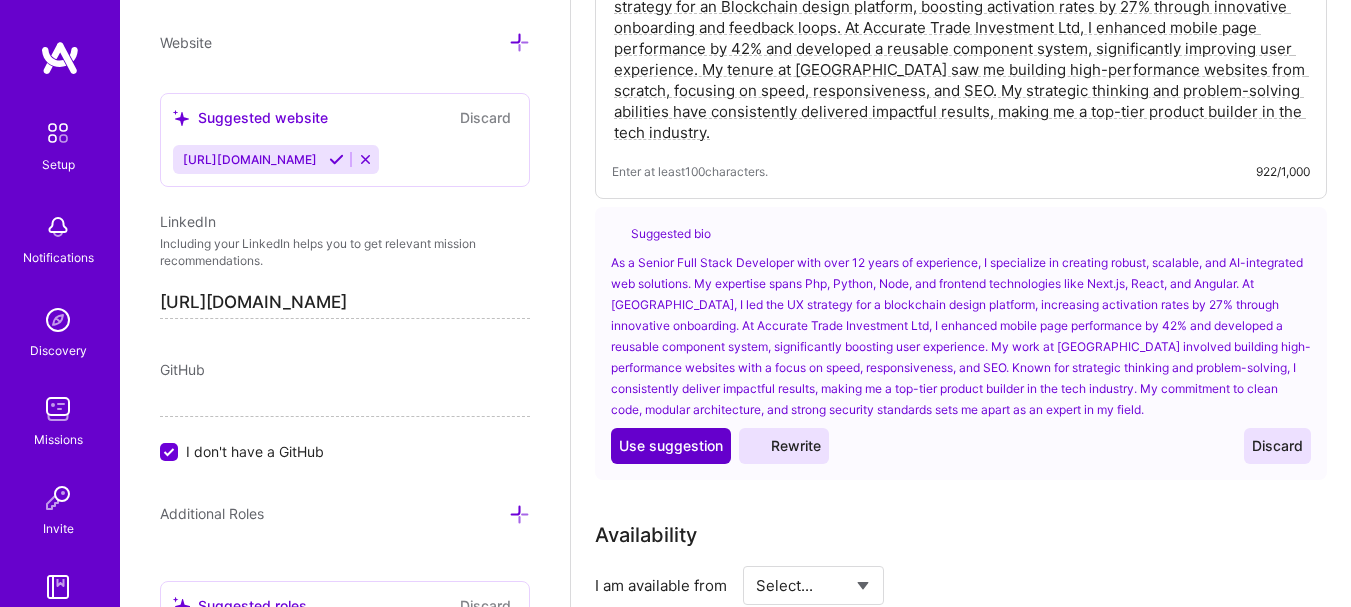 type on "As a Senior Full Stack Developer with over 12 years of experience, I specialize in creating robust, scalable, and AI-integrated web solutions. My expertise spans Php, Python, Node, and frontend technologies like Next.js, React, and Angular. At [GEOGRAPHIC_DATA], I led the UX strategy for a blockchain design platform, increasing activation rates by 27% through innovative onboarding. At Accurate Trade Investment Ltd, I enhanced mobile page performance by 42% and developed a reusable component system, significantly boosting user experience. My work at [GEOGRAPHIC_DATA] involved building high-performance websites with a focus on speed, responsiveness, and SEO. Known for strategic thinking and problem-solving, I consistently deliver impactful results, making me a top-tier product builder in the tech industry. My commitment to clean code, modular architecture, and strong security standards sets me apart as an expert in my field." 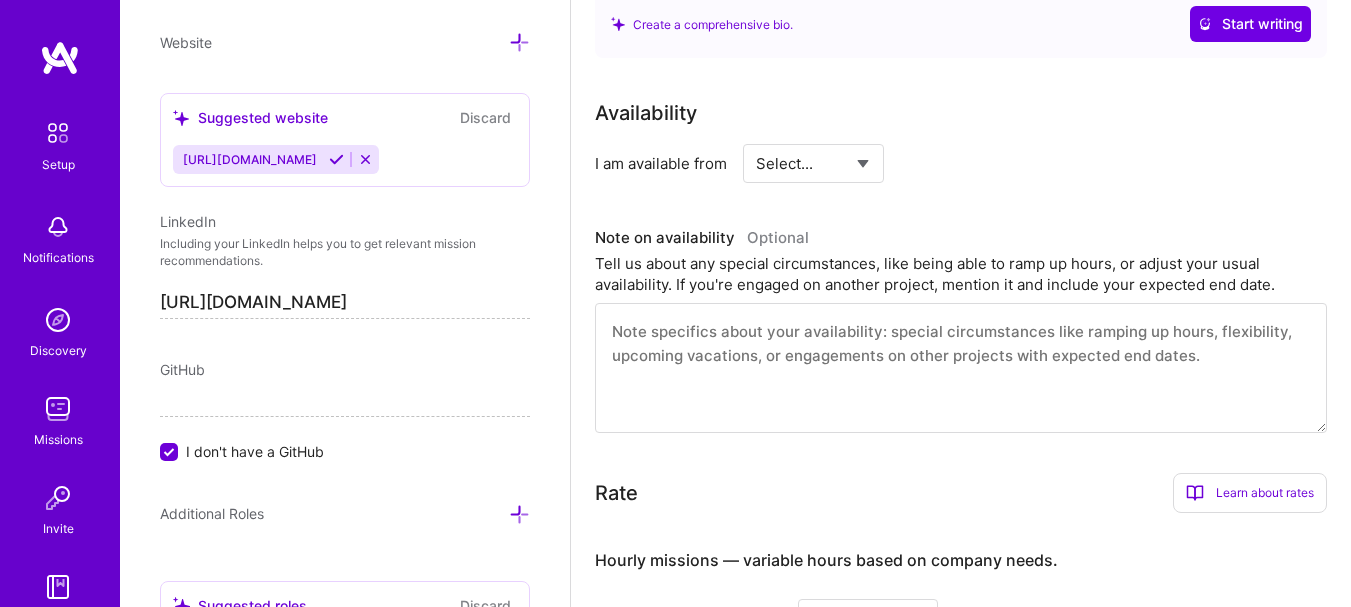 scroll, scrollTop: 924, scrollLeft: 0, axis: vertical 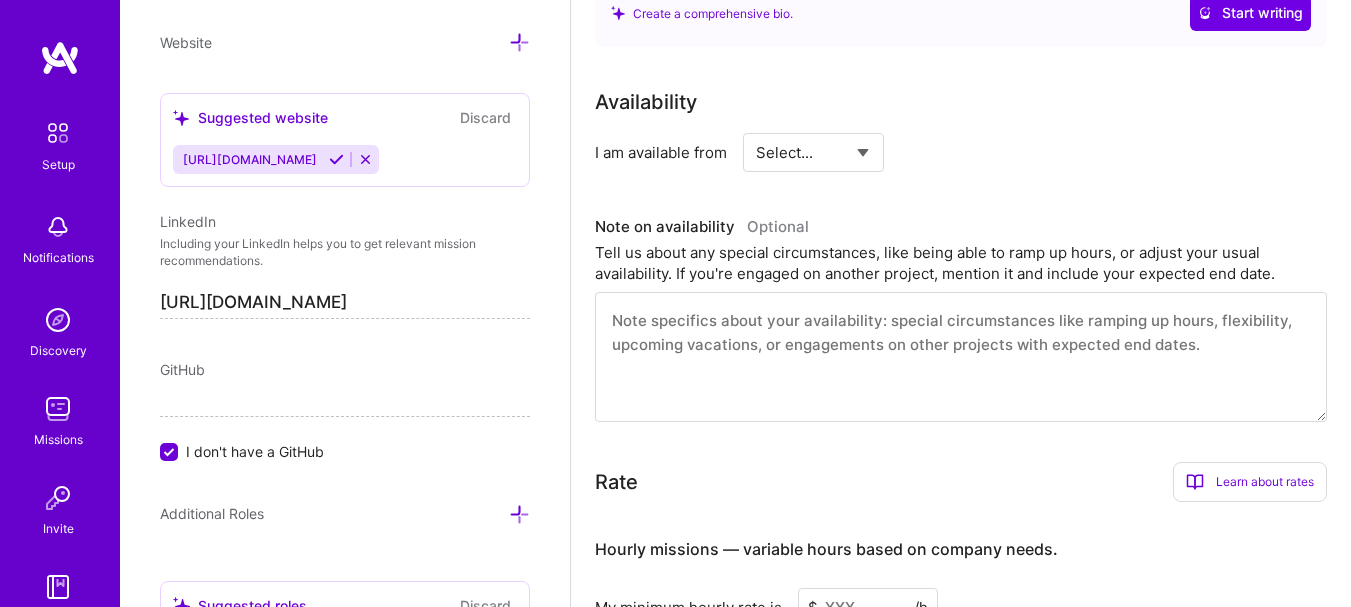 click on "Select... Right Now Future Date Not Available" at bounding box center [813, 152] 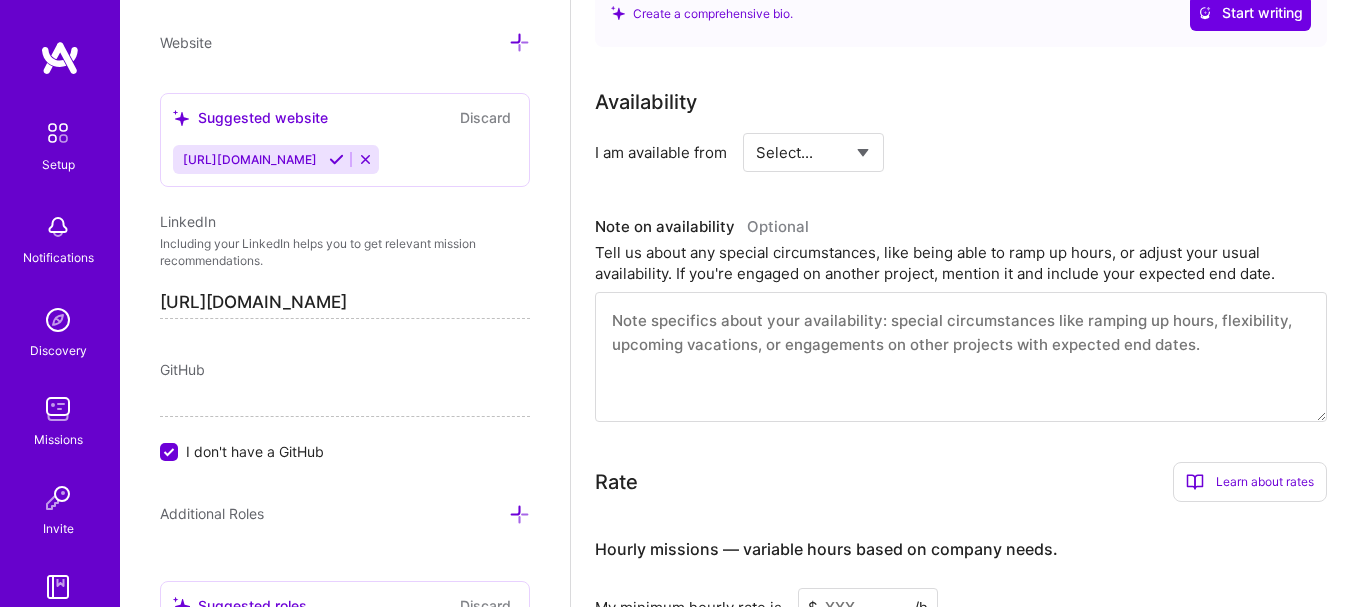 select on "Right Now" 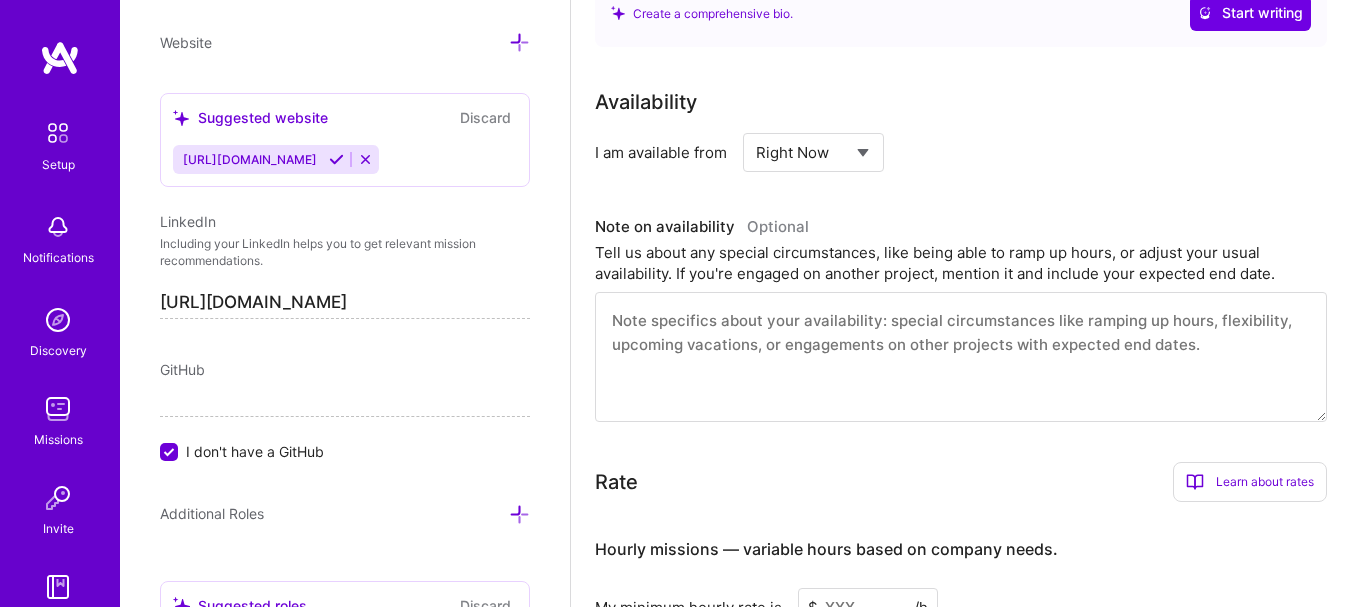 click on "Select... Right Now Future Date Not Available" at bounding box center [813, 152] 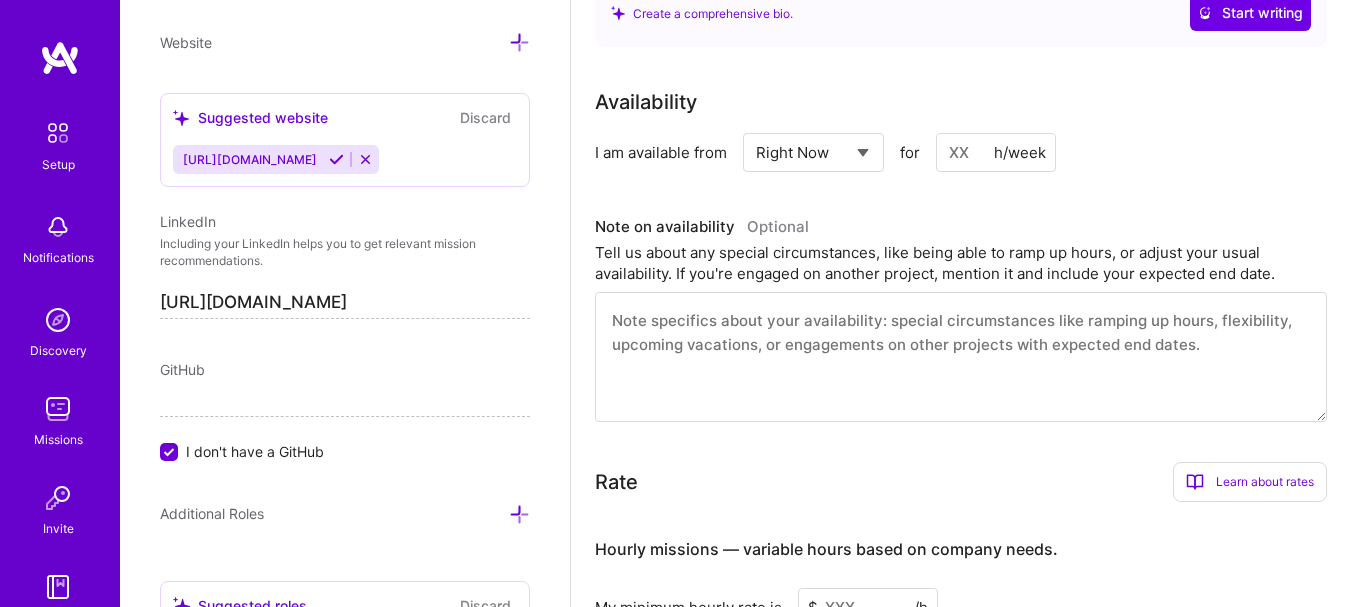 click at bounding box center (996, 152) 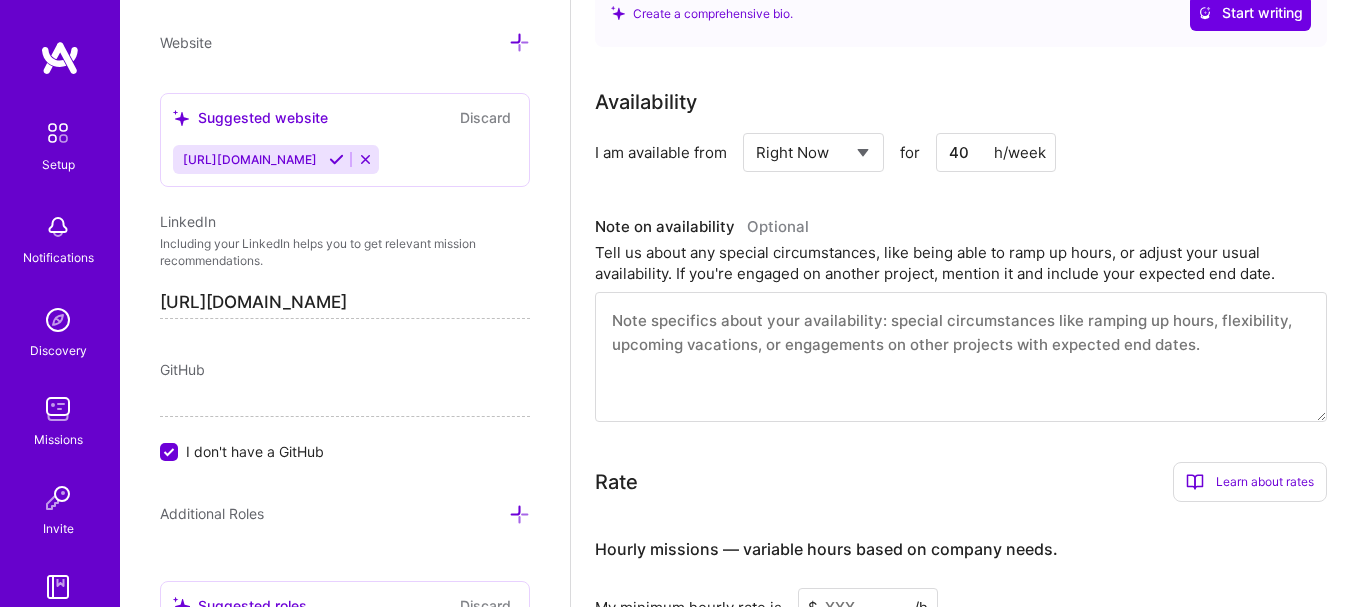 type on "40" 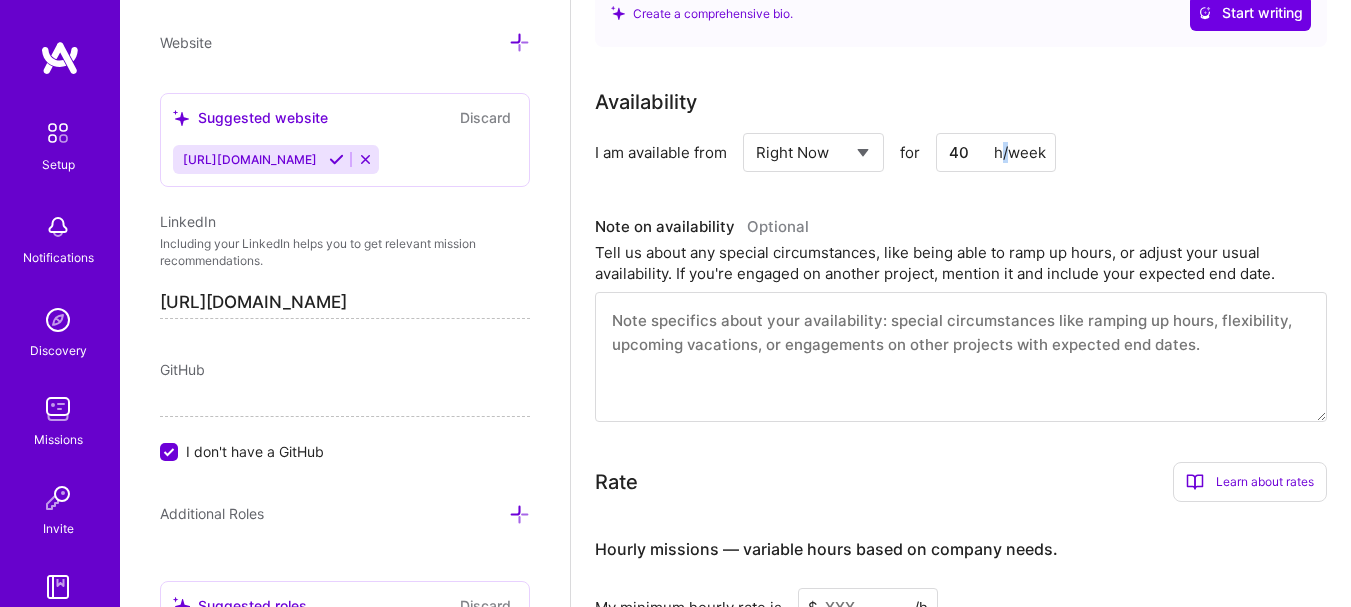 click on "h/week" at bounding box center [1020, 152] 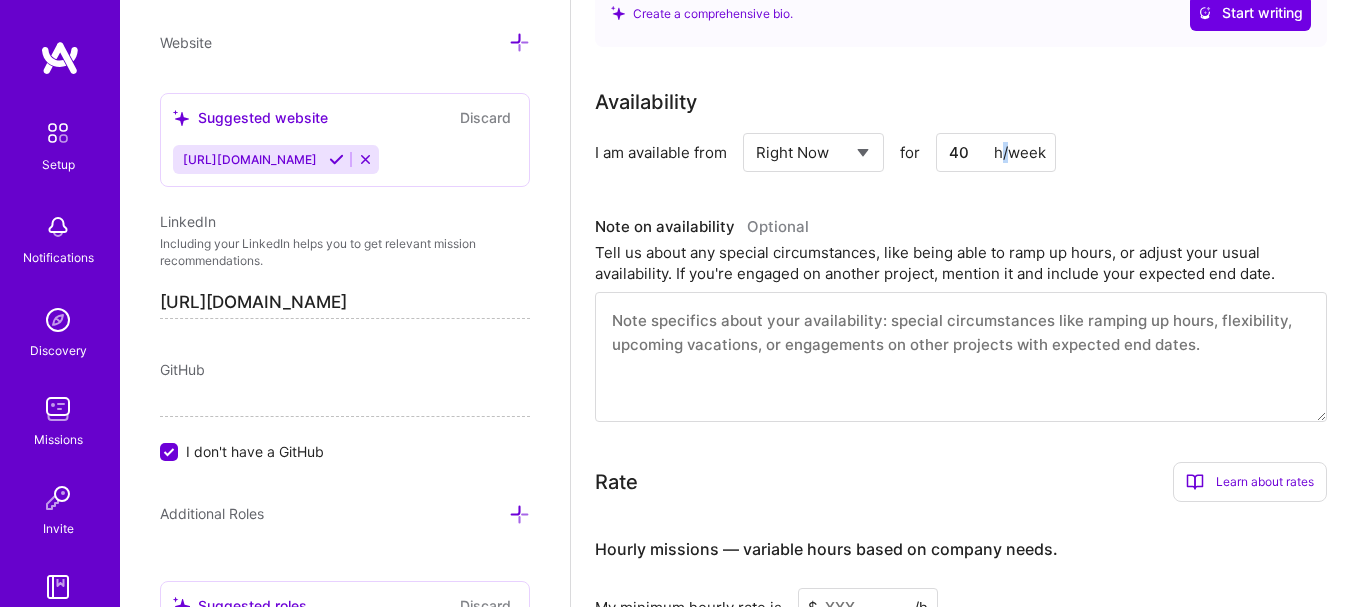 click on "Availability I am available from Select... Right Now Future Date Not Available for 40 h/week Note on availability   Optional Tell us about any special circumstances, like being able to ramp up hours, or adjust your usual availability. If you're engaged on another project, mention it and include your expected end date." at bounding box center (961, 254) 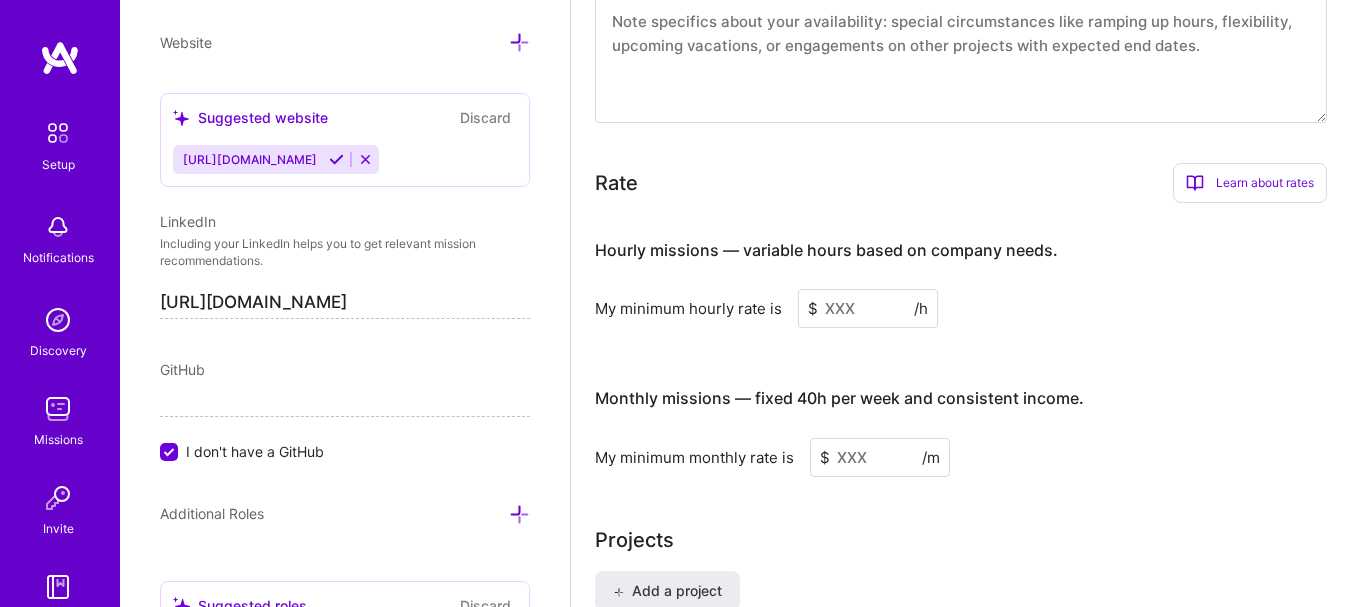 scroll, scrollTop: 1224, scrollLeft: 0, axis: vertical 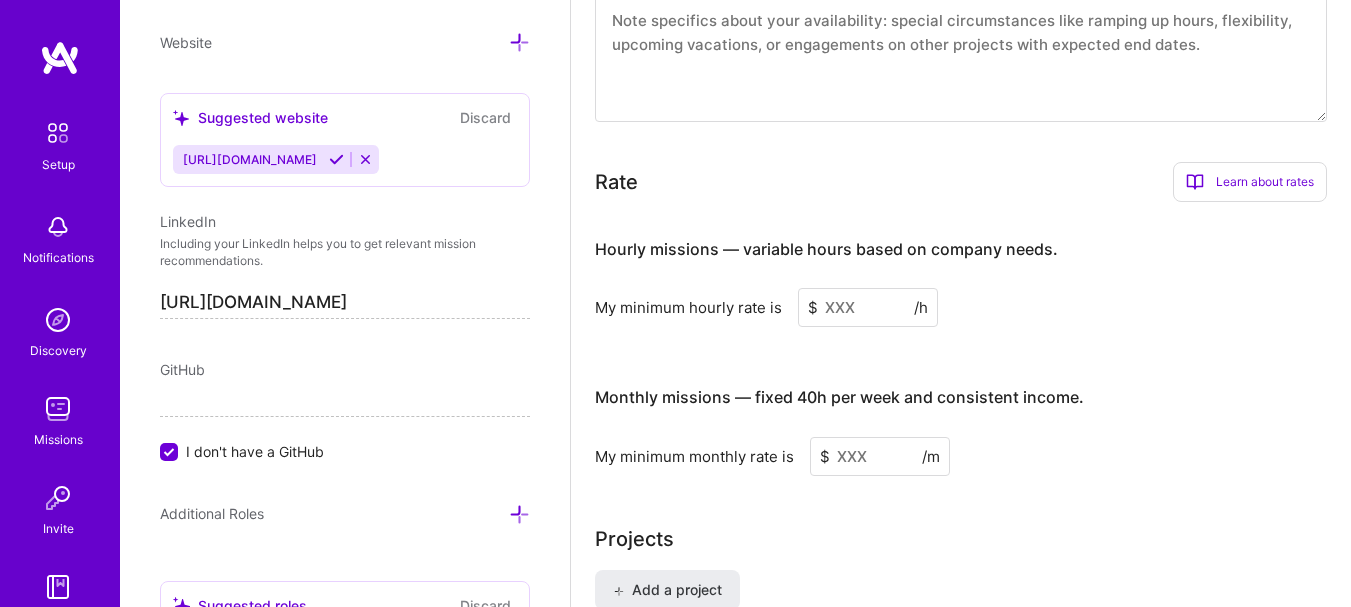 click at bounding box center [868, 307] 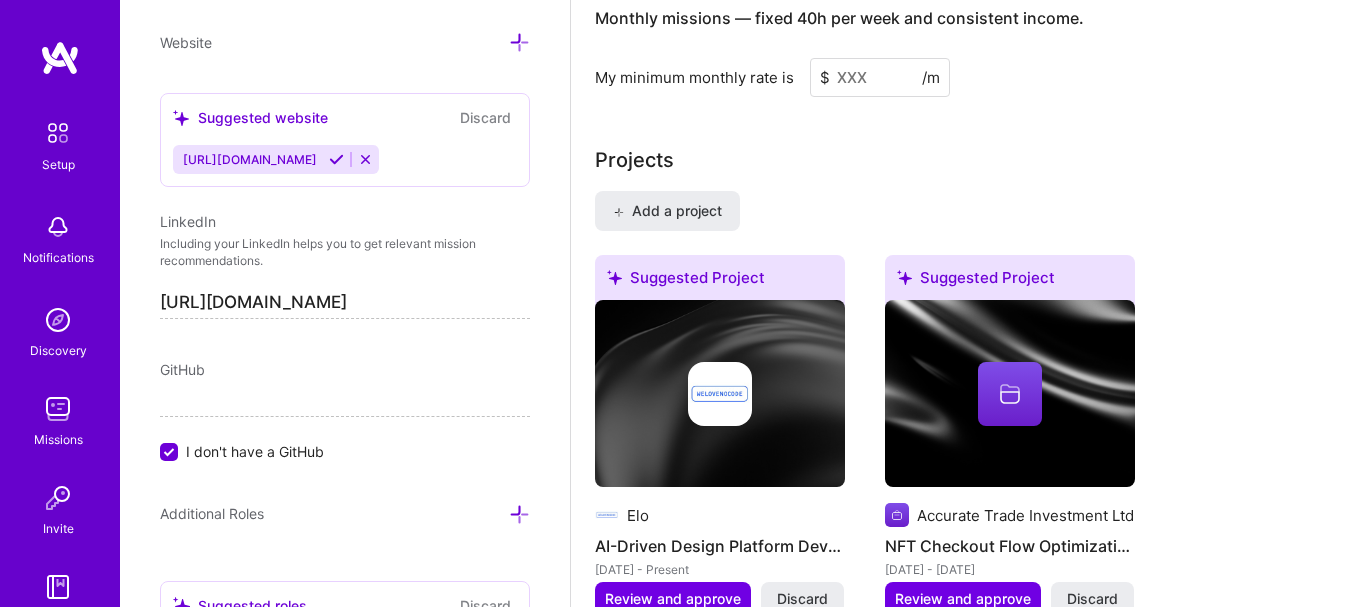 scroll, scrollTop: 1586, scrollLeft: 0, axis: vertical 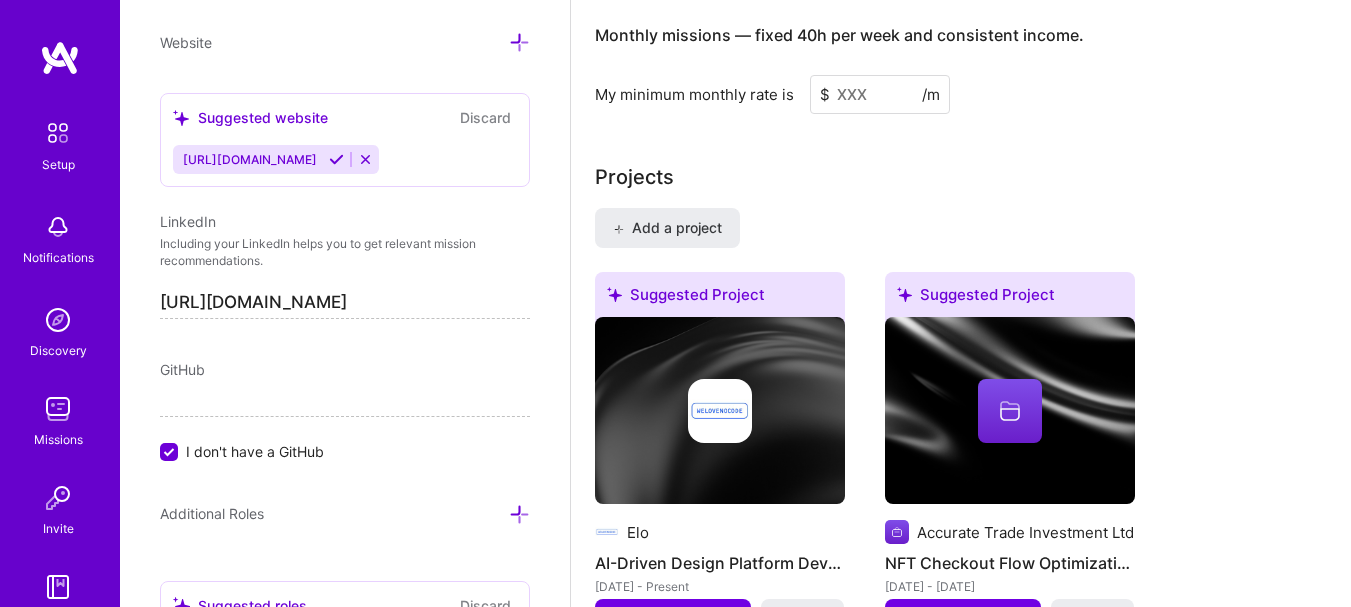 click on "GitHub" at bounding box center (182, 369) 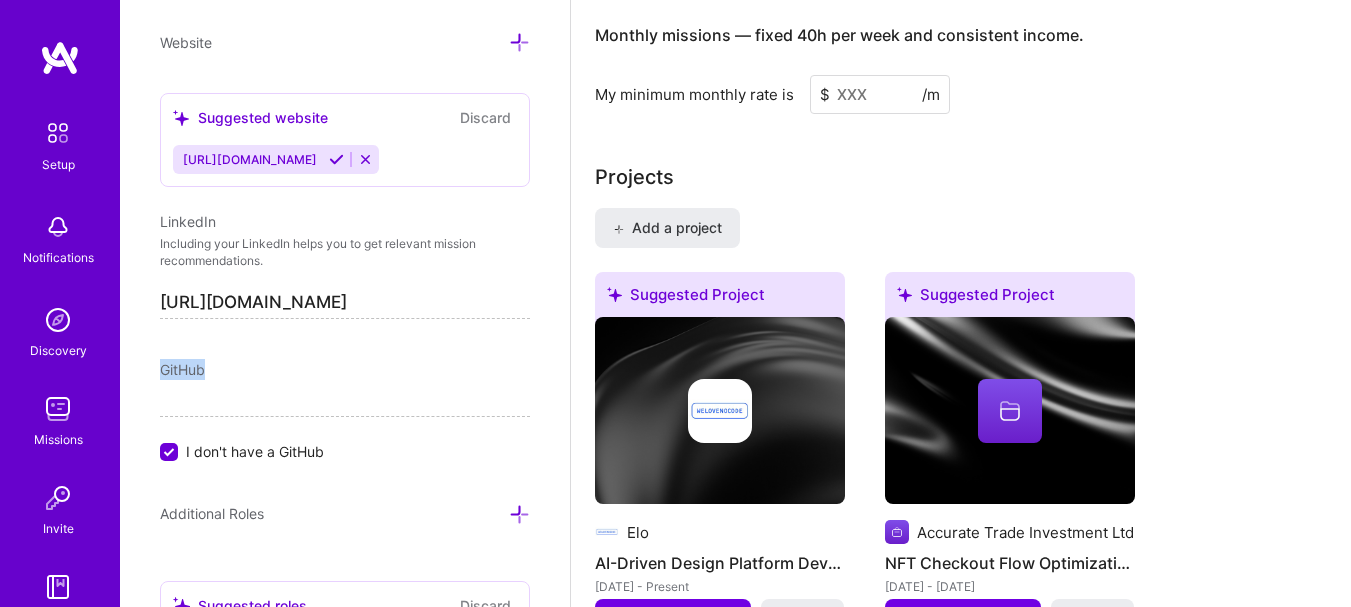 click on "GitHub" at bounding box center (182, 369) 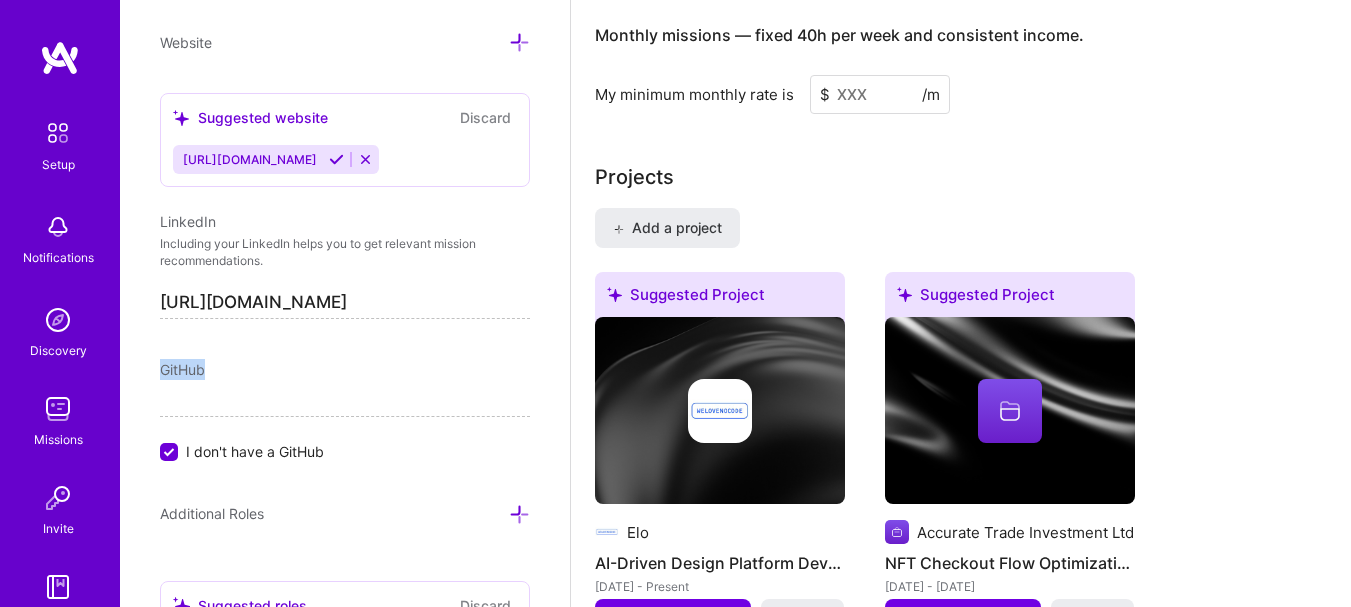 click on "I don't have a GitHub" at bounding box center (171, 453) 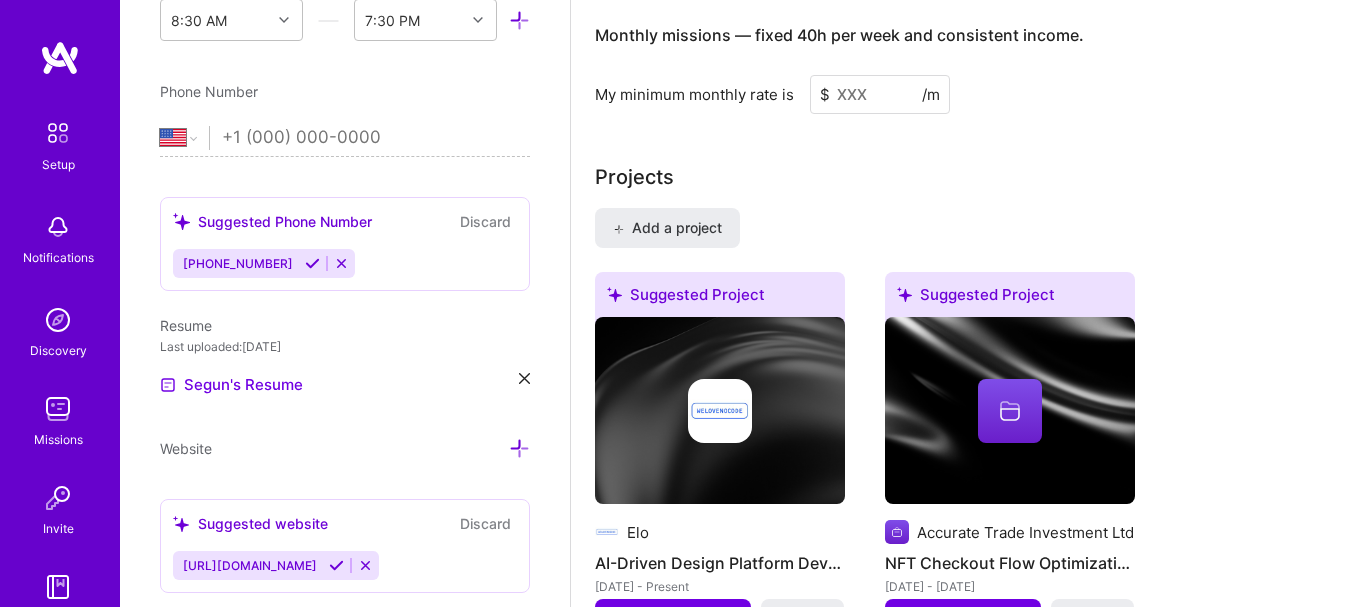 scroll, scrollTop: 697, scrollLeft: 0, axis: vertical 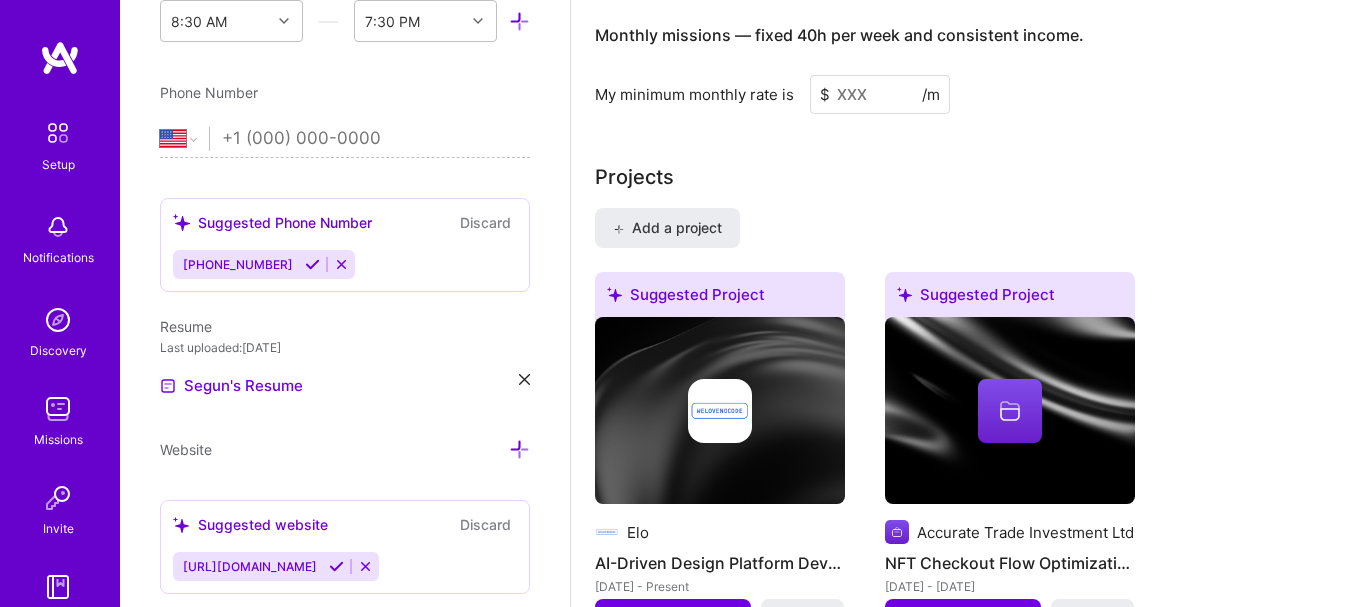 click at bounding box center (312, 264) 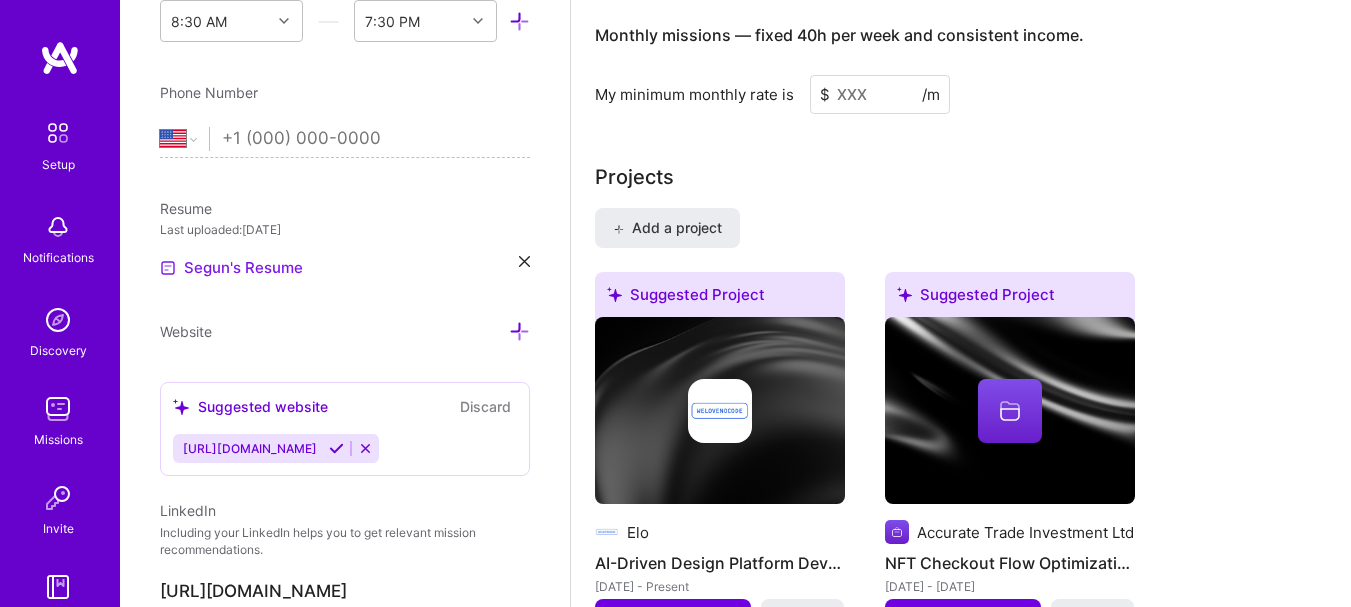 click on "Segun's Resume" at bounding box center (231, 268) 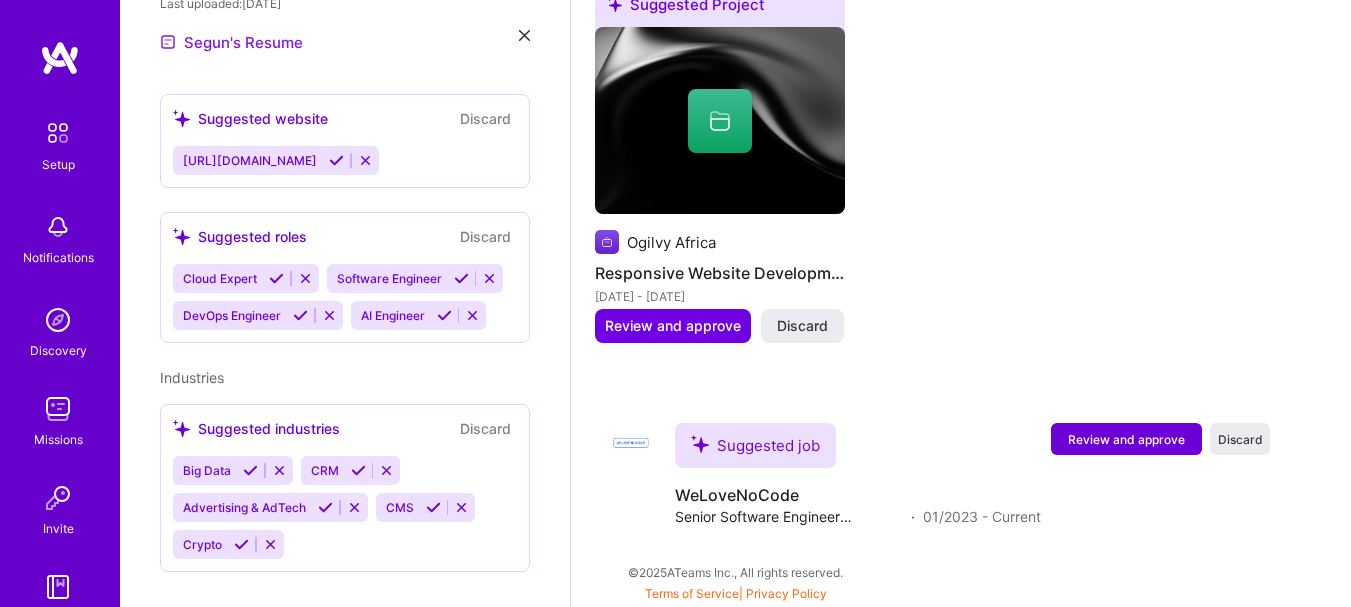 scroll, scrollTop: 1355, scrollLeft: 0, axis: vertical 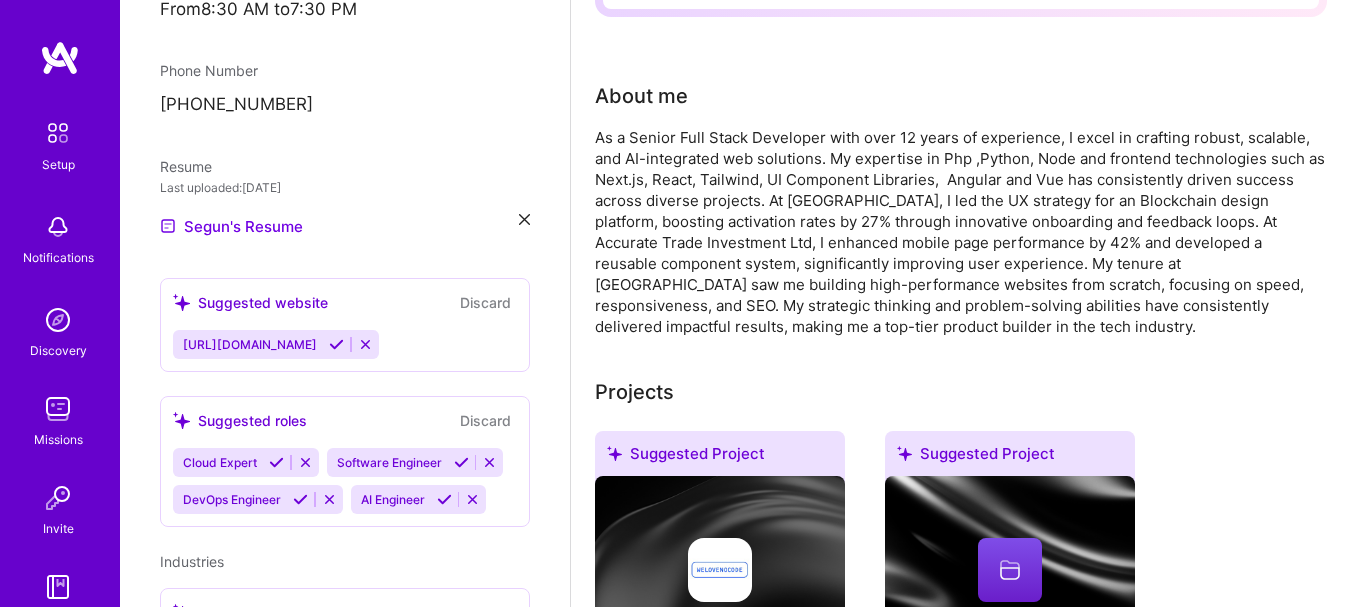 drag, startPoint x: 331, startPoint y: 282, endPoint x: 330, endPoint y: 230, distance: 52.009613 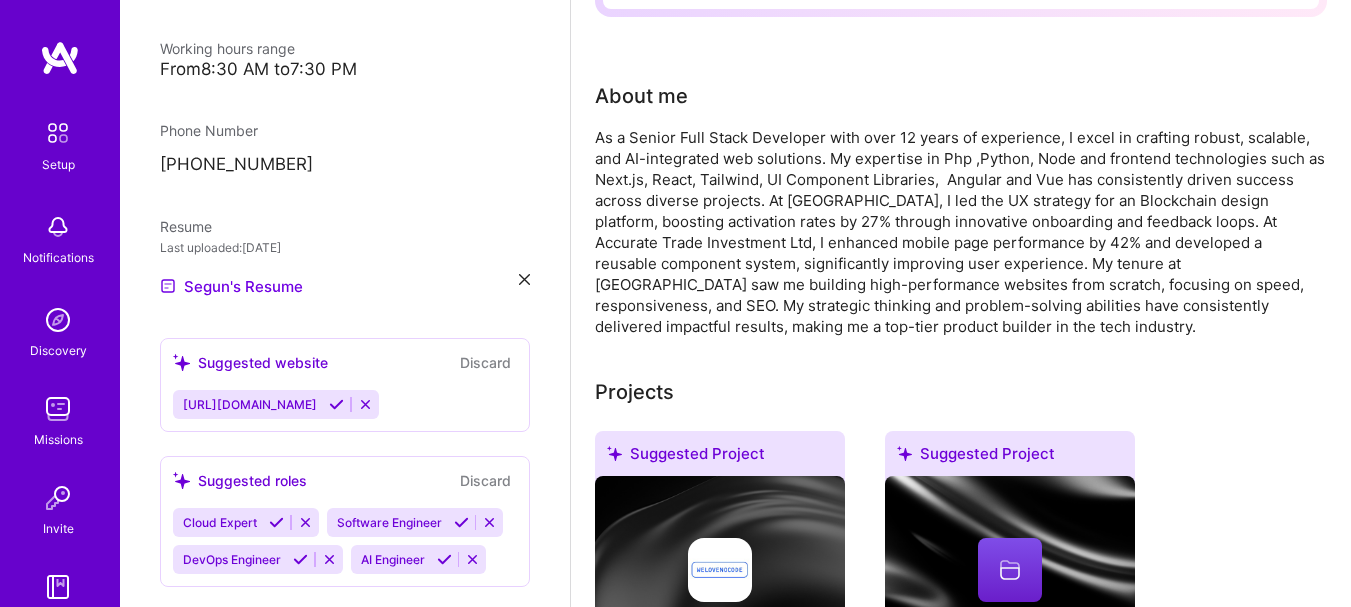scroll, scrollTop: 447, scrollLeft: 0, axis: vertical 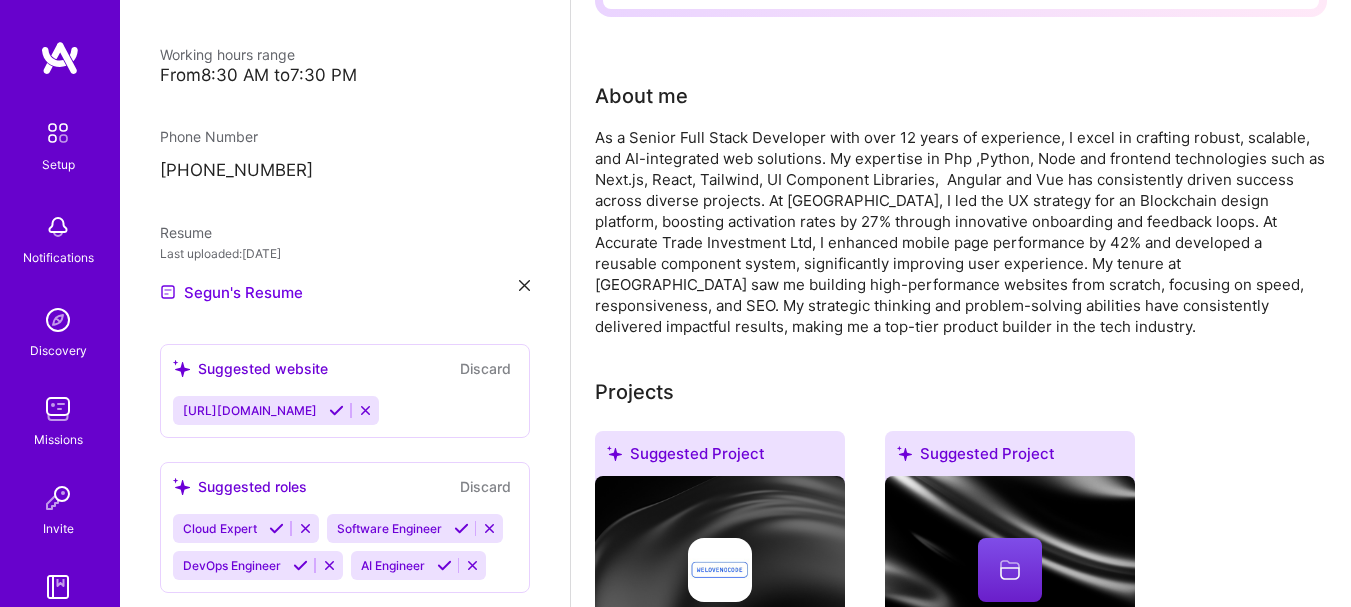 click at bounding box center [336, 410] 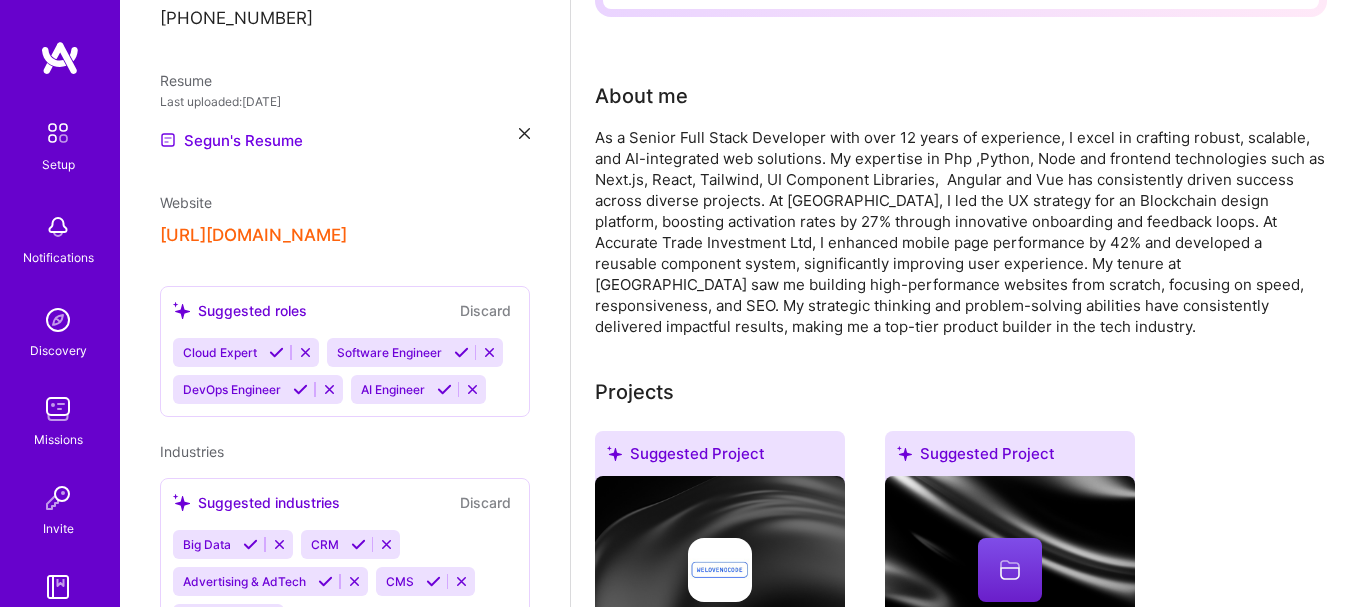 scroll, scrollTop: 600, scrollLeft: 0, axis: vertical 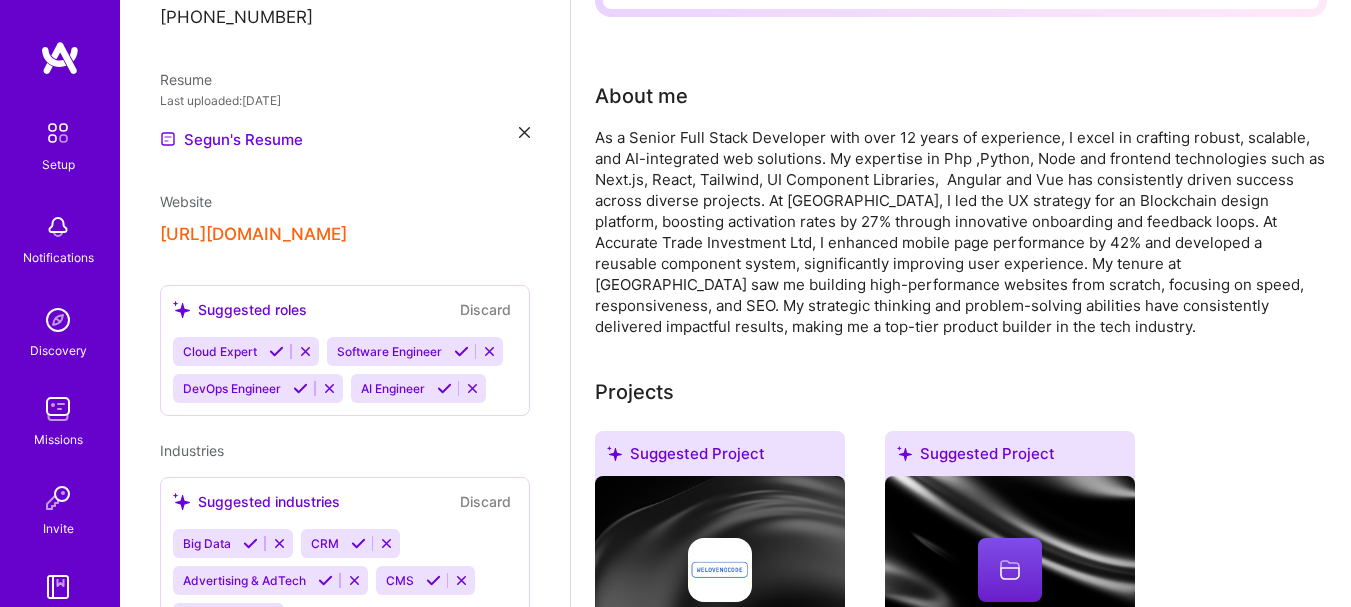 click at bounding box center (276, 351) 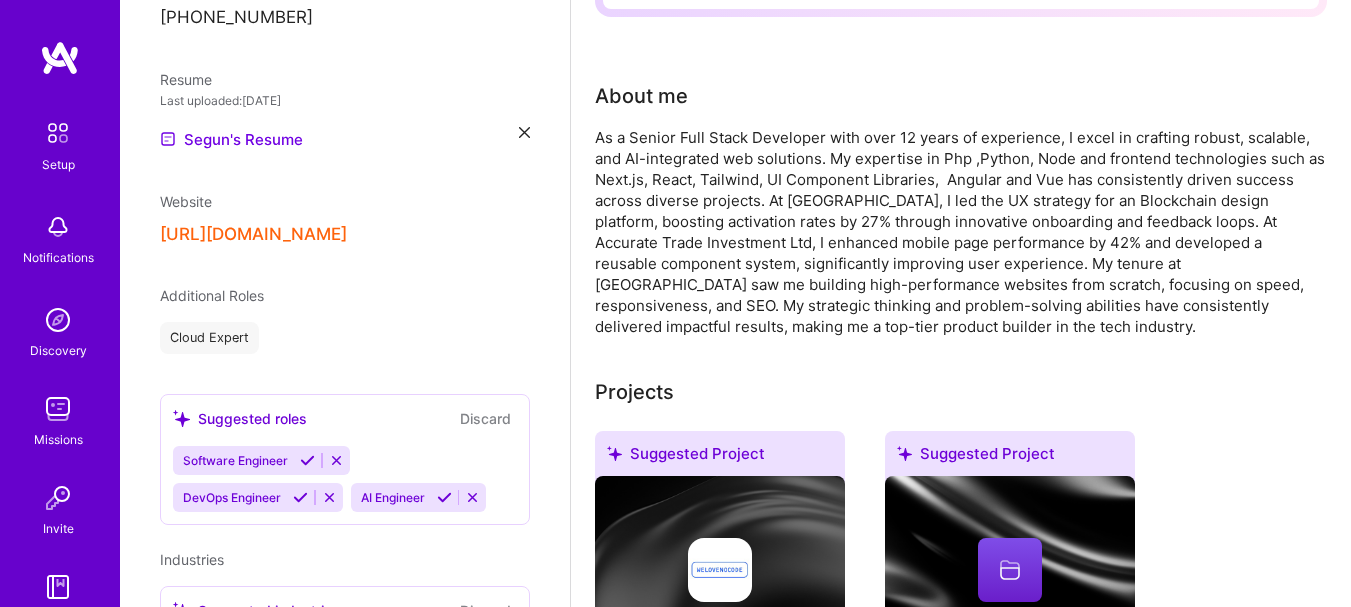 click on "Cloud Expert" at bounding box center (345, 338) 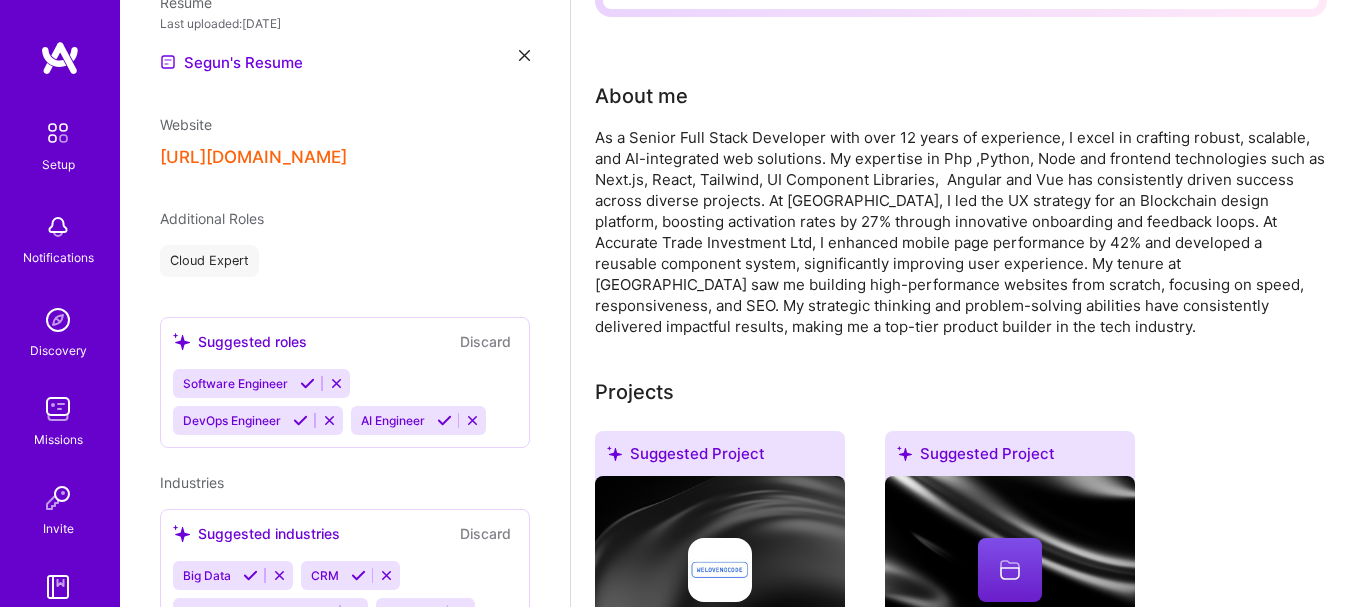 scroll, scrollTop: 713, scrollLeft: 0, axis: vertical 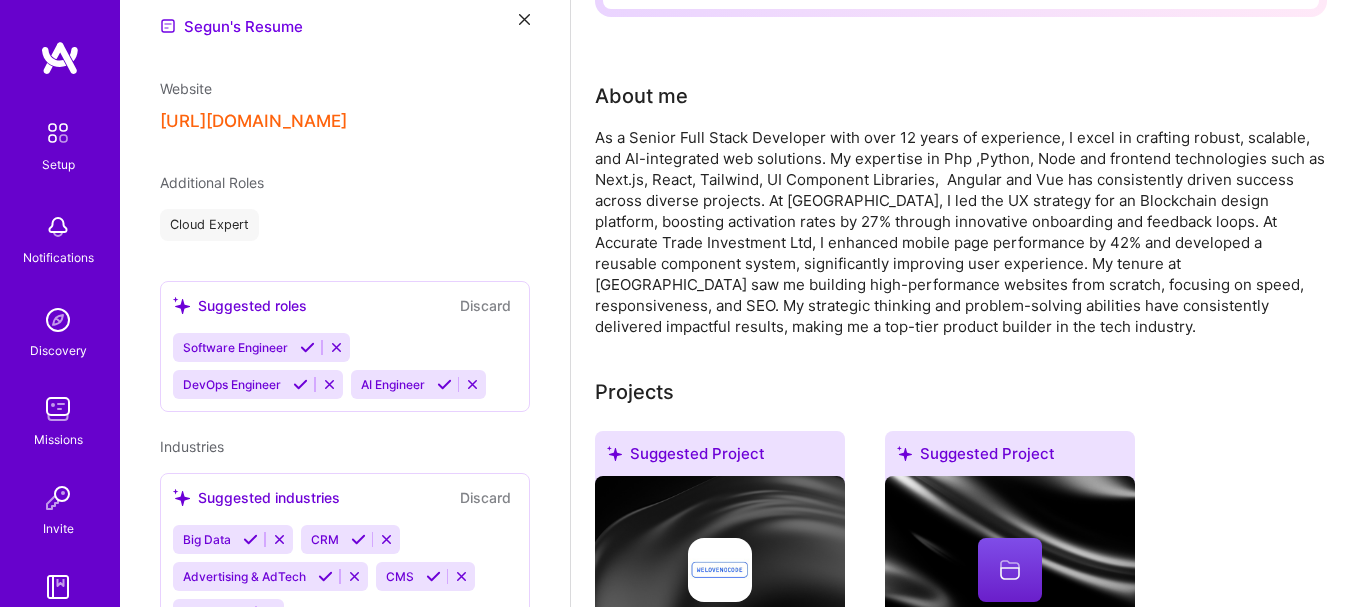 click at bounding box center (307, 347) 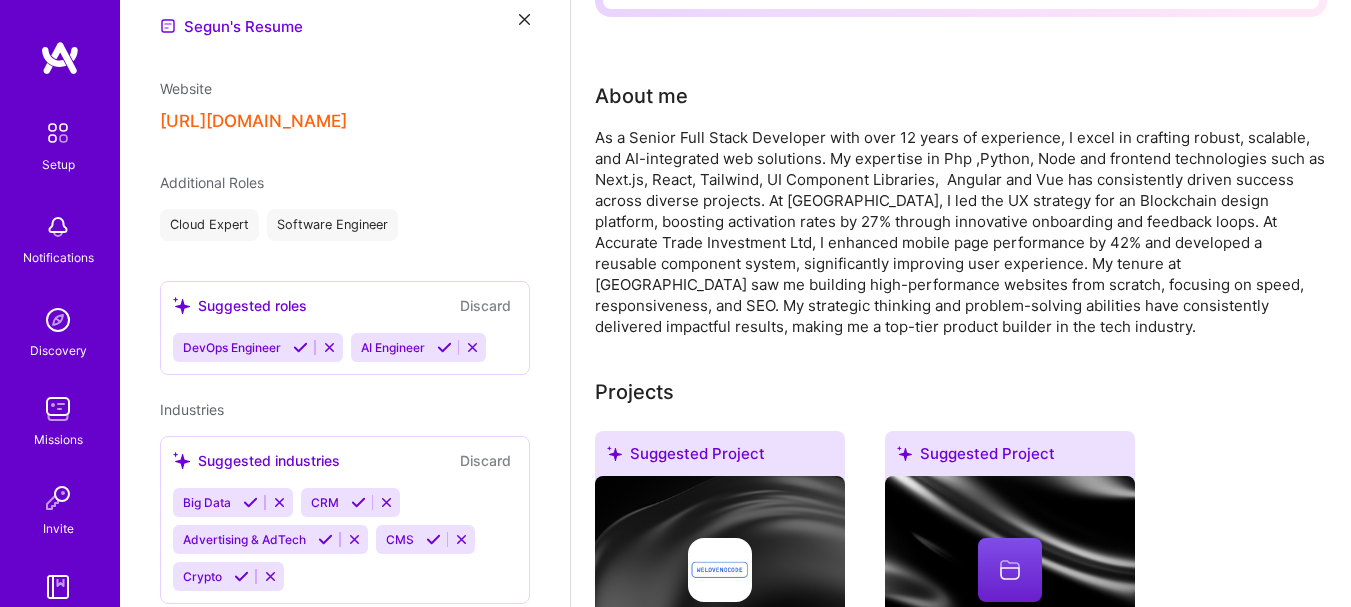 click at bounding box center [300, 347] 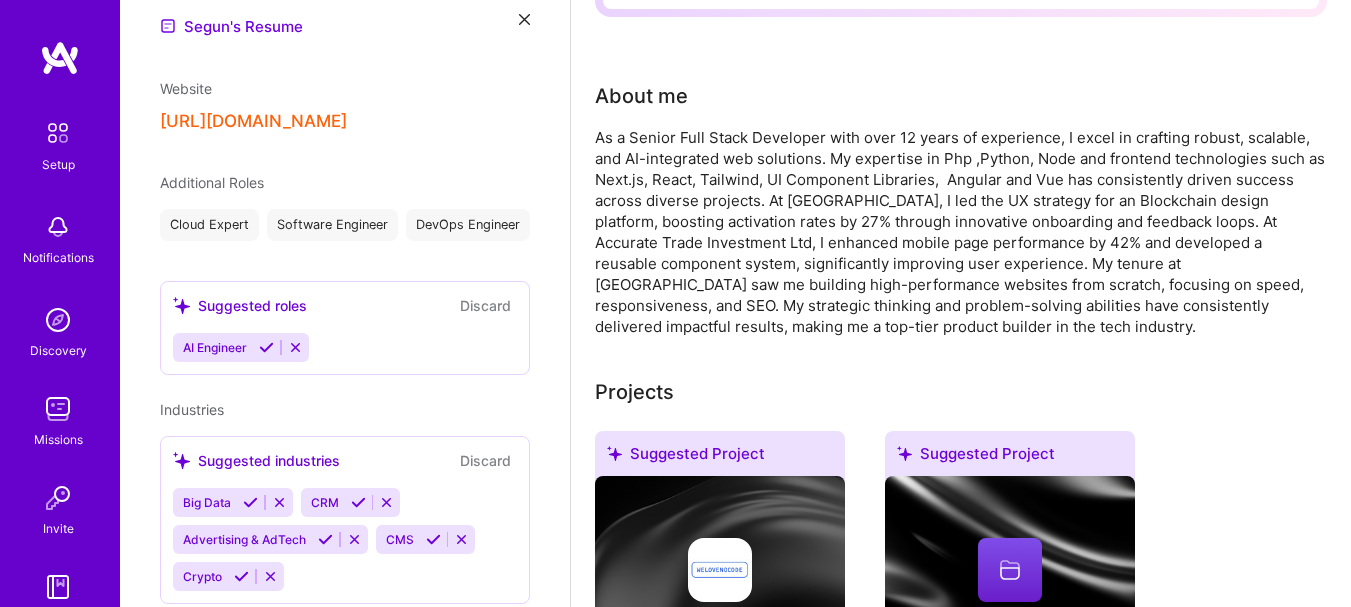 click at bounding box center [266, 347] 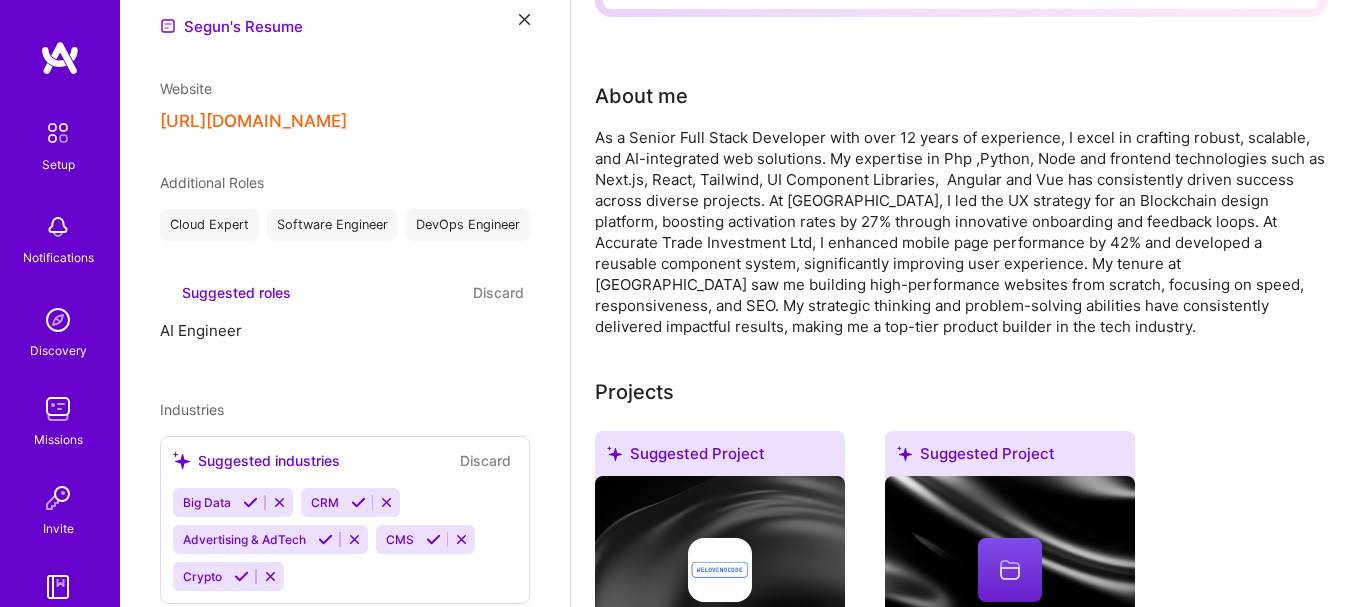scroll, scrollTop: 673, scrollLeft: 0, axis: vertical 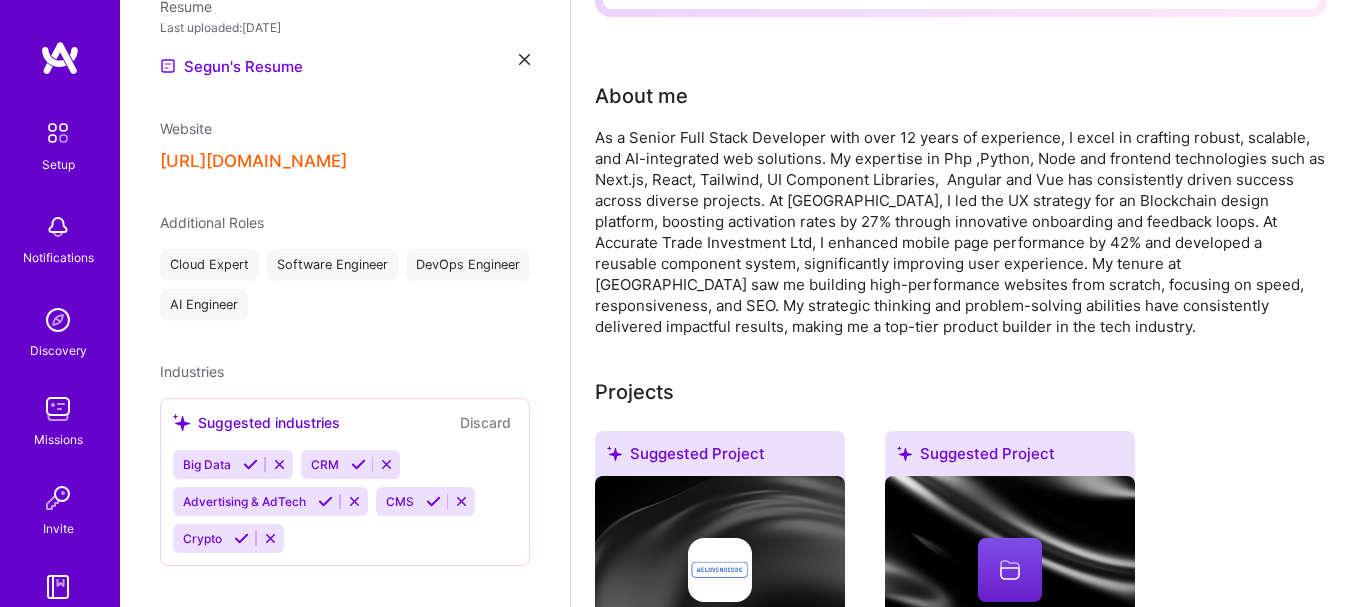 click at bounding box center [250, 464] 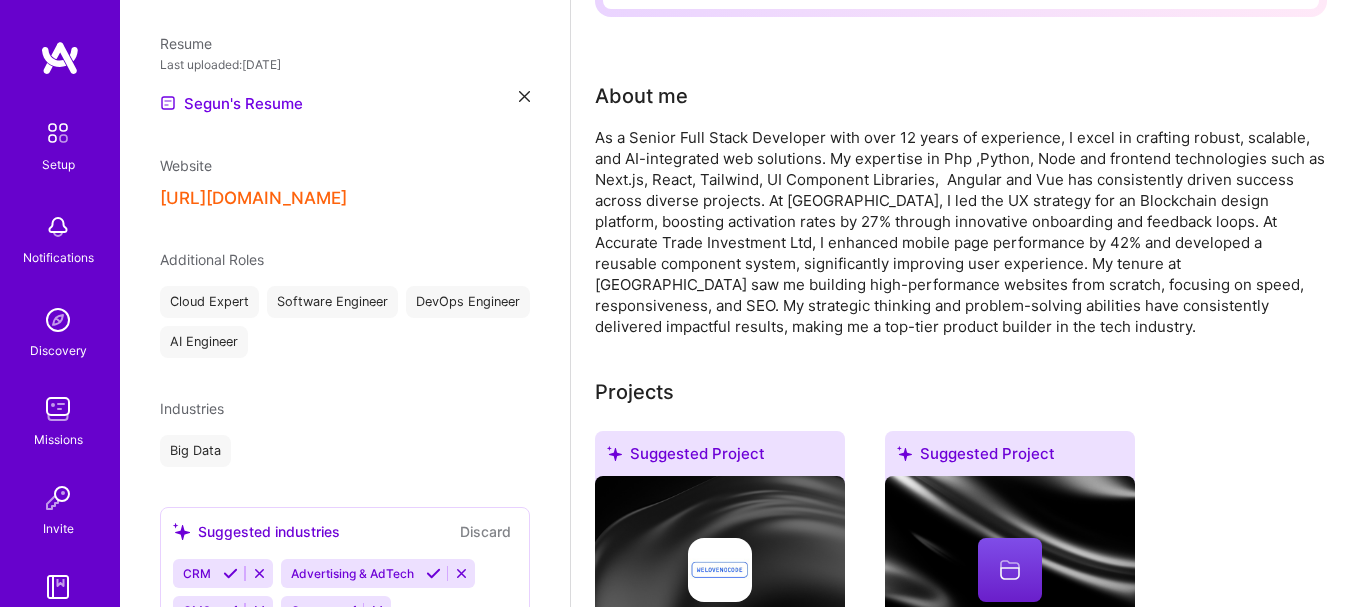 scroll, scrollTop: 673, scrollLeft: 0, axis: vertical 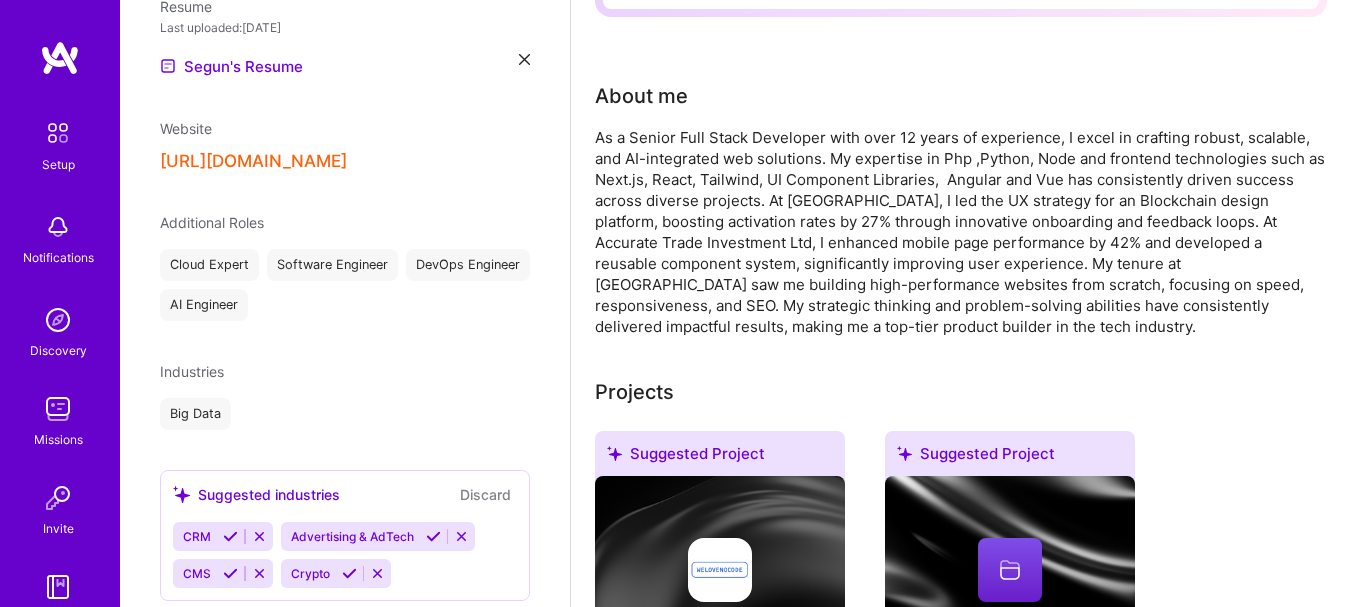 click at bounding box center (230, 536) 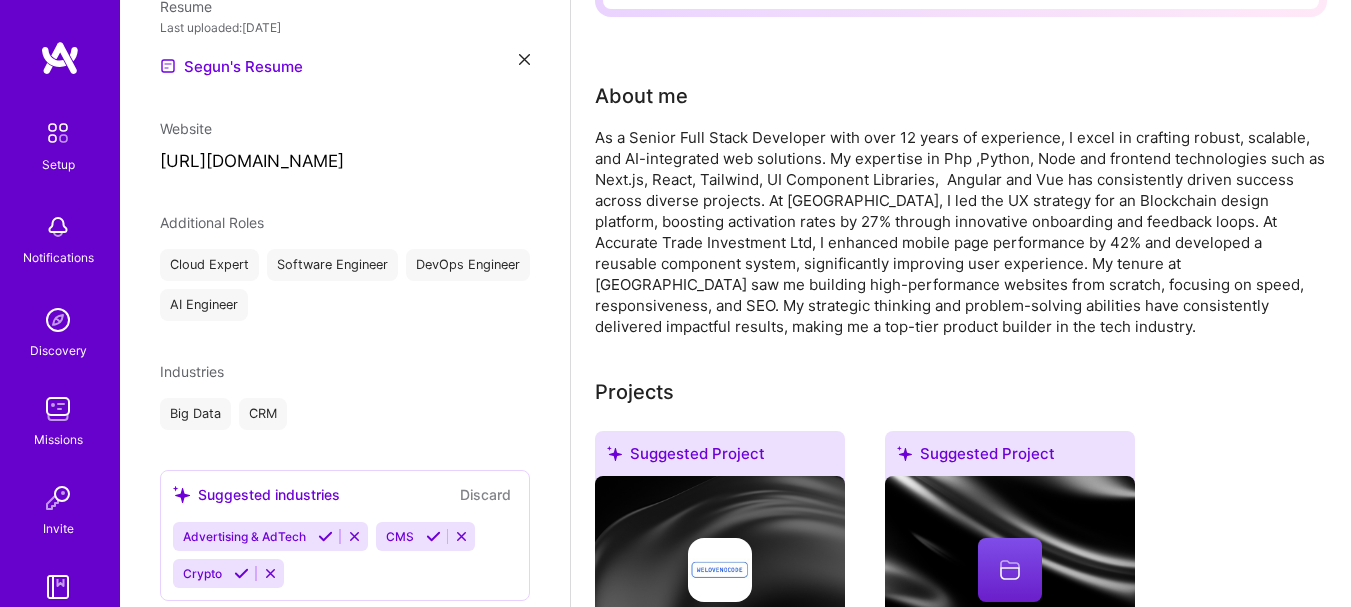 click at bounding box center [241, 573] 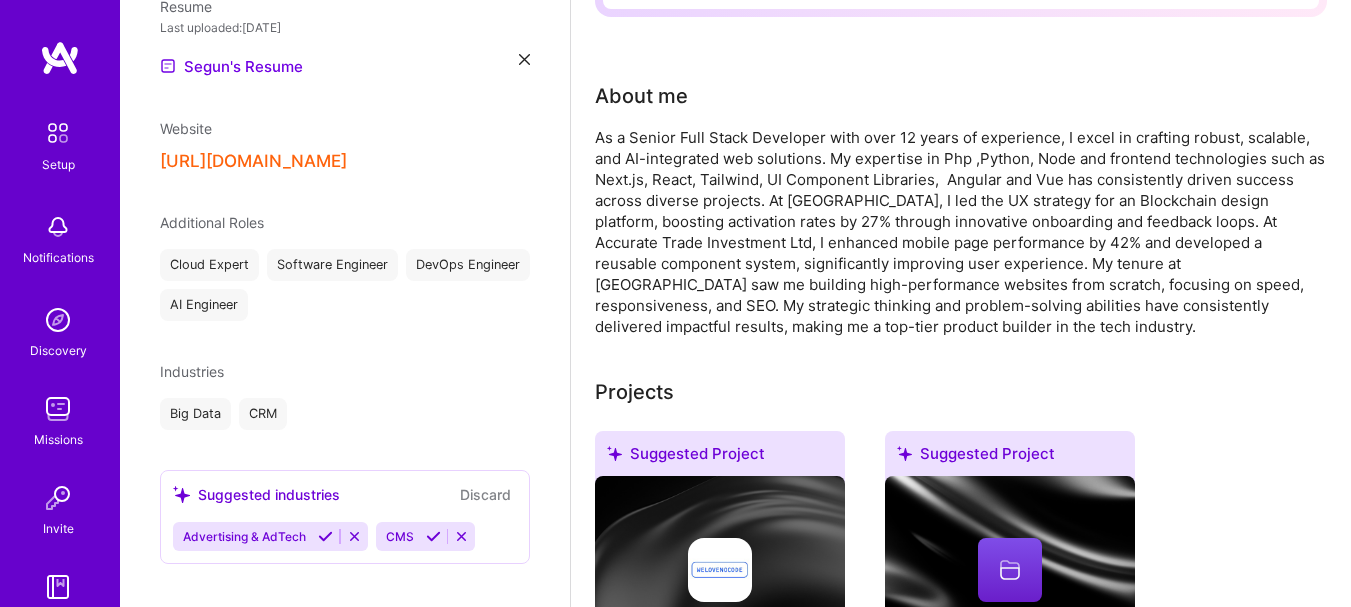 scroll, scrollTop: 671, scrollLeft: 0, axis: vertical 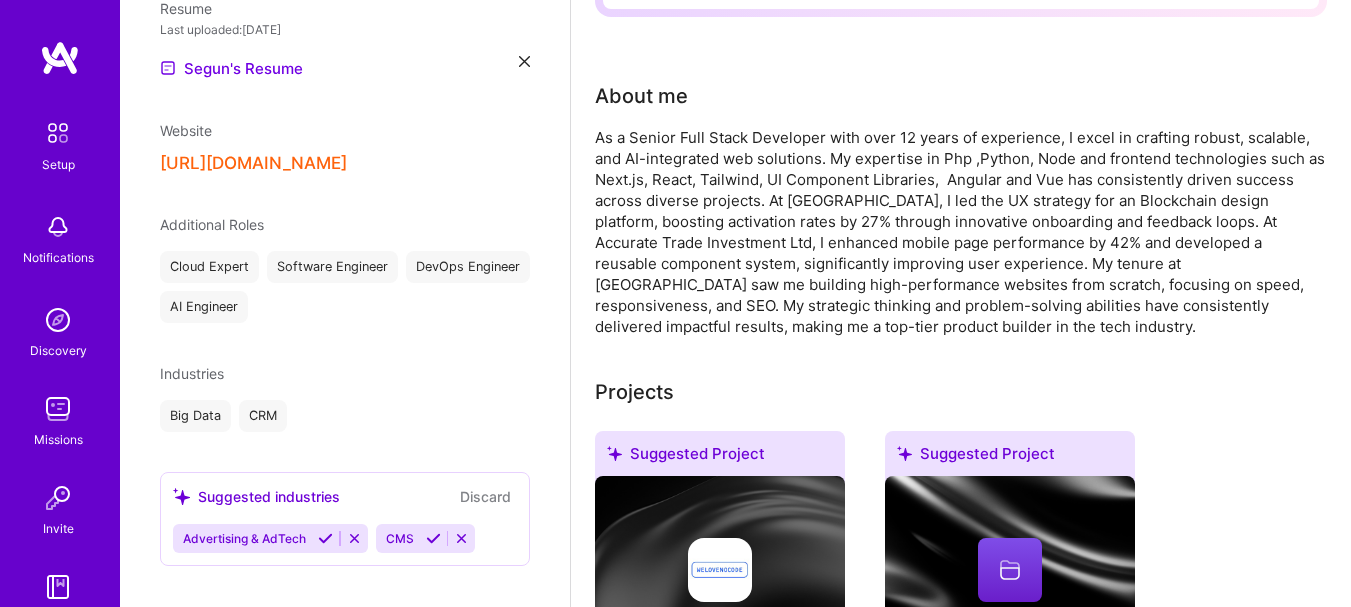 click at bounding box center [325, 538] 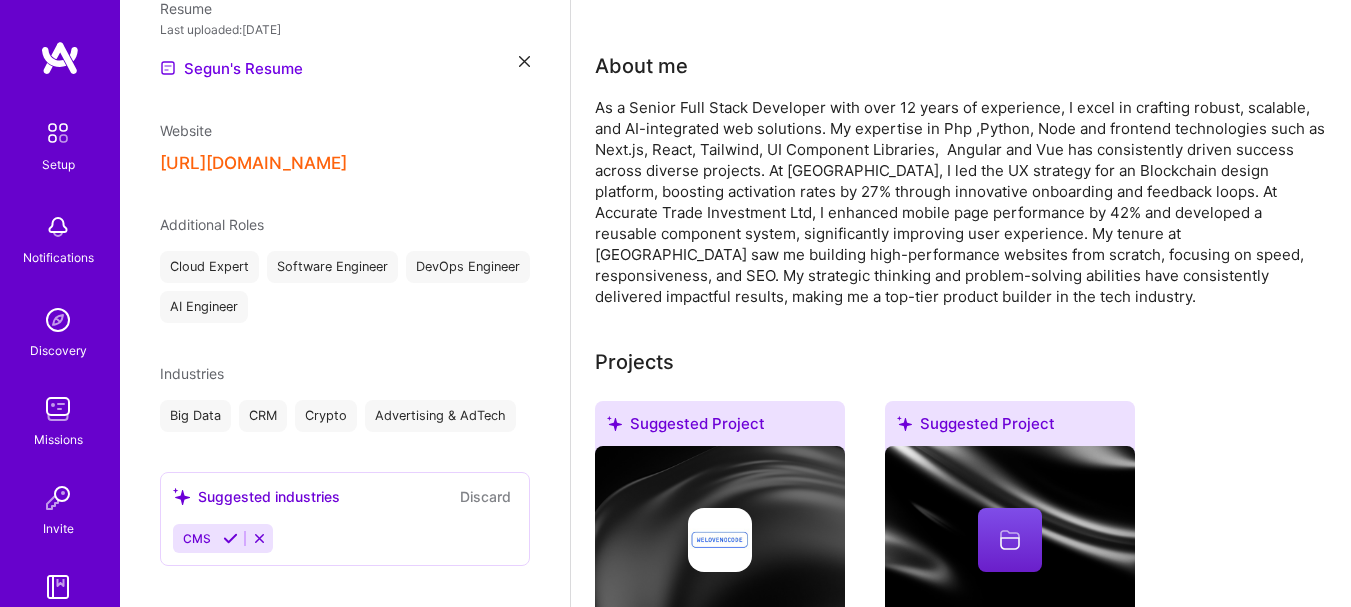 click at bounding box center [230, 538] 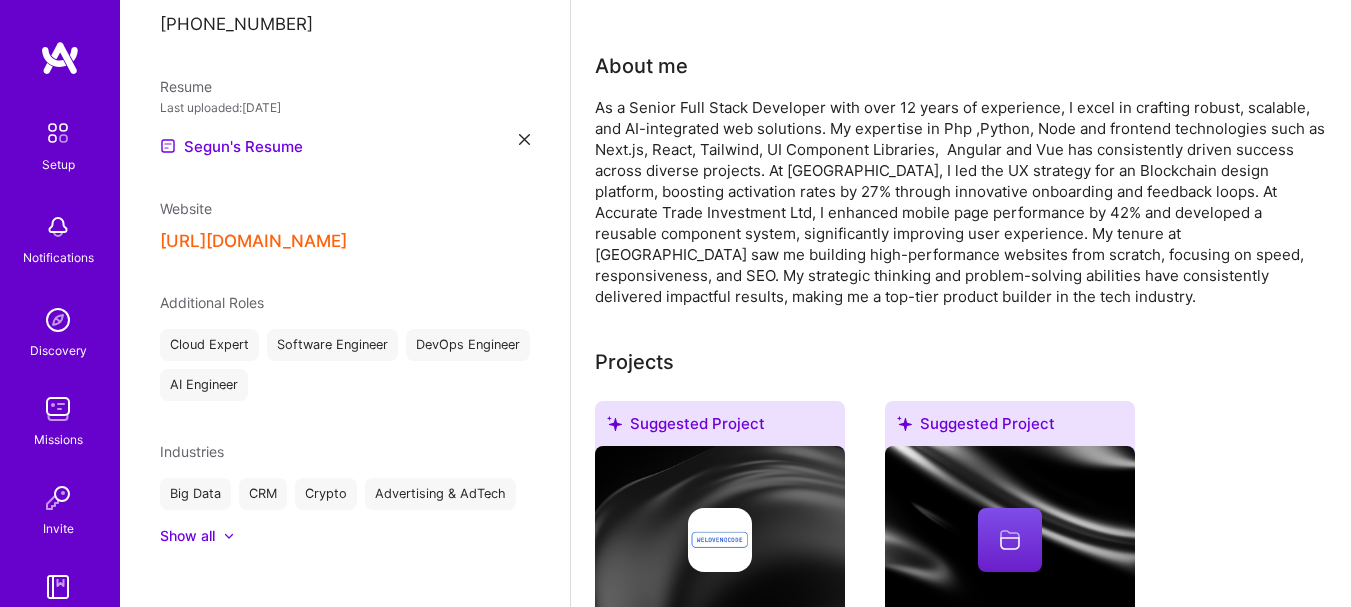scroll, scrollTop: 629, scrollLeft: 0, axis: vertical 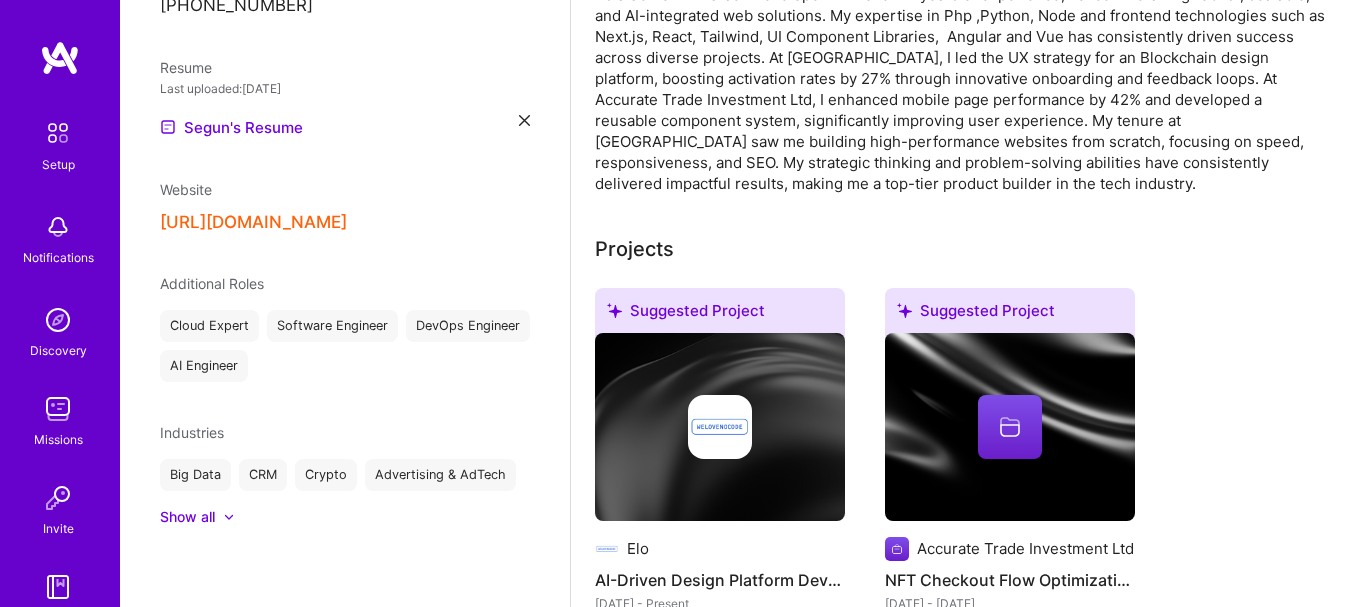 click on "Show all" at bounding box center [345, 517] 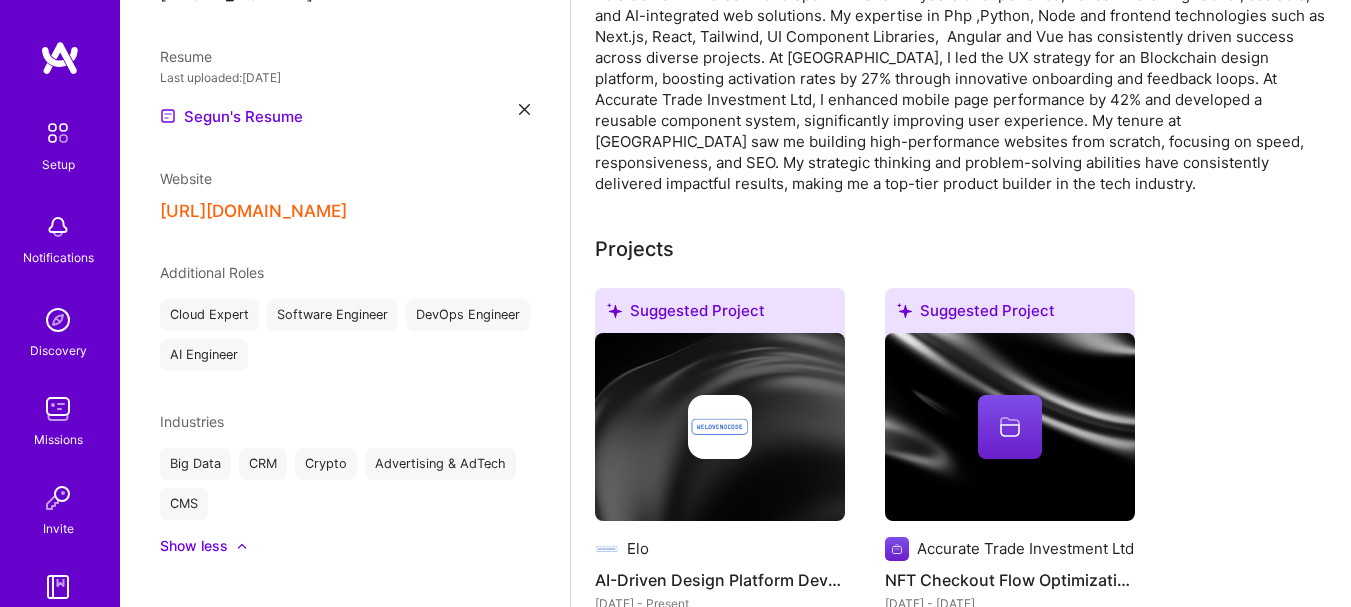 scroll, scrollTop: 629, scrollLeft: 0, axis: vertical 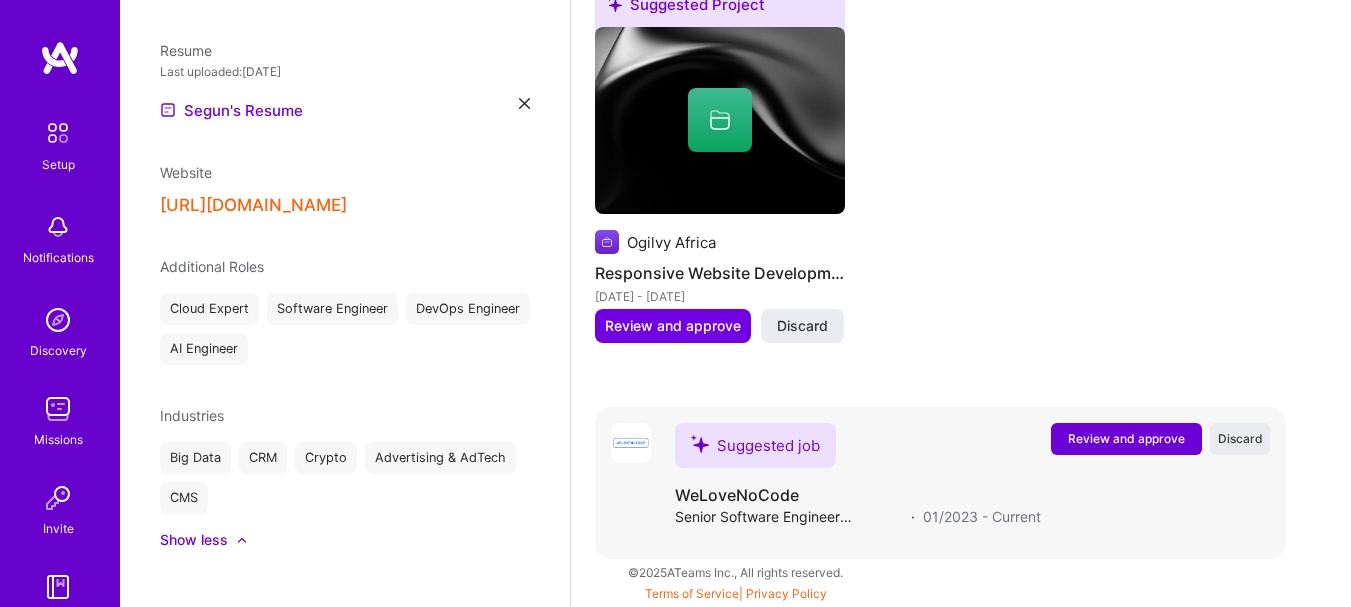 click on "Review and approve" at bounding box center (1126, 438) 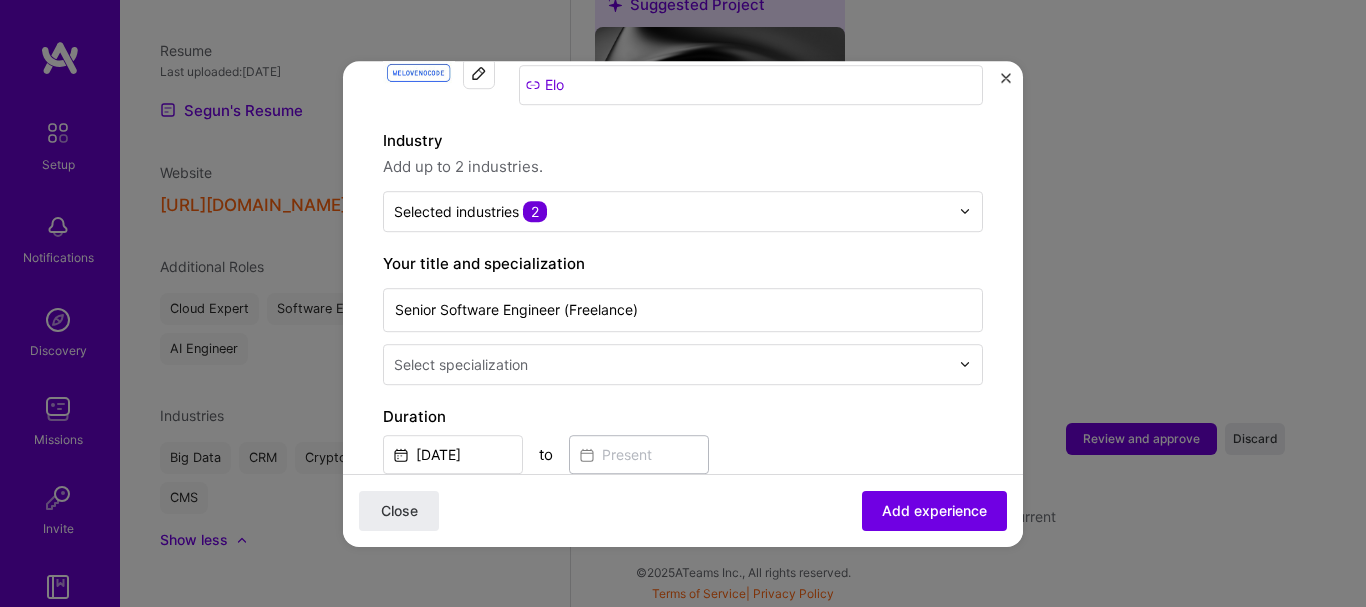scroll, scrollTop: 246, scrollLeft: 0, axis: vertical 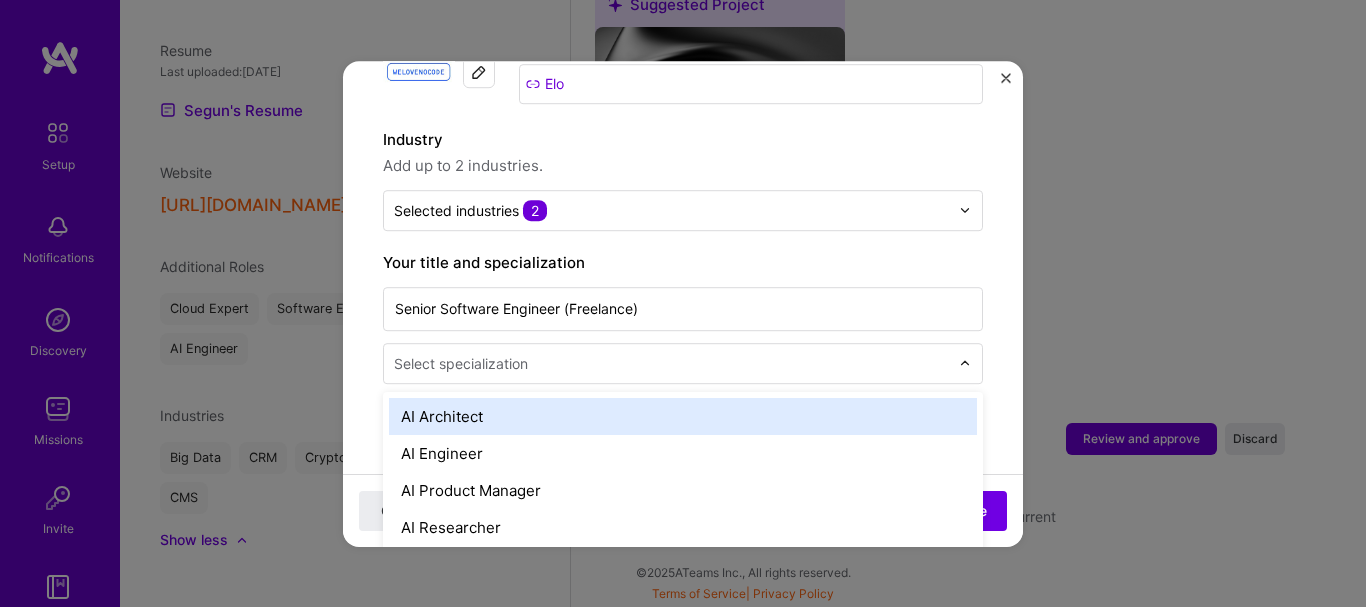 click at bounding box center (673, 363) 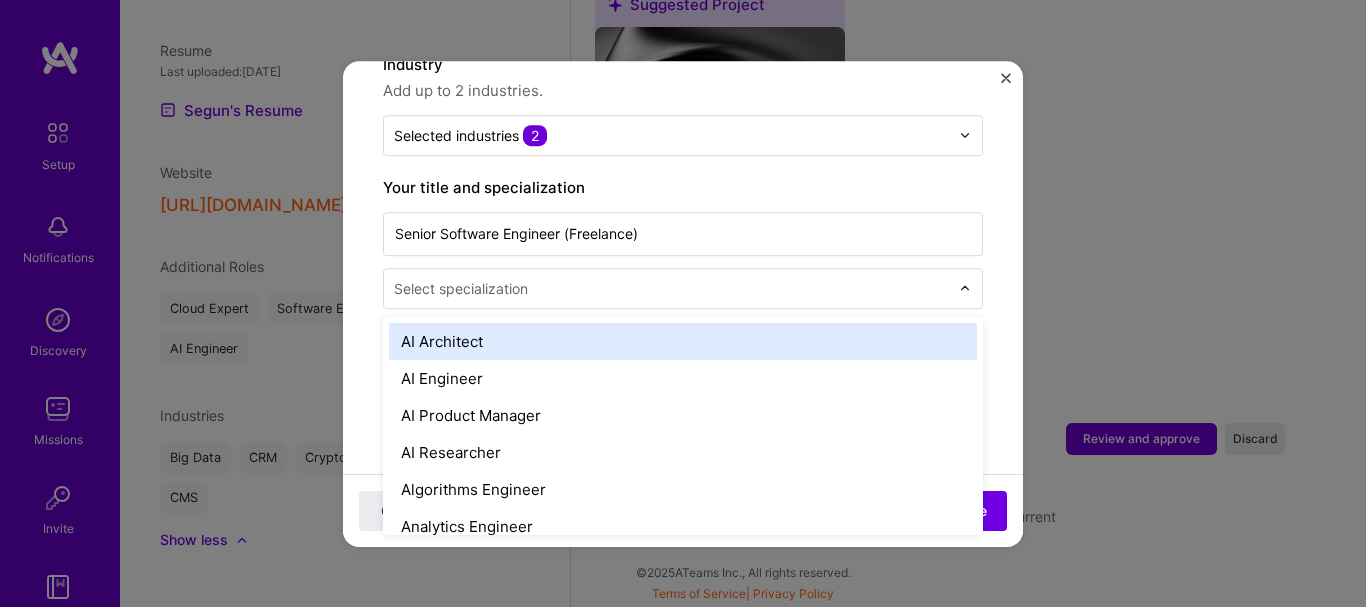 scroll, scrollTop: 353, scrollLeft: 0, axis: vertical 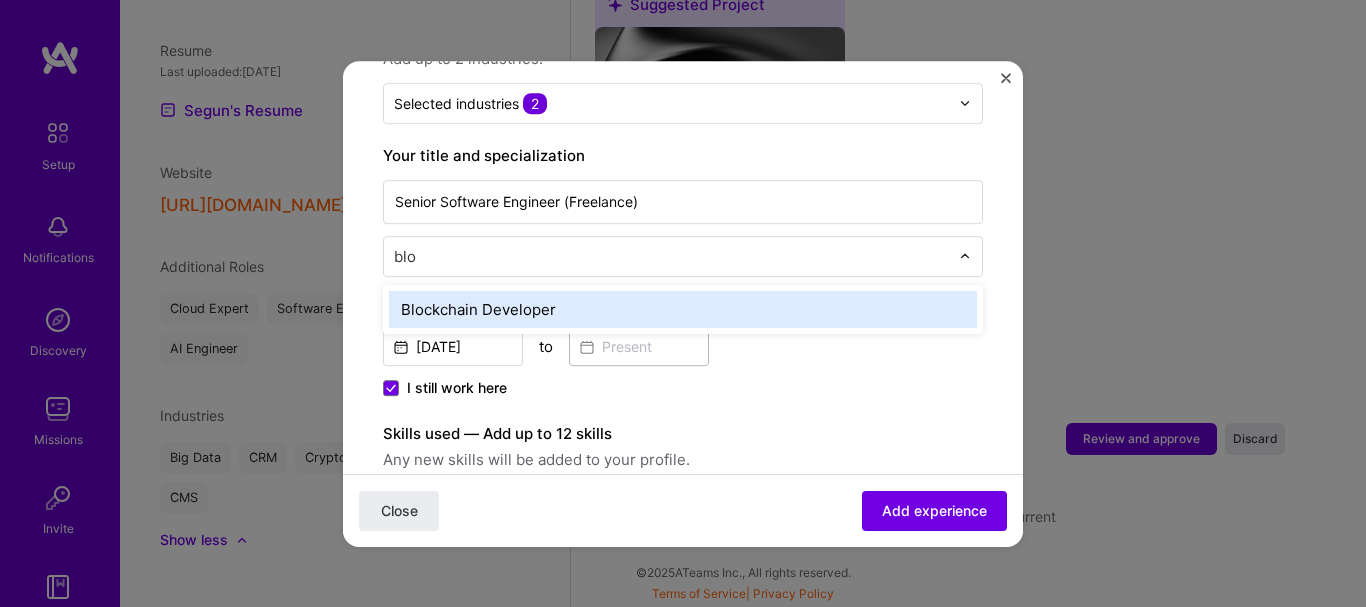 type on "bloc" 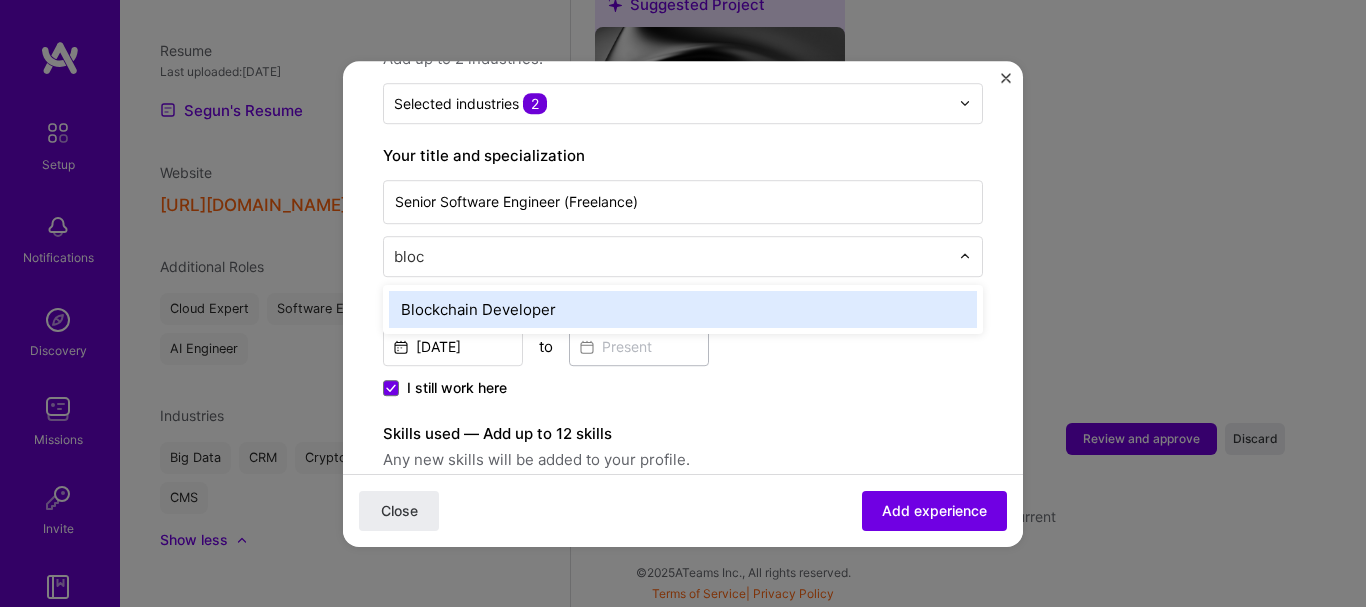 click on "Blockchain Developer" at bounding box center [683, 309] 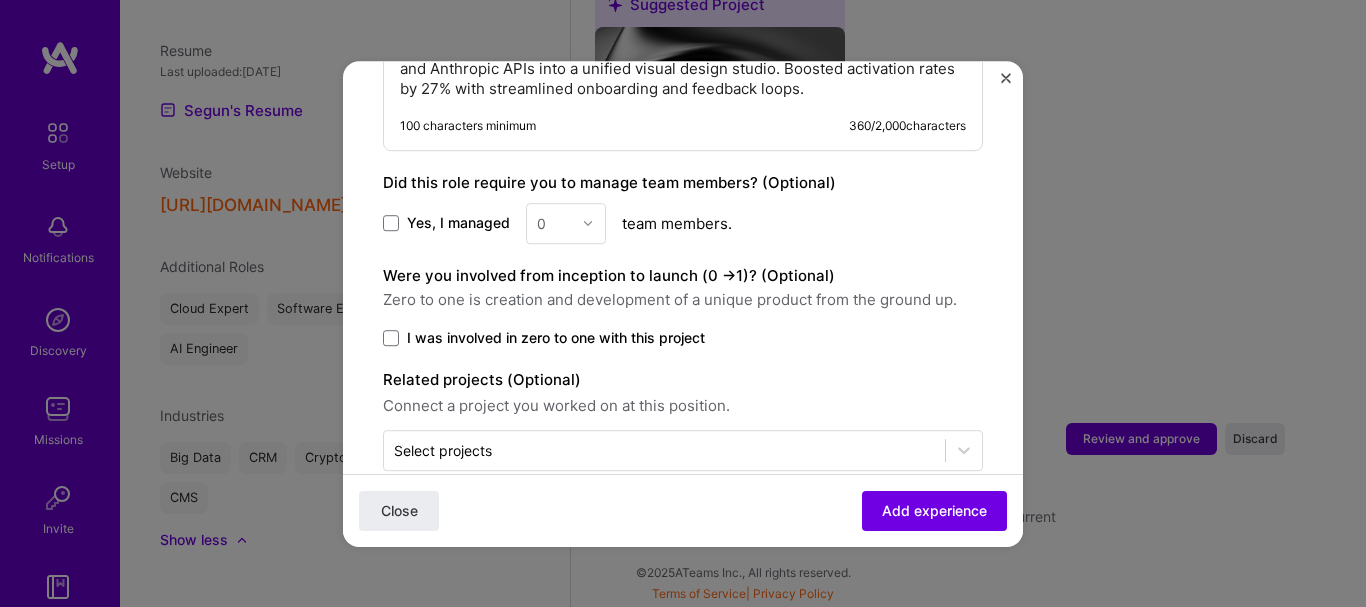 scroll, scrollTop: 1185, scrollLeft: 0, axis: vertical 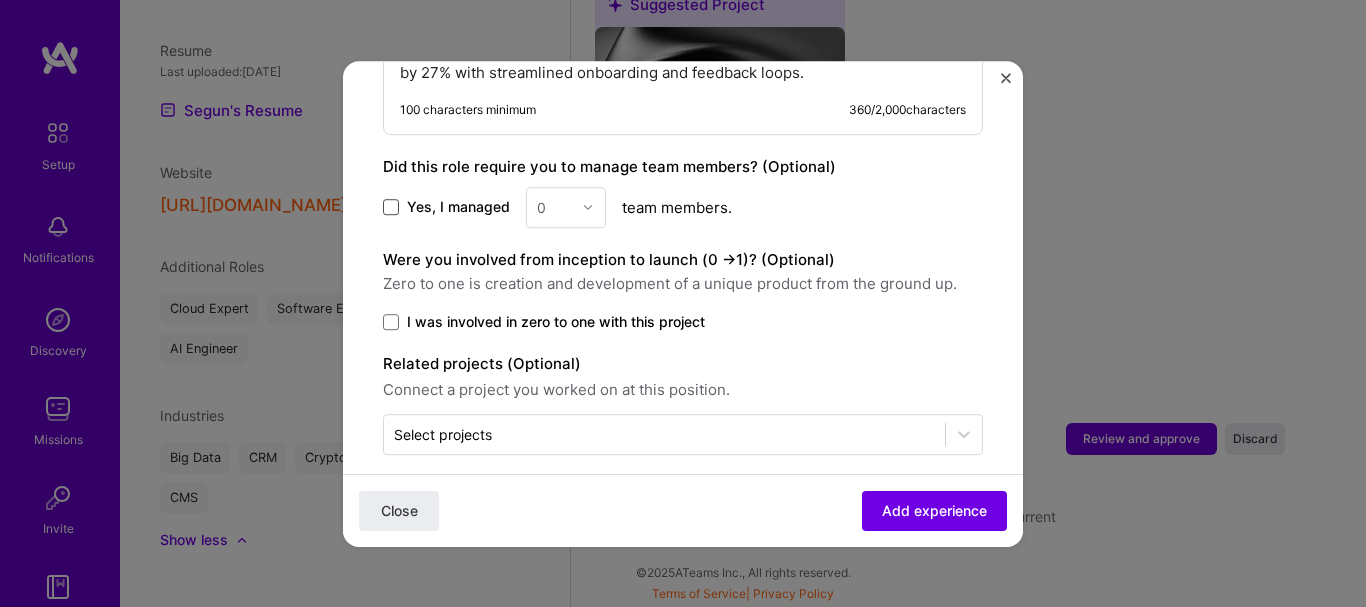 click at bounding box center (391, 207) 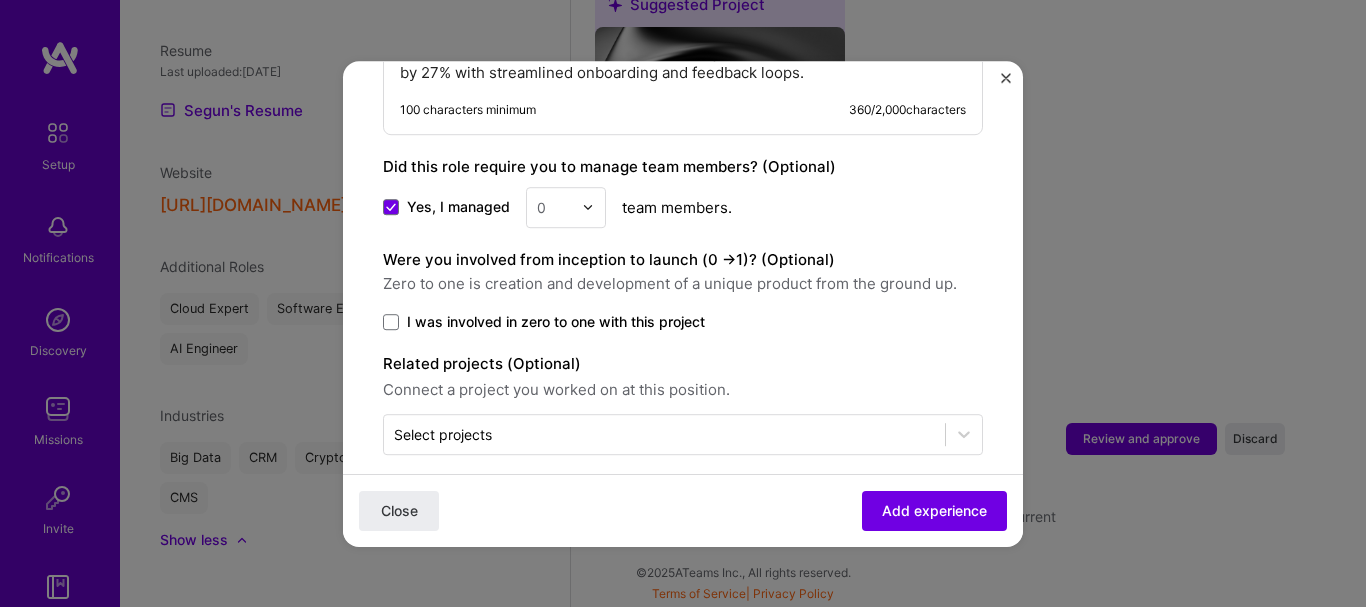 click at bounding box center (593, 207) 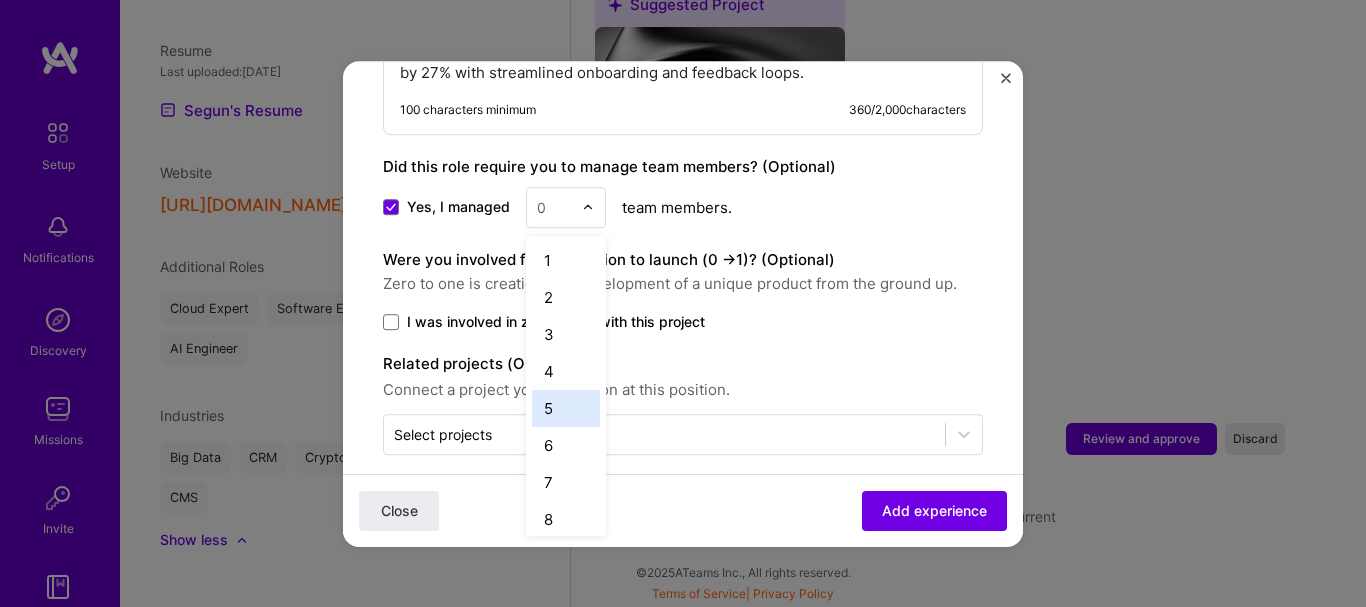 click on "5" at bounding box center (566, 408) 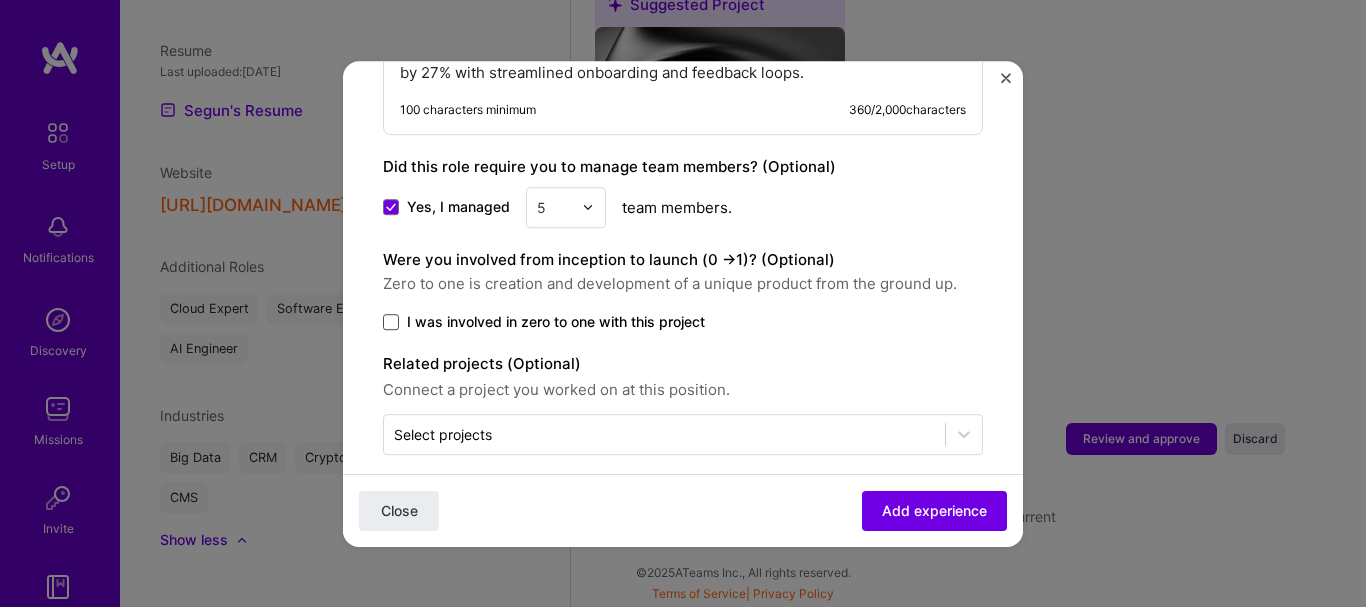 click at bounding box center (391, 322) 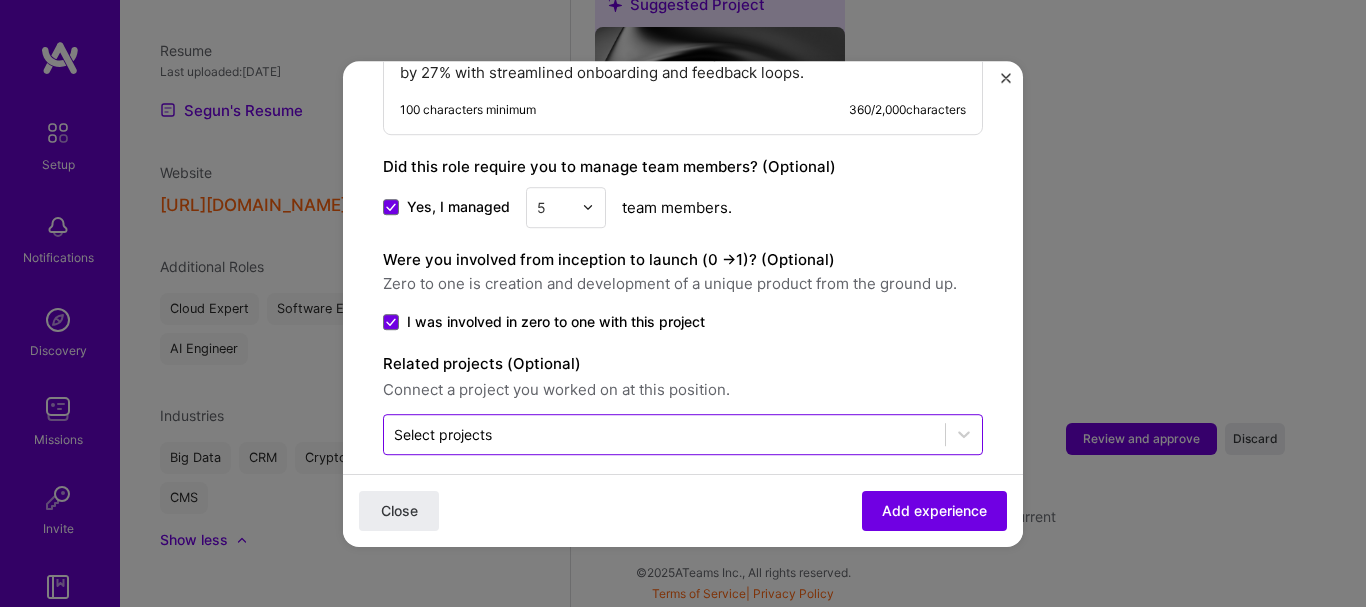 click on "Select projects" at bounding box center [664, 434] 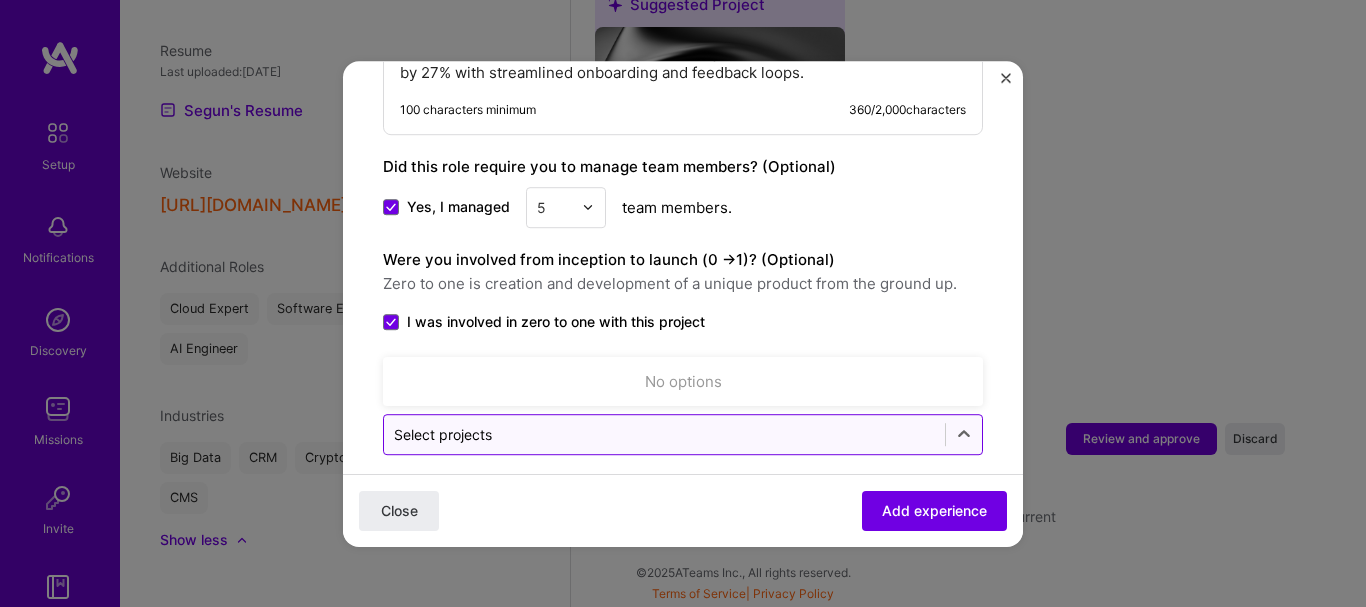 click at bounding box center (664, 434) 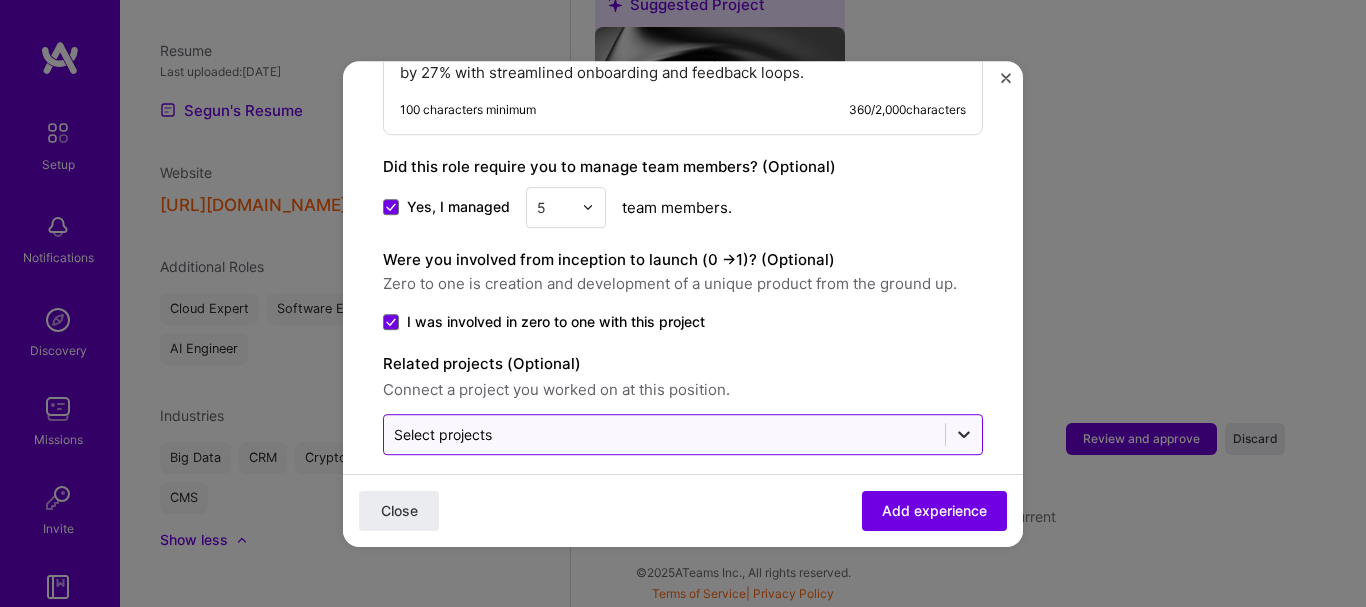 click at bounding box center [964, 434] 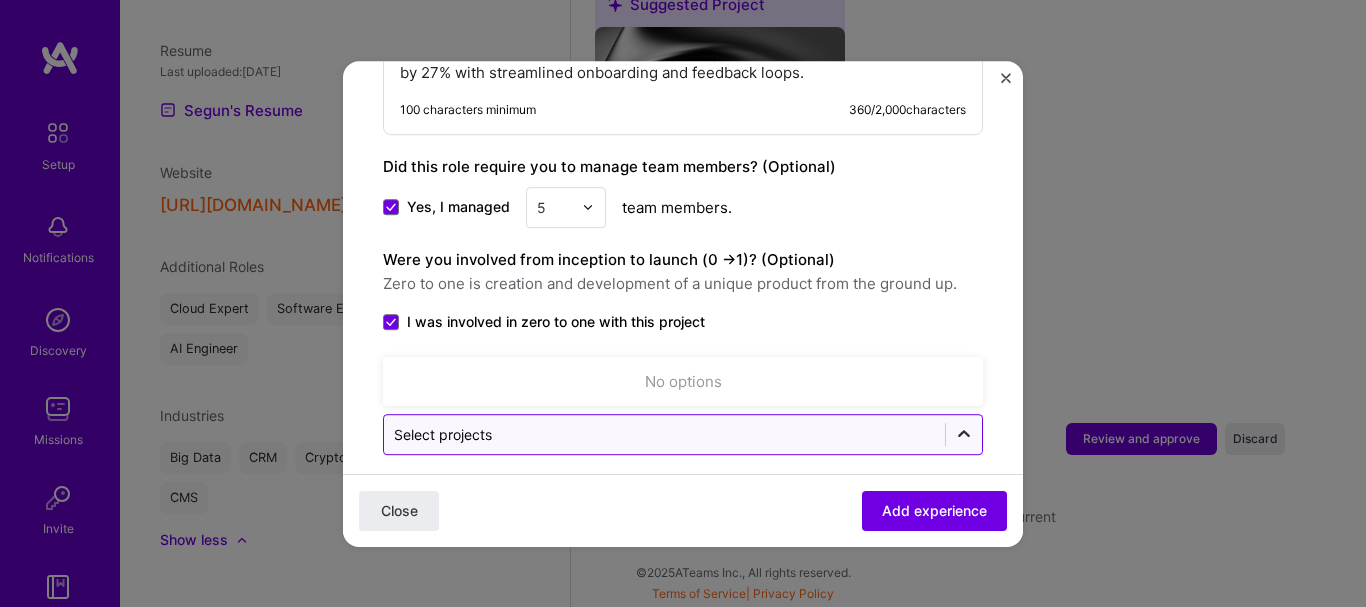 click at bounding box center [964, 434] 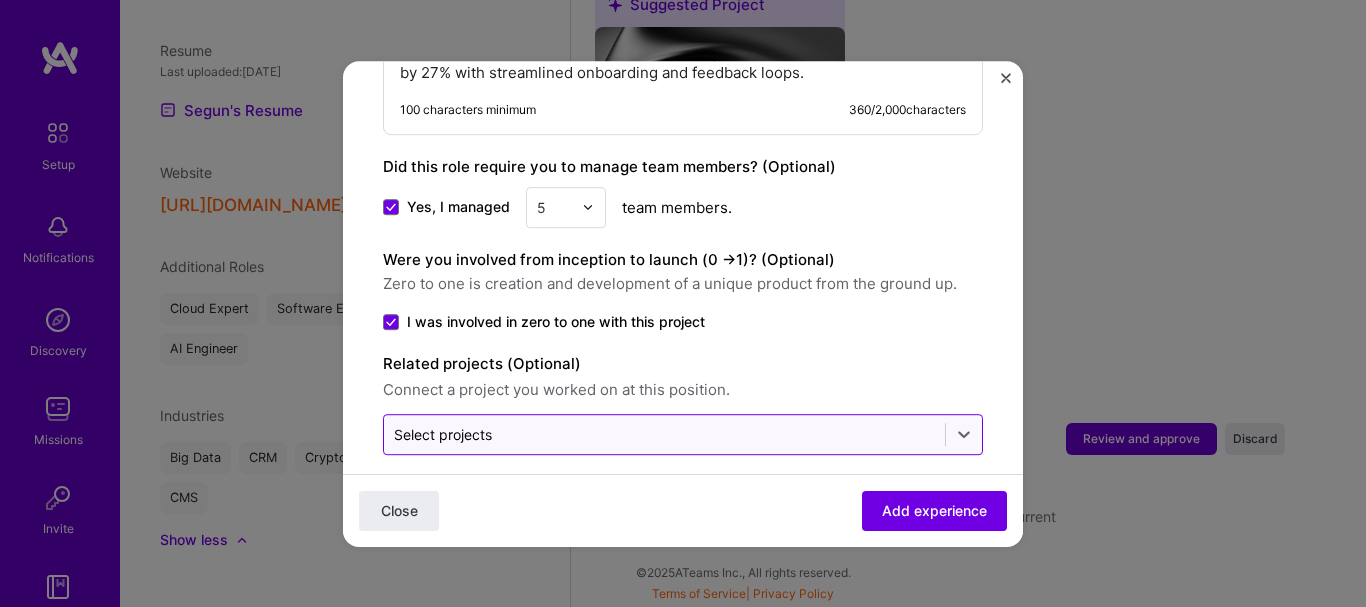 click at bounding box center (664, 434) 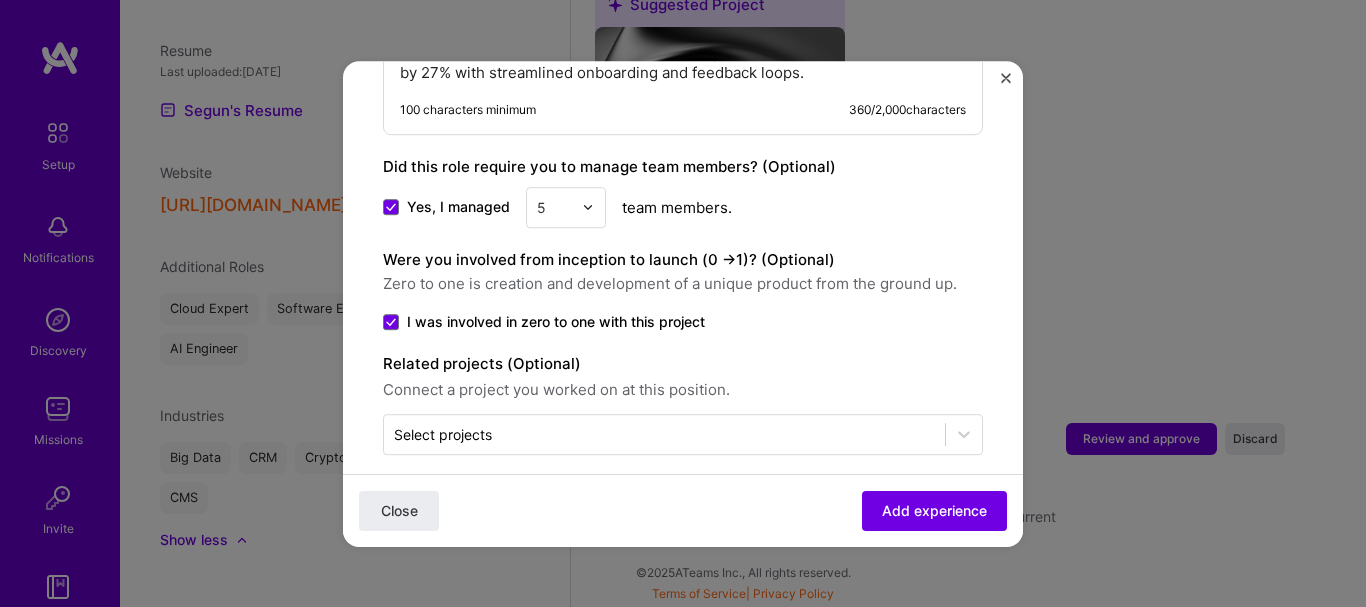 click on "Related projects (Optional) Connect a project you worked on at this position." at bounding box center [683, 377] 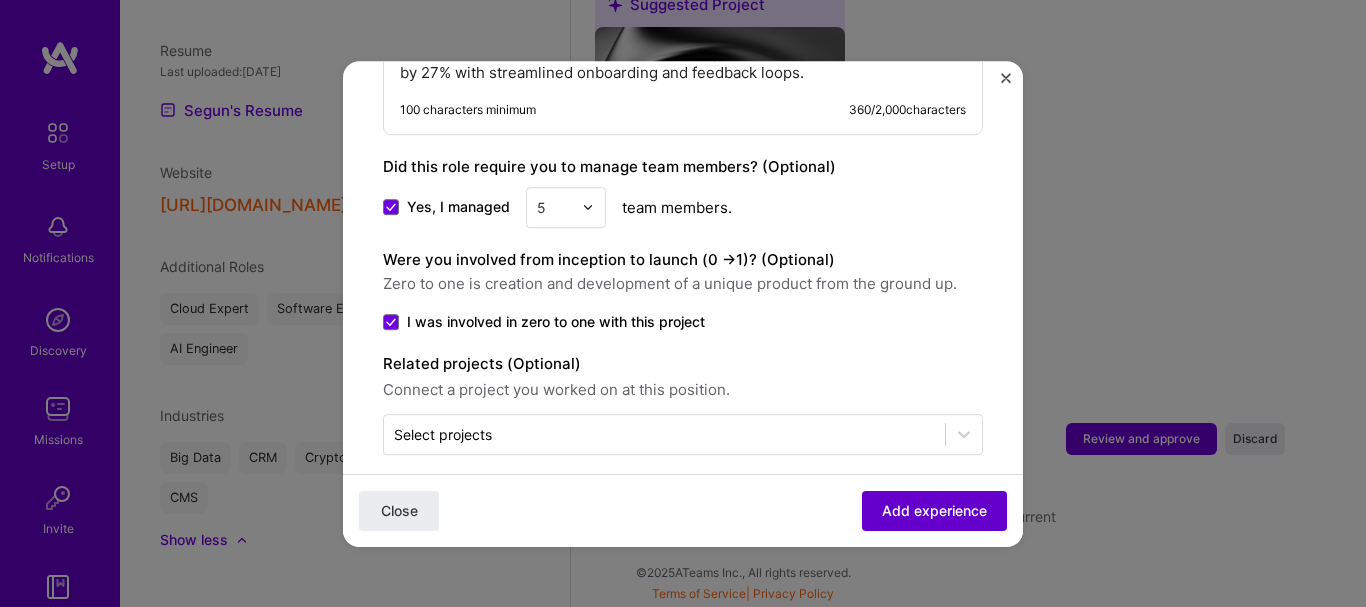 click on "Add experience" at bounding box center (934, 510) 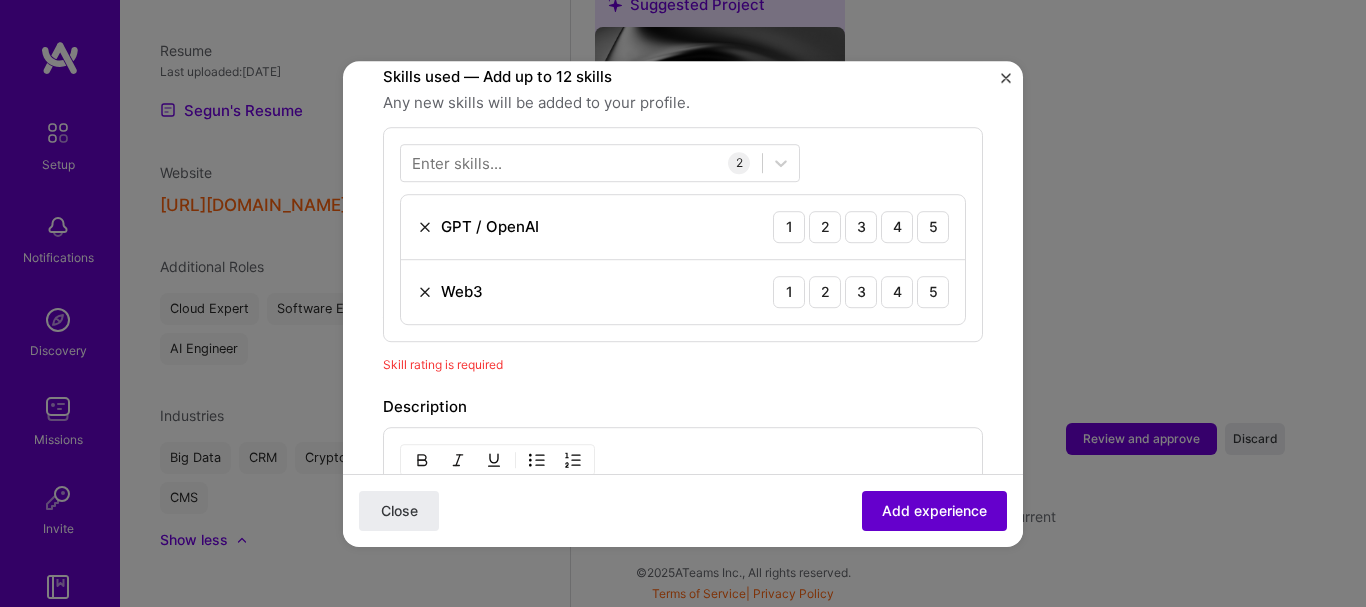 scroll, scrollTop: 693, scrollLeft: 0, axis: vertical 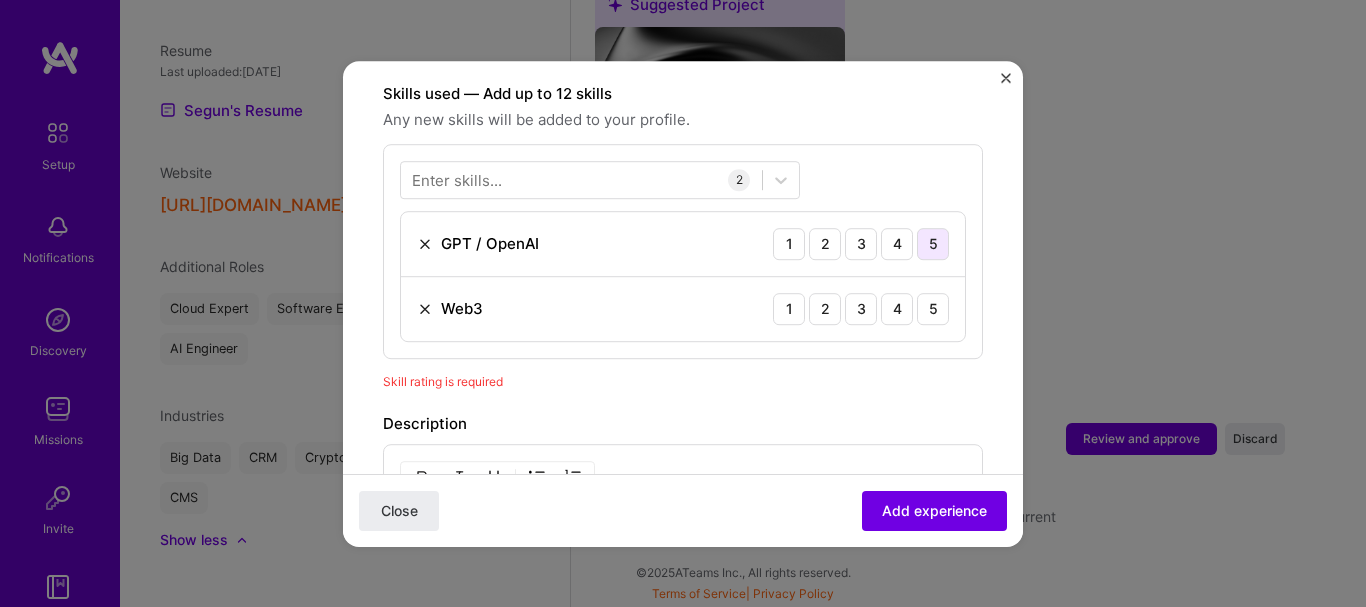 click on "5" at bounding box center [933, 244] 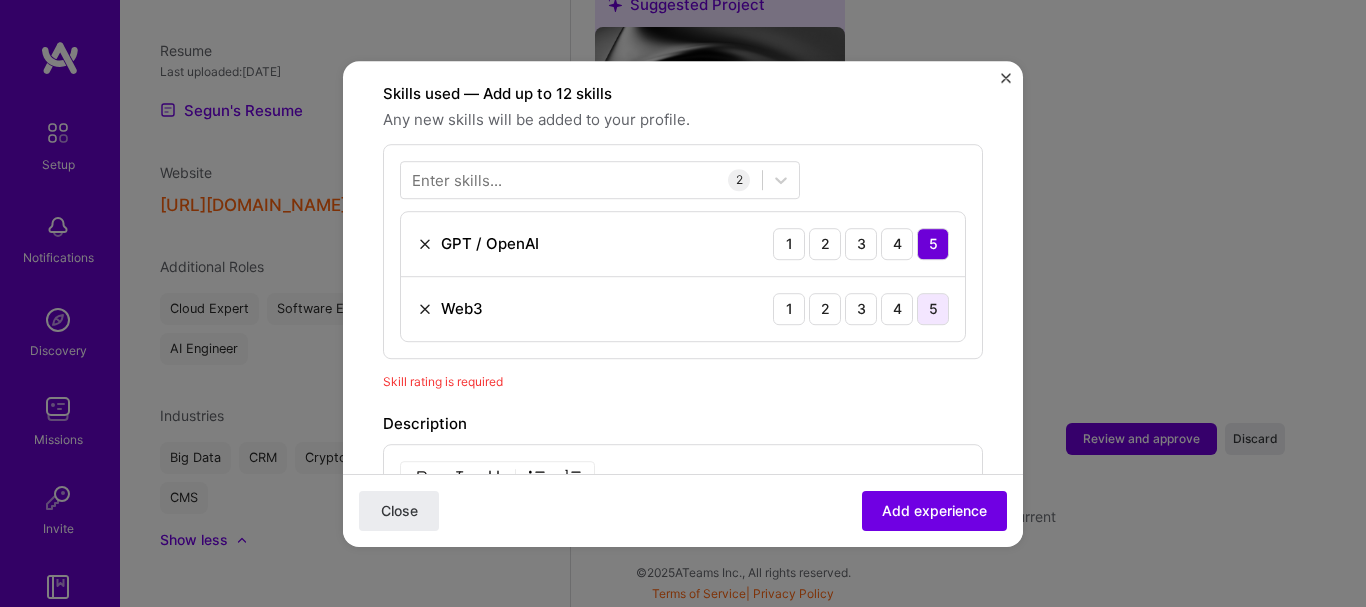 click on "5" at bounding box center [933, 309] 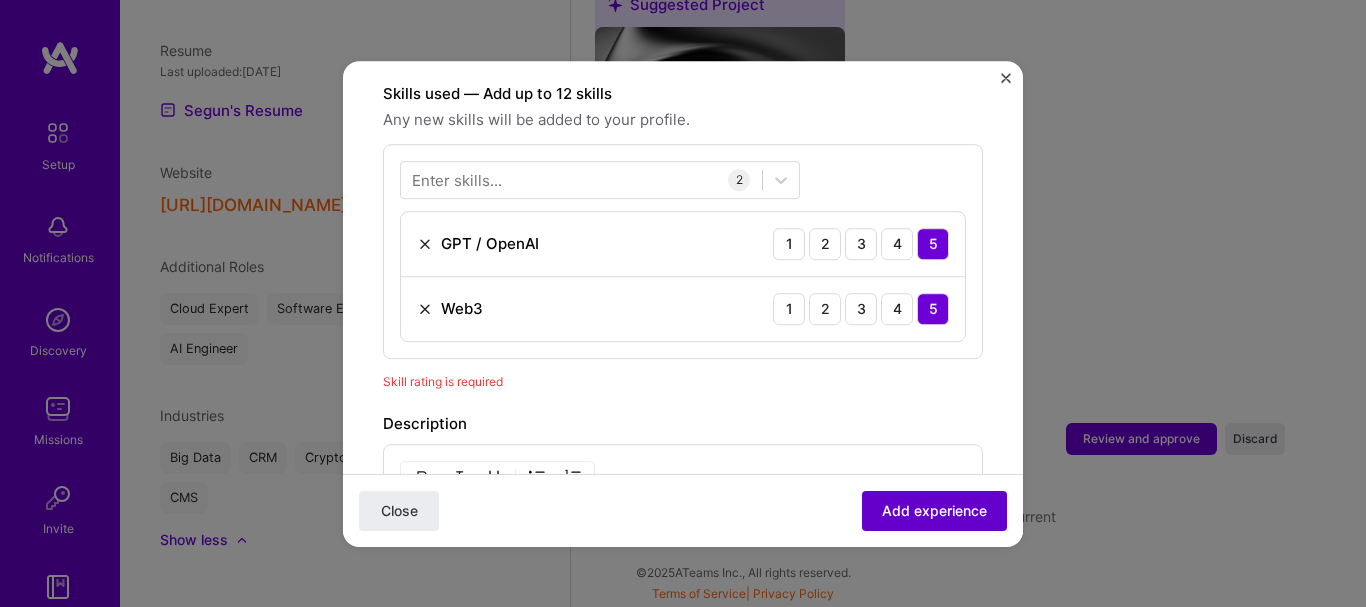 click on "Add experience" at bounding box center (934, 510) 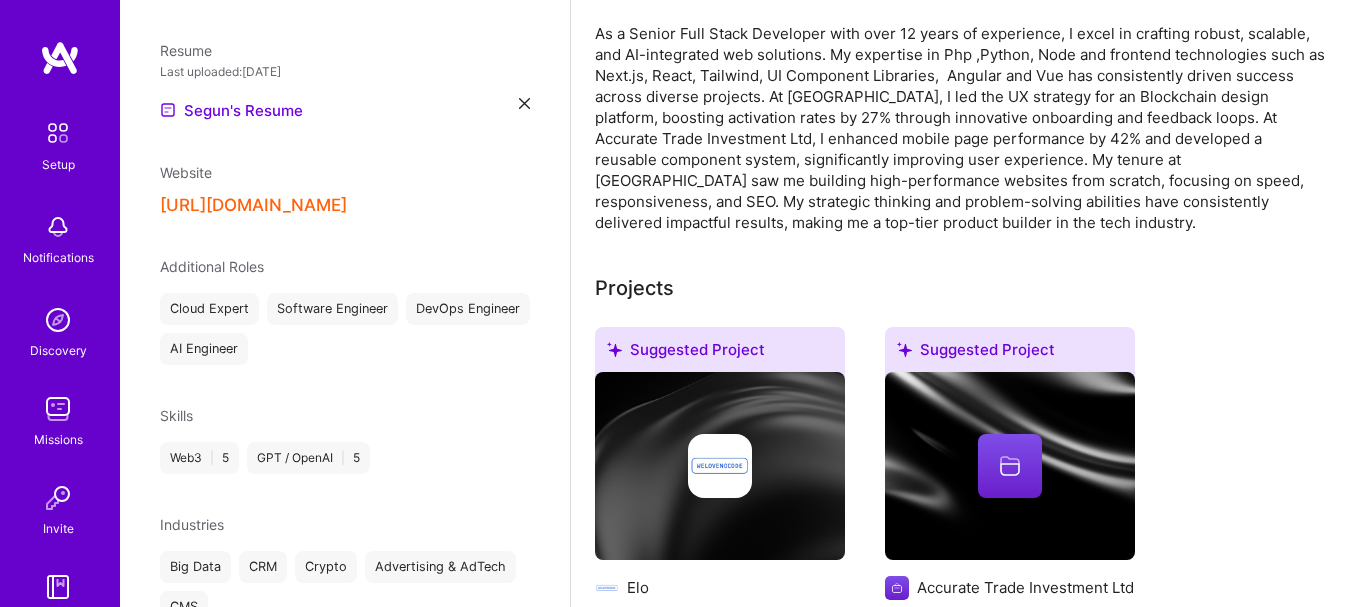 scroll, scrollTop: 0, scrollLeft: 0, axis: both 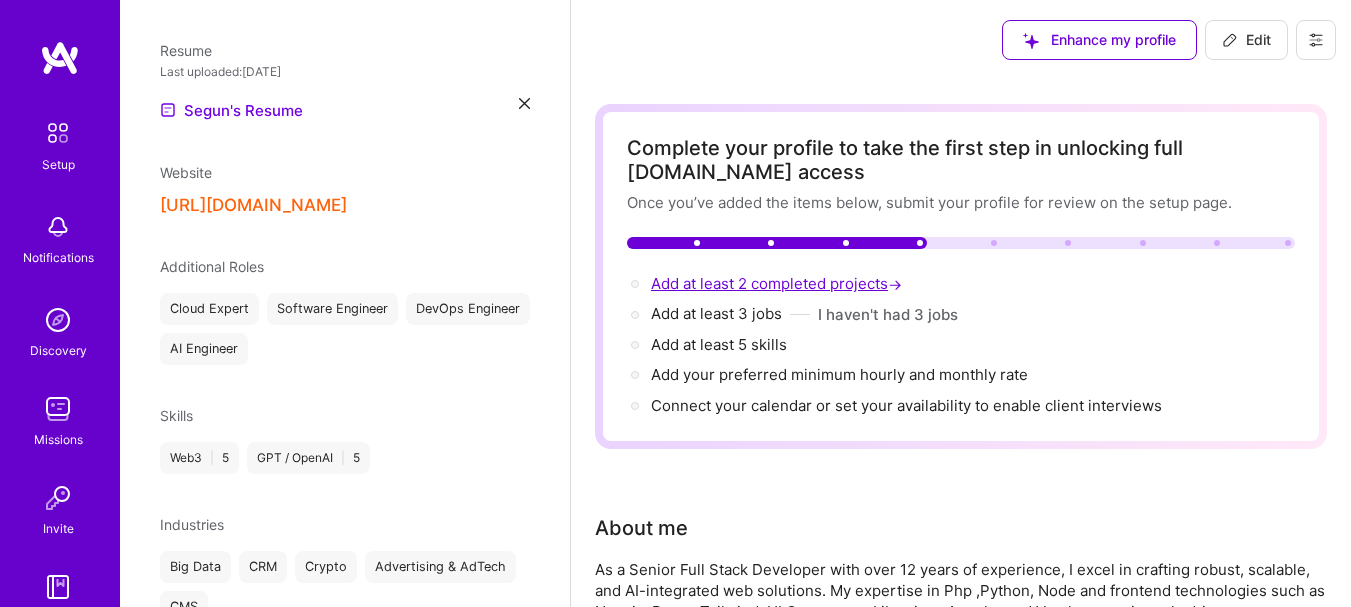 click on "Add at least 2 completed projects  →" at bounding box center [778, 283] 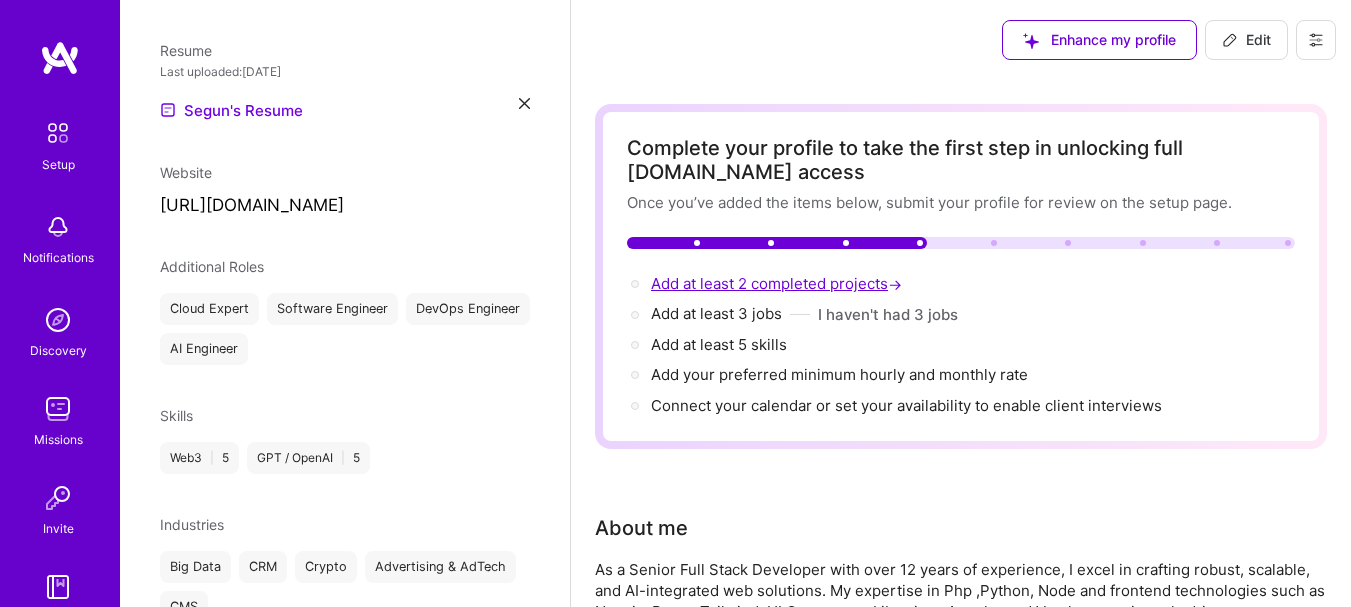 select on "NG" 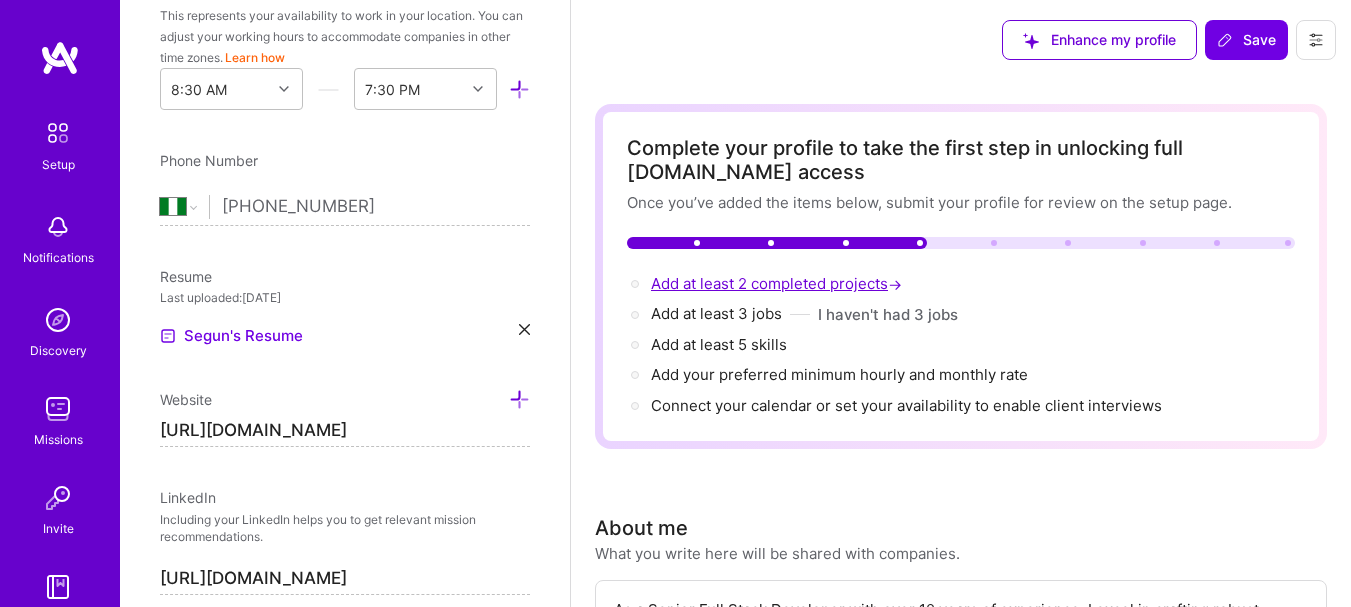 scroll, scrollTop: 13, scrollLeft: 0, axis: vertical 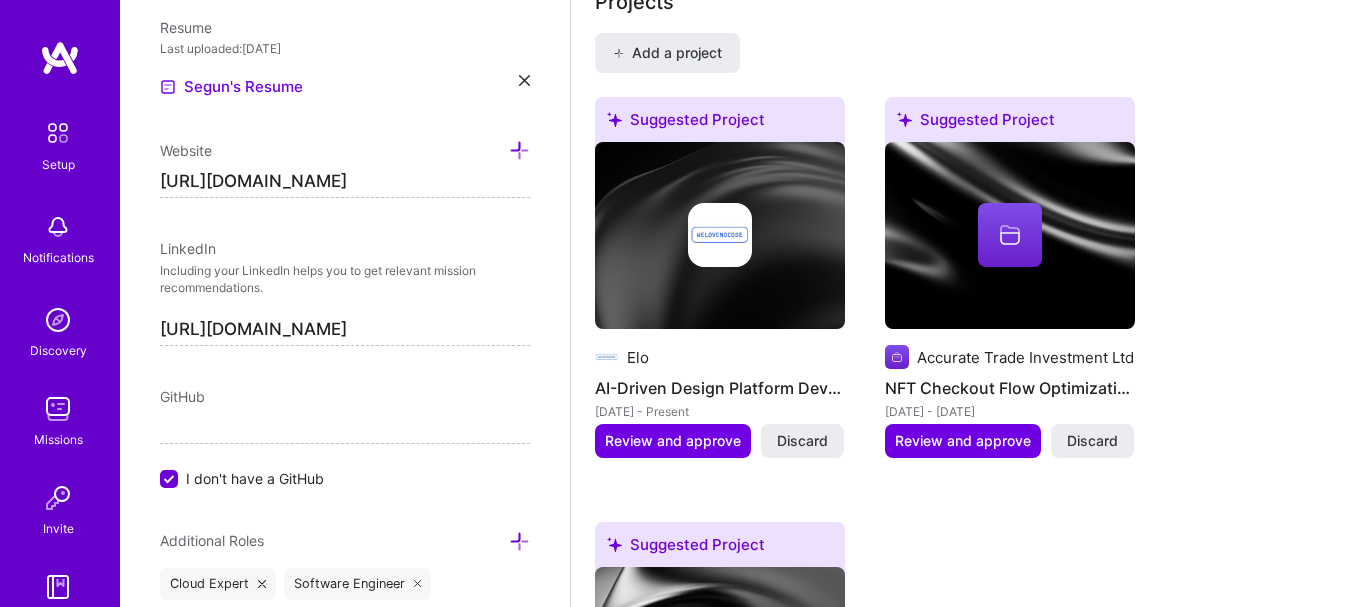 drag, startPoint x: 334, startPoint y: 400, endPoint x: 307, endPoint y: 426, distance: 37.48333 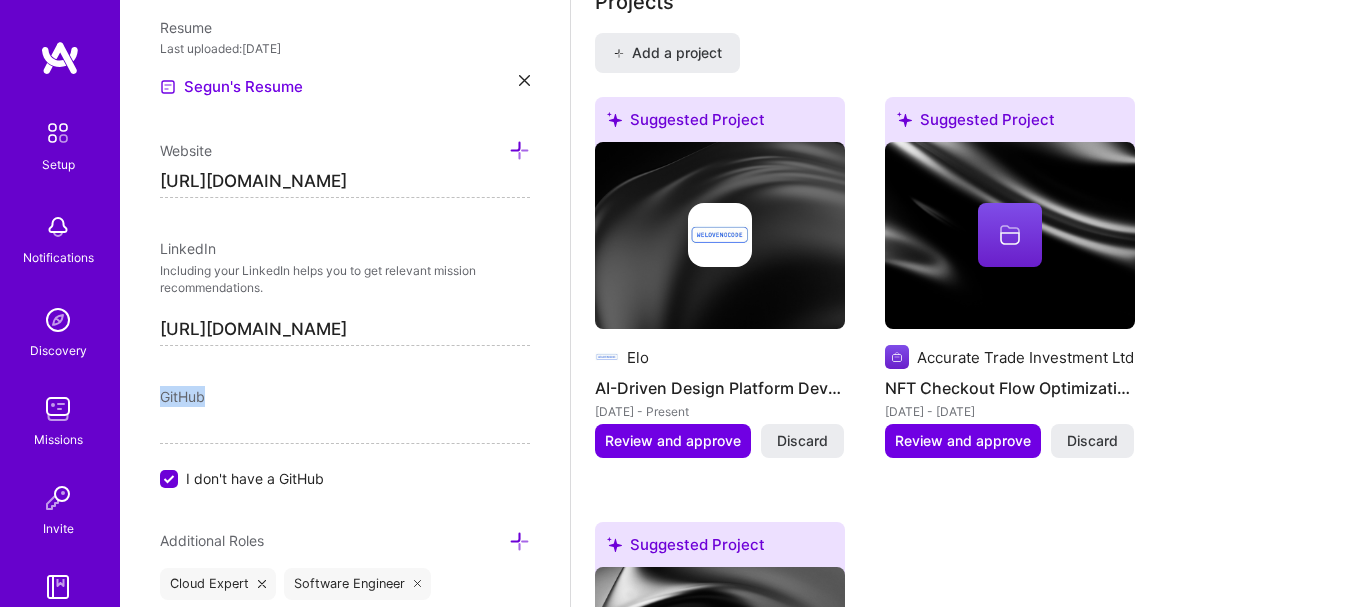 click on "GitHub" at bounding box center (182, 396) 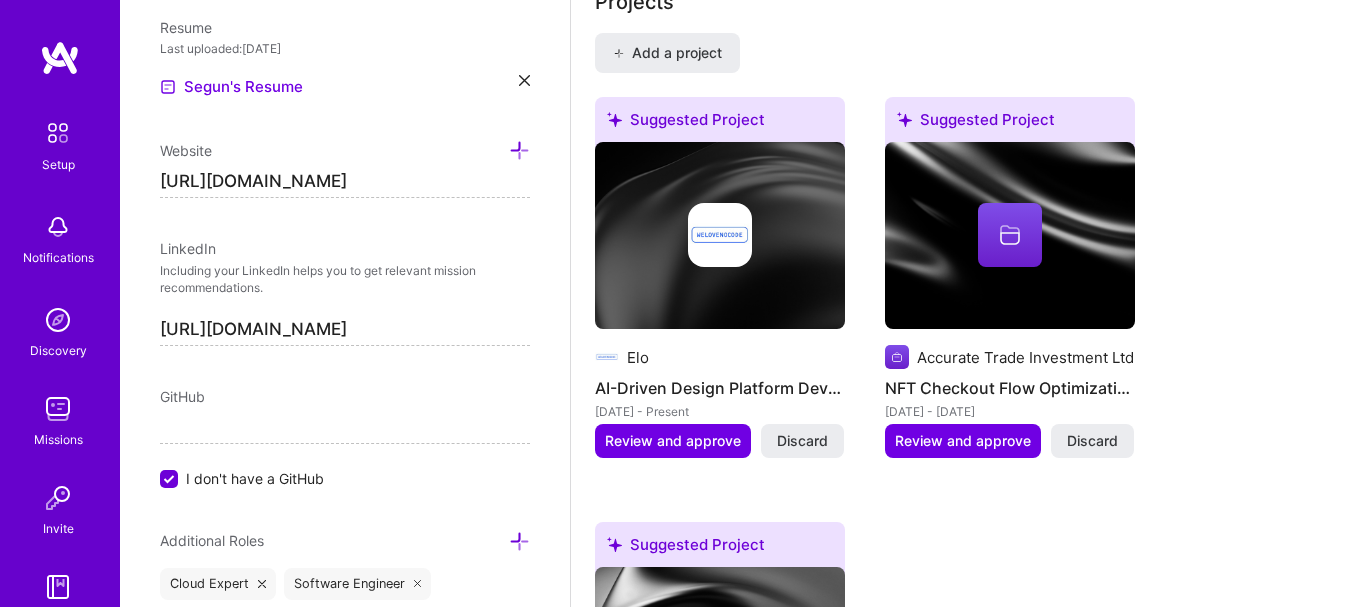 click on "I don't have a GitHub" at bounding box center [171, 480] 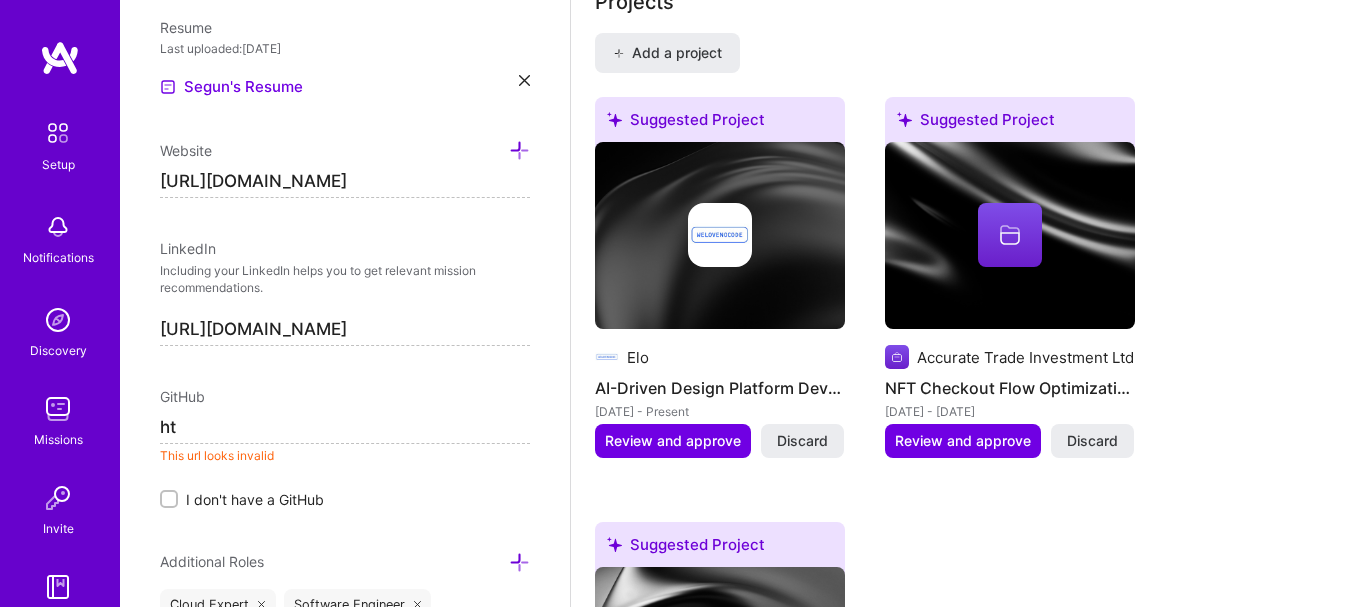 type on "h" 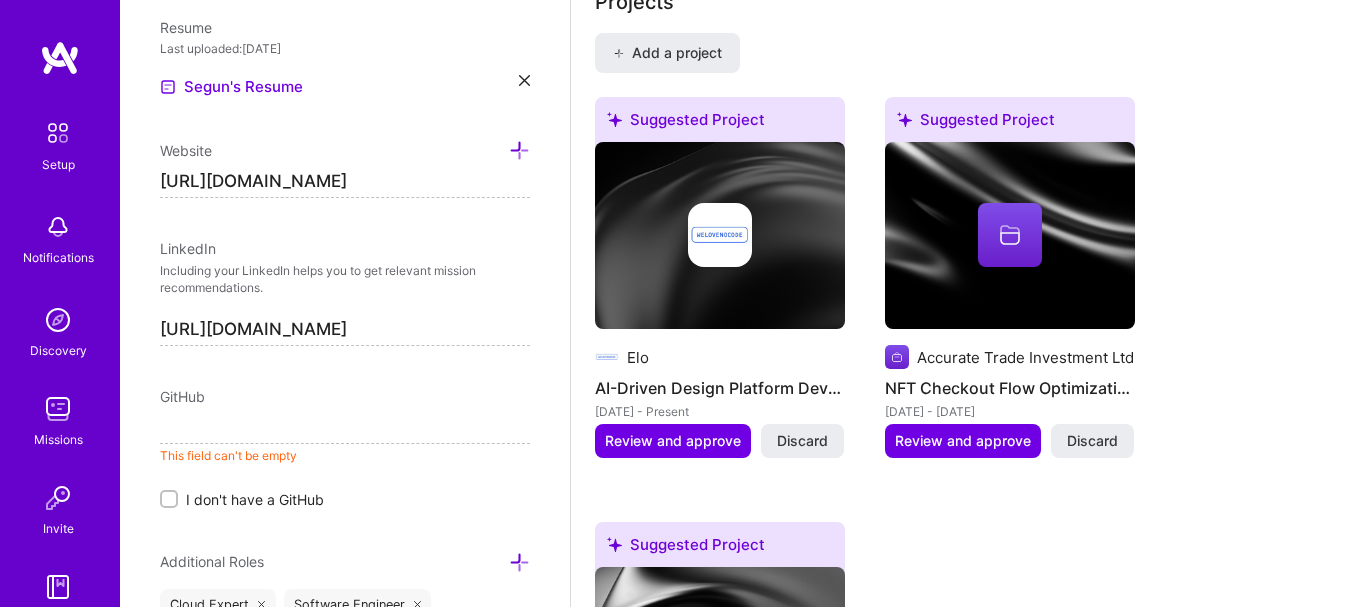 paste on "[URL][DOMAIN_NAME]" 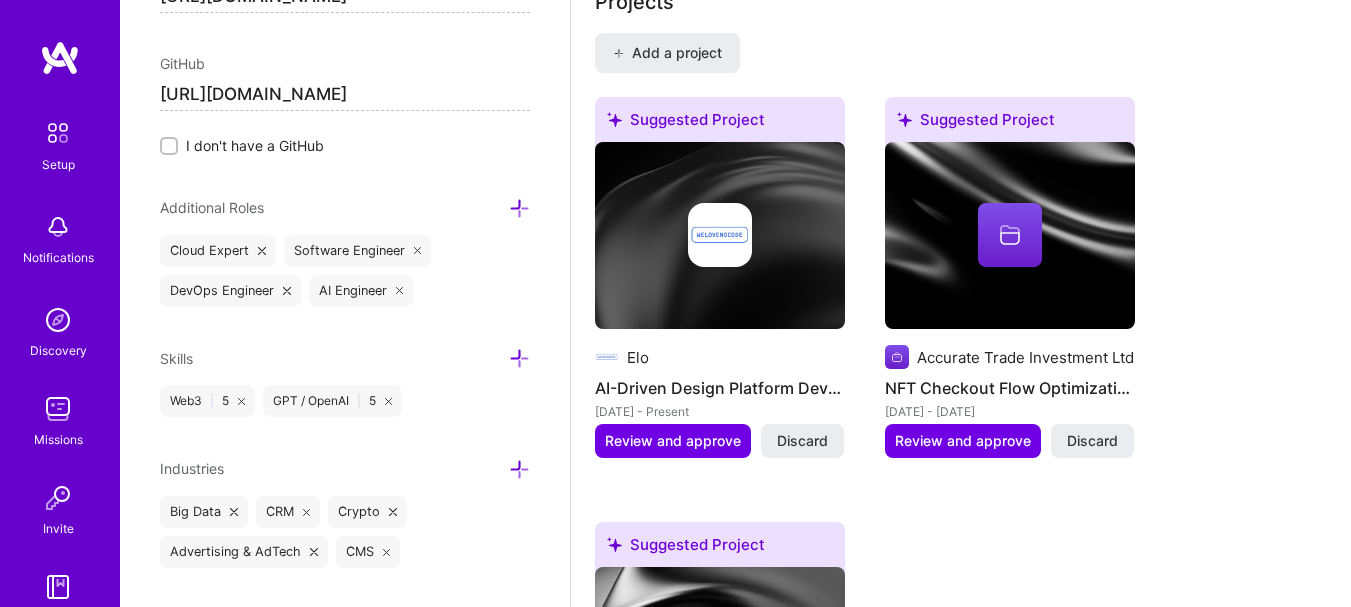 scroll, scrollTop: 1252, scrollLeft: 0, axis: vertical 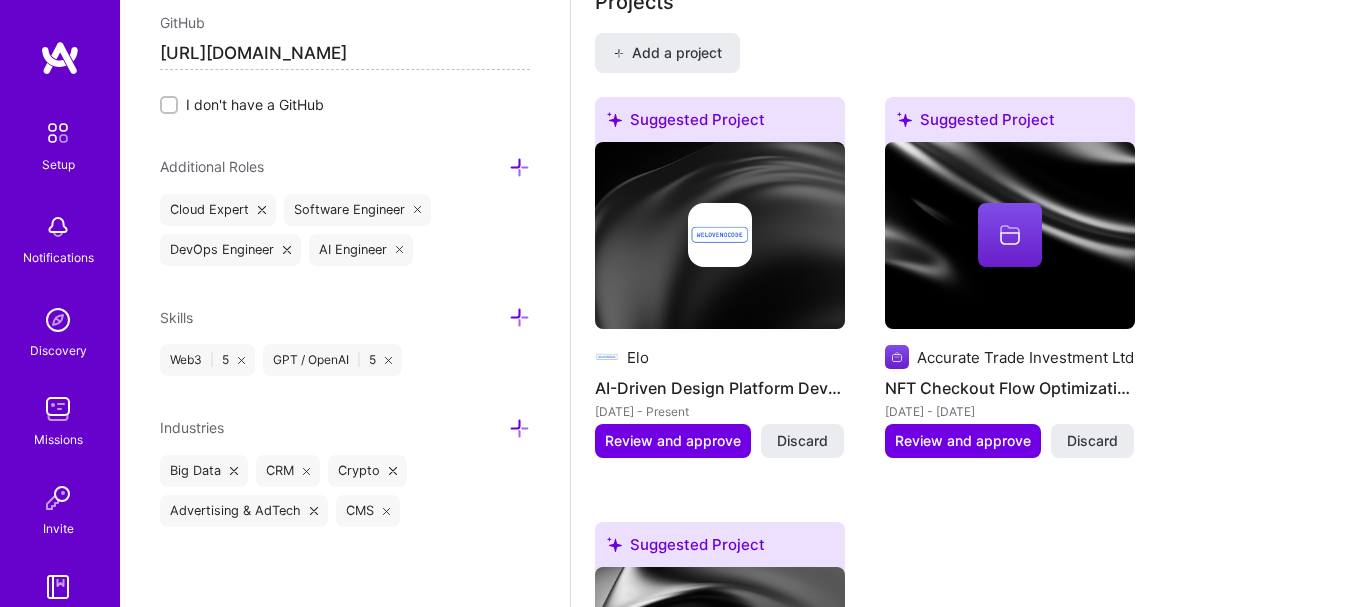 type on "[URL][DOMAIN_NAME]" 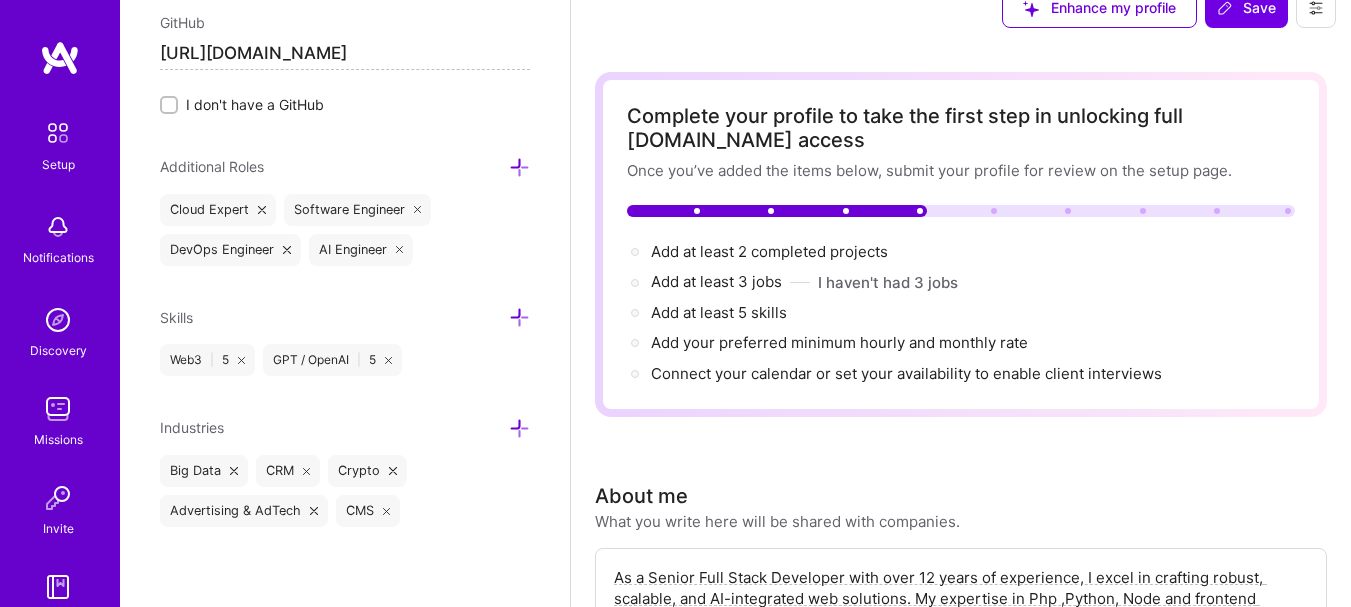 scroll, scrollTop: 0, scrollLeft: 0, axis: both 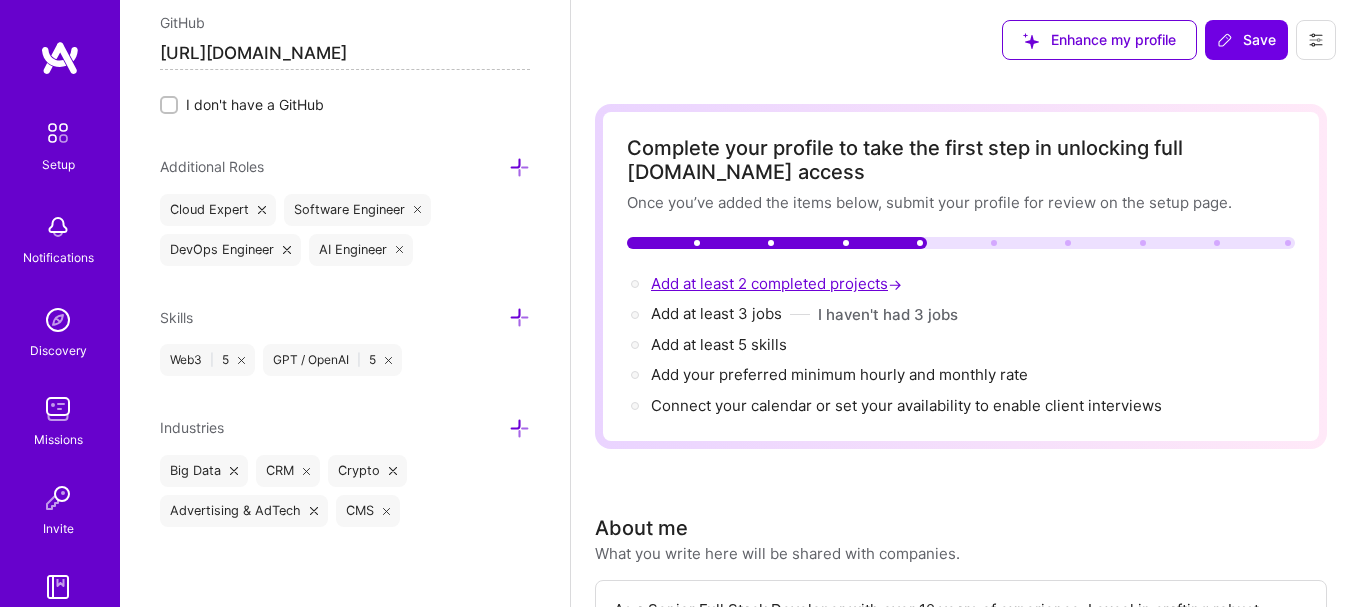 click on "Add at least 2 completed projects  →" at bounding box center (778, 283) 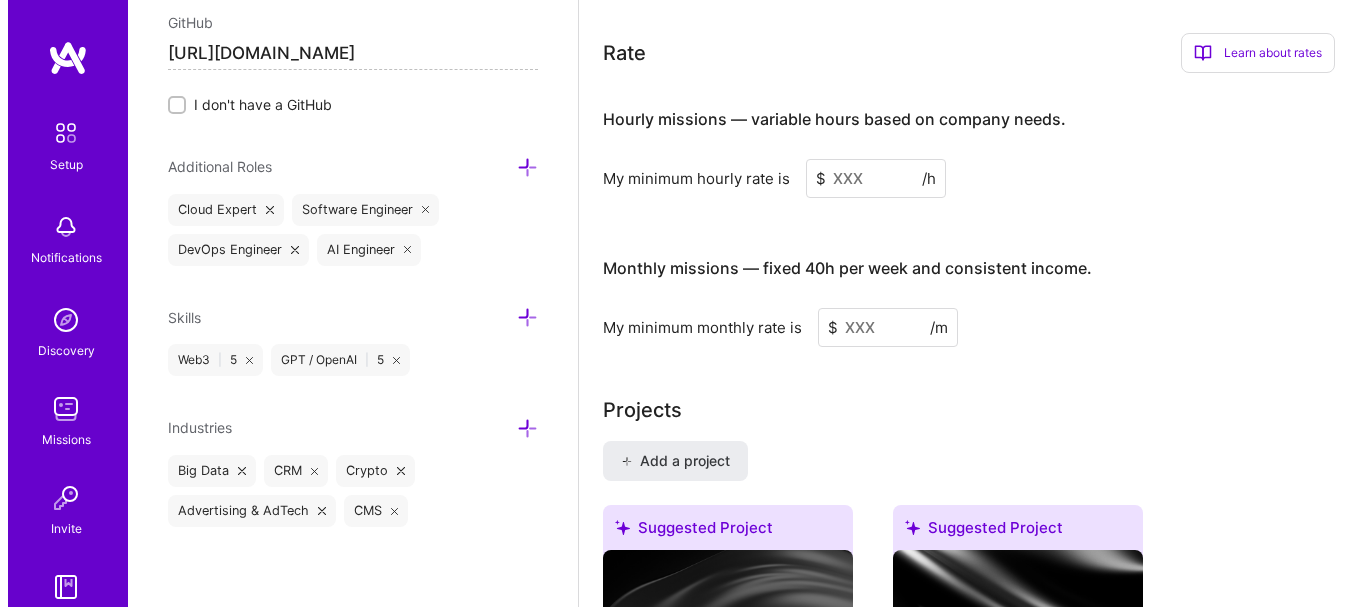 scroll, scrollTop: 1739, scrollLeft: 0, axis: vertical 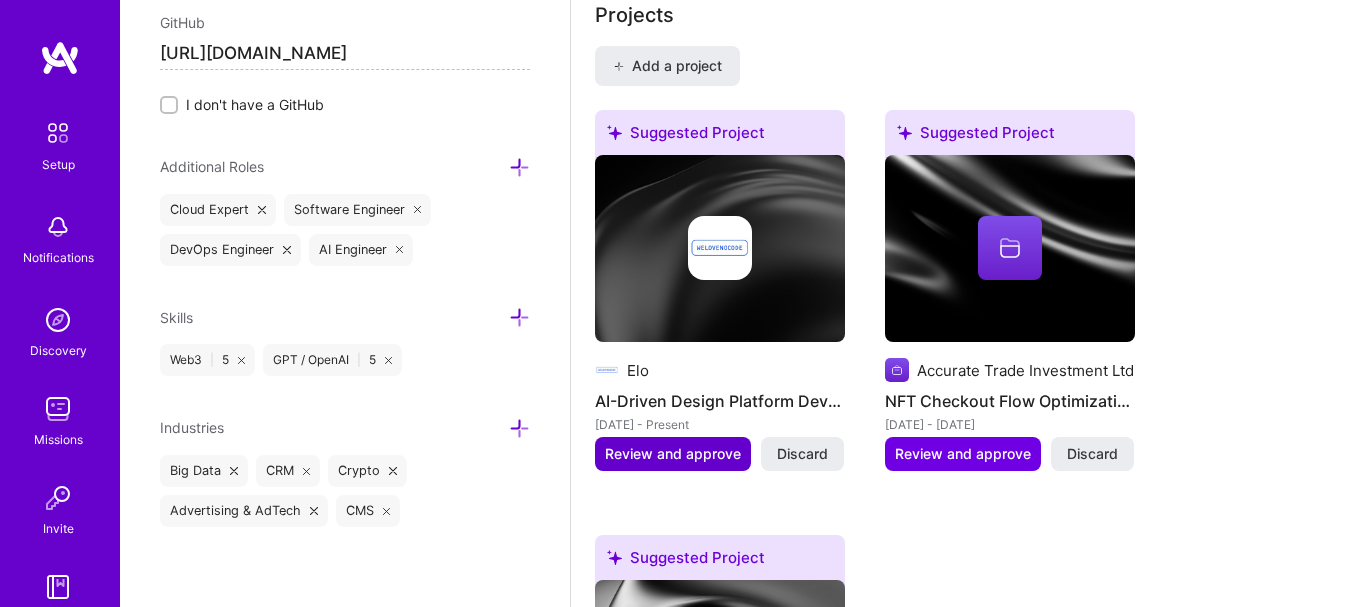 click on "Review and approve" at bounding box center [673, 454] 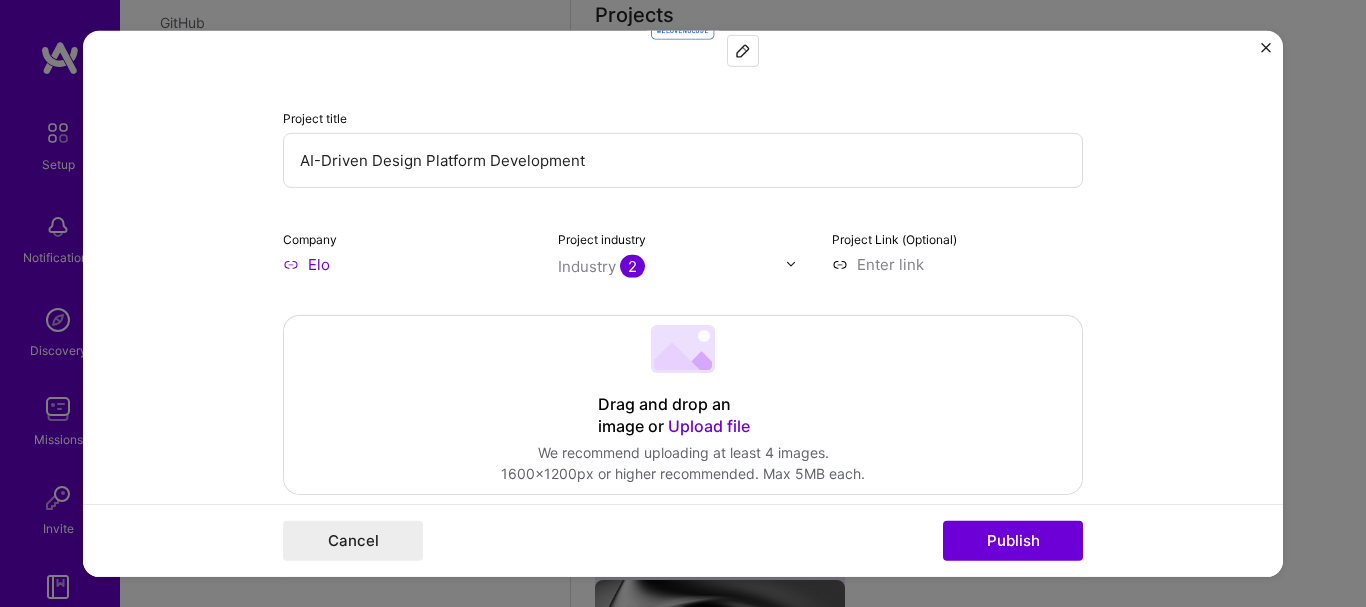 scroll, scrollTop: 187, scrollLeft: 0, axis: vertical 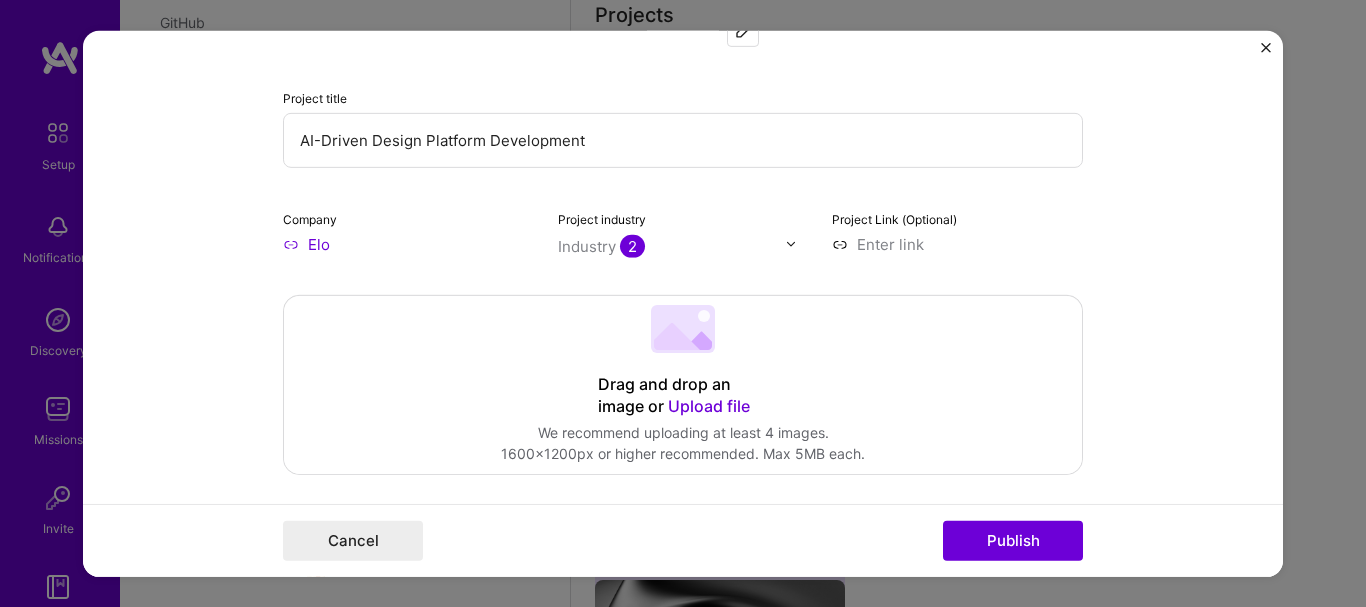 click on "Upload file" at bounding box center [709, 405] 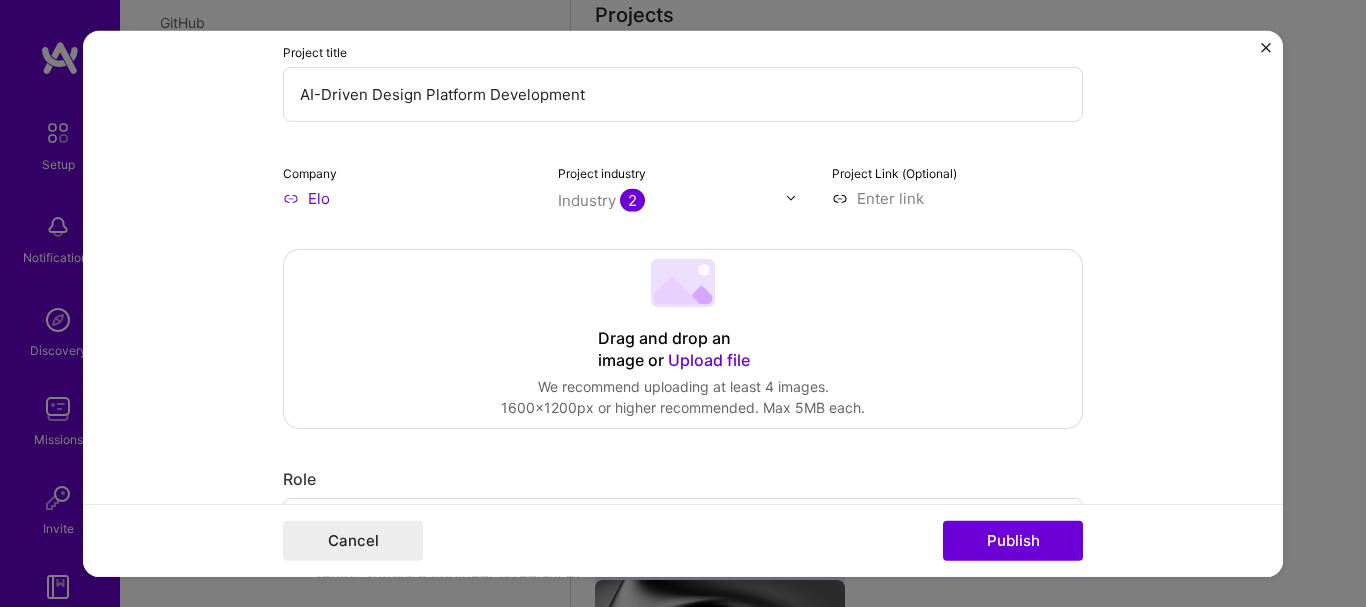 scroll, scrollTop: 253, scrollLeft: 0, axis: vertical 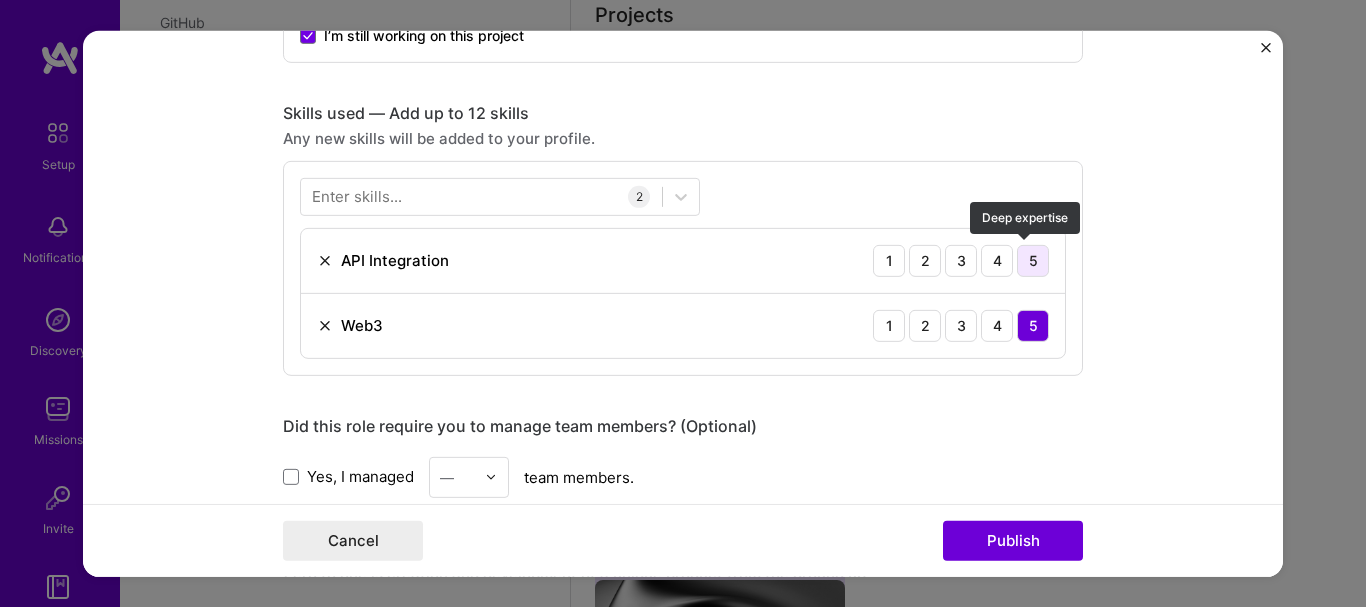 click on "5" at bounding box center [1033, 260] 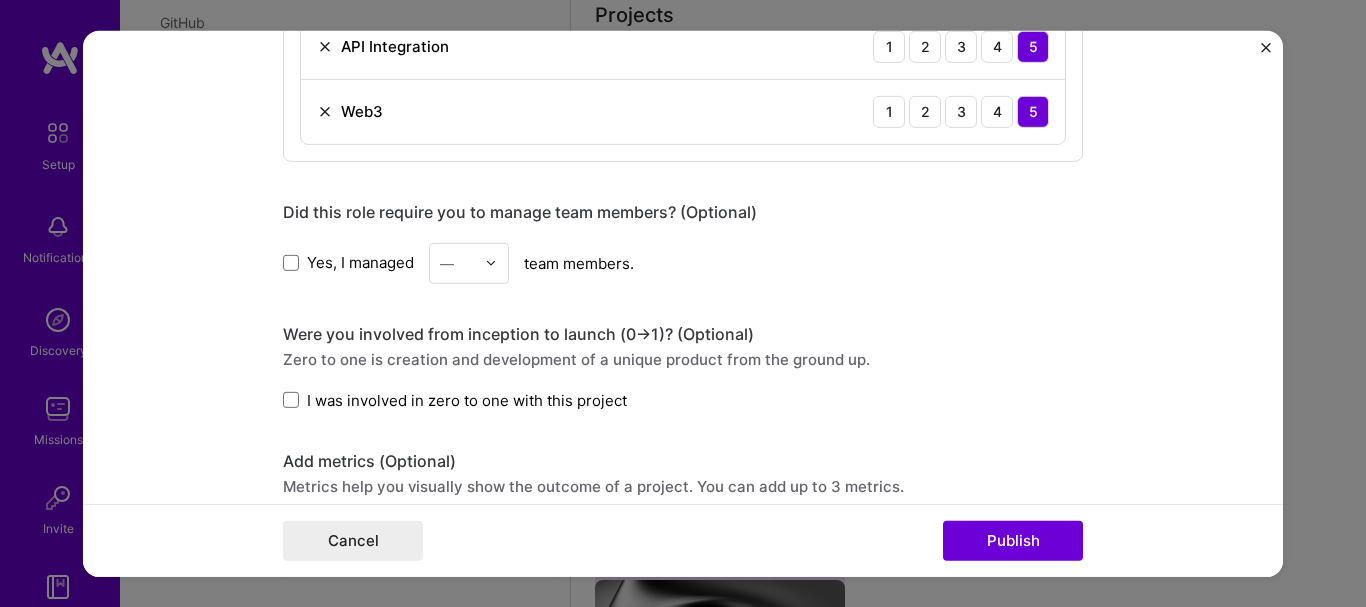 scroll, scrollTop: 1580, scrollLeft: 0, axis: vertical 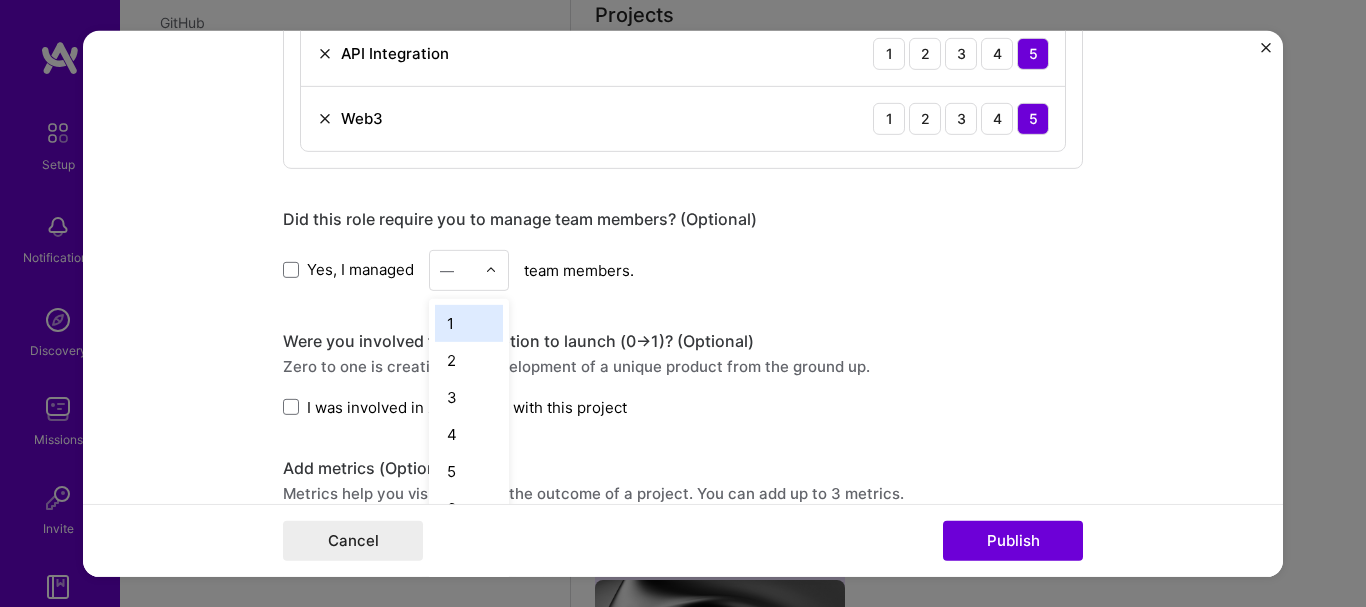 click at bounding box center (491, 270) 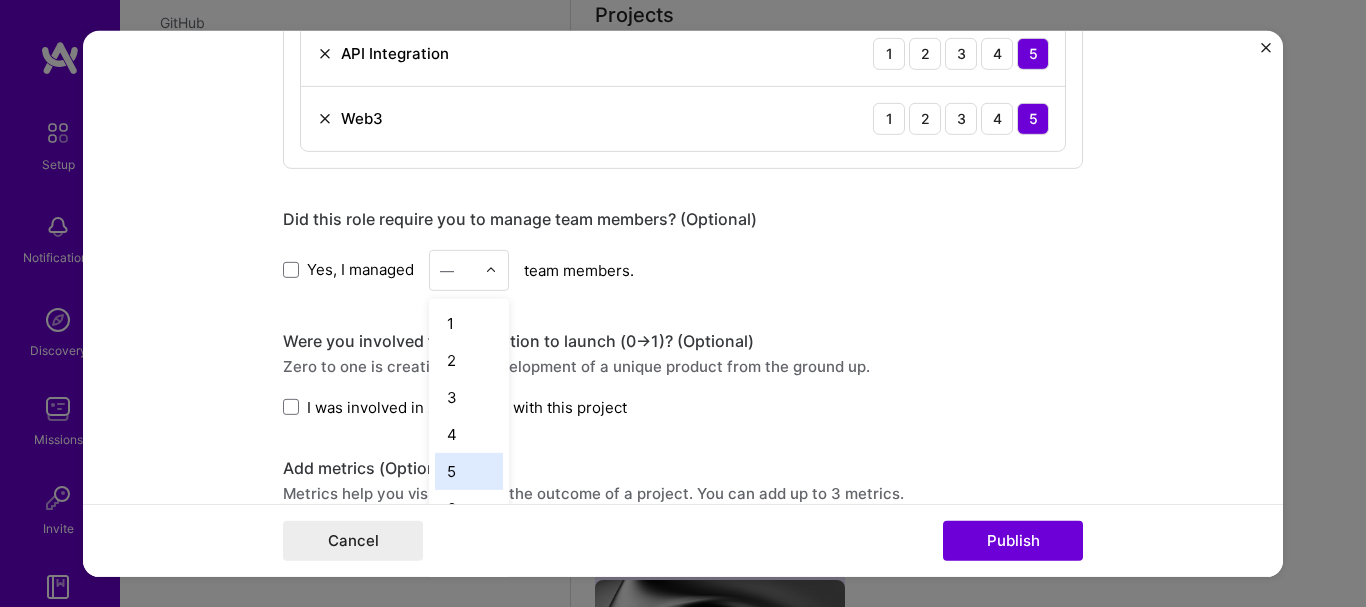 click on "5" at bounding box center (469, 470) 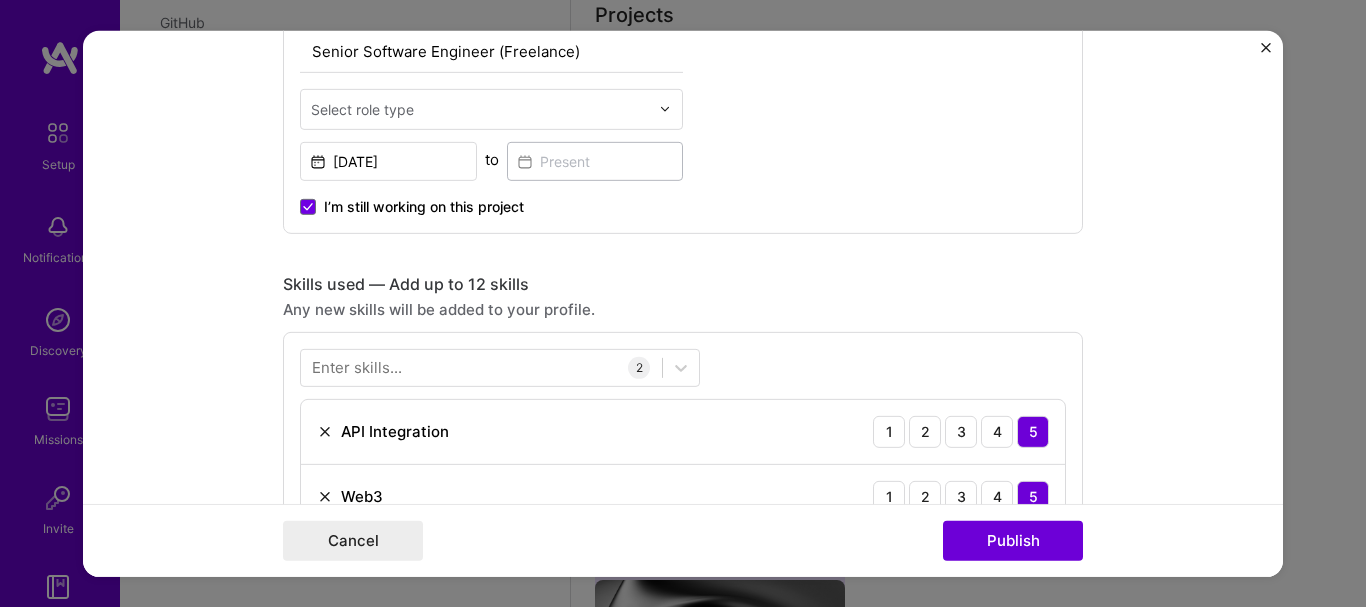 click on "Skills used — Add up to 12 skills Any new skills will be added to your profile. Enter skills... 2 API Integration 1 2 3 4 5 Web3 1 2 3 4 5" at bounding box center (683, 409) 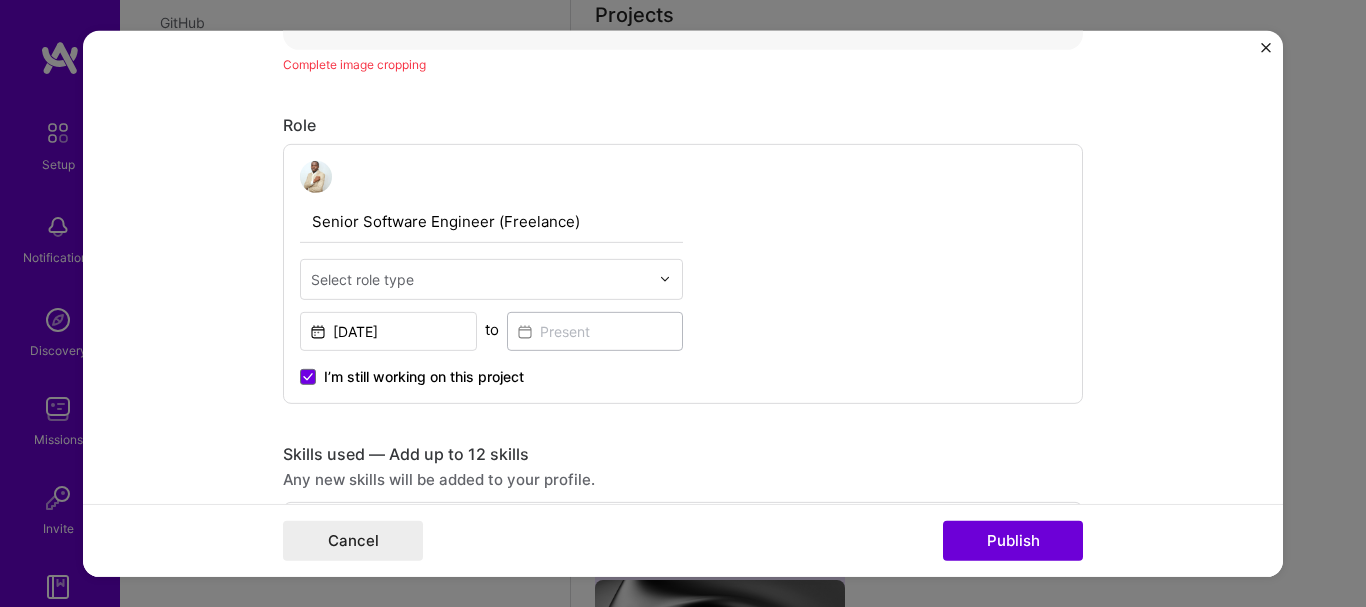 click on "Editing suggested project This project is suggested based on your LinkedIn, resume or [DOMAIN_NAME] activity. Project title AI-Driven Design Platform Development Company Elo
Project industry Industry 2 Project Link (Optional)
Delete Done Complete image cropping Role Senior Software Engineer (Freelance) Select role type [DATE]
to
I’m still working on this project Skills used — Add up to 12 skills Any new skills will be added to your profile. Enter skills... 2 API Integration 1 2 3 4 5 Web3 1 2 3 4 5 Did this role require you to manage team members? (Optional) Yes, I managed 5 team members. Were you involved from inception to launch (0  ->  1)? (Optional) Zero to one is creation and development of a unique product from the ground up. I was involved in zero to one with this project Add metrics (Optional) Metrics help you visually show the outcome of a project. You can add up to 3 metrics. Project details   415 / 1,000" at bounding box center (683, 389) 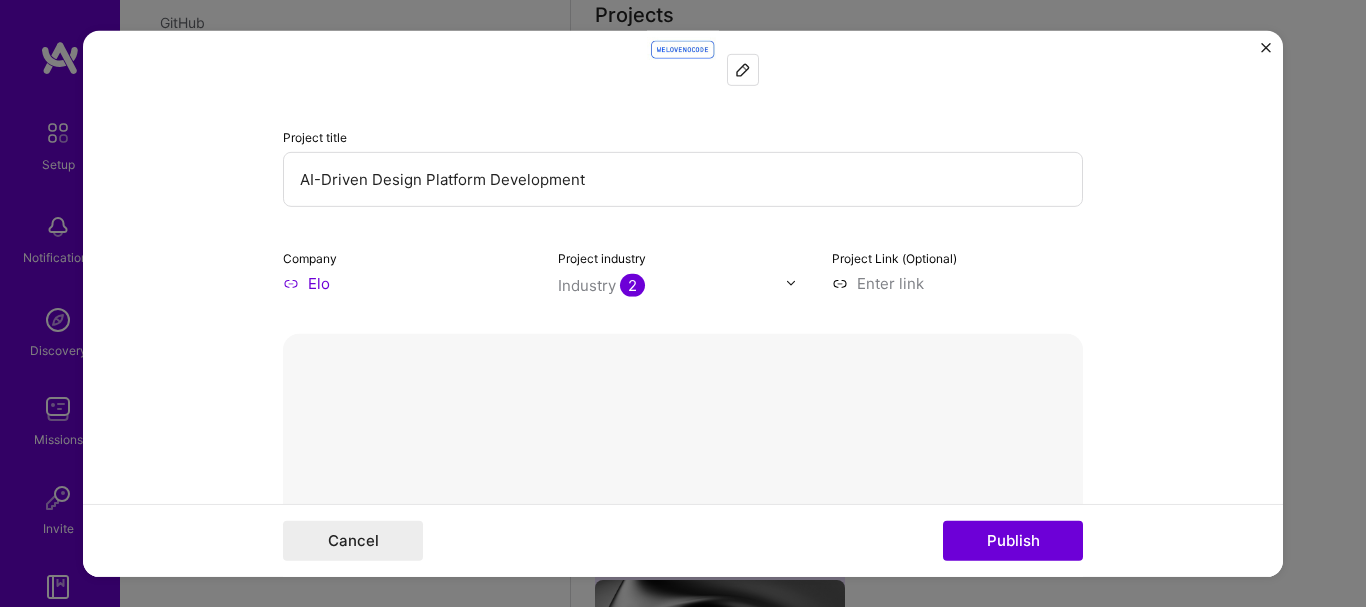scroll, scrollTop: 153, scrollLeft: 0, axis: vertical 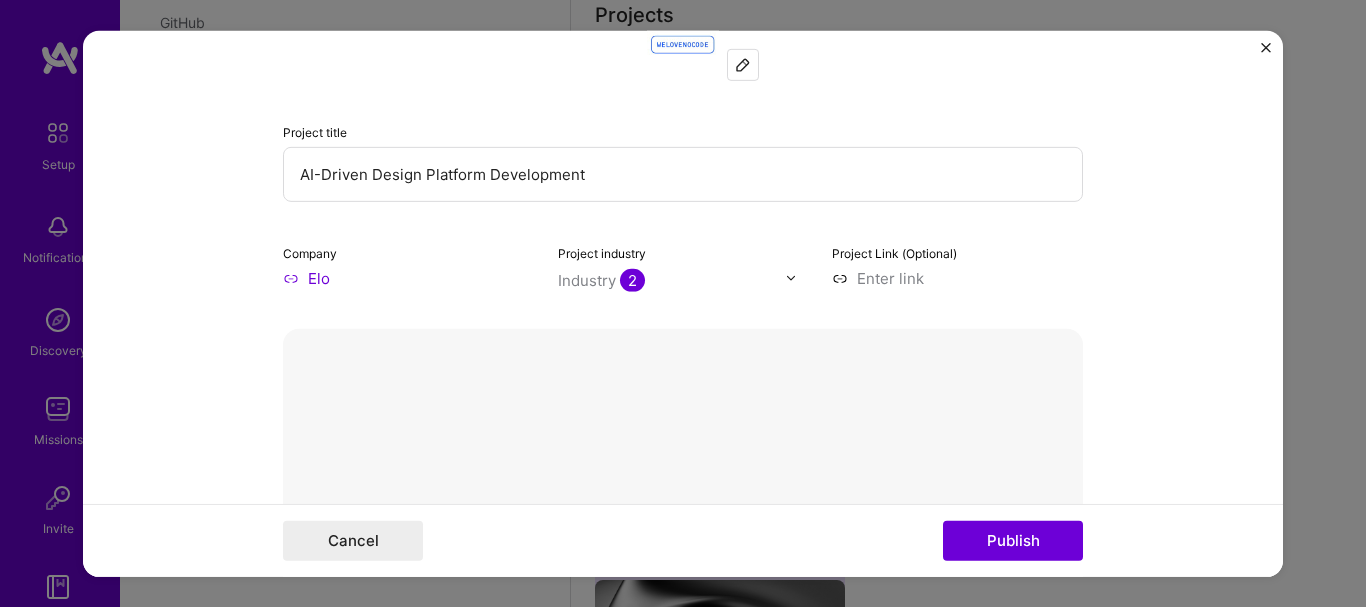 click at bounding box center [957, 277] 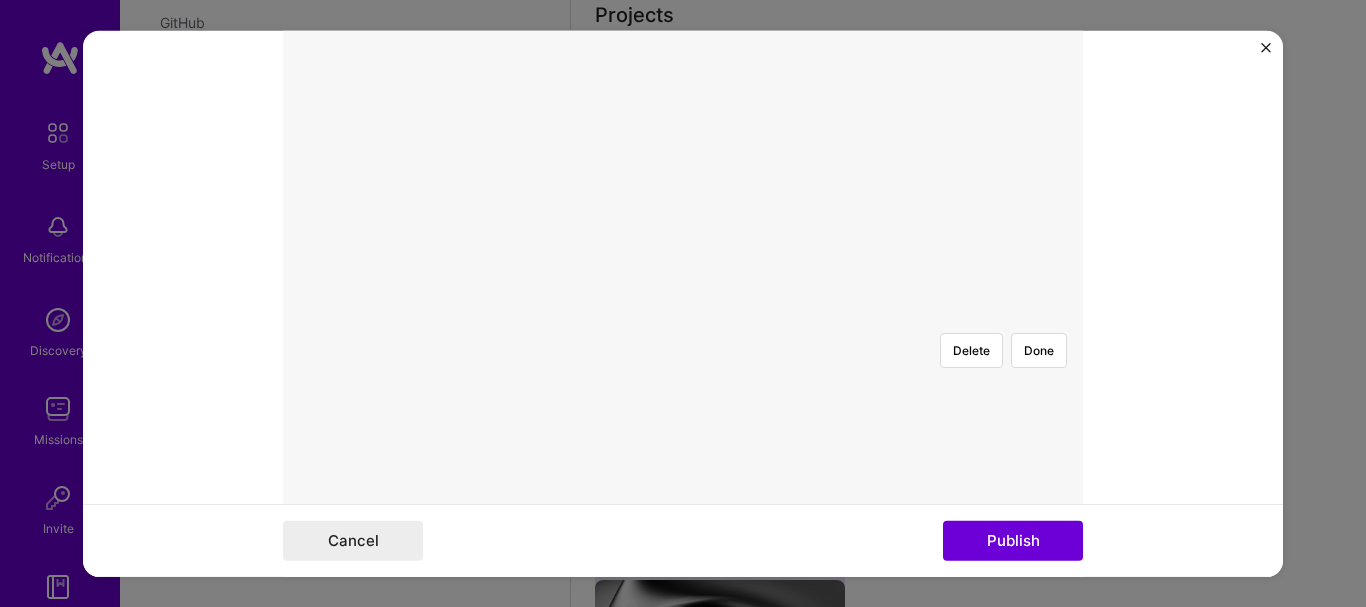 scroll, scrollTop: 467, scrollLeft: 0, axis: vertical 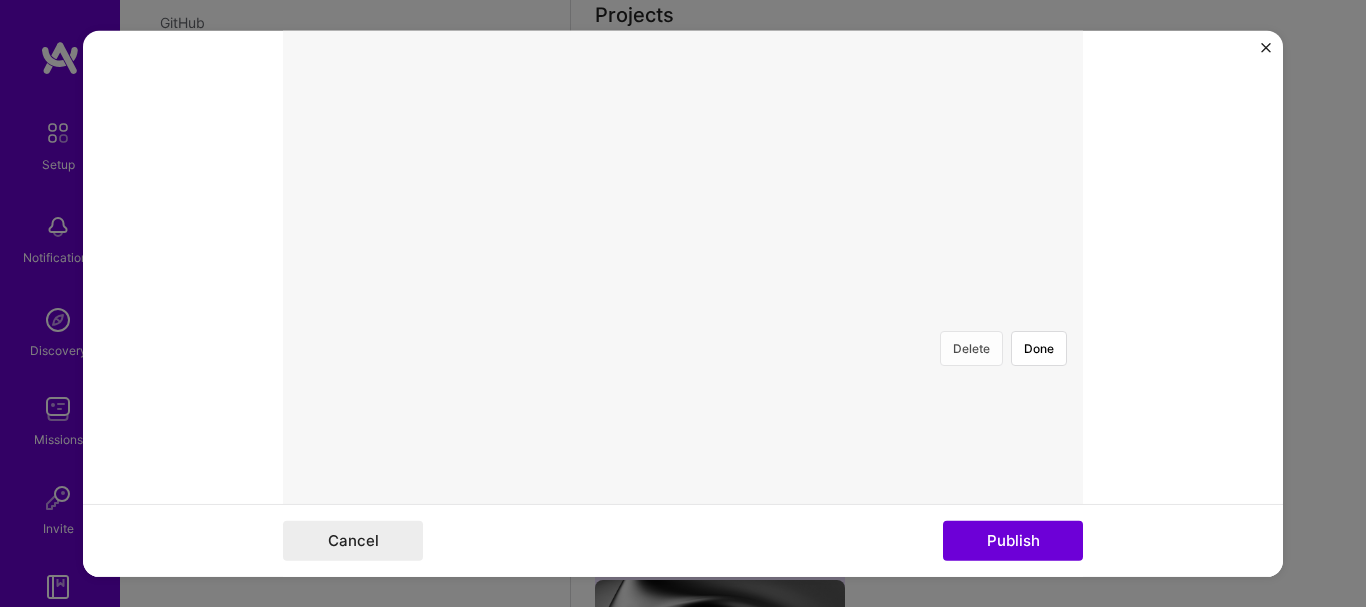 click on "Delete" at bounding box center (971, 347) 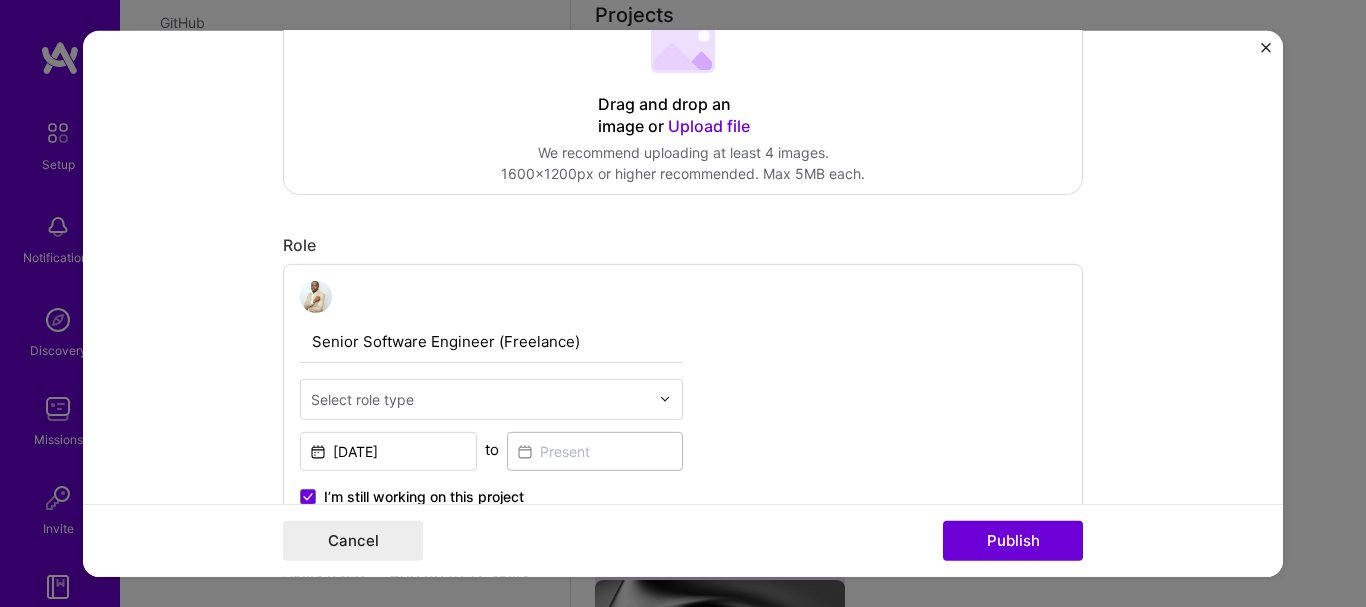 click on "Upload file" at bounding box center [709, 125] 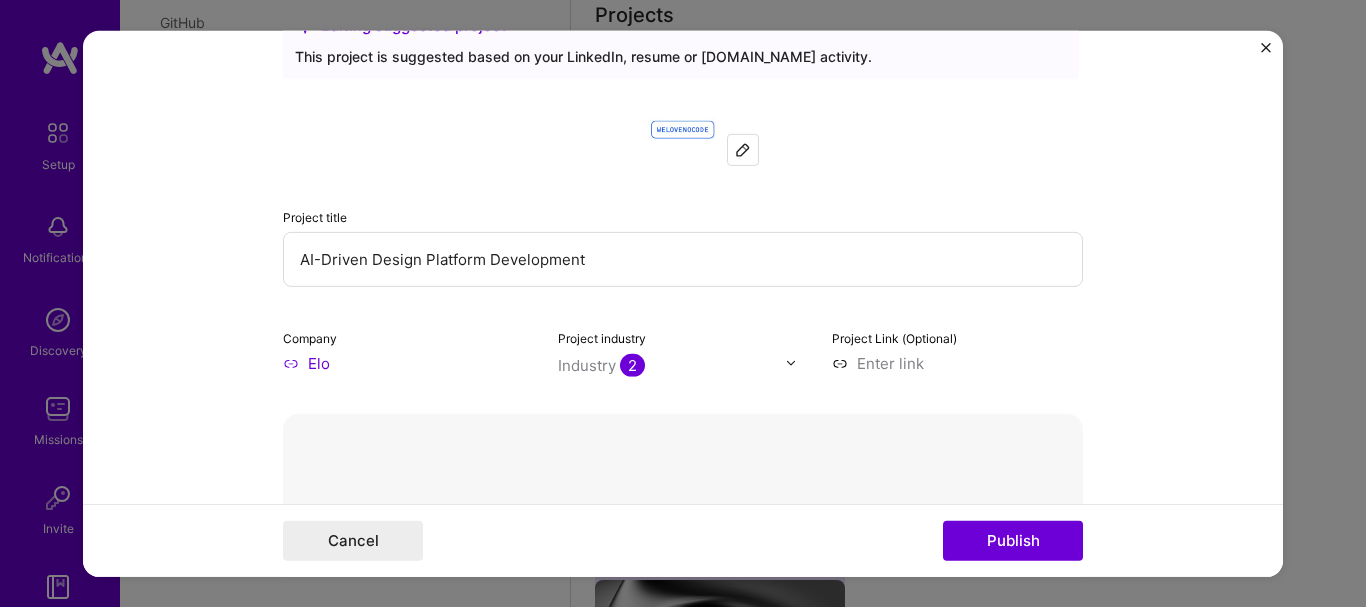 scroll, scrollTop: 67, scrollLeft: 0, axis: vertical 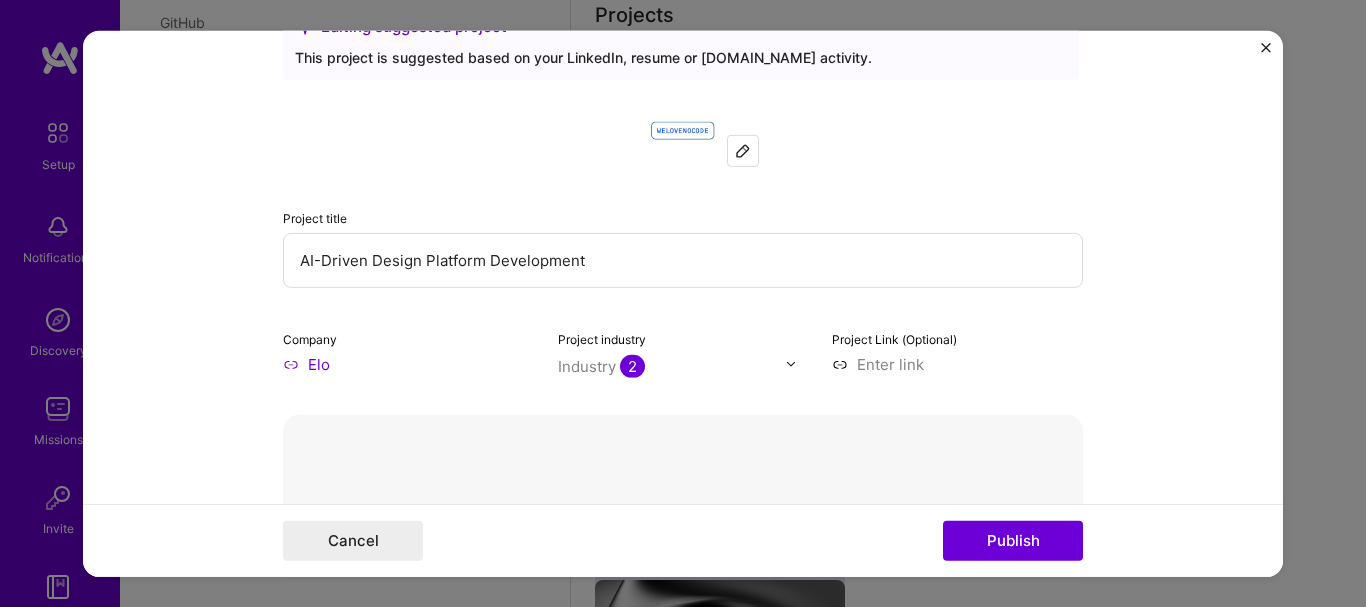 click at bounding box center [957, 363] 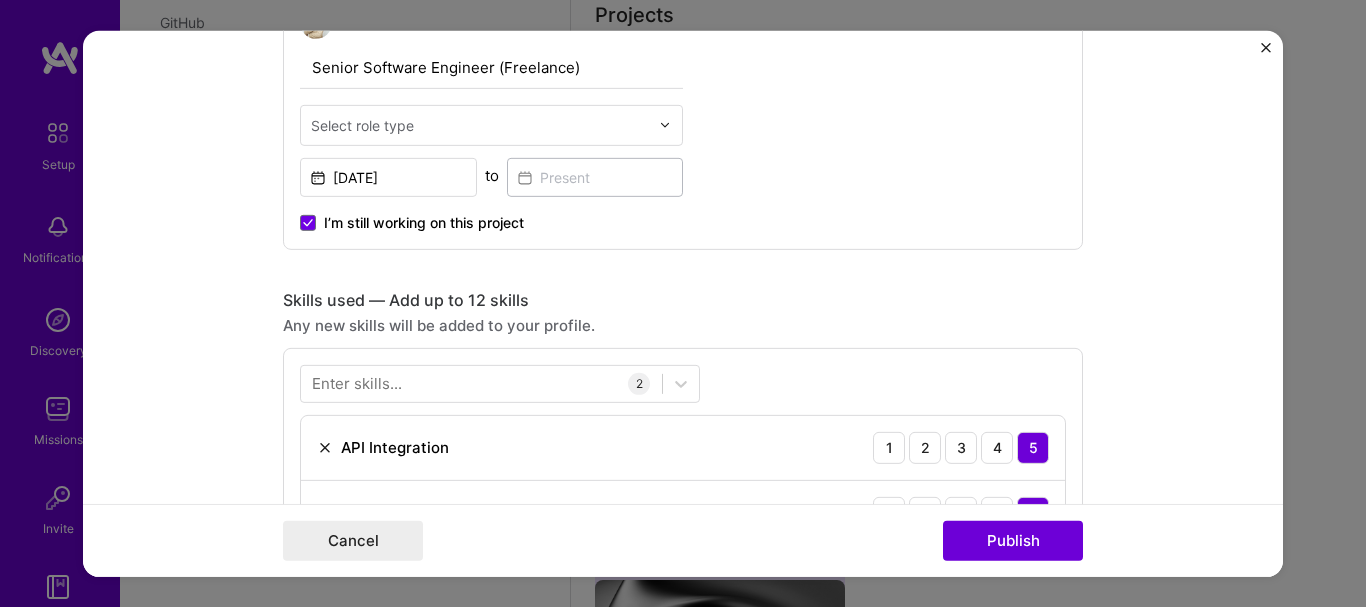 scroll, scrollTop: 1187, scrollLeft: 0, axis: vertical 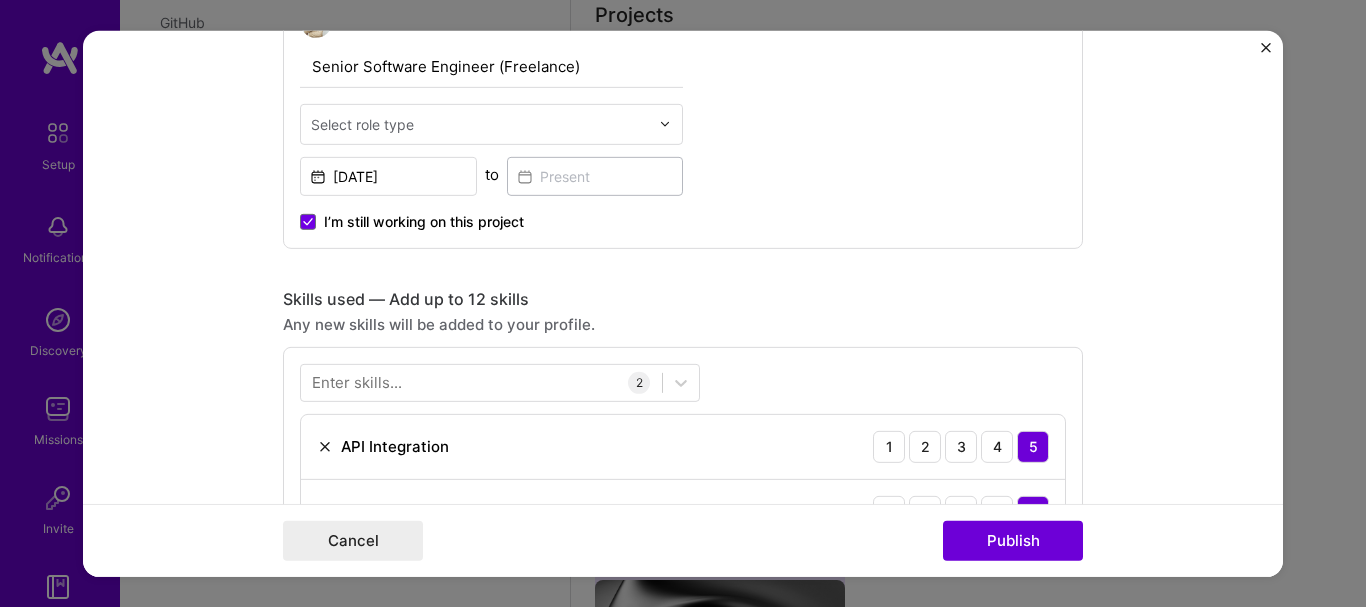 type on "[URL][DOMAIN_NAME]" 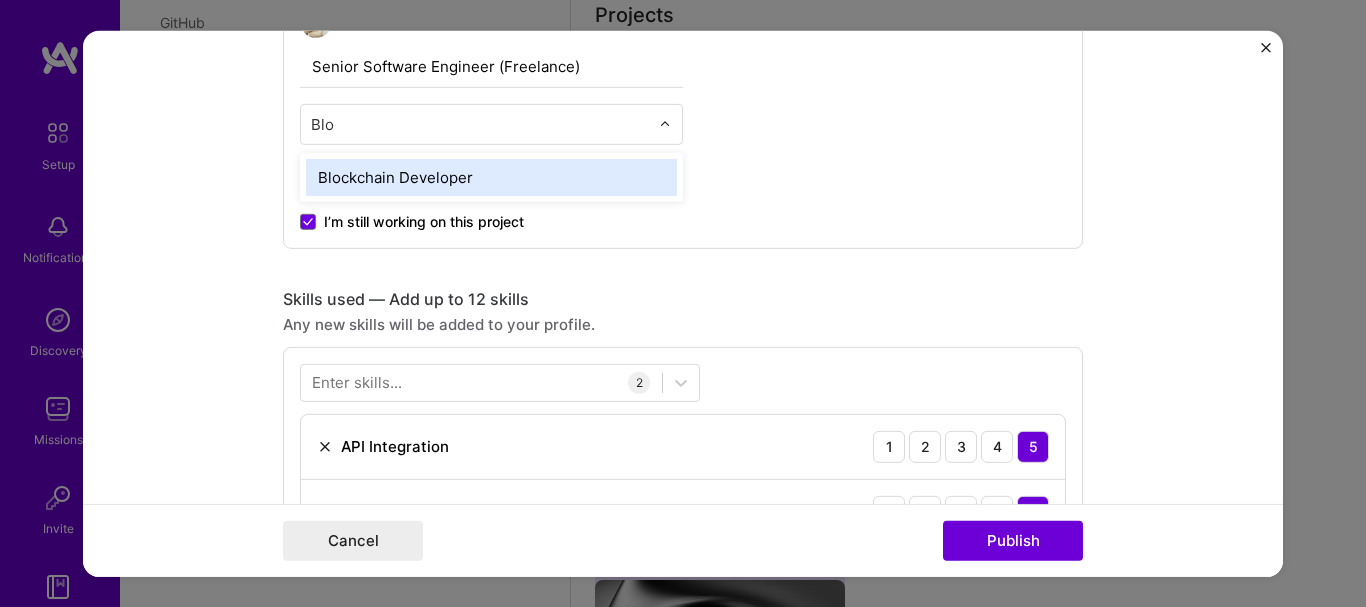 type on "Bloc" 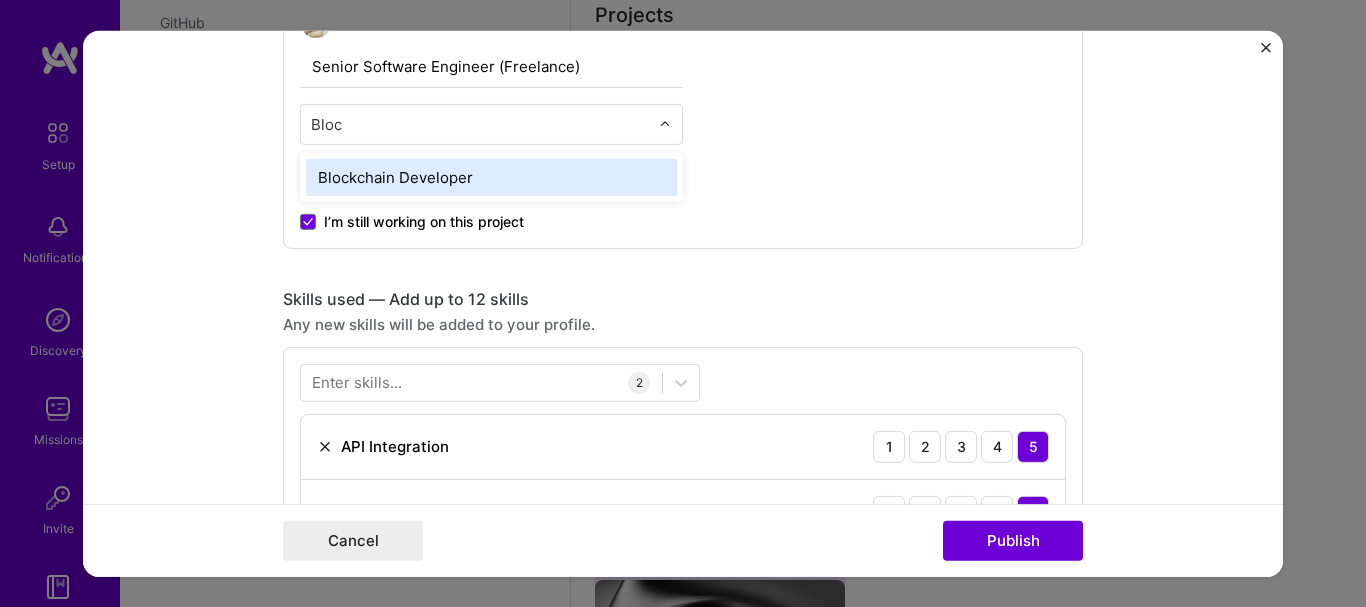click on "Blockchain Developer" at bounding box center (491, 176) 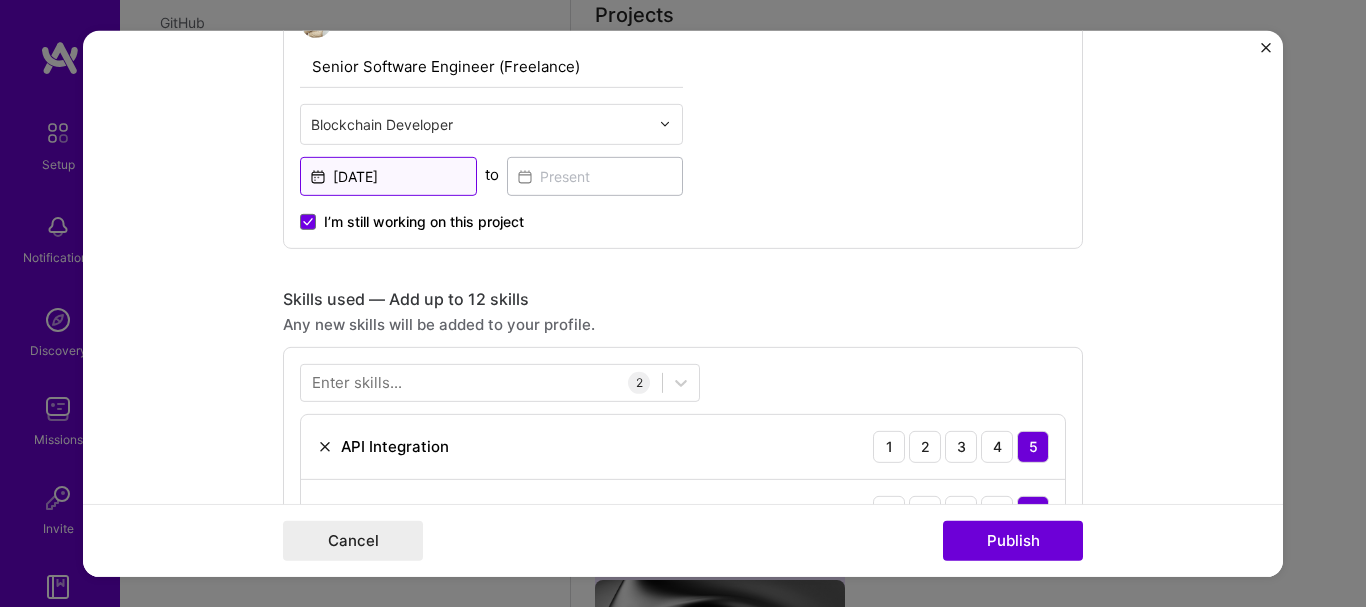 click on "[DATE]" at bounding box center (388, 175) 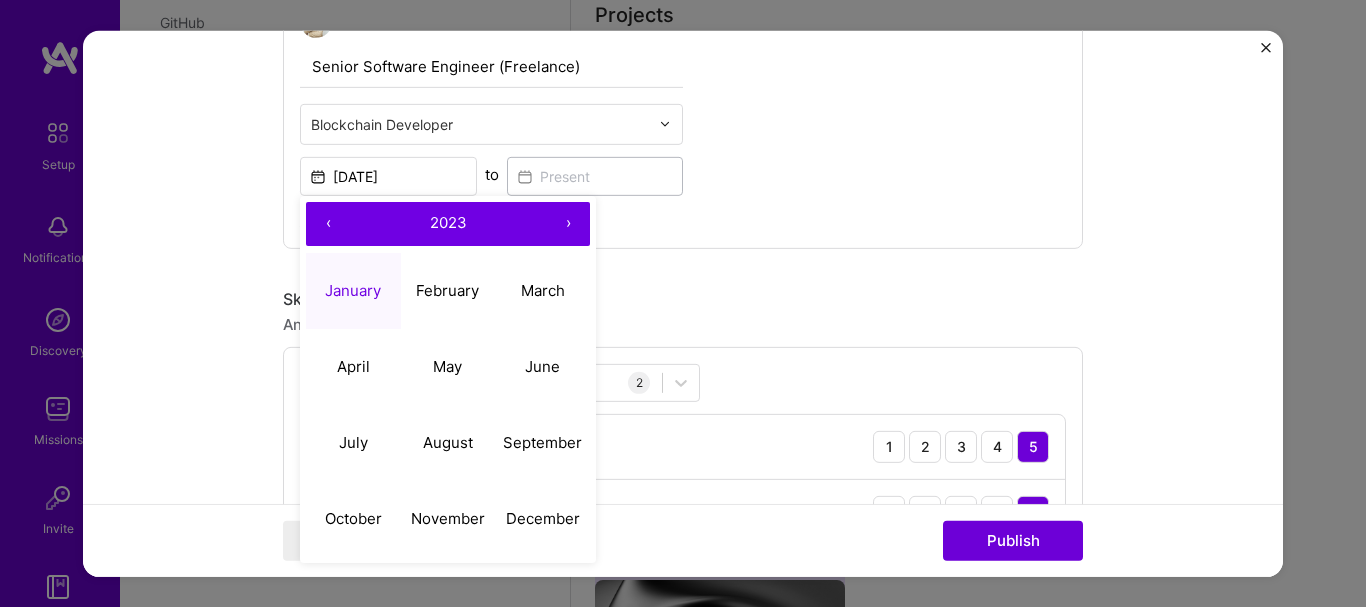 click on "›" at bounding box center [568, 223] 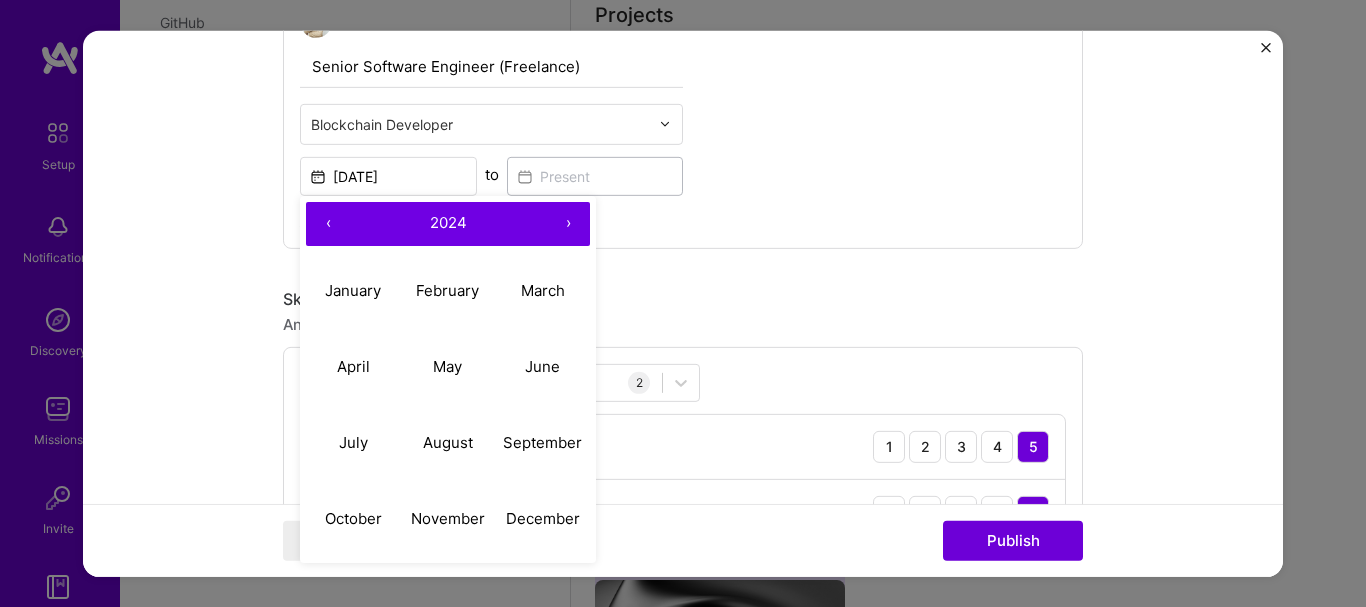 click on "›" at bounding box center [568, 223] 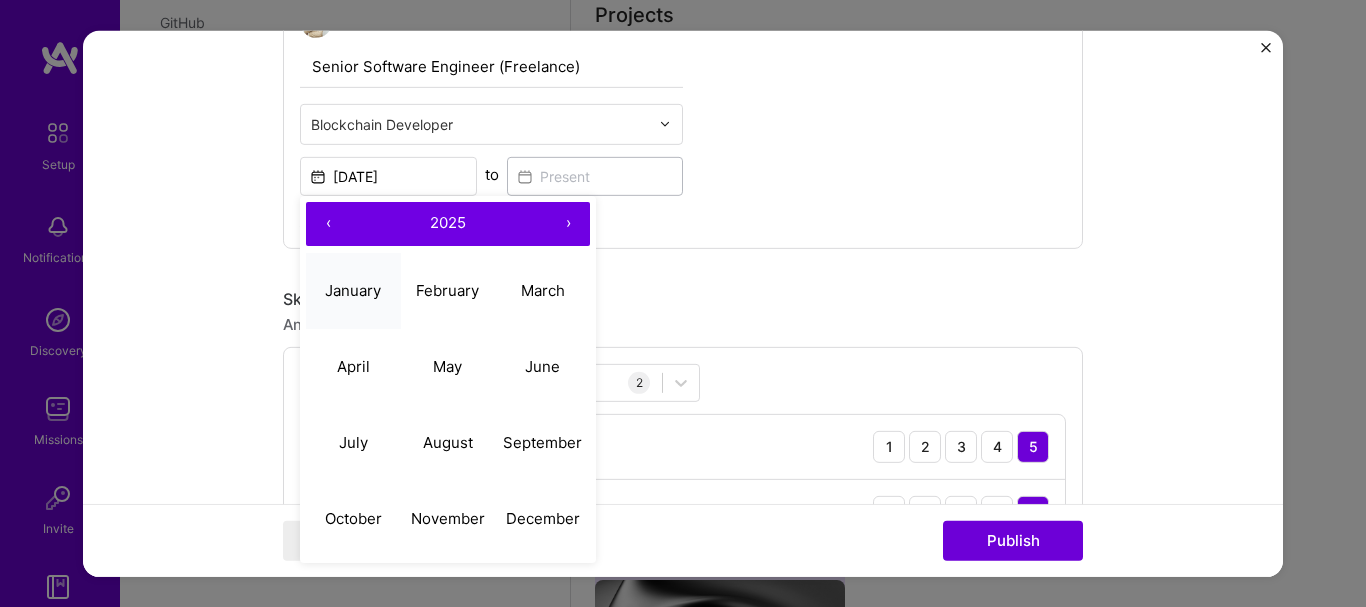 click on "January" at bounding box center (353, 290) 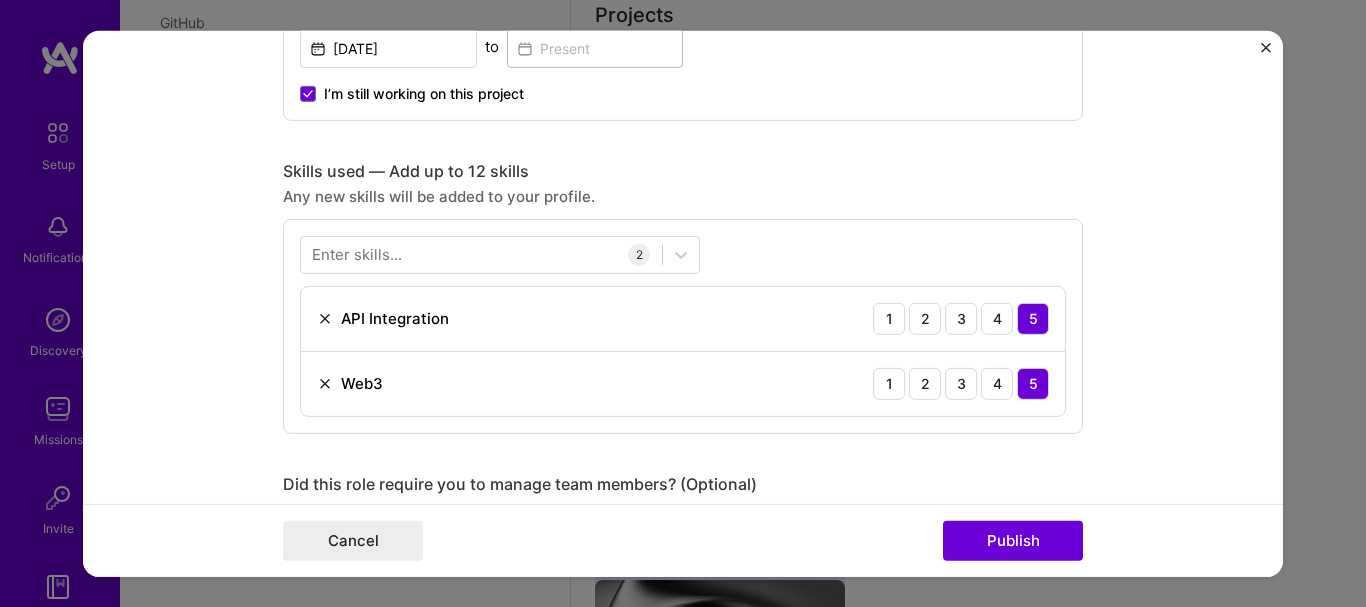 scroll, scrollTop: 1313, scrollLeft: 0, axis: vertical 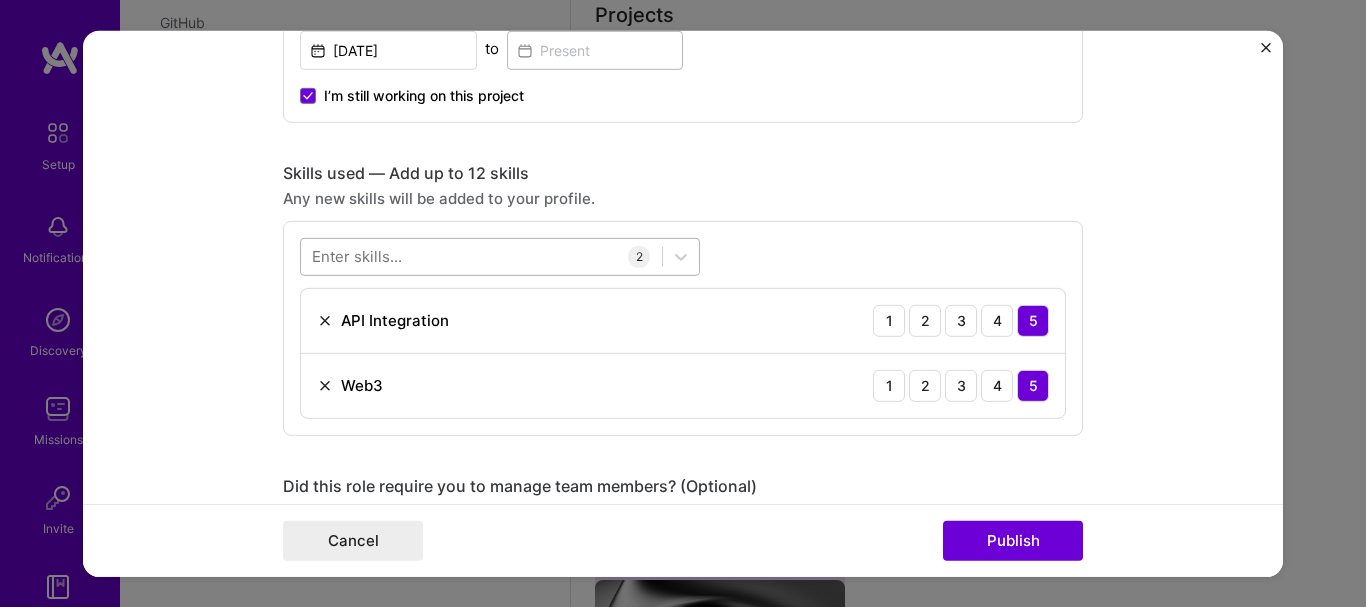 click at bounding box center (481, 256) 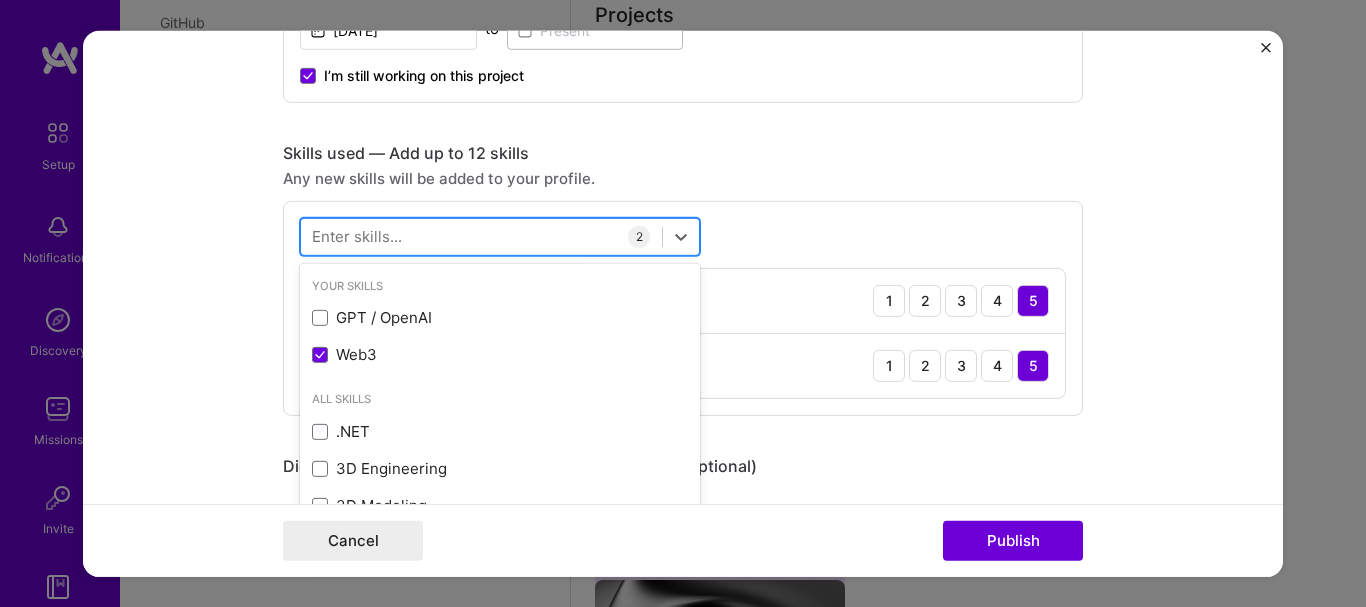 scroll, scrollTop: 1340, scrollLeft: 0, axis: vertical 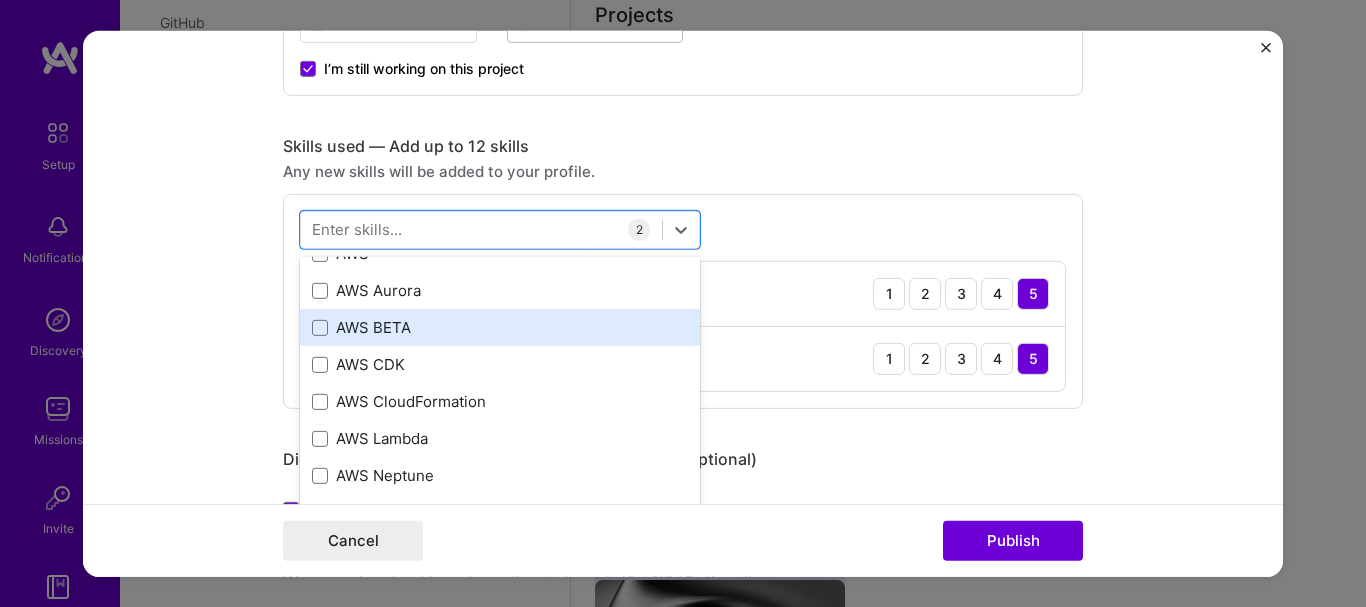click on "AWS BETA" at bounding box center (500, 327) 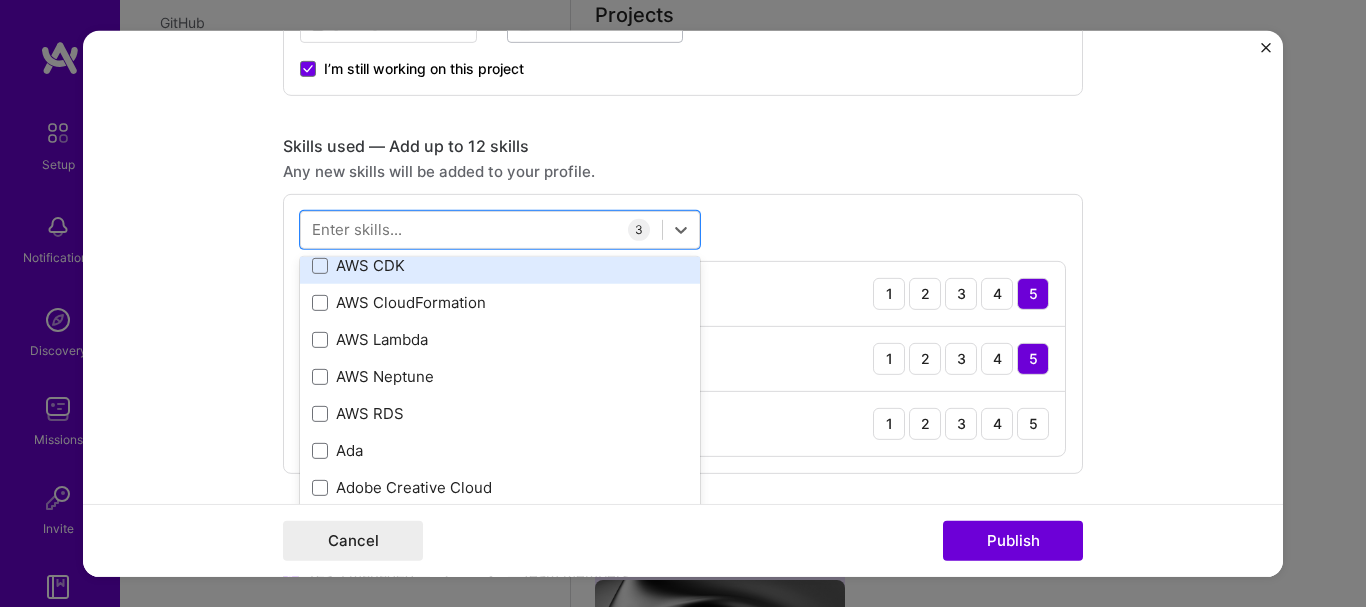 scroll, scrollTop: 580, scrollLeft: 0, axis: vertical 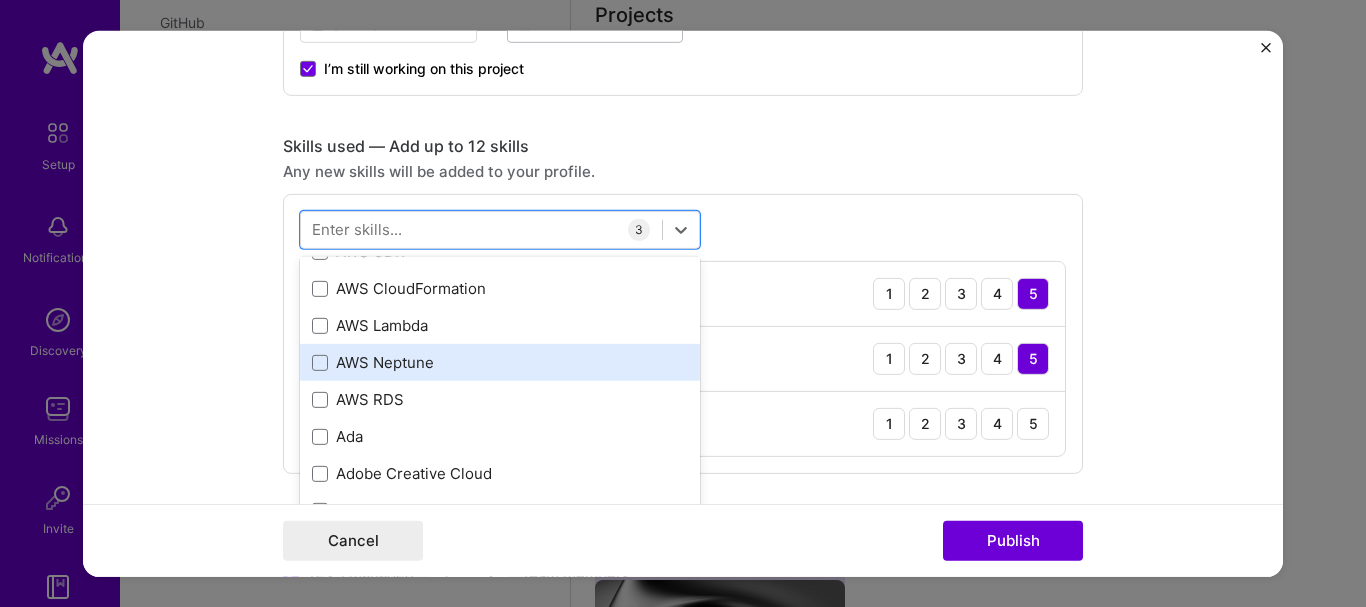 click on "AWS Neptune" at bounding box center (500, 362) 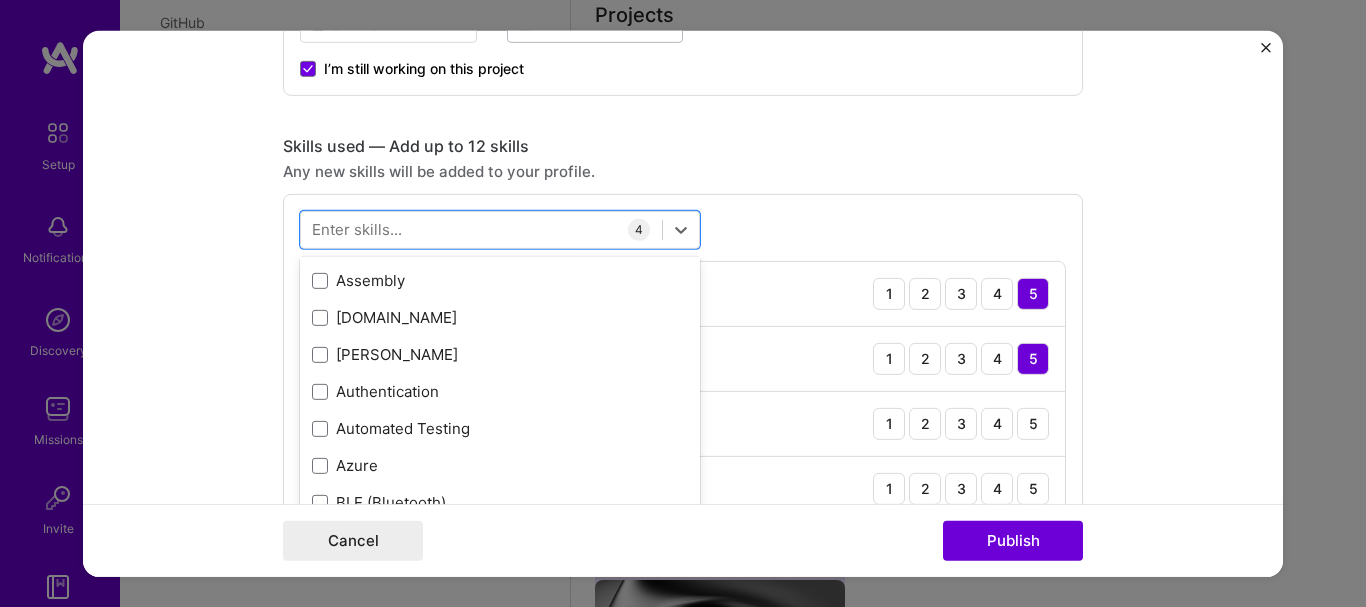 scroll, scrollTop: 1593, scrollLeft: 0, axis: vertical 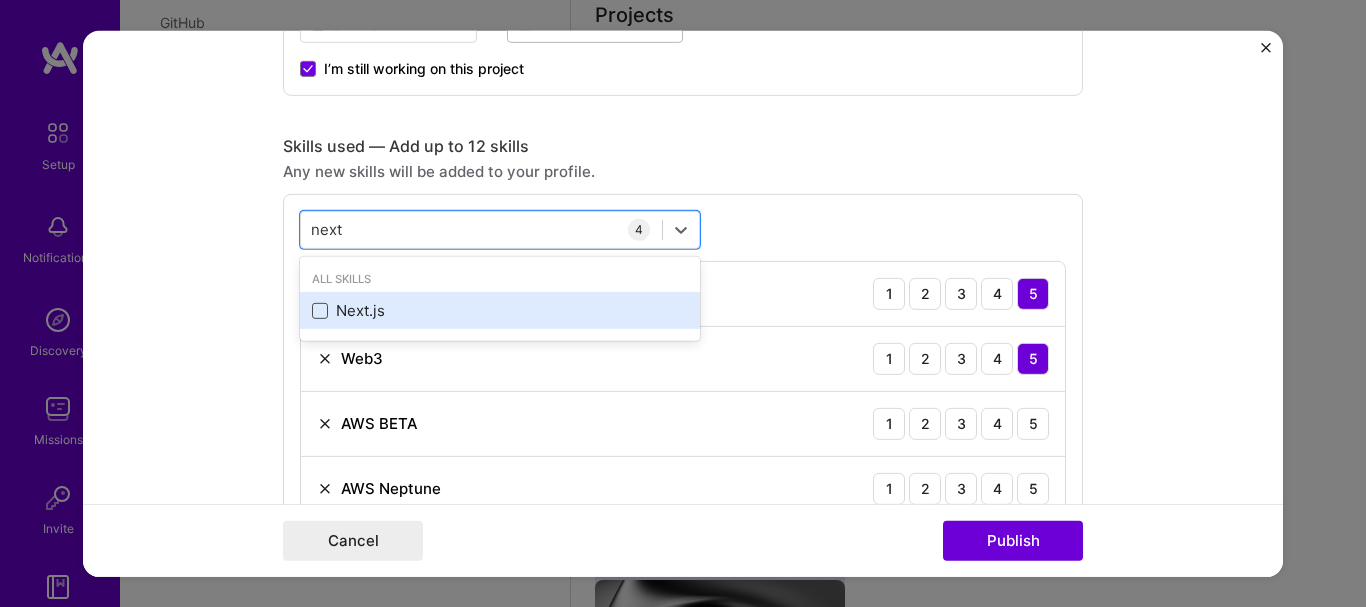 click at bounding box center [320, 311] 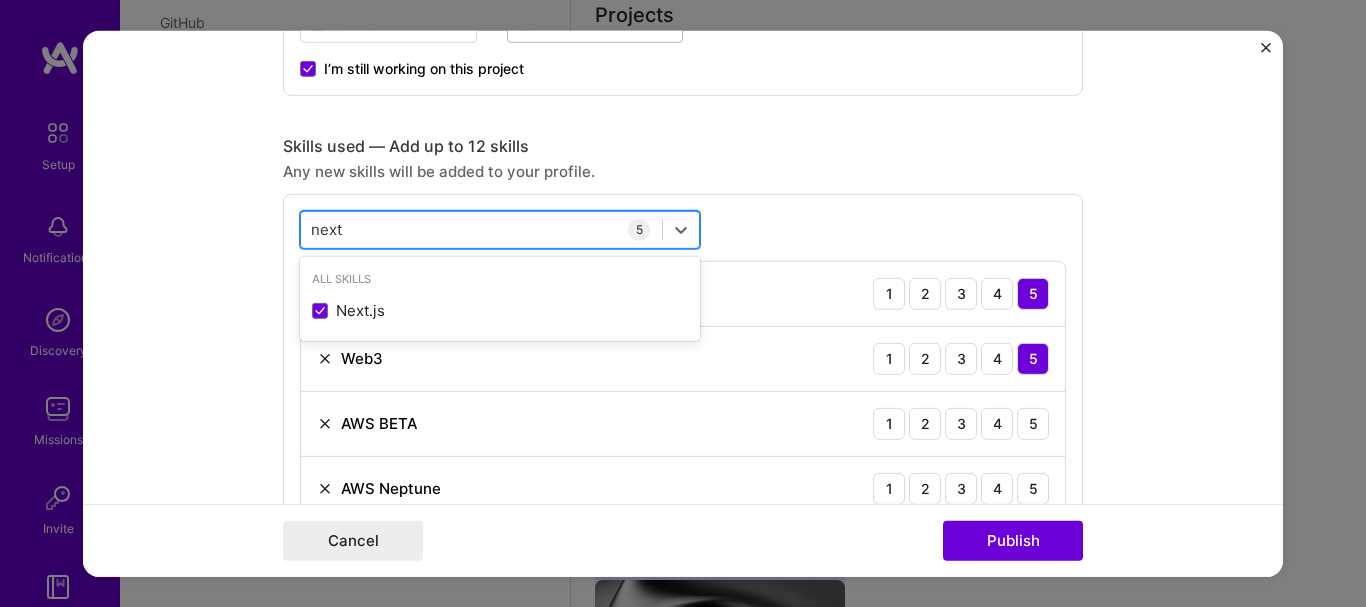 click on "next next" at bounding box center [481, 229] 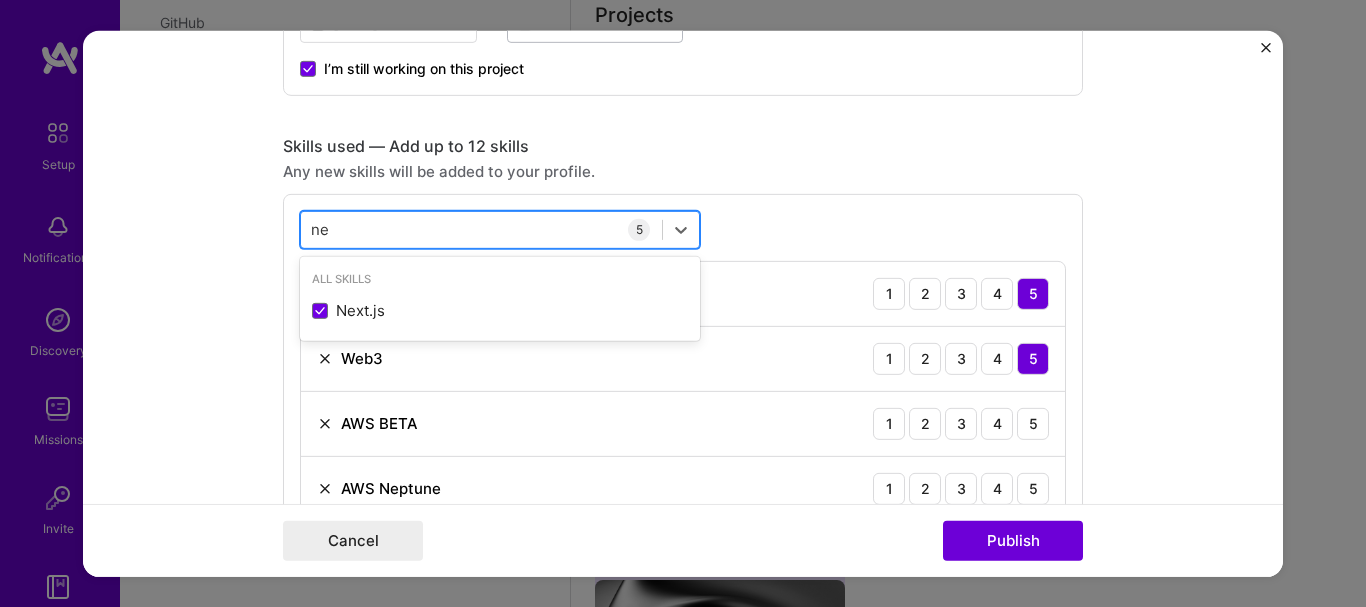 type on "n" 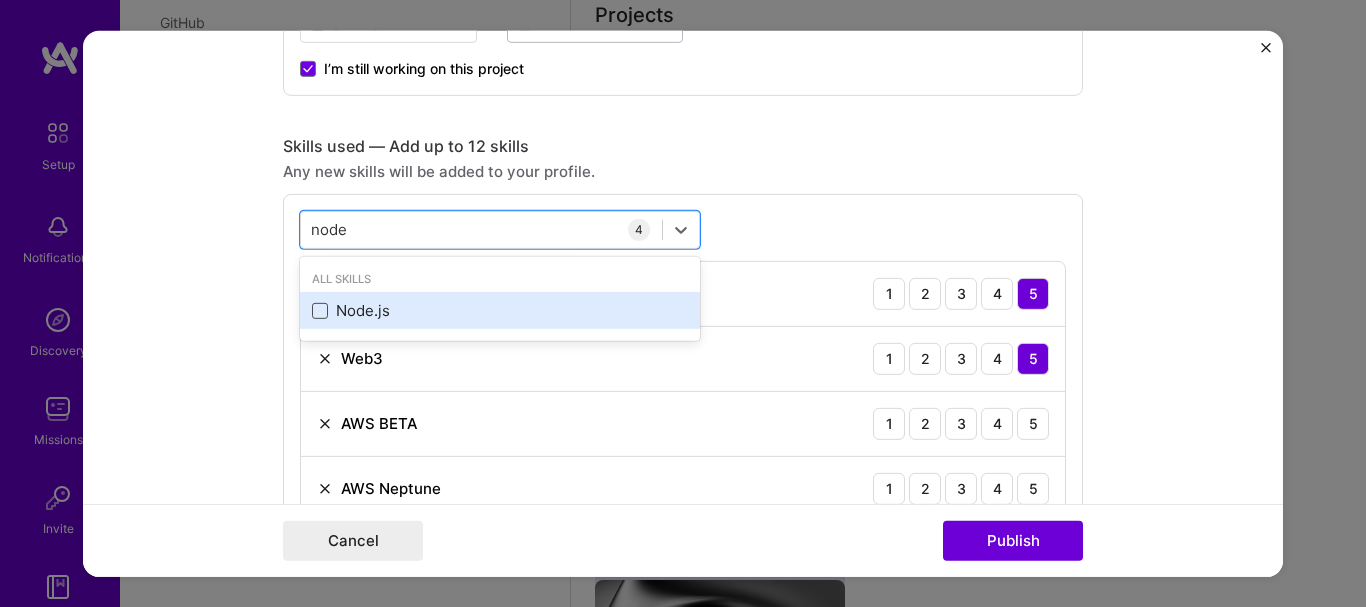 click at bounding box center [320, 311] 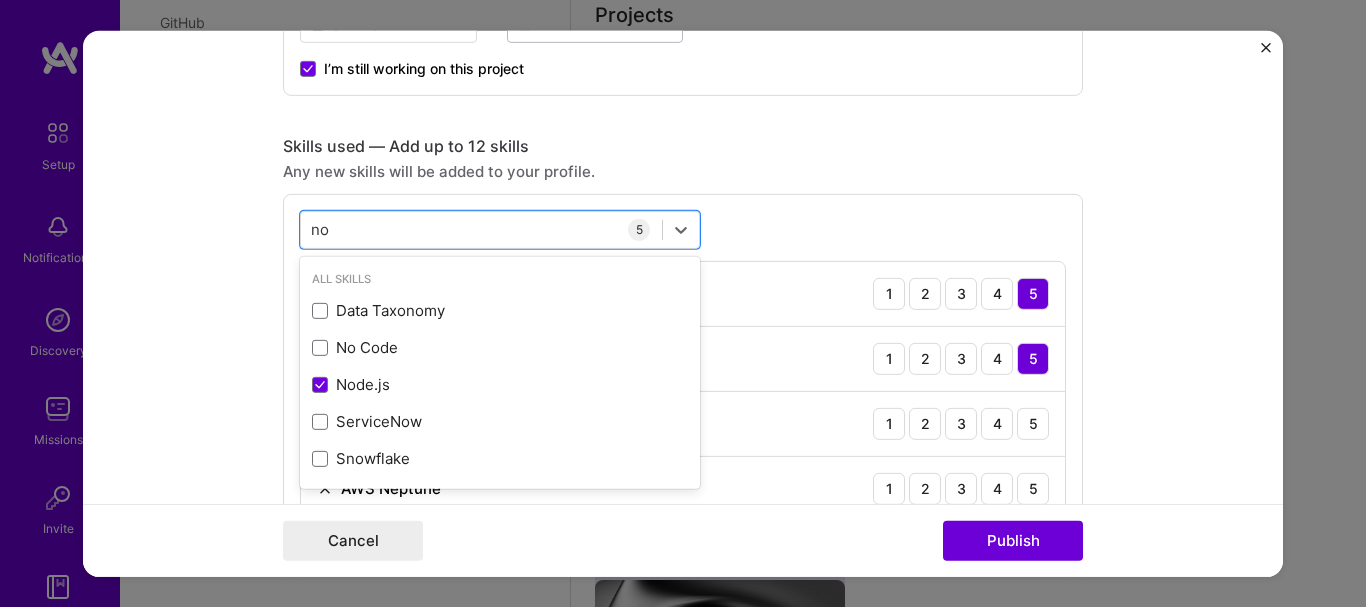 type on "n" 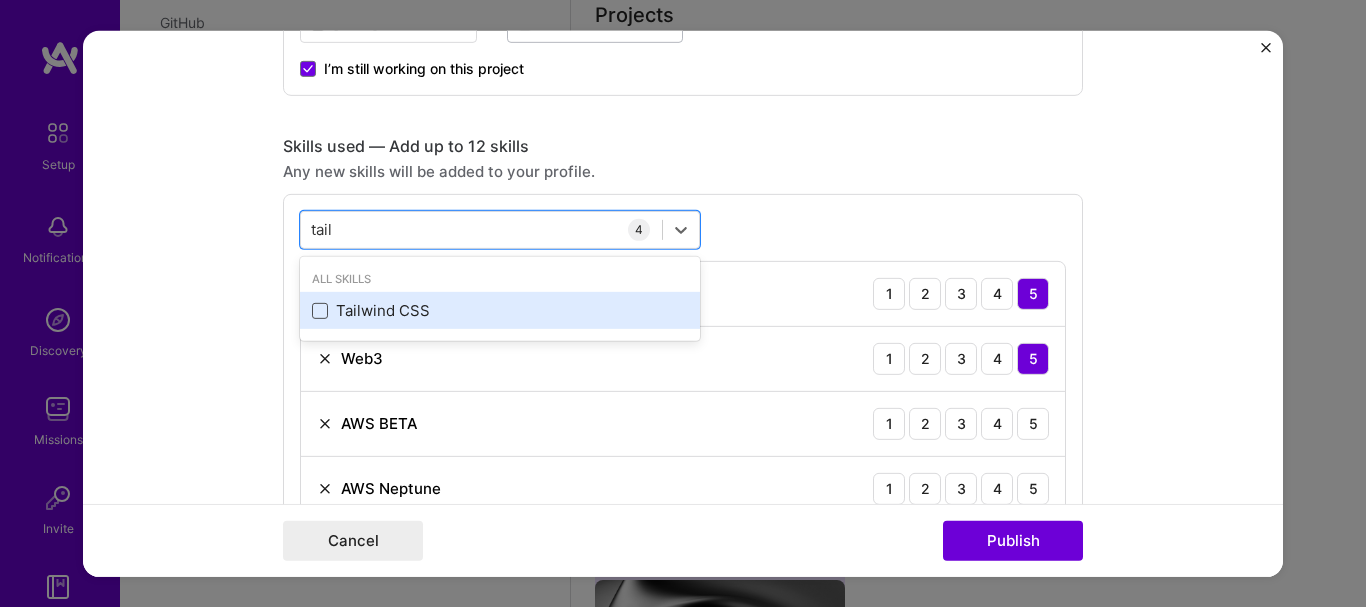 click at bounding box center (320, 311) 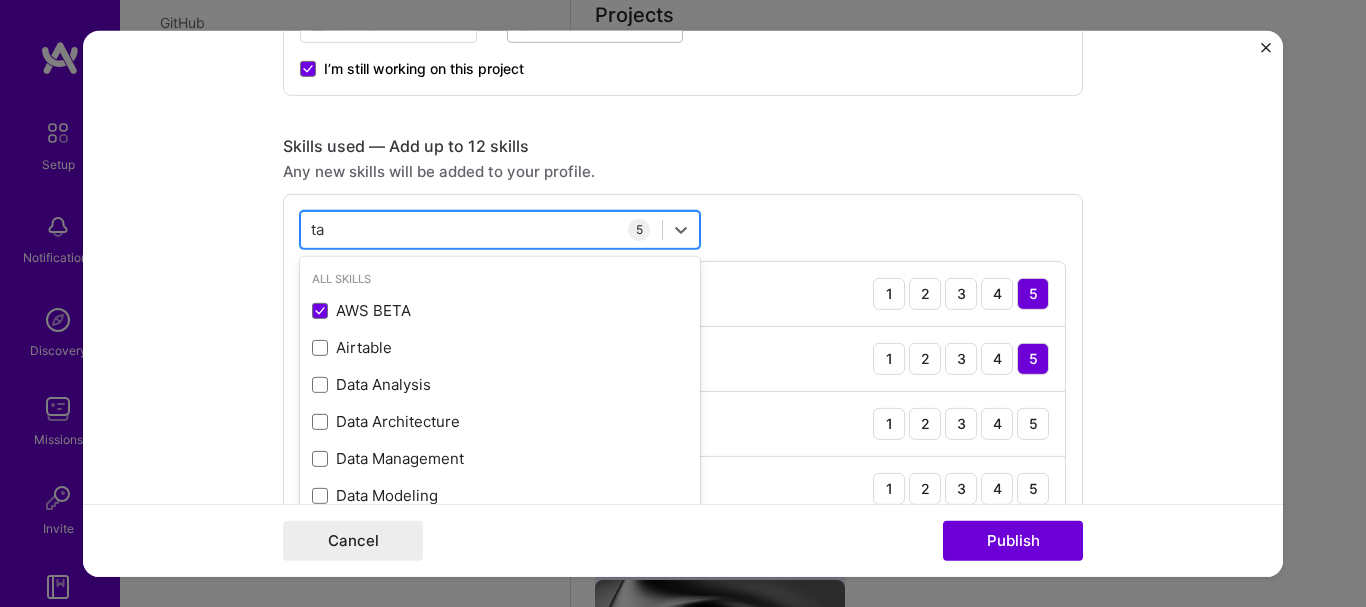 type on "t" 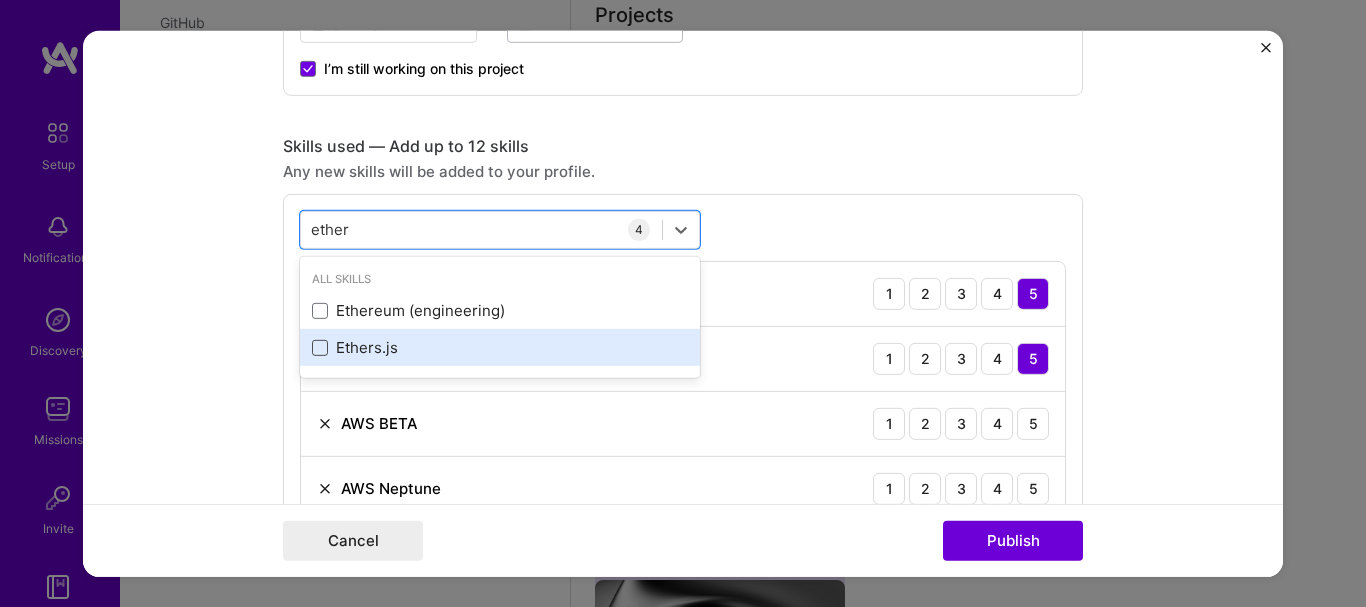 click at bounding box center (320, 348) 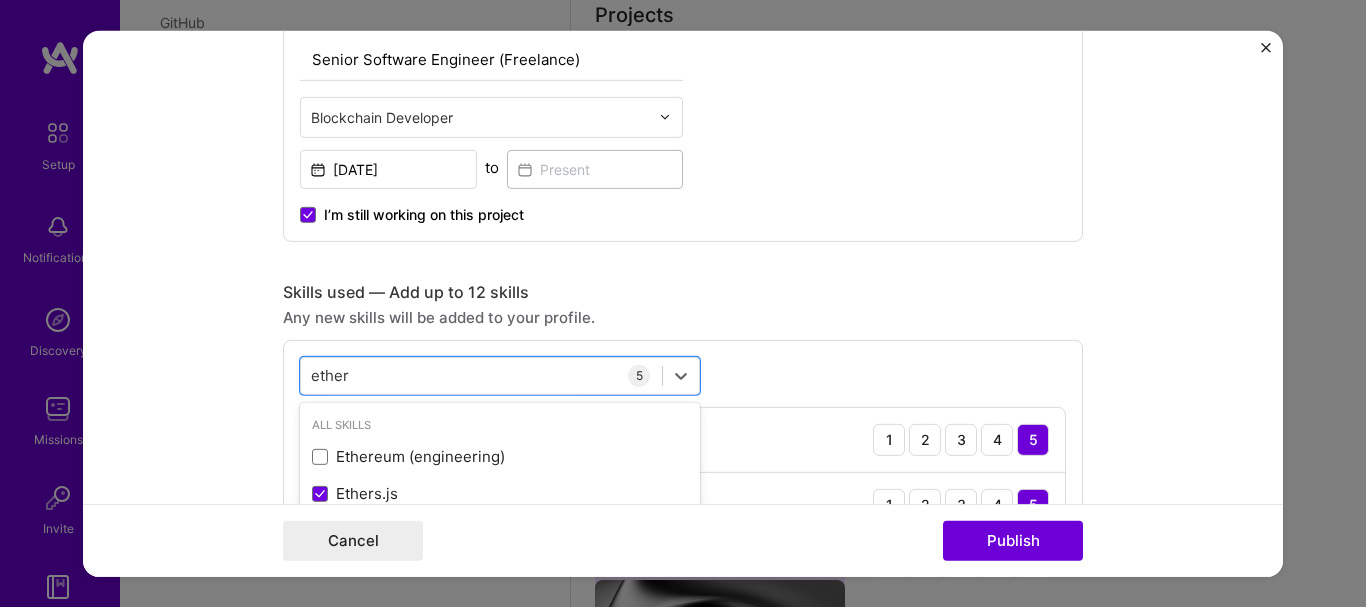 scroll, scrollTop: 1193, scrollLeft: 0, axis: vertical 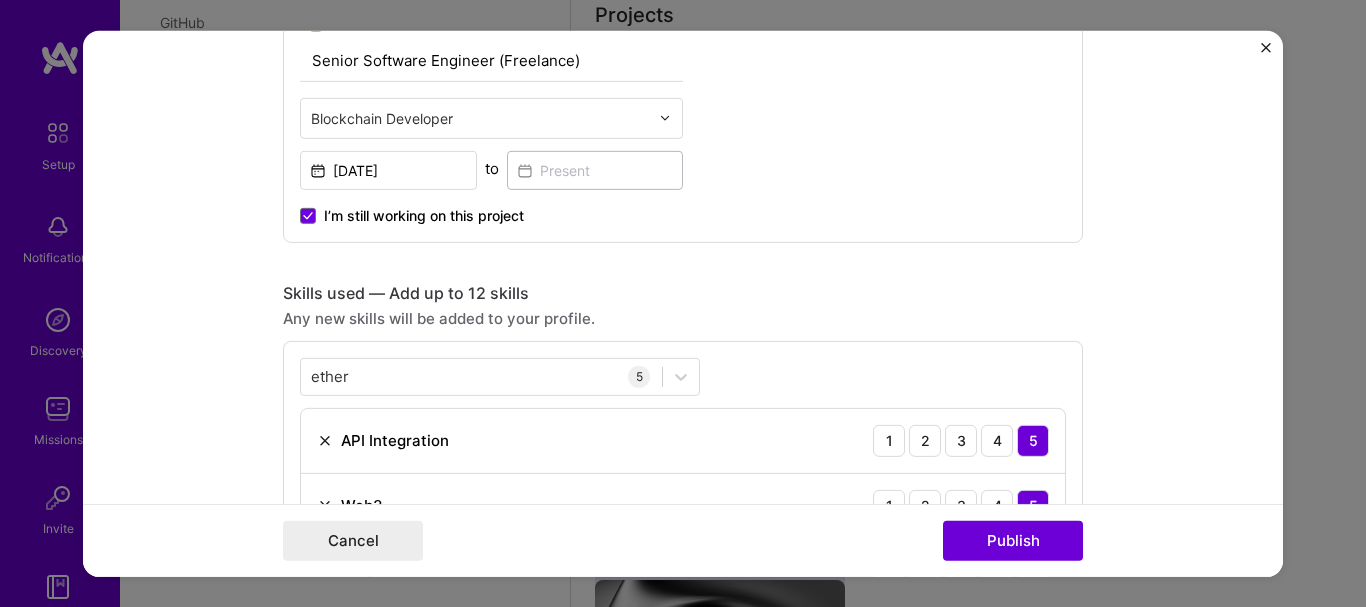click on "Skills used — Add up to 12 skills" at bounding box center [683, 292] 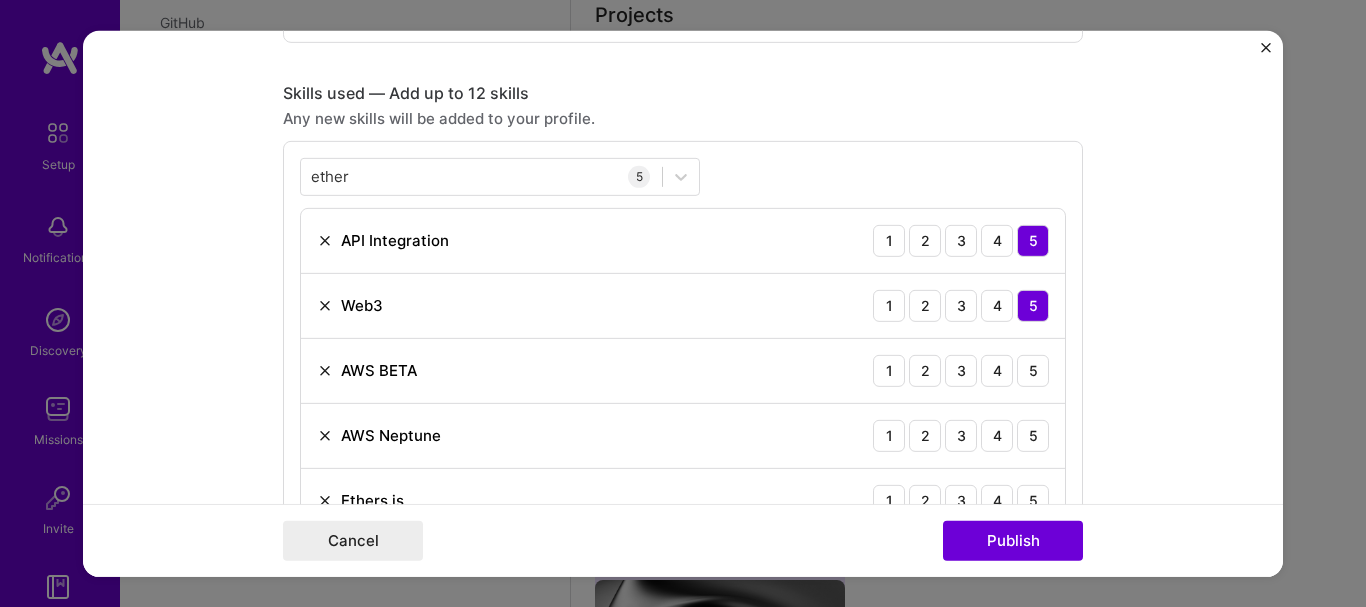 scroll, scrollTop: 1380, scrollLeft: 0, axis: vertical 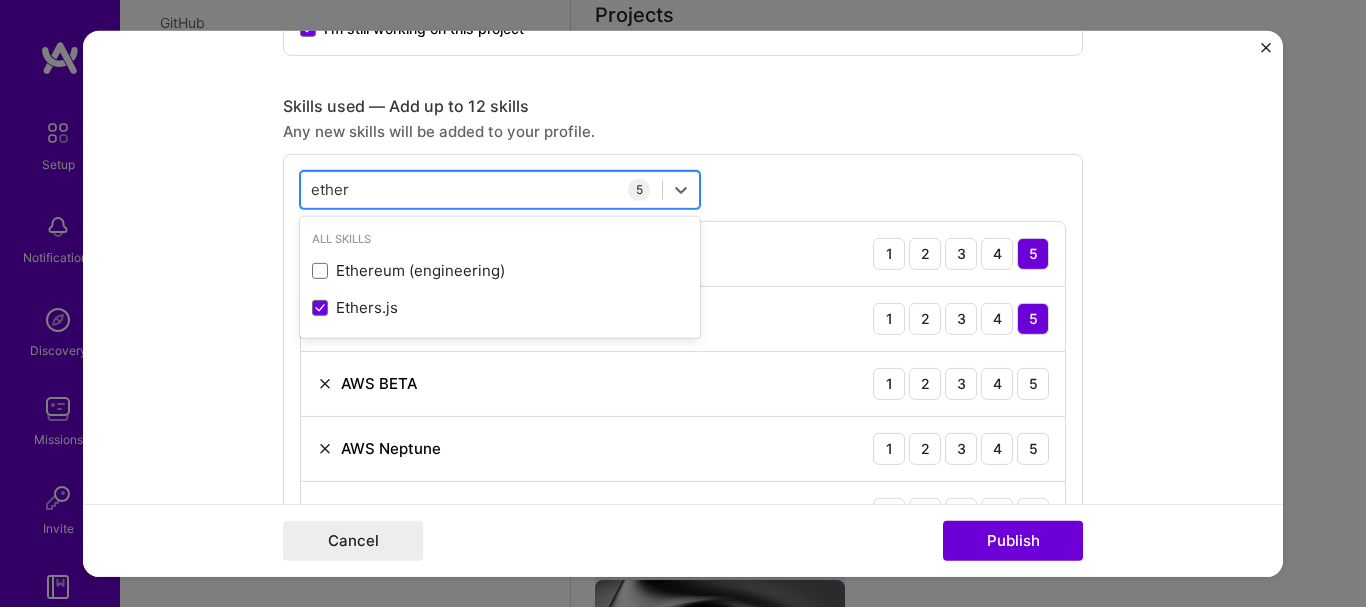 click on "ether ether" at bounding box center [481, 189] 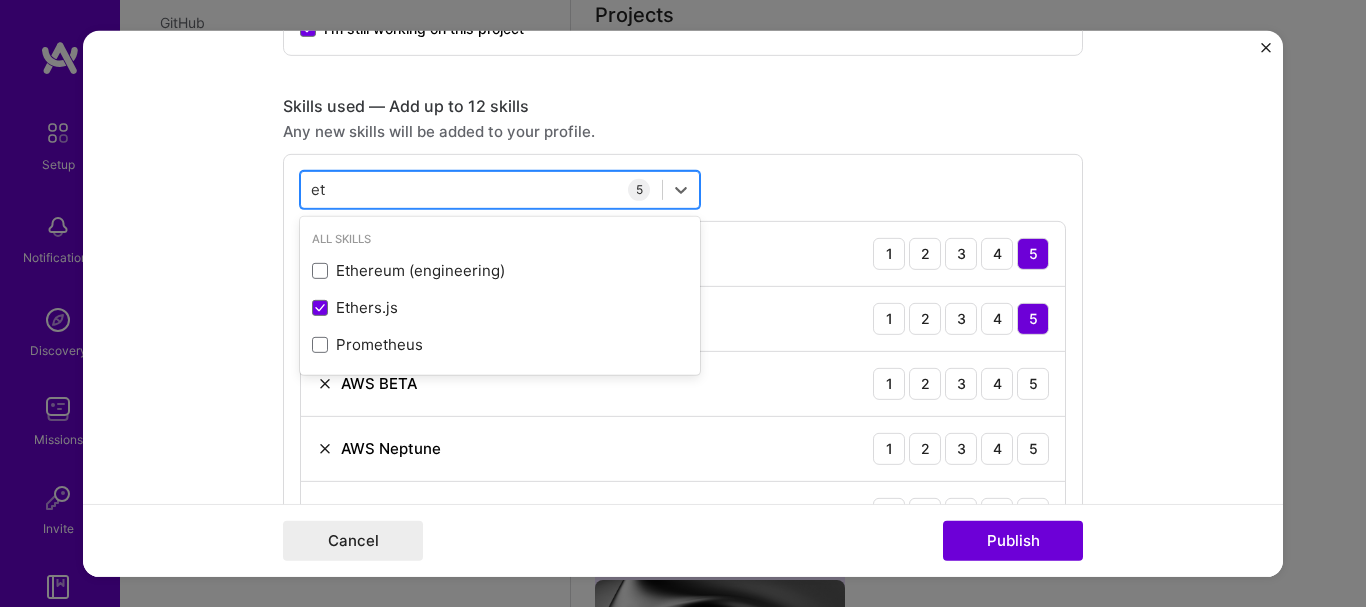type on "e" 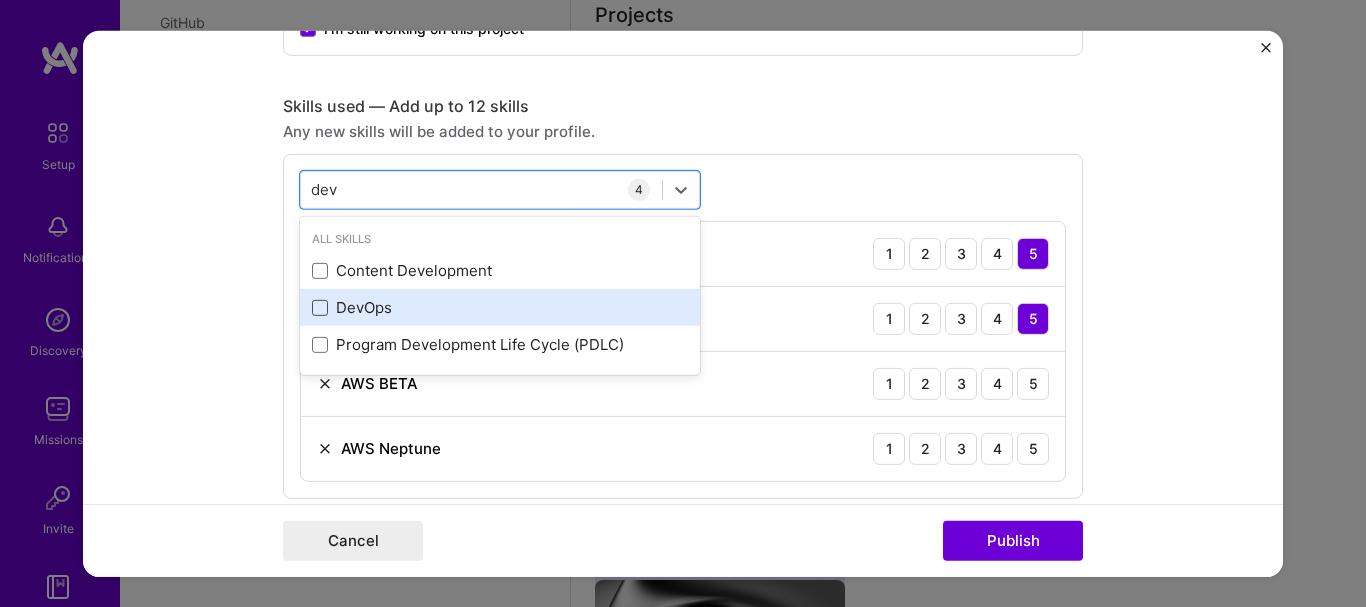 click at bounding box center [320, 308] 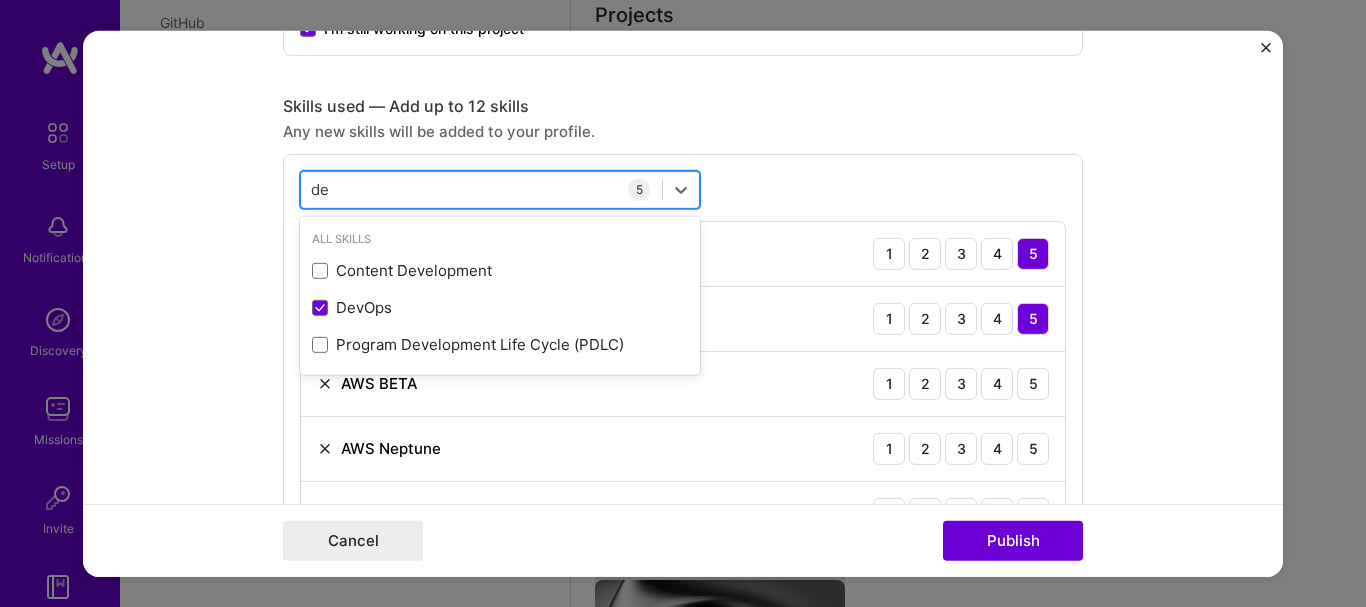 type on "d" 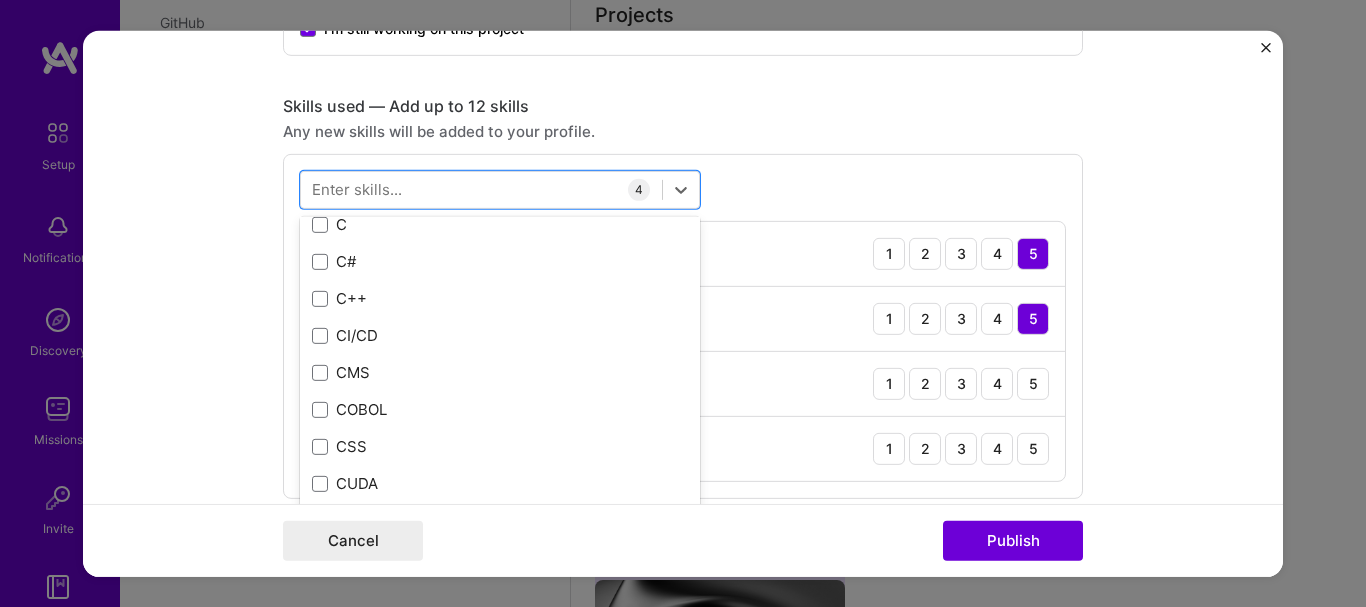 scroll, scrollTop: 2247, scrollLeft: 0, axis: vertical 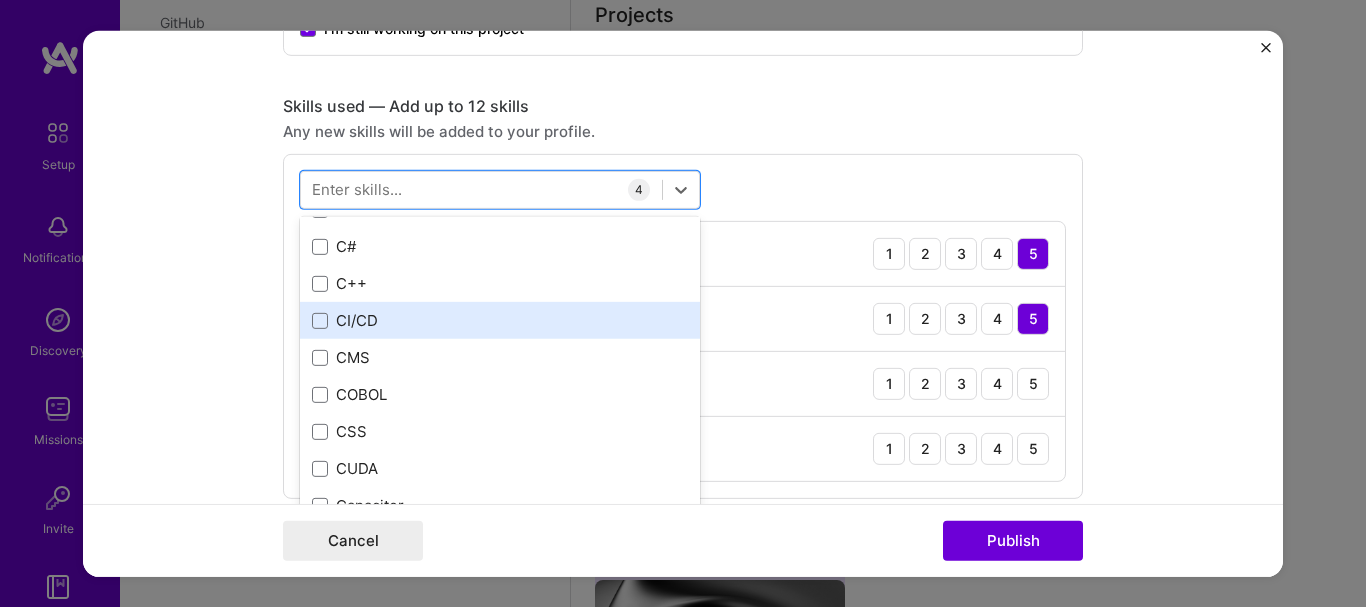 click on "CI/CD" at bounding box center (500, 320) 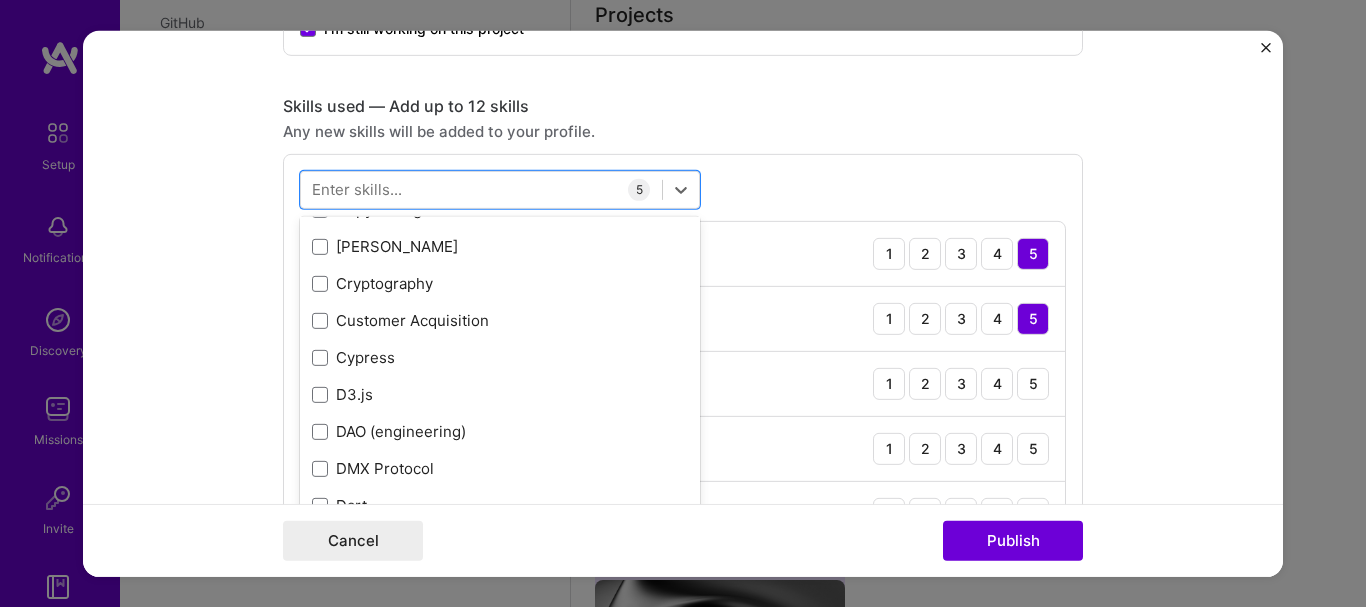 scroll, scrollTop: 2993, scrollLeft: 0, axis: vertical 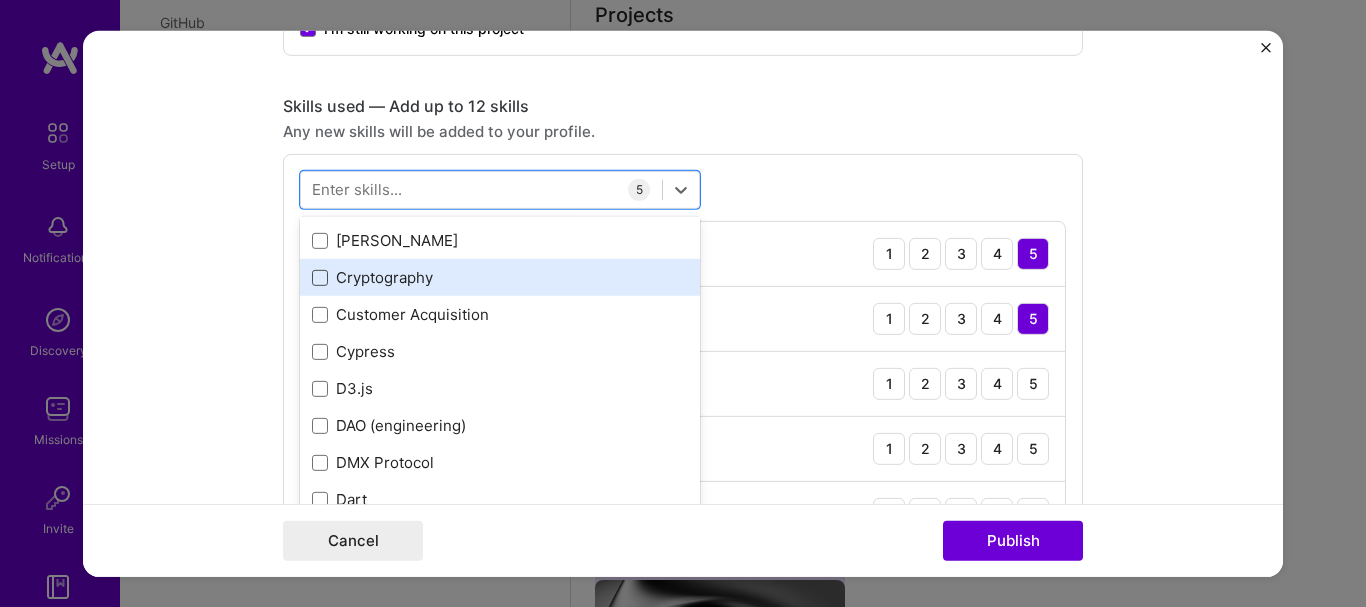 click at bounding box center [320, 277] 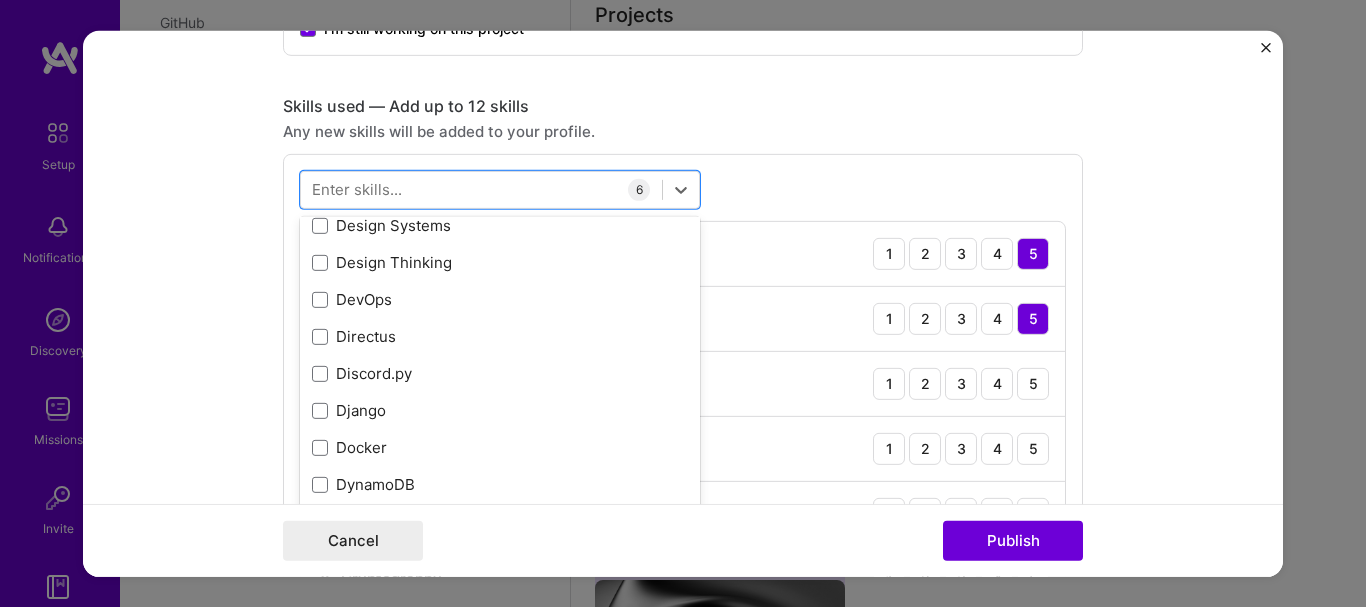 scroll, scrollTop: 3853, scrollLeft: 0, axis: vertical 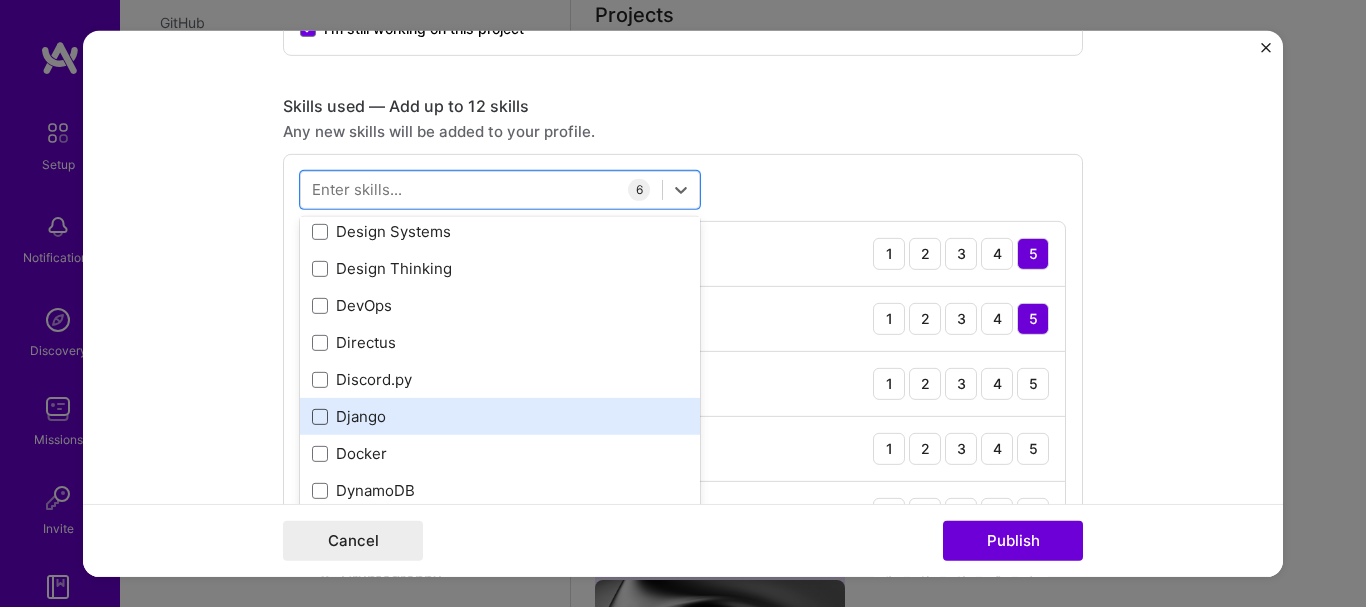 click at bounding box center [320, 416] 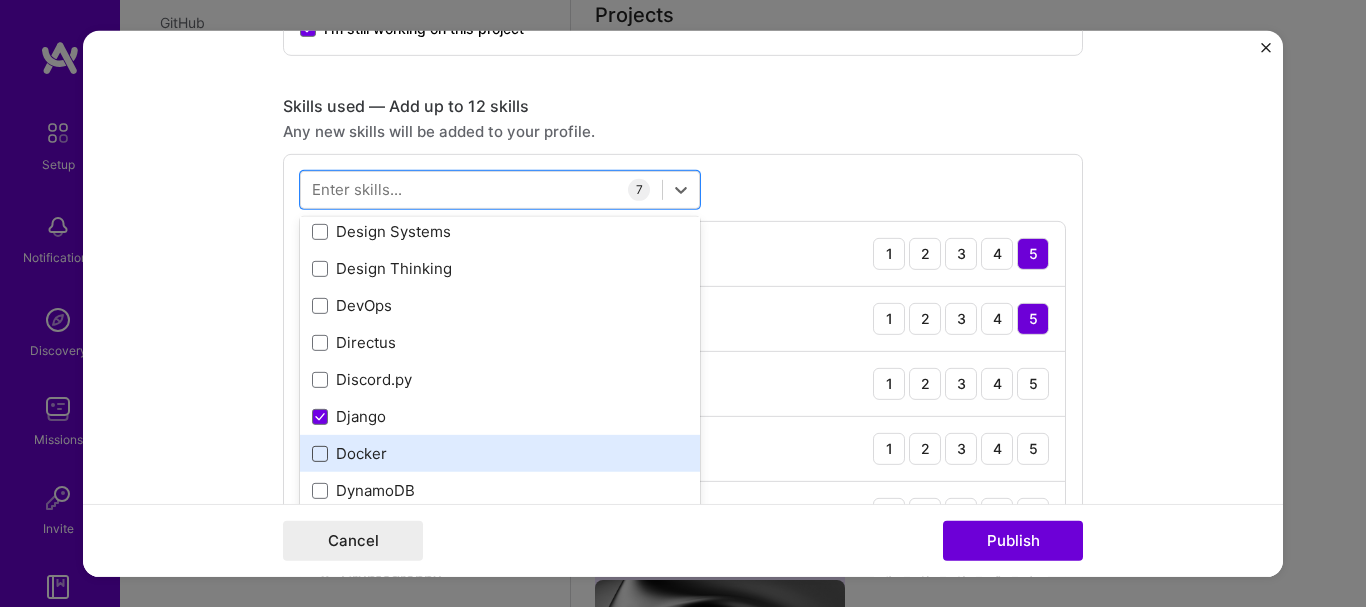 click at bounding box center (320, 453) 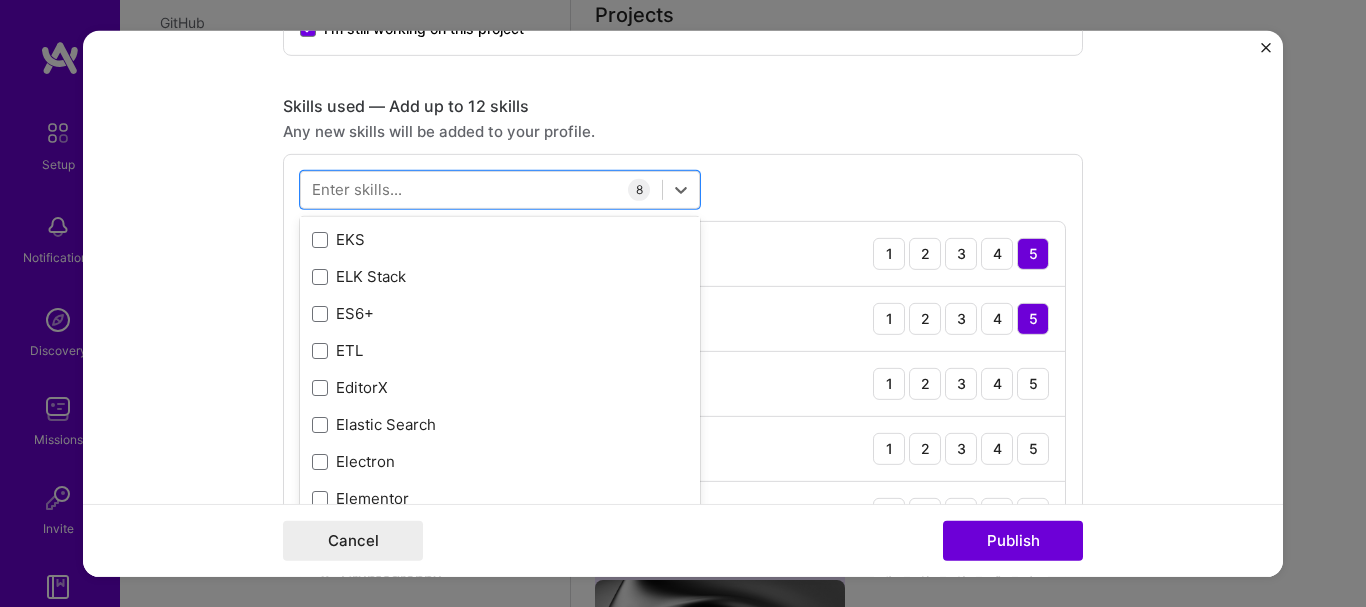 scroll, scrollTop: 4180, scrollLeft: 0, axis: vertical 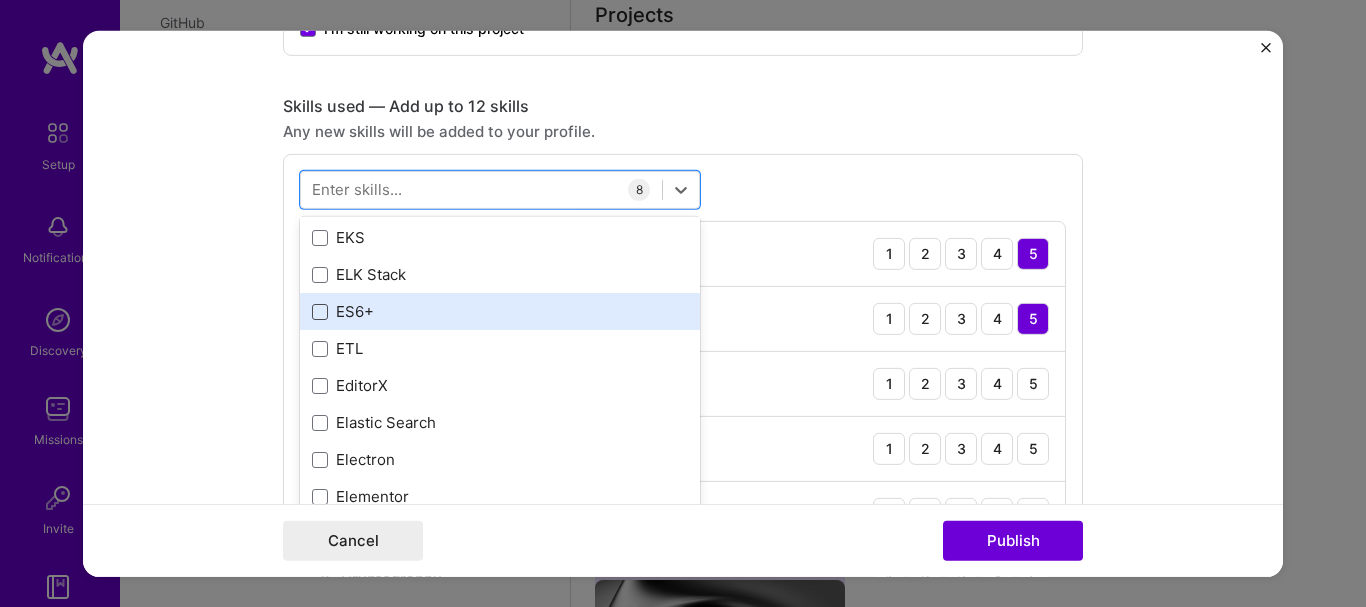 click at bounding box center (320, 311) 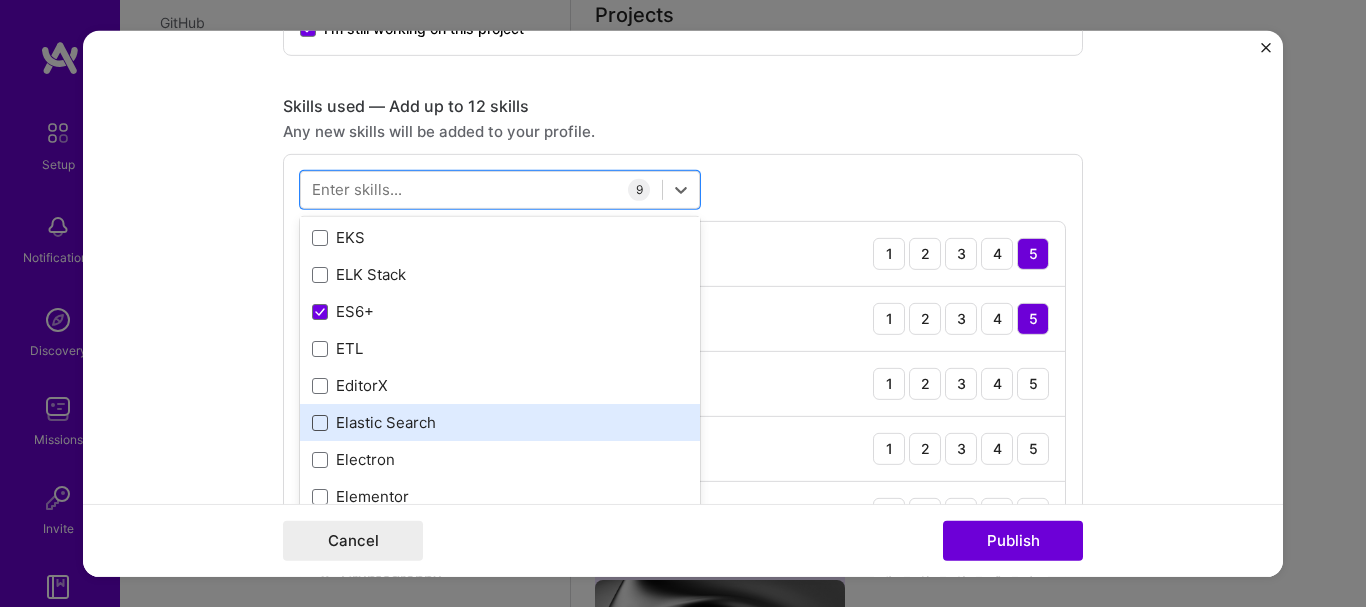 click at bounding box center (320, 422) 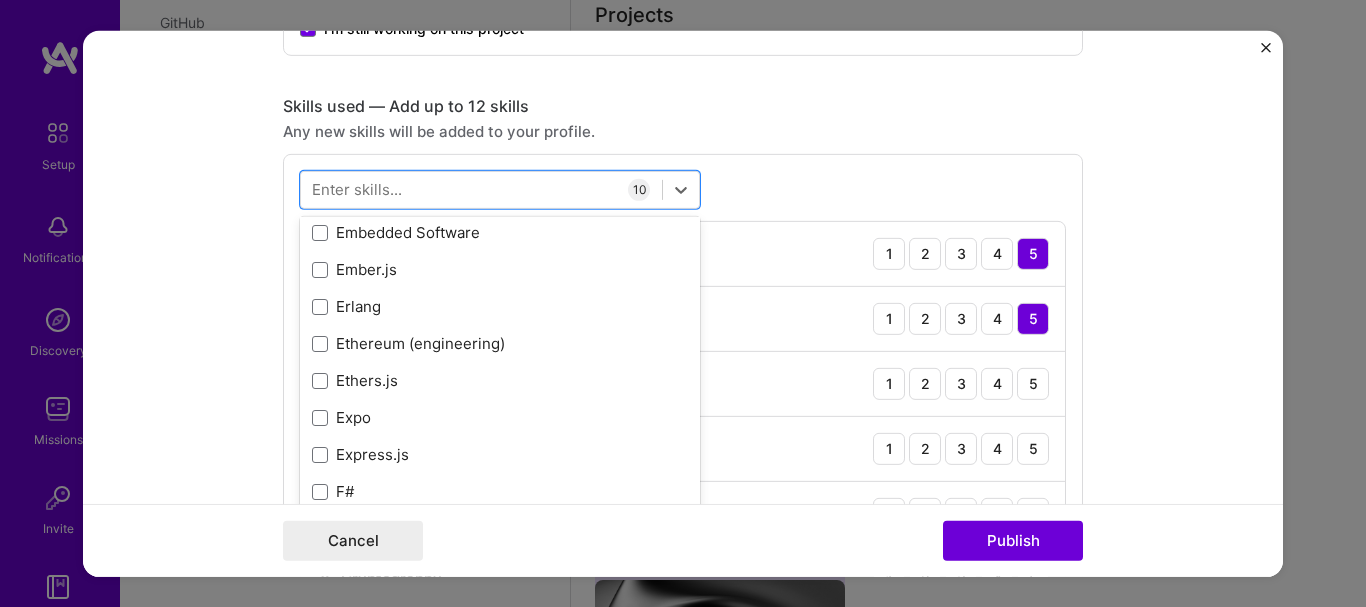 scroll, scrollTop: 4593, scrollLeft: 0, axis: vertical 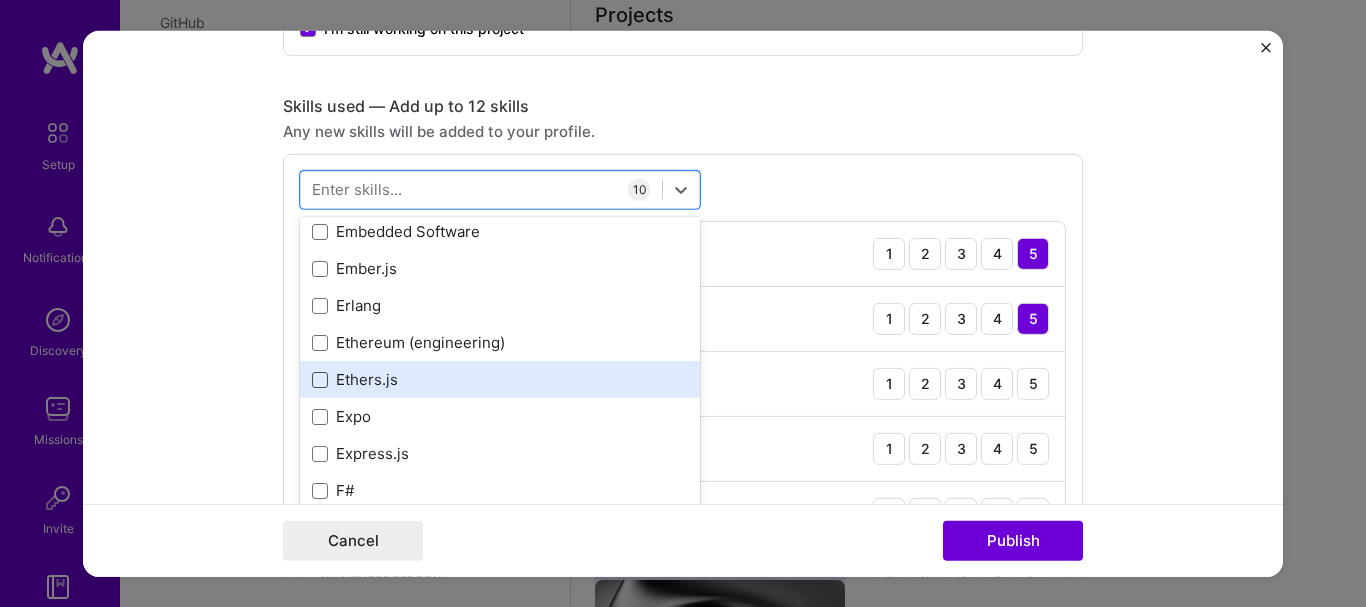click at bounding box center (320, 379) 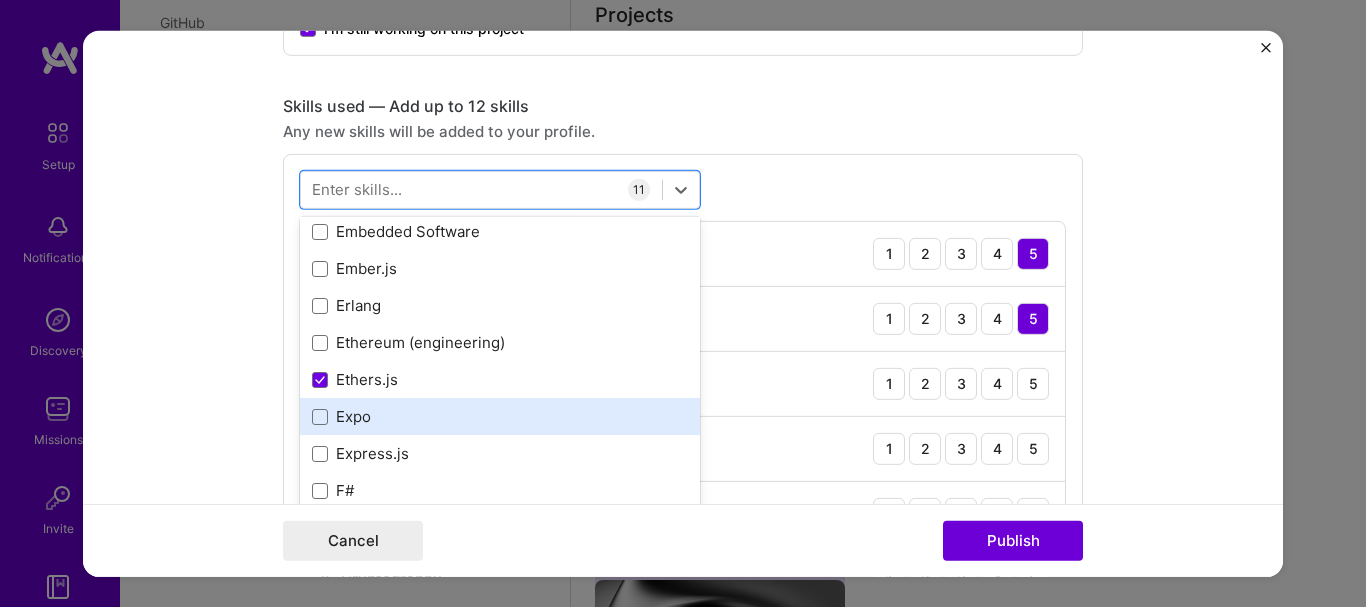 click on "Expo" at bounding box center [500, 416] 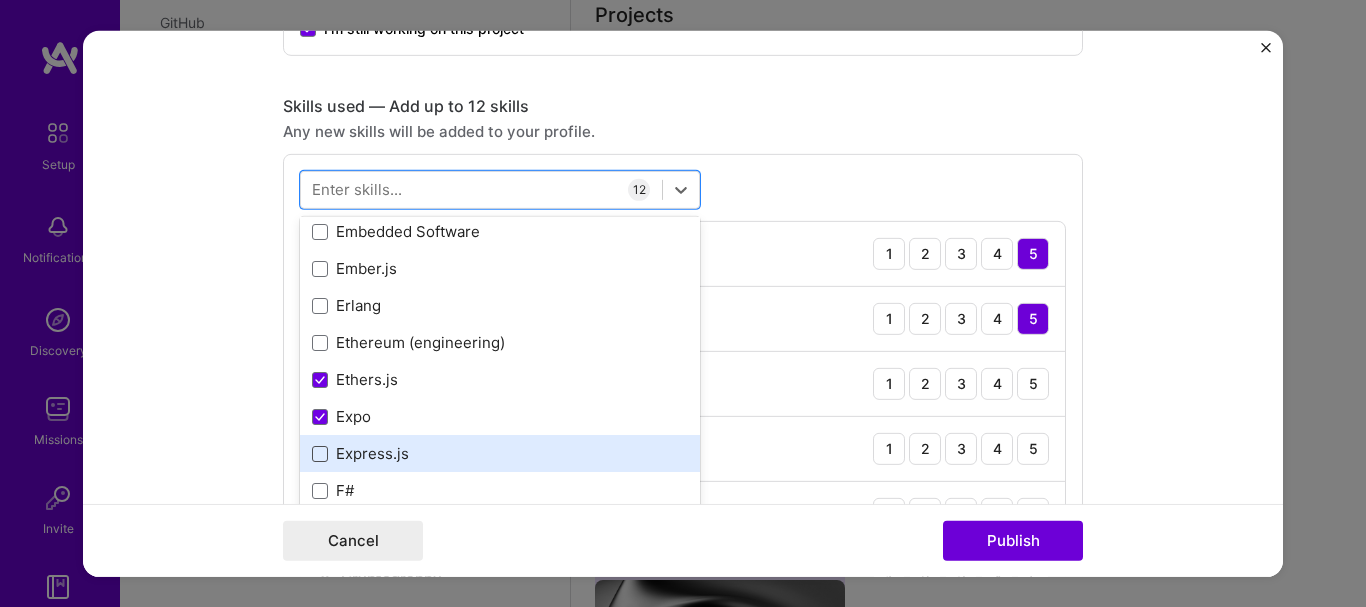 click at bounding box center (320, 453) 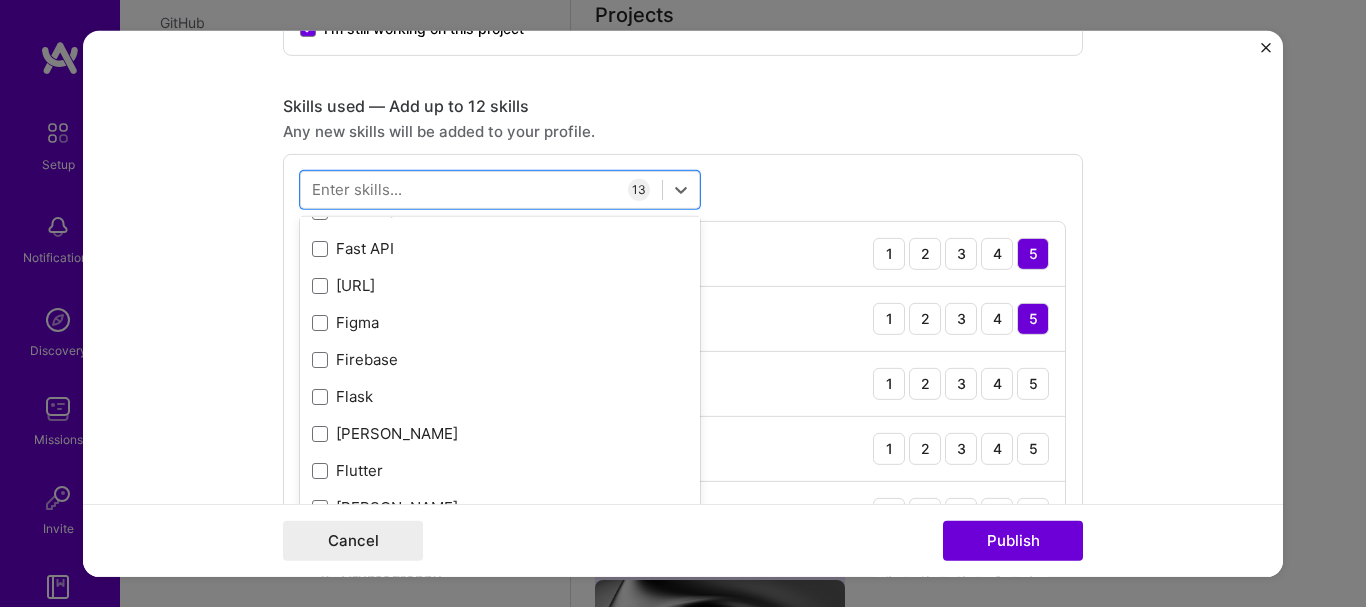 scroll, scrollTop: 4907, scrollLeft: 0, axis: vertical 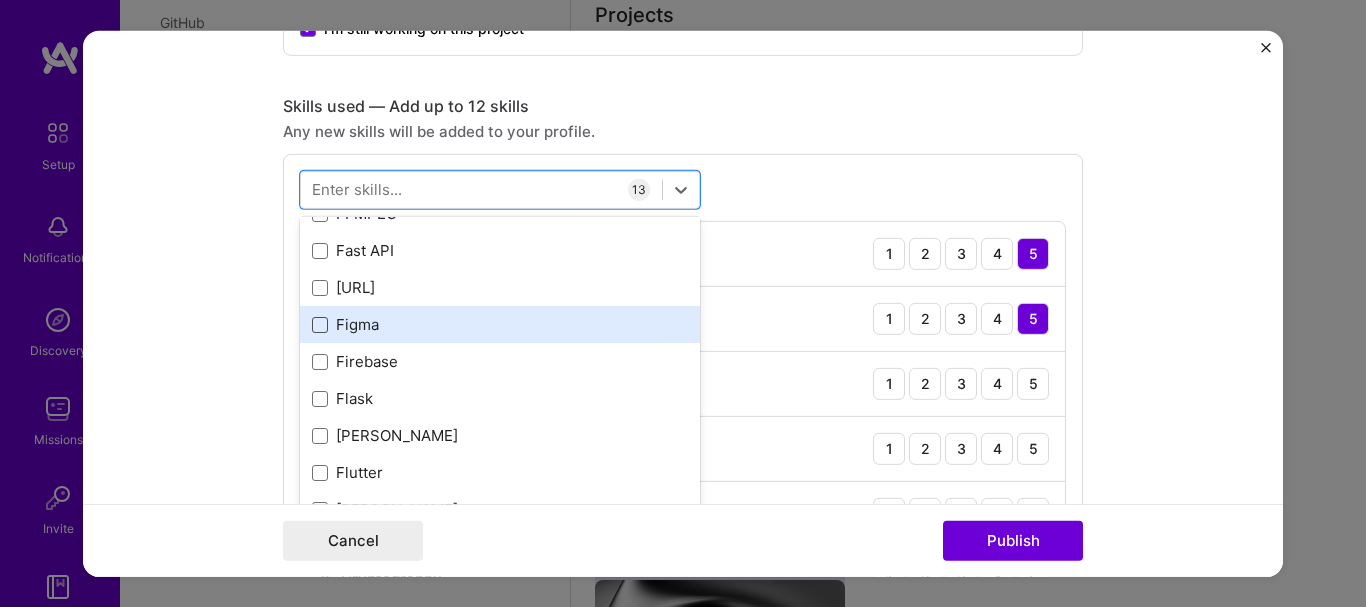 click at bounding box center (320, 324) 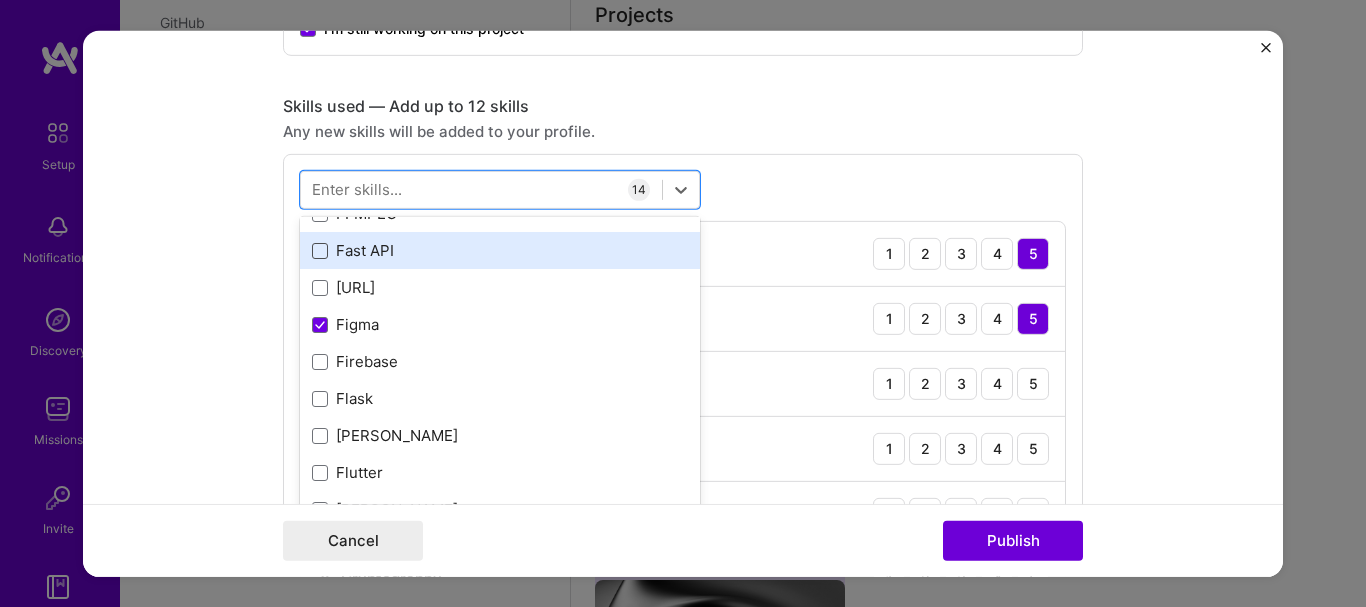 click at bounding box center [320, 250] 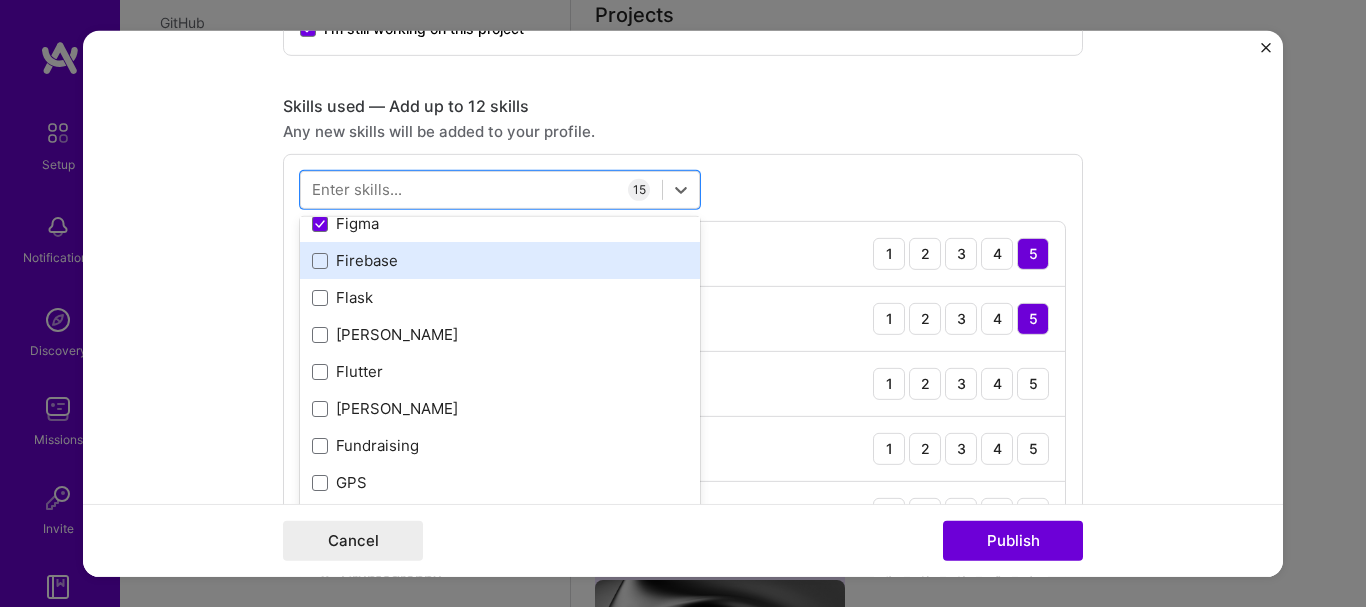 scroll, scrollTop: 5007, scrollLeft: 0, axis: vertical 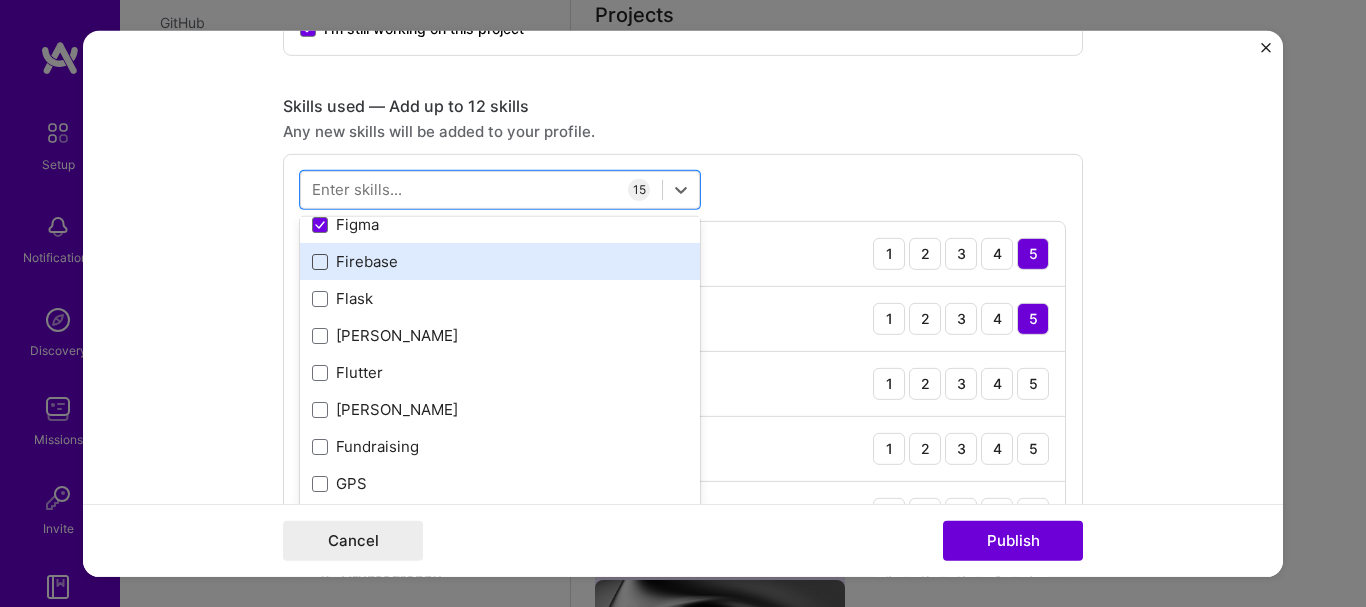 click at bounding box center [320, 261] 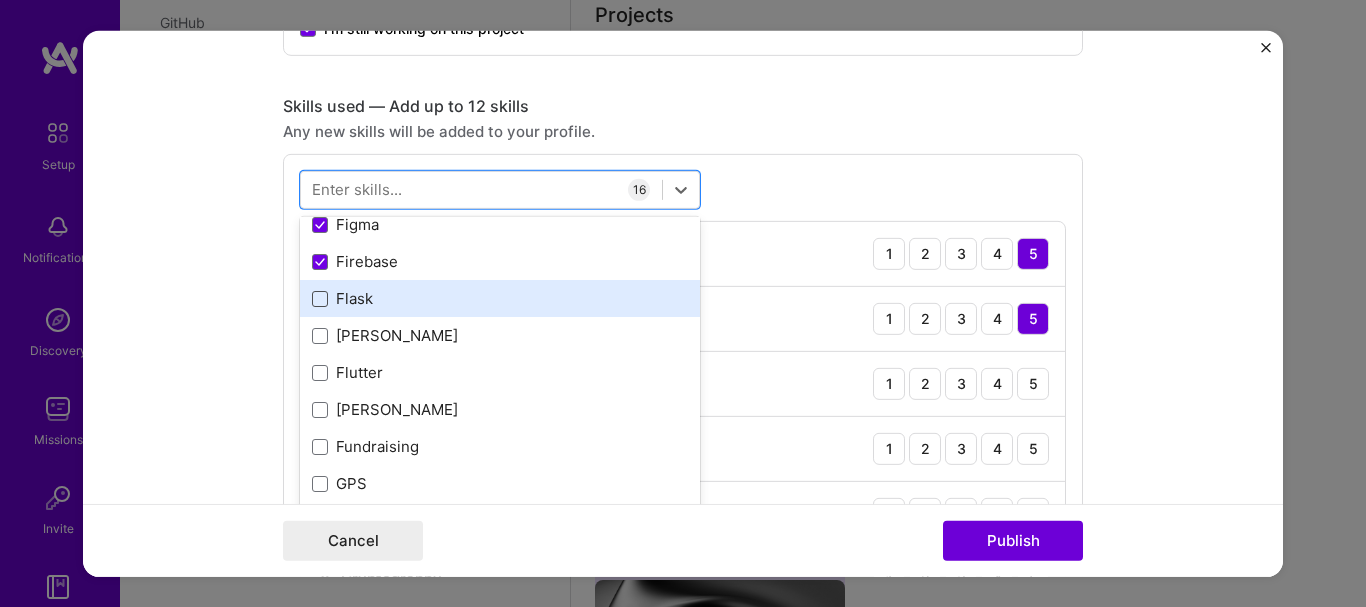 click at bounding box center [320, 298] 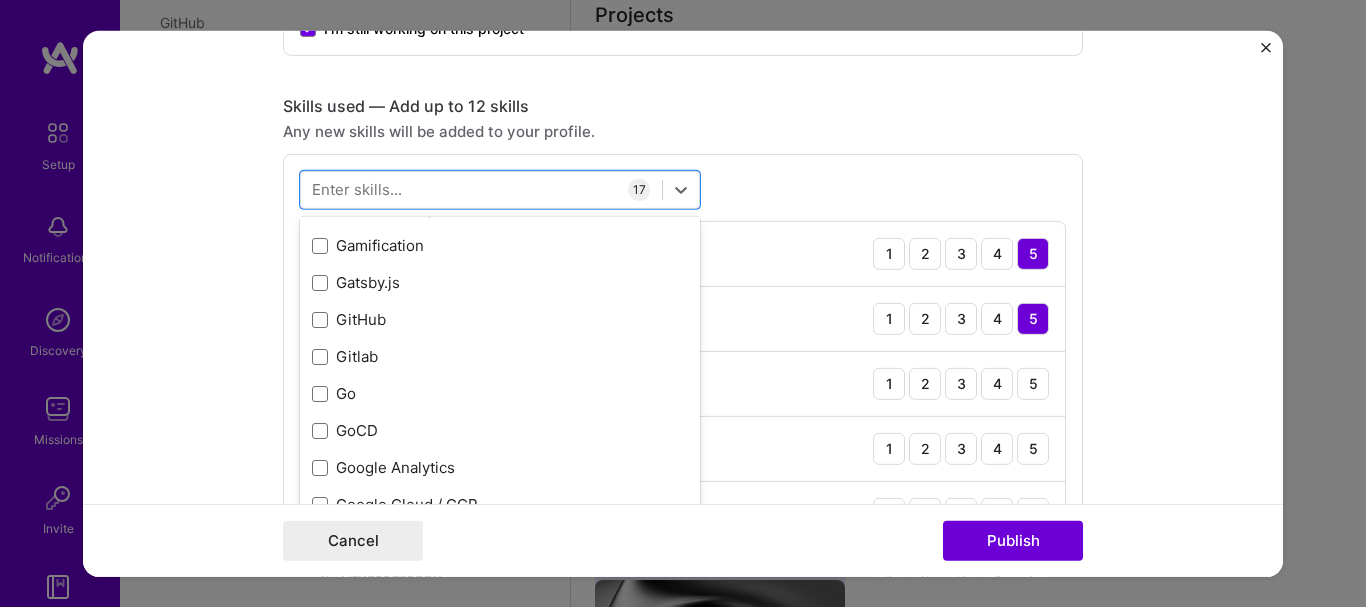 scroll, scrollTop: 5400, scrollLeft: 0, axis: vertical 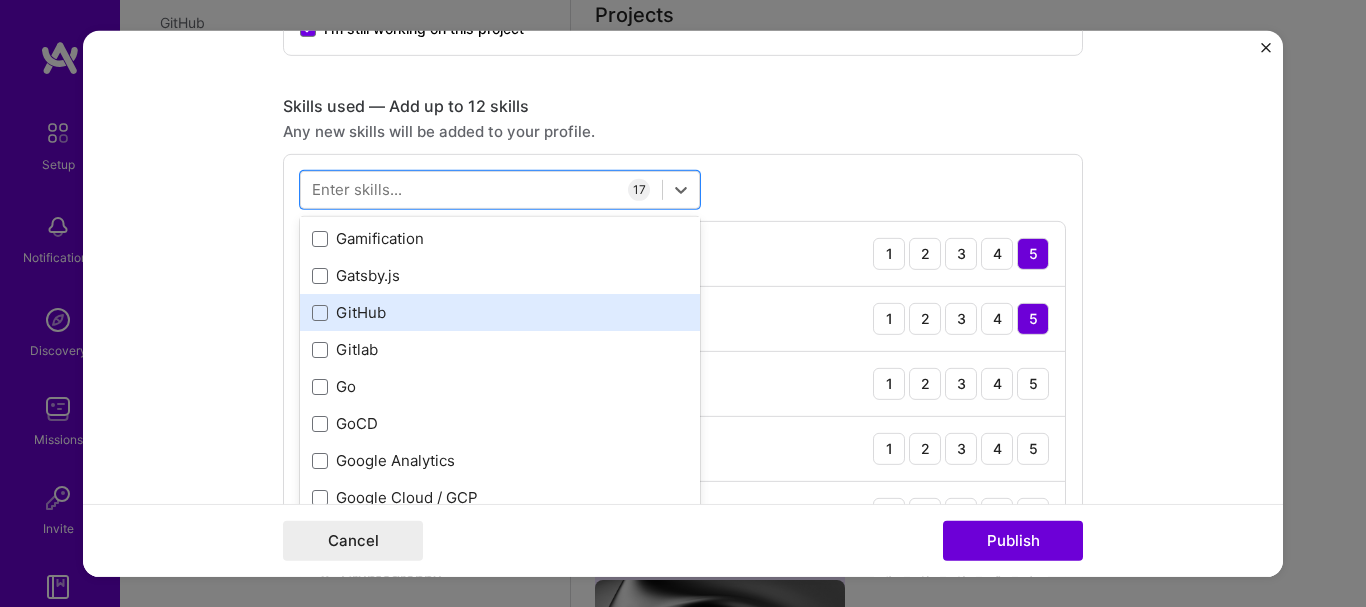 click on "GitHub" at bounding box center (500, 312) 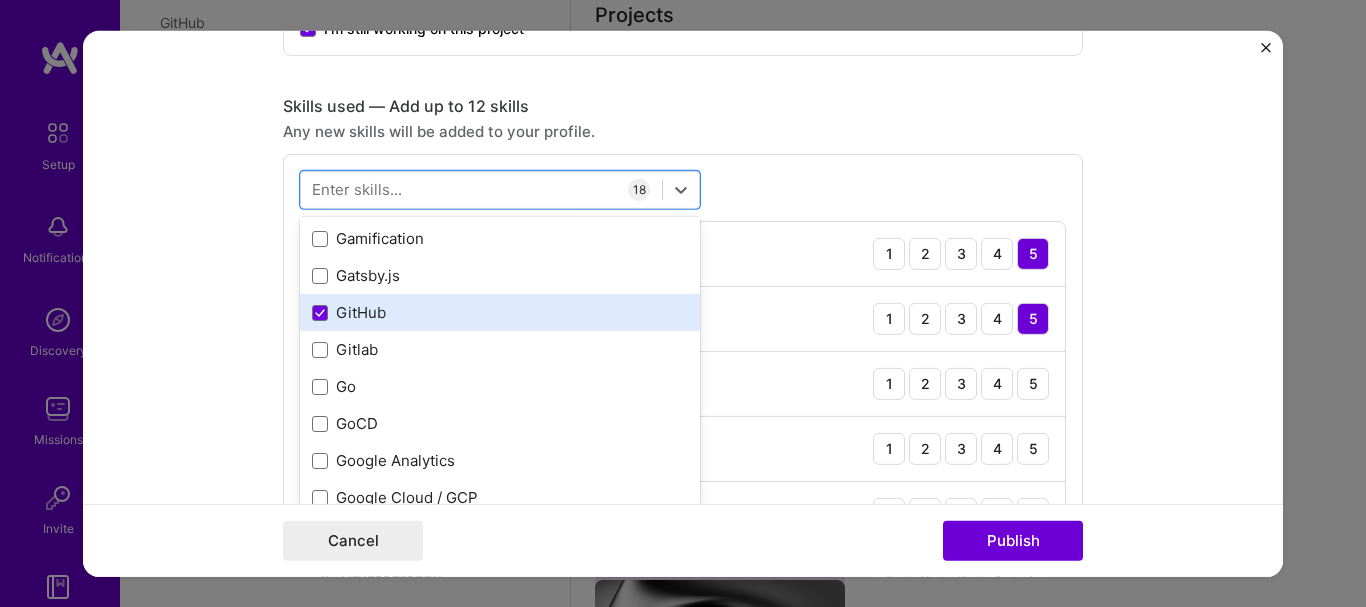 click on "GitHub" at bounding box center [500, 312] 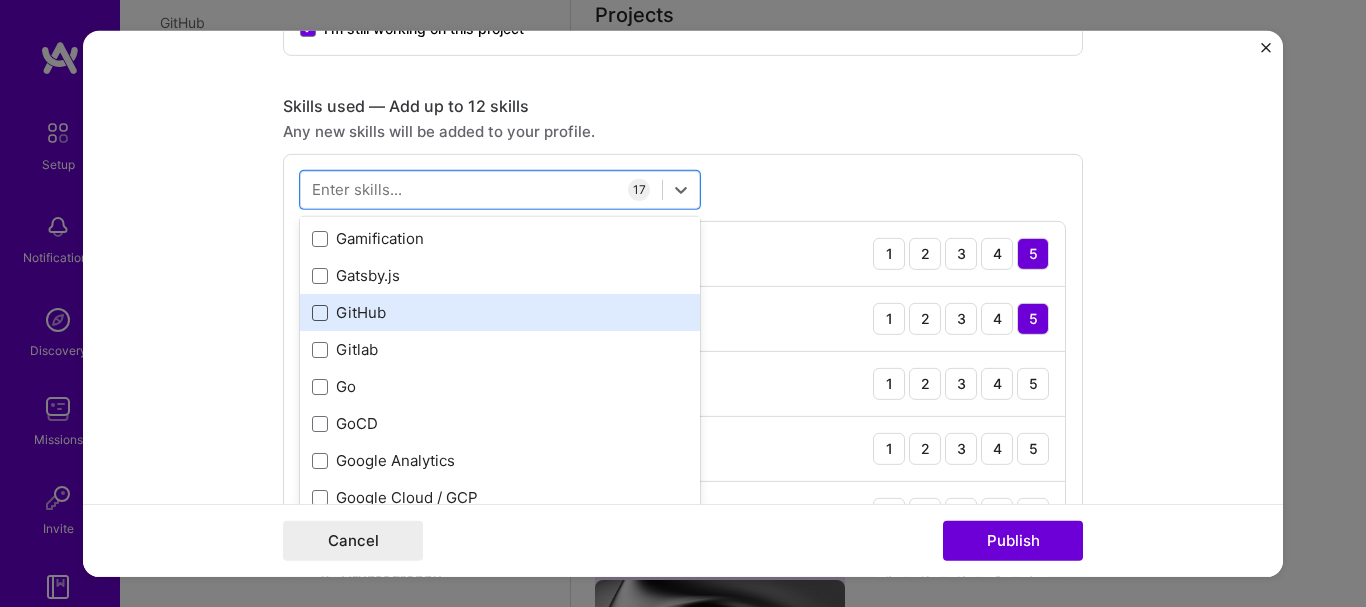 click at bounding box center (320, 312) 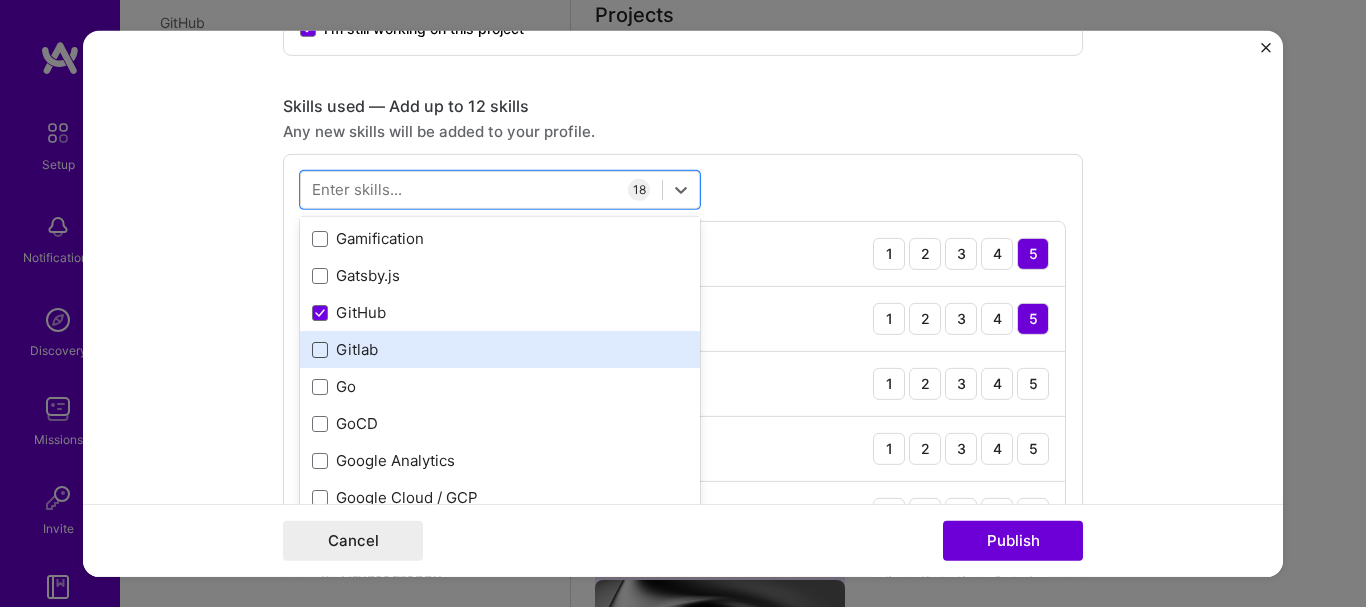 click at bounding box center (320, 349) 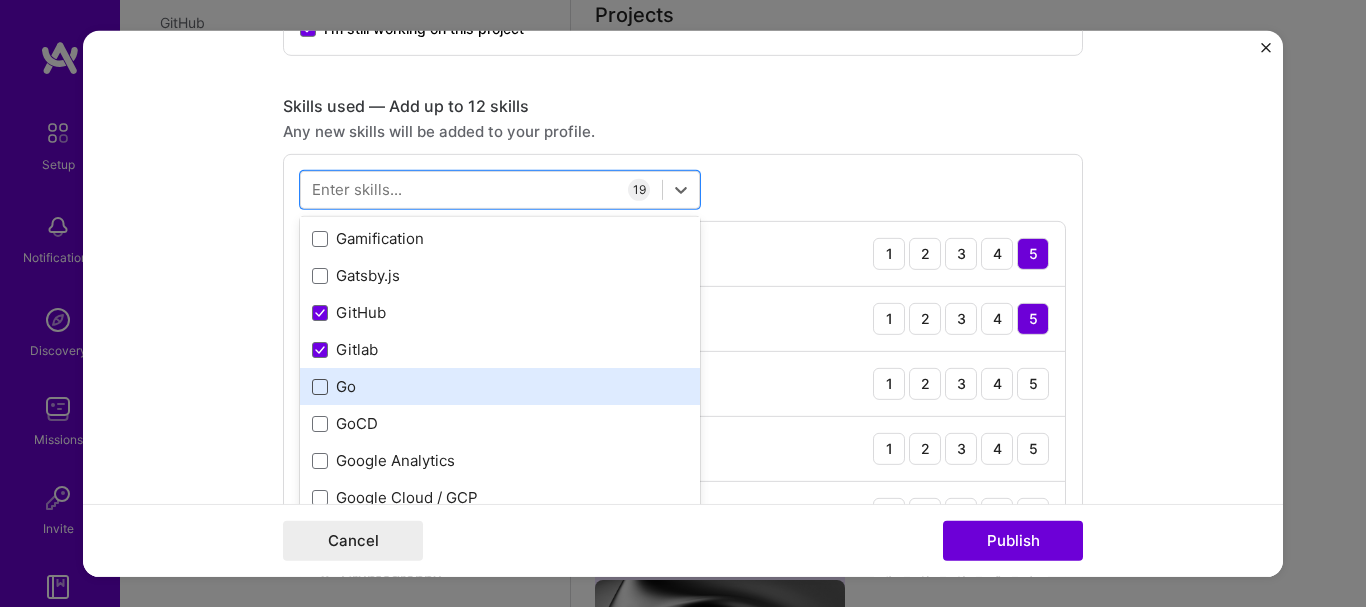 click at bounding box center [320, 386] 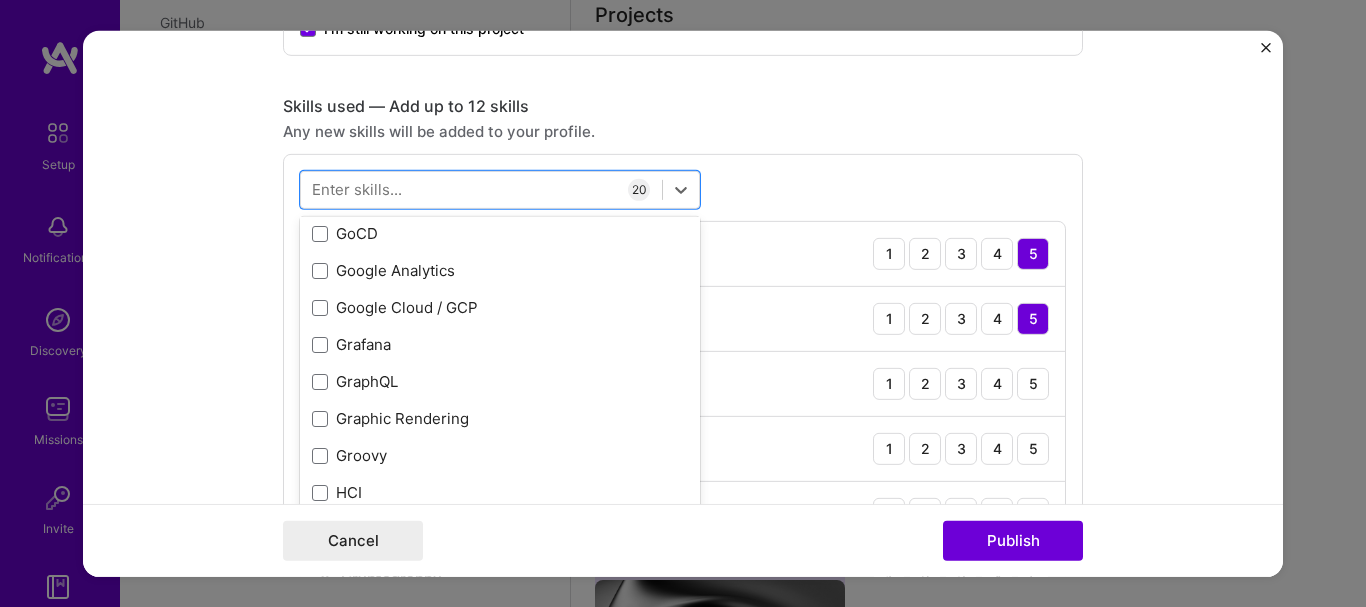 scroll, scrollTop: 5593, scrollLeft: 0, axis: vertical 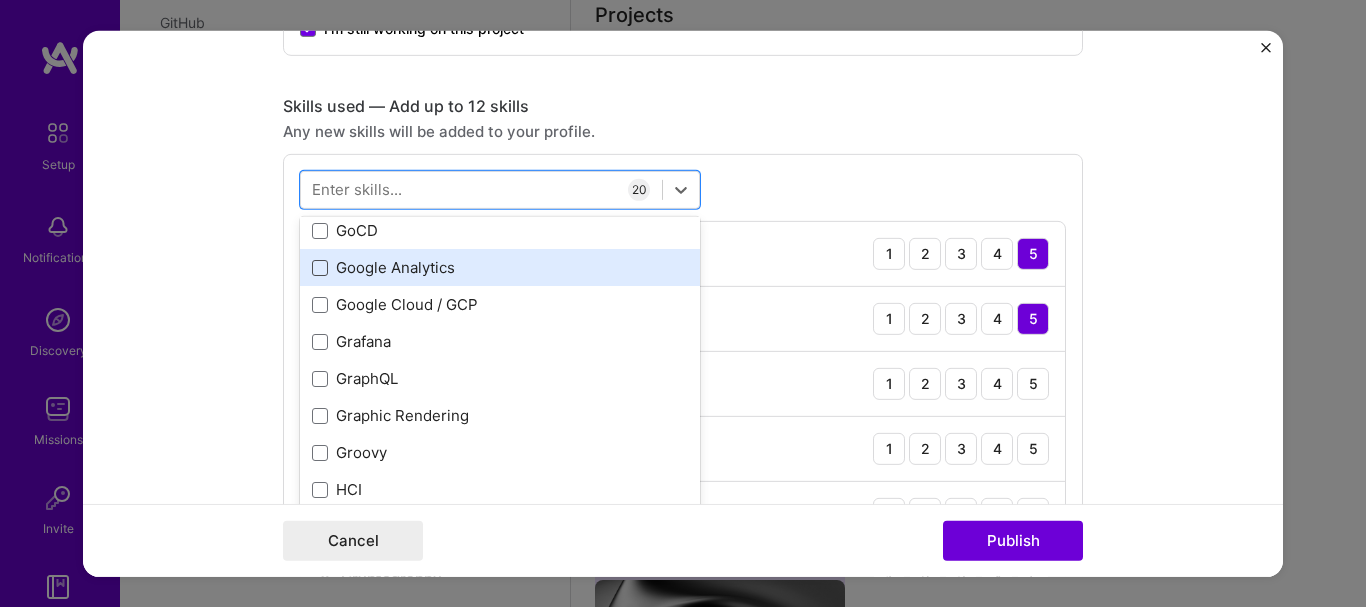 click at bounding box center (320, 267) 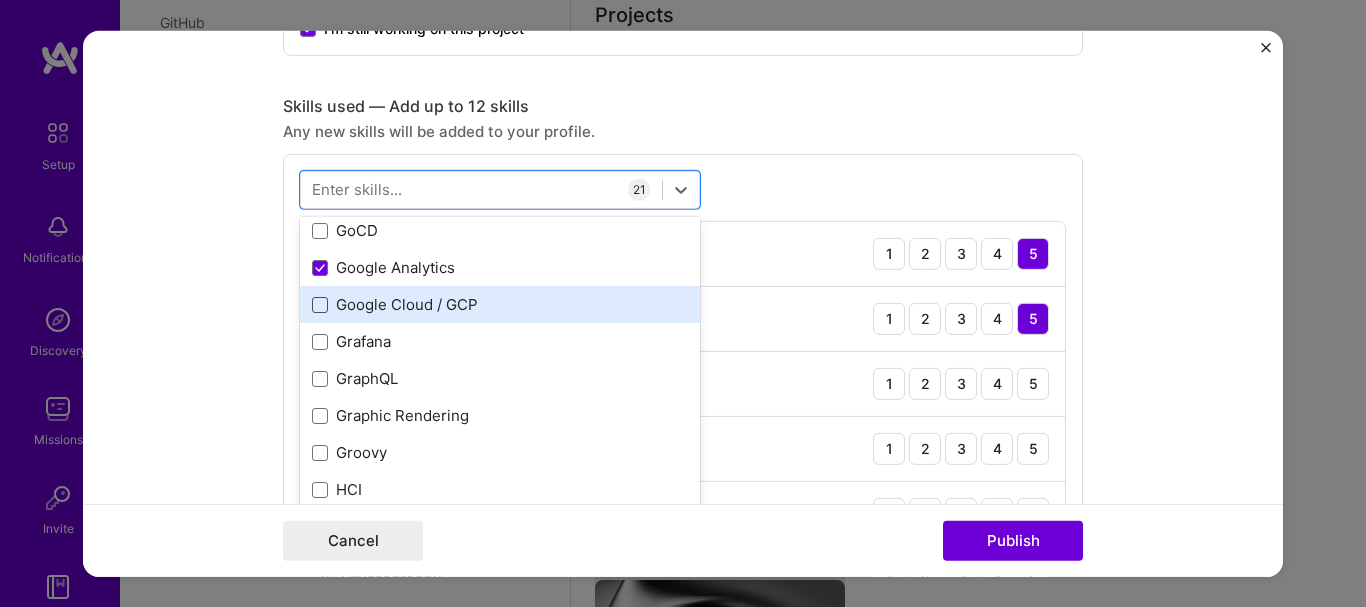 click at bounding box center [320, 304] 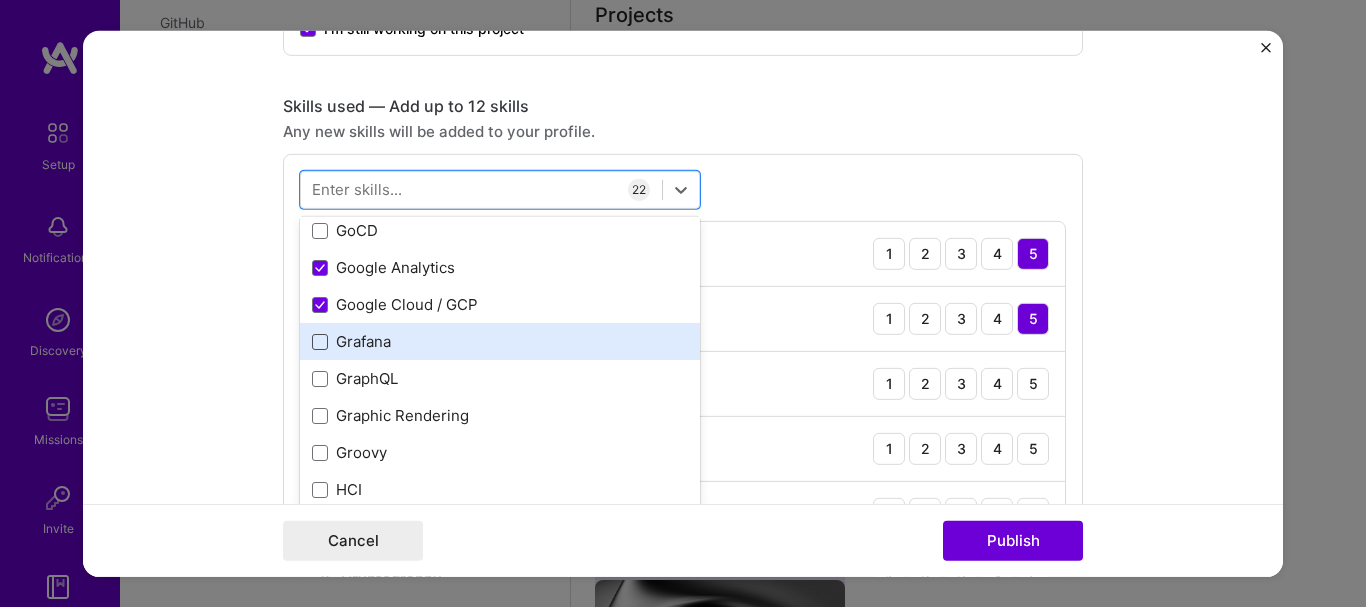 click at bounding box center (320, 341) 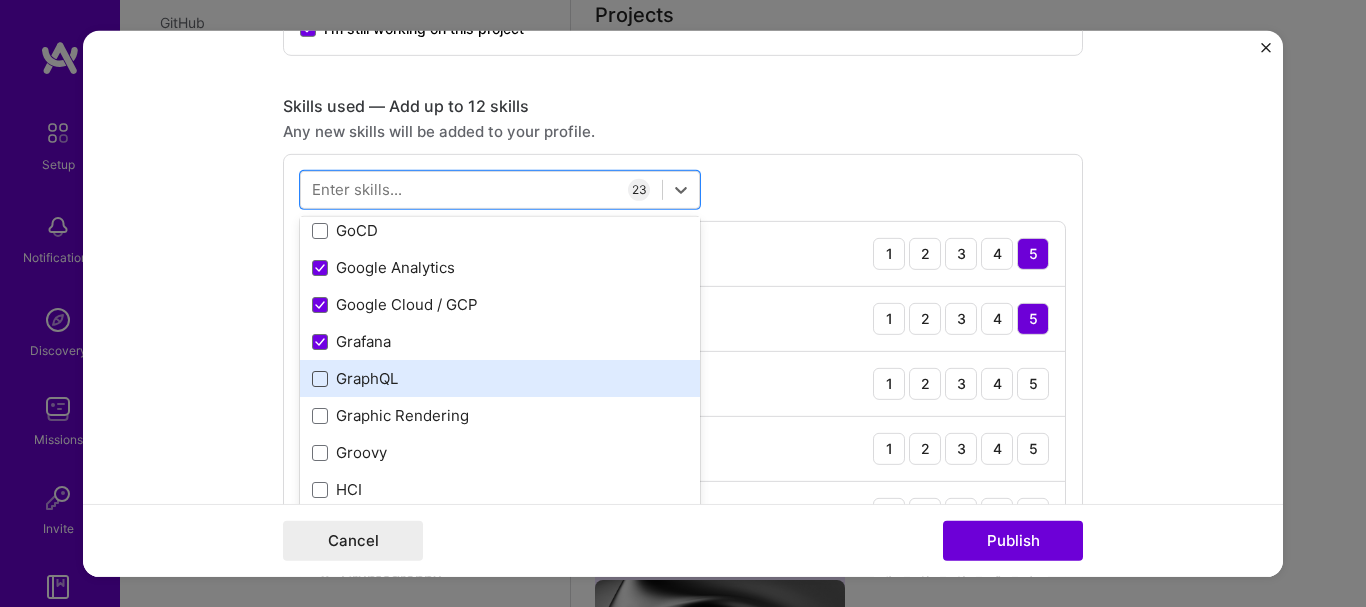 click at bounding box center (320, 378) 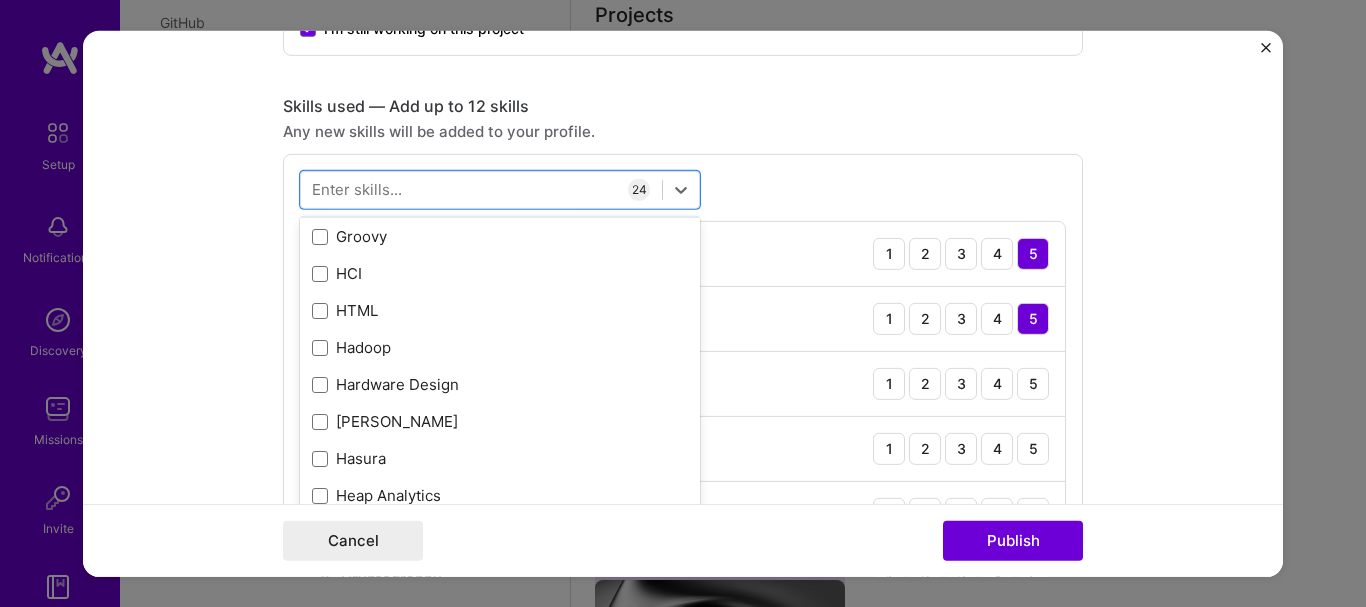scroll, scrollTop: 5813, scrollLeft: 0, axis: vertical 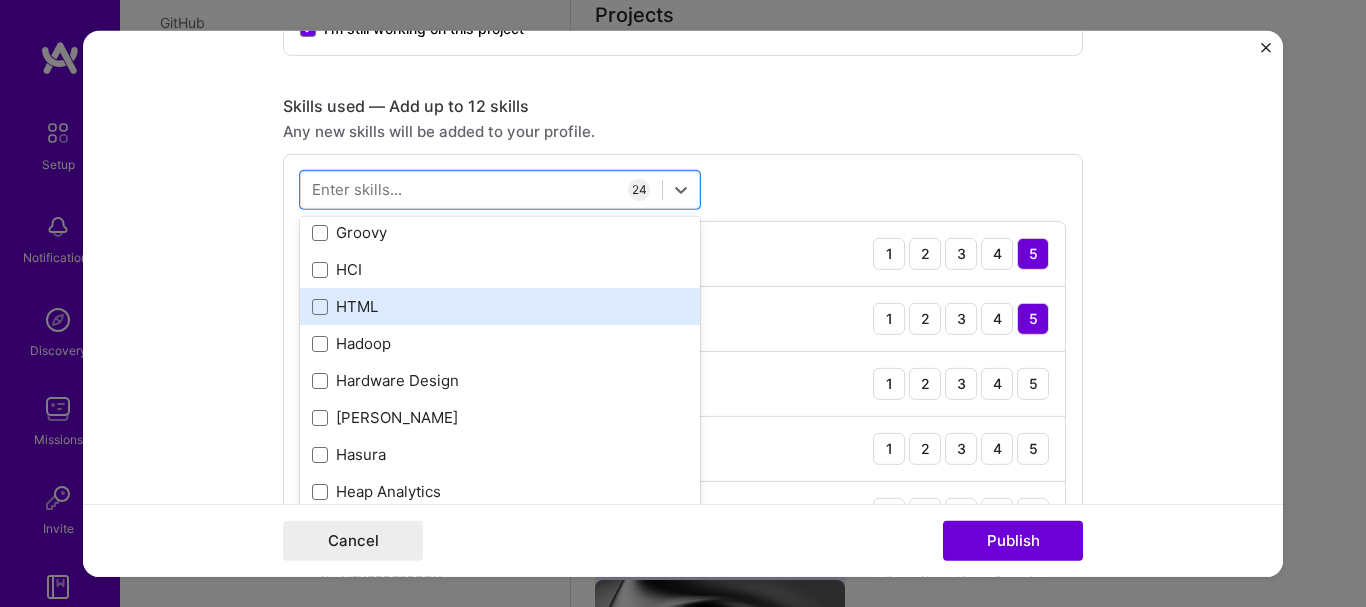 click on "HTML" at bounding box center (500, 306) 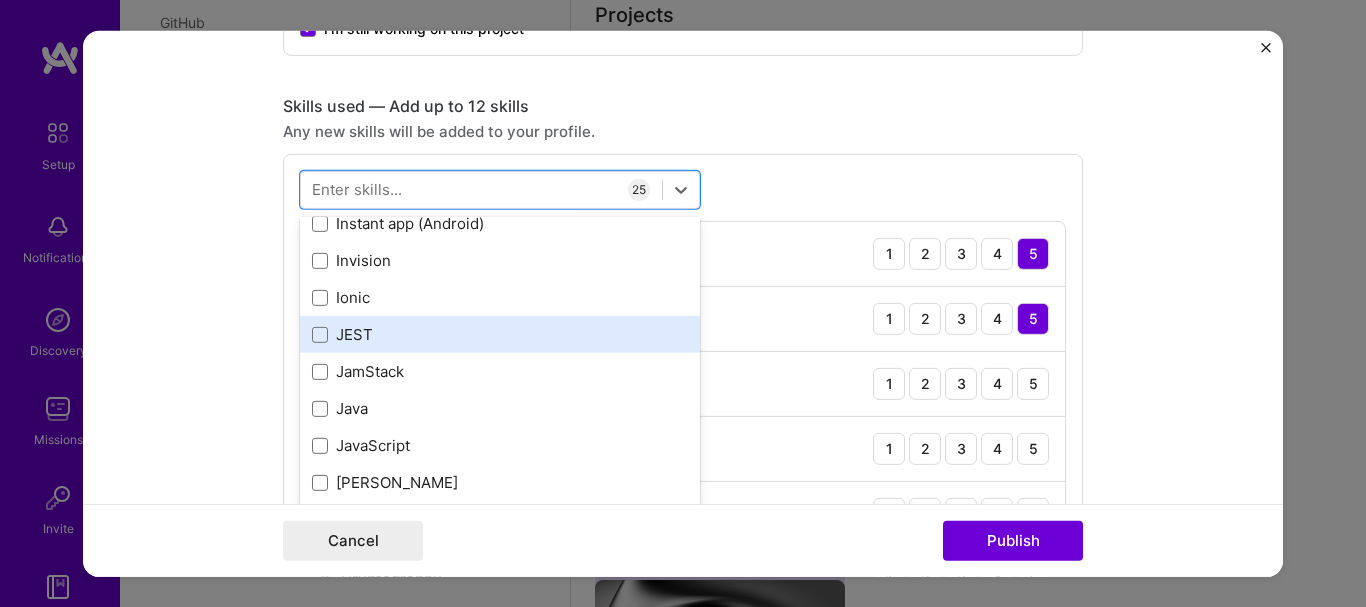 scroll, scrollTop: 6327, scrollLeft: 0, axis: vertical 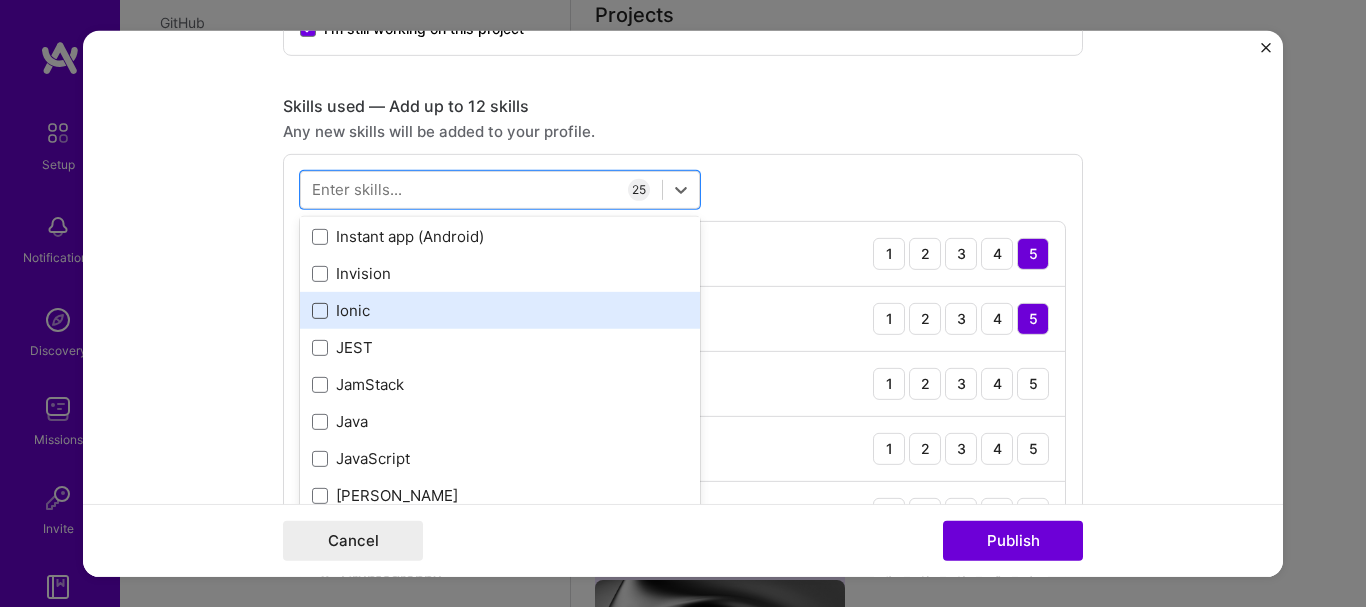 click at bounding box center [320, 310] 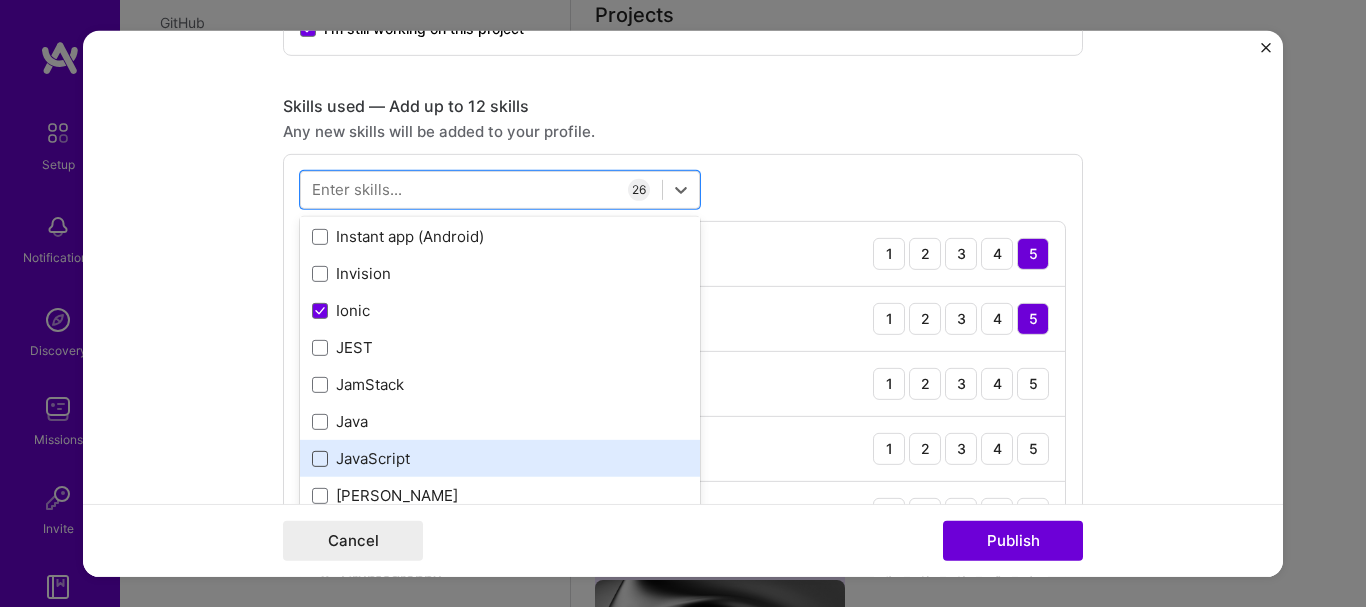 click at bounding box center [320, 458] 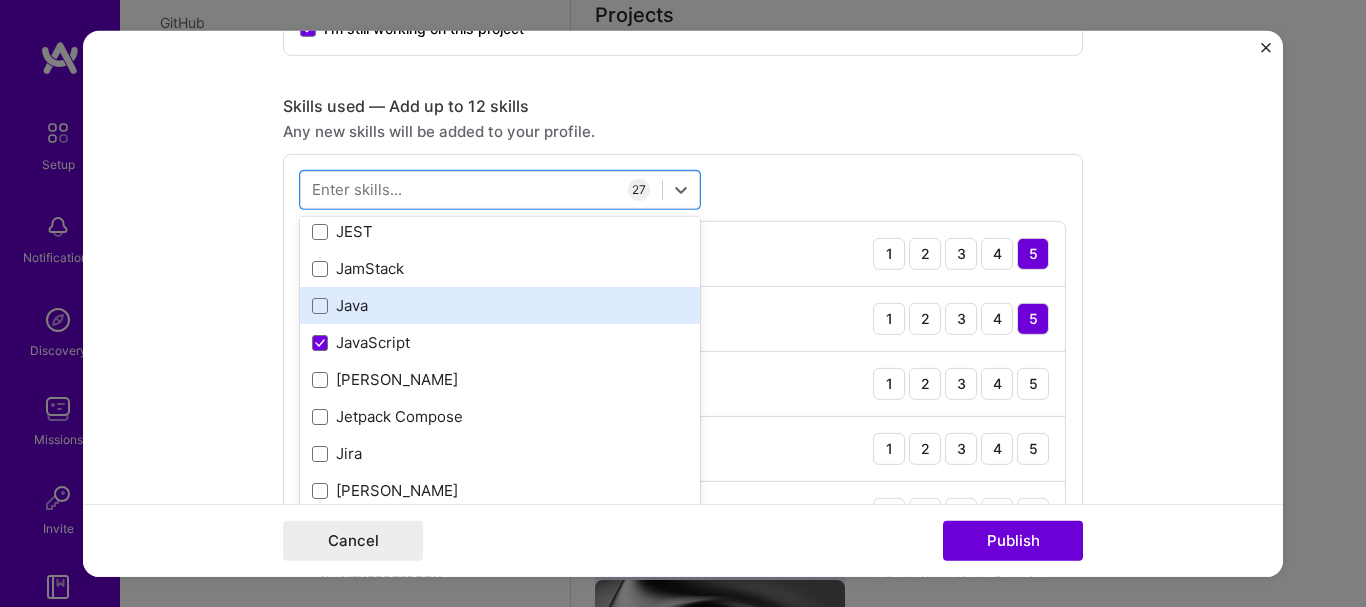 scroll, scrollTop: 6460, scrollLeft: 0, axis: vertical 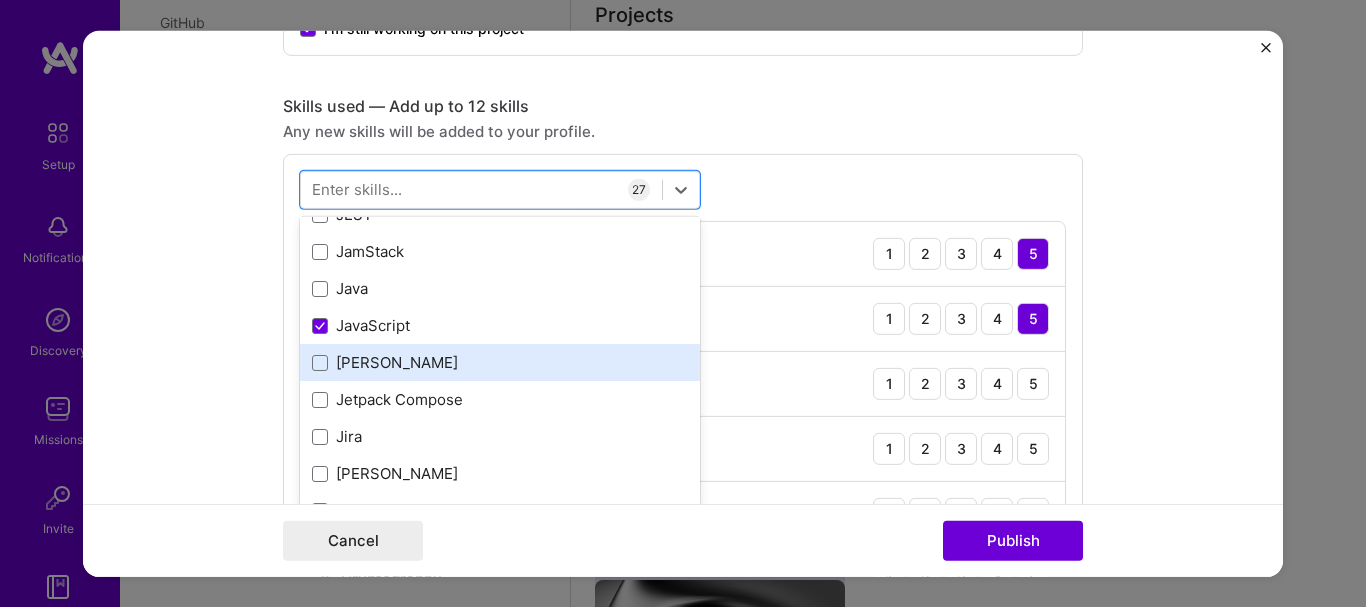 click on "[PERSON_NAME]" at bounding box center [500, 362] 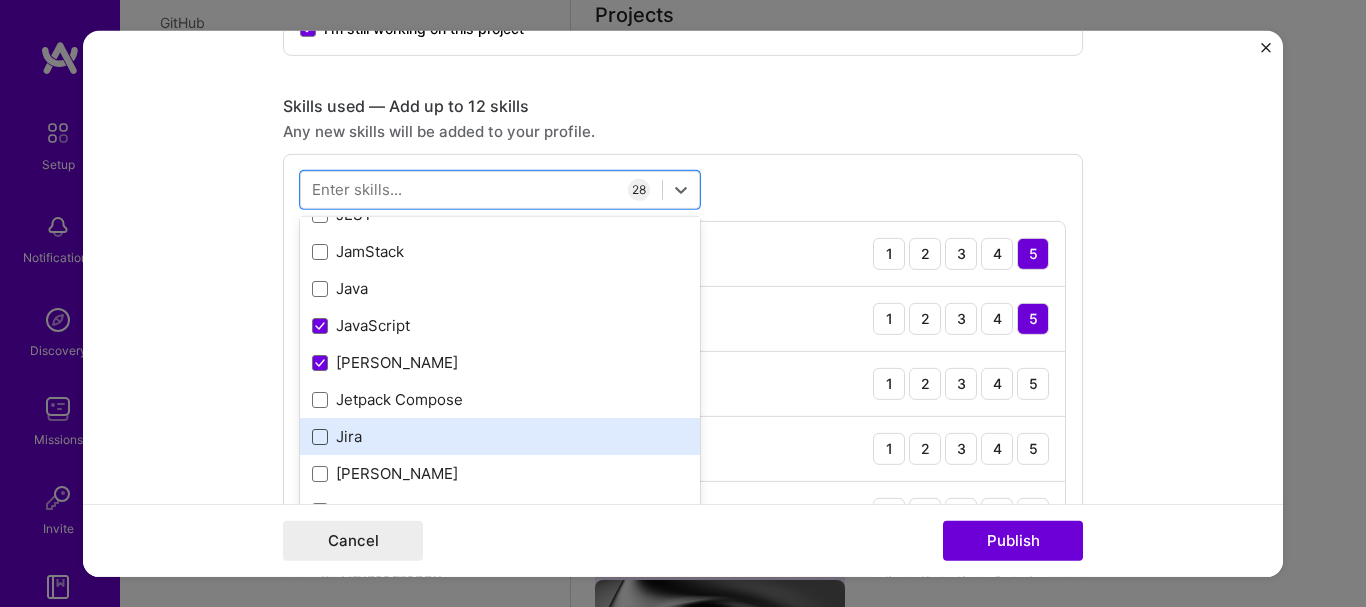 click at bounding box center [320, 436] 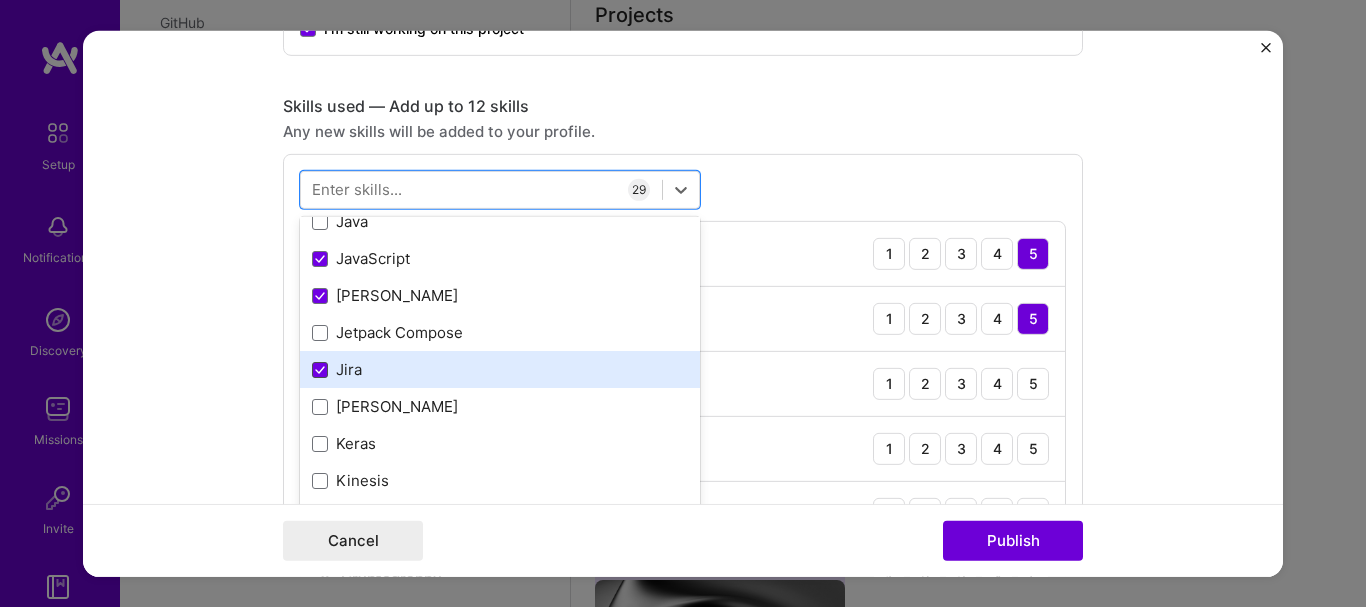 scroll, scrollTop: 6533, scrollLeft: 0, axis: vertical 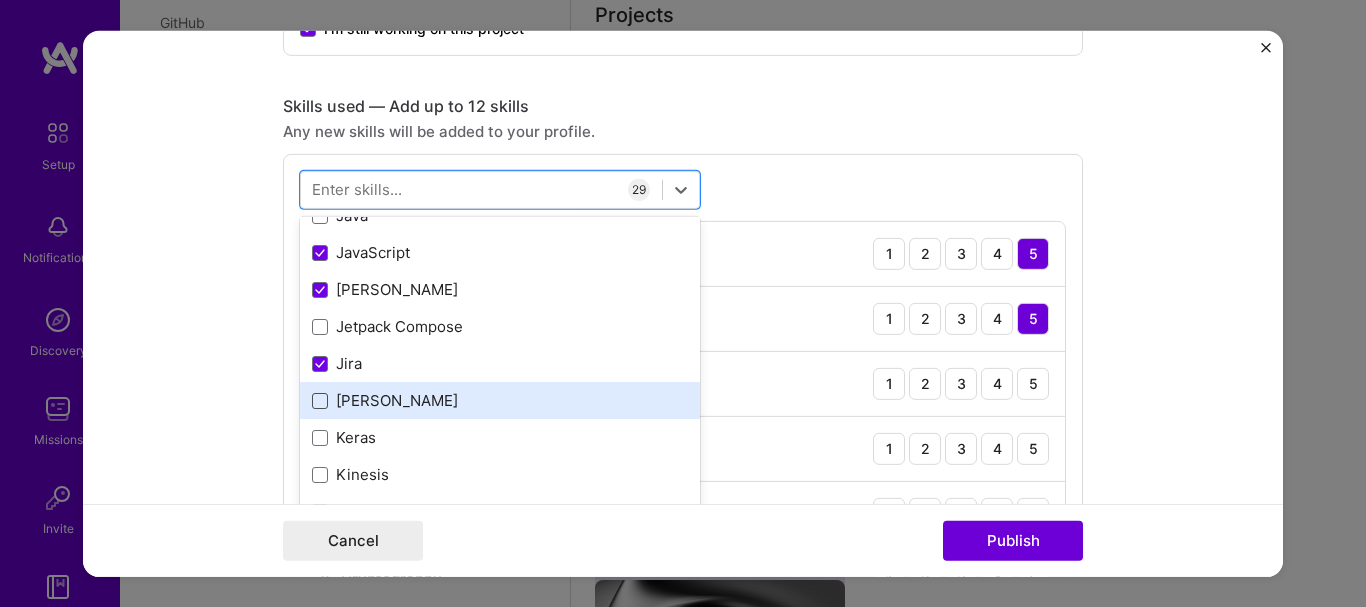 click at bounding box center [320, 400] 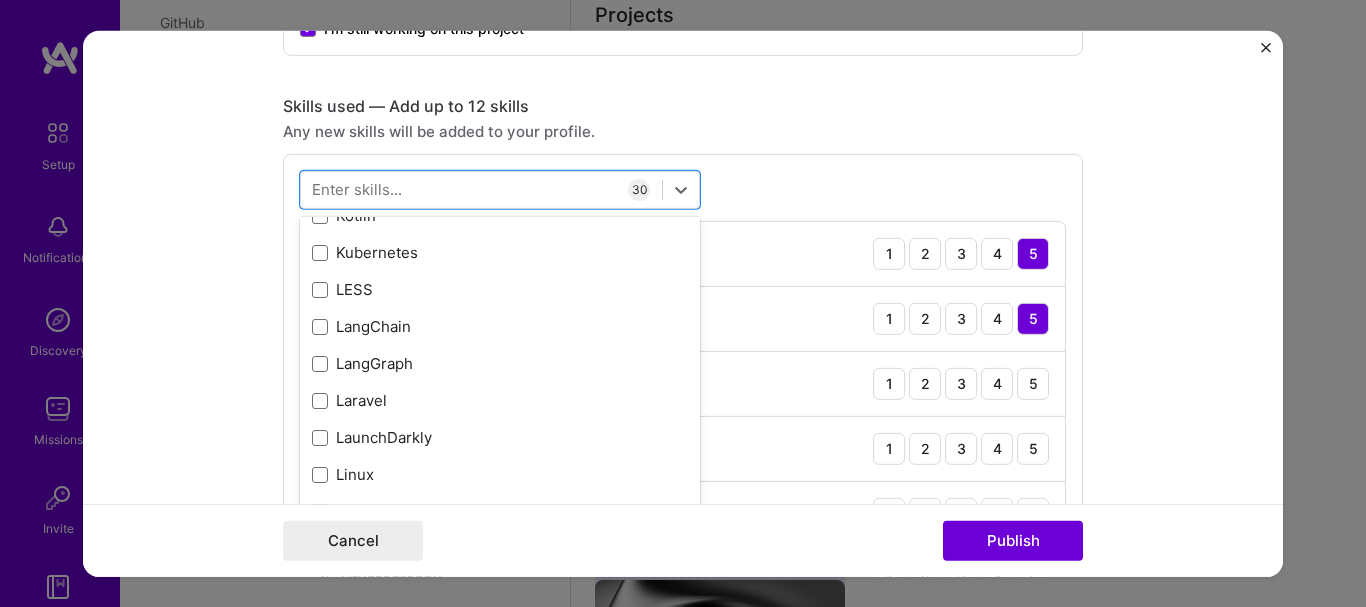 scroll, scrollTop: 6833, scrollLeft: 0, axis: vertical 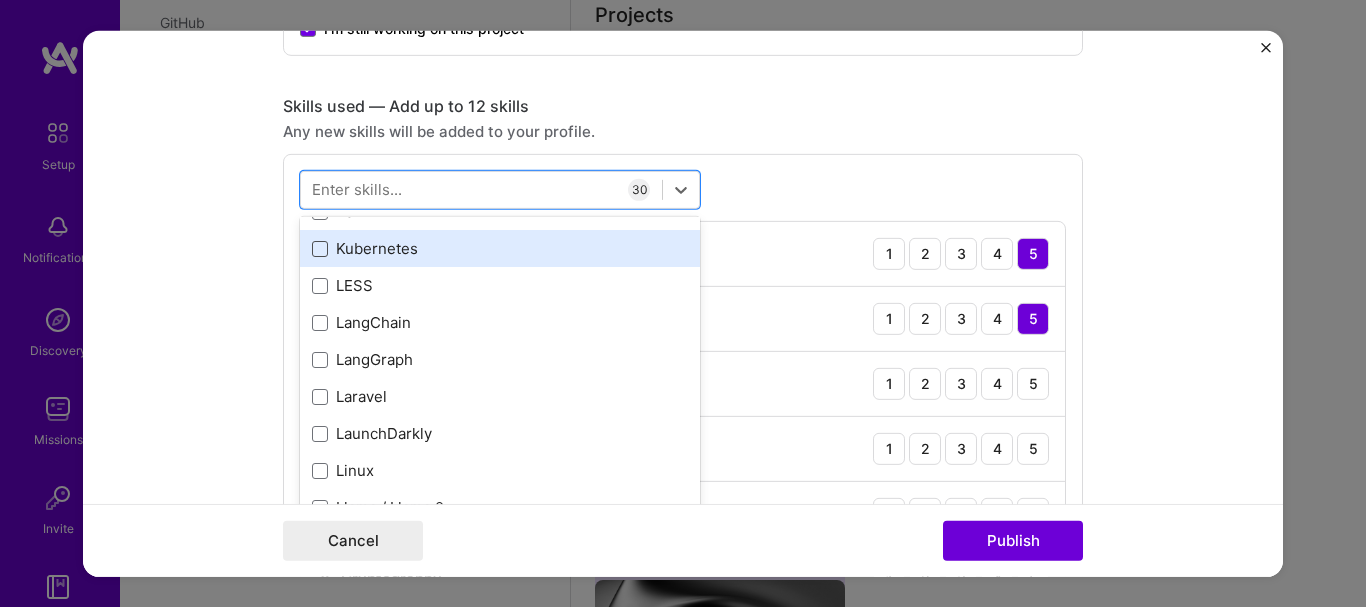 click at bounding box center [320, 248] 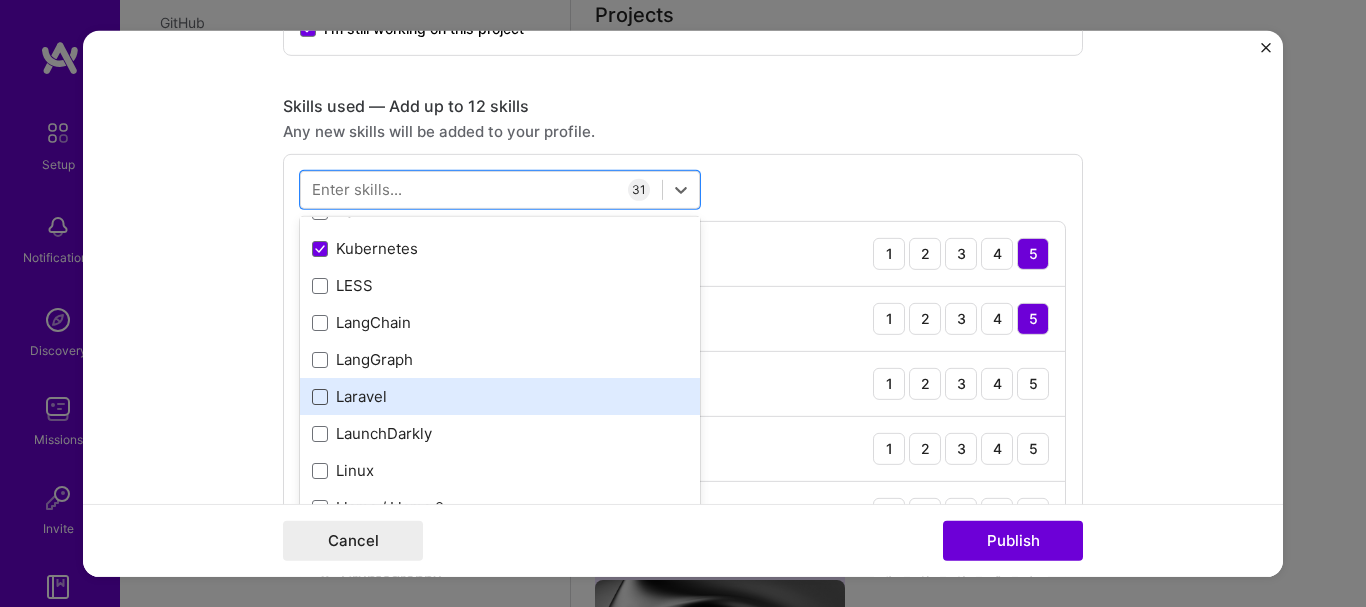 click at bounding box center (320, 396) 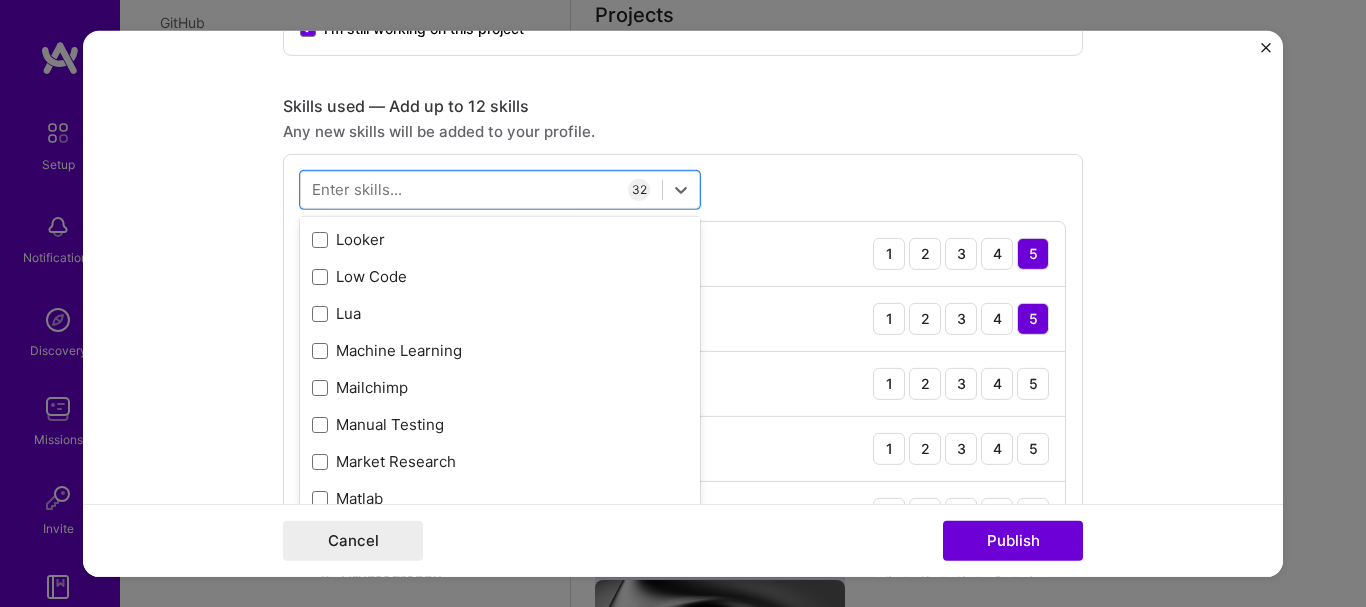 scroll, scrollTop: 7220, scrollLeft: 0, axis: vertical 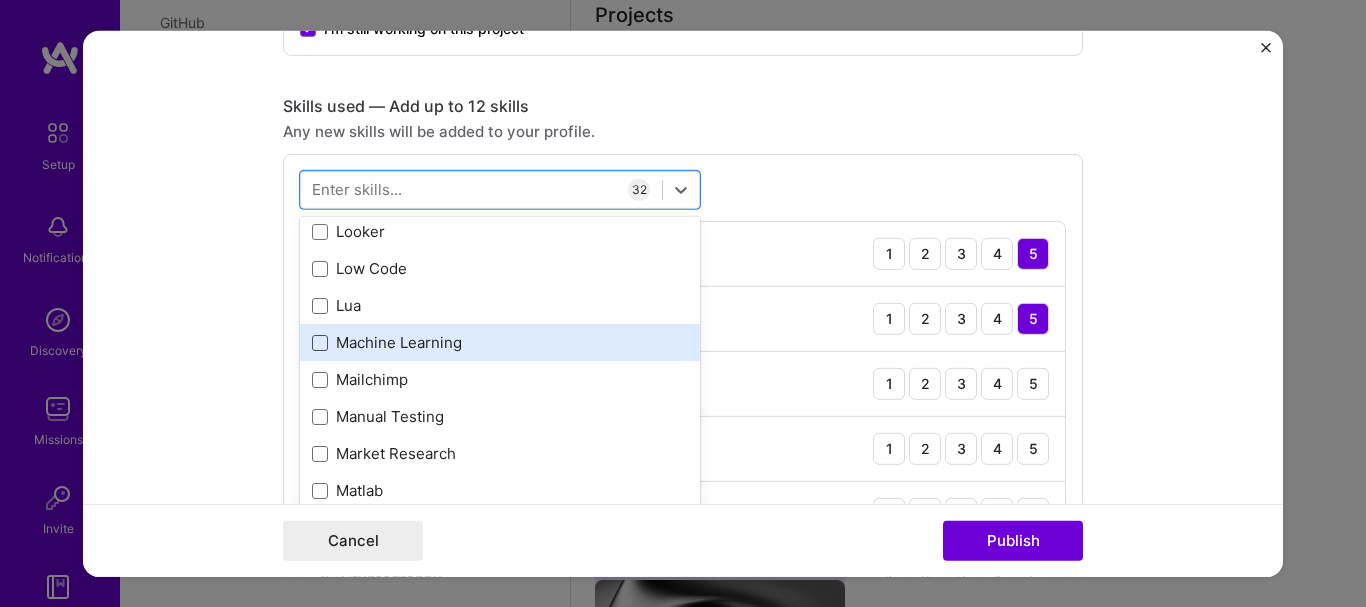 click at bounding box center (320, 342) 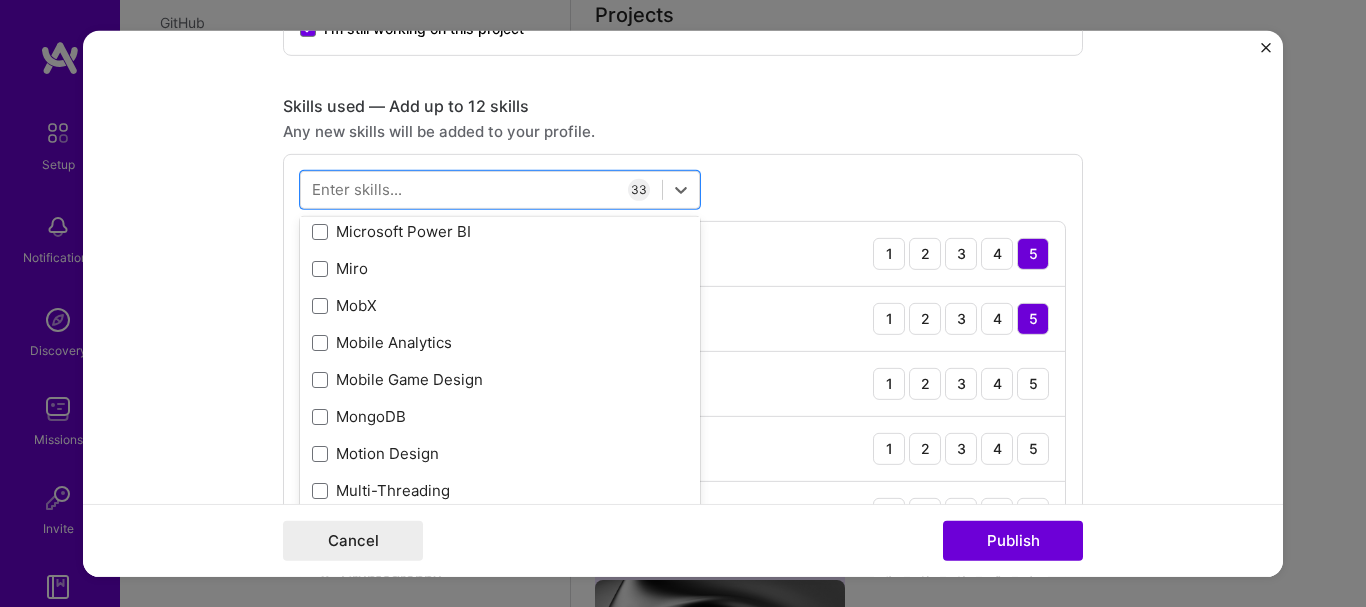 scroll, scrollTop: 7853, scrollLeft: 0, axis: vertical 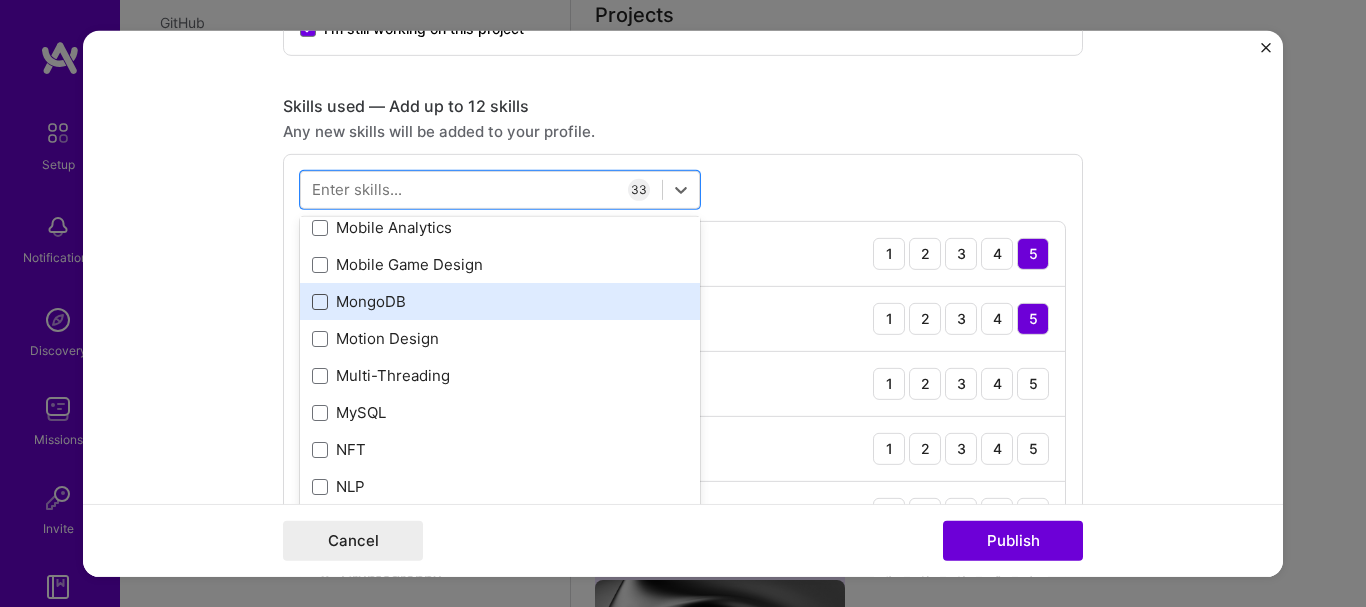 click at bounding box center [320, 301] 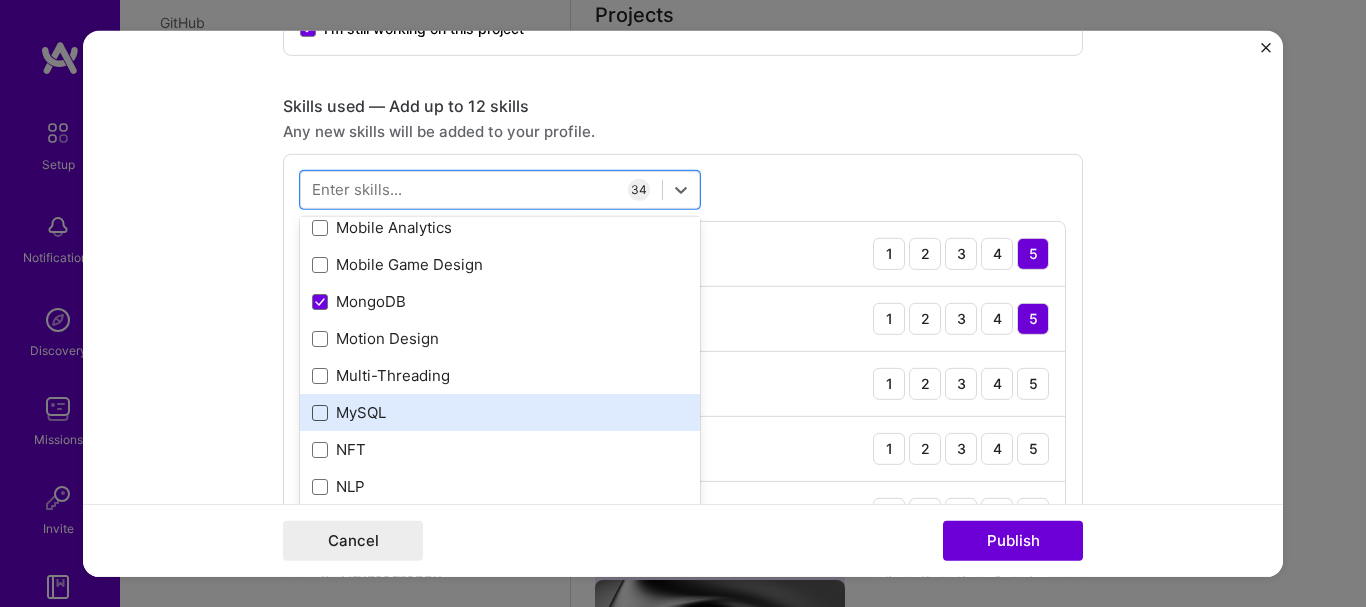 click at bounding box center [320, 412] 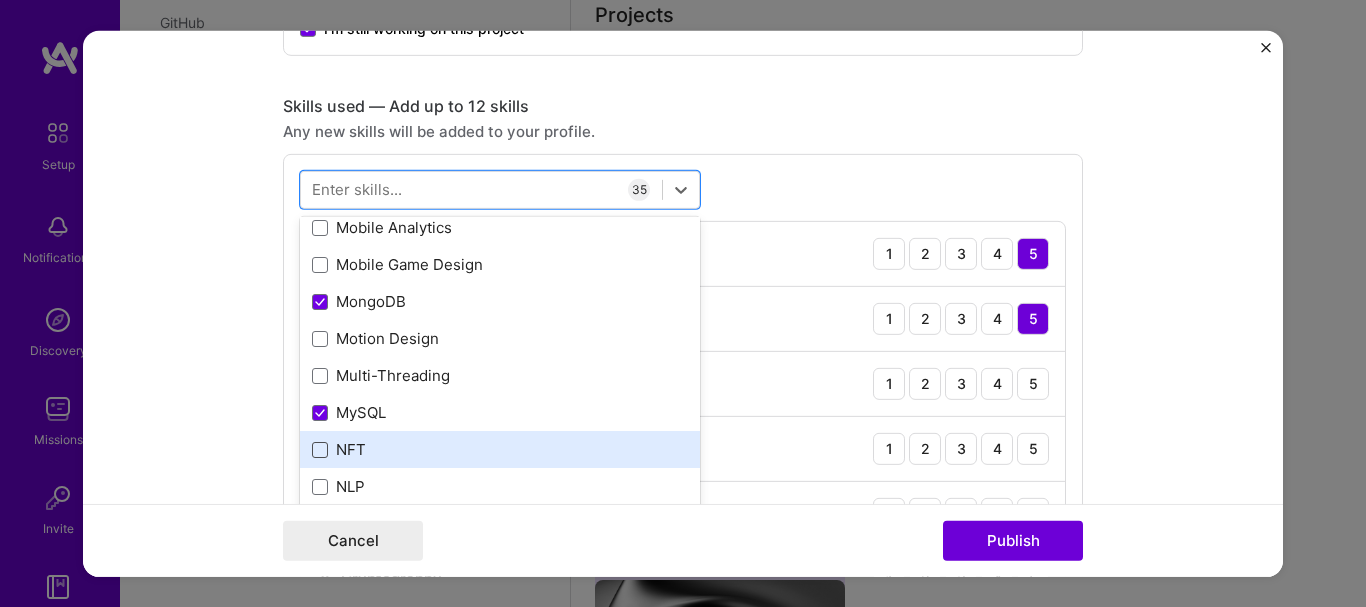click at bounding box center (320, 449) 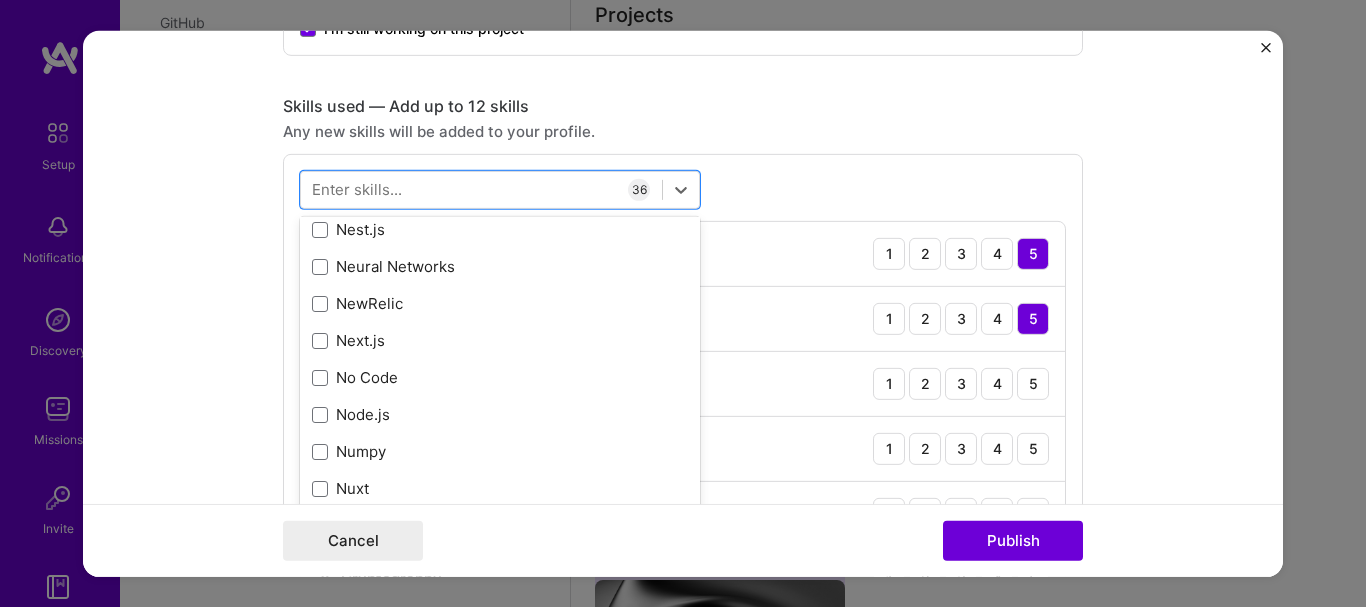 scroll, scrollTop: 8153, scrollLeft: 0, axis: vertical 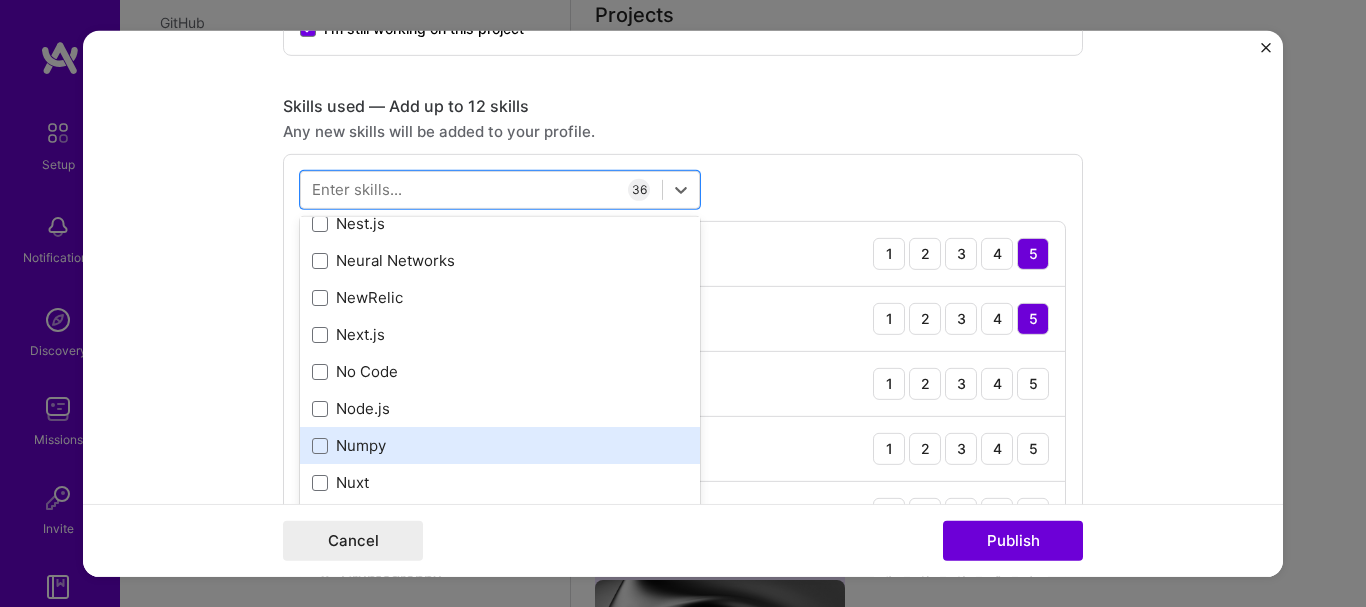 click on "Numpy" at bounding box center [500, 445] 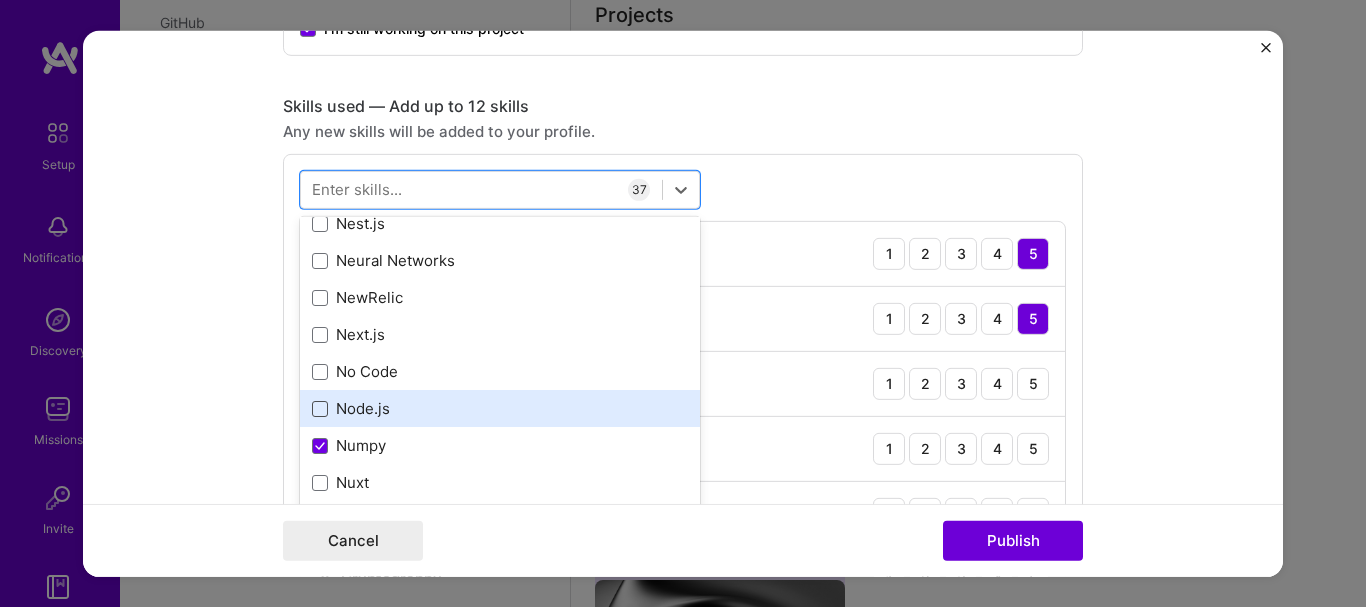 click at bounding box center [320, 408] 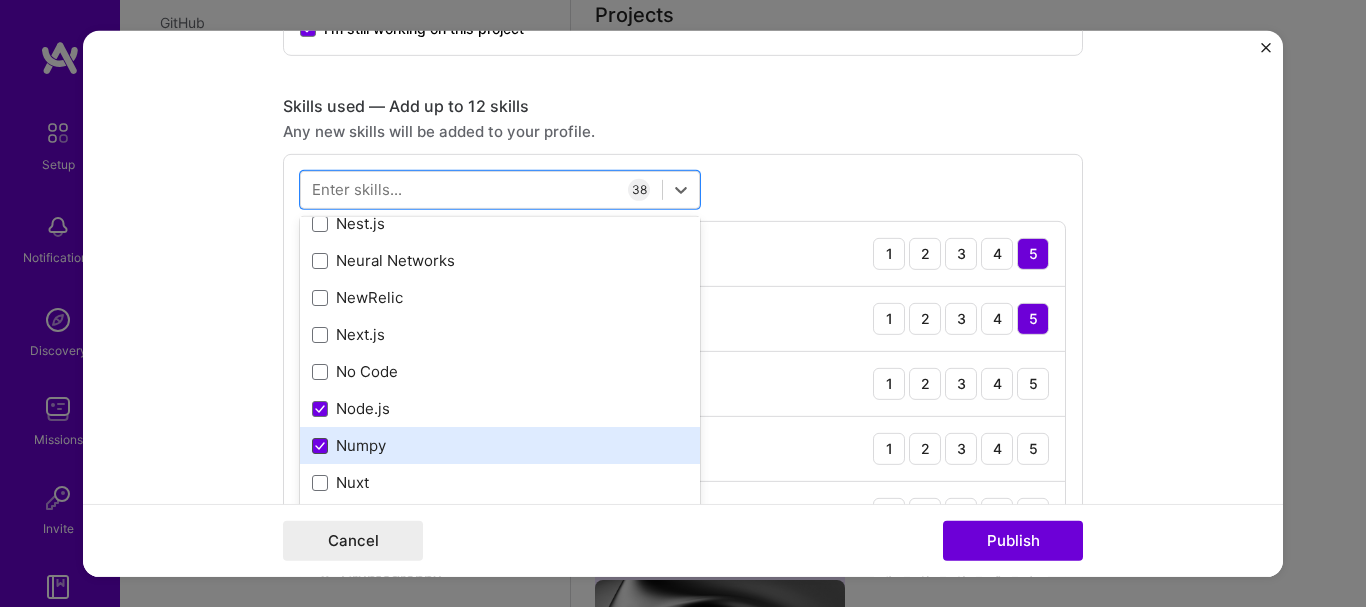 click 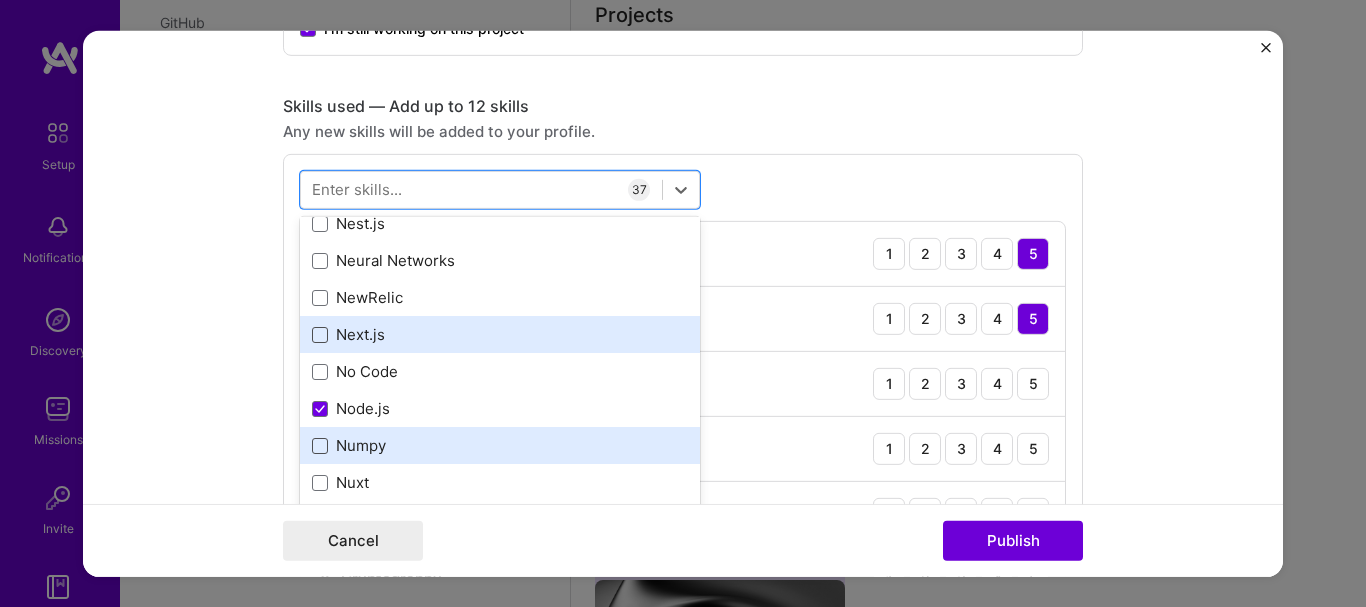 click at bounding box center [320, 334] 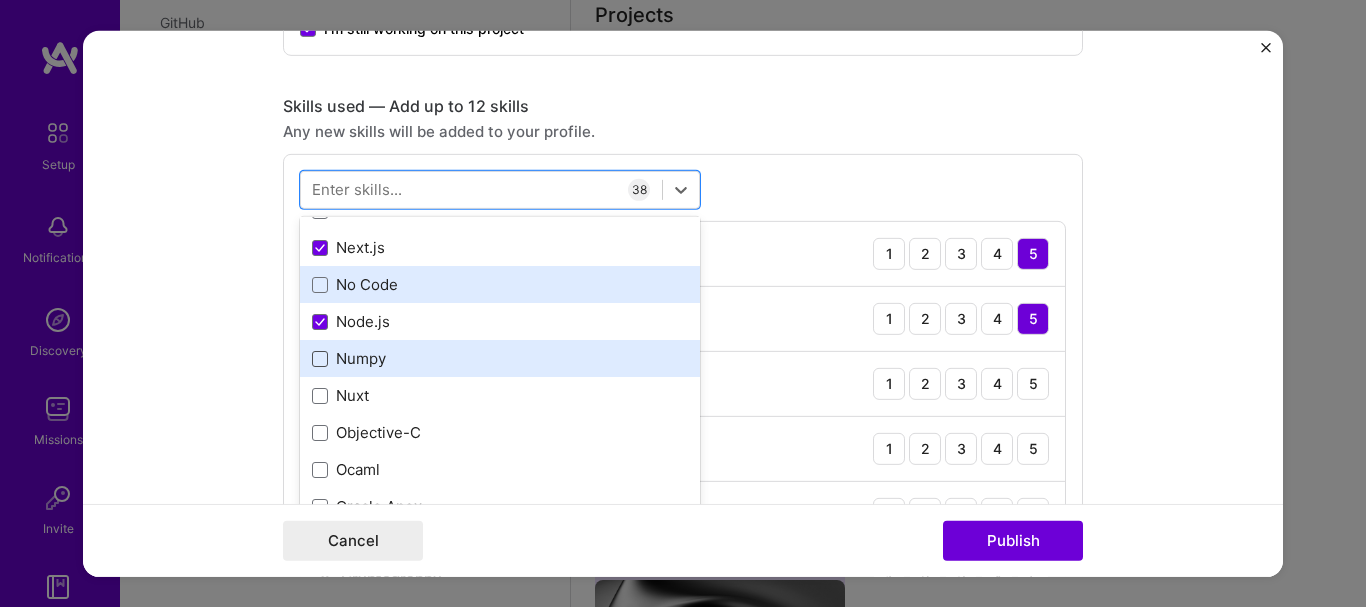 scroll, scrollTop: 8247, scrollLeft: 0, axis: vertical 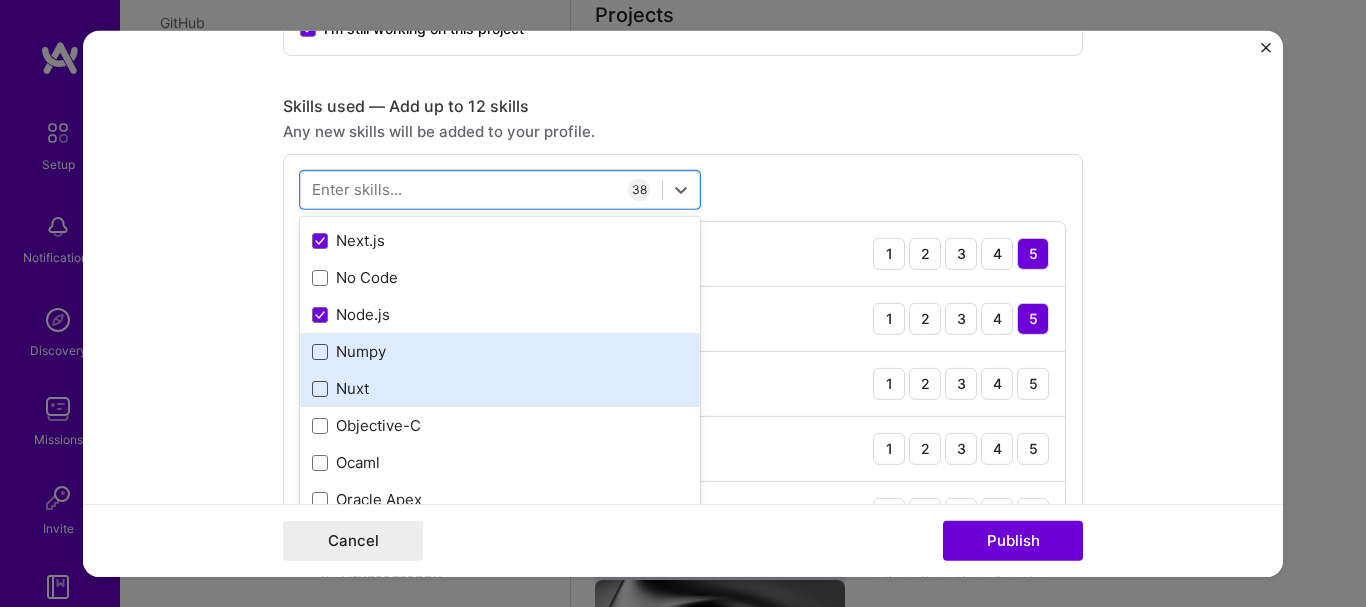 click at bounding box center (320, 388) 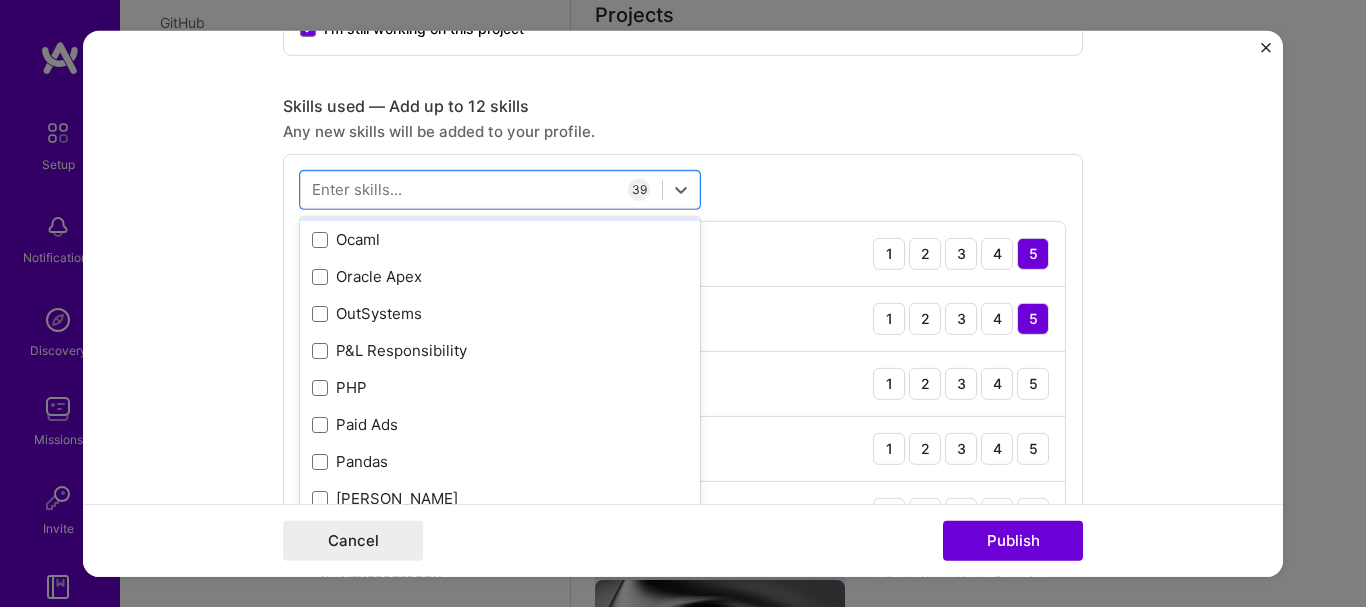 scroll, scrollTop: 8473, scrollLeft: 0, axis: vertical 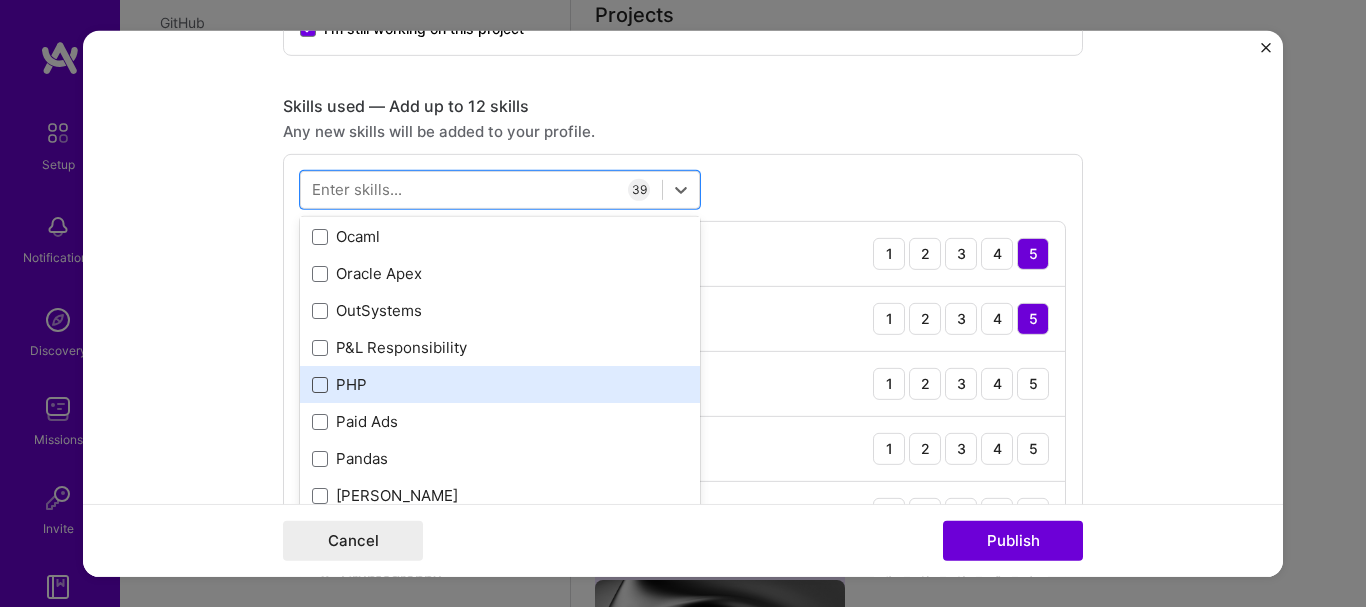 click at bounding box center [320, 384] 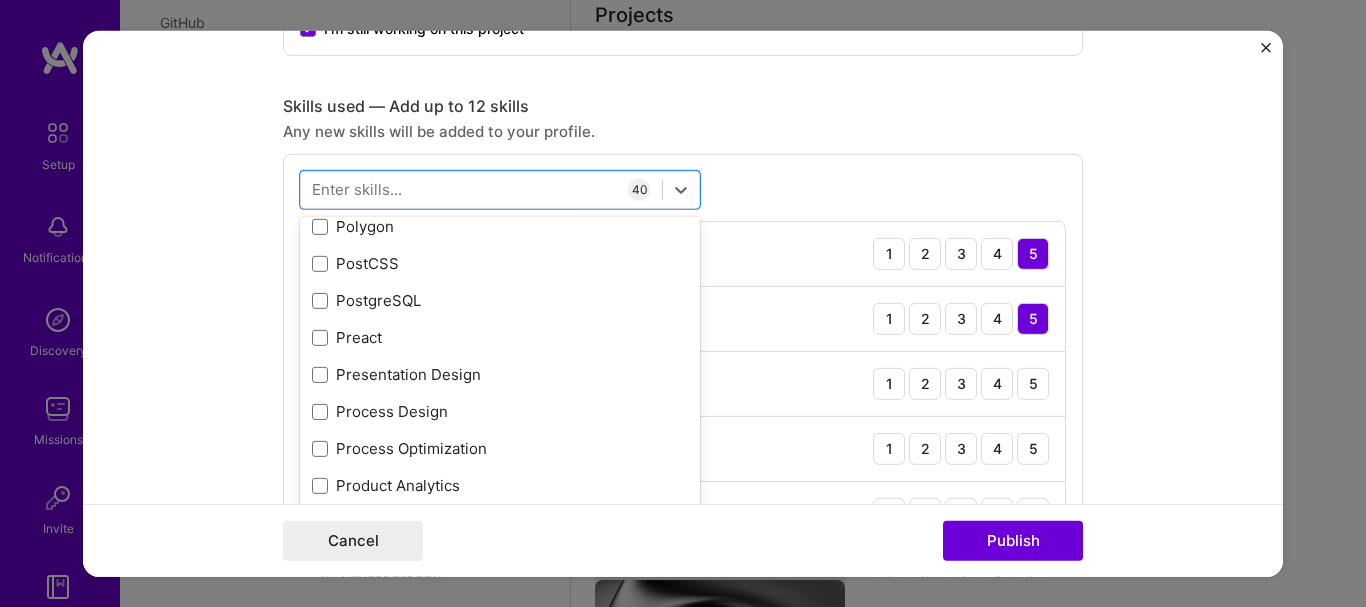 scroll, scrollTop: 9047, scrollLeft: 0, axis: vertical 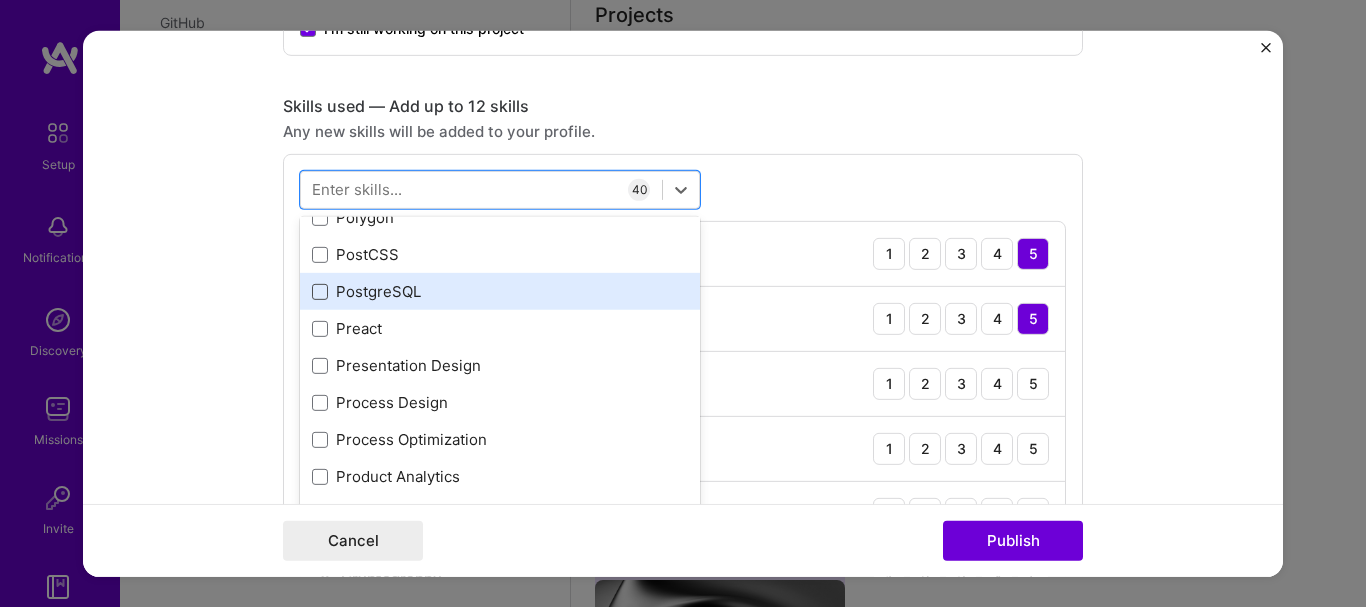 click at bounding box center (320, 291) 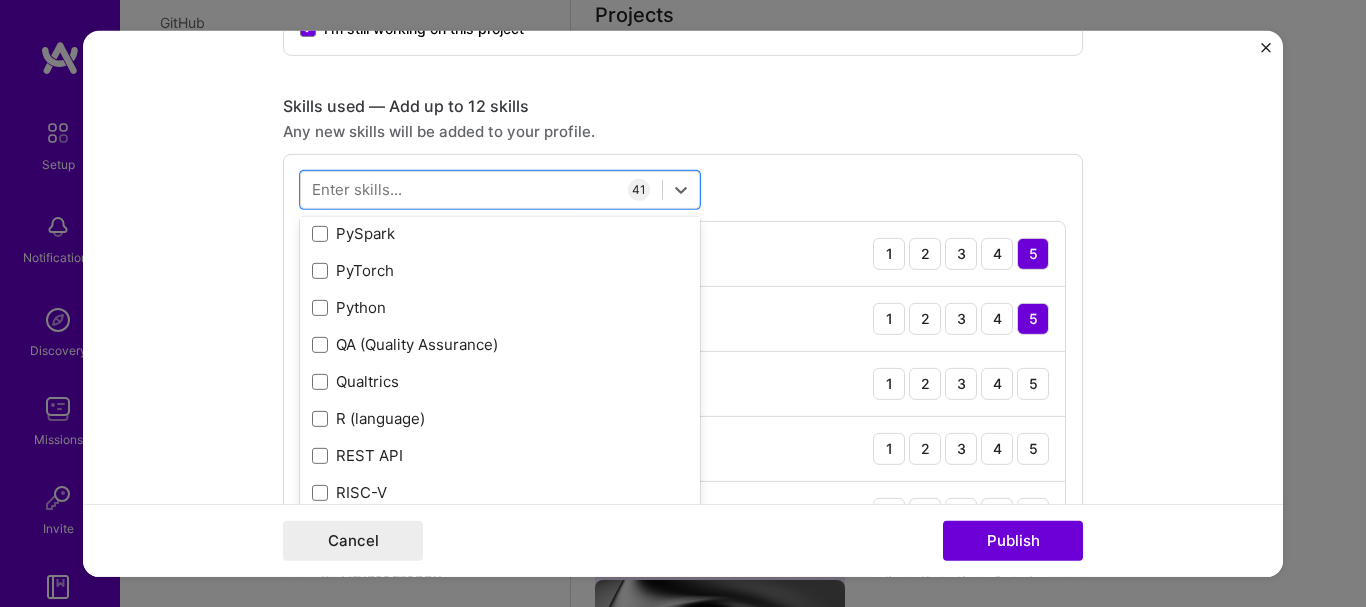 scroll, scrollTop: 9620, scrollLeft: 0, axis: vertical 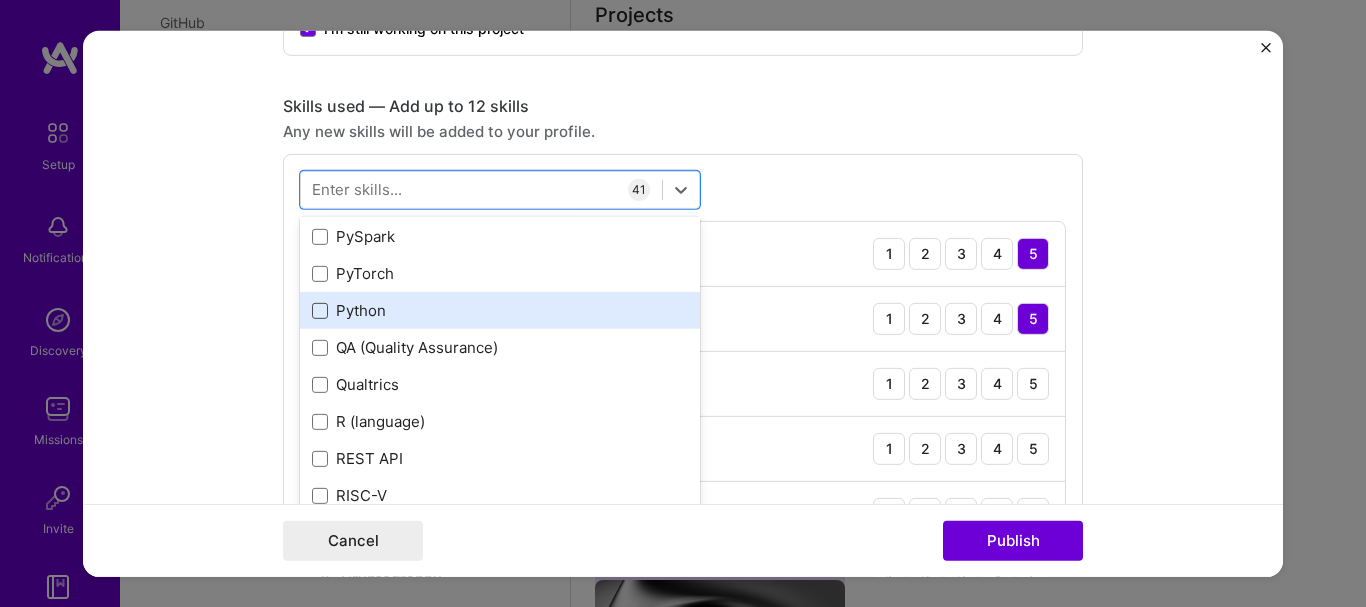click at bounding box center (320, 310) 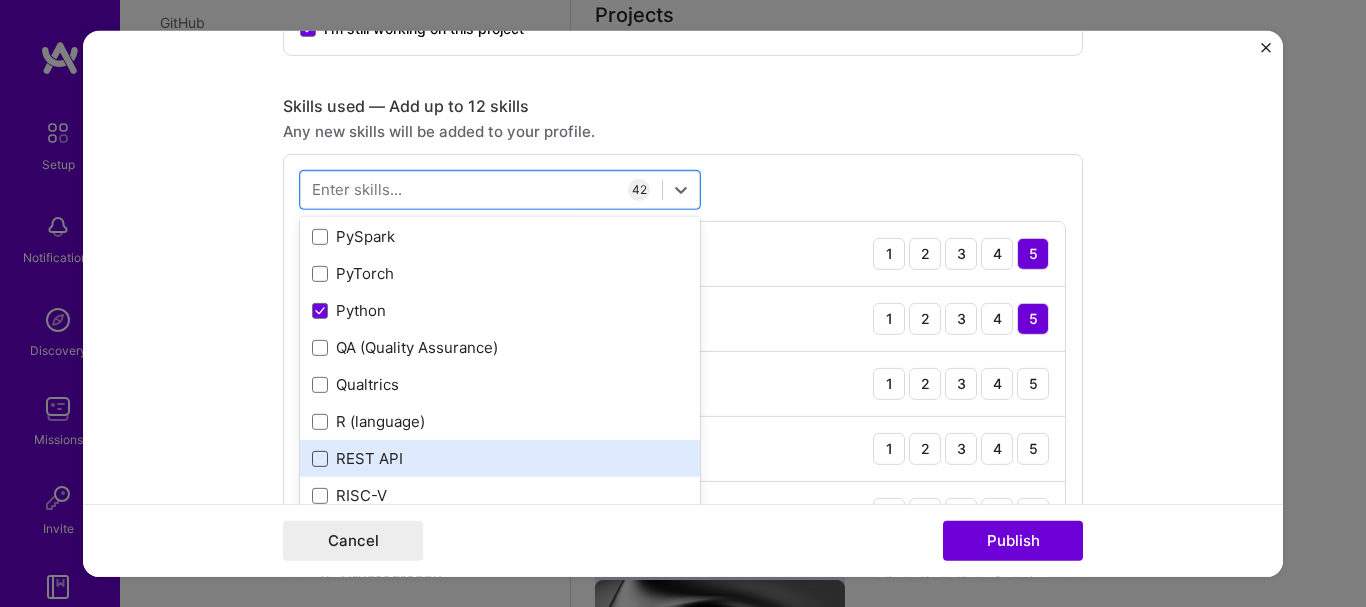 click at bounding box center [320, 458] 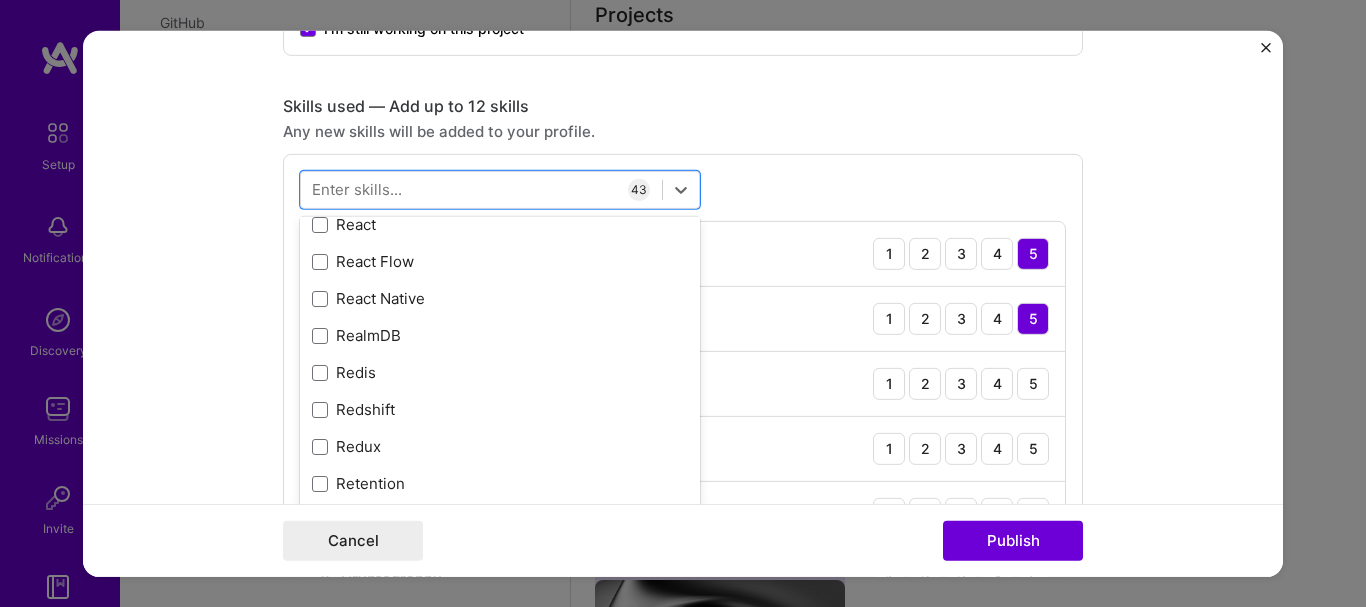 scroll, scrollTop: 9960, scrollLeft: 0, axis: vertical 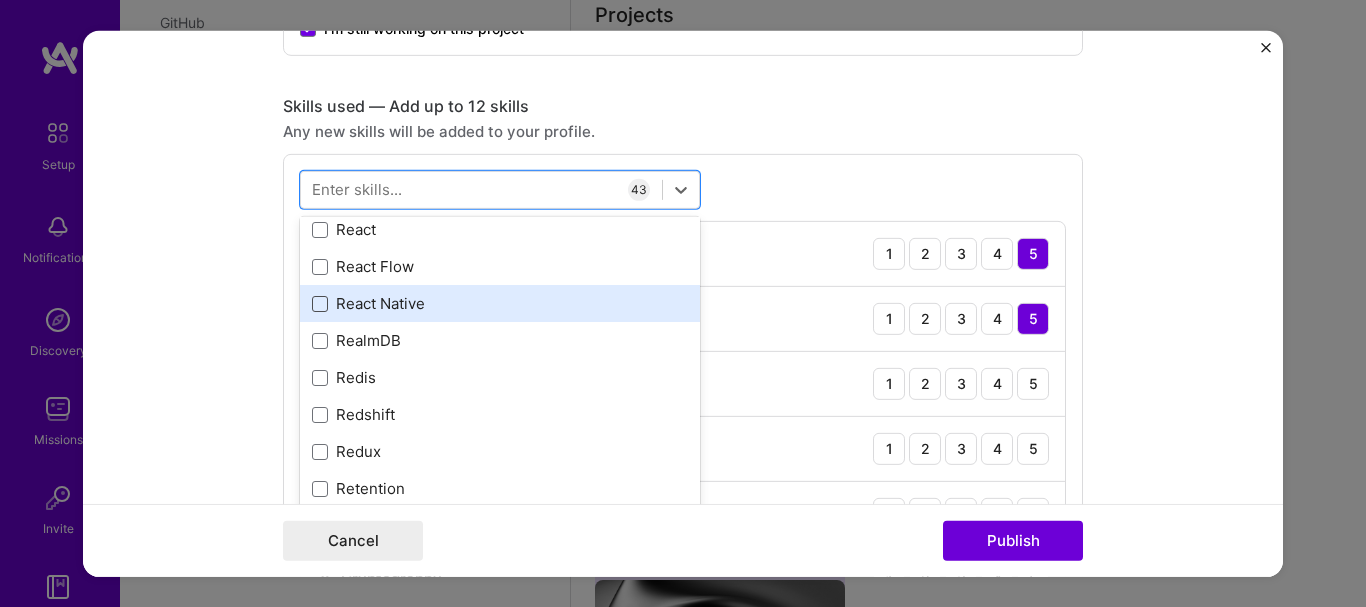 click at bounding box center [320, 303] 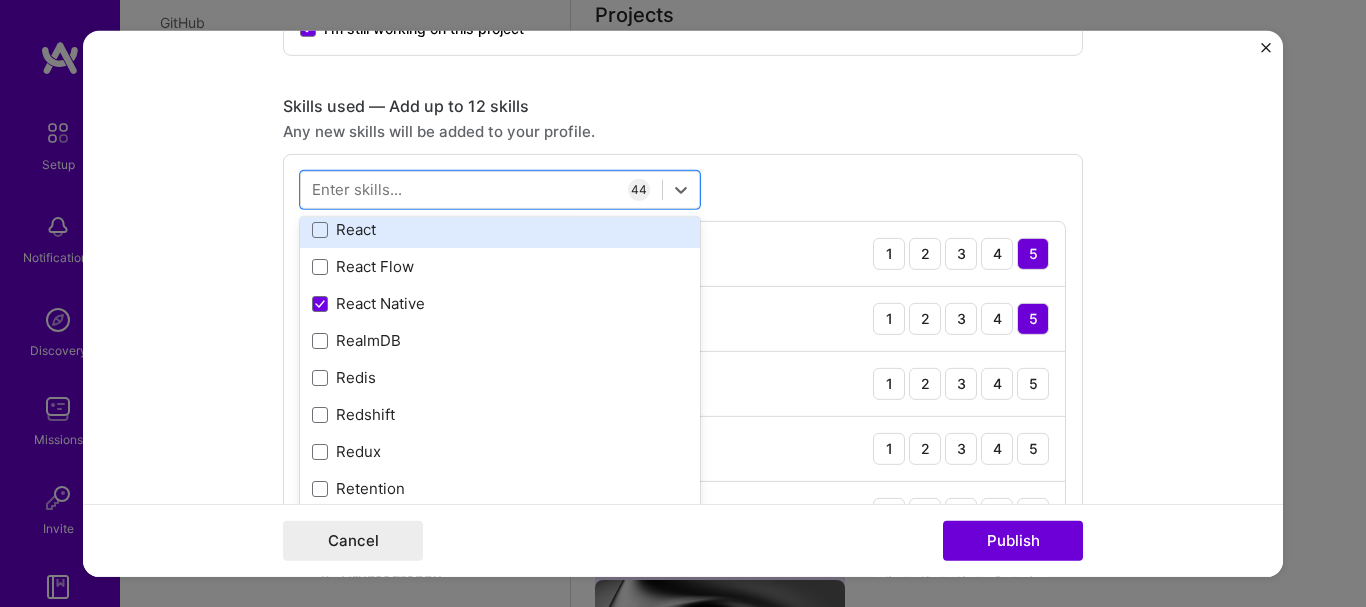 click on "React" at bounding box center [500, 229] 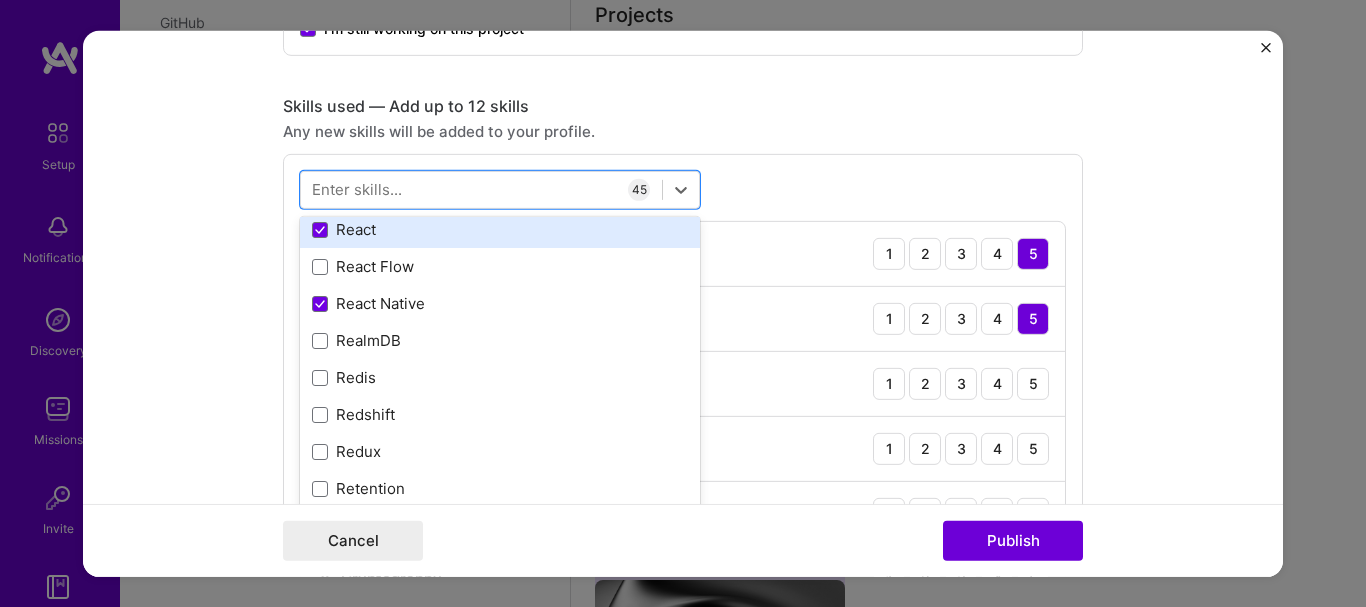click on "React" at bounding box center [500, 229] 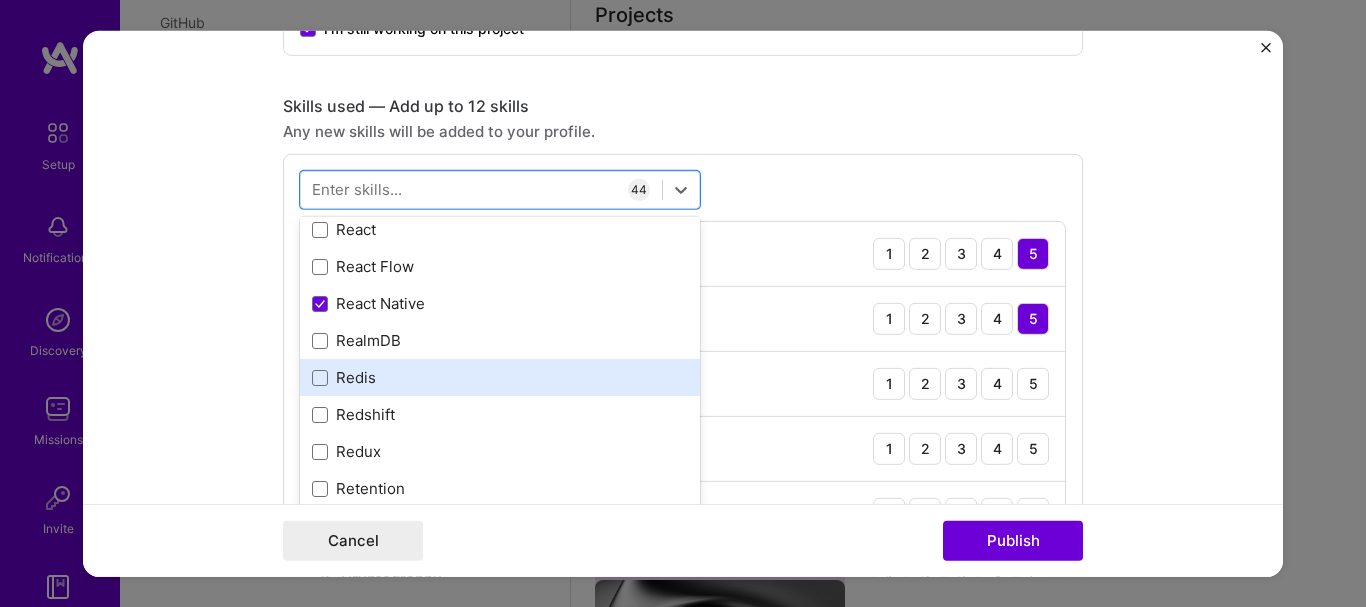 click on "Redis" at bounding box center [500, 377] 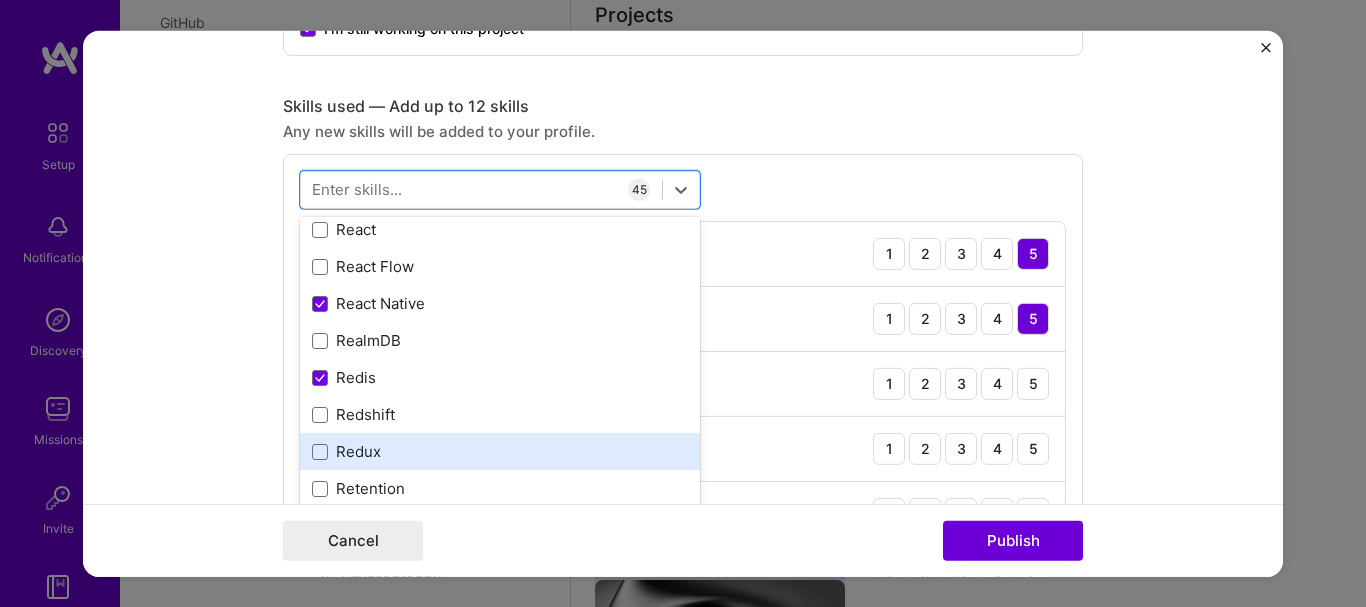 click on "Redux" at bounding box center [500, 451] 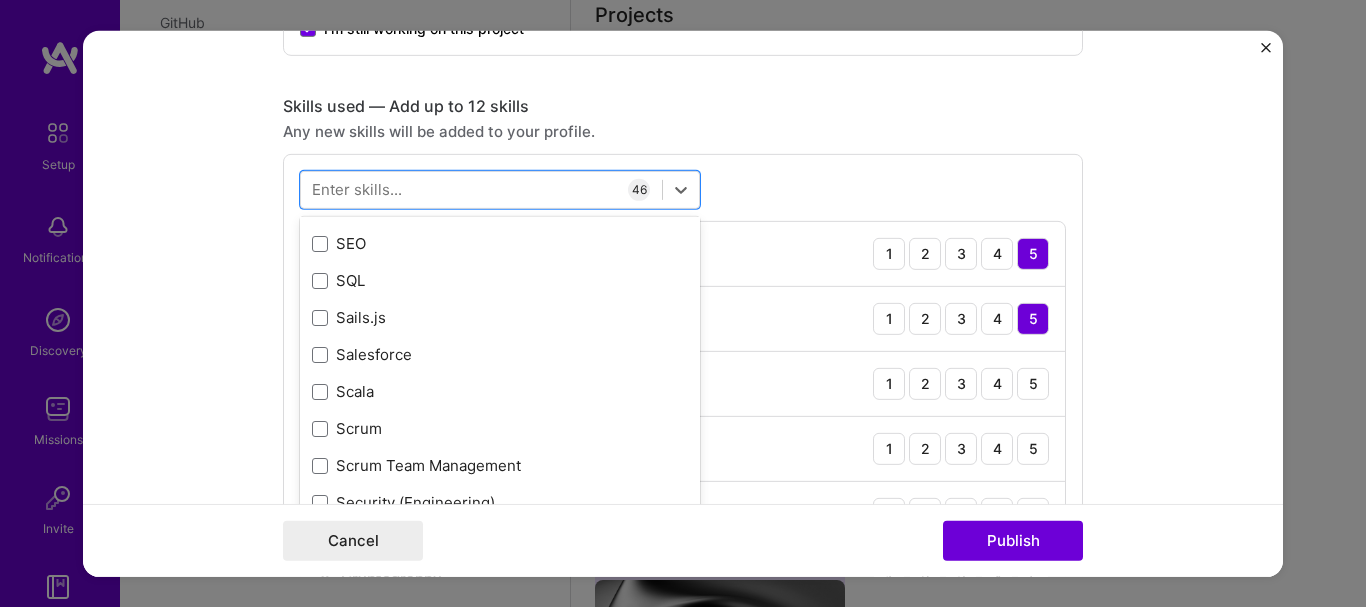 scroll, scrollTop: 10767, scrollLeft: 0, axis: vertical 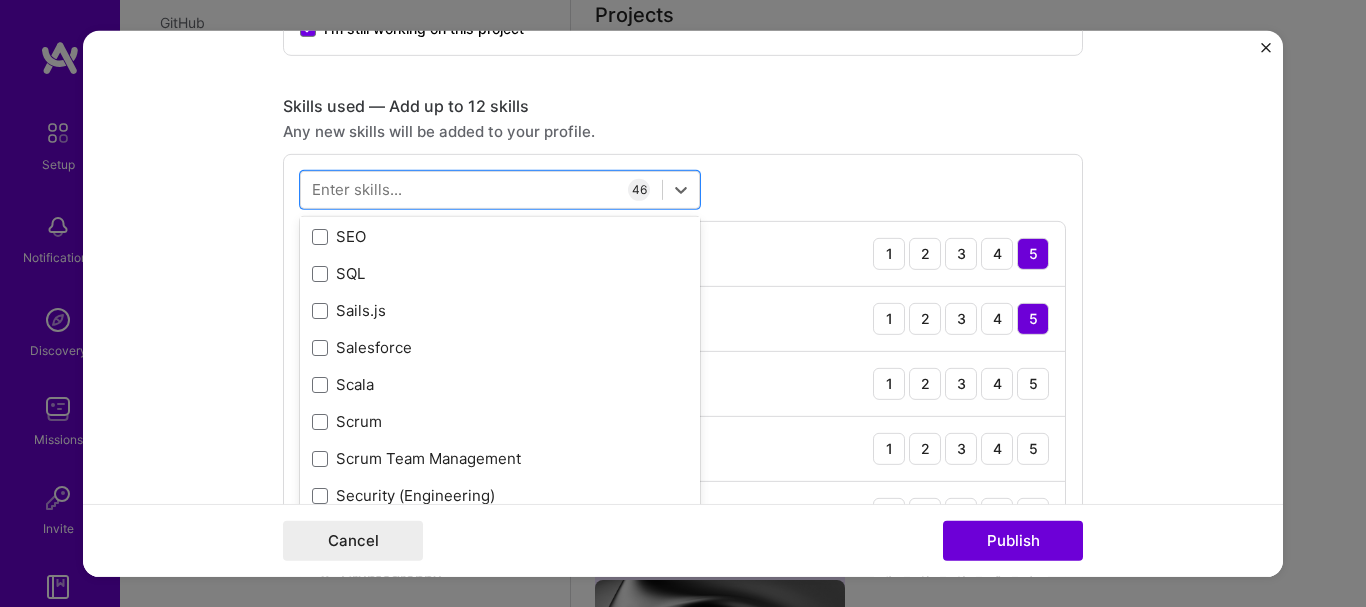 type 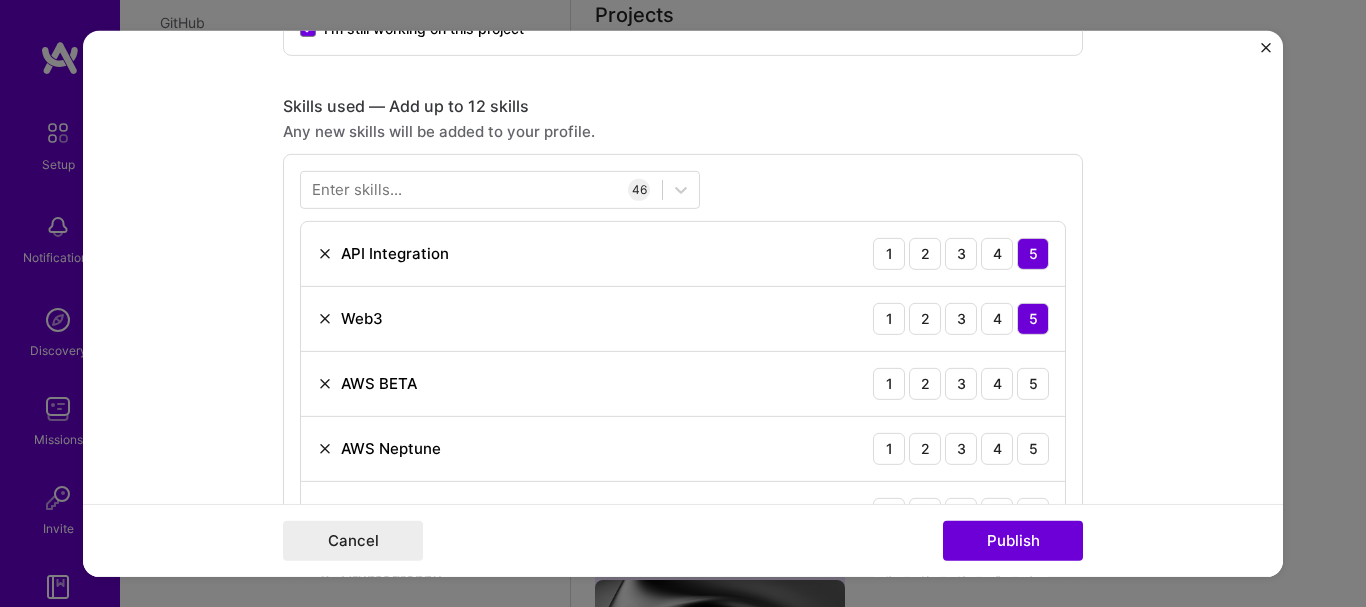 click on "API Integration 1 2 3 4 5" at bounding box center (683, 253) 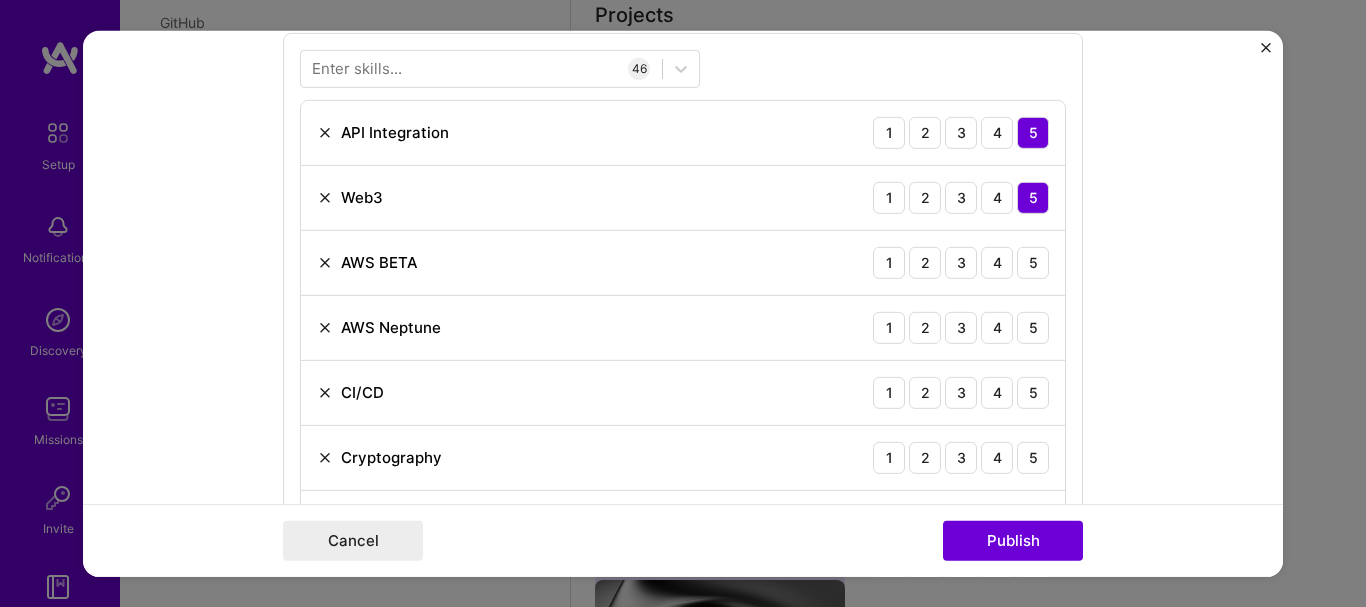 scroll, scrollTop: 1507, scrollLeft: 0, axis: vertical 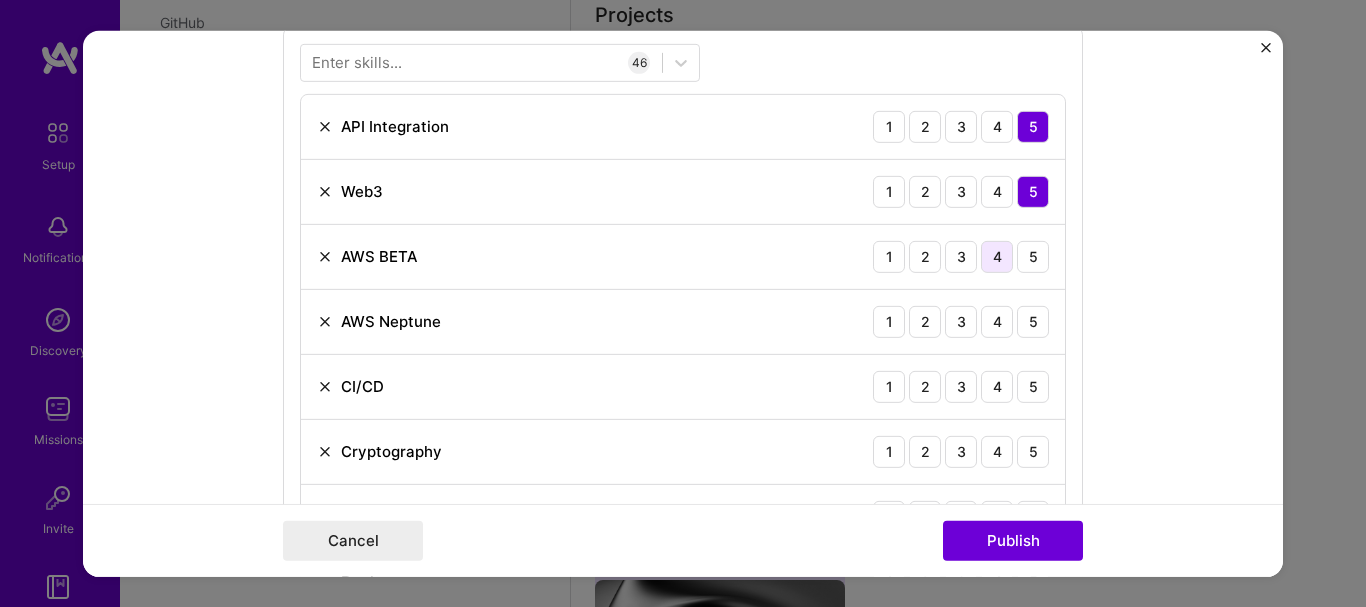 click on "4" at bounding box center (997, 256) 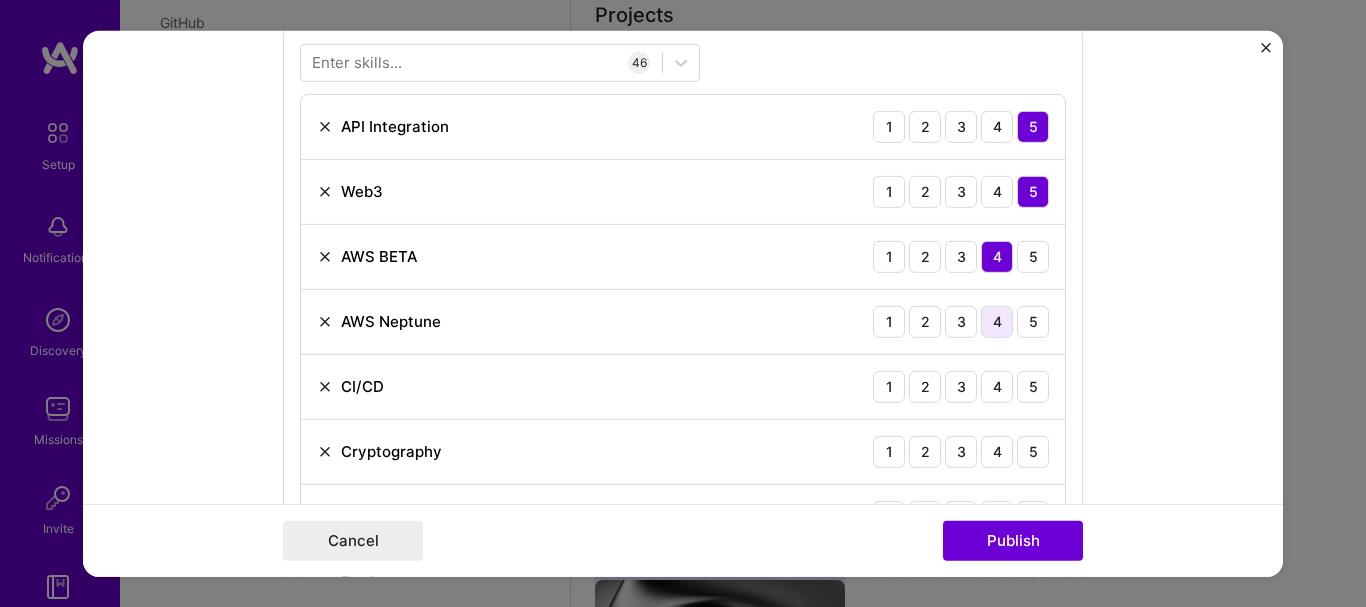 click on "4" at bounding box center (997, 321) 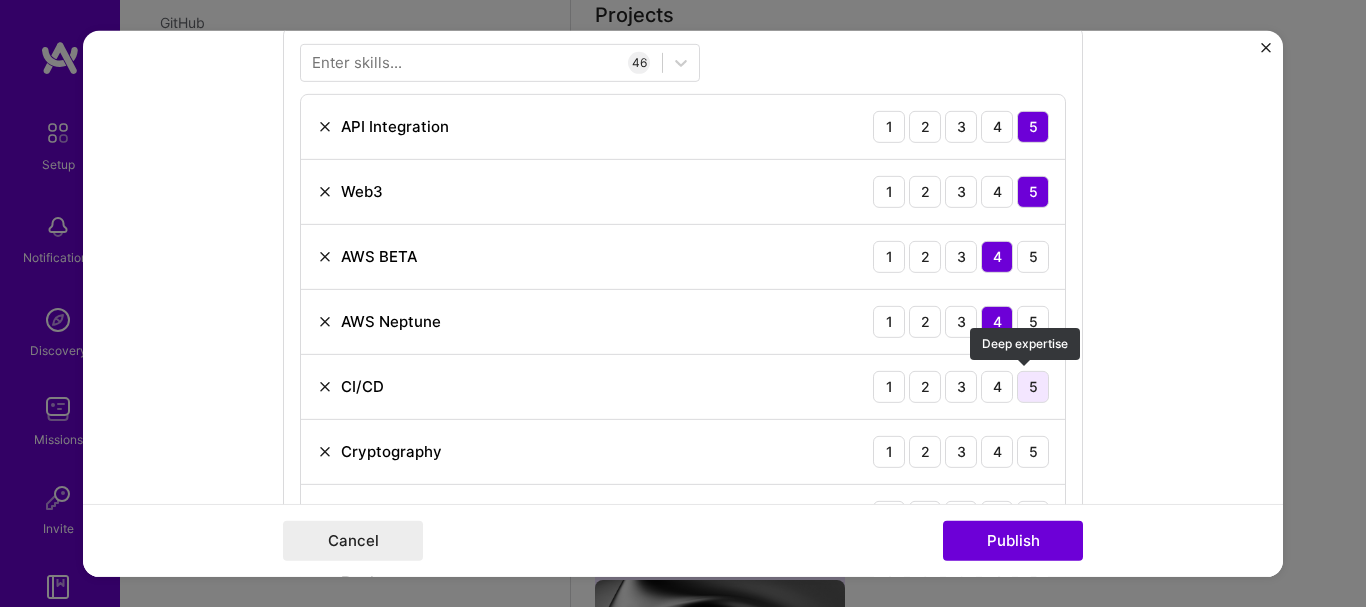 click on "5" at bounding box center [1033, 386] 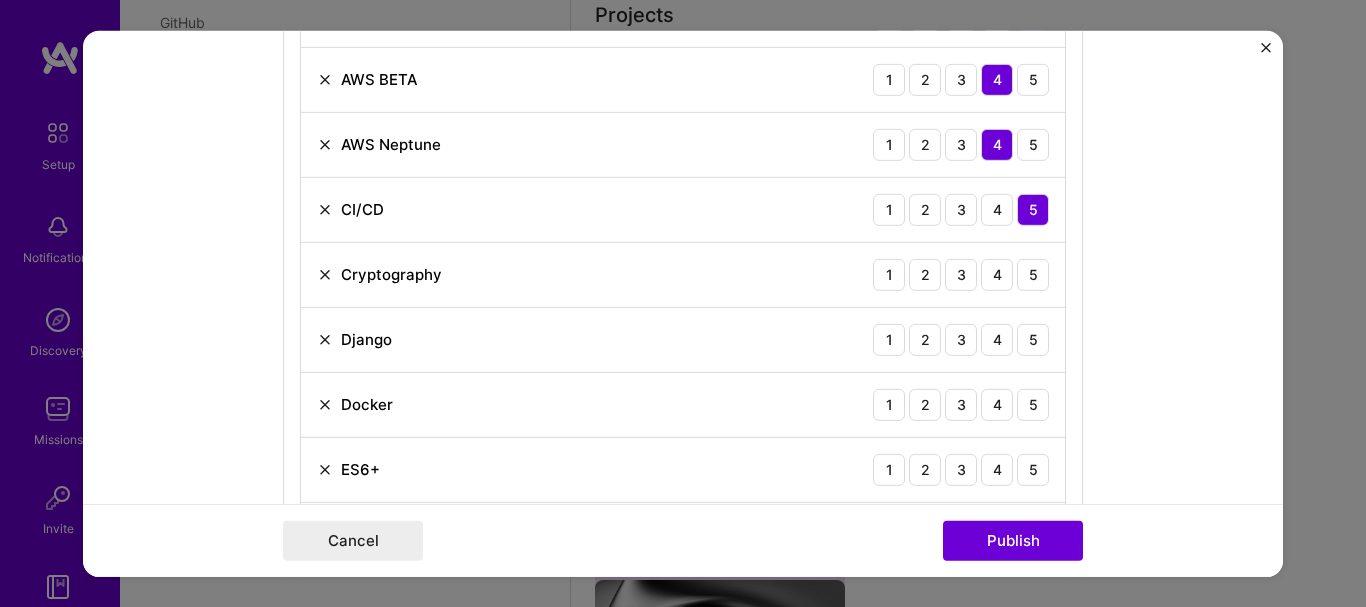 scroll, scrollTop: 1687, scrollLeft: 0, axis: vertical 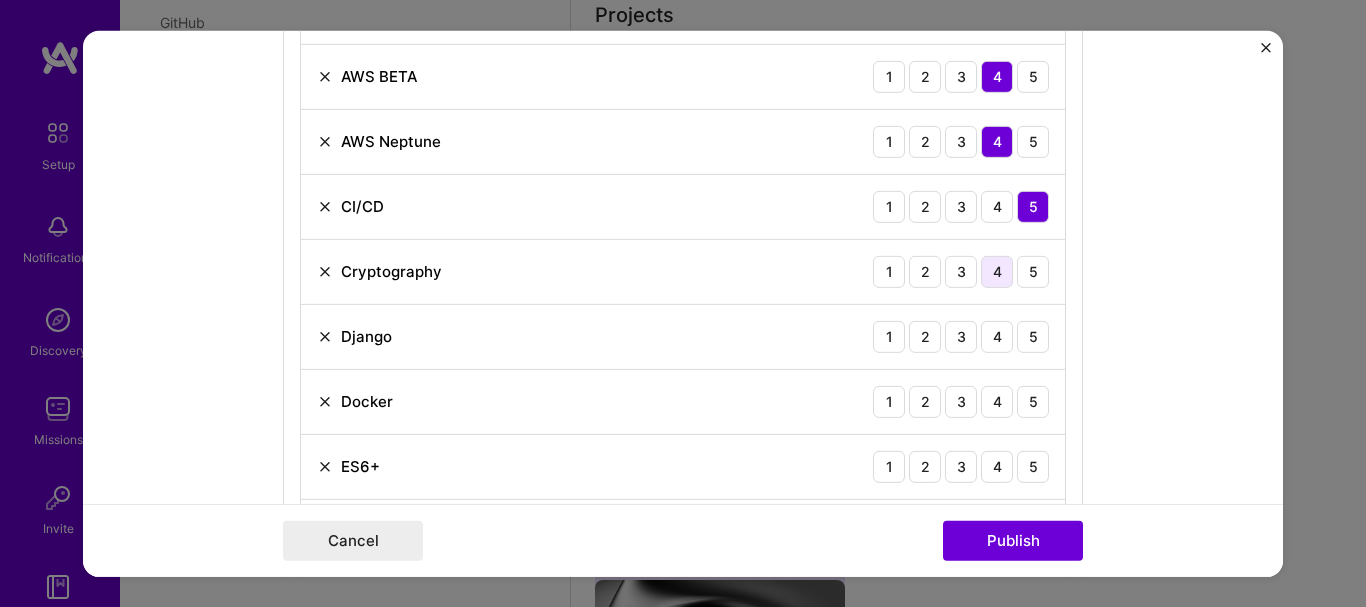 click on "4" at bounding box center (997, 271) 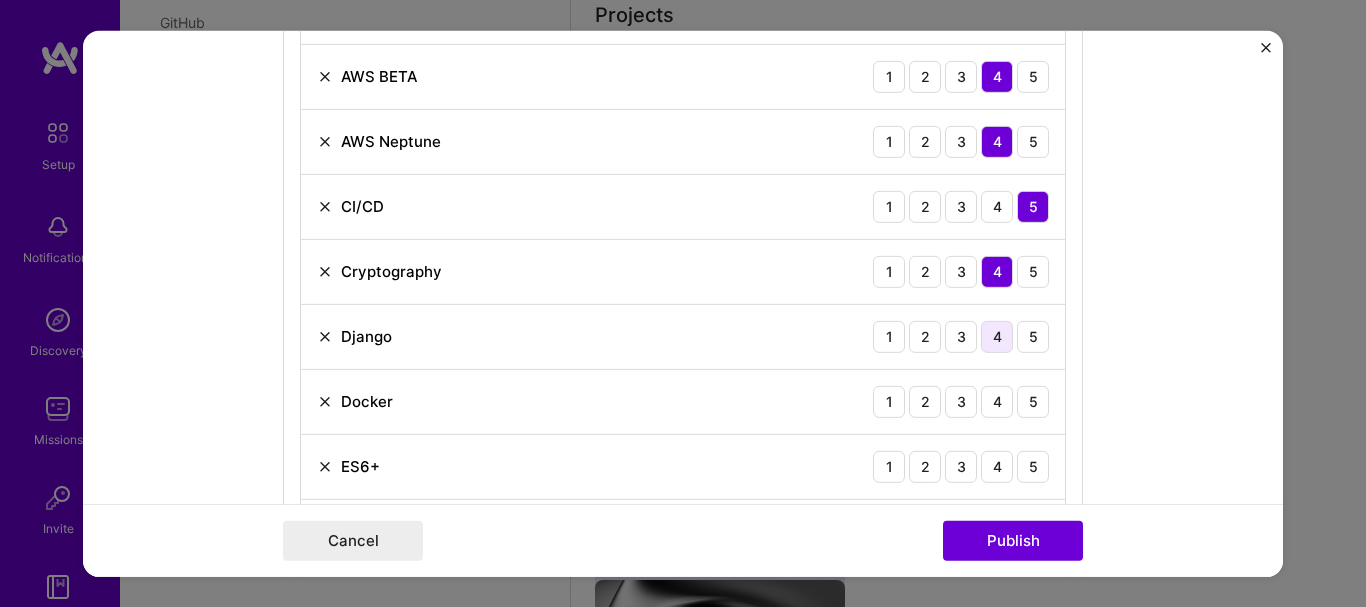 click on "4" at bounding box center [997, 336] 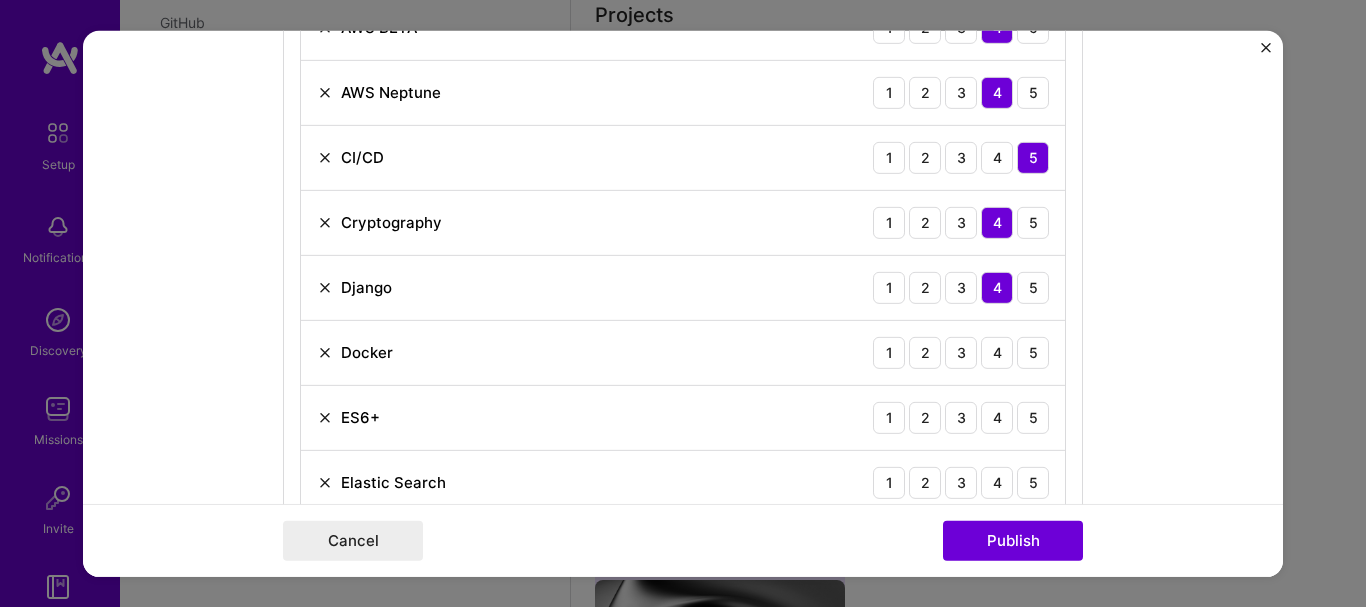scroll, scrollTop: 1747, scrollLeft: 0, axis: vertical 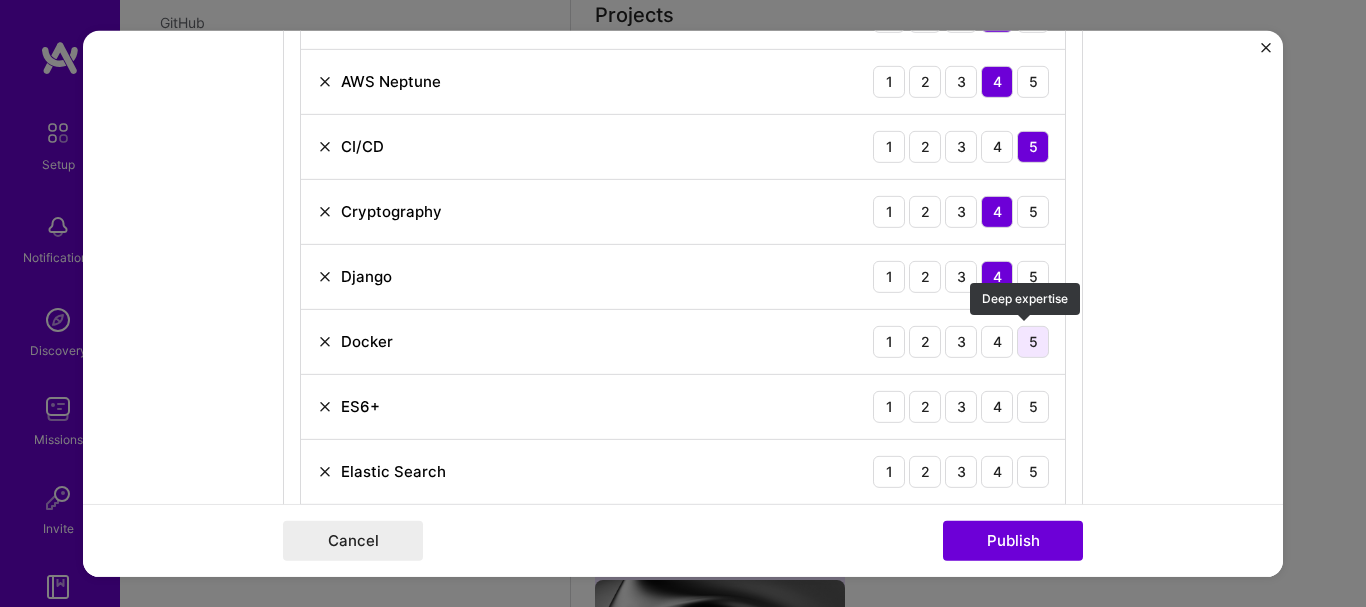click on "5" at bounding box center (1033, 341) 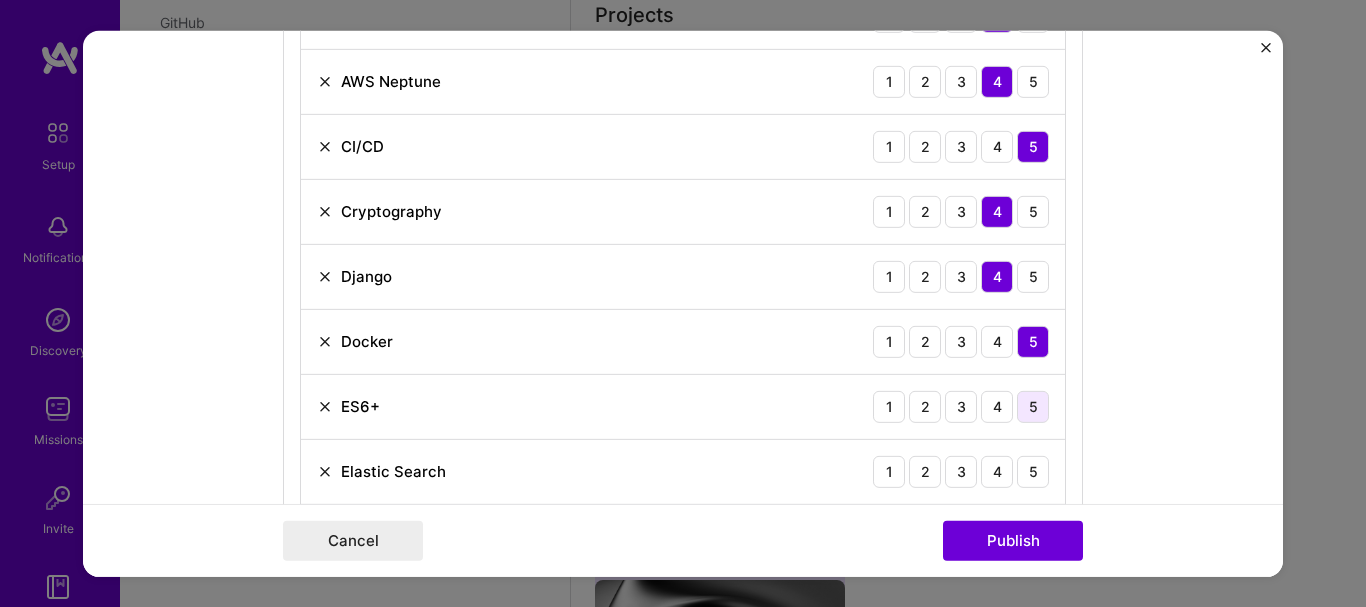 click on "5" at bounding box center (1033, 406) 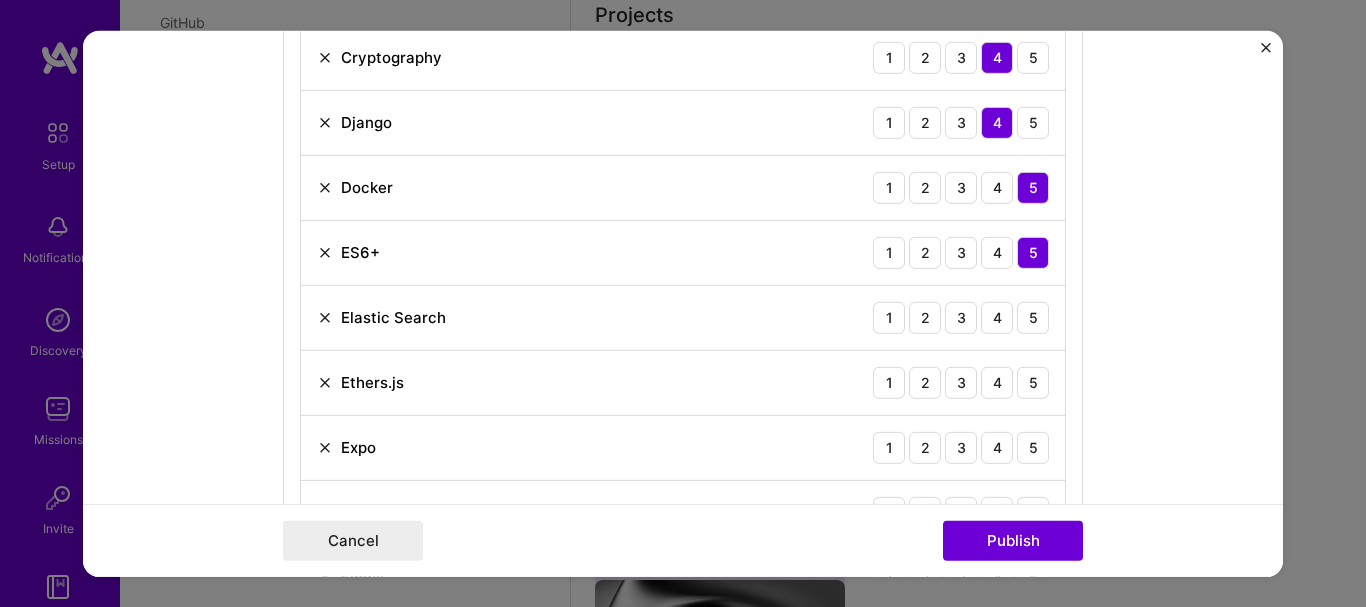 scroll, scrollTop: 1907, scrollLeft: 0, axis: vertical 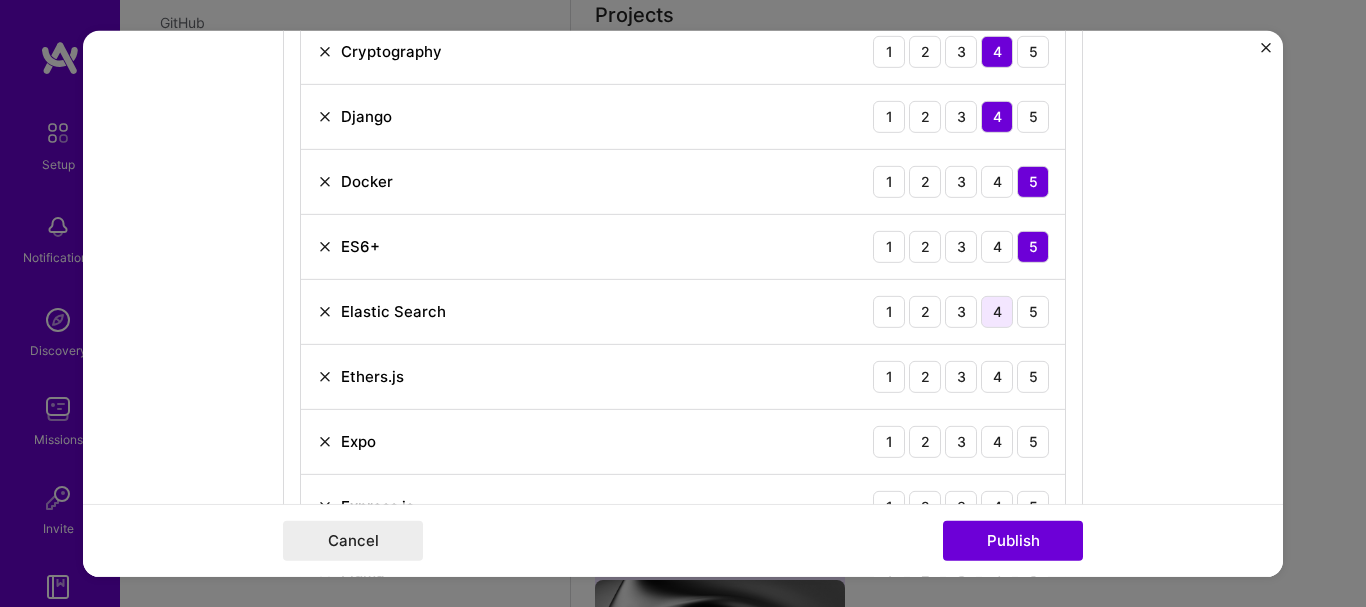 click on "4" at bounding box center (997, 311) 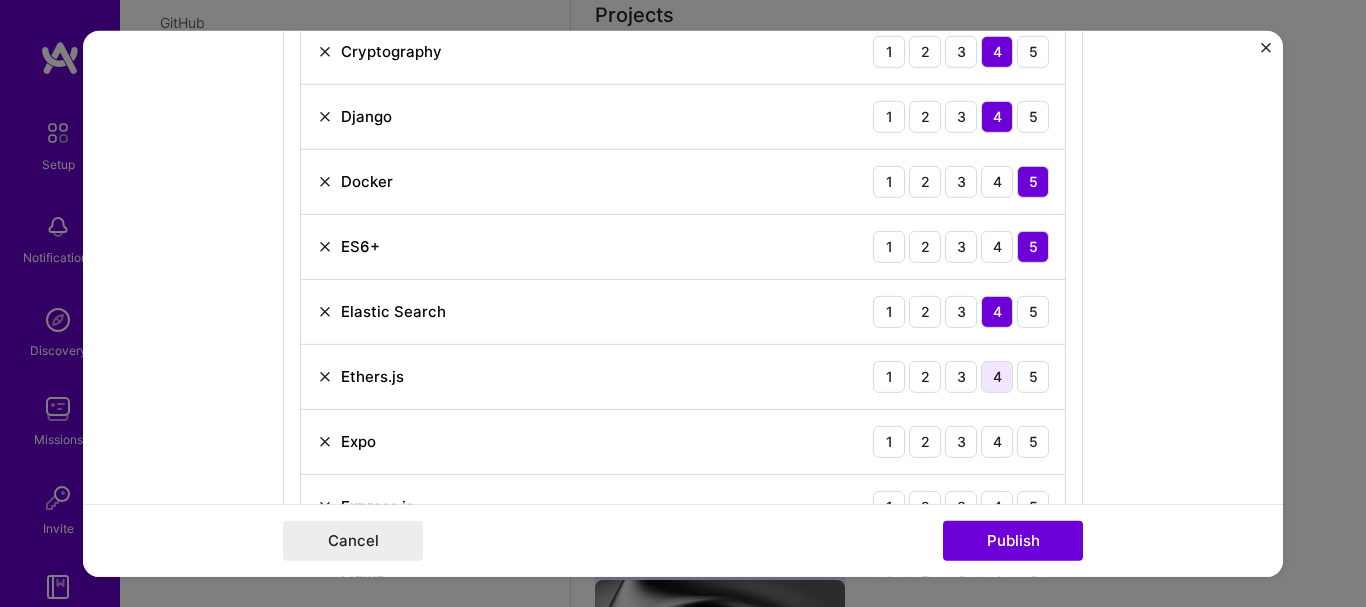 click on "4" at bounding box center (997, 376) 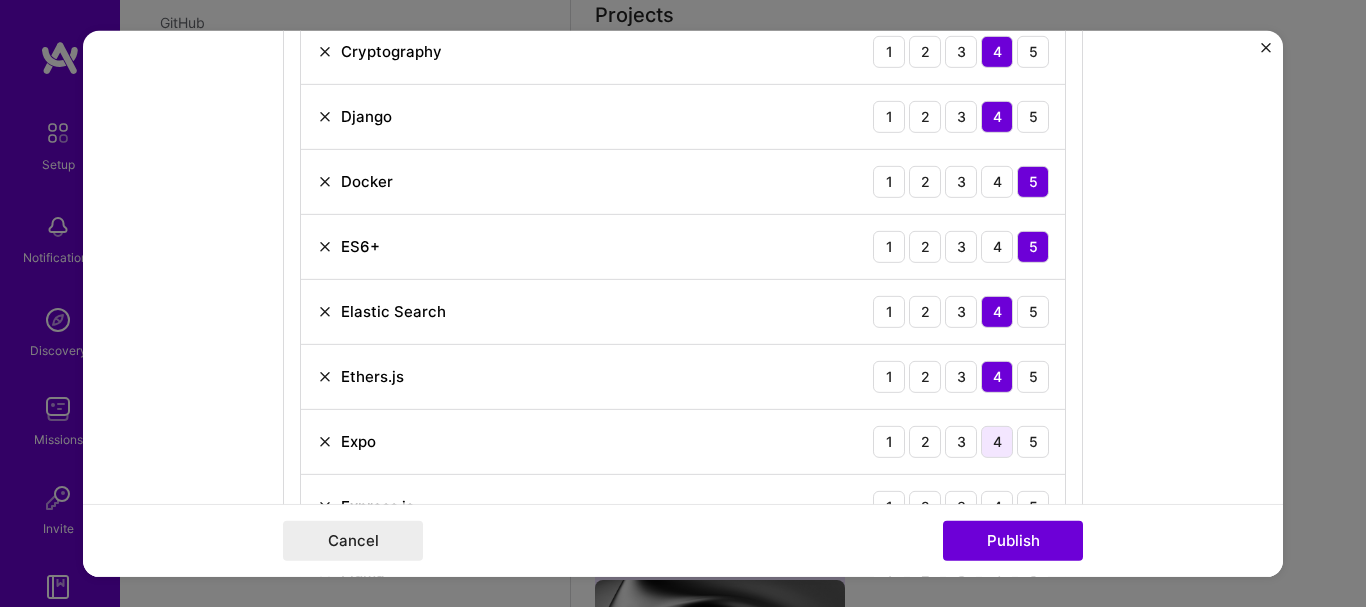 click on "4" at bounding box center (997, 441) 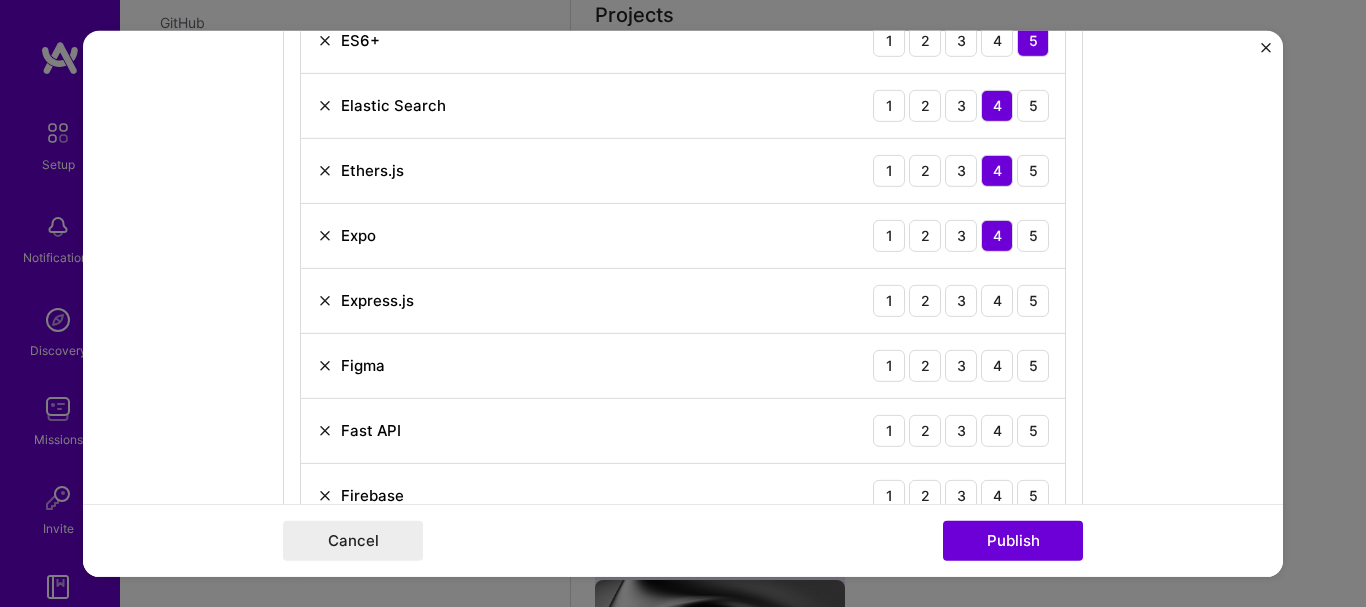 scroll, scrollTop: 2120, scrollLeft: 0, axis: vertical 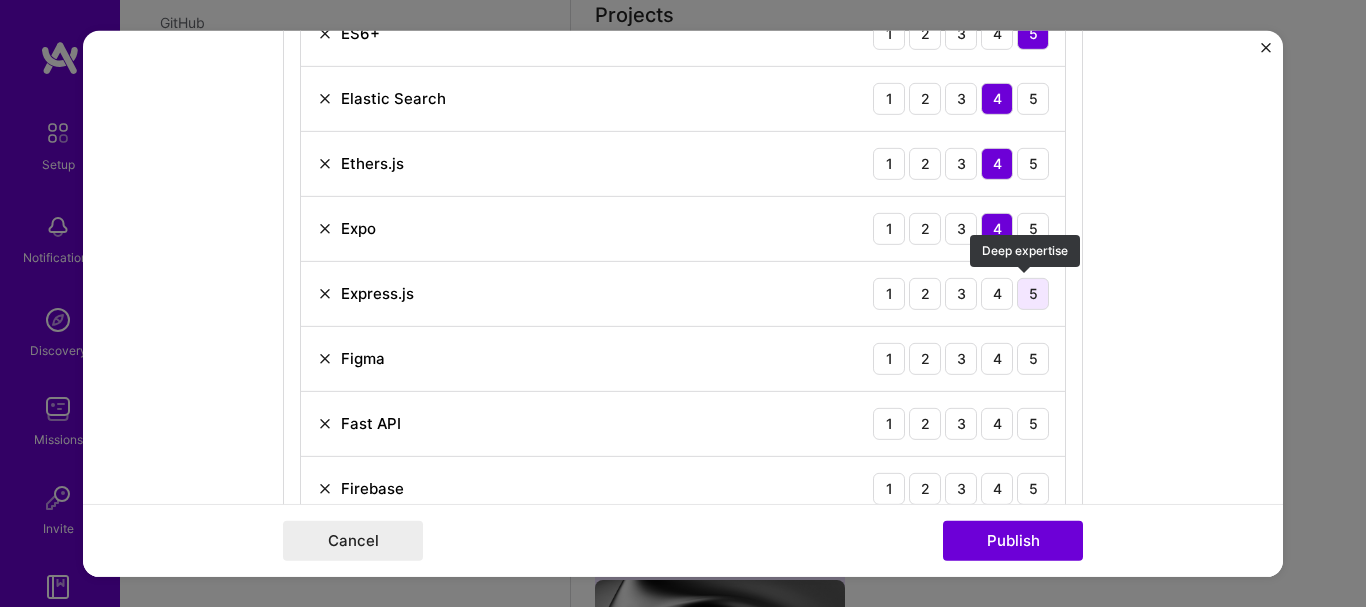 click on "5" at bounding box center (1033, 293) 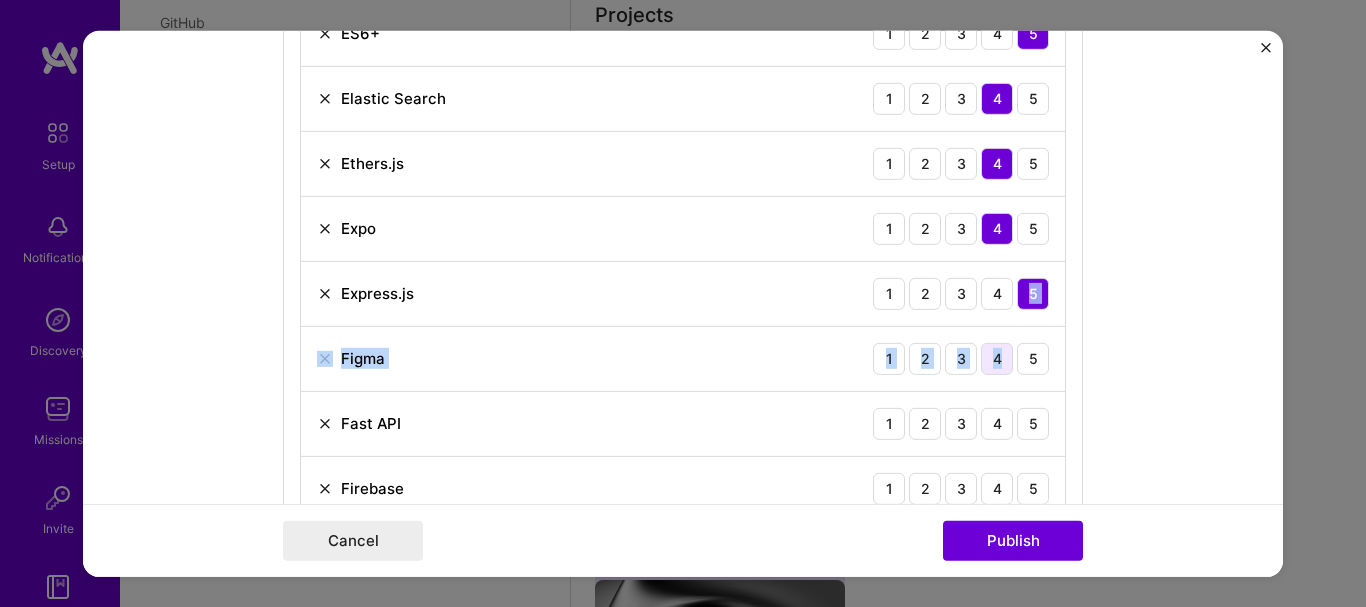drag, startPoint x: 1020, startPoint y: 292, endPoint x: 985, endPoint y: 352, distance: 69.46222 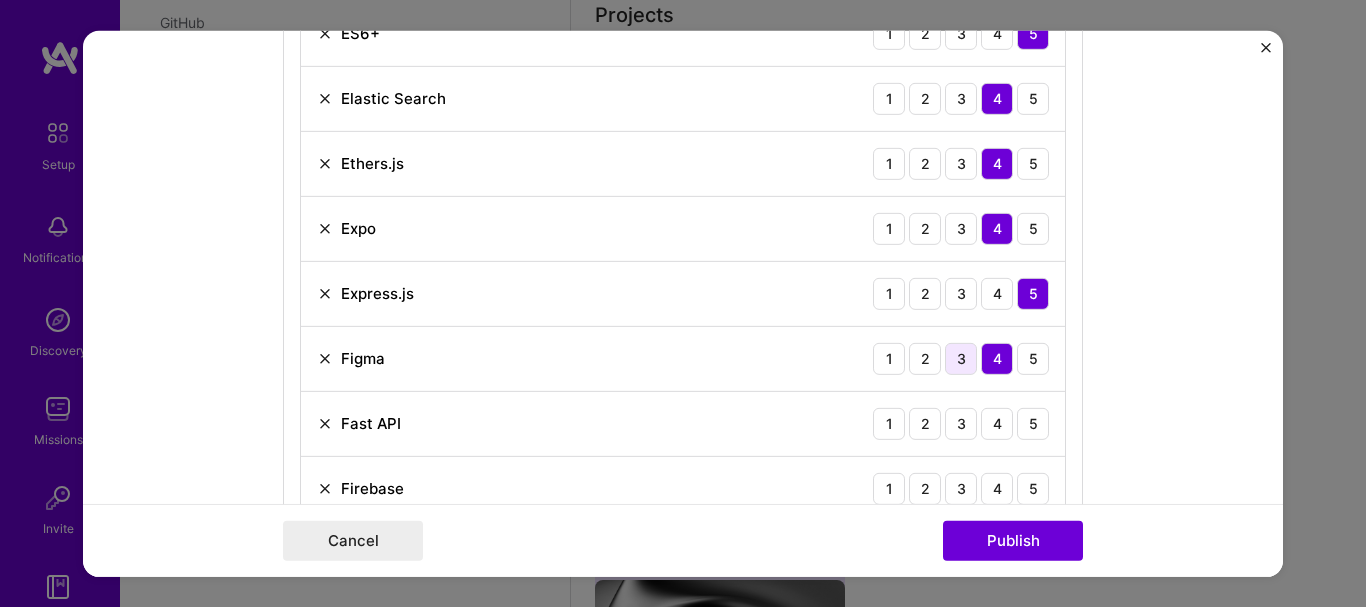 click on "3" at bounding box center (961, 358) 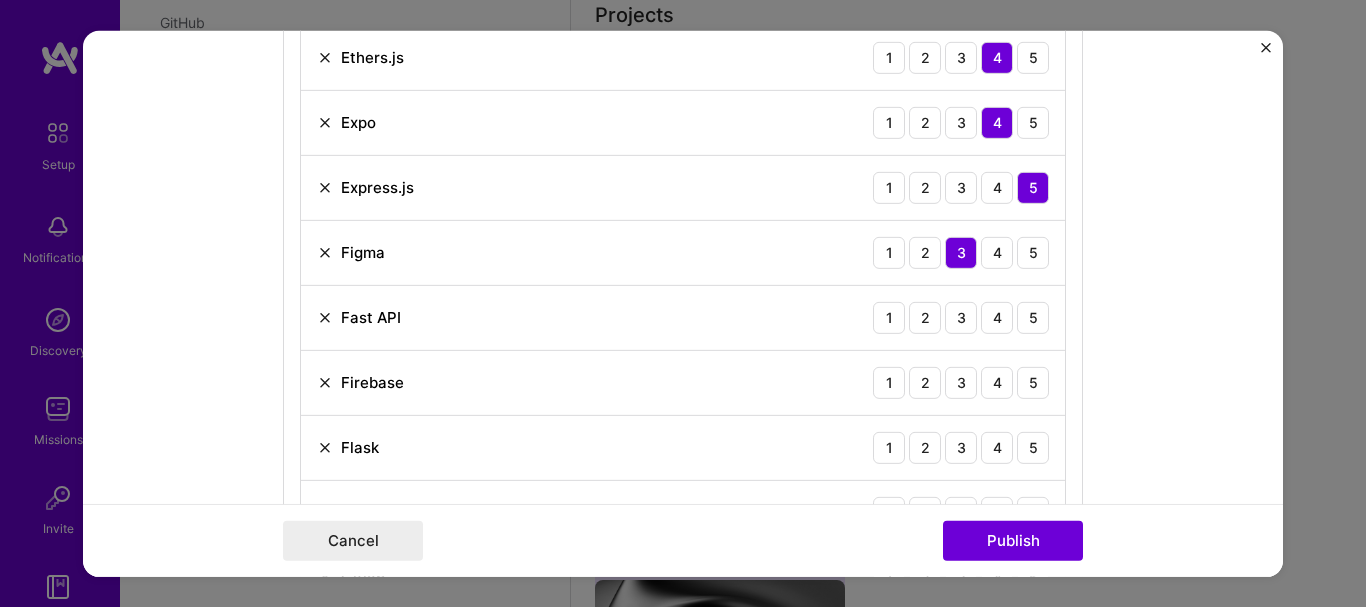 scroll, scrollTop: 2227, scrollLeft: 0, axis: vertical 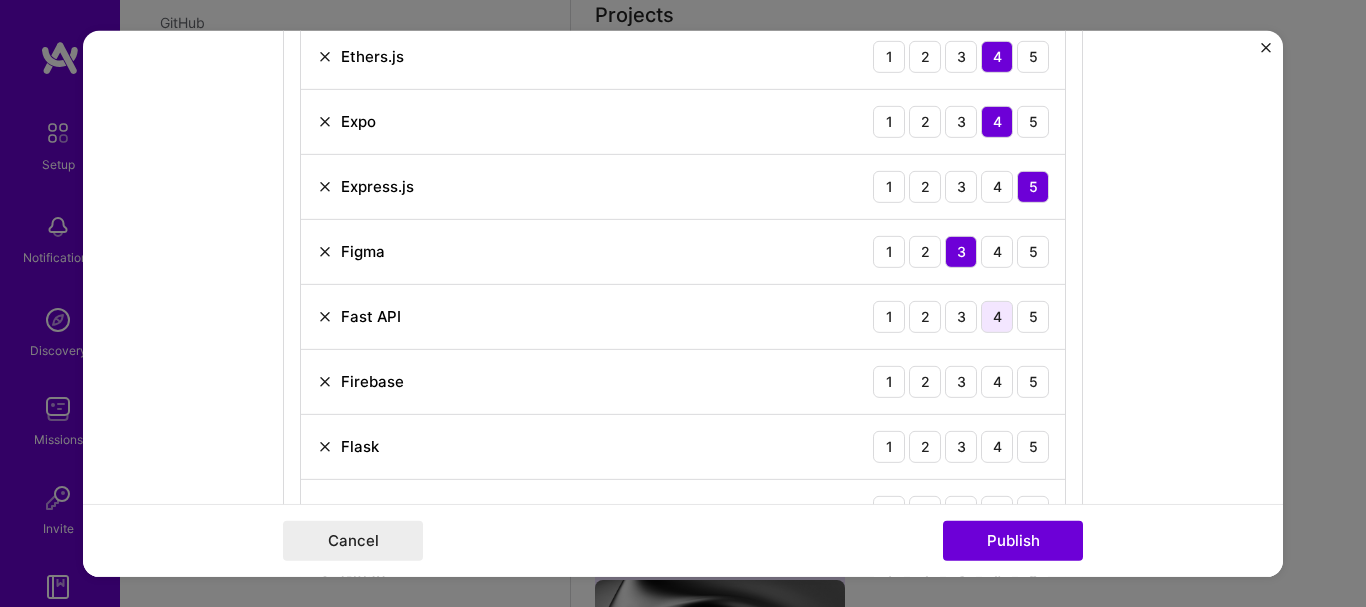 click on "4" at bounding box center [997, 316] 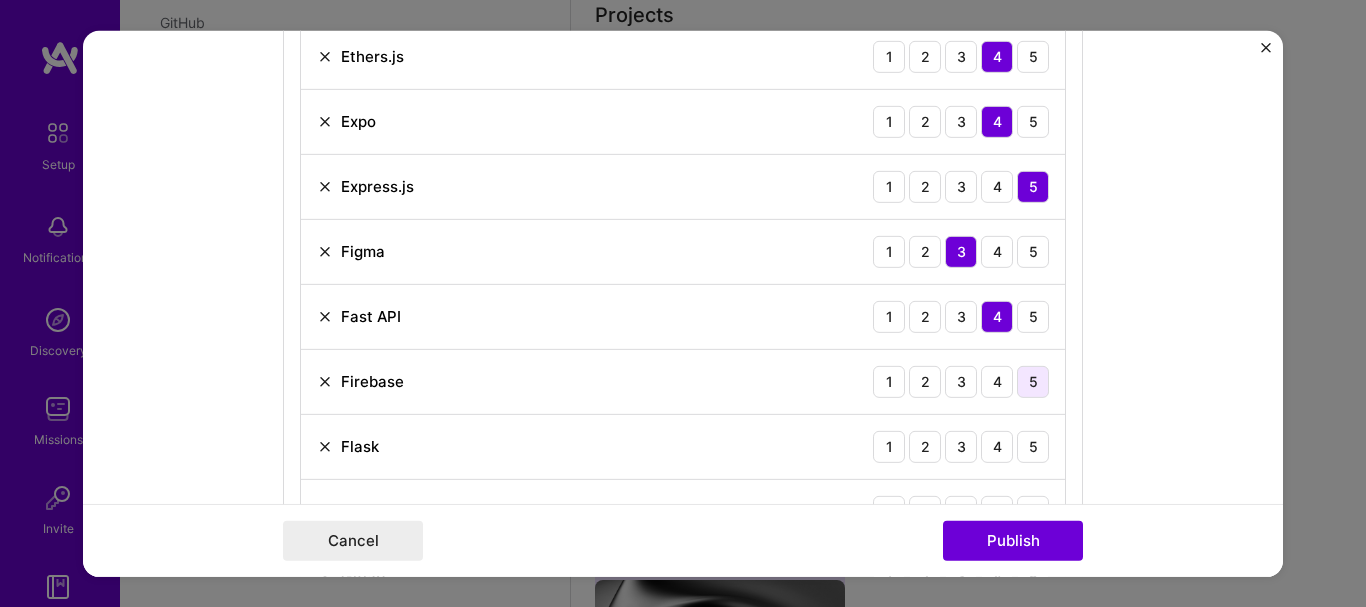 click on "5" at bounding box center [1033, 381] 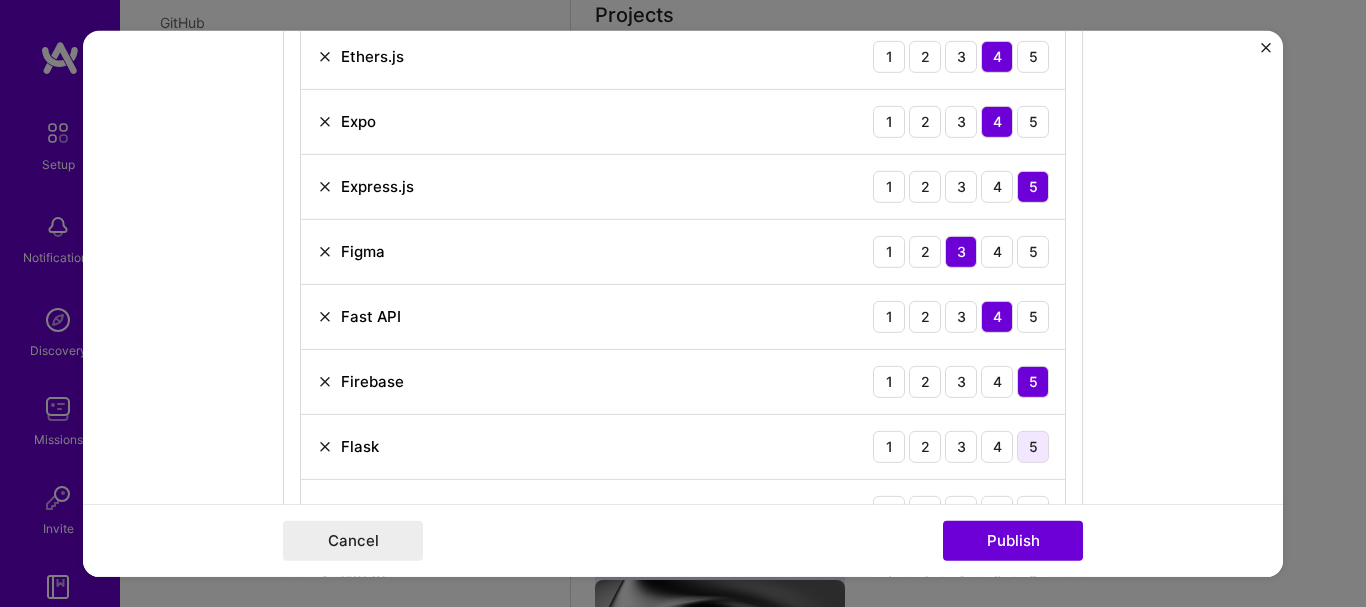 click on "5" at bounding box center (1033, 446) 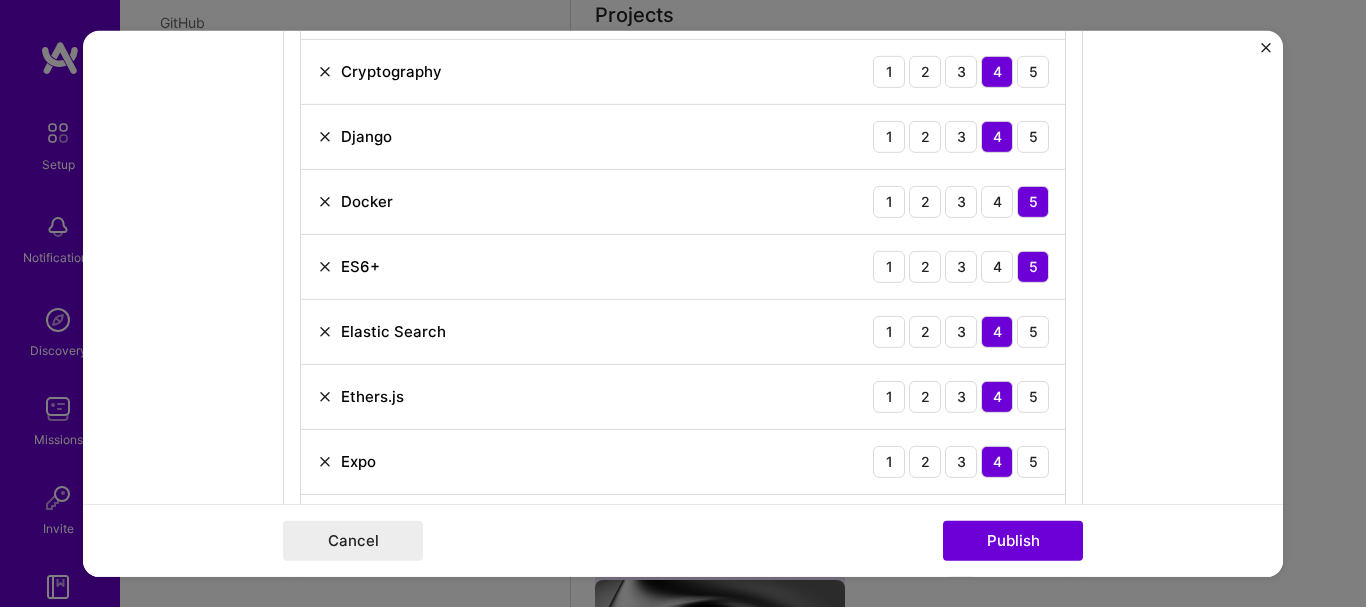scroll, scrollTop: 1887, scrollLeft: 0, axis: vertical 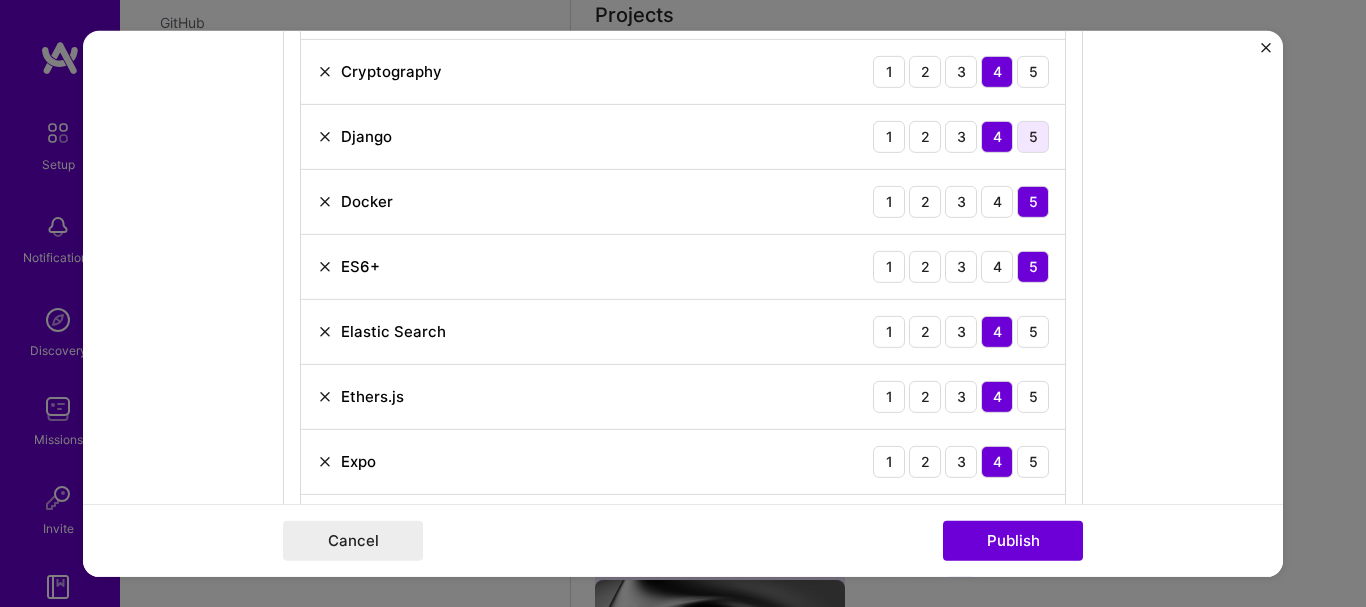 click on "5" at bounding box center [1033, 136] 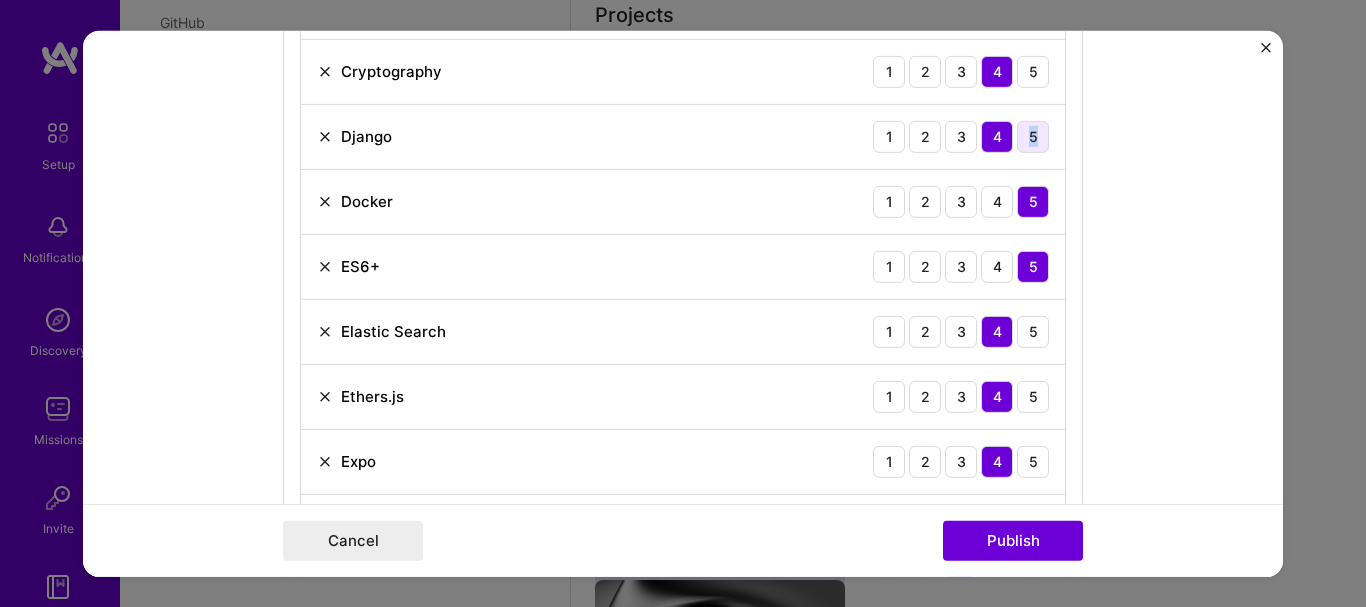 click on "5" at bounding box center (1033, 136) 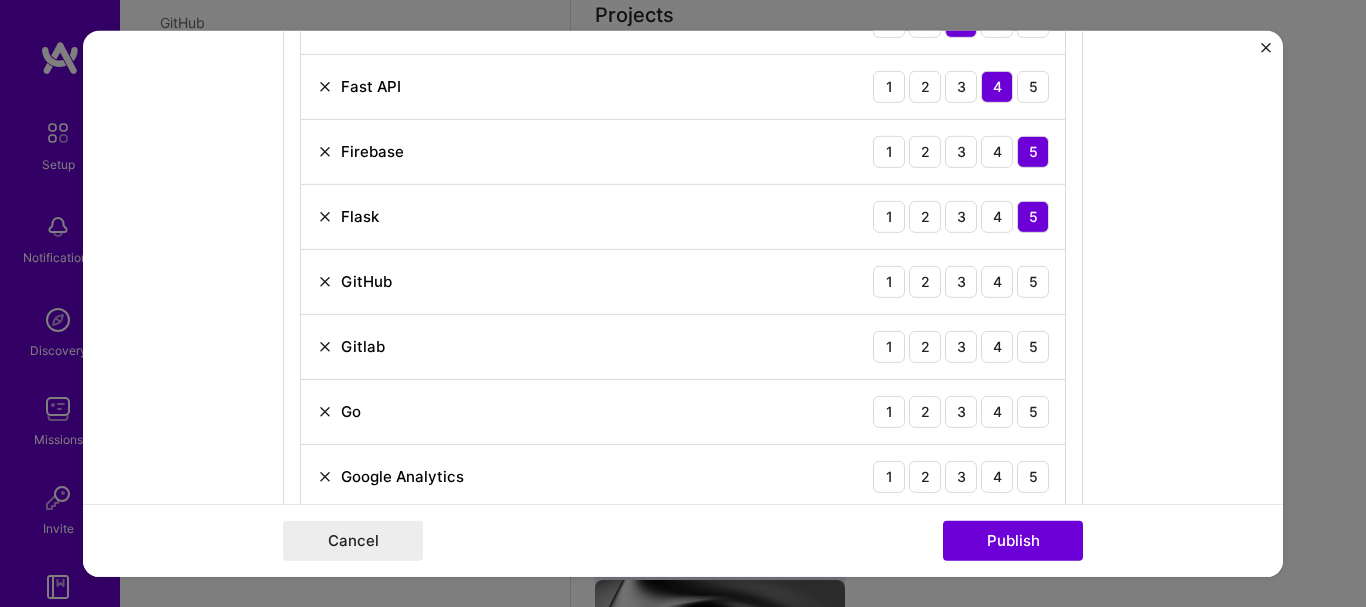 scroll, scrollTop: 2473, scrollLeft: 0, axis: vertical 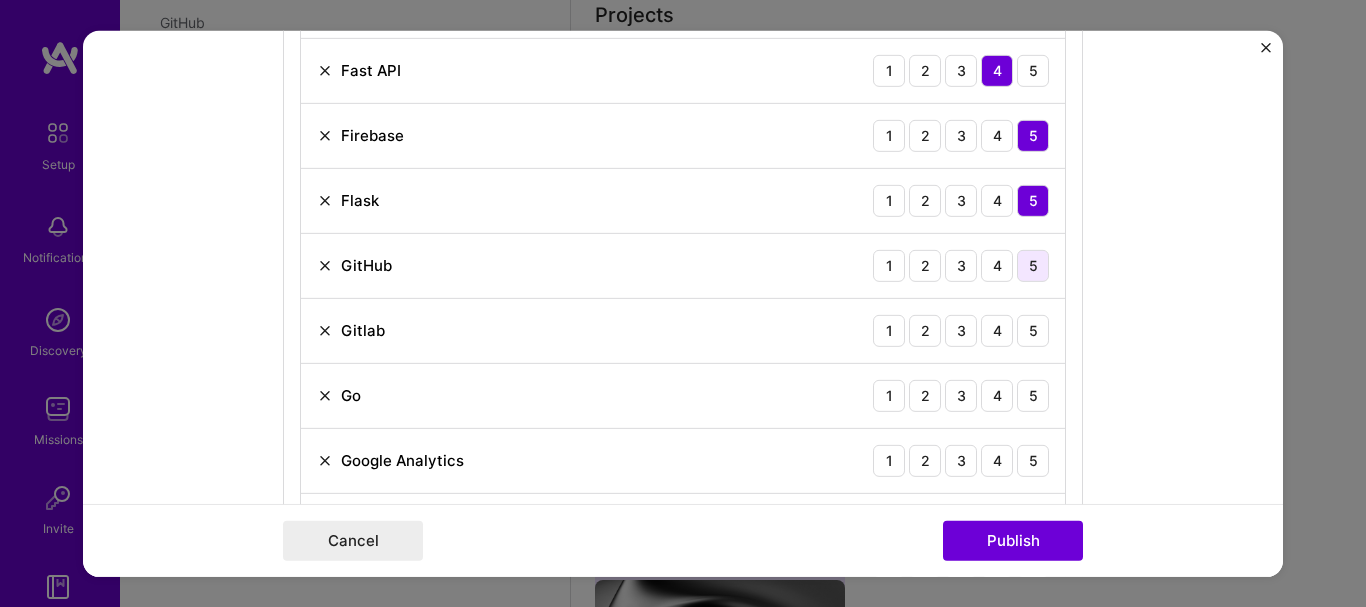 click on "5" at bounding box center [1033, 265] 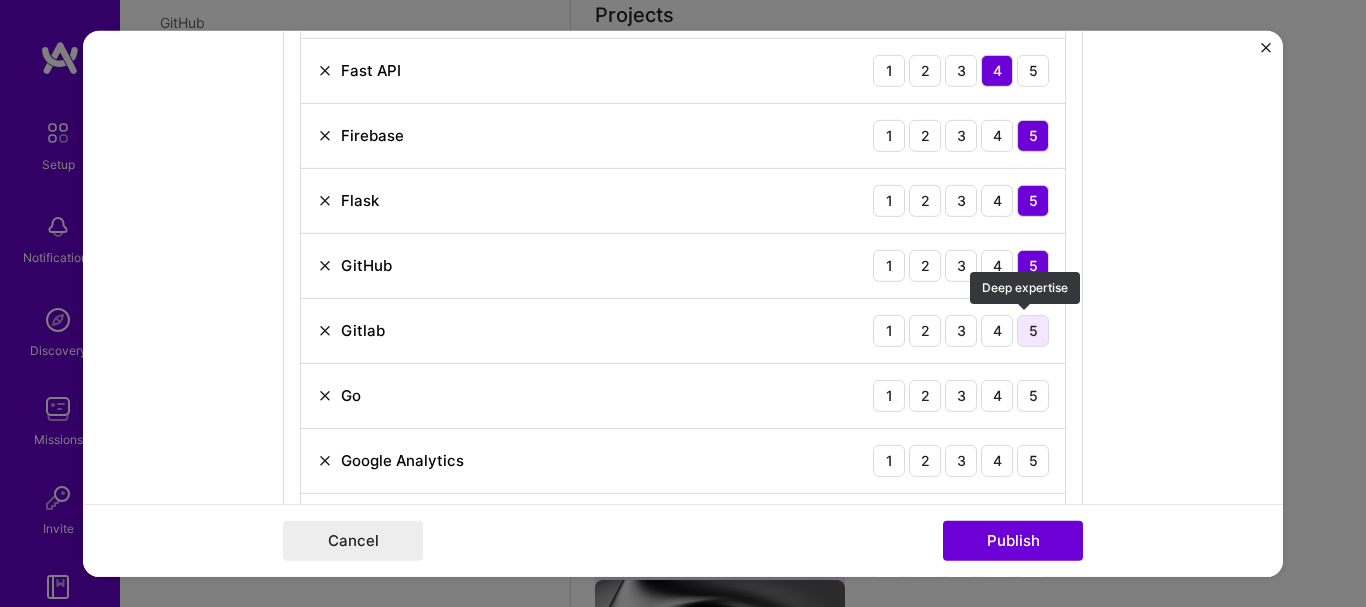 click on "5" at bounding box center (1033, 330) 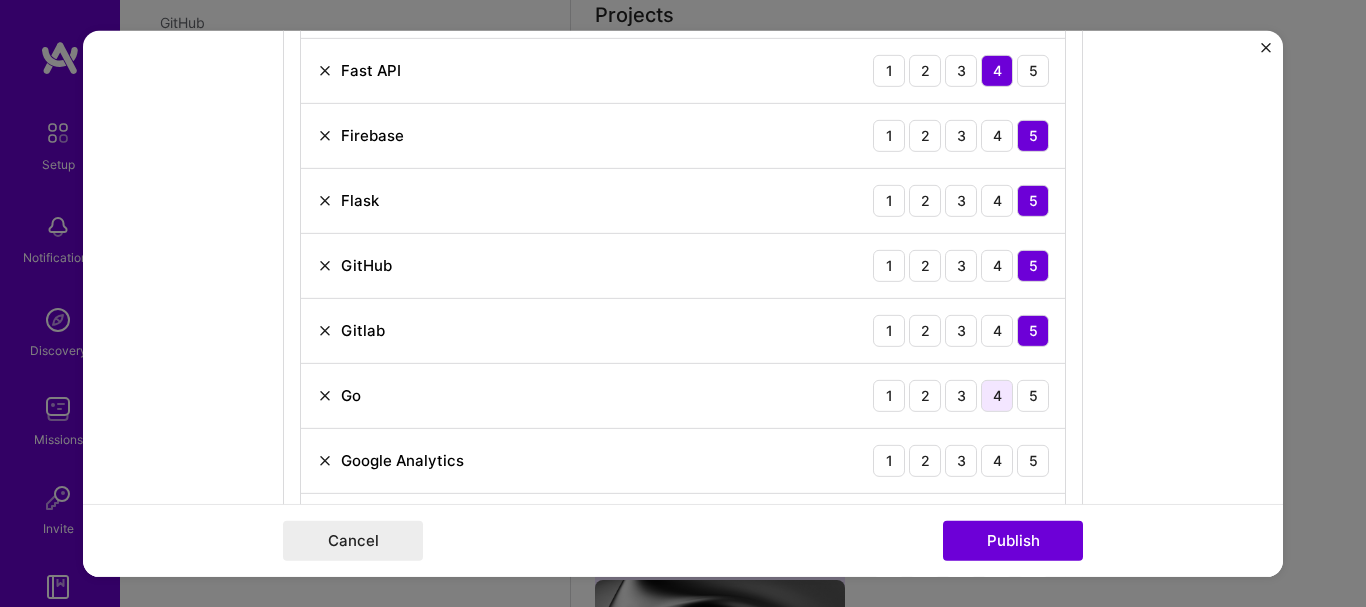 click on "4" at bounding box center (997, 395) 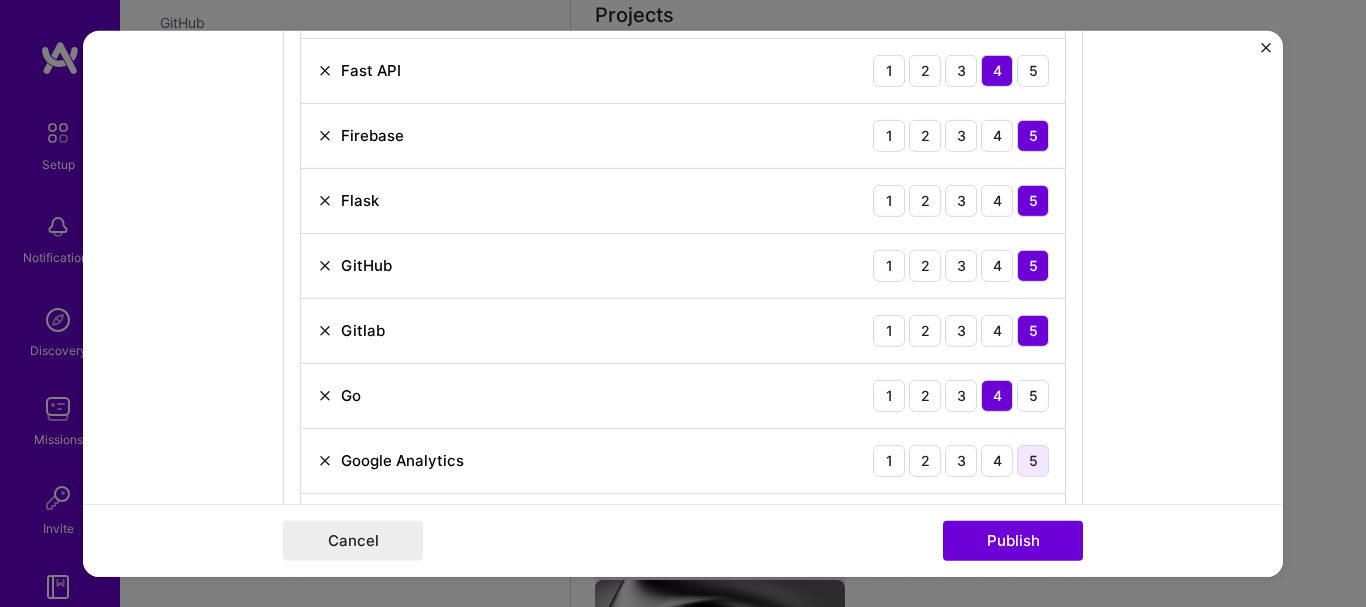 click on "5" at bounding box center (1033, 460) 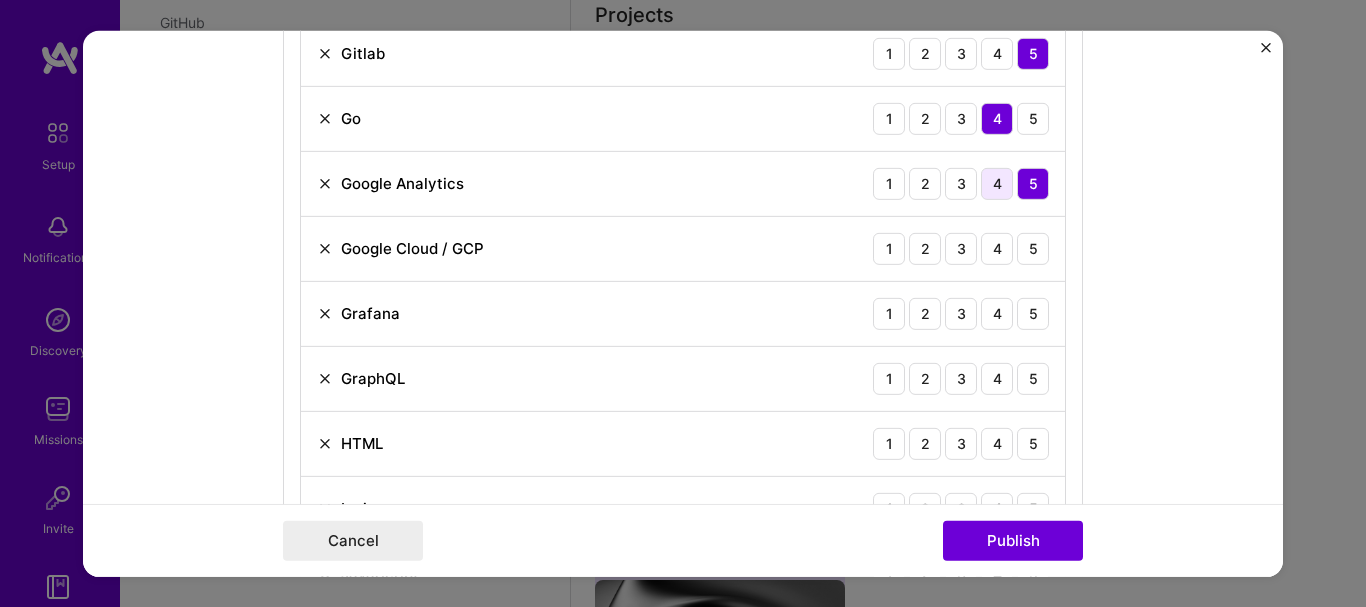 scroll, scrollTop: 2753, scrollLeft: 0, axis: vertical 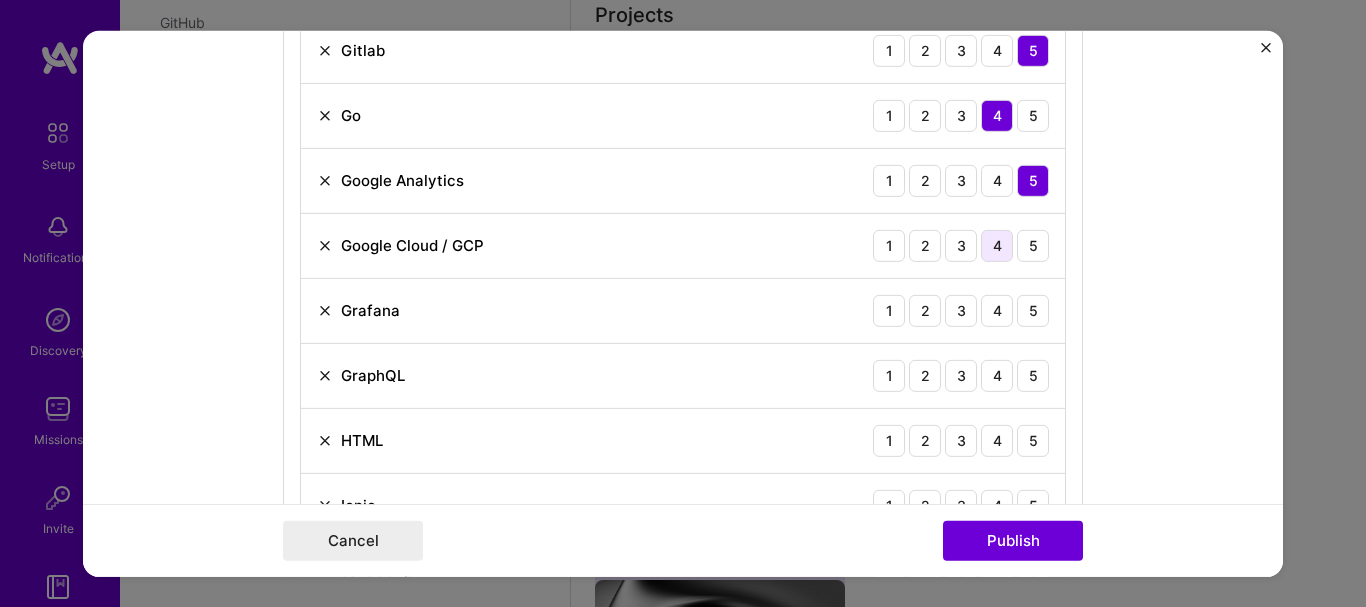 click on "4" at bounding box center (997, 245) 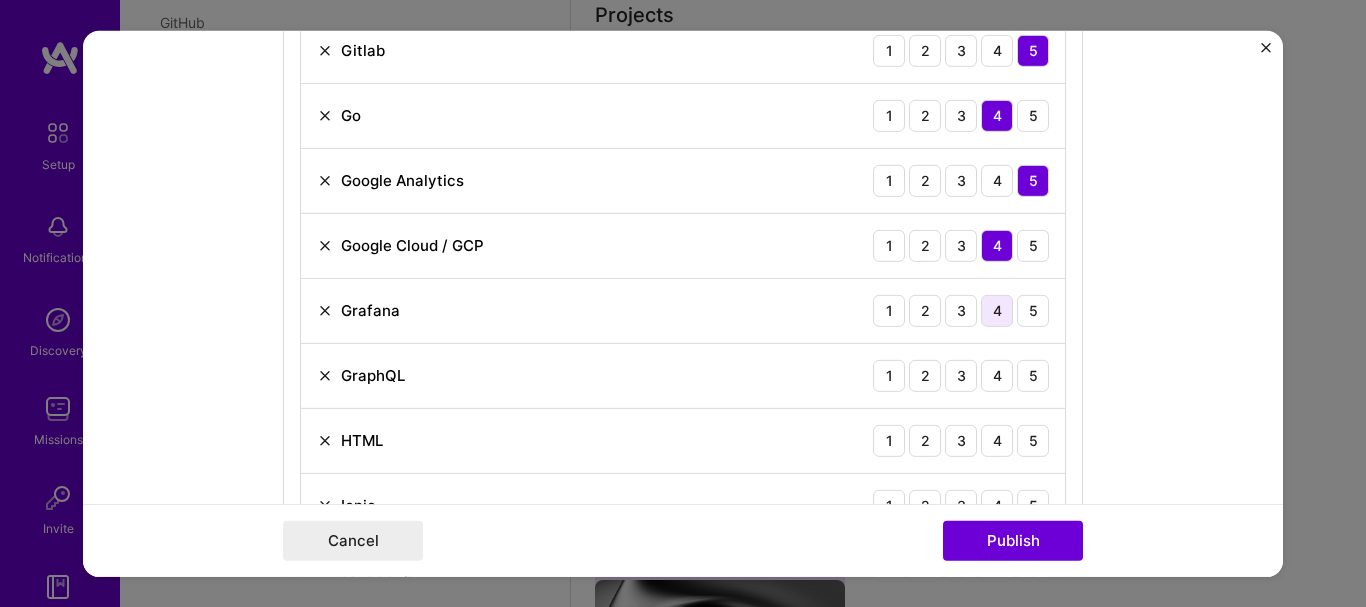 click on "4" at bounding box center (997, 310) 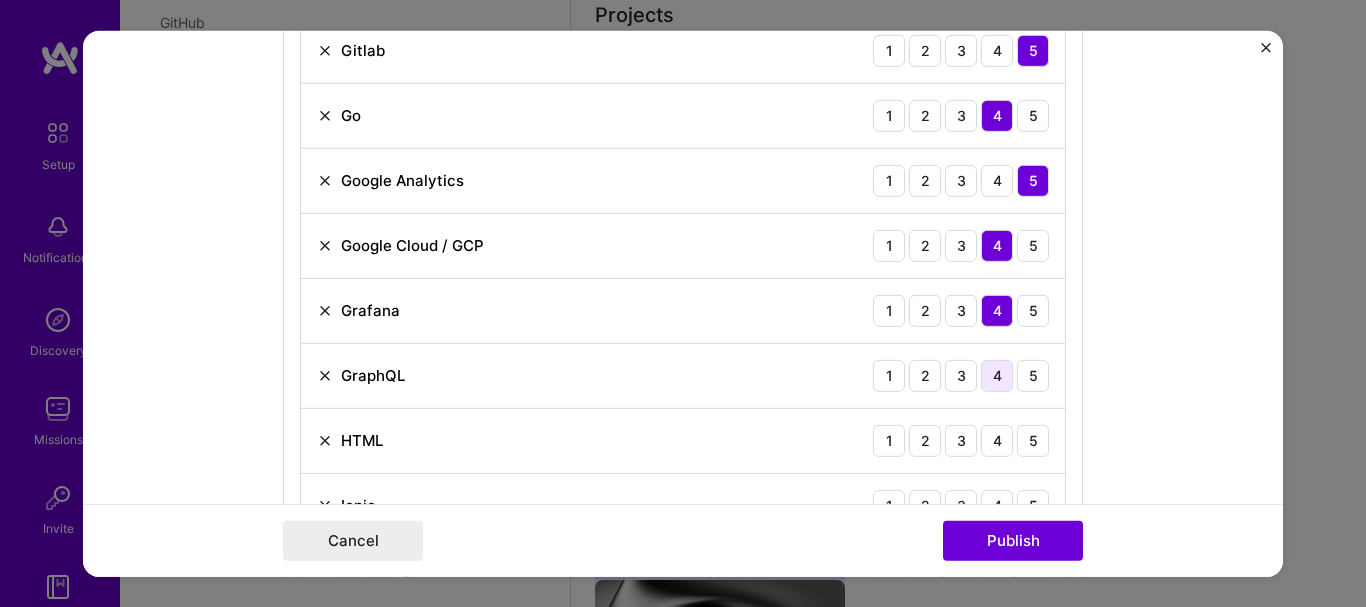 click on "4" at bounding box center (997, 375) 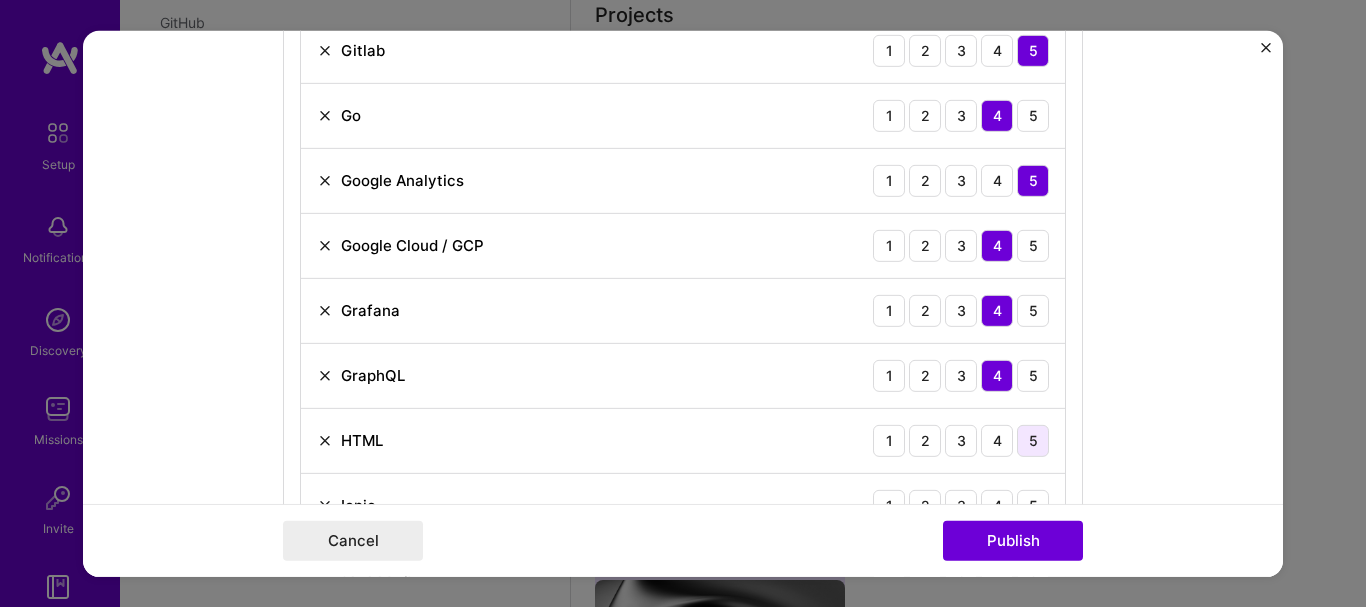 click on "5" at bounding box center (1033, 440) 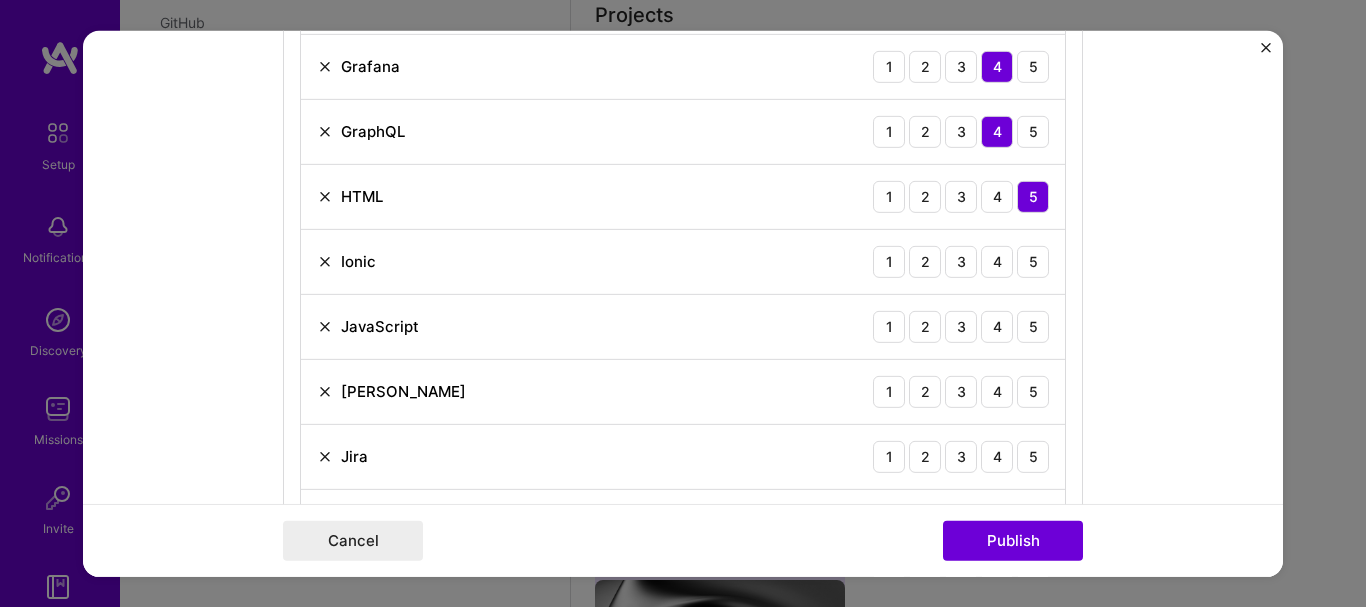 scroll, scrollTop: 3000, scrollLeft: 0, axis: vertical 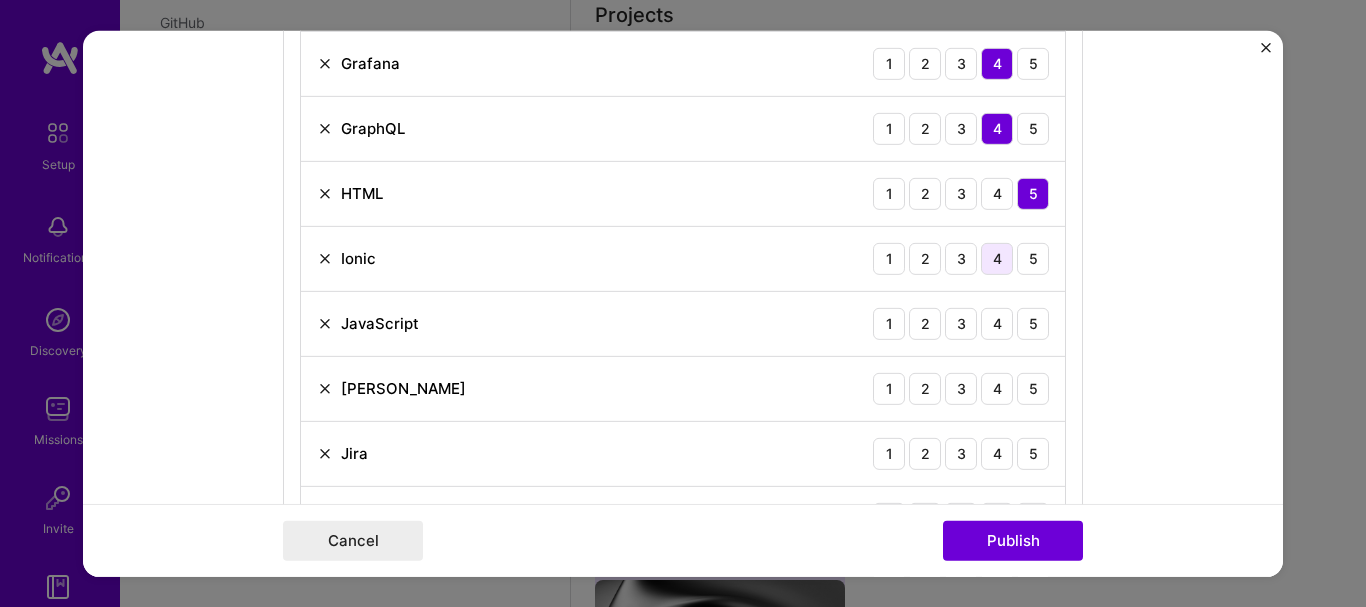 click on "4" at bounding box center (997, 258) 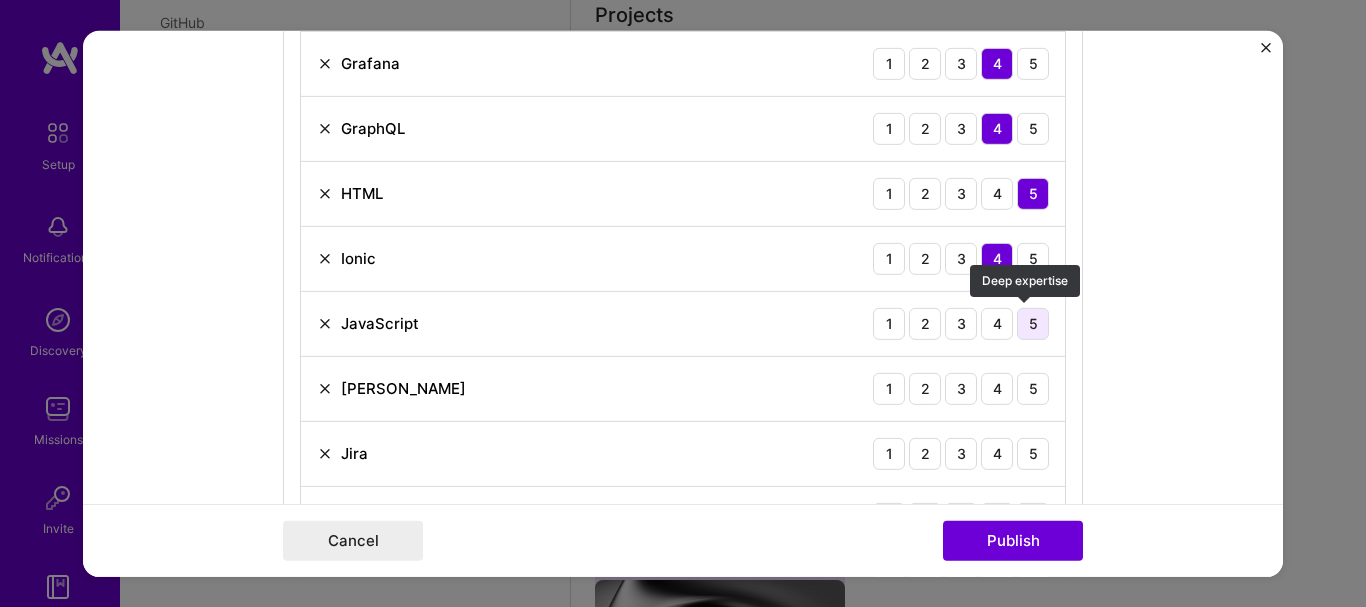 click on "5" at bounding box center (1033, 323) 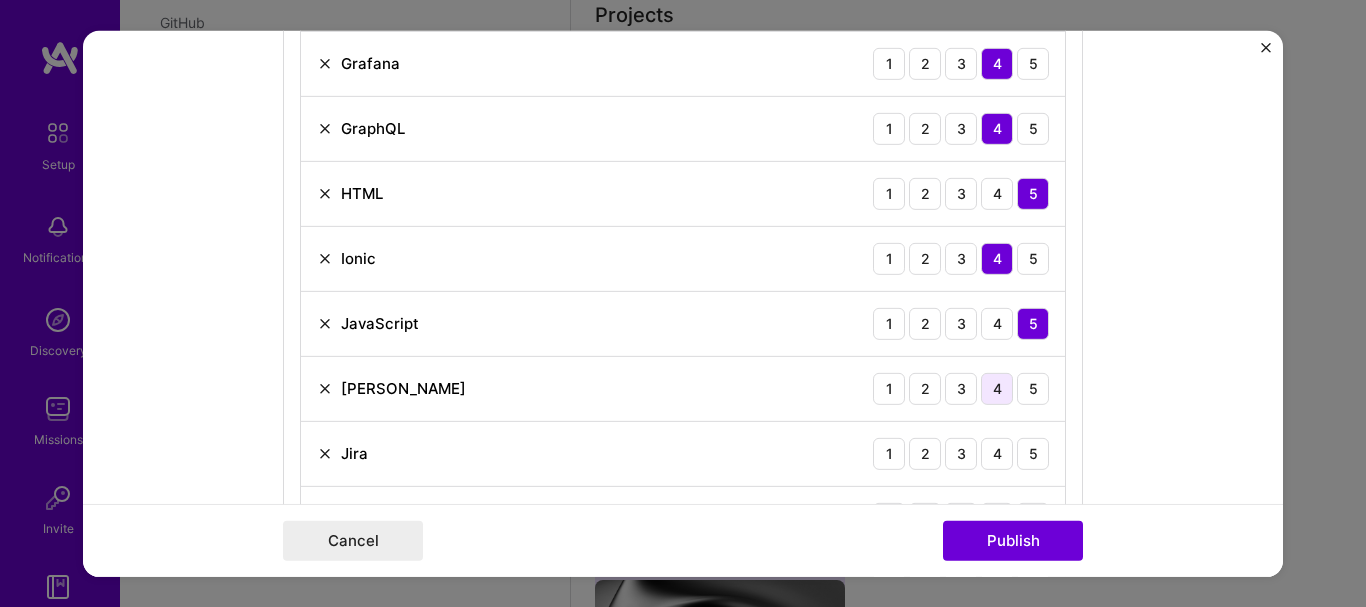 click on "4" at bounding box center (997, 388) 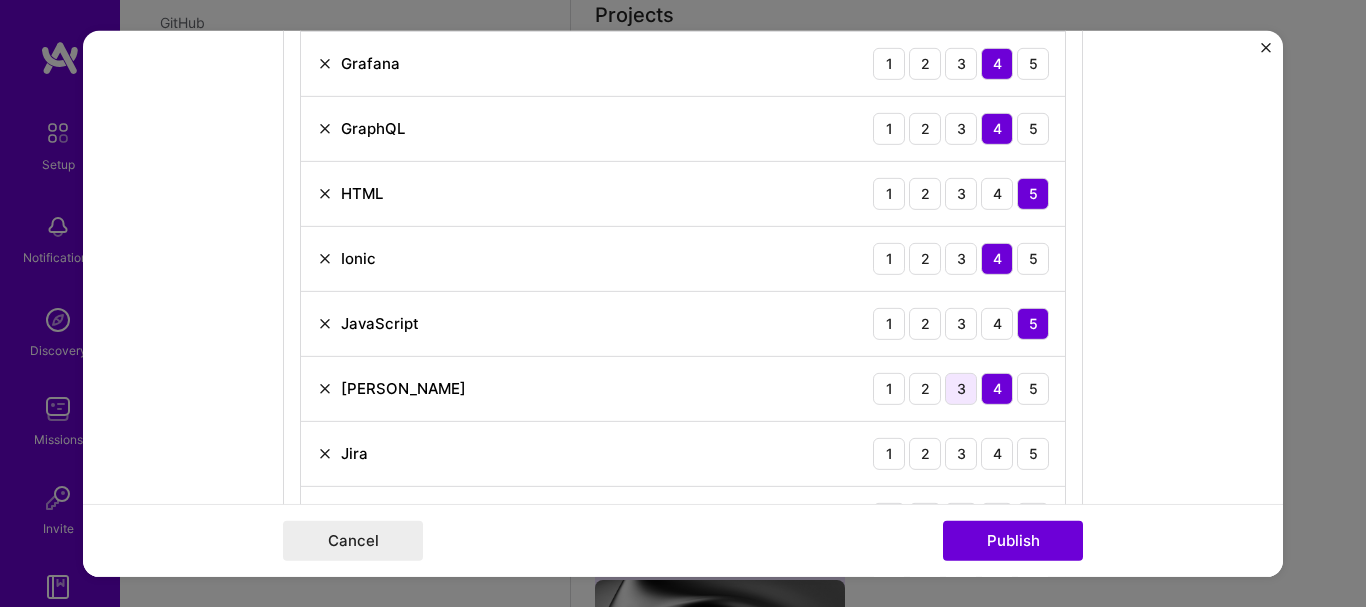 click on "3" at bounding box center [961, 388] 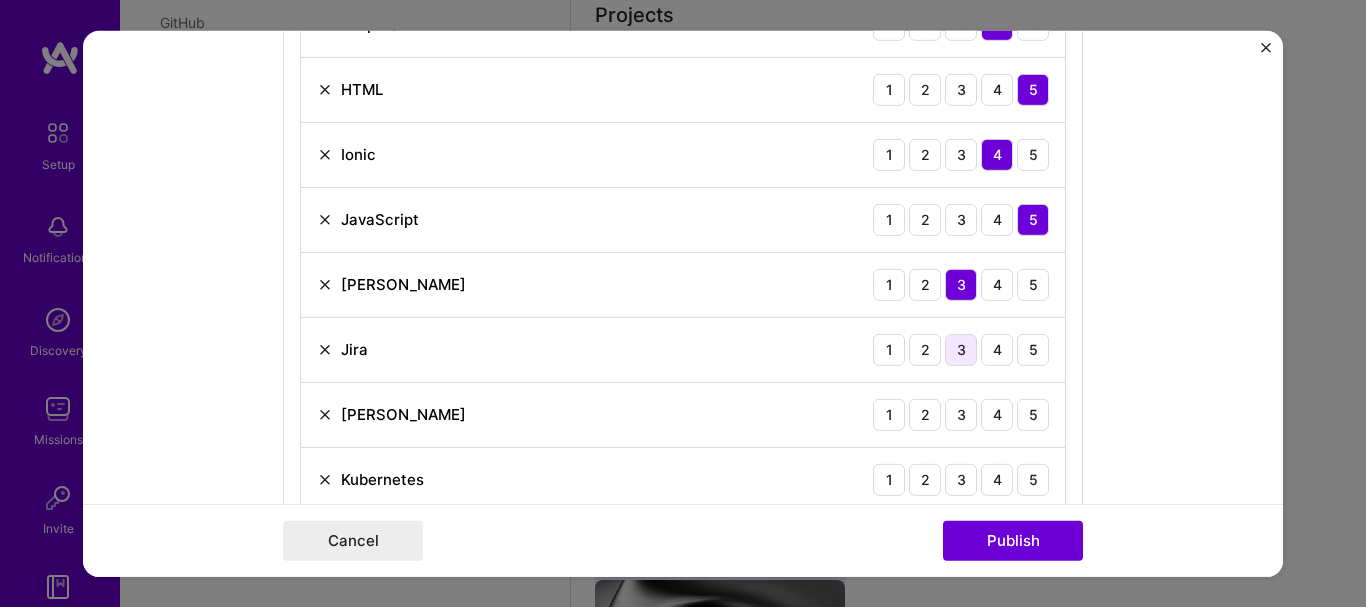 scroll, scrollTop: 3127, scrollLeft: 0, axis: vertical 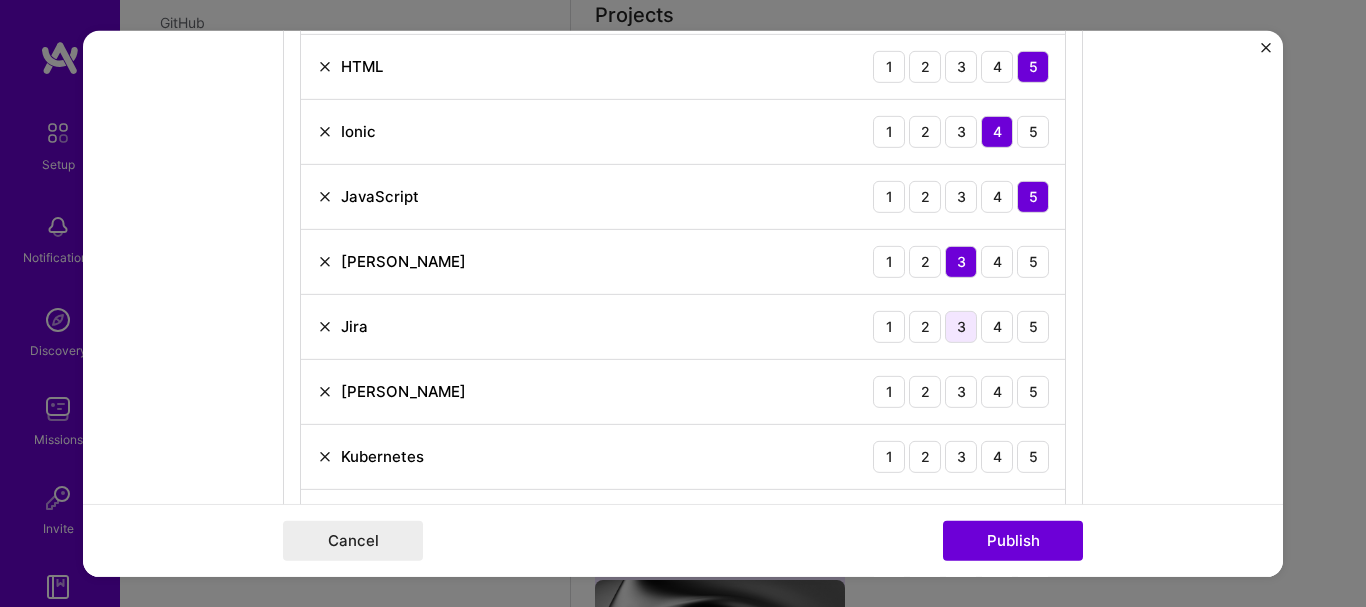 click on "3" at bounding box center [961, 326] 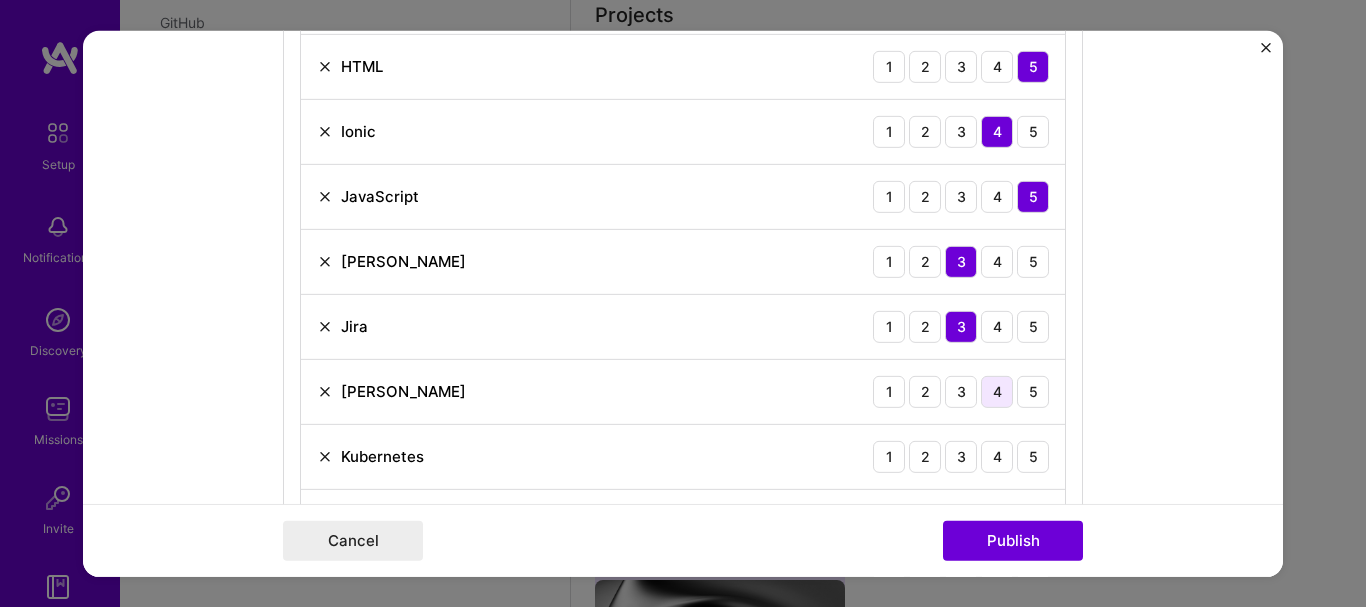 click on "4" at bounding box center (997, 391) 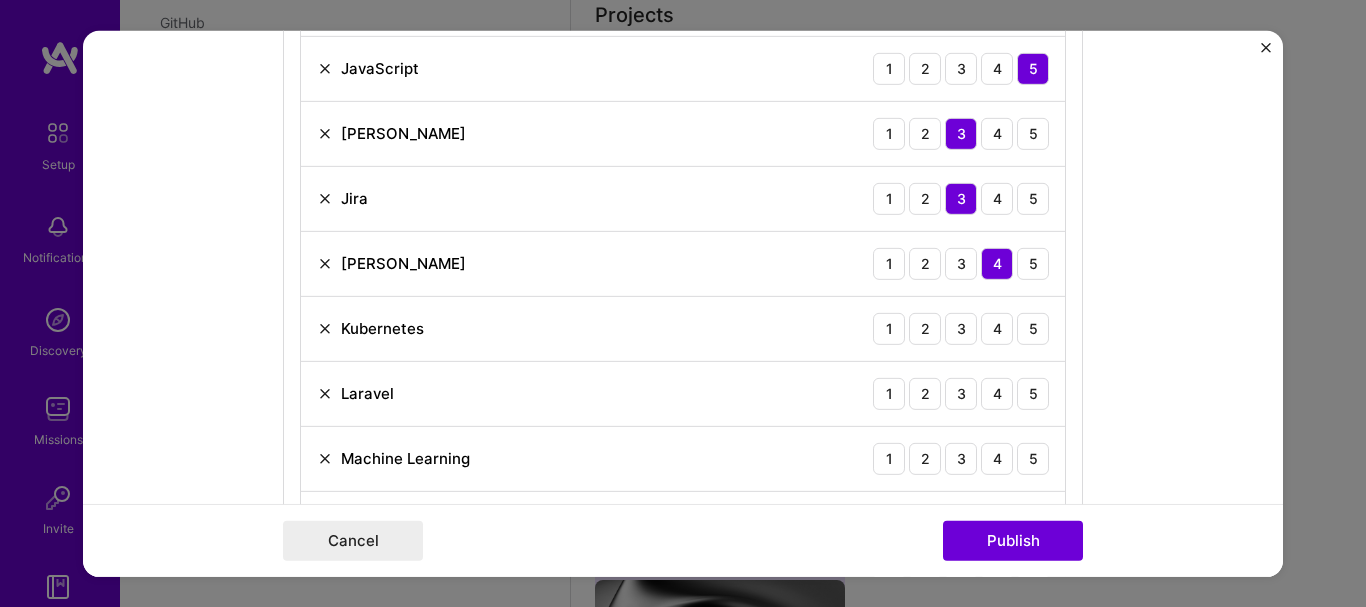 scroll, scrollTop: 3267, scrollLeft: 0, axis: vertical 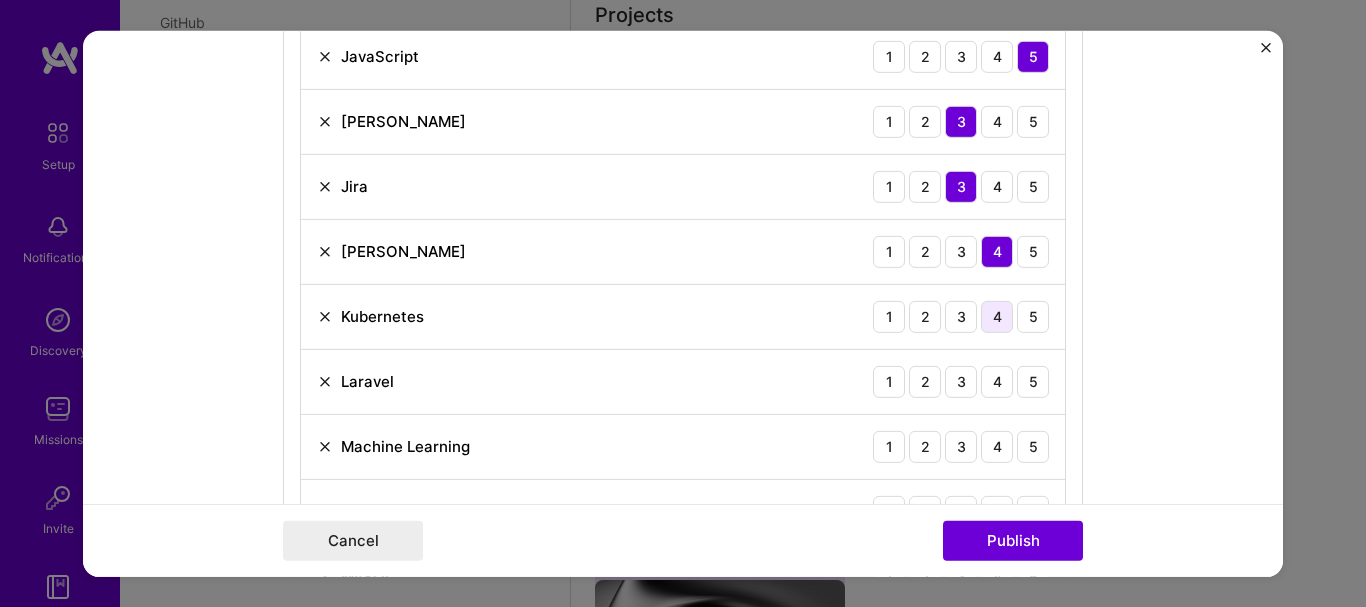 click on "4" at bounding box center [997, 316] 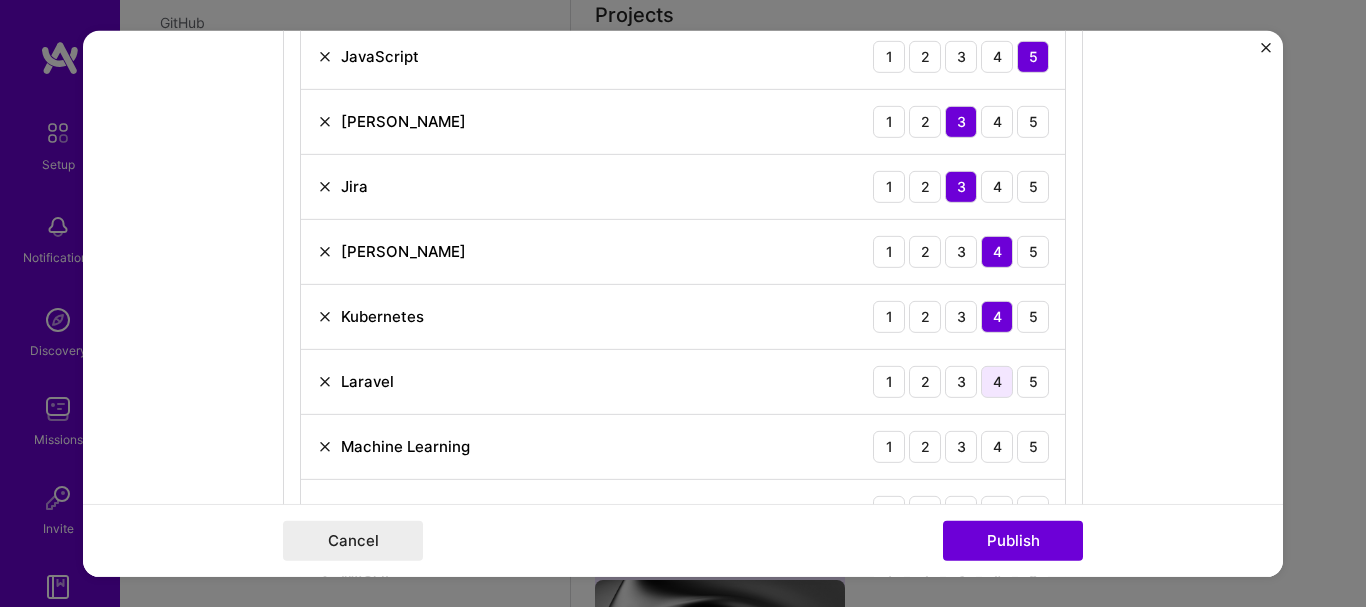 click on "4" at bounding box center [997, 381] 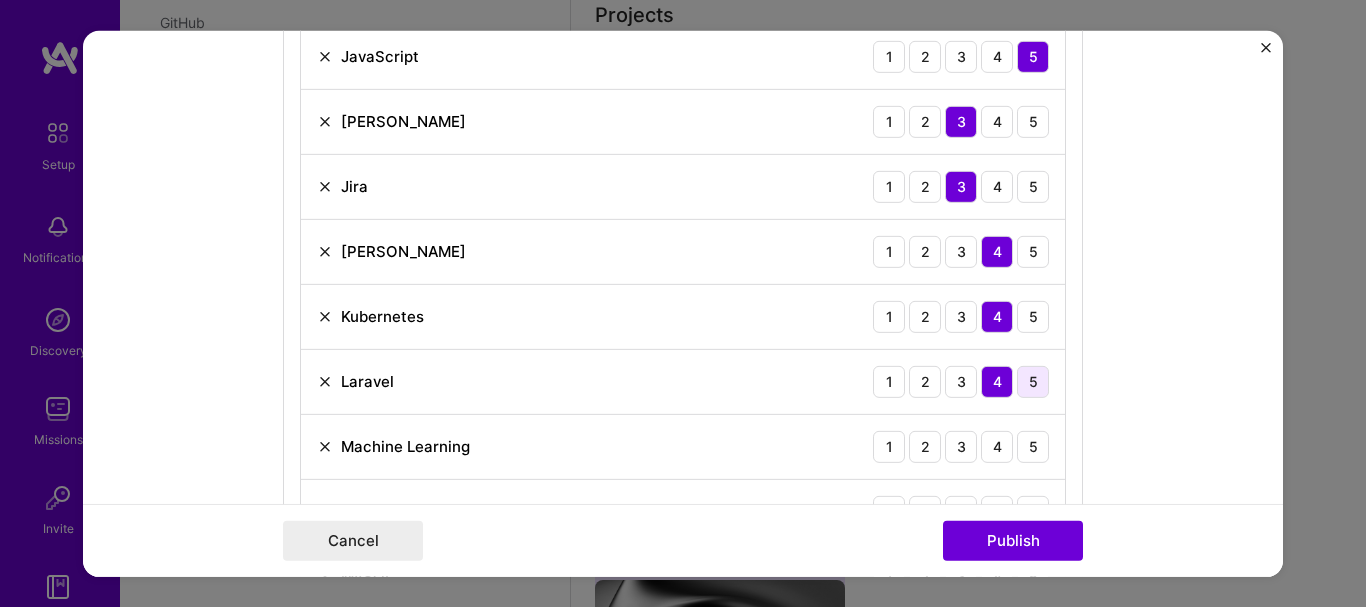 click on "5" at bounding box center (1033, 381) 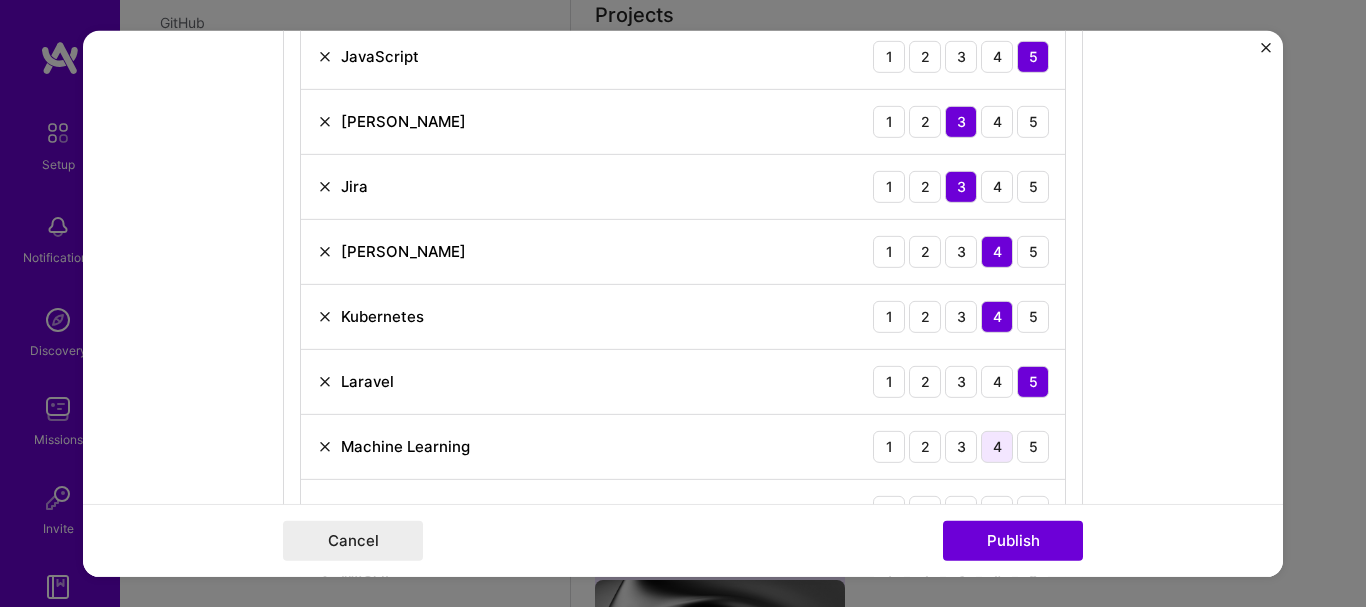 click on "4" at bounding box center [997, 446] 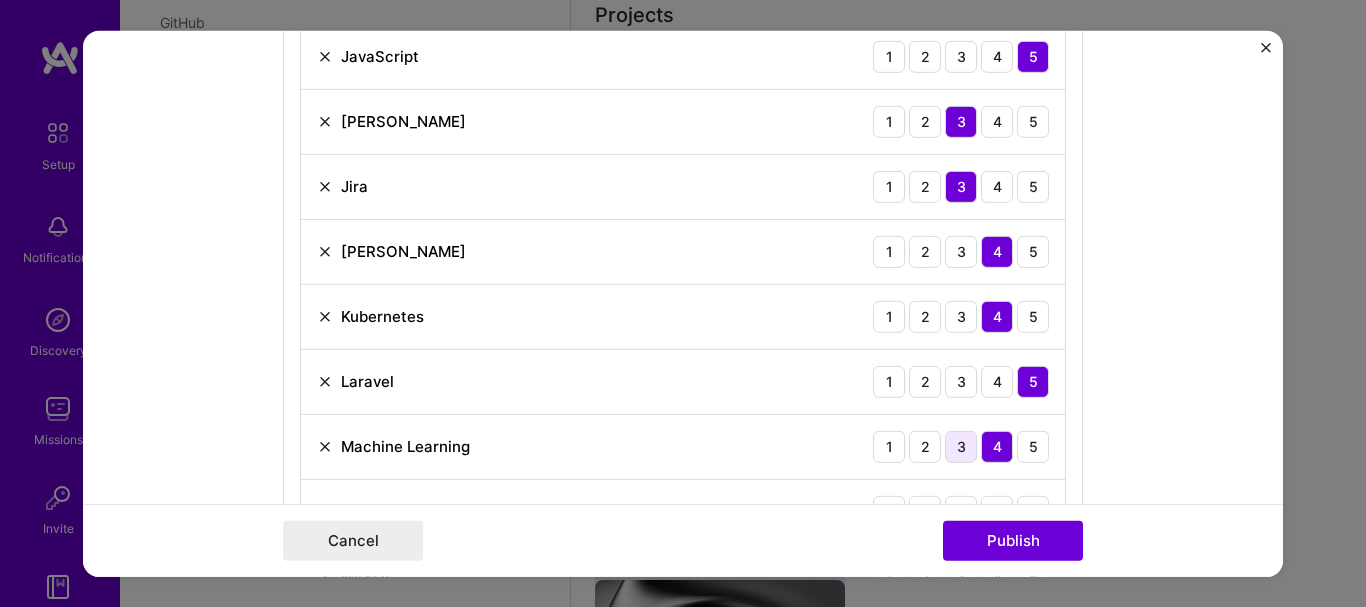 click on "3" at bounding box center [961, 446] 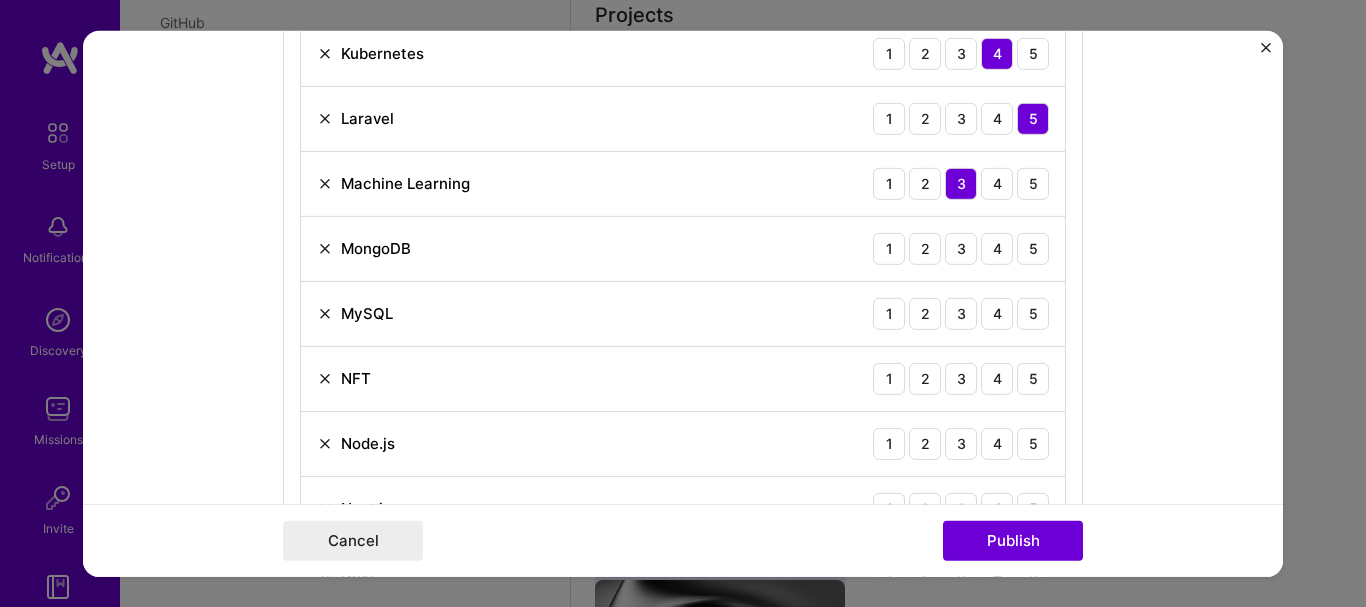 scroll, scrollTop: 3533, scrollLeft: 0, axis: vertical 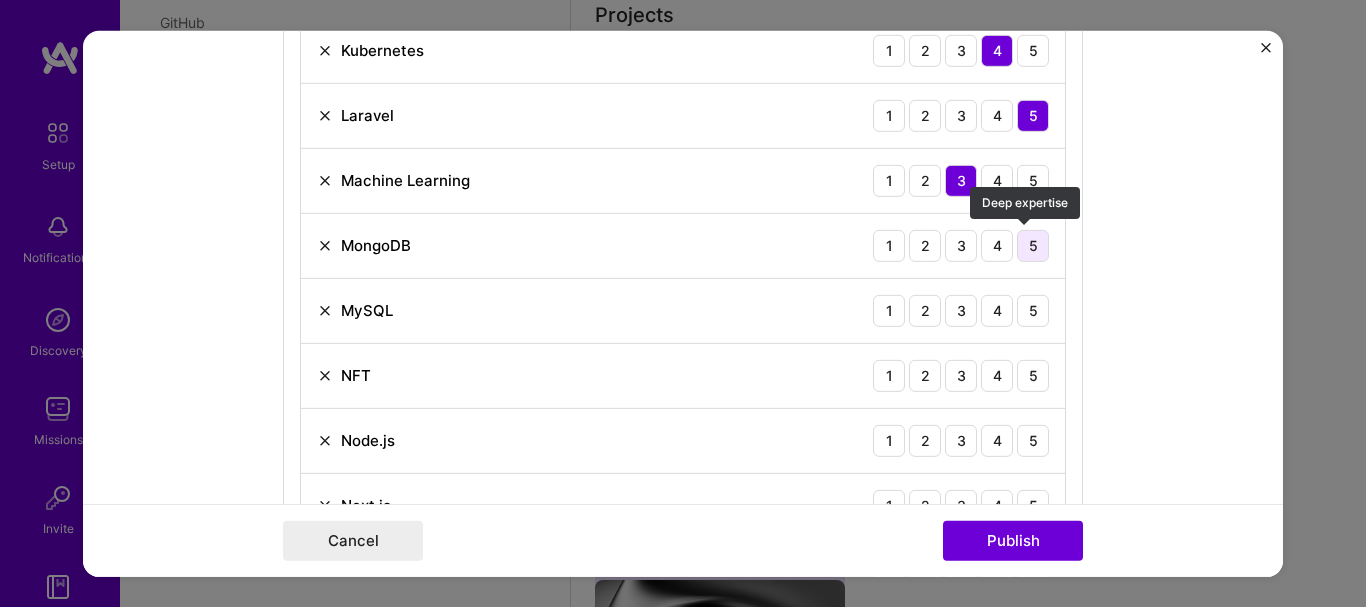 click on "5" at bounding box center [1033, 245] 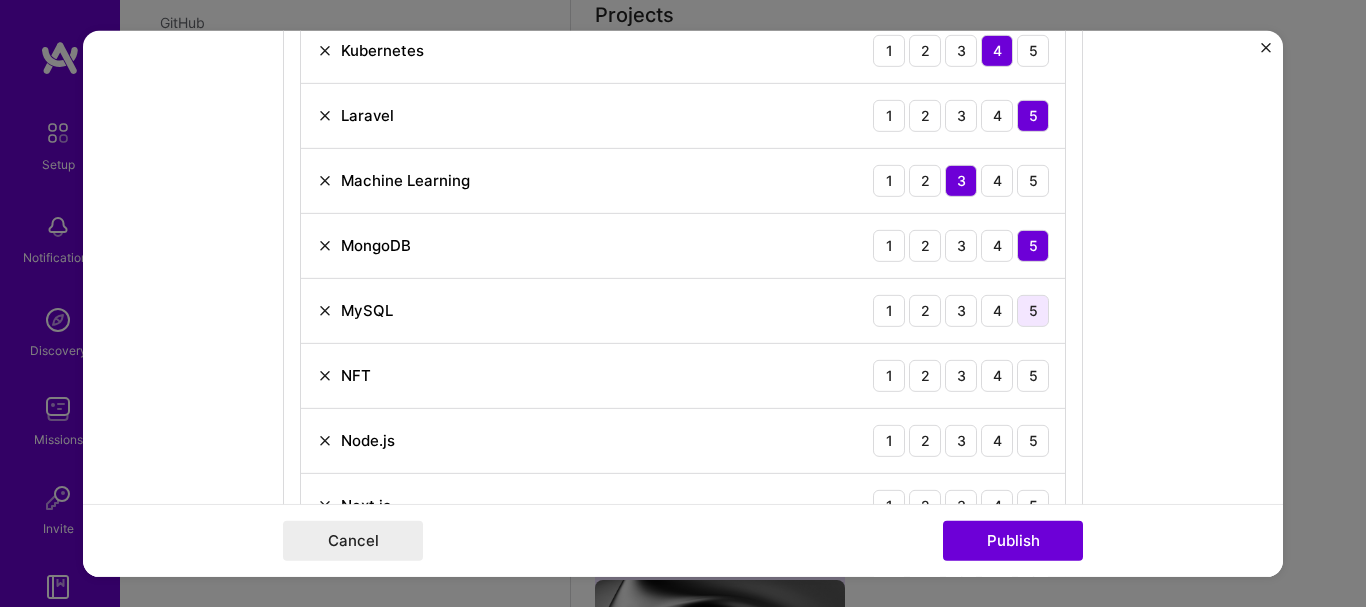 click on "5" at bounding box center (1033, 310) 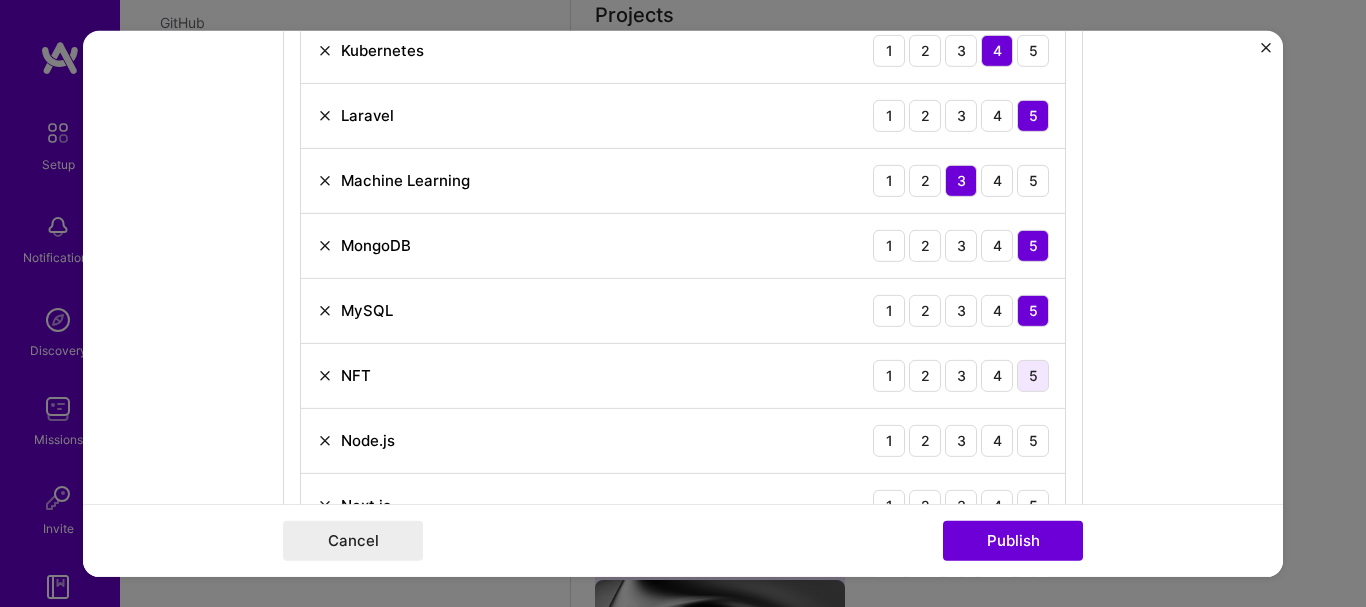click on "5" at bounding box center [1033, 375] 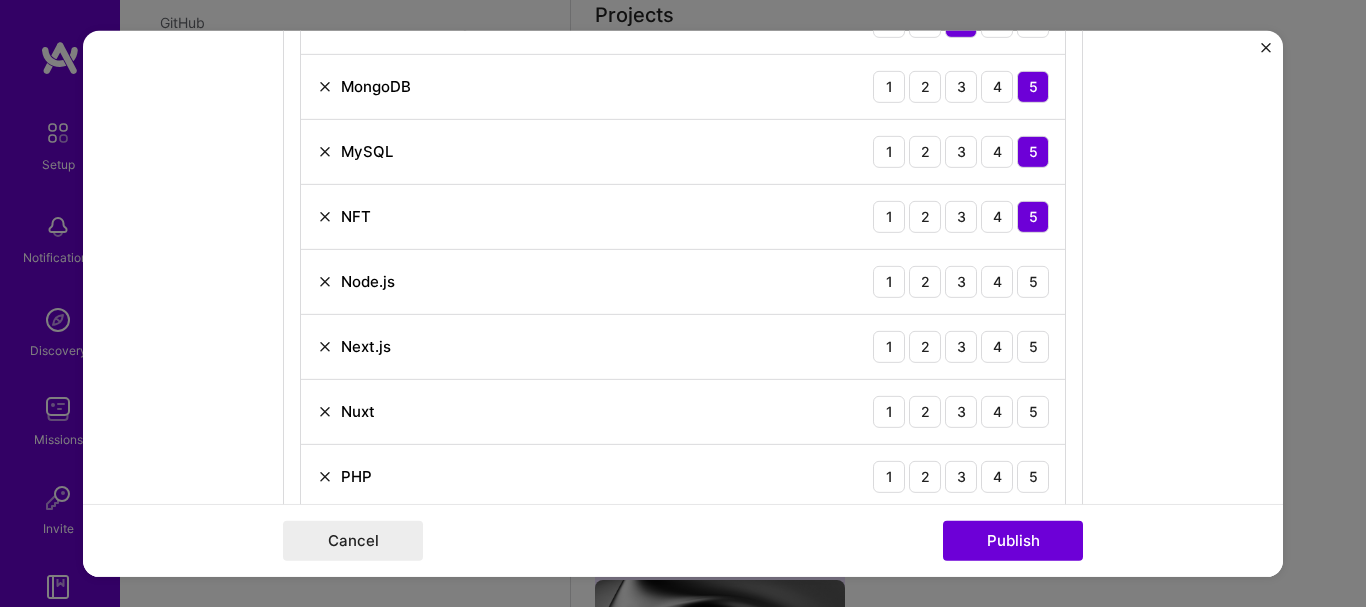 scroll, scrollTop: 3693, scrollLeft: 0, axis: vertical 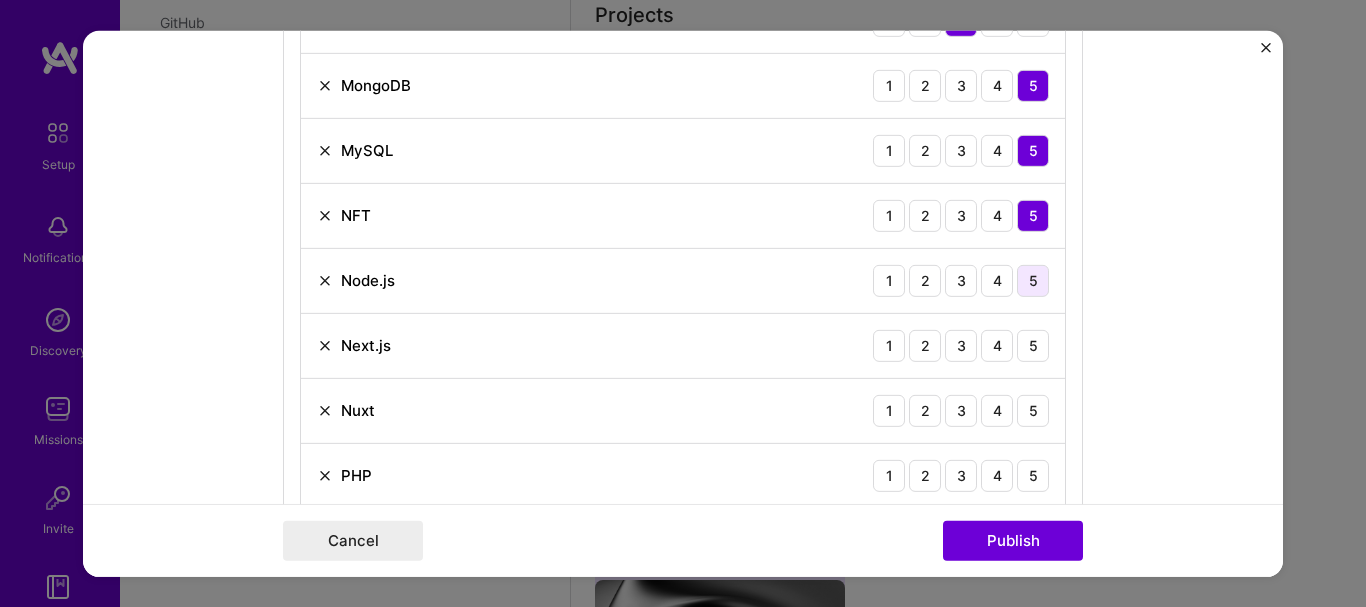 click on "5" at bounding box center [1033, 280] 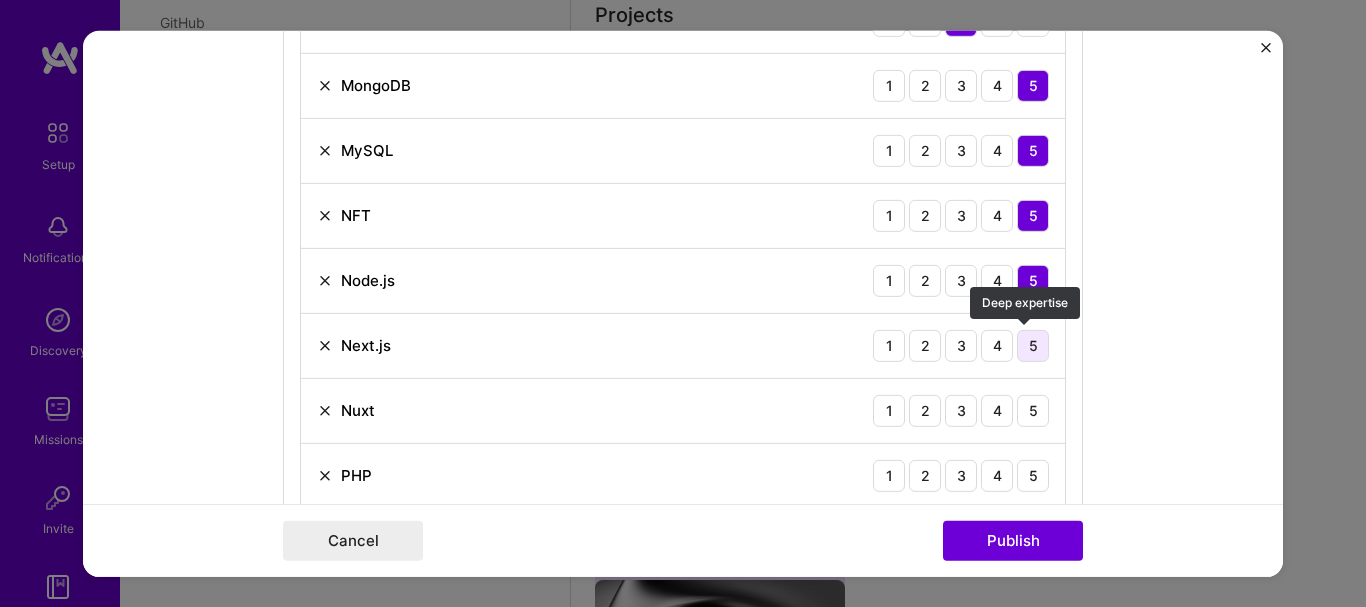 click on "5" at bounding box center (1033, 345) 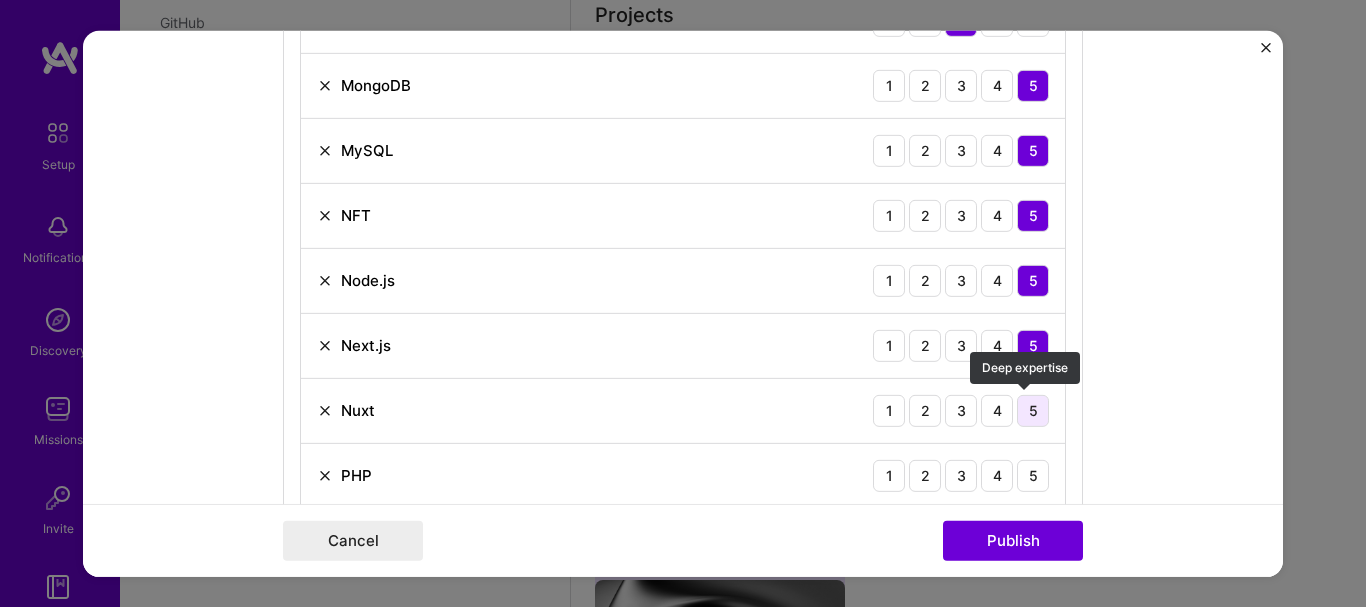 click on "5" at bounding box center (1033, 410) 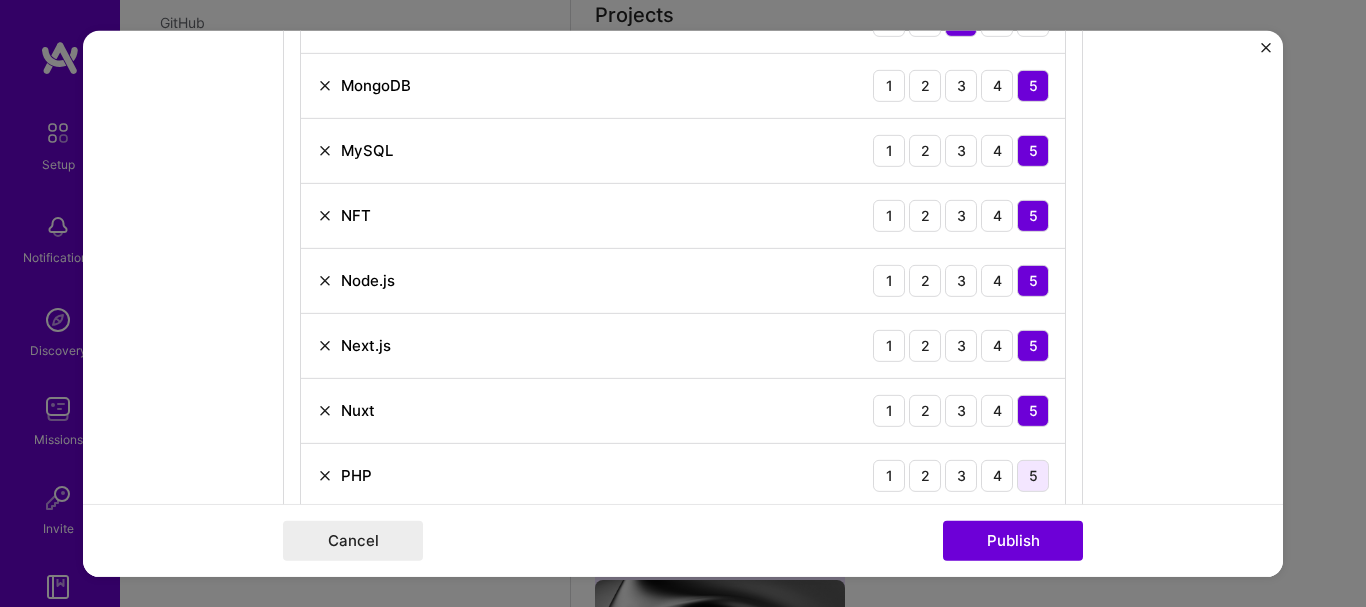 click on "5" at bounding box center (1033, 475) 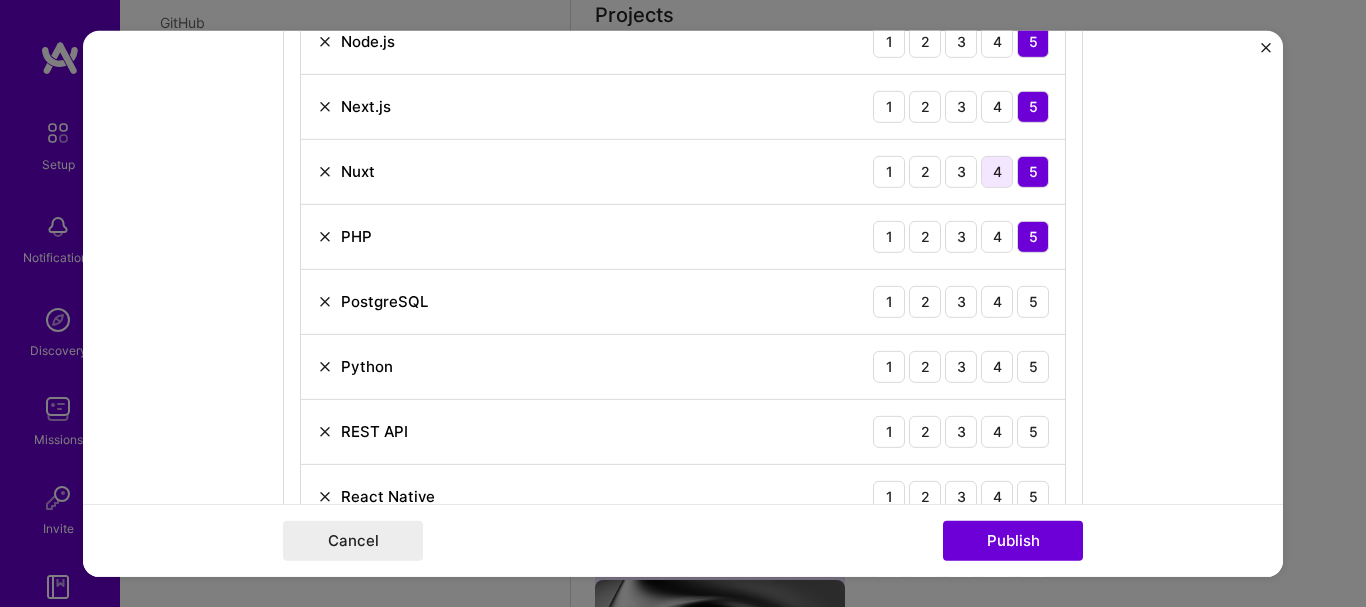 scroll, scrollTop: 3953, scrollLeft: 0, axis: vertical 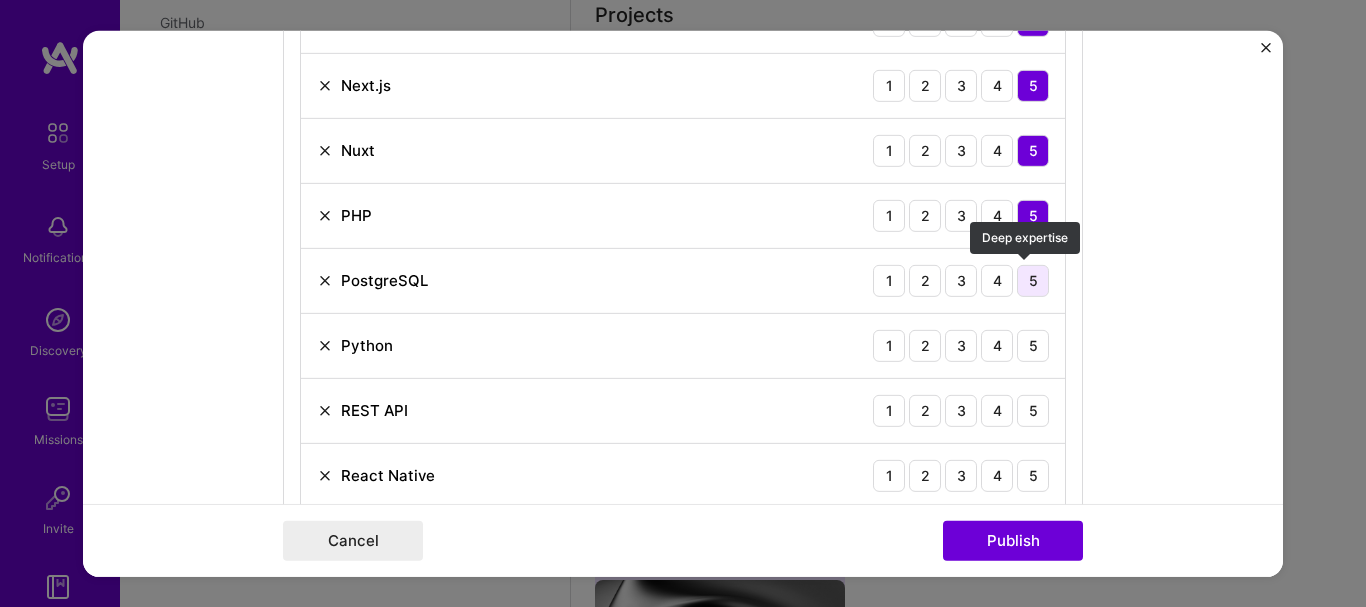 click on "5" at bounding box center [1033, 280] 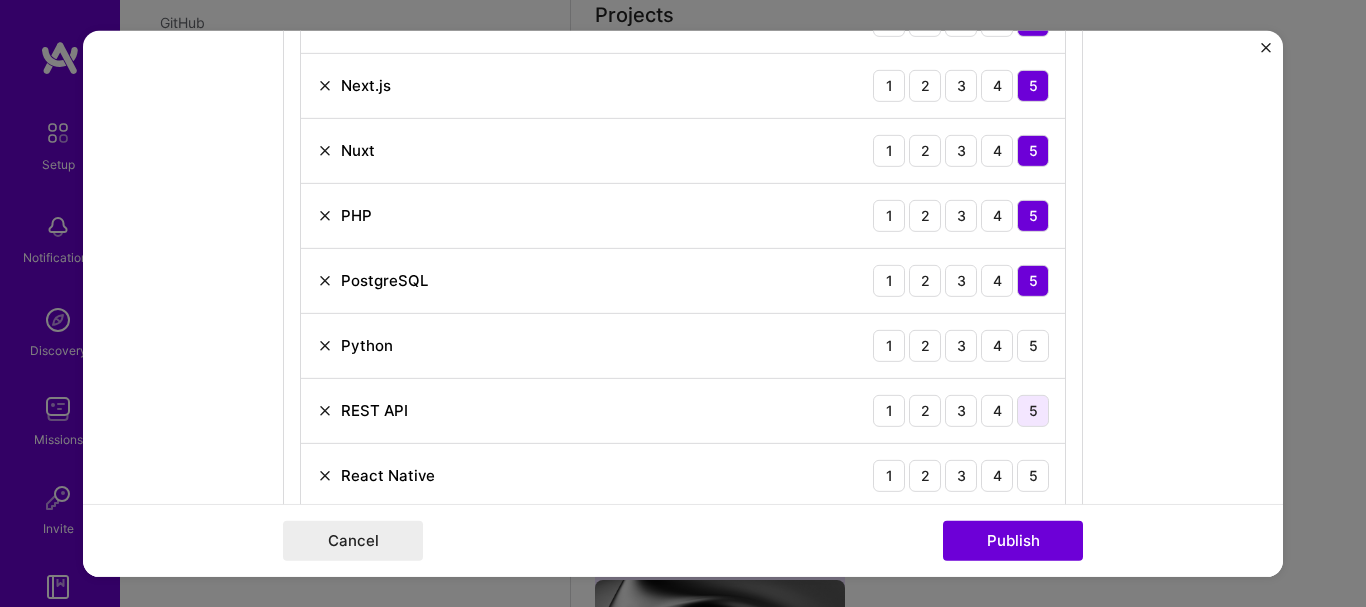 click on "5" at bounding box center (1033, 410) 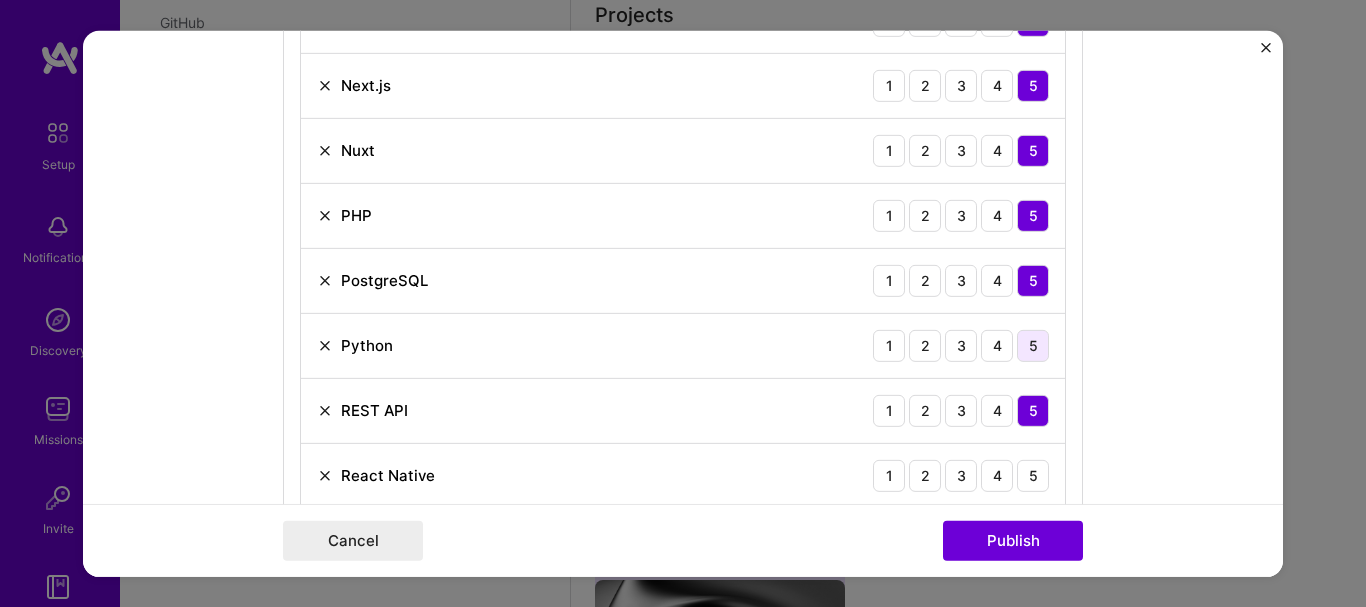 click on "5" at bounding box center (1033, 345) 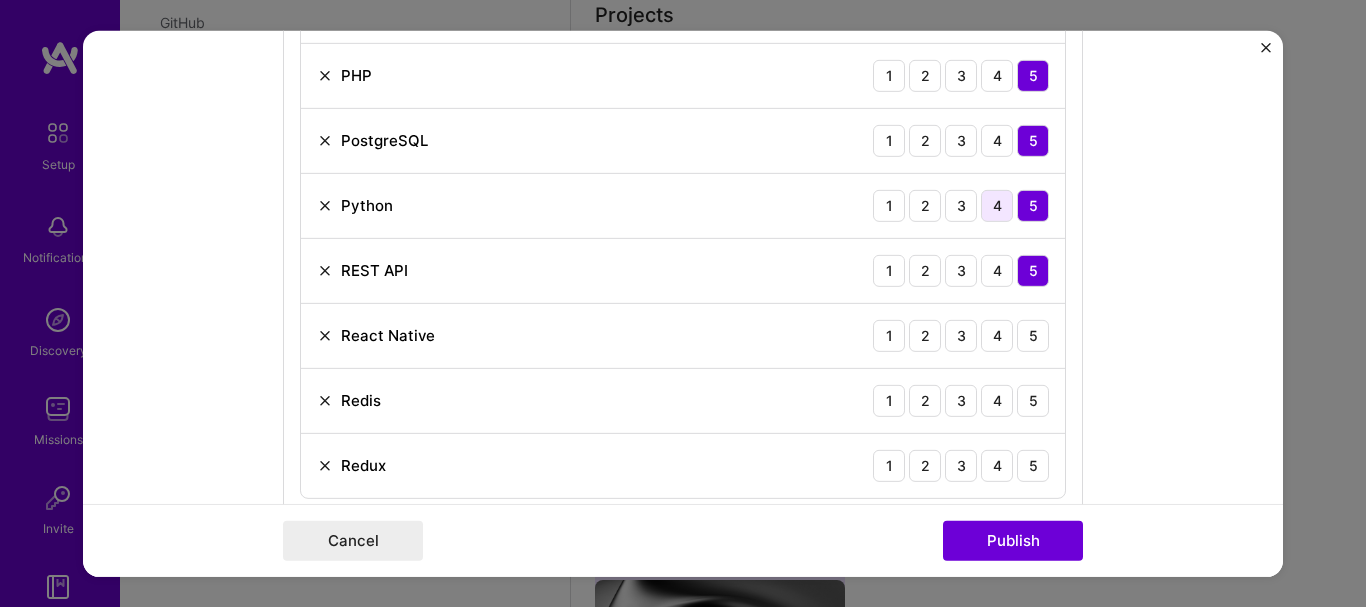 scroll, scrollTop: 4100, scrollLeft: 0, axis: vertical 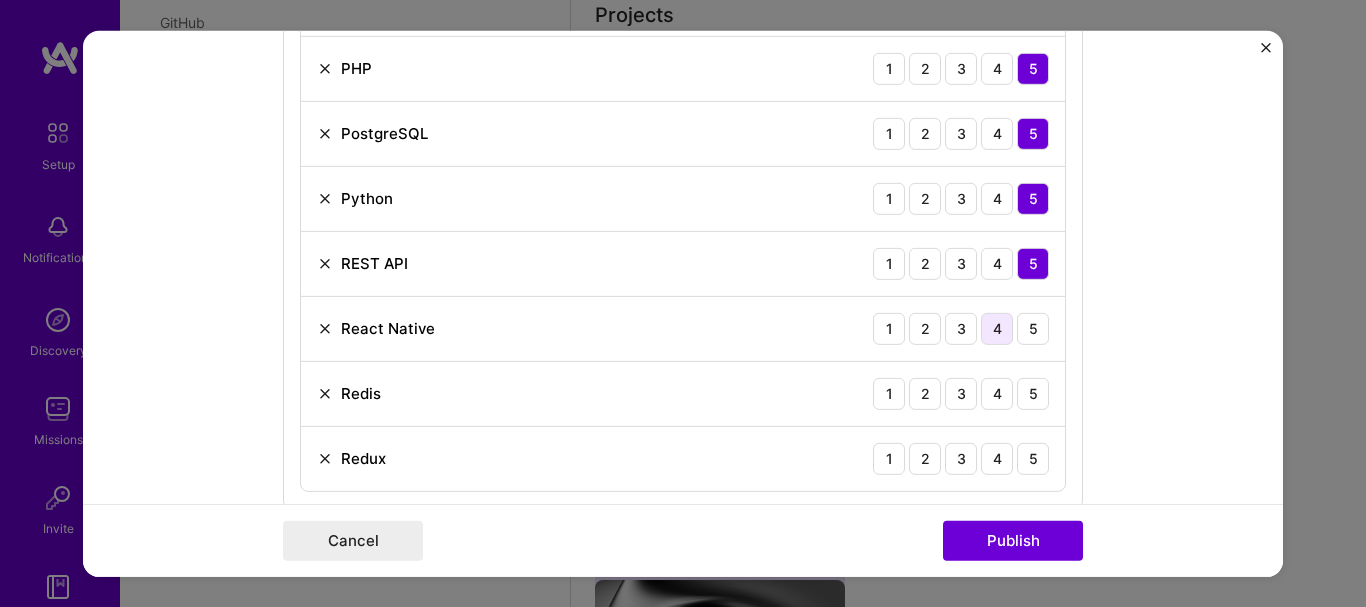 click on "4" at bounding box center (997, 328) 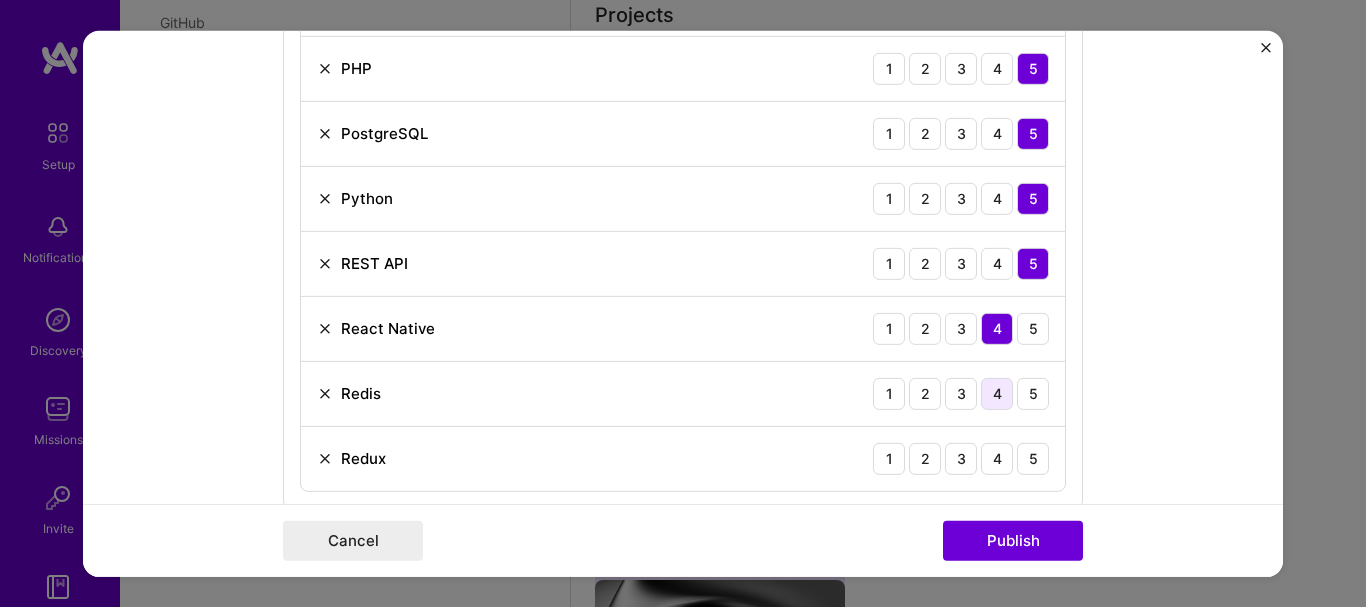 click on "4" at bounding box center [997, 393] 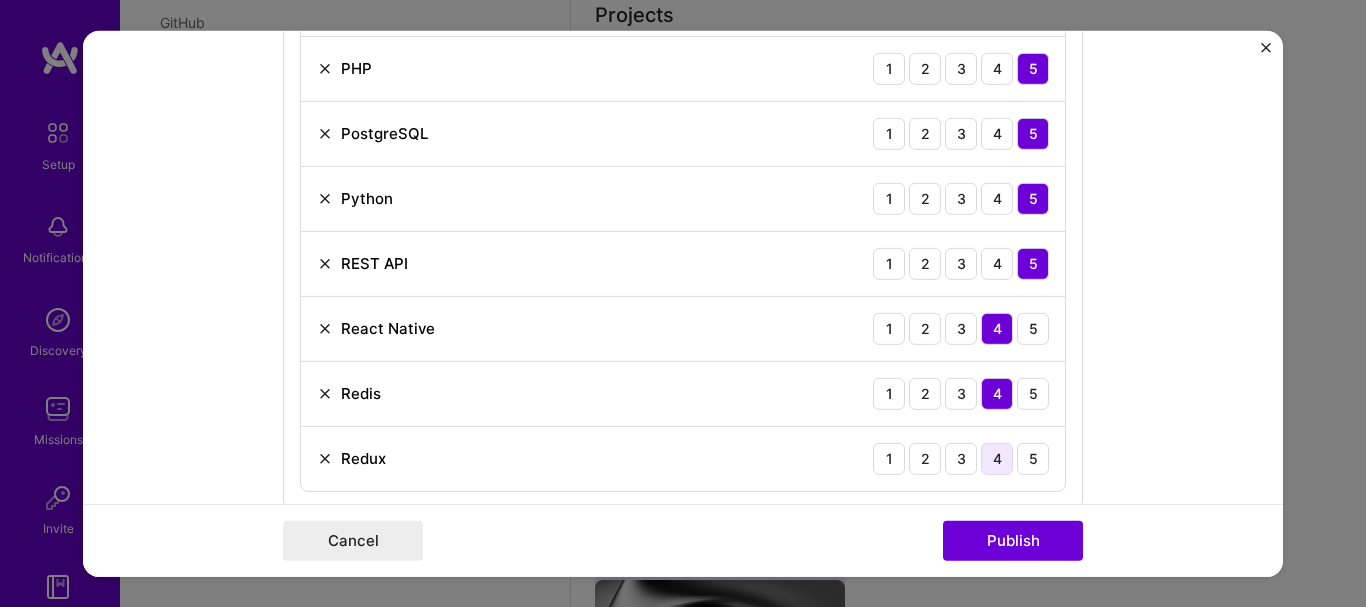 click on "4" at bounding box center [997, 458] 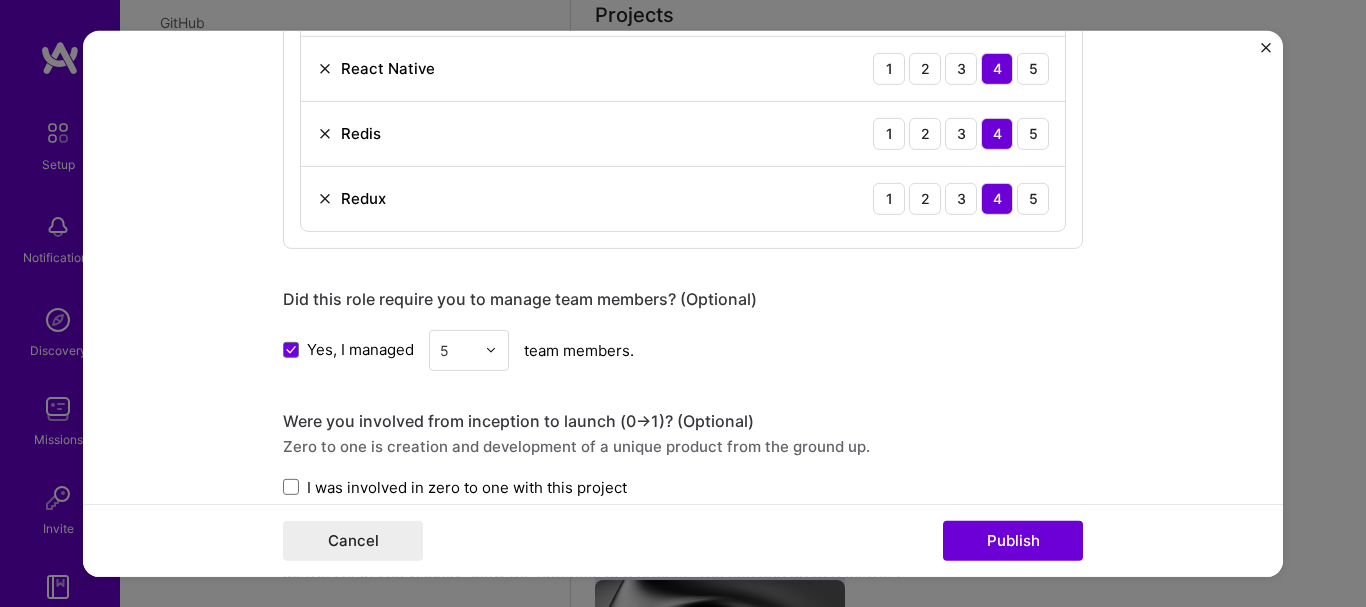 scroll, scrollTop: 4367, scrollLeft: 0, axis: vertical 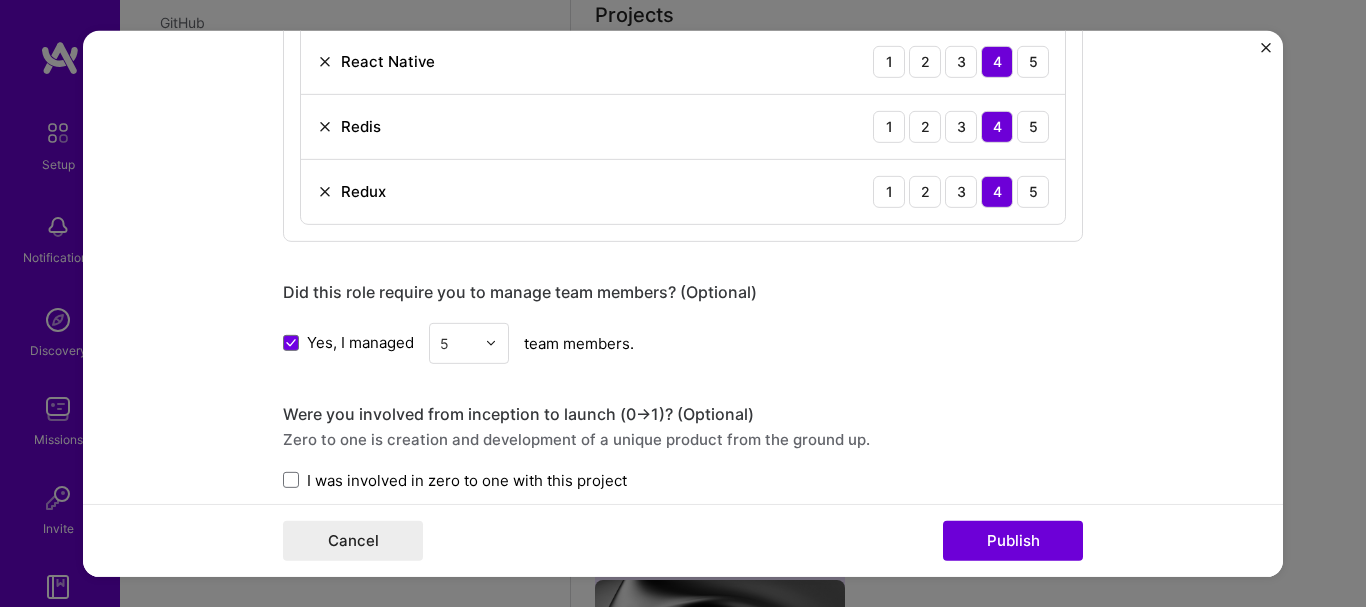 click on "I was involved in zero to one with this project" at bounding box center [455, 479] 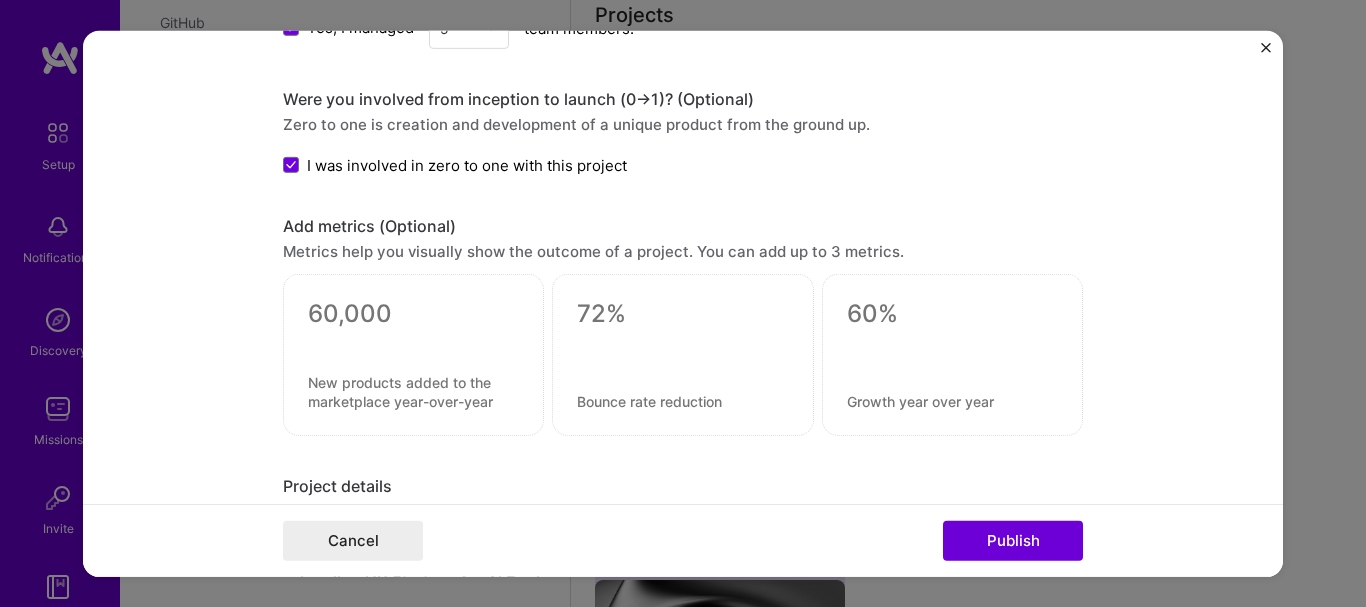 scroll, scrollTop: 4680, scrollLeft: 0, axis: vertical 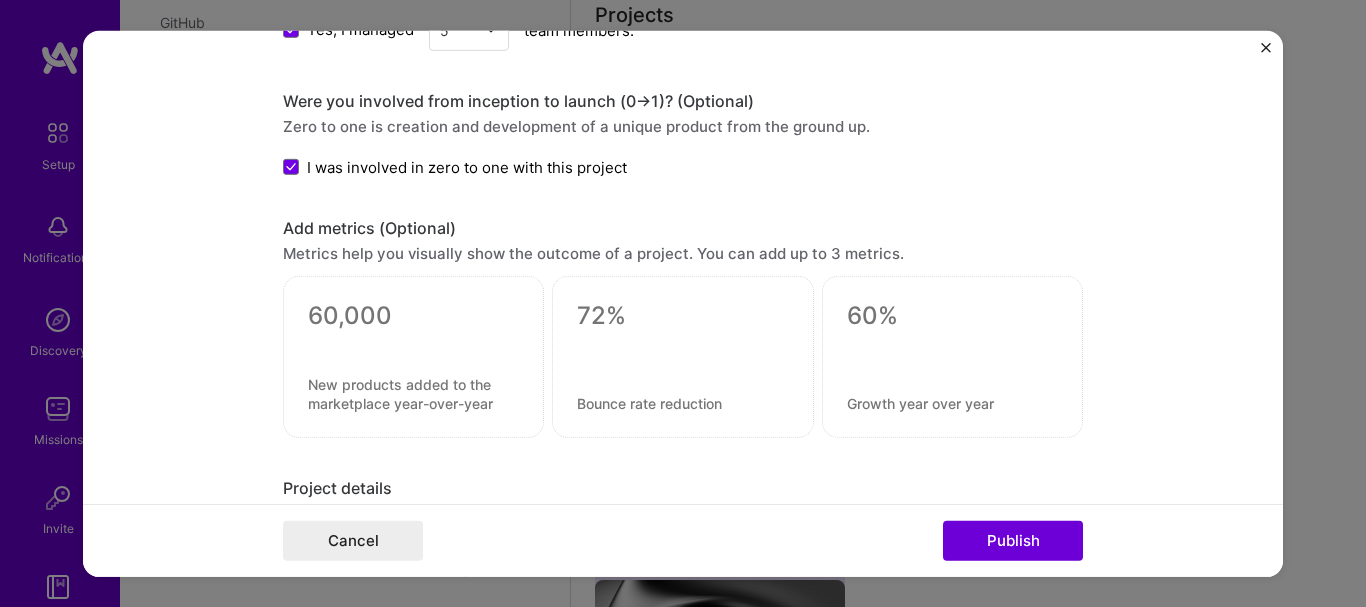 click at bounding box center [413, 316] 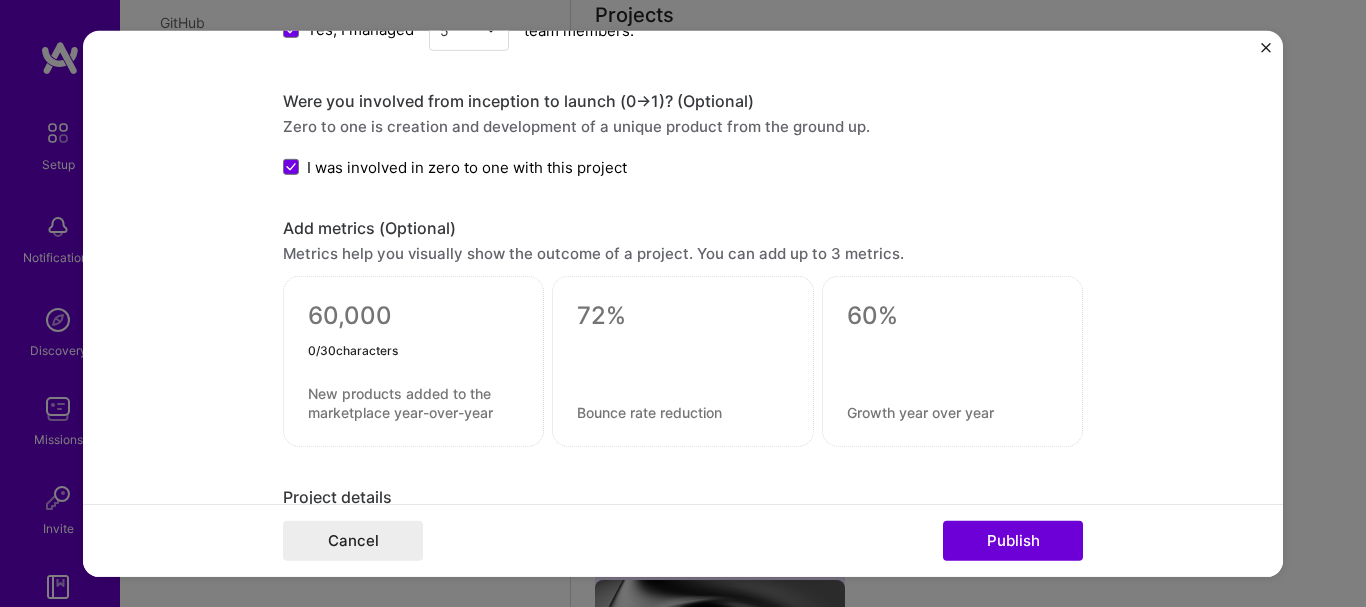 type on "0" 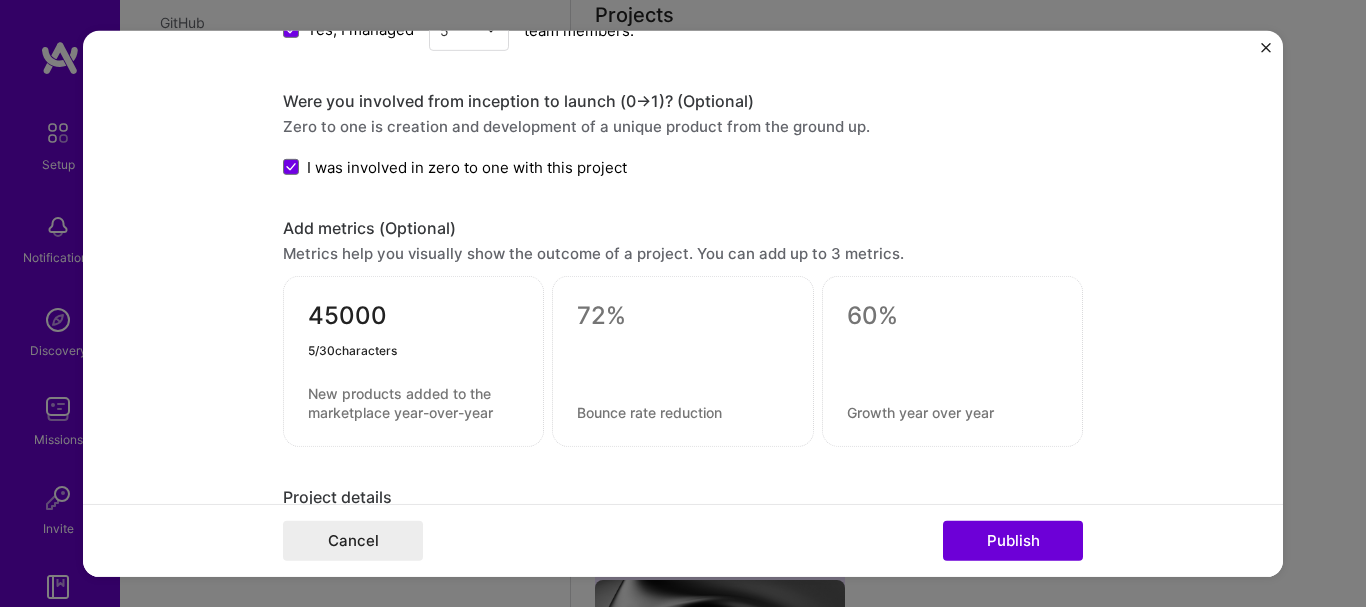 type on "45000" 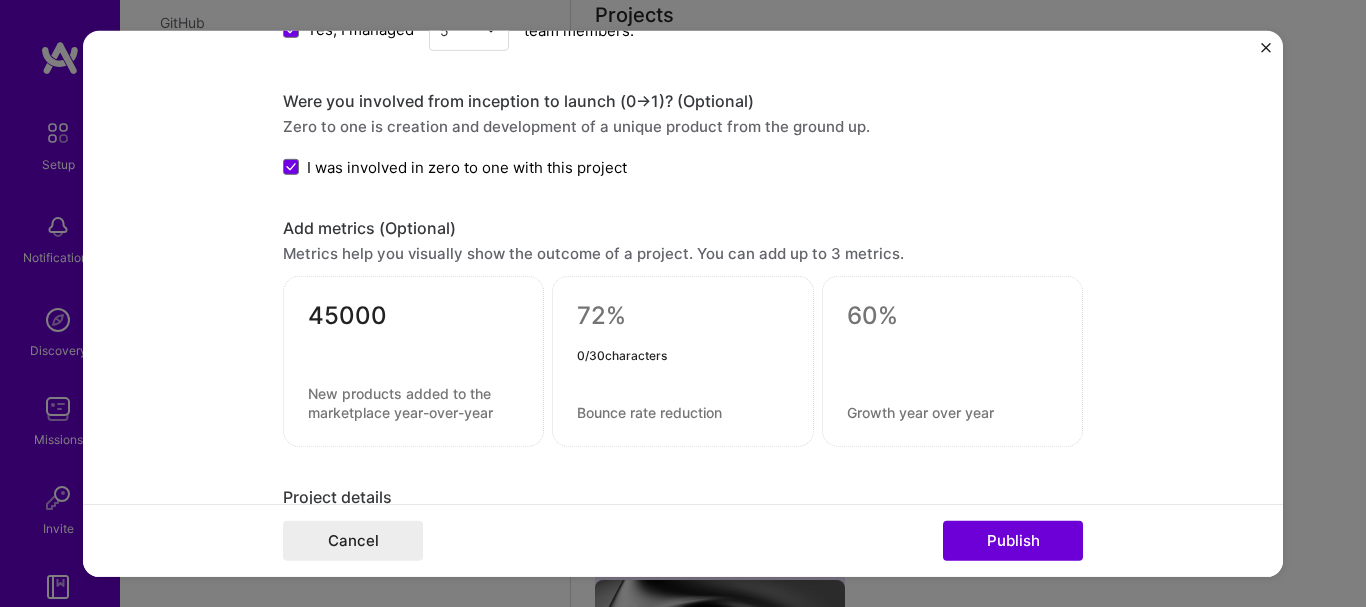 click at bounding box center [682, 316] 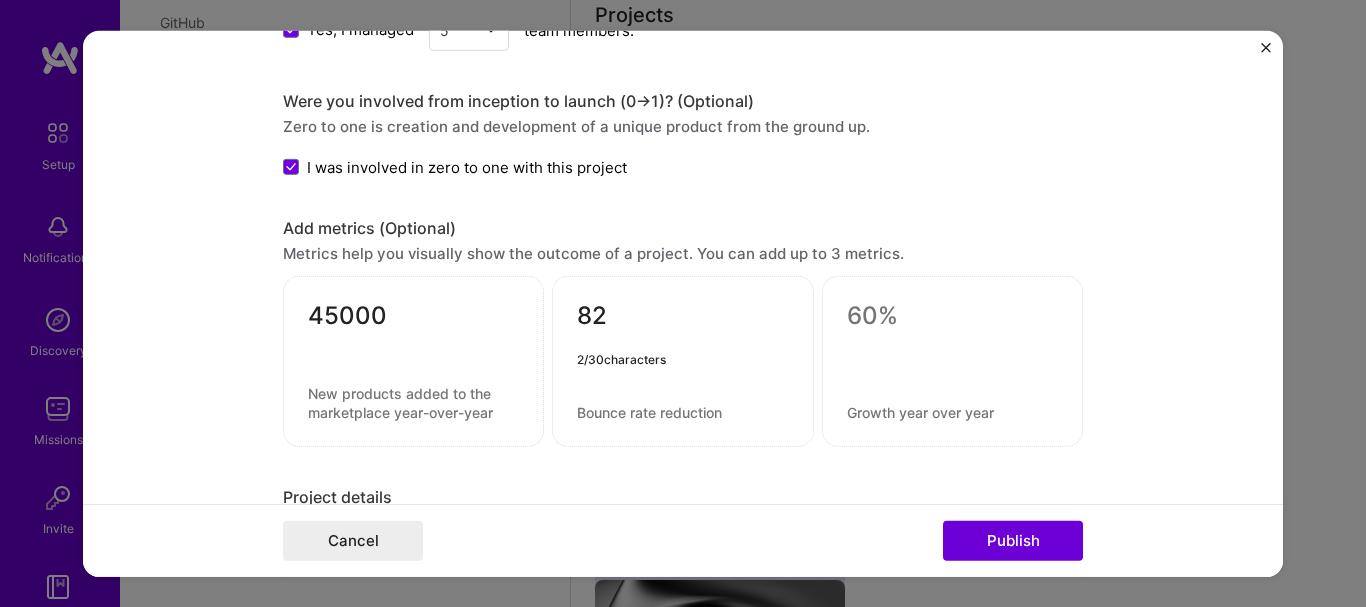 type on "8" 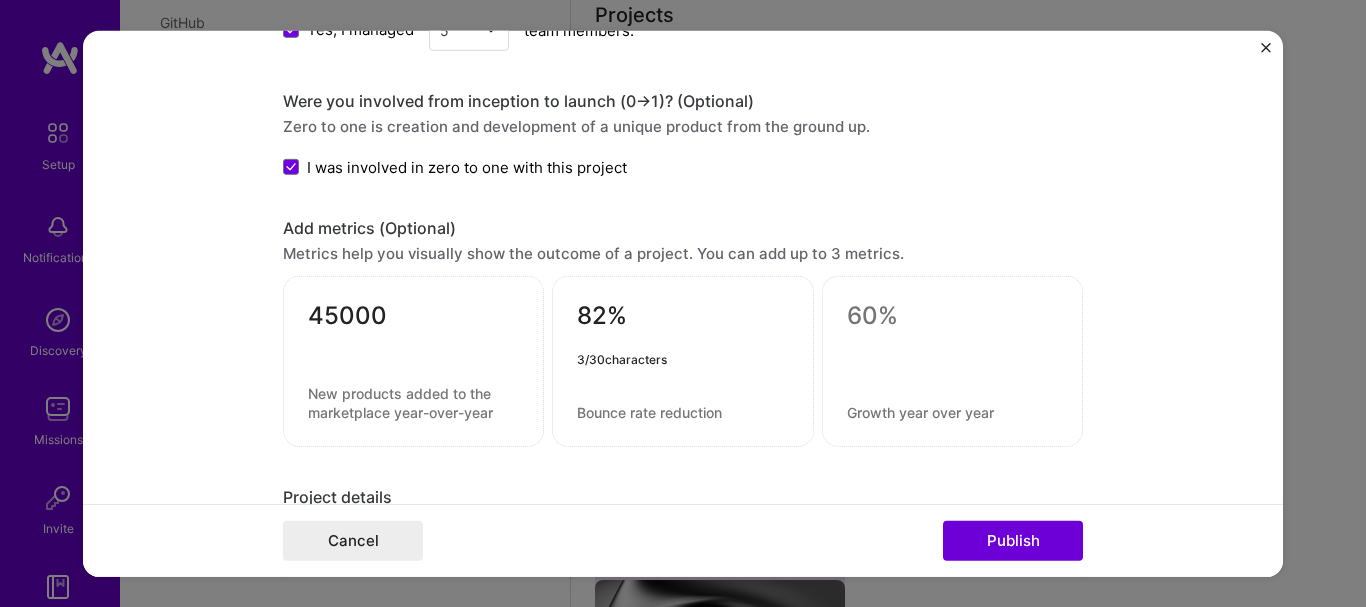 type on "82%" 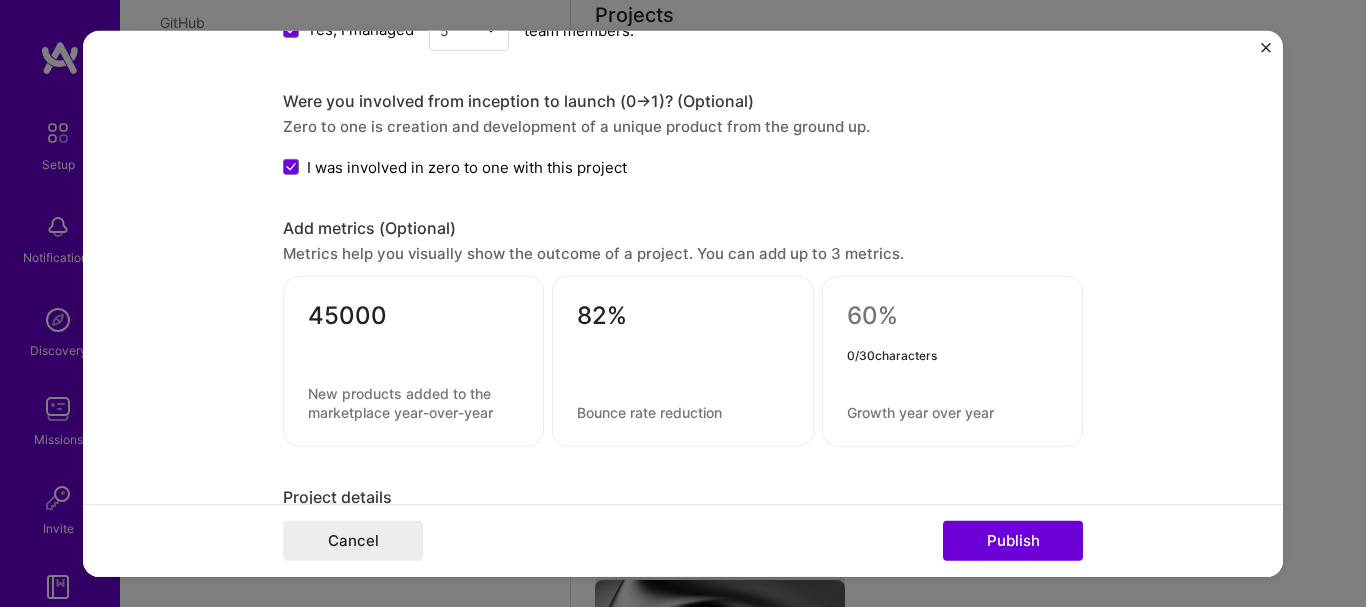 click at bounding box center (952, 316) 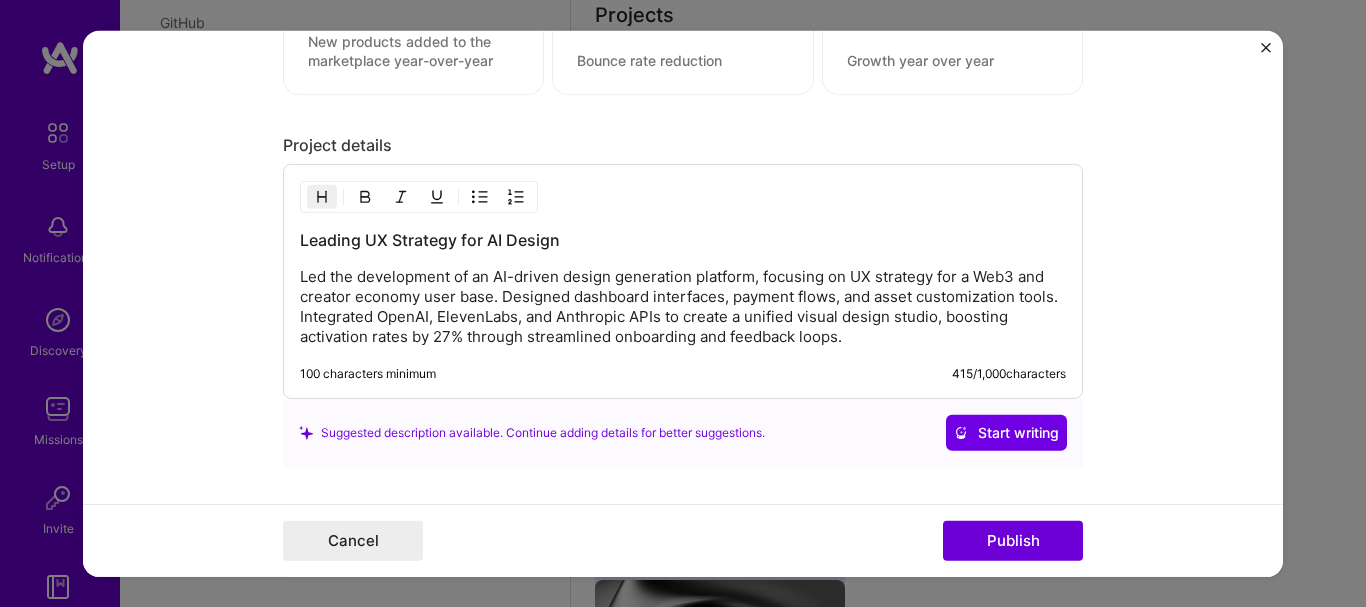 scroll, scrollTop: 5040, scrollLeft: 0, axis: vertical 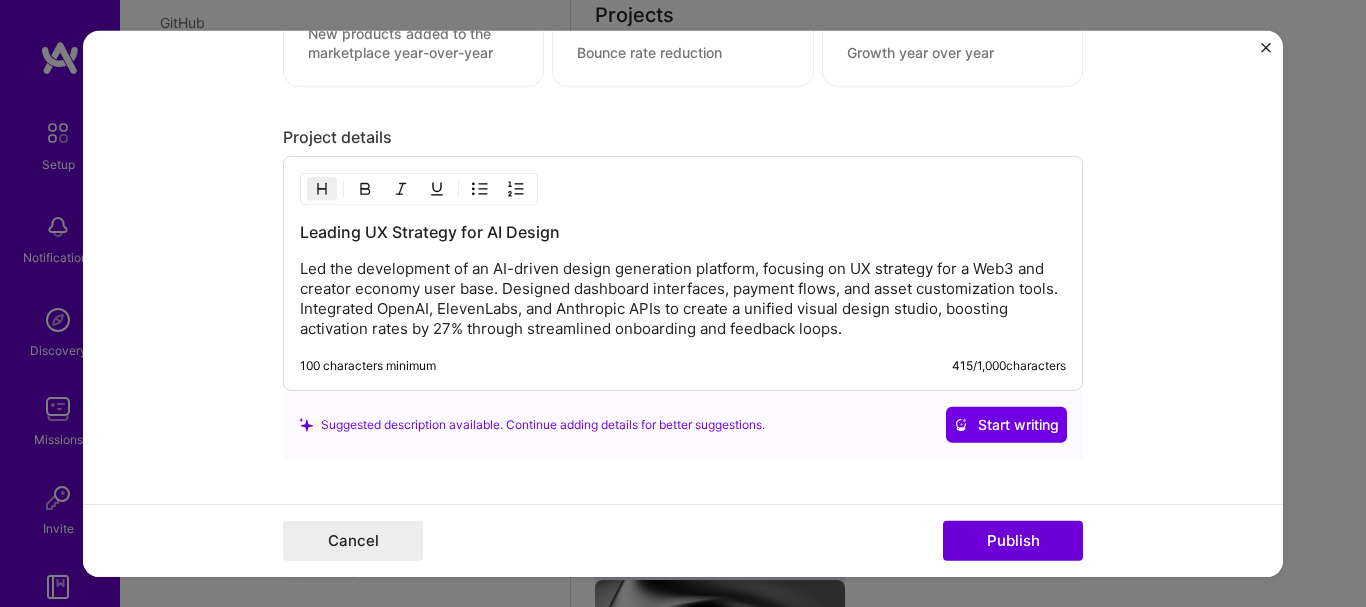 type on "65%" 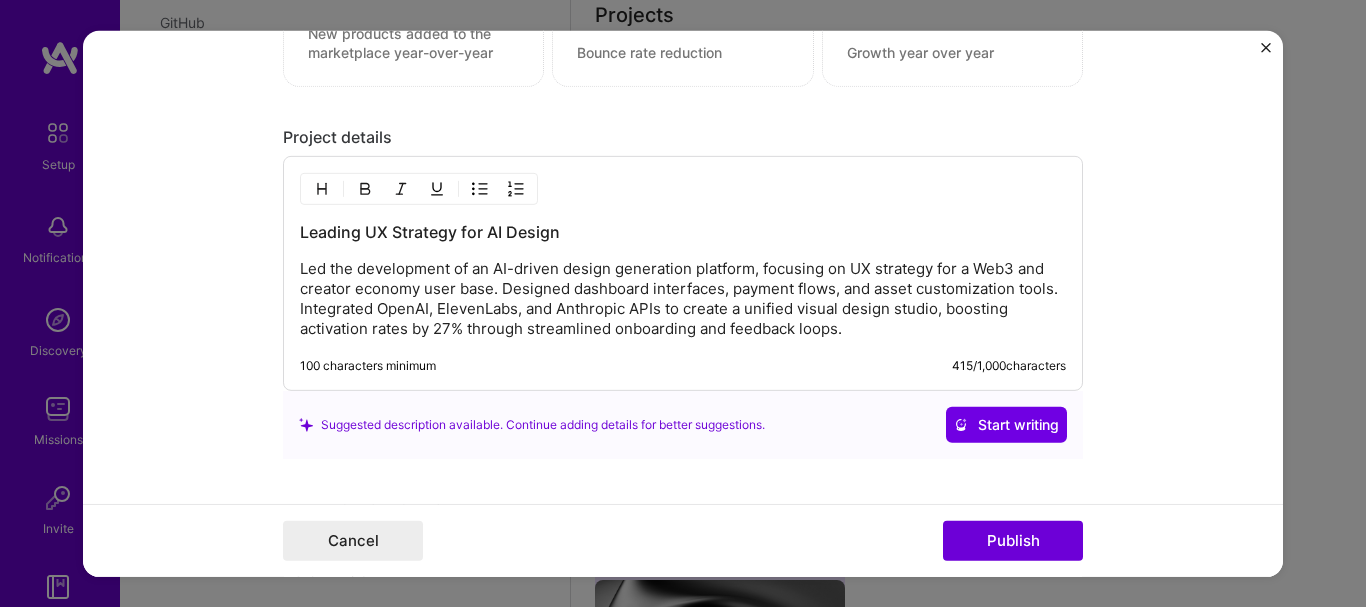 click on "Led the development of an AI-driven design generation platform, focusing on UX strategy for a Web3 and creator economy user base. Designed dashboard interfaces, payment flows, and asset customization tools. Integrated OpenAI, ElevenLabs, and Anthropic APIs to create a unified visual design studio, boosting activation rates by 27% through streamlined onboarding and feedback loops." at bounding box center (683, 299) 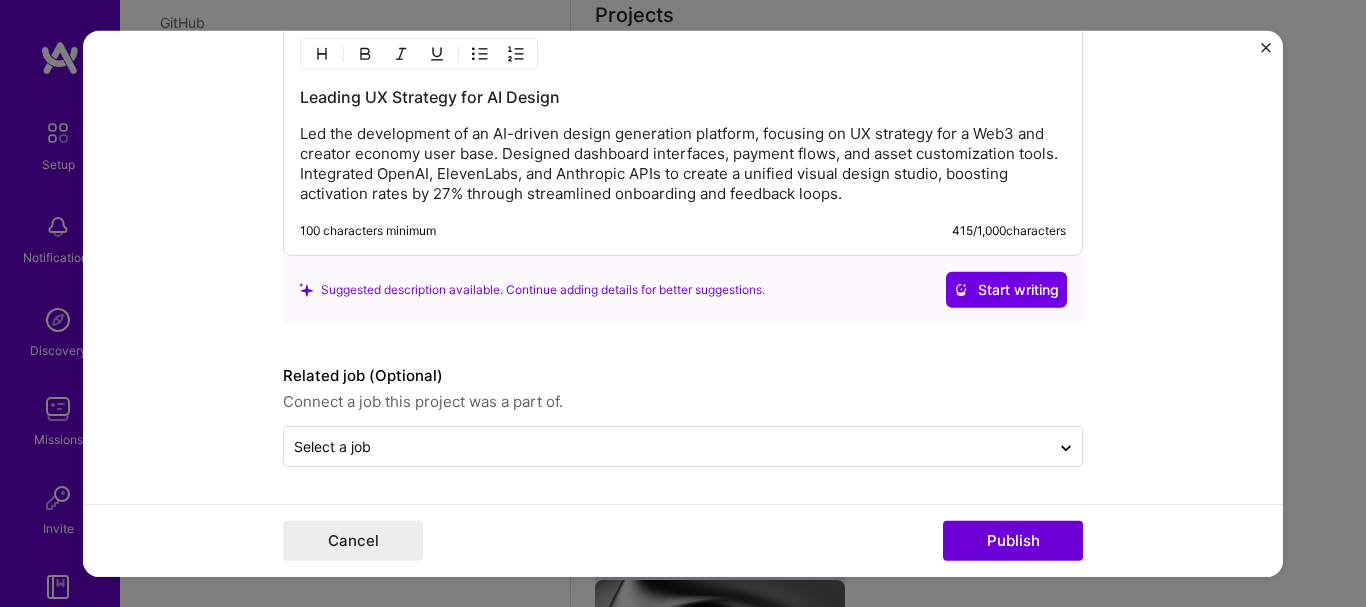 scroll, scrollTop: 5175, scrollLeft: 0, axis: vertical 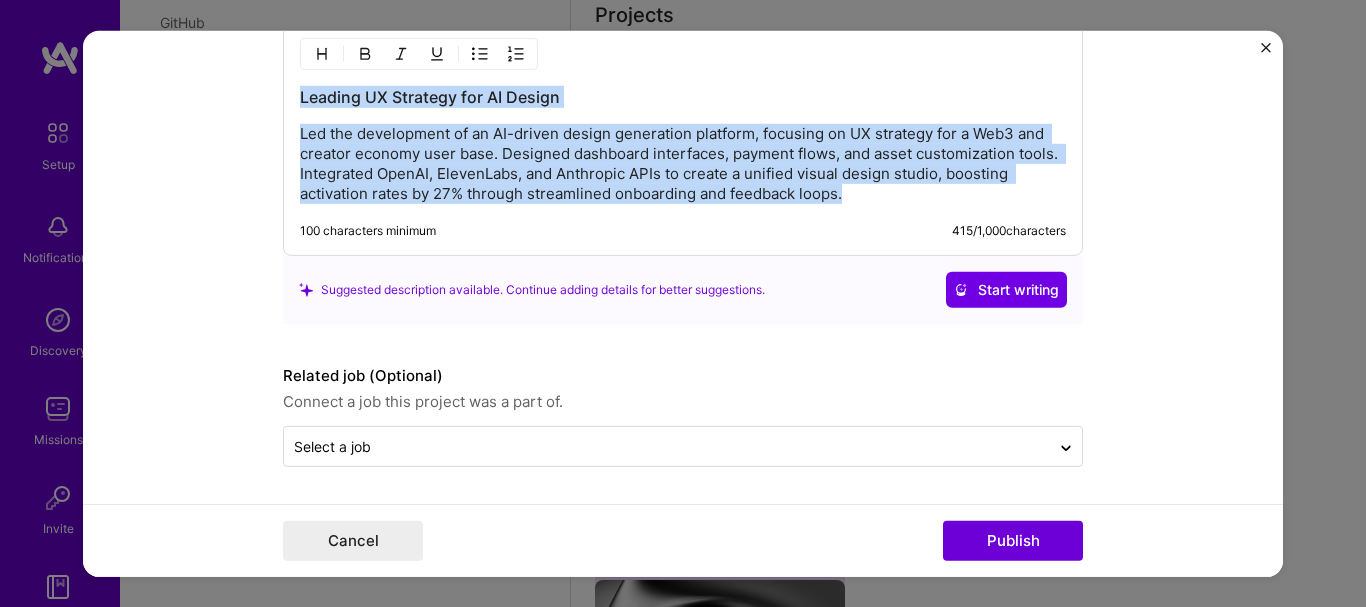 copy on "Leading UX Strategy for AI Design Led the development of an AI-driven design generation platform, focusing on UX strategy for a Web3 and creator economy user base. Designed dashboard interfaces, payment flows, and asset customization tools. Integrated OpenAI, ElevenLabs, and Anthropic APIs to create a unified visual design studio, boosting activation rates by 27% through streamlined onboarding and feedback loops." 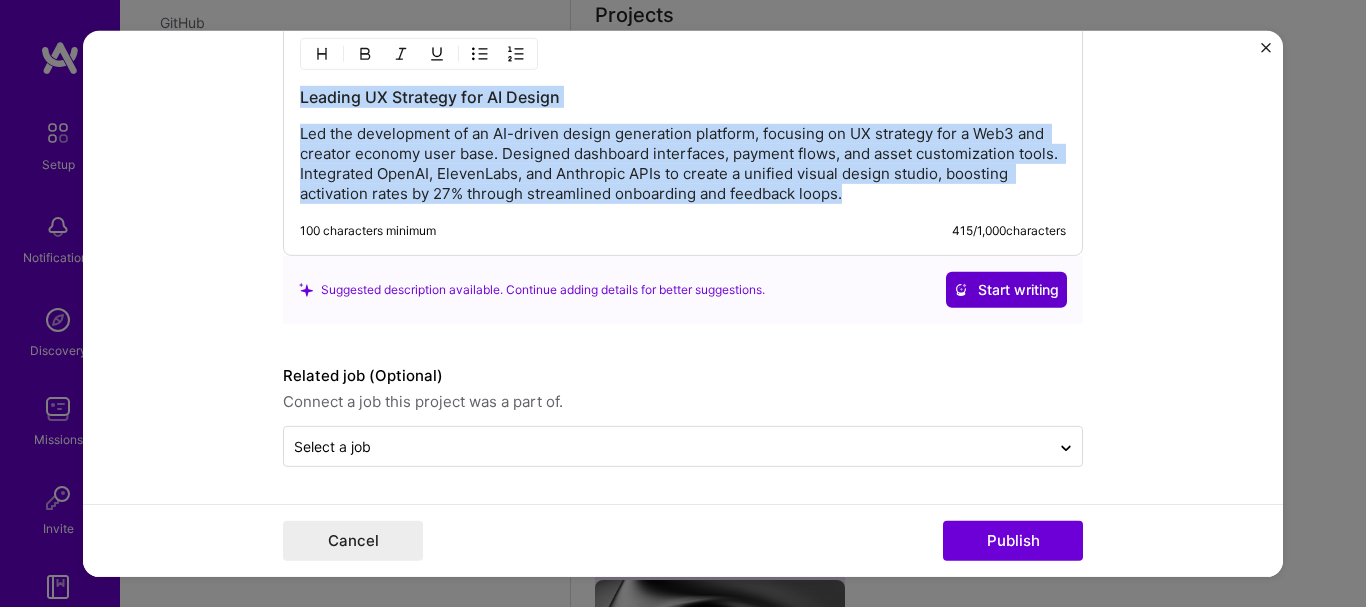 click on "Start writing" at bounding box center (1006, 290) 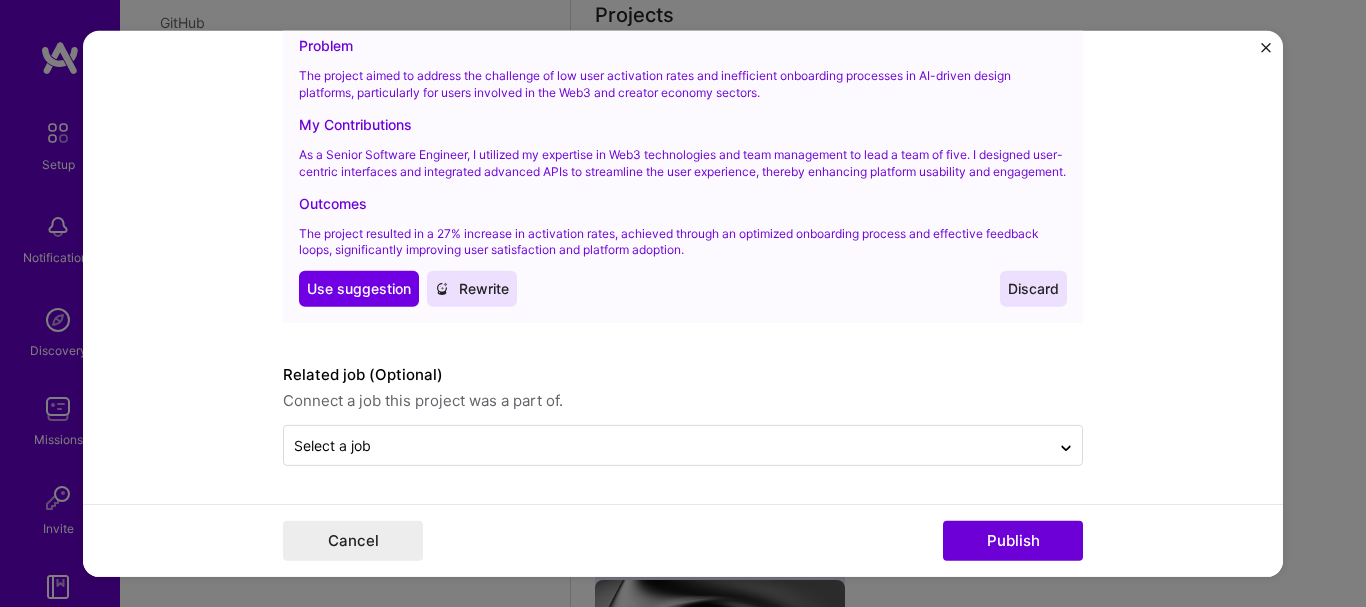 scroll, scrollTop: 5552, scrollLeft: 0, axis: vertical 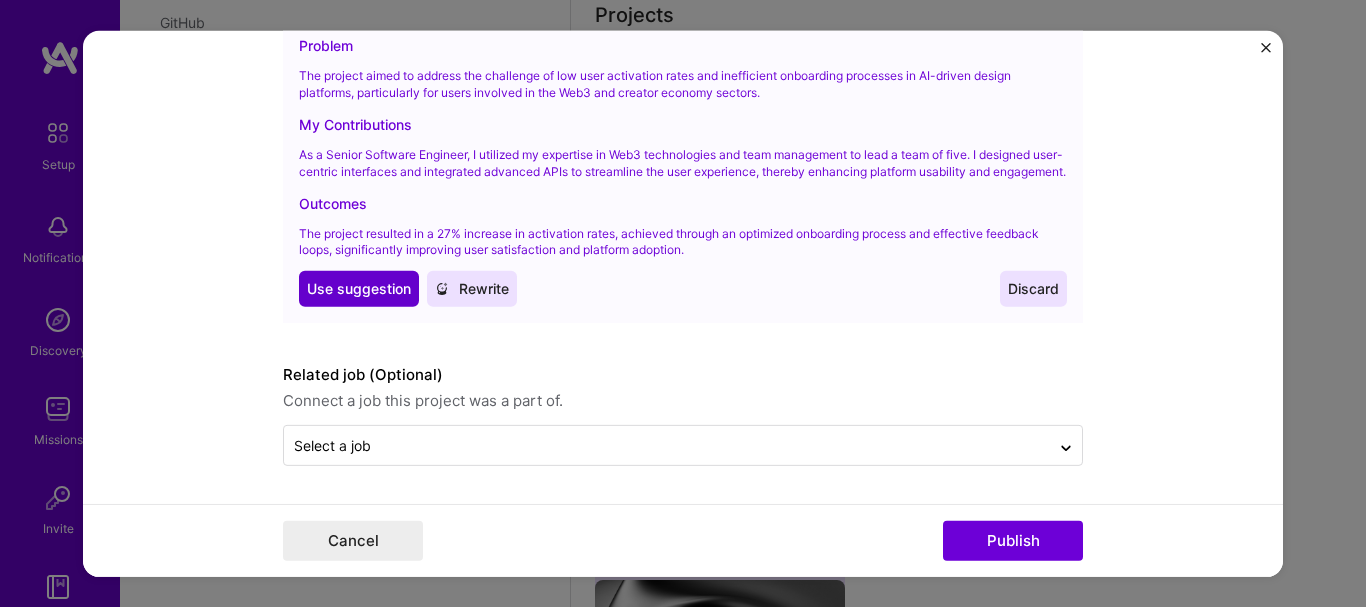 click on "Use suggestion" at bounding box center [359, 289] 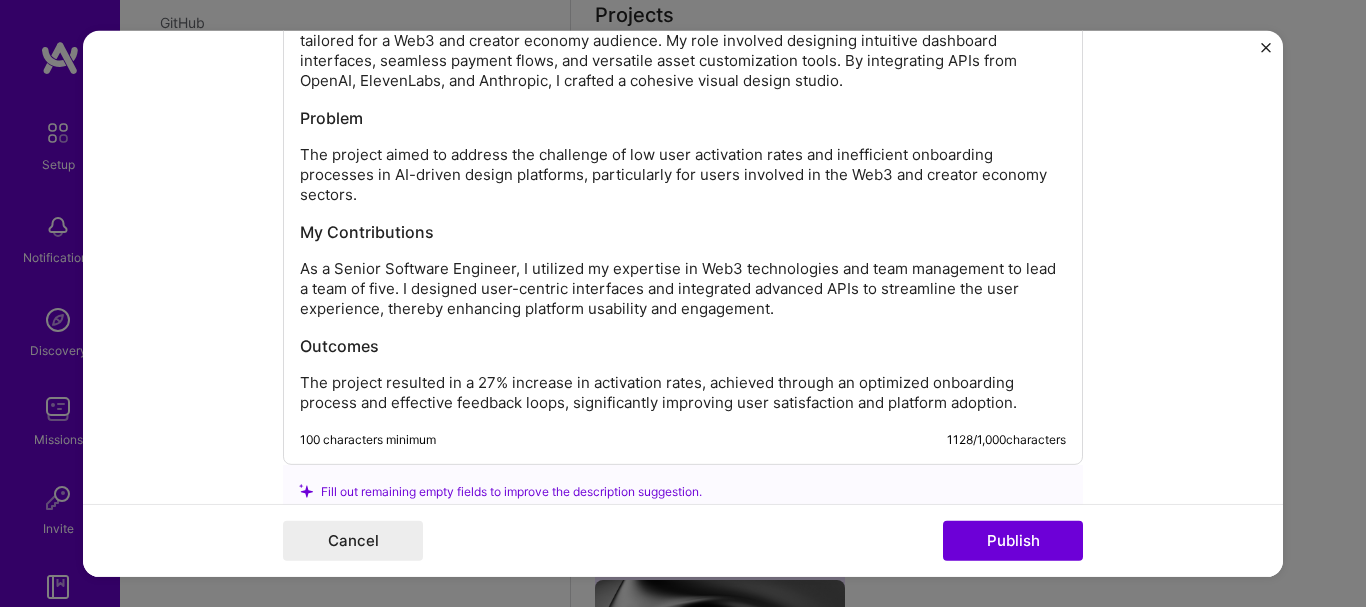scroll, scrollTop: 5267, scrollLeft: 0, axis: vertical 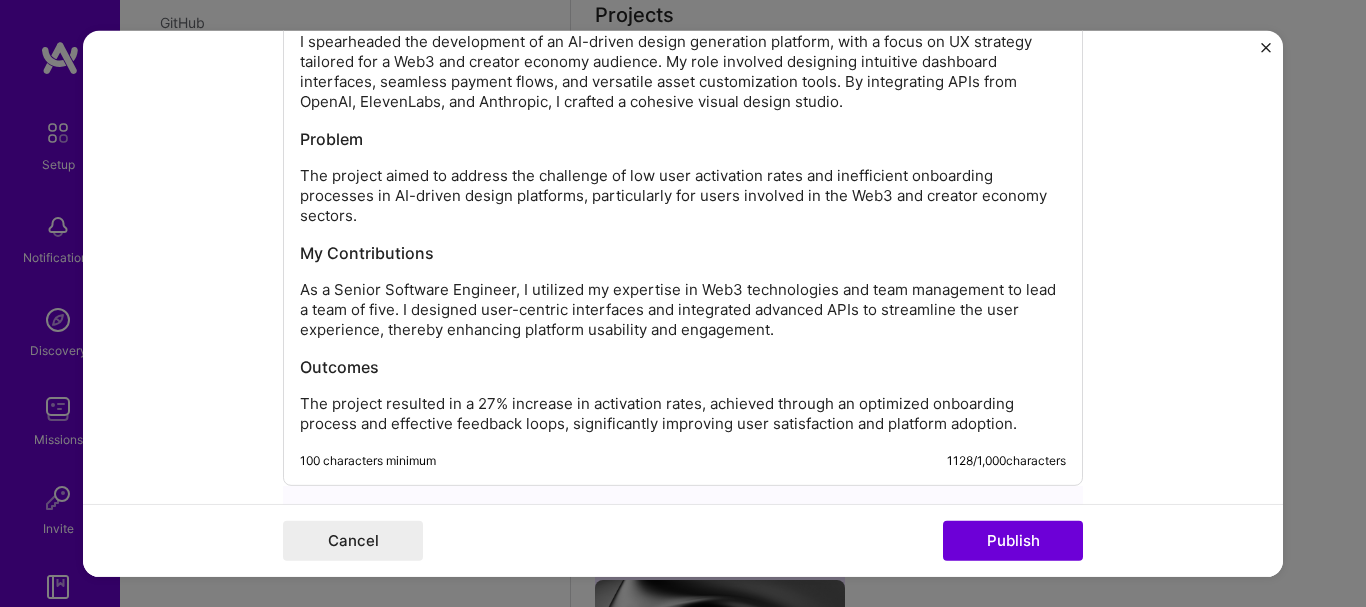 click on "The project aimed to address the challenge of low user activation rates and inefficient onboarding processes in AI-driven design platforms, particularly for users involved in the Web3 and creator economy sectors." at bounding box center [683, 196] 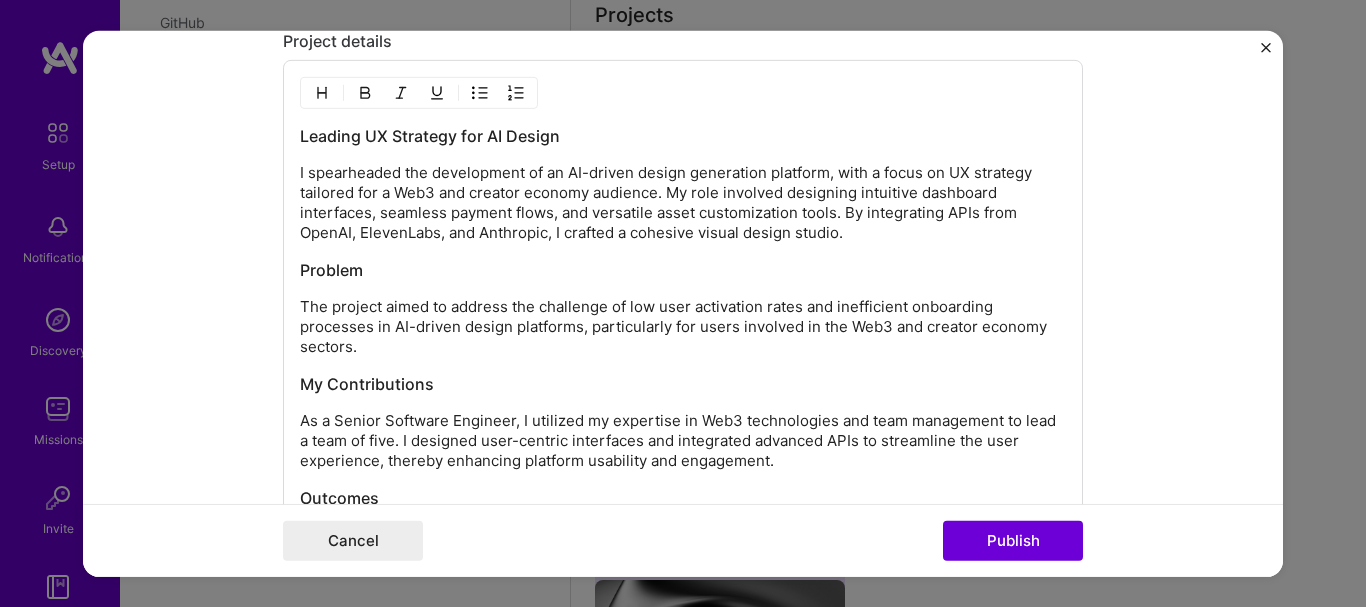scroll, scrollTop: 5134, scrollLeft: 0, axis: vertical 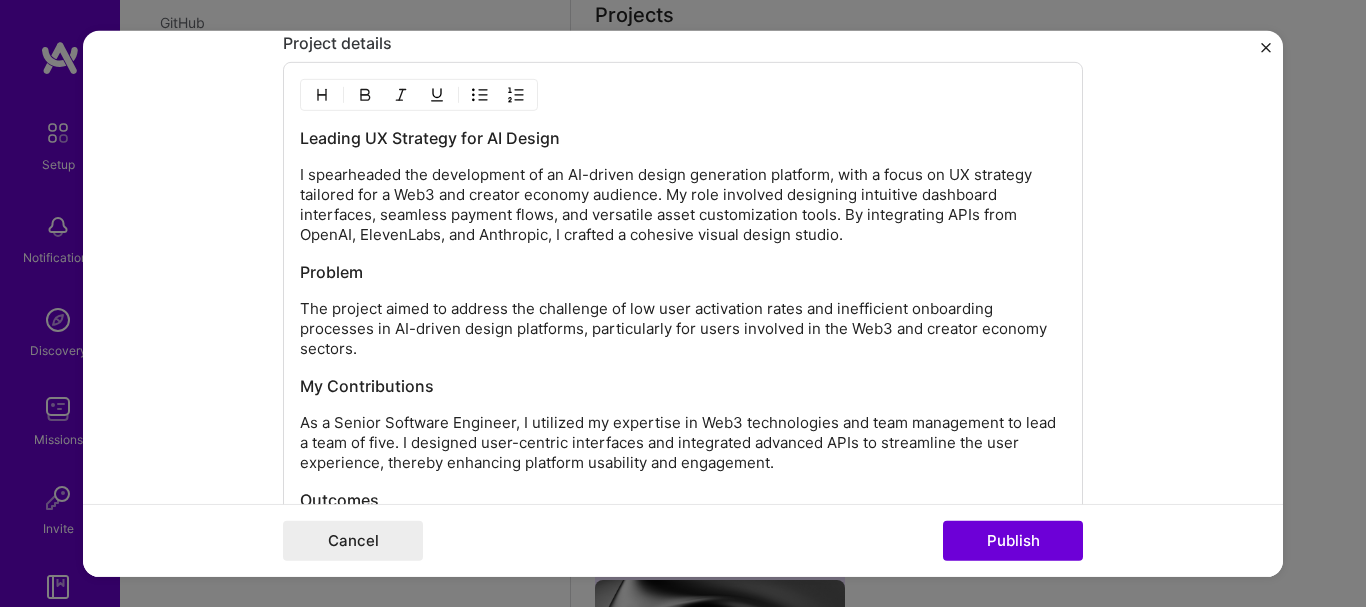 click on "I spearheaded the development of an AI-driven design generation platform, with a focus on UX strategy tailored for a Web3 and creator economy audience. My role involved designing intuitive dashboard interfaces, seamless payment flows, and versatile asset customization tools. By integrating APIs from OpenAI, ElevenLabs, and Anthropic, I crafted a cohesive visual design studio." at bounding box center [683, 205] 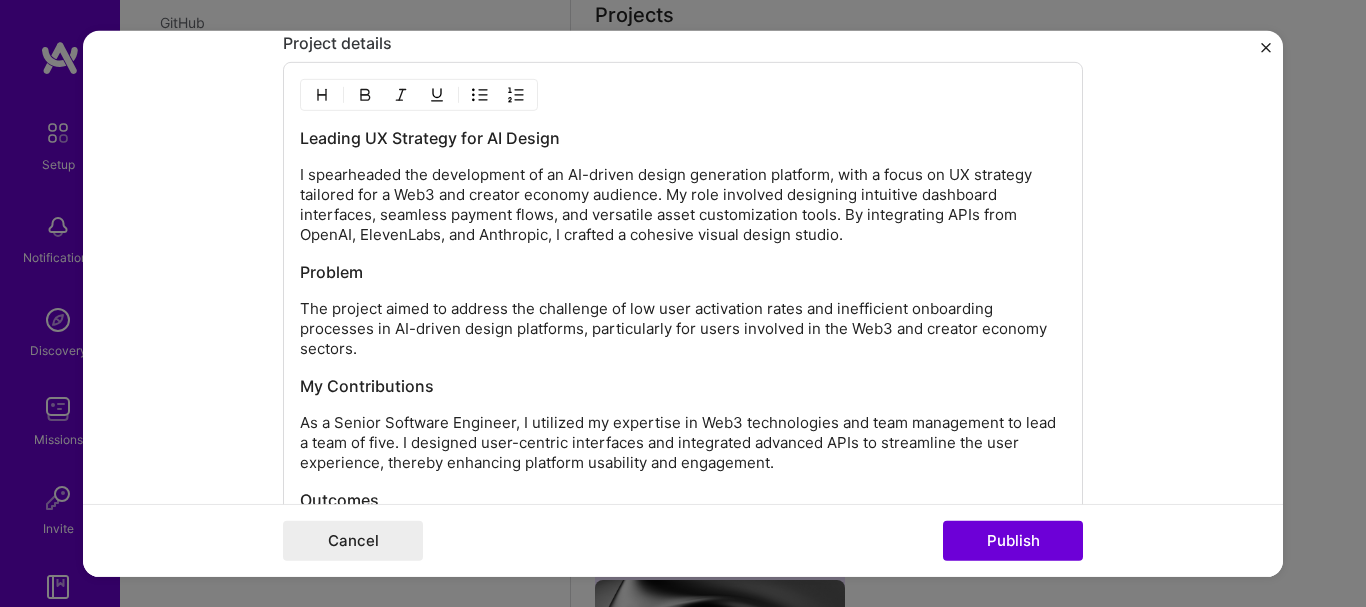 click on "I spearheaded the development of an AI-driven design generation platform, with a focus on UX strategy tailored for a Web3 and creator economy audience. My role involved designing intuitive dashboard interfaces, seamless payment flows, and versatile asset customization tools. By integrating APIs from OpenAI, ElevenLabs, and Anthropic, I crafted a cohesive visual design studio." at bounding box center (683, 205) 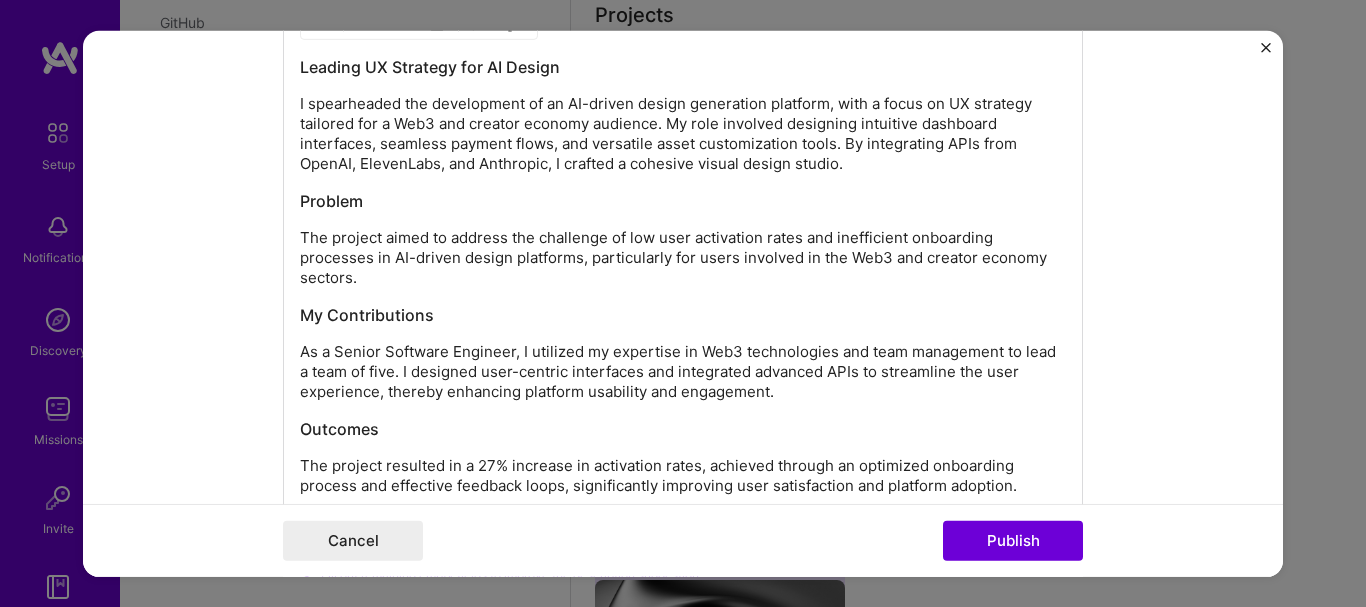 scroll, scrollTop: 5207, scrollLeft: 0, axis: vertical 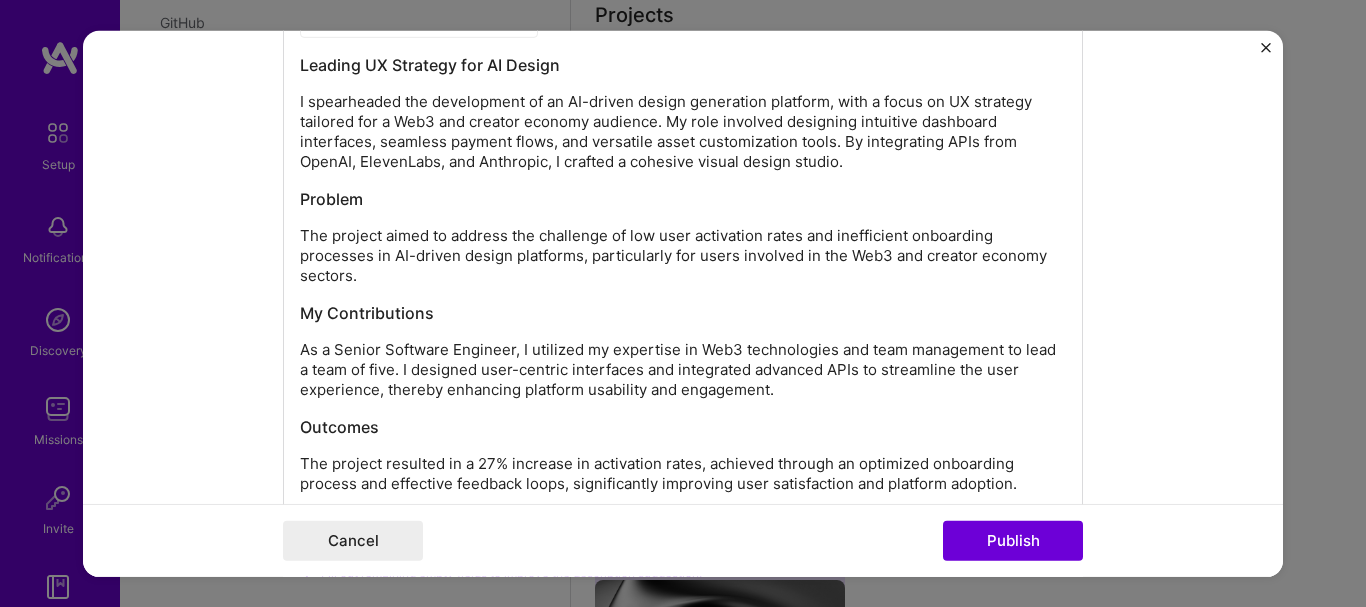 click on "I spearheaded the development of an AI-driven design generation platform, with a focus on UX strategy tailored for a Web3 and creator economy audience. My role involved designing intuitive dashboard interfaces, seamless payment flows, and versatile asset customization tools. By integrating APIs from OpenAI, ElevenLabs, and Anthropic, I crafted a cohesive visual design studio." at bounding box center [683, 132] 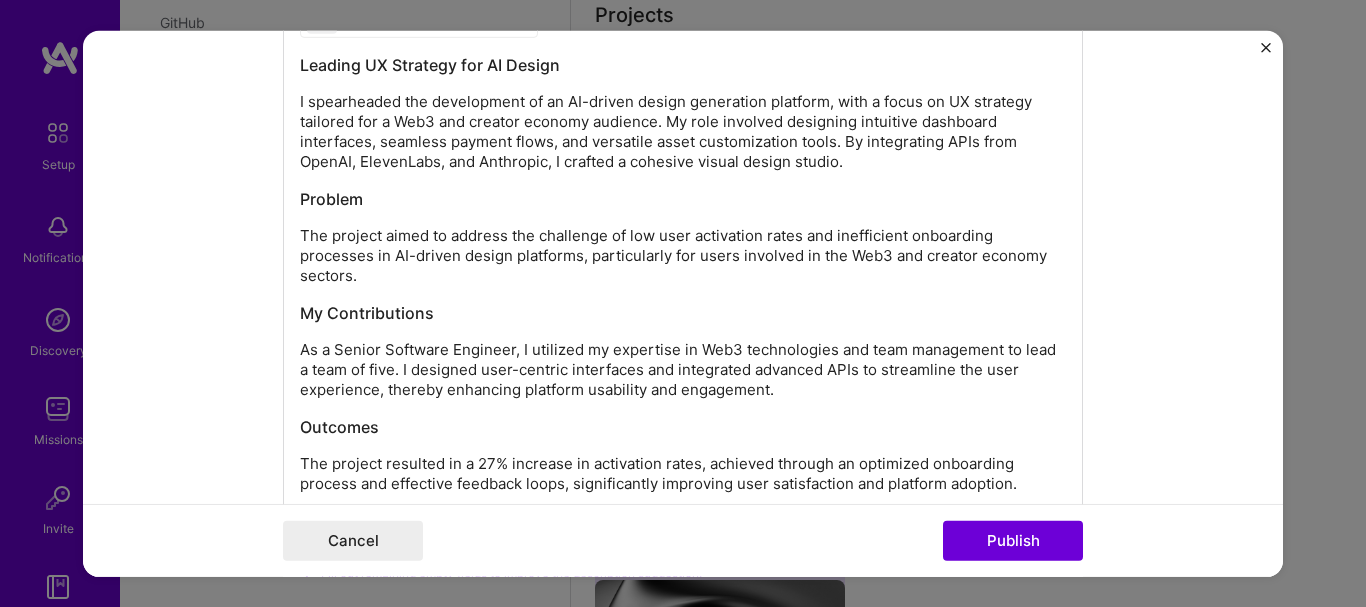 click on "Leading UX Strategy for AI Design I spearheaded the development of an AI-driven design generation platform, with a focus on UX strategy tailored for a Web3 and creator economy audience. My role involved designing intuitive dashboard interfaces, seamless payment flows, and versatile asset customization tools. By integrating APIs from OpenAI, ElevenLabs, and Anthropic, I crafted a cohesive visual design studio. Problem The project aimed to address the challenge of low user activation rates and inefficient onboarding processes in AI-driven design platforms, particularly for users involved in the Web3 and creator economy sectors. My Contributions As a Senior Software Engineer, I utilized my expertise in Web3 technologies and team management to lead a team of five. I designed user-centric interfaces and integrated advanced APIs to streamline the user experience, thereby enhancing platform usability and engagement. Outcomes" at bounding box center (683, 274) 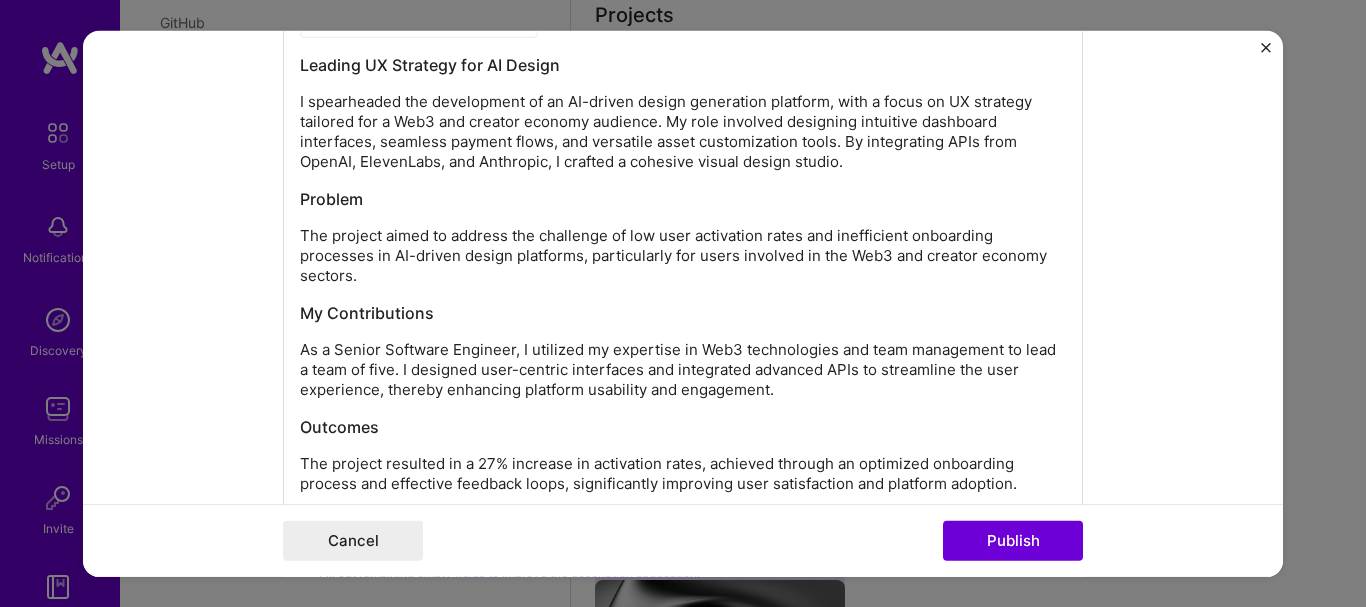 type 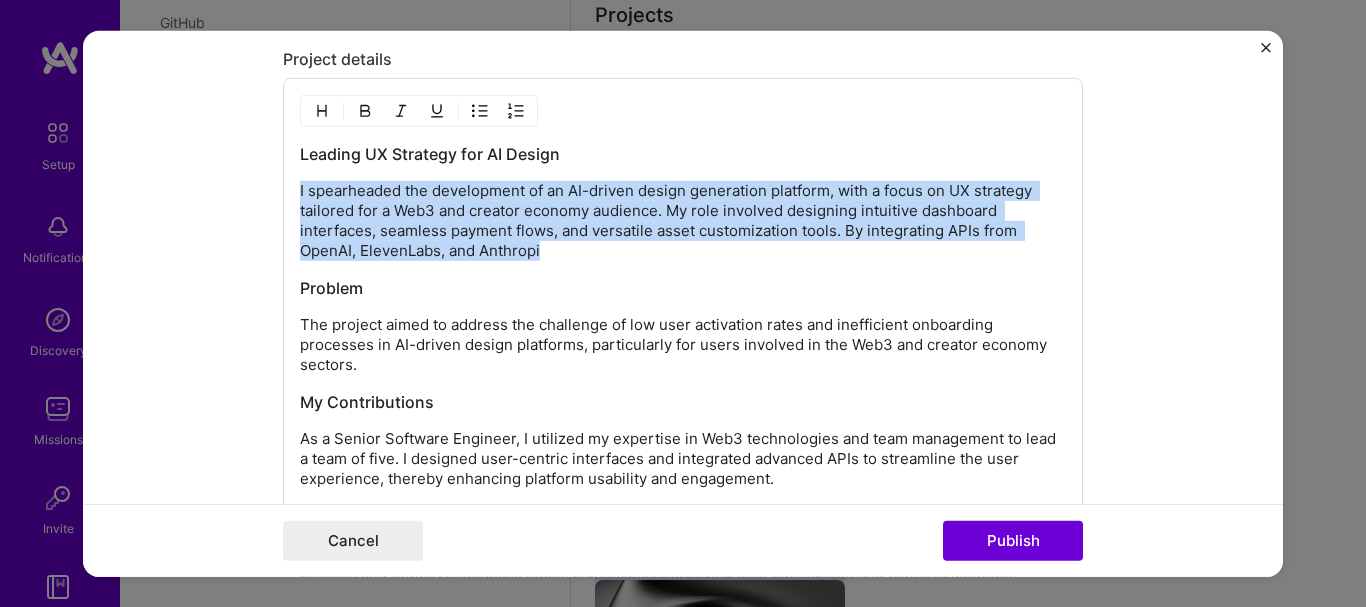scroll, scrollTop: 5109, scrollLeft: 0, axis: vertical 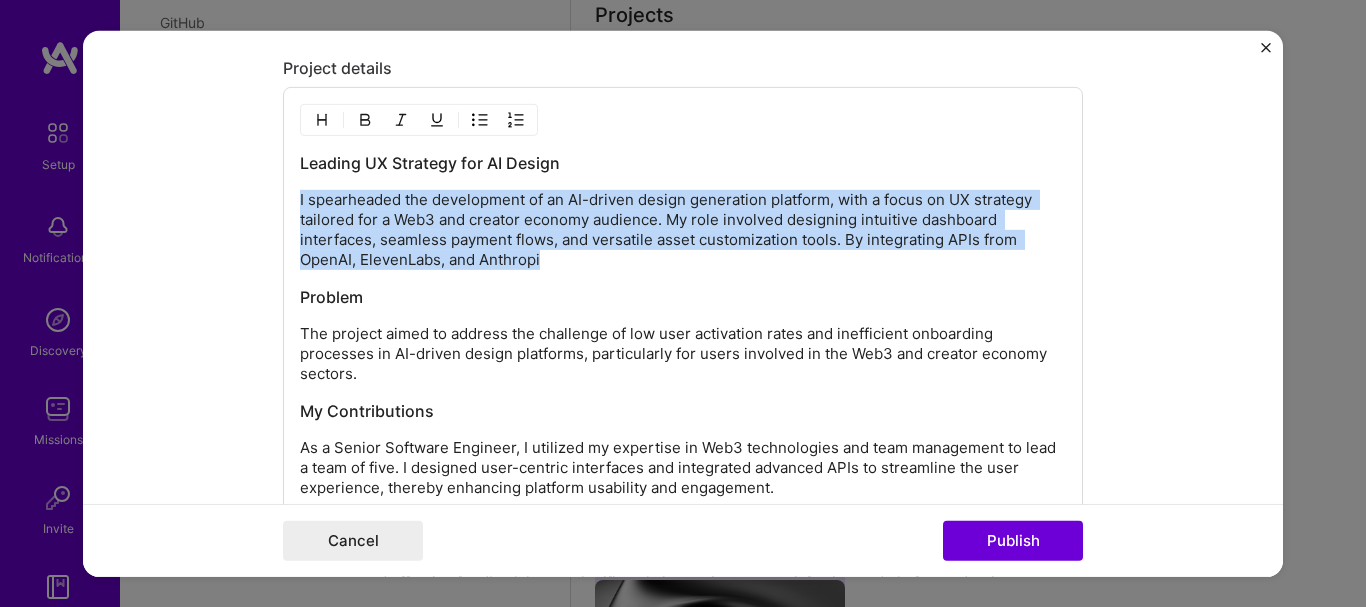 click on "I spearheaded the development of an AI-driven design generation platform, with a focus on UX strategy tailored for a Web3 and creator economy audience. My role involved designing intuitive dashboard interfaces, seamless payment flows, and versatile asset customization tools. By integrating APIs from OpenAI, ElevenLabs, and Anthropi" at bounding box center (683, 230) 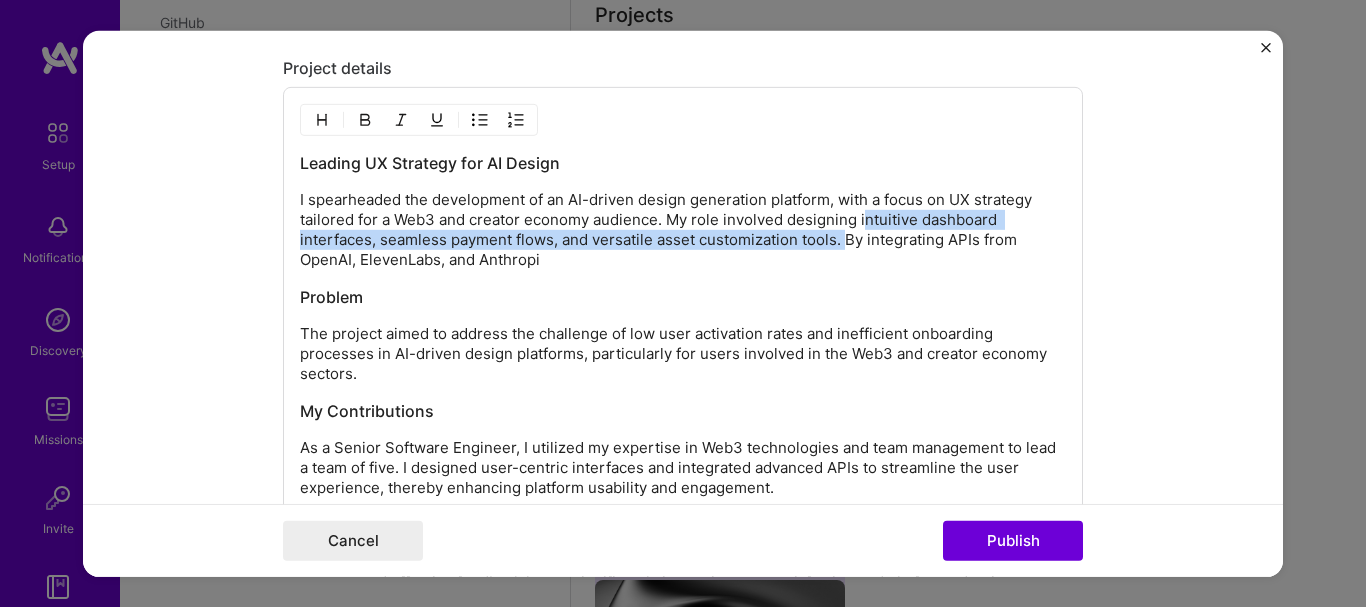 drag, startPoint x: 855, startPoint y: 209, endPoint x: 837, endPoint y: 243, distance: 38.470768 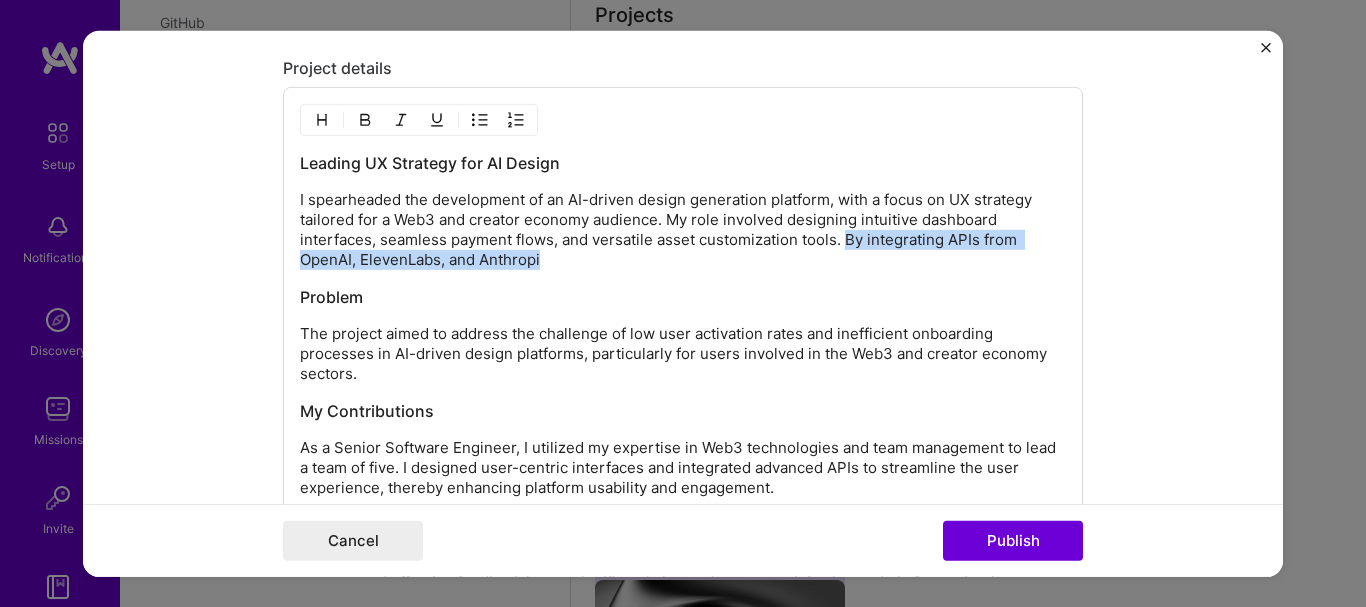 drag, startPoint x: 839, startPoint y: 244, endPoint x: 862, endPoint y: 262, distance: 29.206163 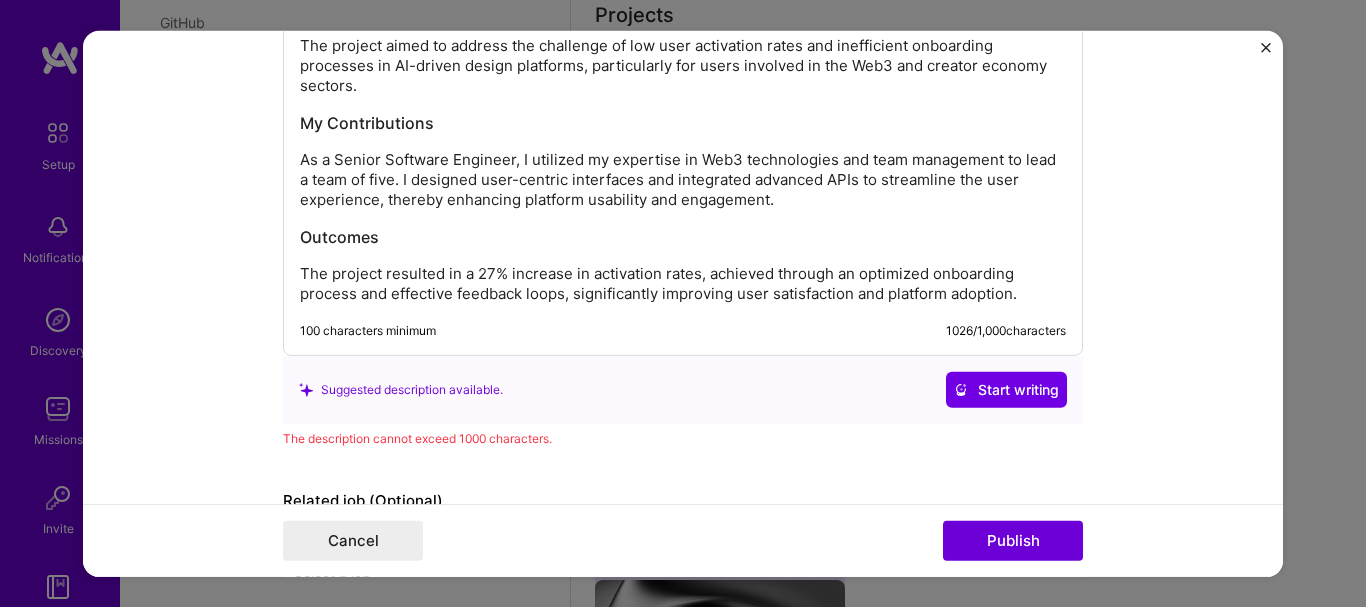 scroll, scrollTop: 5502, scrollLeft: 0, axis: vertical 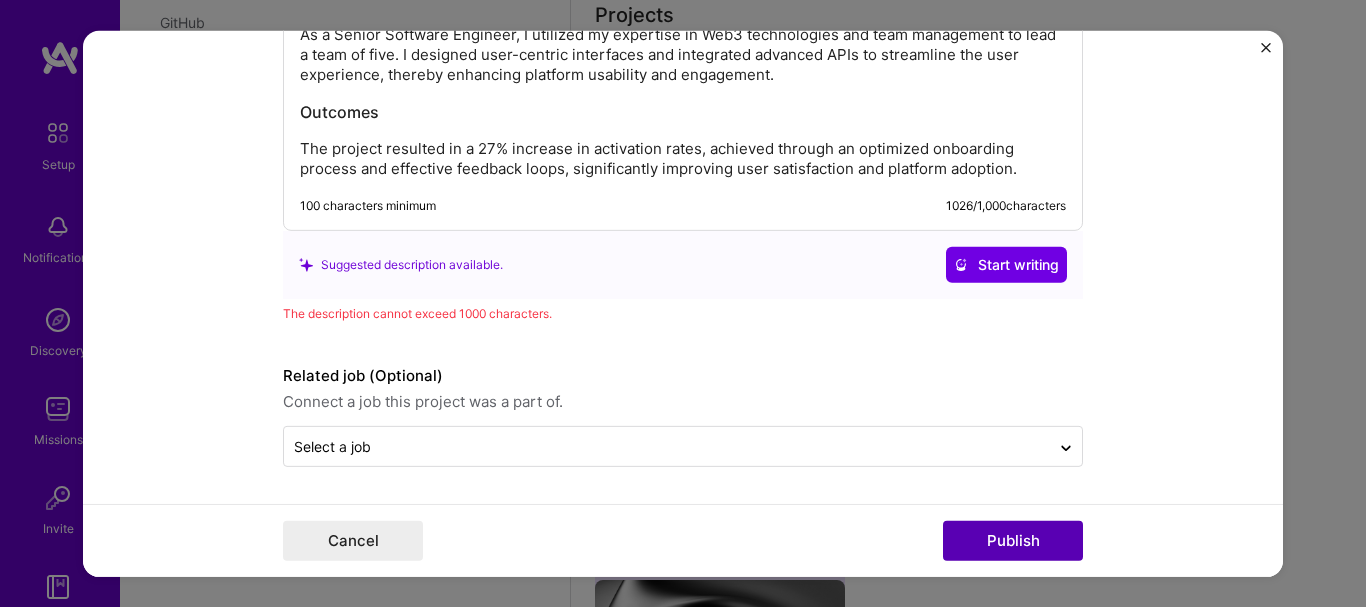 click on "Publish" at bounding box center (1013, 541) 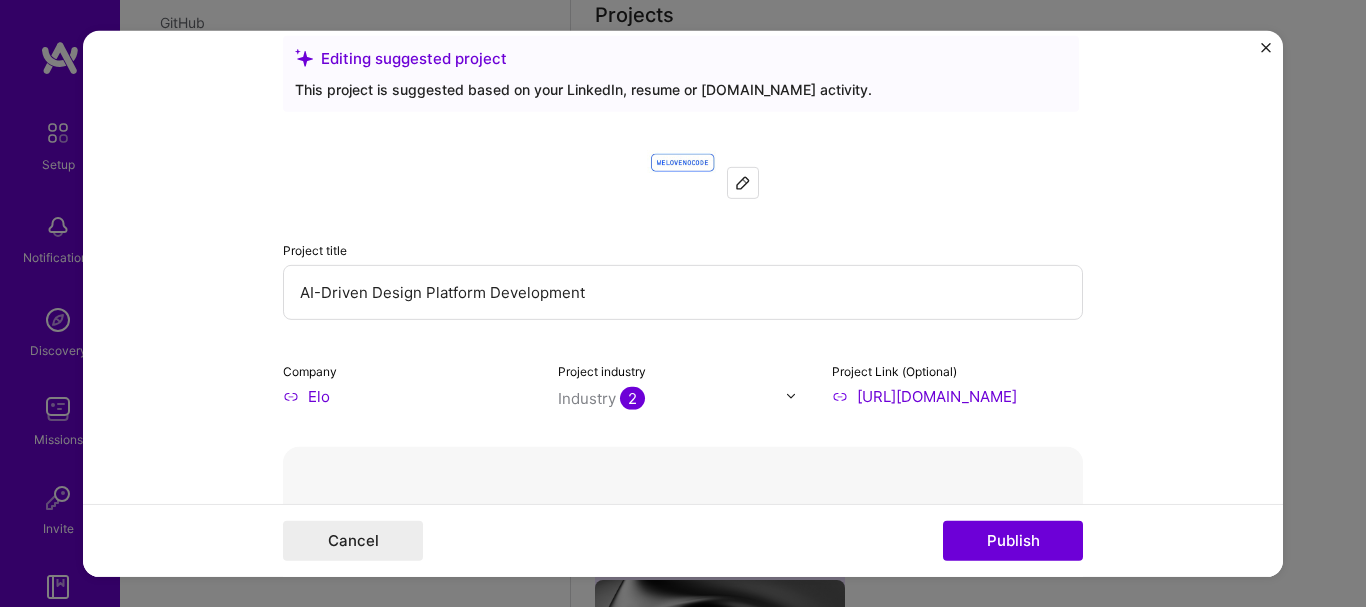 scroll, scrollTop: 60, scrollLeft: 0, axis: vertical 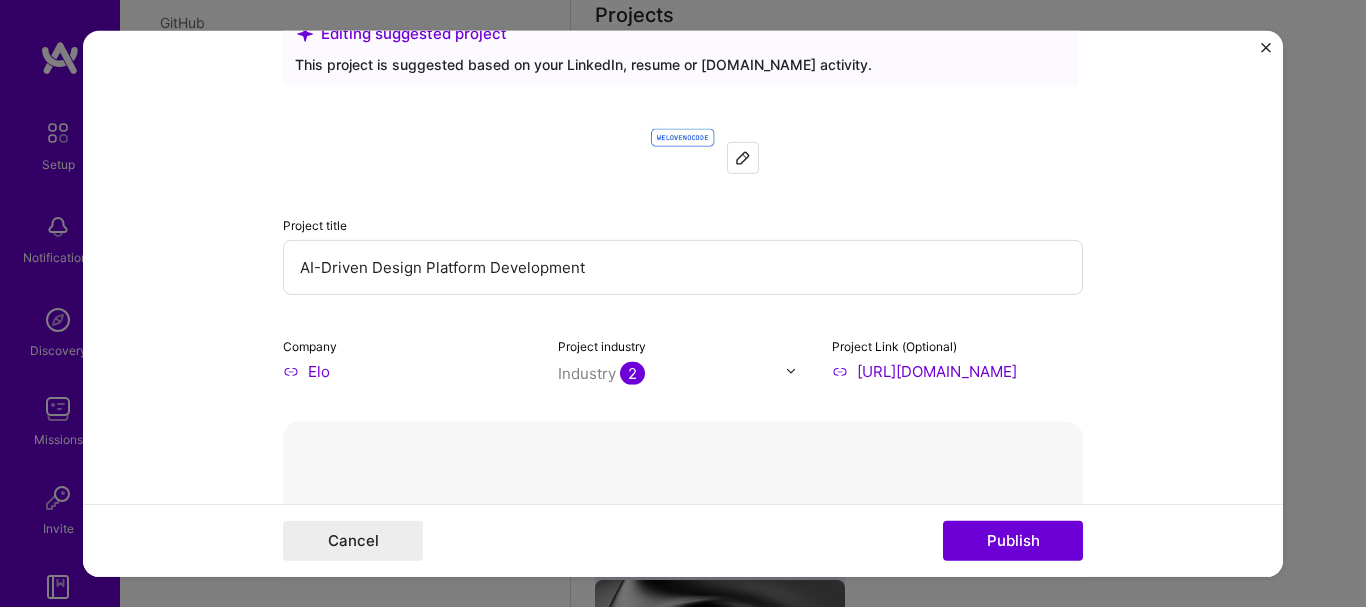 click on "AI-Driven Design Platform Development" at bounding box center [683, 266] 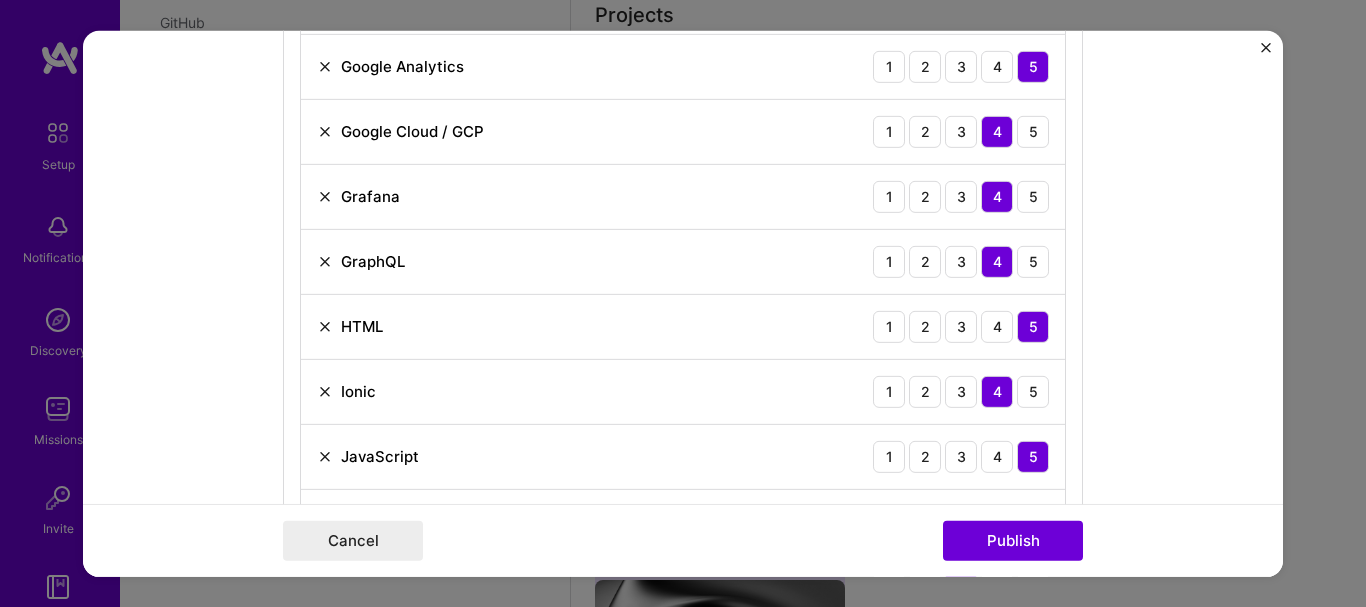 scroll, scrollTop: 2860, scrollLeft: 0, axis: vertical 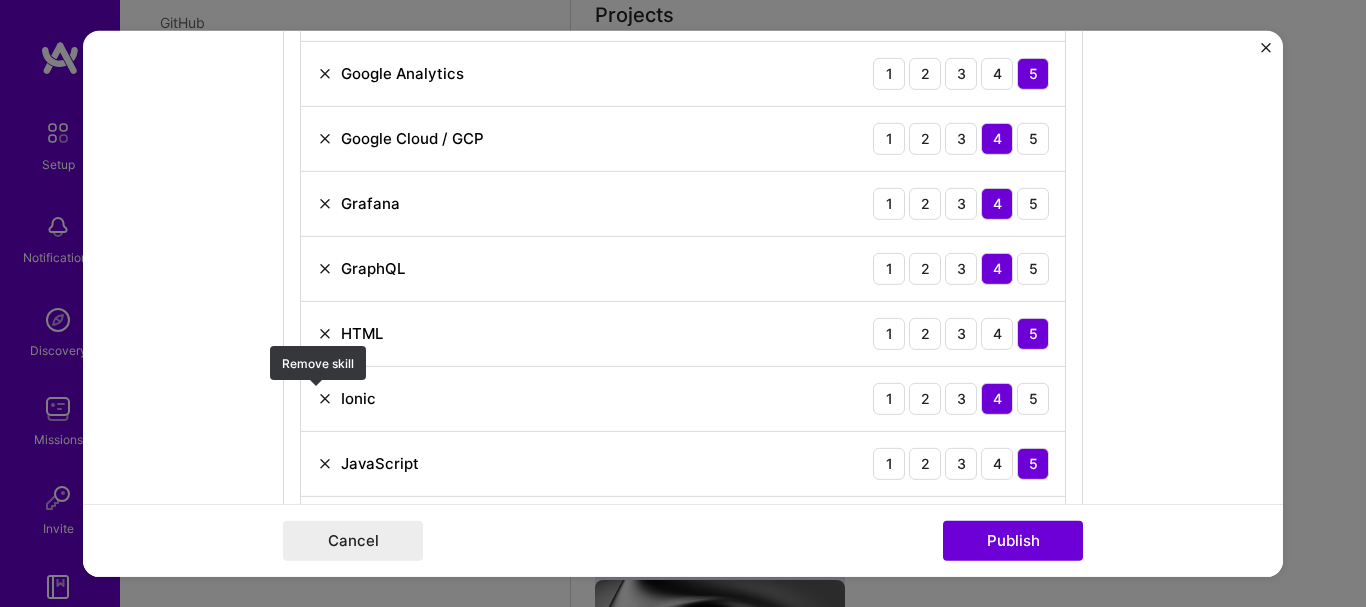 click at bounding box center [325, 398] 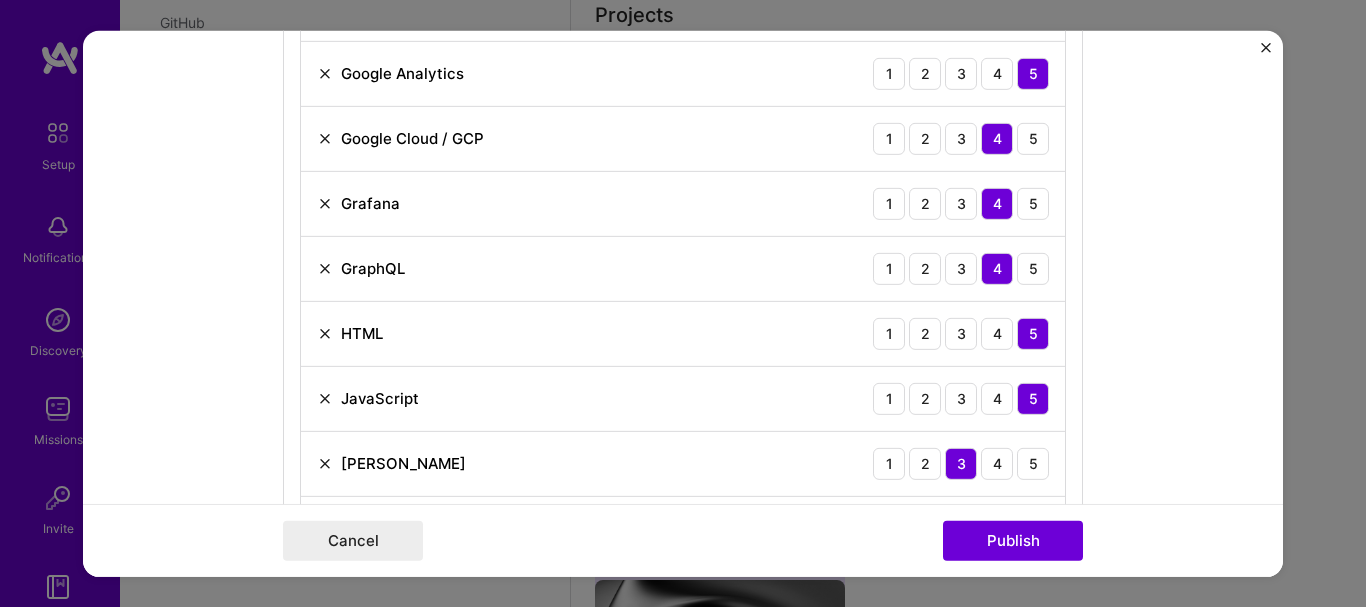 click at bounding box center (325, 398) 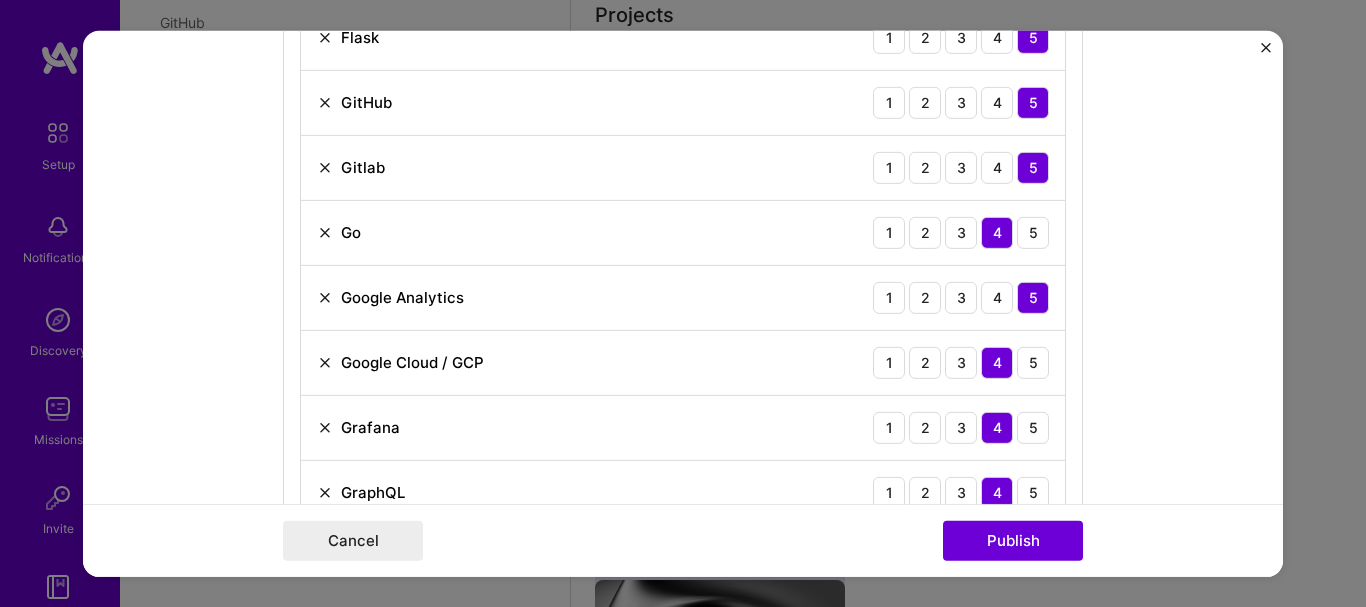 scroll, scrollTop: 2633, scrollLeft: 0, axis: vertical 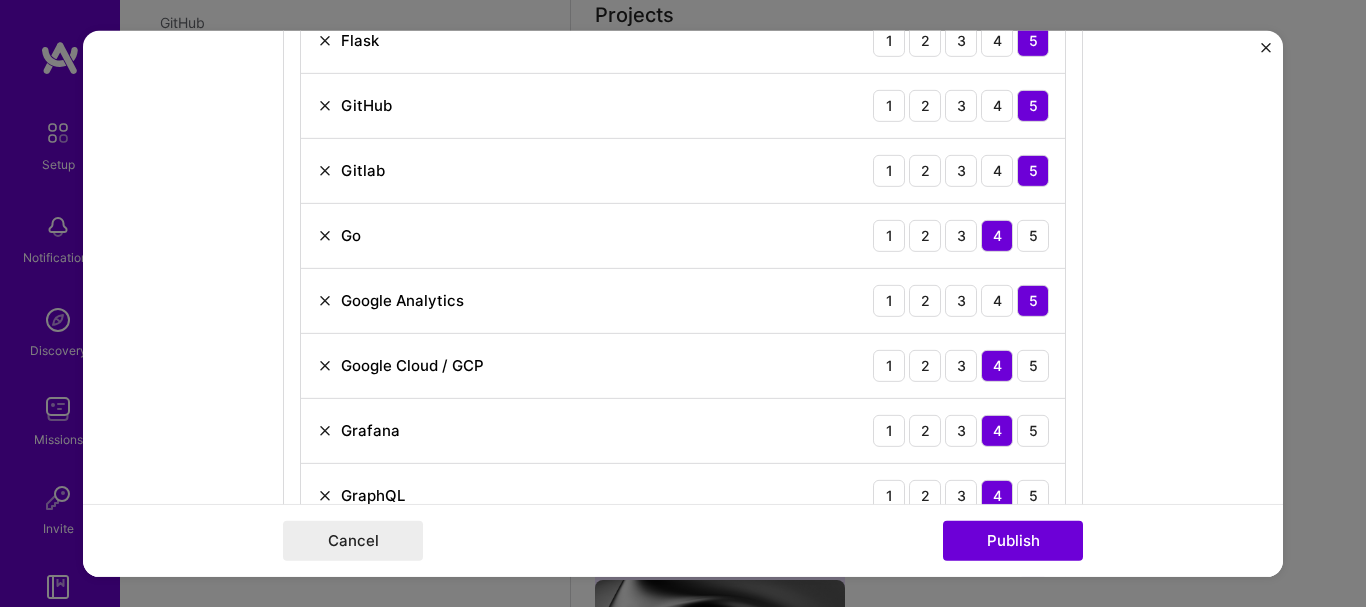 click at bounding box center [325, 365] 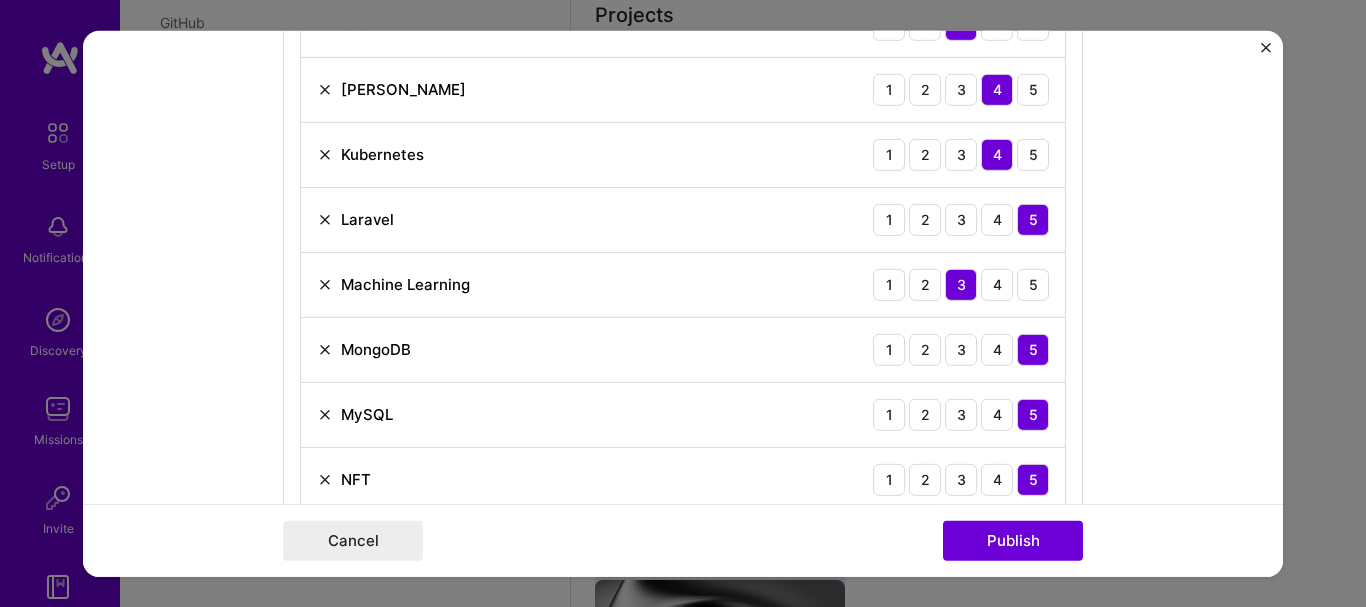 scroll, scrollTop: 3253, scrollLeft: 0, axis: vertical 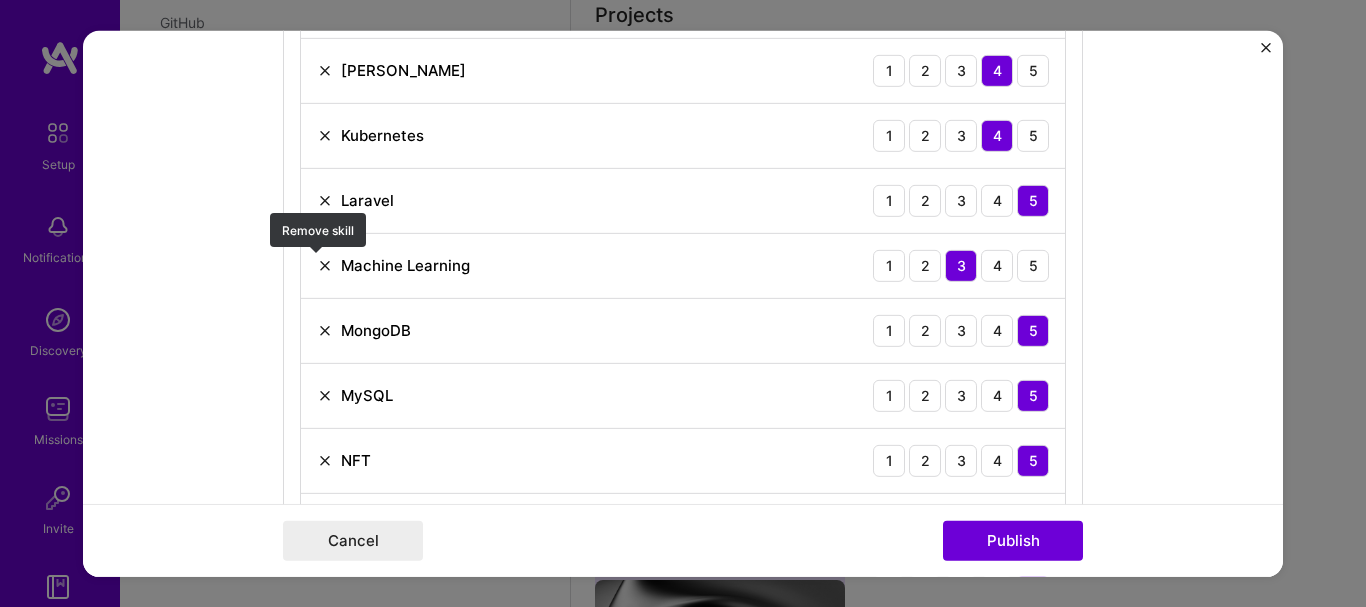 click at bounding box center (325, 265) 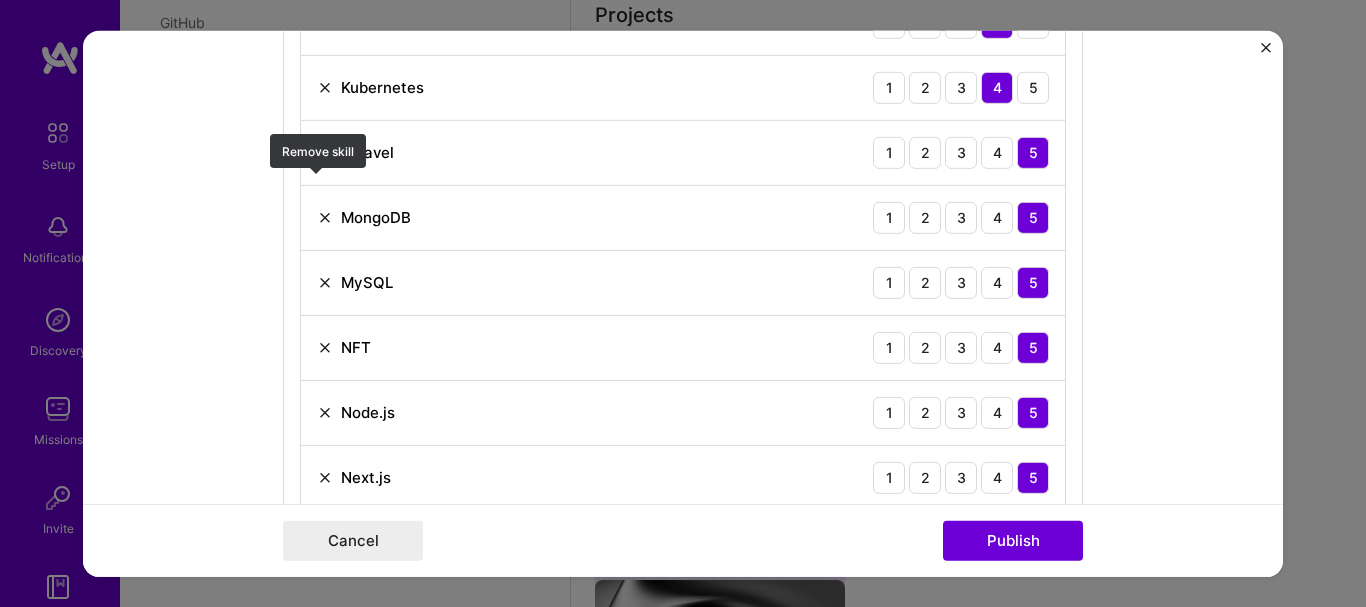 scroll, scrollTop: 3353, scrollLeft: 0, axis: vertical 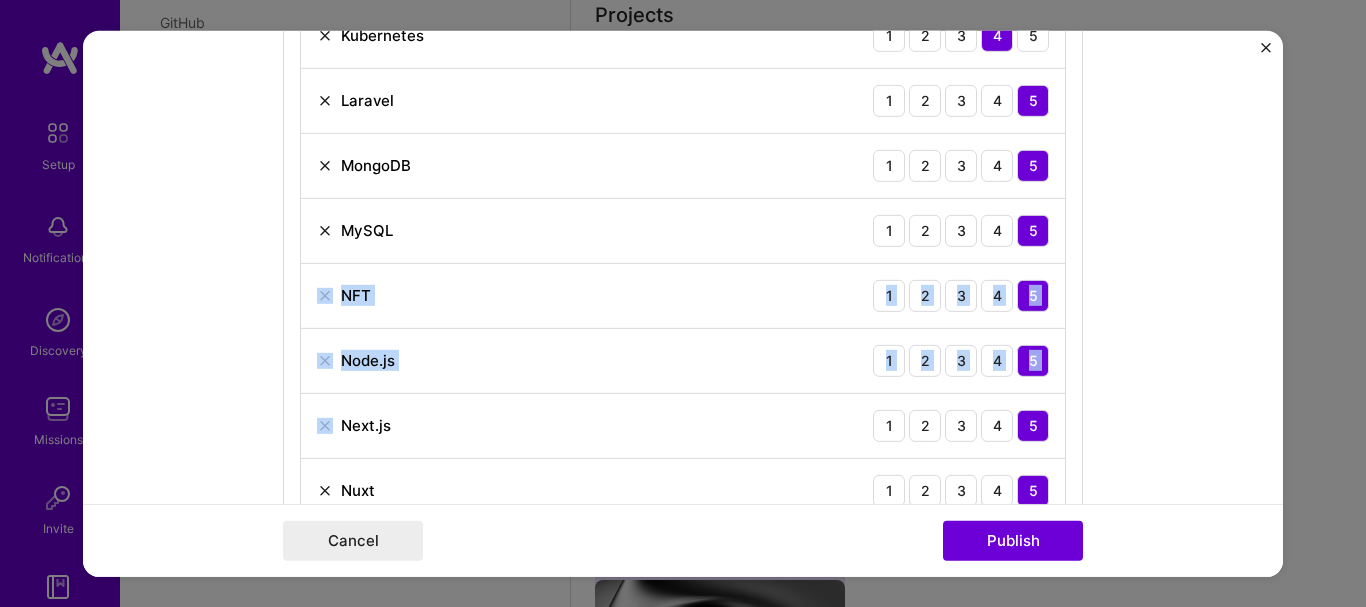 drag, startPoint x: 318, startPoint y: 265, endPoint x: 331, endPoint y: 395, distance: 130.64838 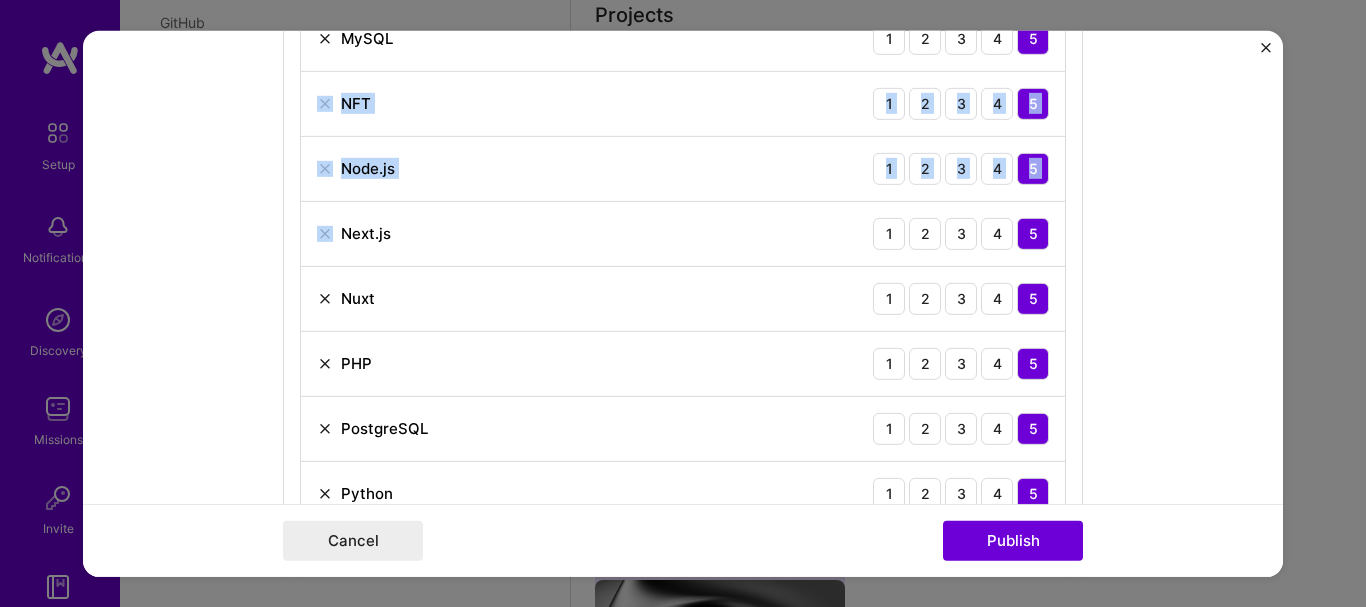 scroll, scrollTop: 3547, scrollLeft: 0, axis: vertical 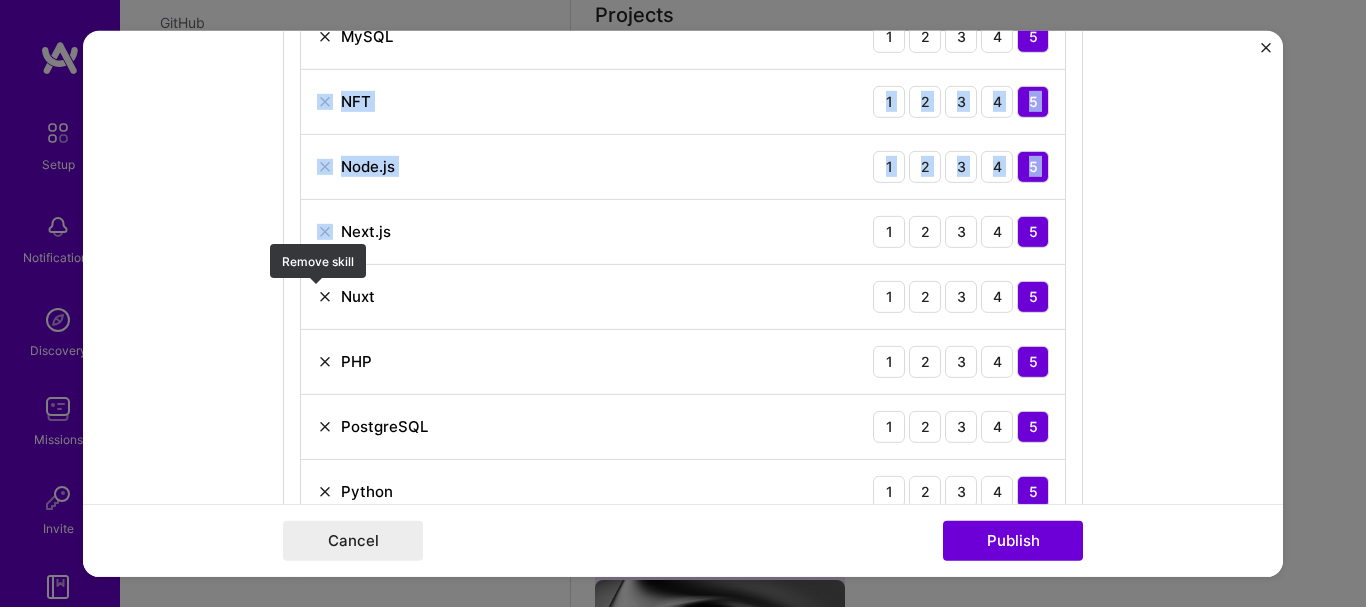 click at bounding box center [325, 296] 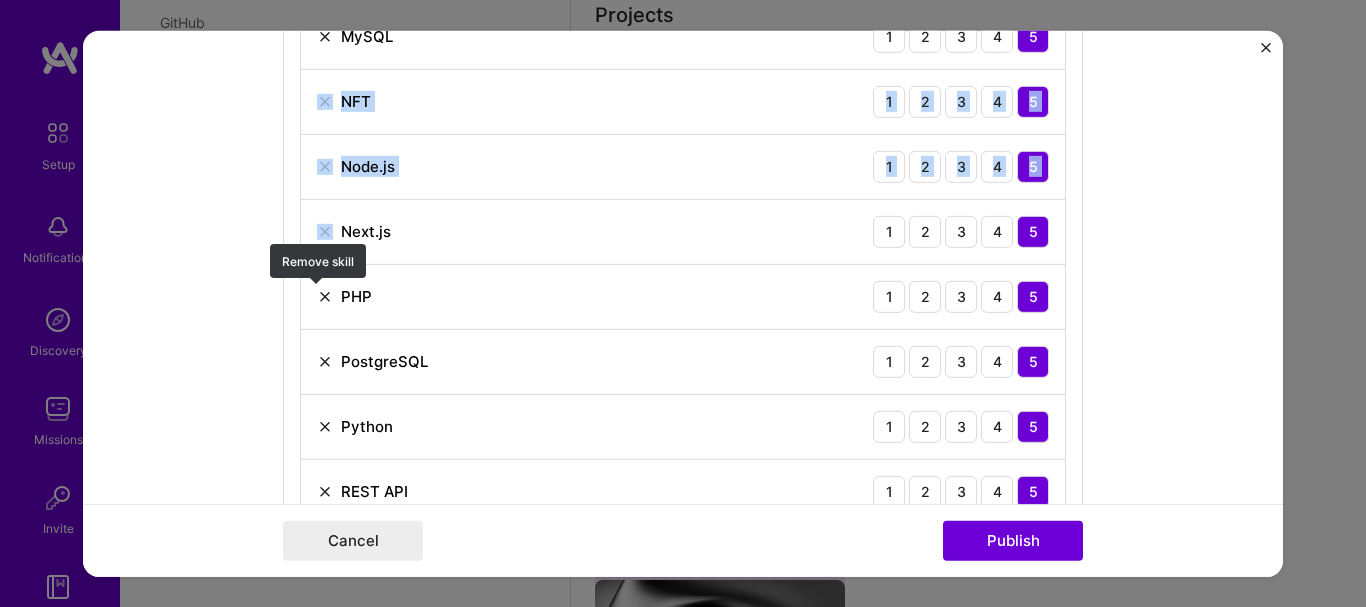 click at bounding box center [325, 296] 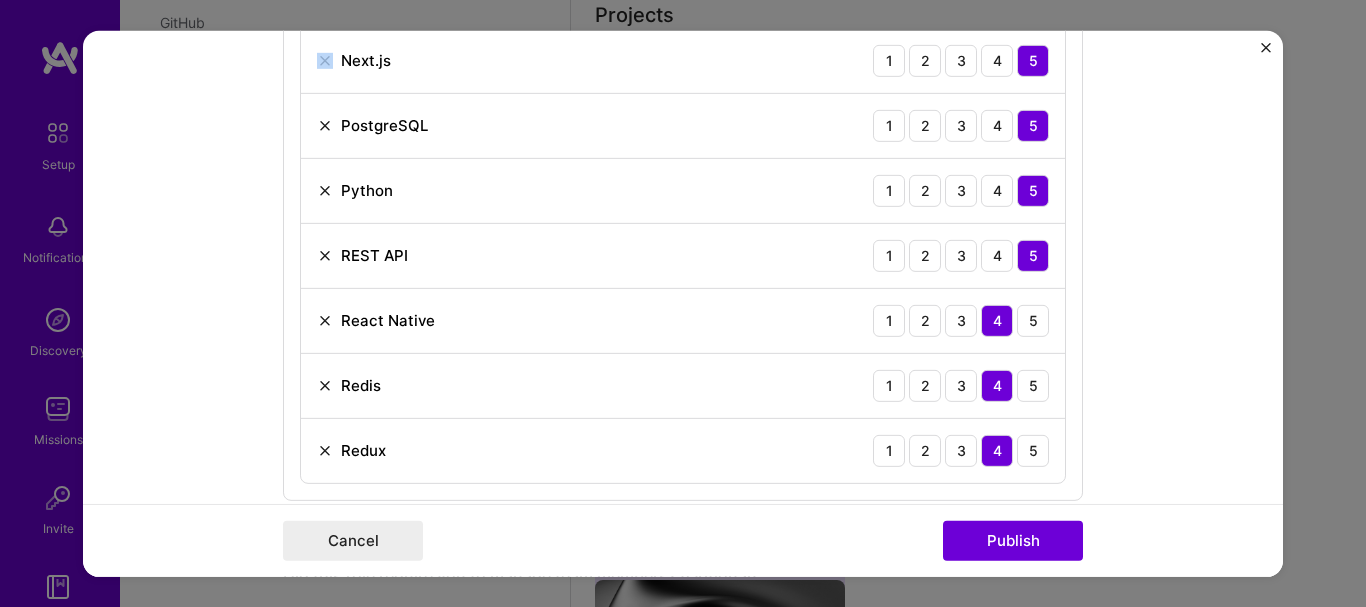scroll, scrollTop: 3727, scrollLeft: 0, axis: vertical 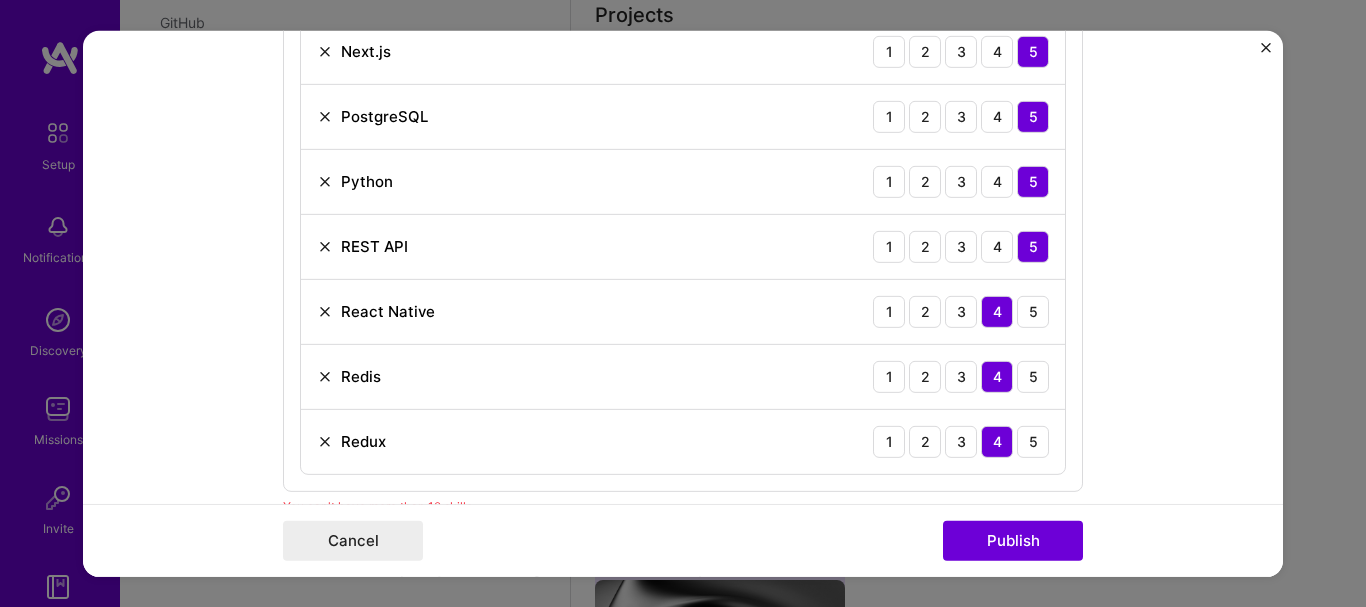 click on "React Native 1 2 3 4 5" at bounding box center [683, 311] 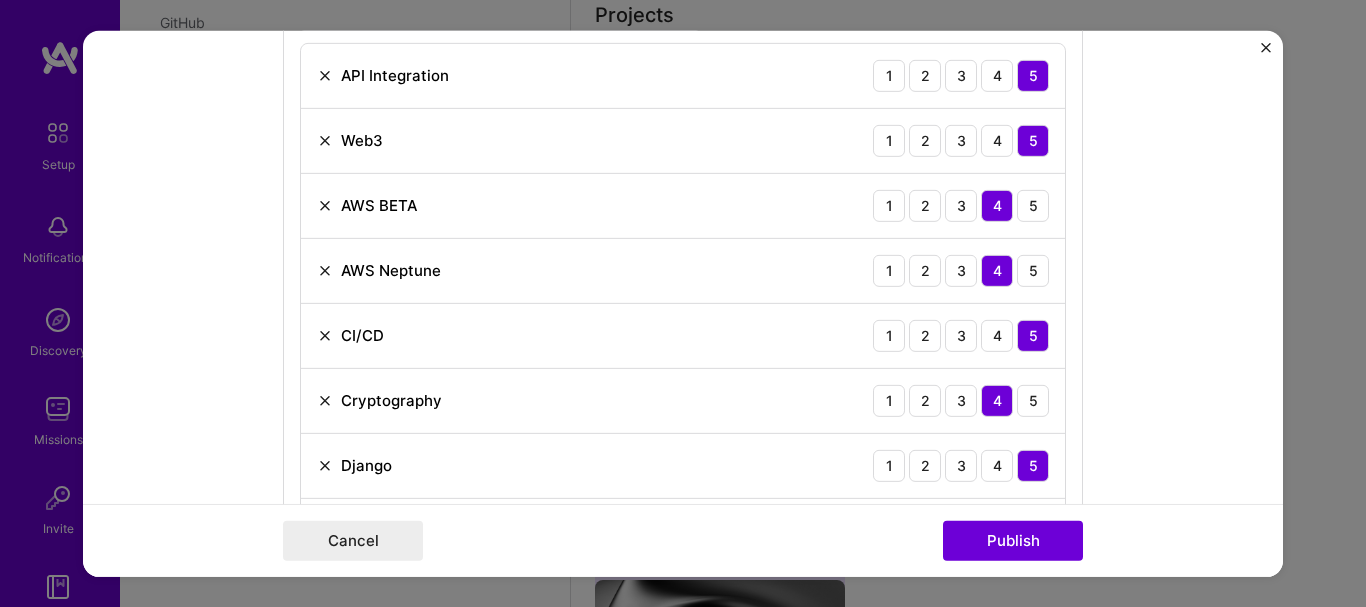 scroll, scrollTop: 1553, scrollLeft: 0, axis: vertical 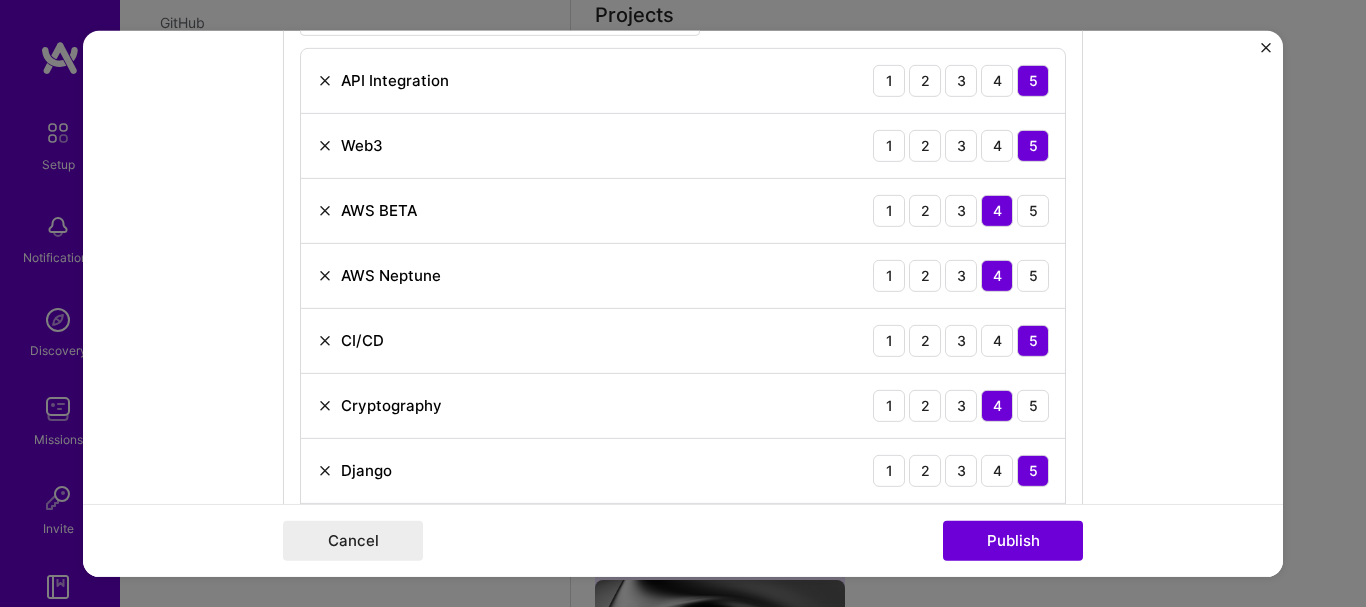 click at bounding box center [325, 275] 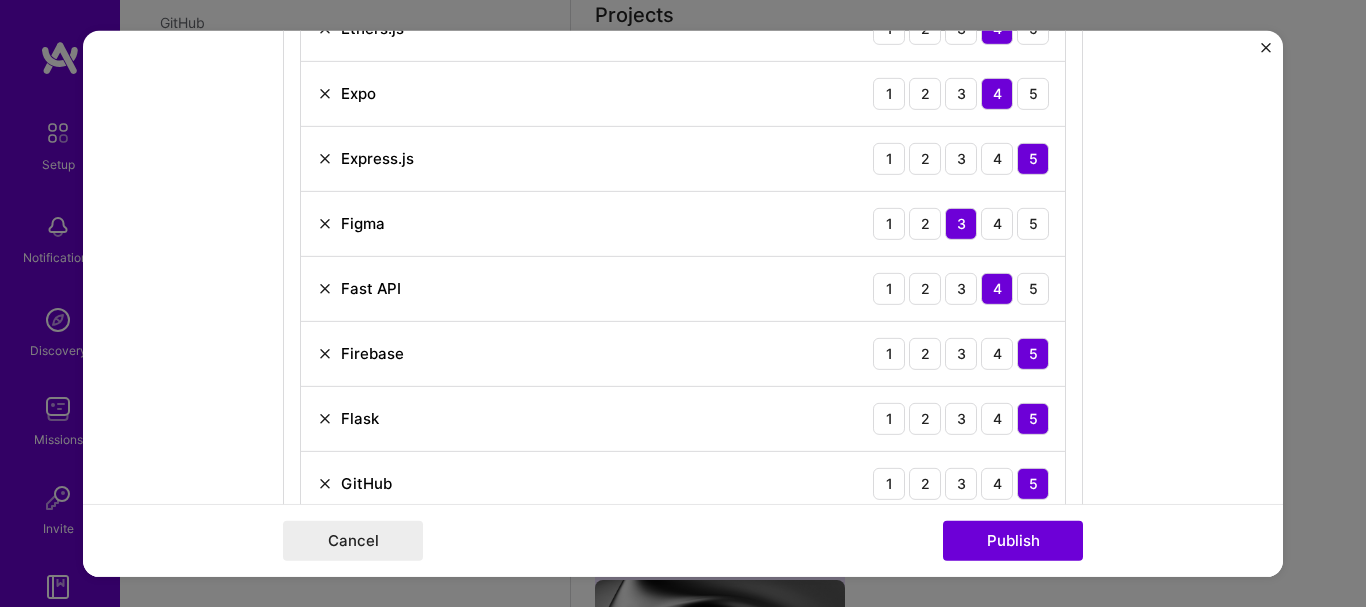 scroll, scrollTop: 2213, scrollLeft: 0, axis: vertical 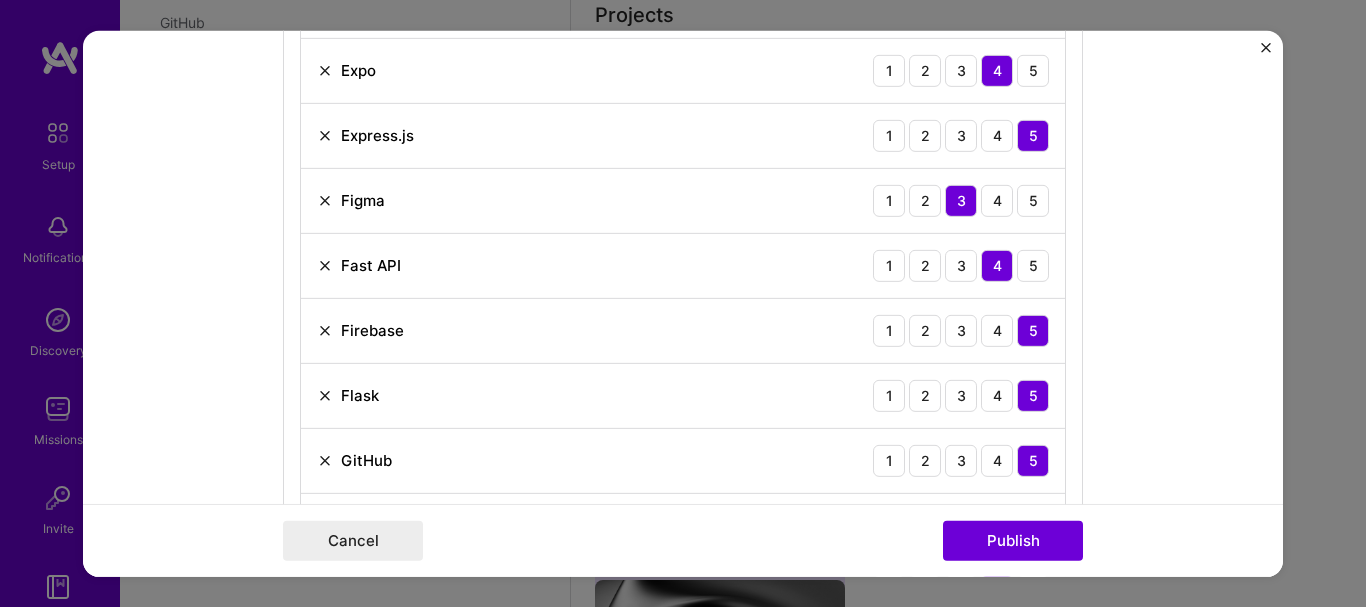click at bounding box center [325, 200] 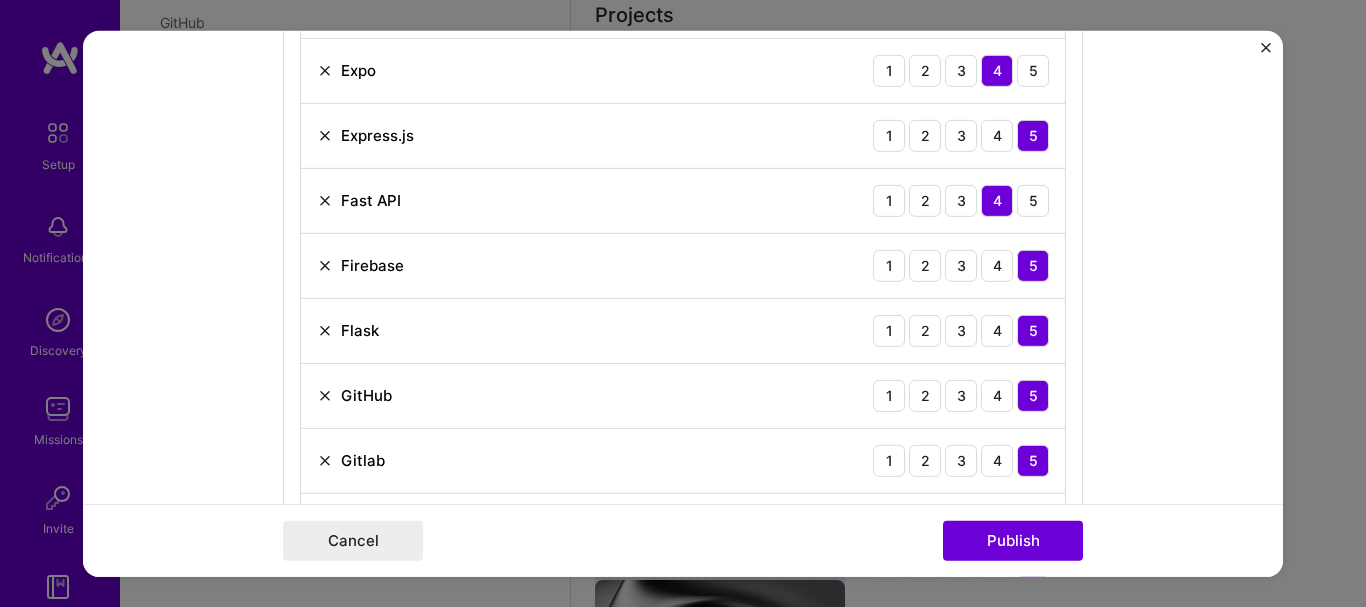 click at bounding box center [325, 265] 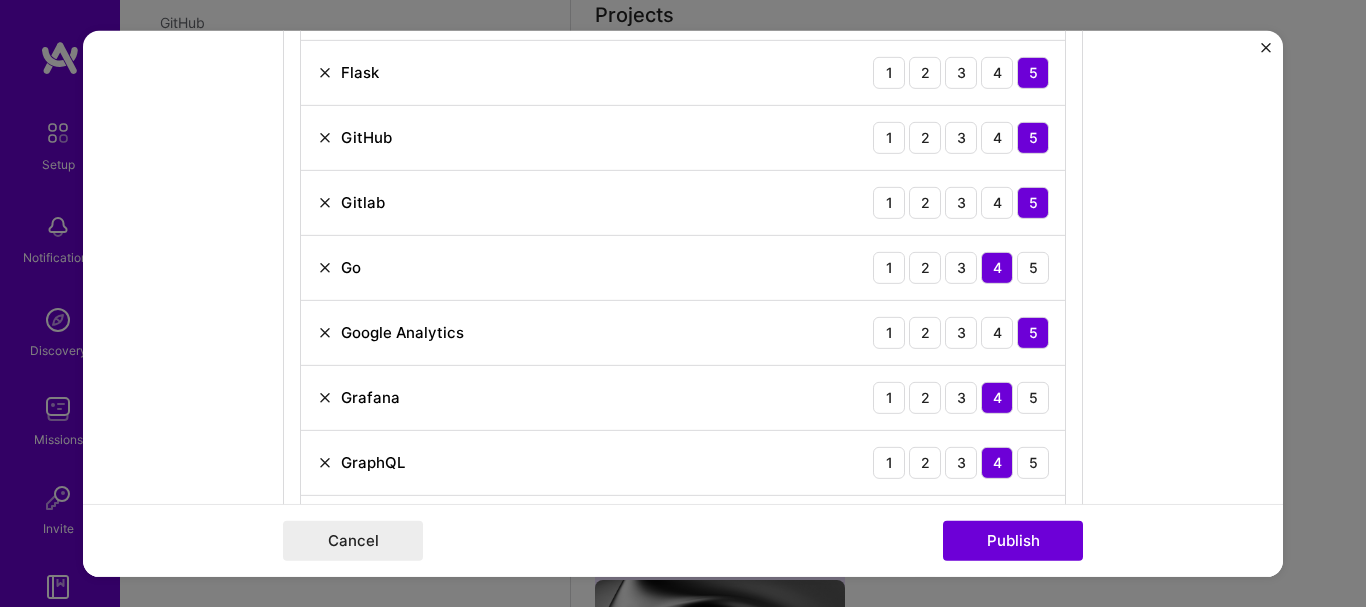 scroll, scrollTop: 2413, scrollLeft: 0, axis: vertical 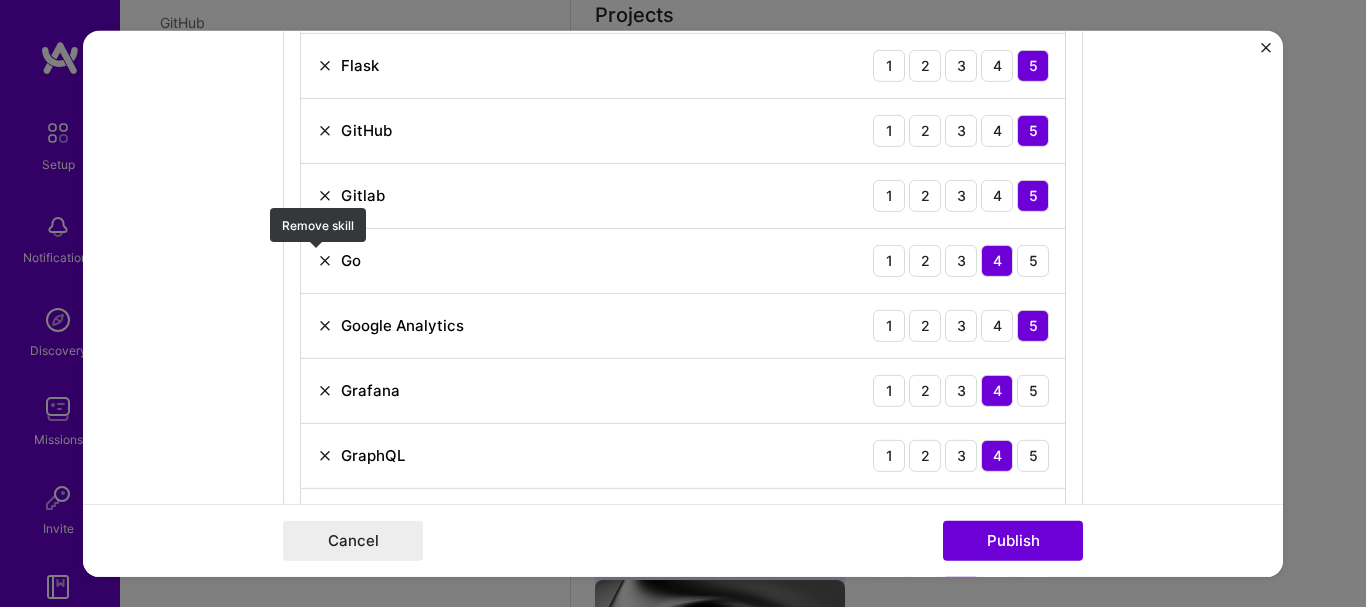 click at bounding box center [325, 260] 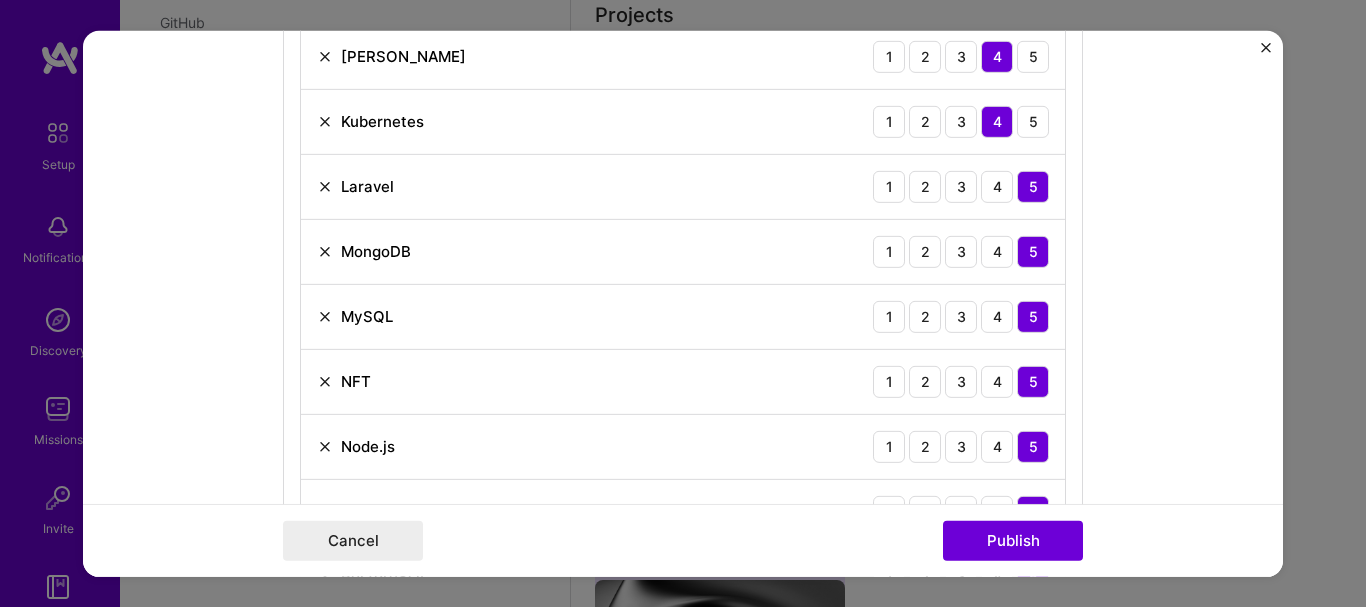 scroll, scrollTop: 3027, scrollLeft: 0, axis: vertical 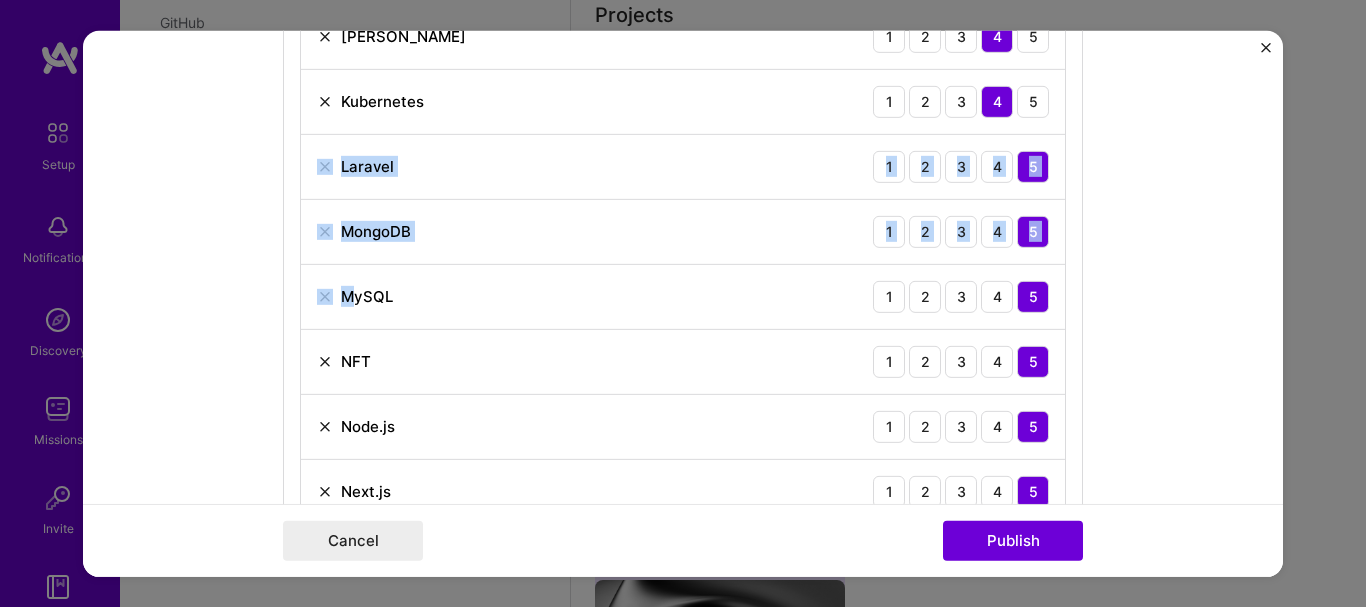 drag, startPoint x: 346, startPoint y: 286, endPoint x: 315, endPoint y: 168, distance: 122.0041 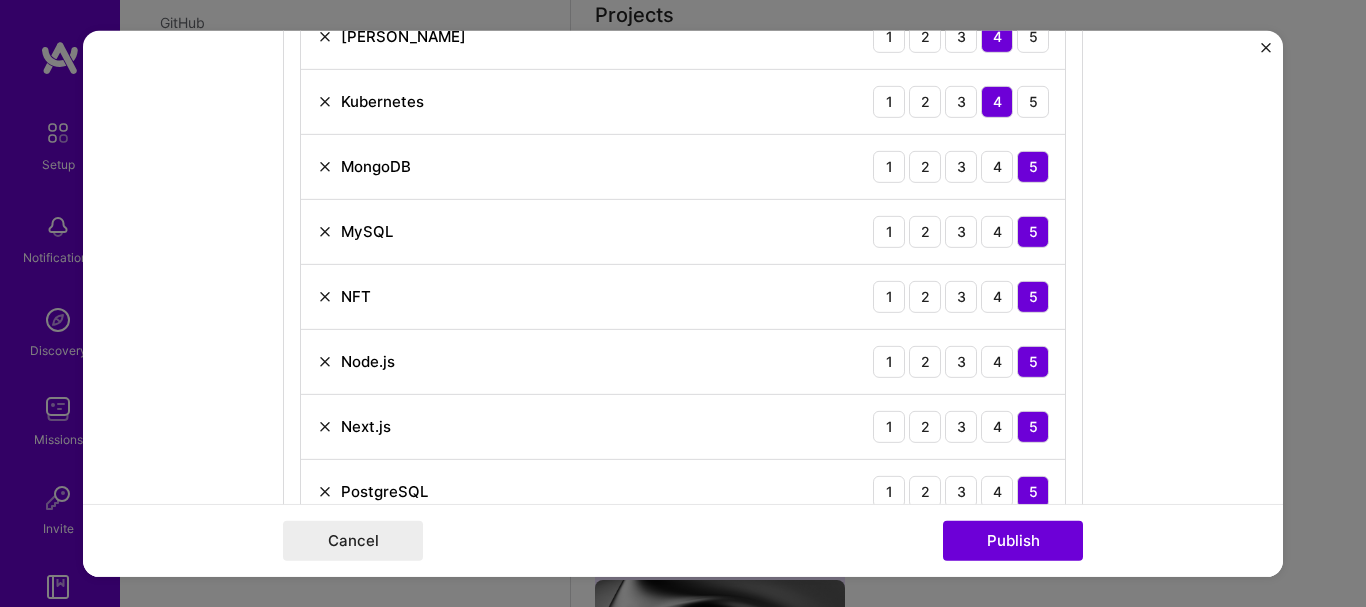 click on "Editing suggested project This project is suggested based on your LinkedIn, resume or [DOMAIN_NAME] activity. Project title AI-Driven Design Platform Development Company Elo
Project industry Industry 2 Project Link (Optional) [URL][DOMAIN_NAME]
Delete Done Complete image cropping Role Senior Software Engineer (Freelance) Blockchain Developer [DATE]
to
I’m still working on this project Skills used — Add up to 12 skills Any new skills will be added to your profile. Enter skills... 34 API Integration 1 2 3 4 5 Web3 1 2 3 4 5 AWS BETA 1 2 3 4 5 CI/CD 1 2 3 4 5 Cryptography 1 2 3 4 5 Django 1 2 3 4 5 Docker 1 2 3 4 5 ES6+ 1 2 3 4 5 Elastic Search 1 2 3 4 5 Ethers.js 1 2 3 4 5 Expo 1 2 3 4 5 Express.js 1 2 3 4 5 Fast API 1 2 3 4 5 Flask 1 2 3 4 5 GitHub 1 2 3 4 5 Gitlab 1 2 3 4 5 Google Analytics 1 2 3 4 5 Grafana 1 2 3 4 5 GraphQL 1 2 3 4 5 HTML 1 2 3 4 5 [PERSON_NAME] 1 2 3 4 5 Jira 1 2 3 4 5 [PERSON_NAME] 1 2 3 4 5 Kubernetes 1 2 3 4 5 1 2" at bounding box center [683, 303] 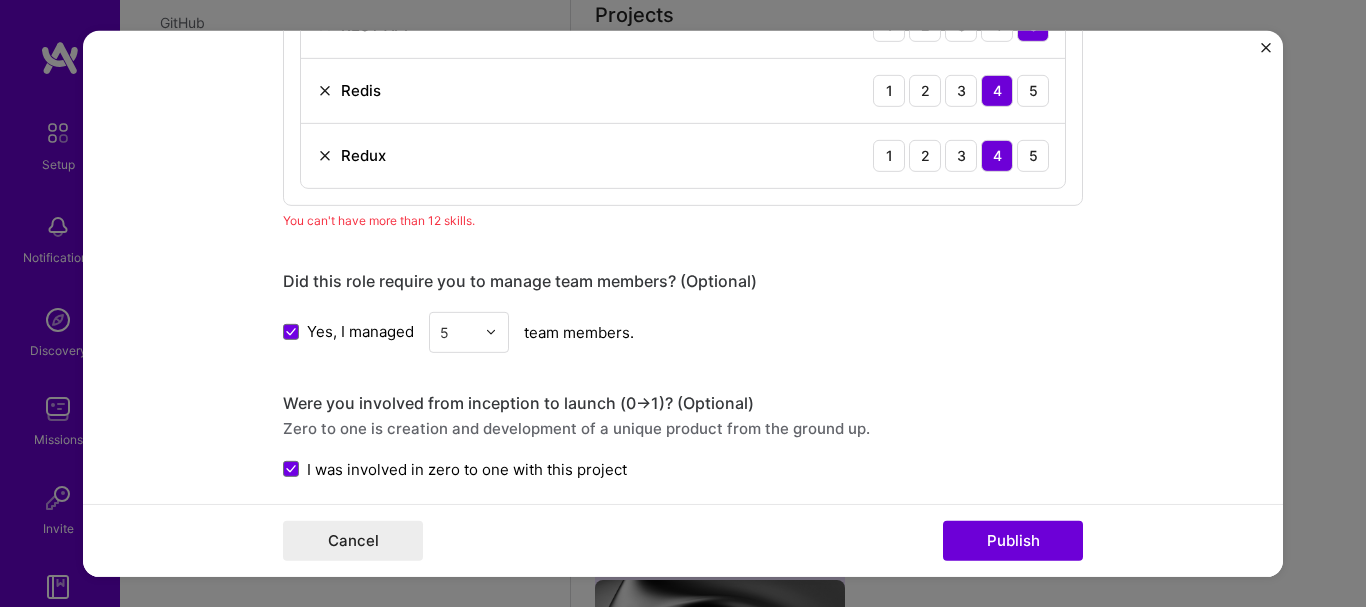 scroll, scrollTop: 3560, scrollLeft: 0, axis: vertical 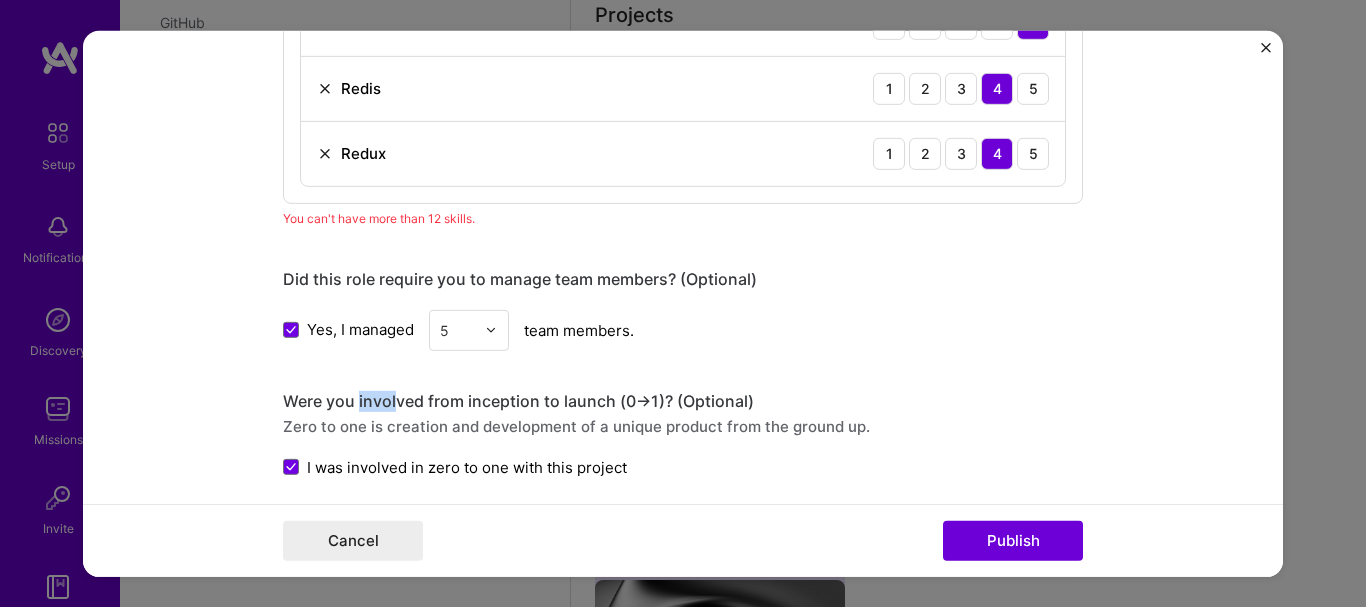 drag, startPoint x: 351, startPoint y: 390, endPoint x: 393, endPoint y: 360, distance: 51.613953 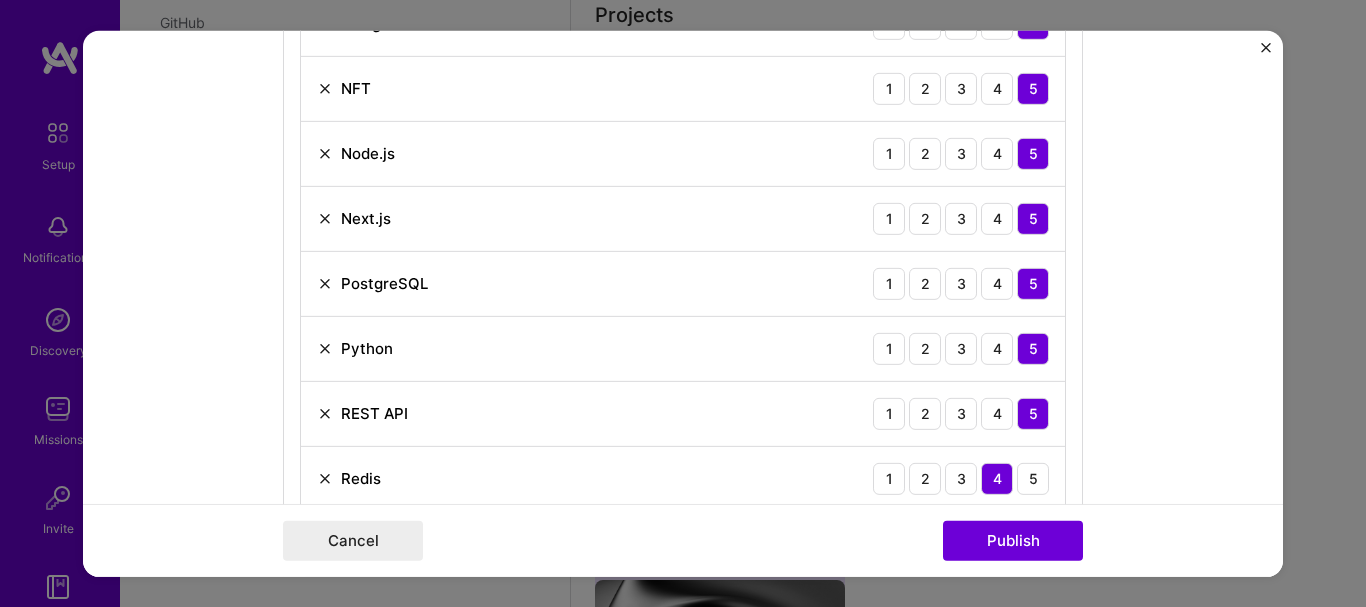 scroll, scrollTop: 3167, scrollLeft: 0, axis: vertical 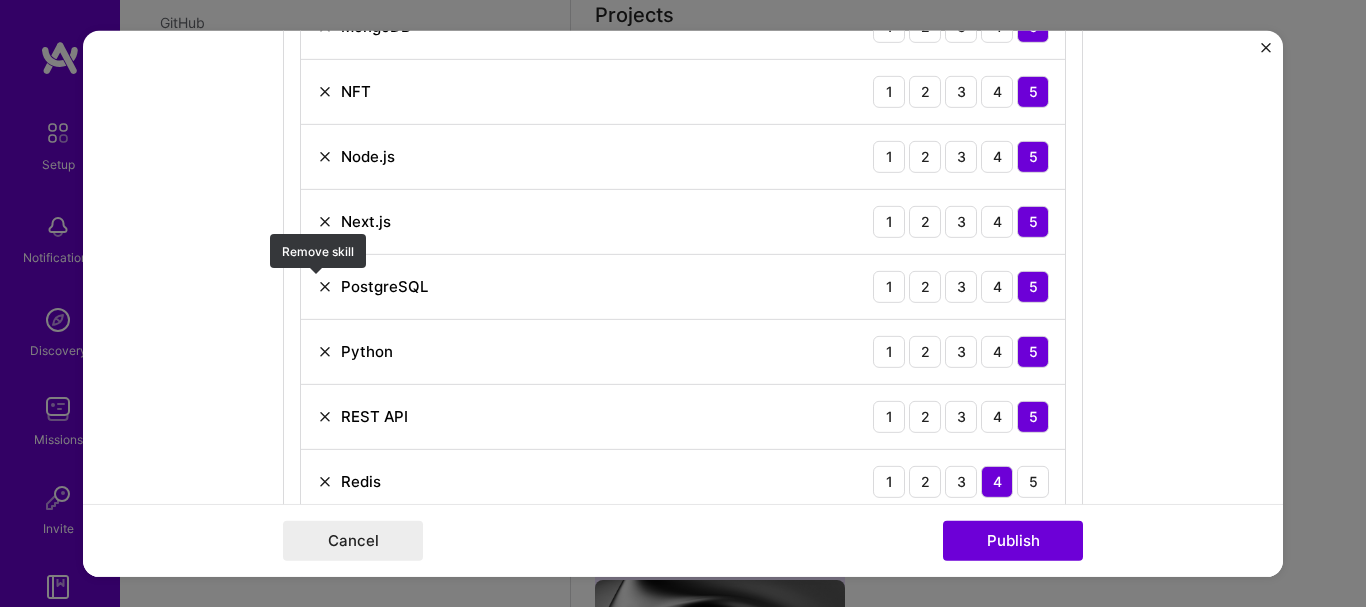 click at bounding box center (325, 286) 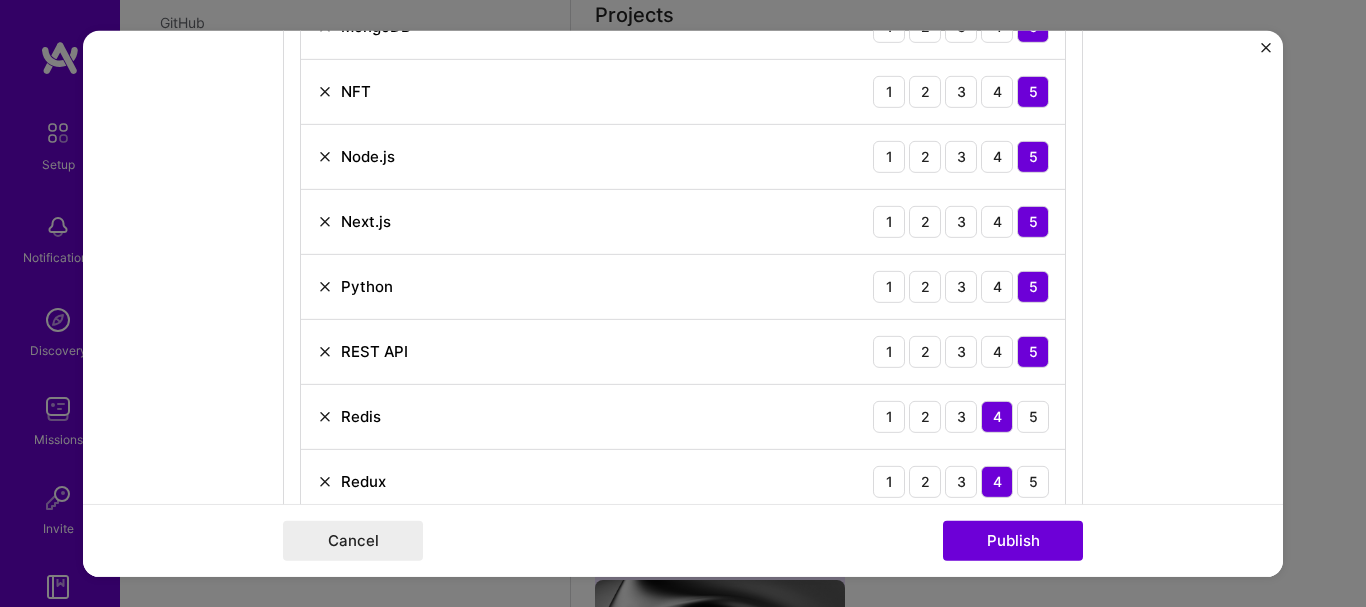 click at bounding box center [325, 221] 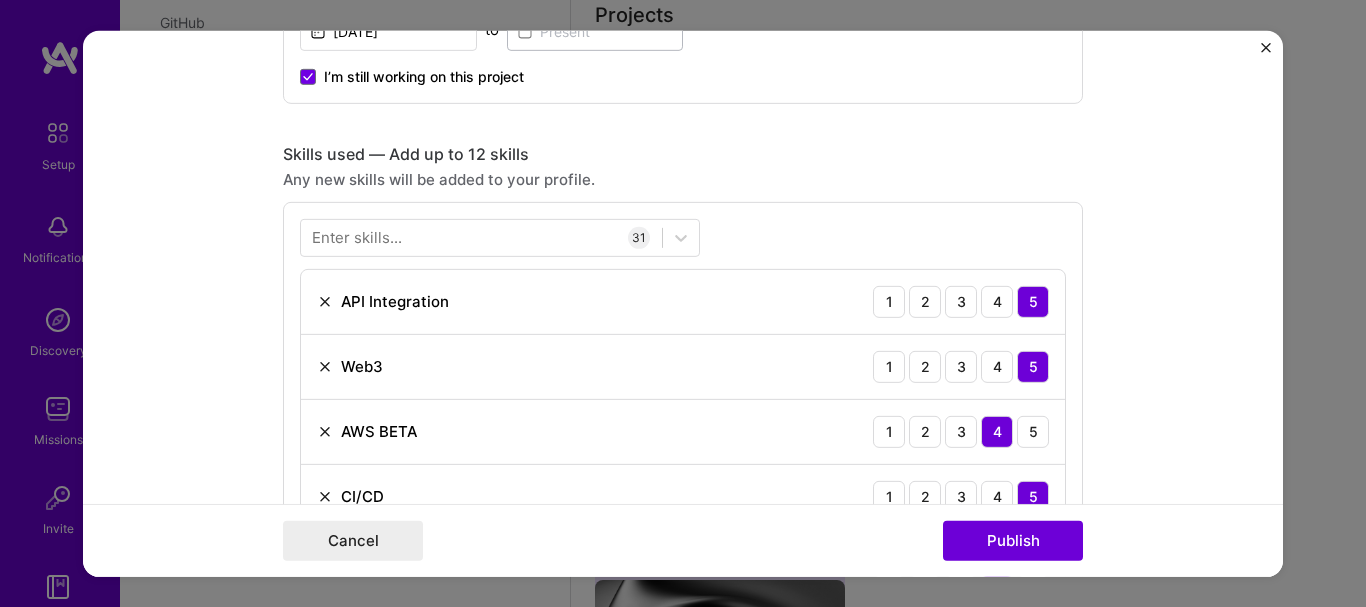 scroll, scrollTop: 1313, scrollLeft: 0, axis: vertical 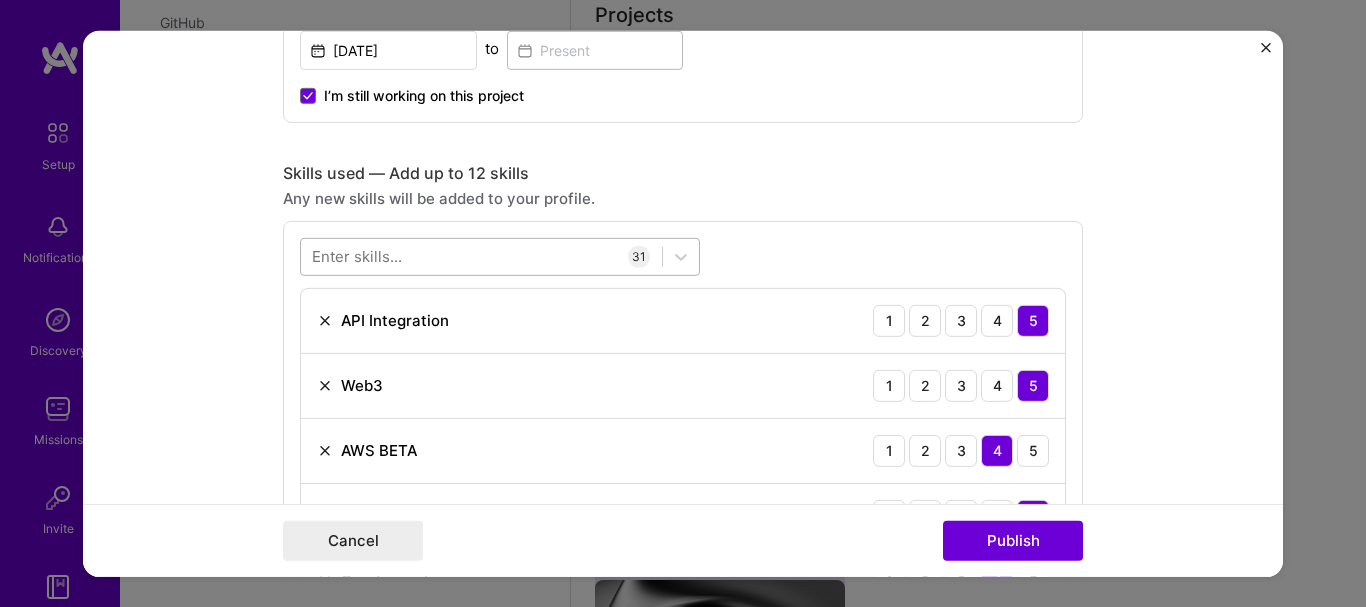 click at bounding box center [481, 256] 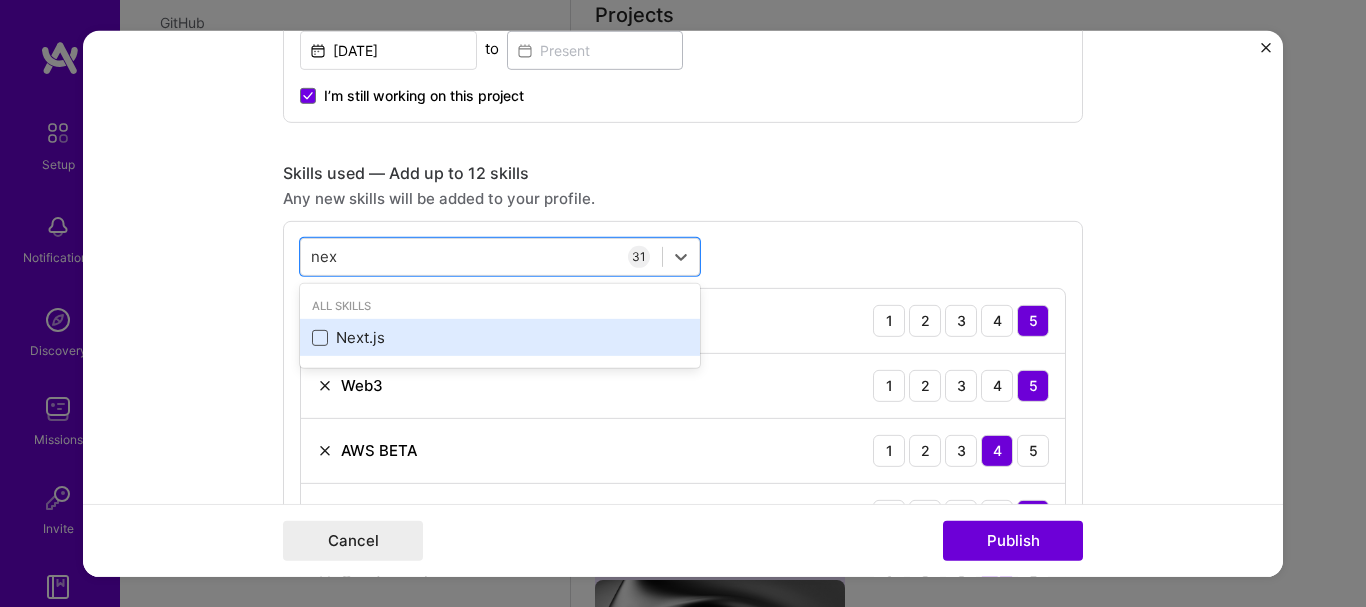 click at bounding box center [320, 338] 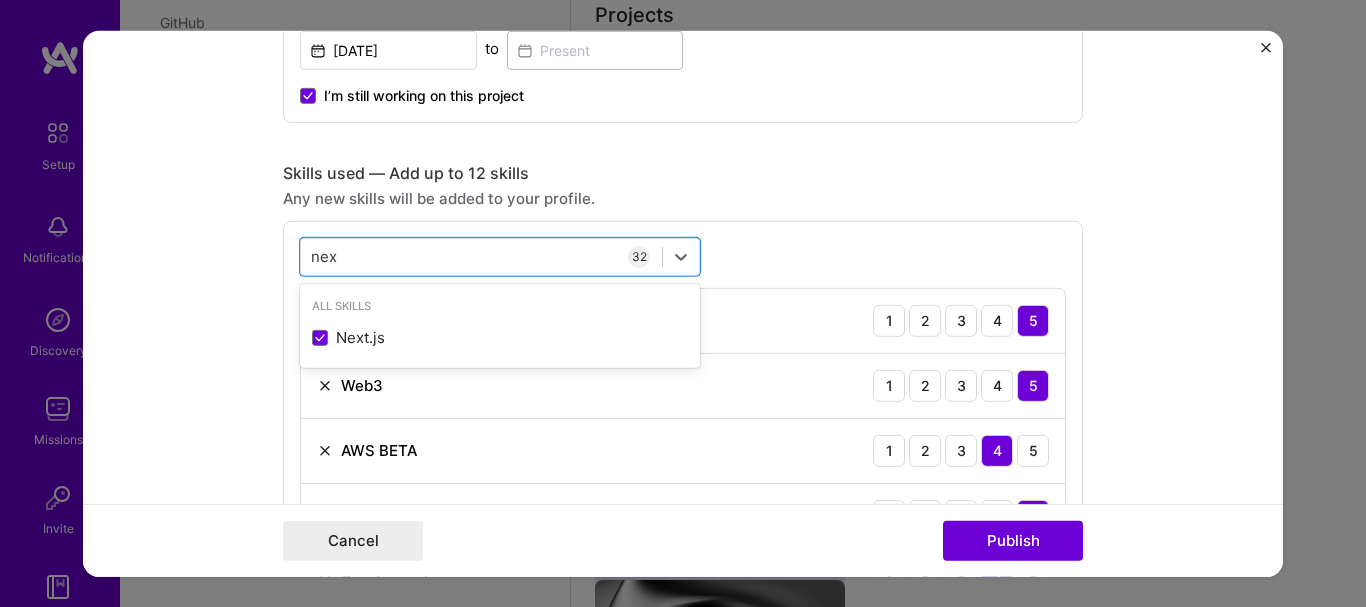 type on "nex" 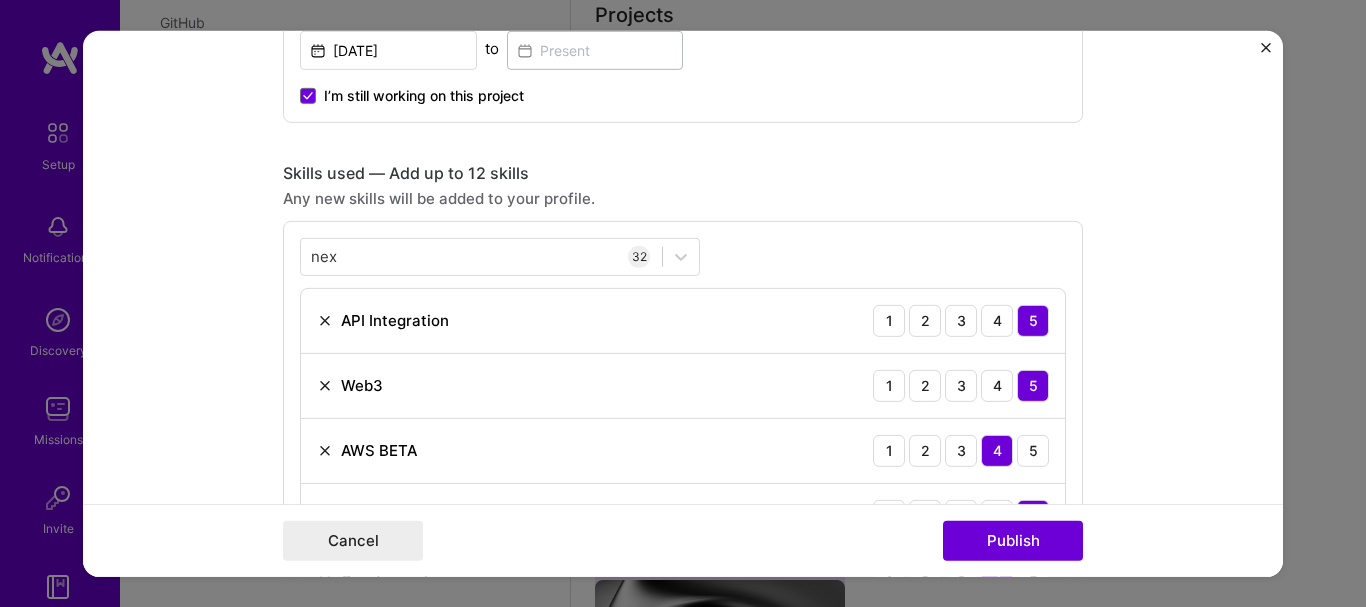 drag, startPoint x: 262, startPoint y: 374, endPoint x: 237, endPoint y: 385, distance: 27.313 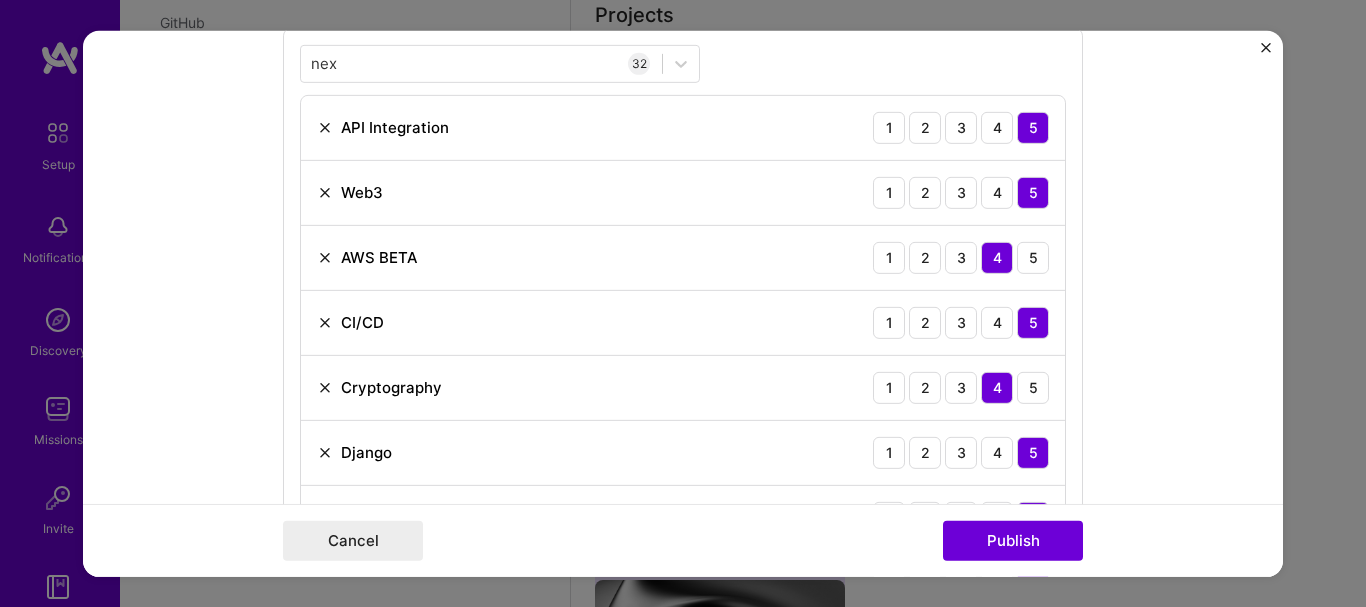scroll, scrollTop: 1507, scrollLeft: 0, axis: vertical 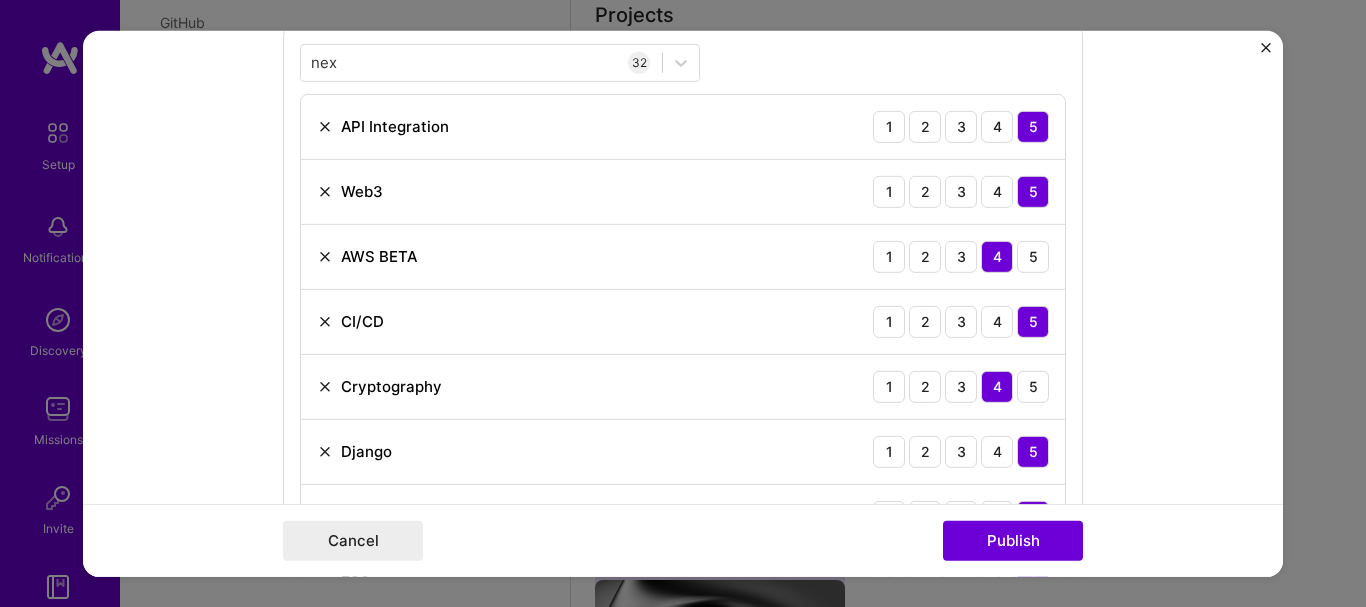 click at bounding box center [325, 256] 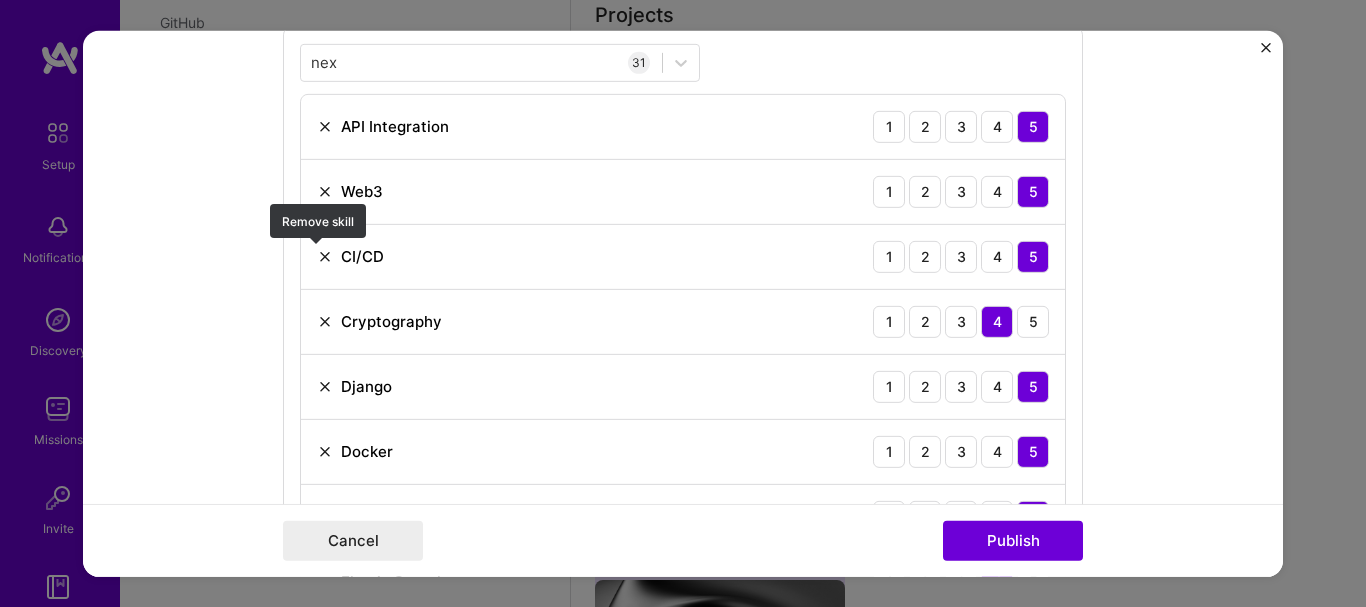 click at bounding box center [325, 256] 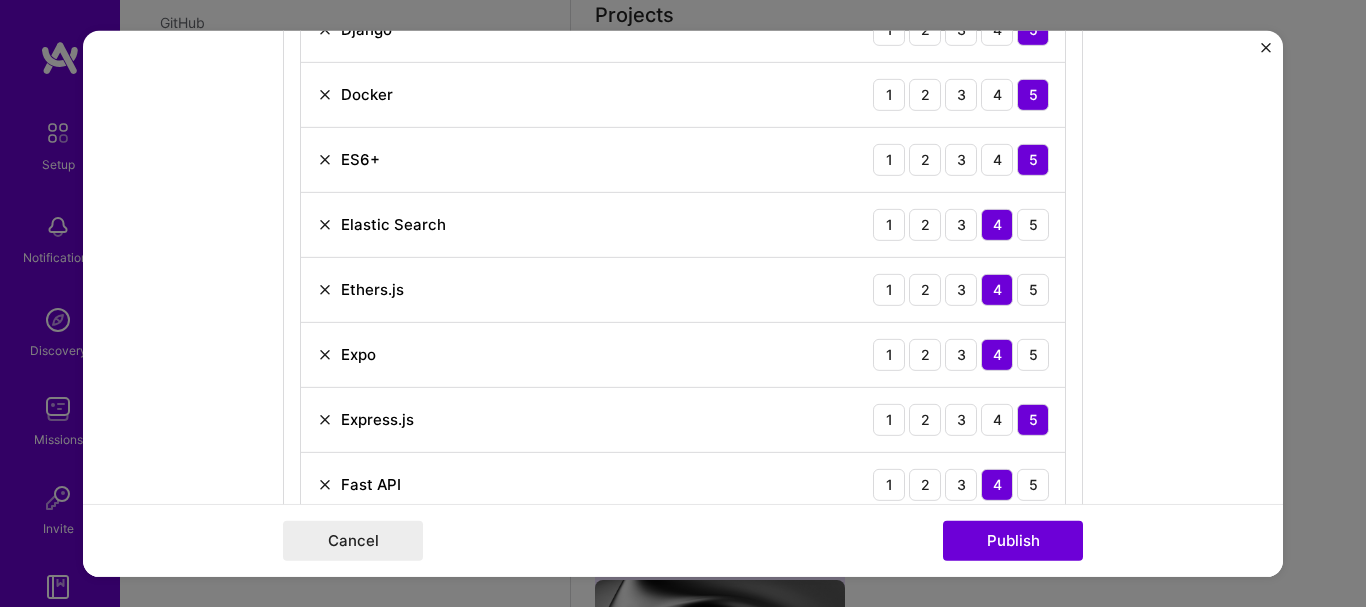 scroll, scrollTop: 1800, scrollLeft: 0, axis: vertical 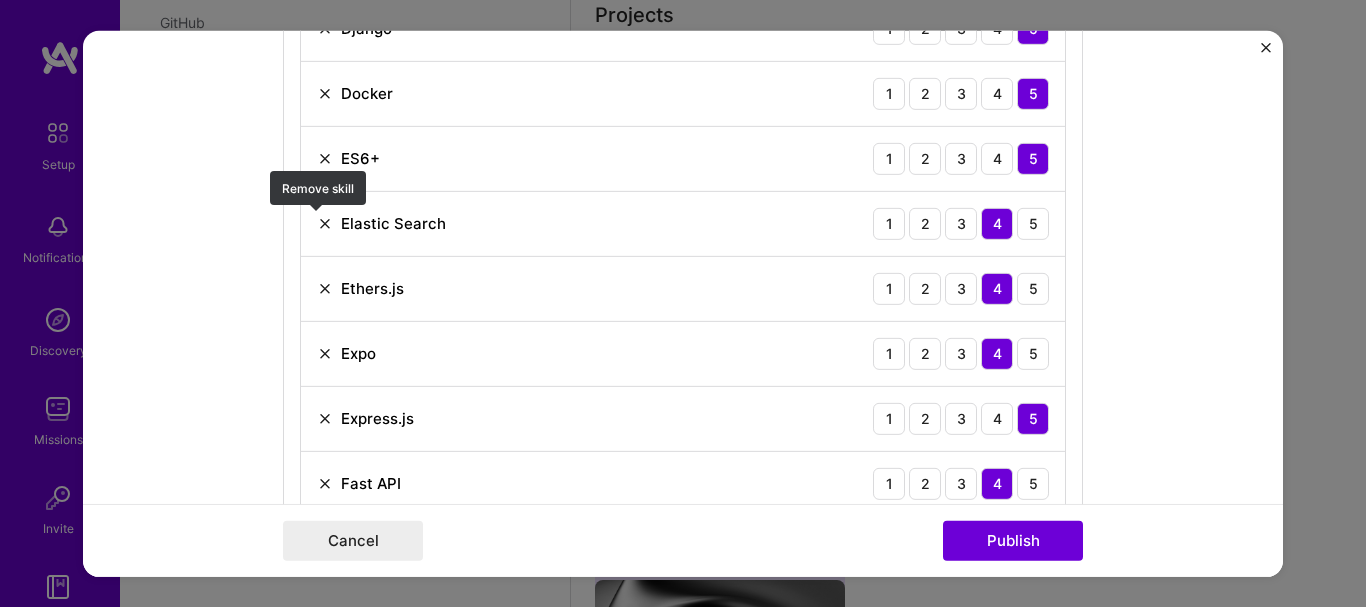 click at bounding box center (325, 223) 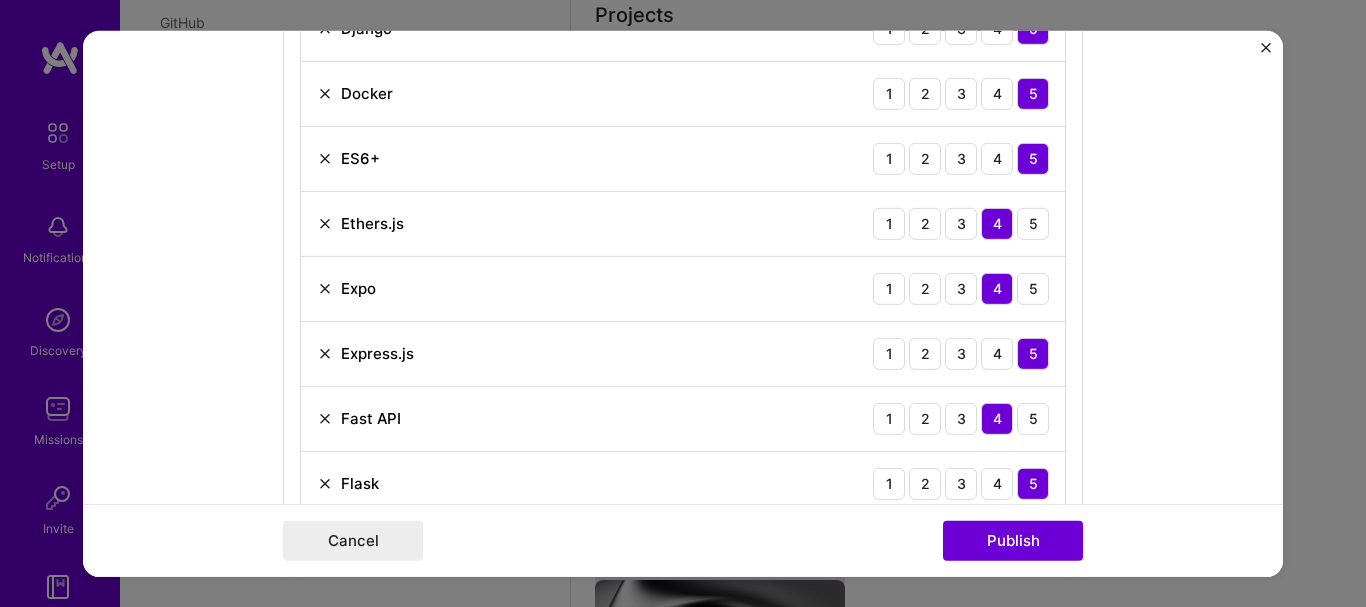 click at bounding box center [325, 288] 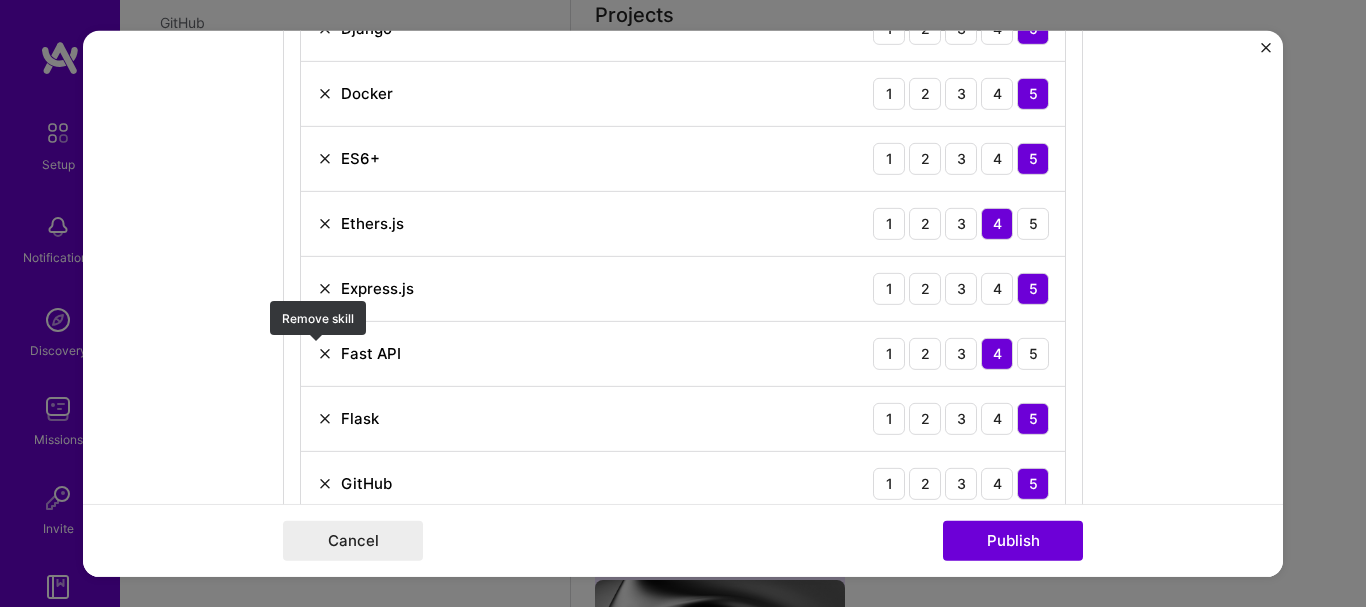 click at bounding box center (325, 353) 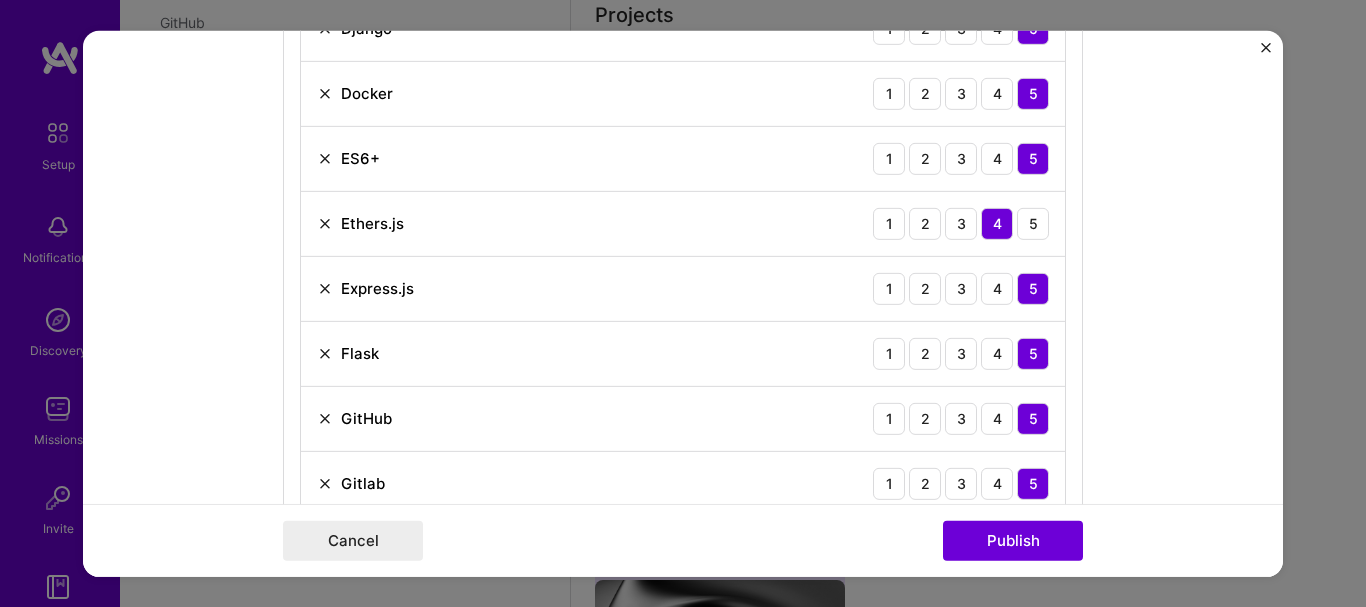 click at bounding box center [325, 353] 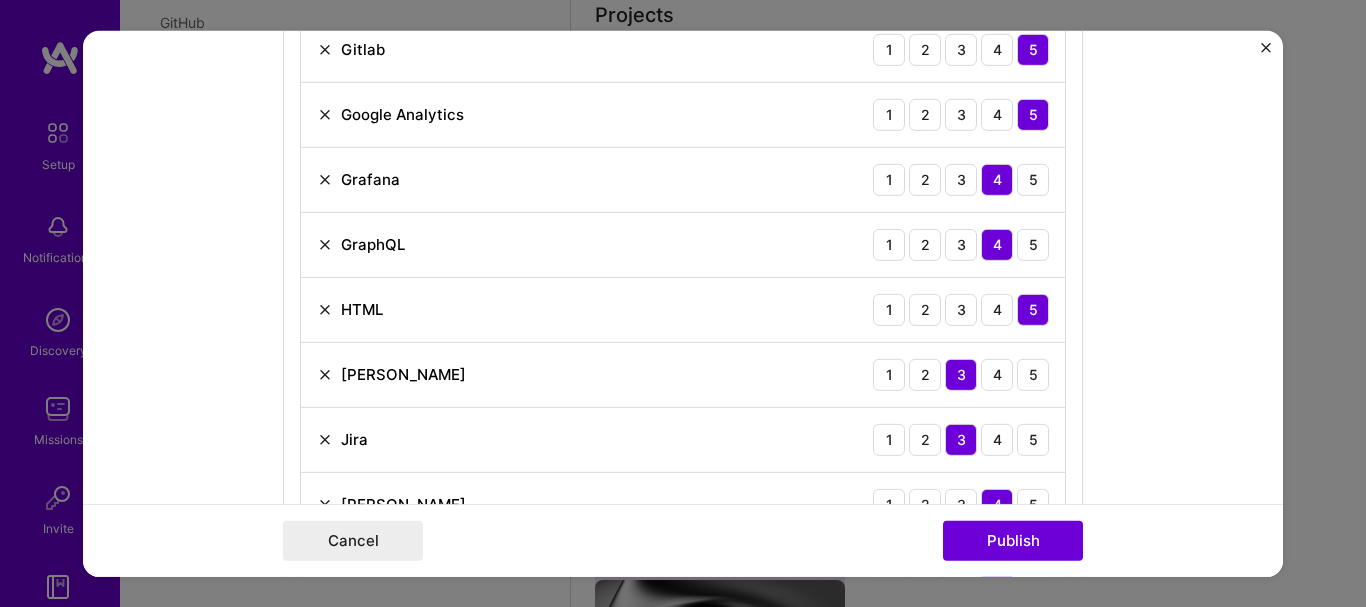 scroll, scrollTop: 2173, scrollLeft: 0, axis: vertical 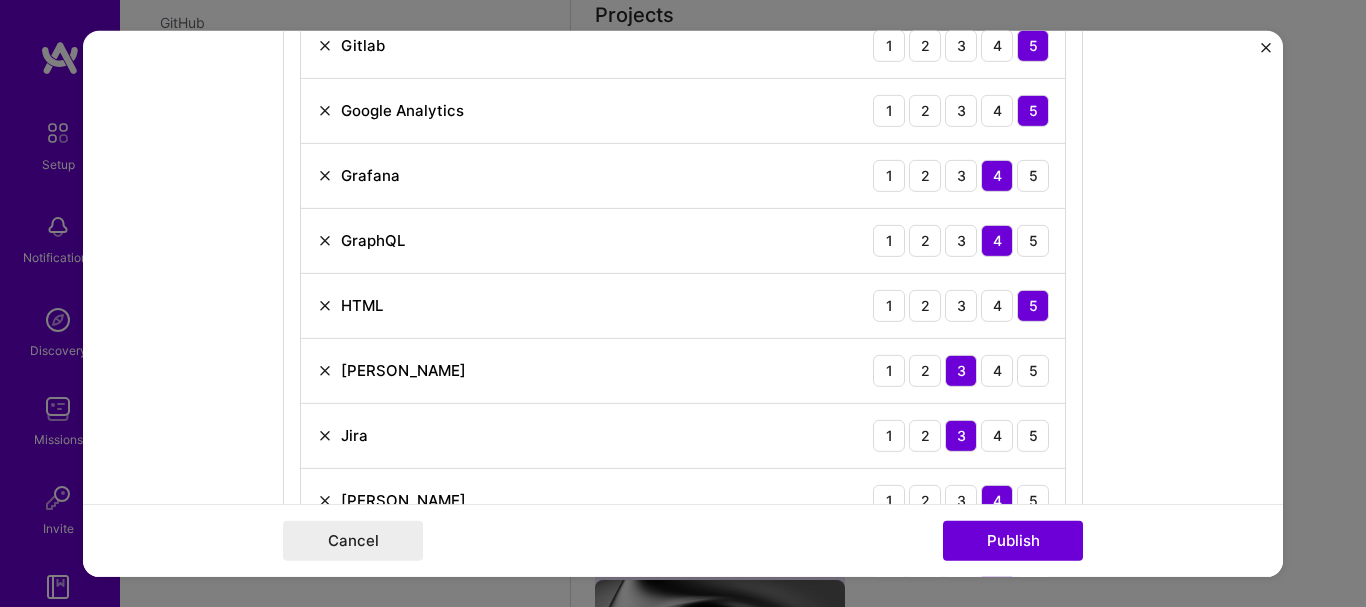 click at bounding box center [325, 175] 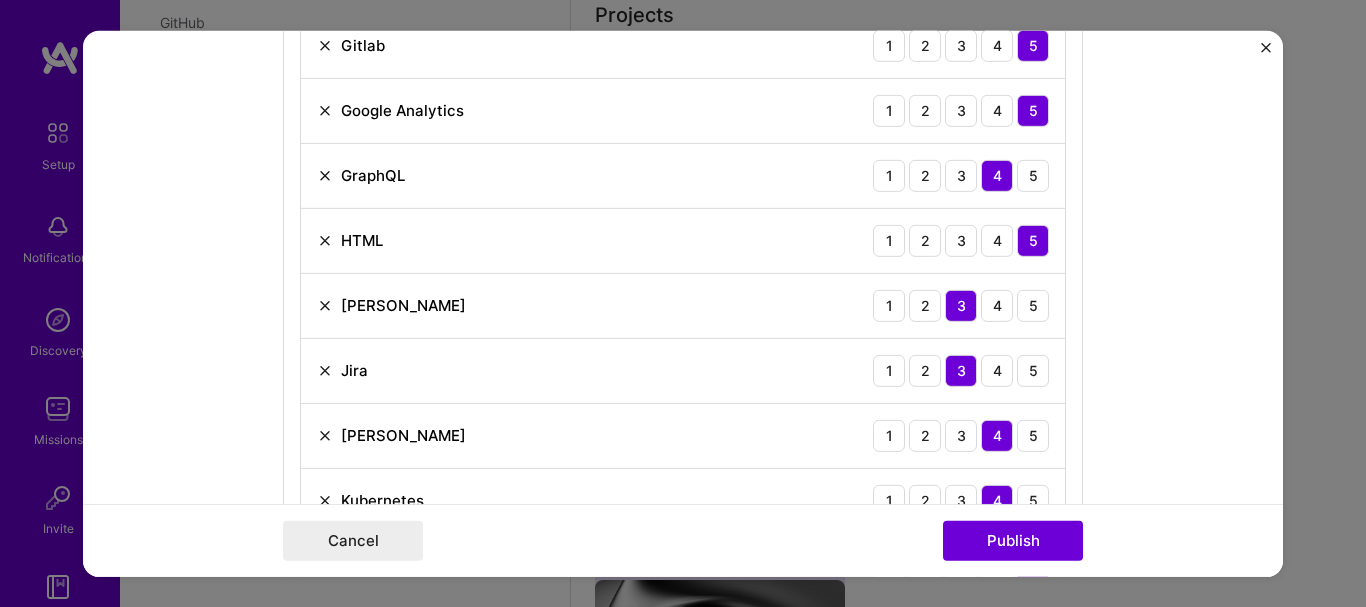 click at bounding box center (325, 175) 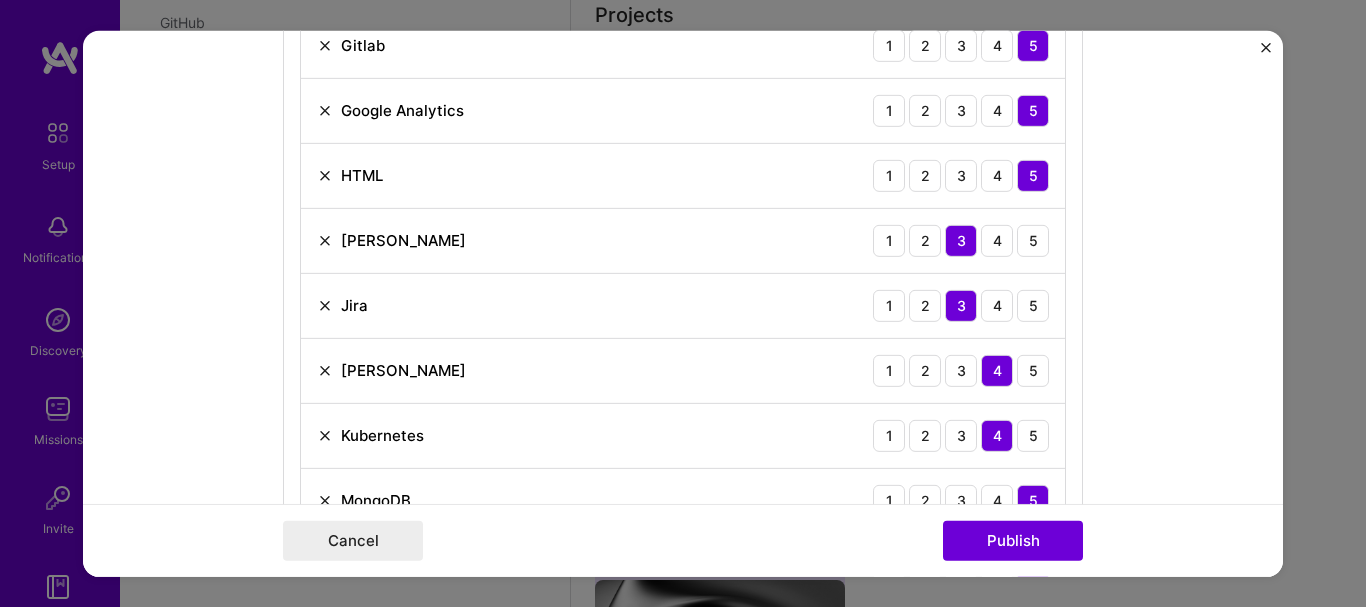 click on "[PERSON_NAME]" at bounding box center [391, 240] 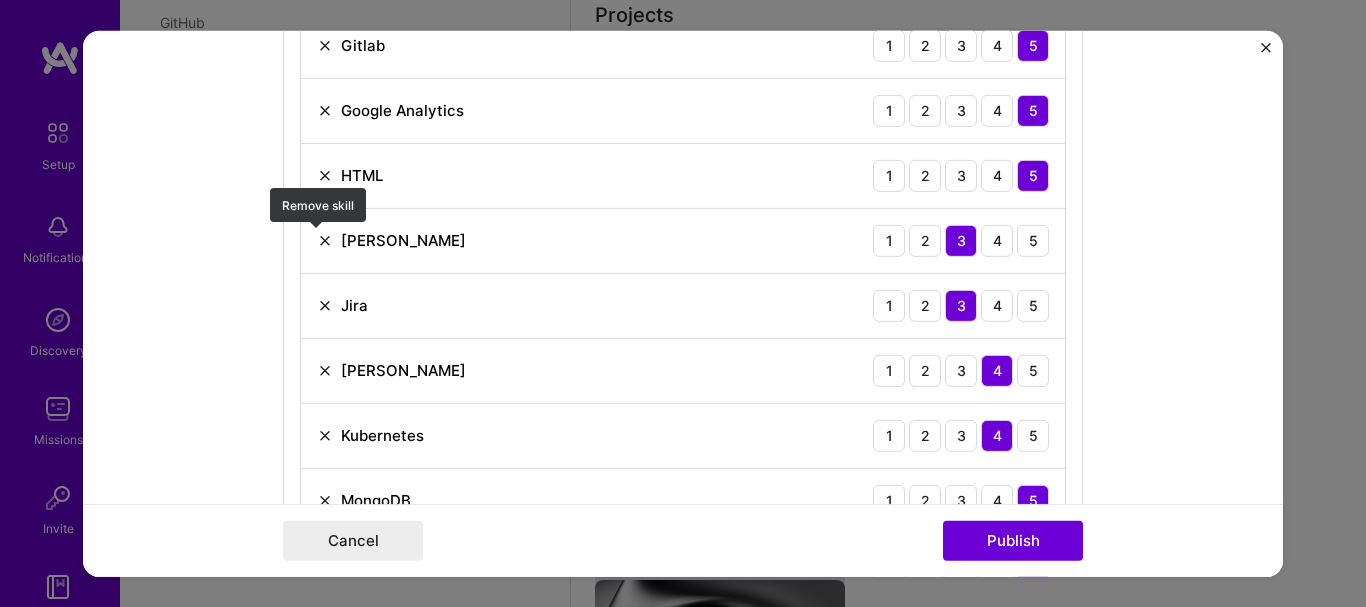 click at bounding box center [325, 240] 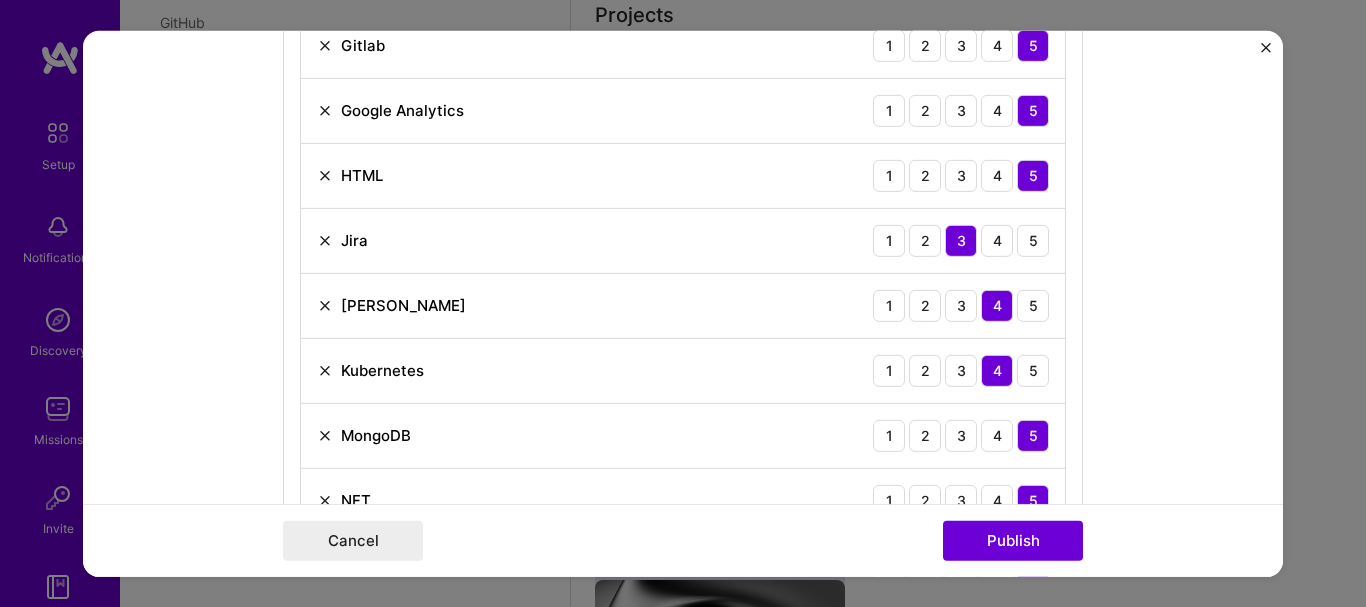 click at bounding box center [325, 240] 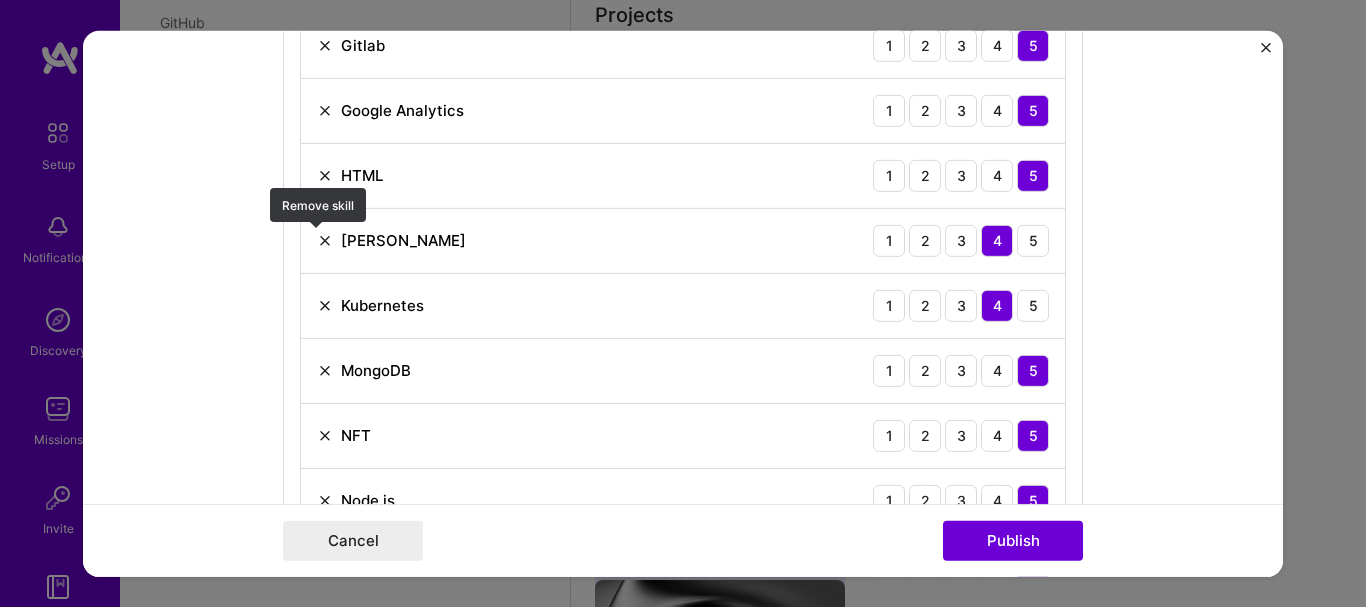 click at bounding box center [325, 240] 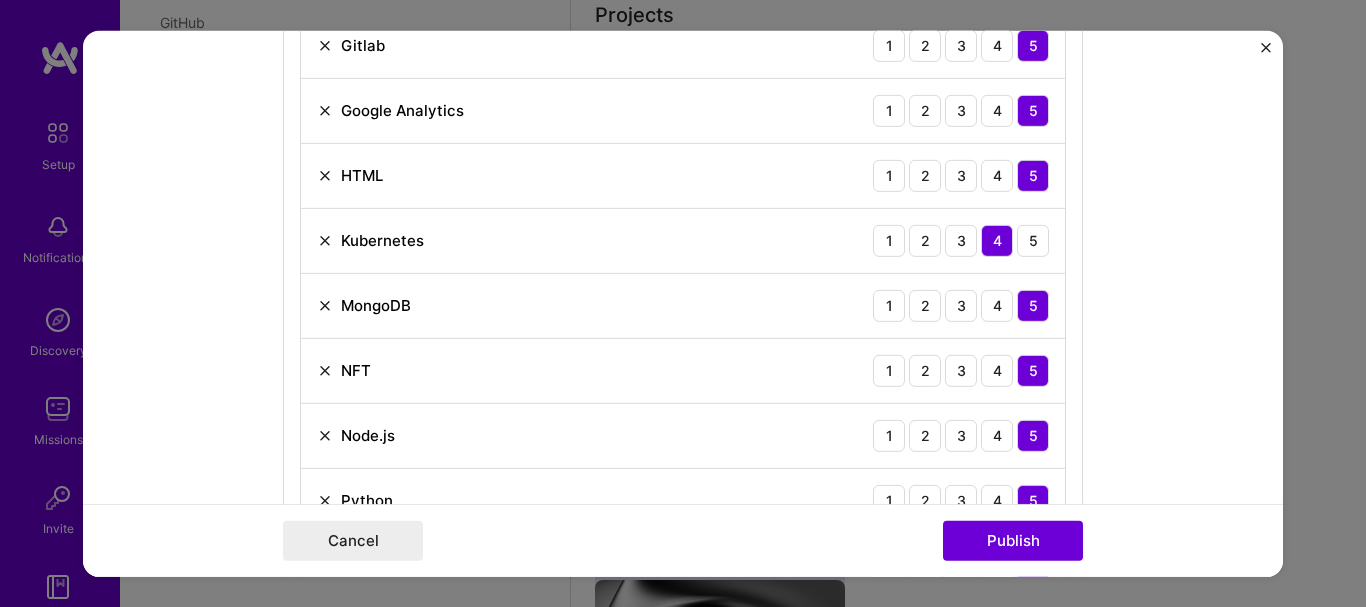 click at bounding box center (325, 240) 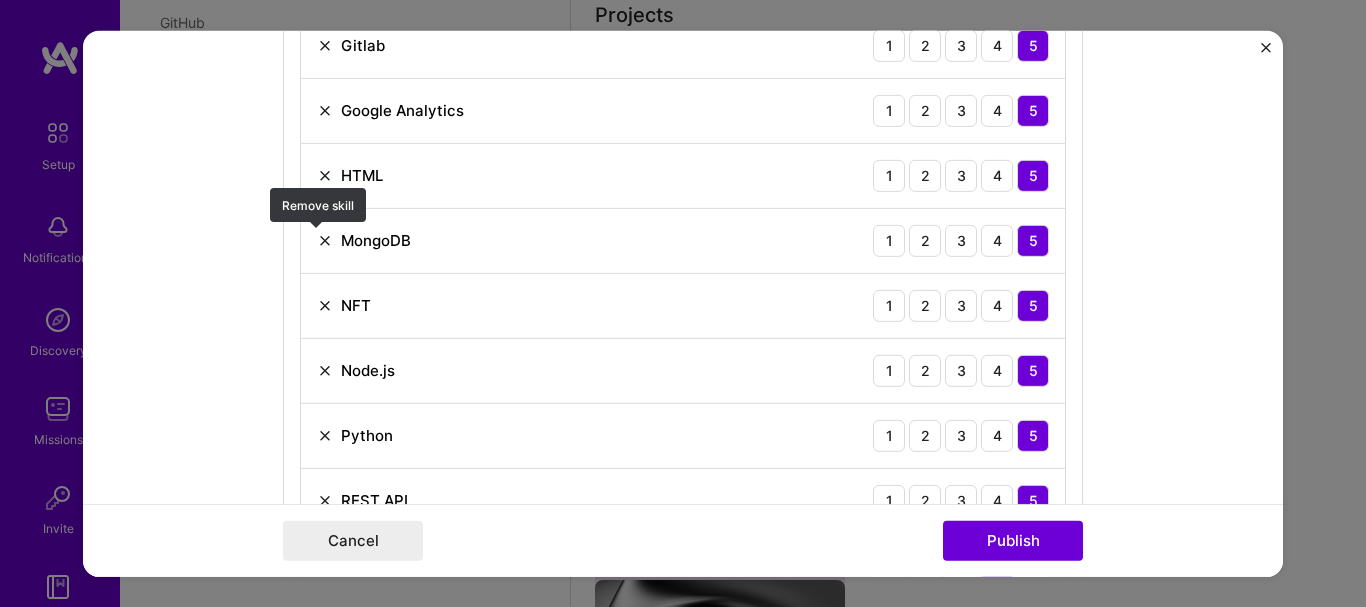 click at bounding box center [325, 240] 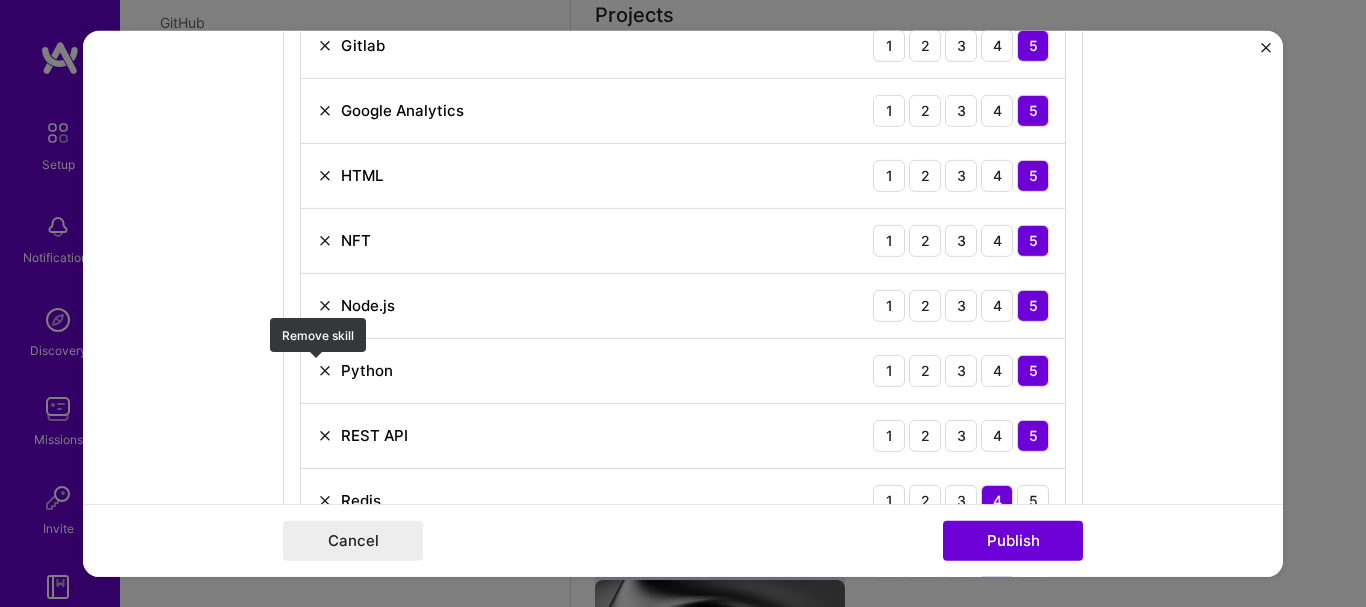 click at bounding box center [325, 370] 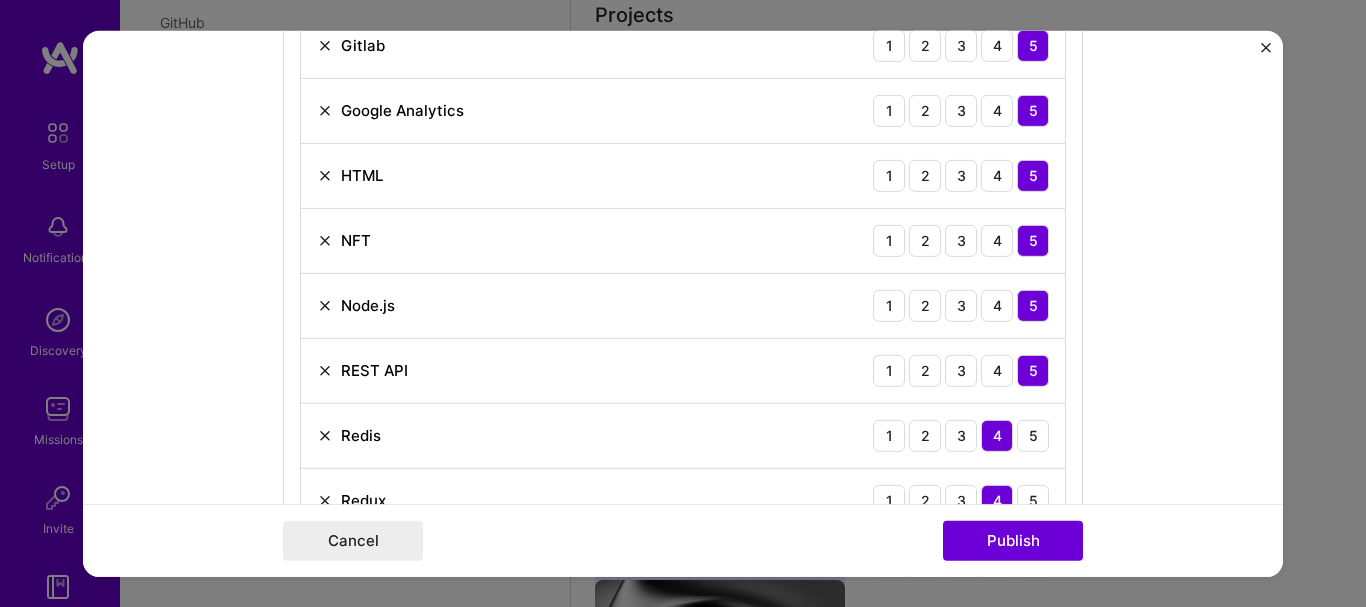 click at bounding box center (325, 370) 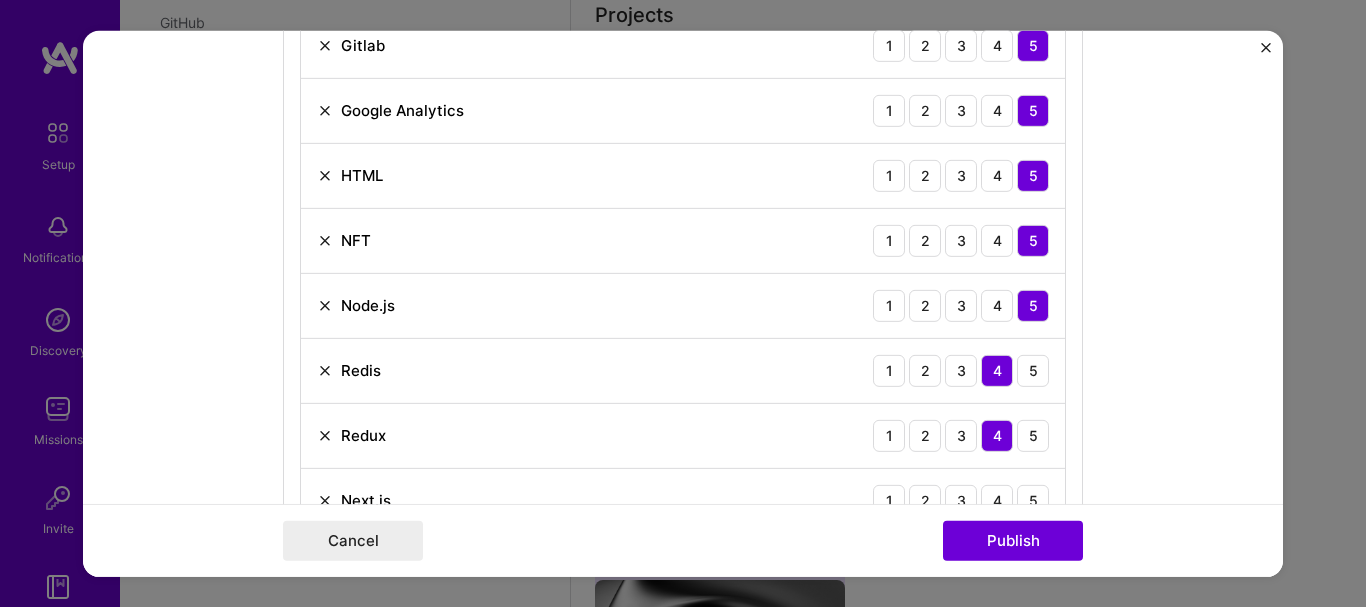 click at bounding box center (325, 370) 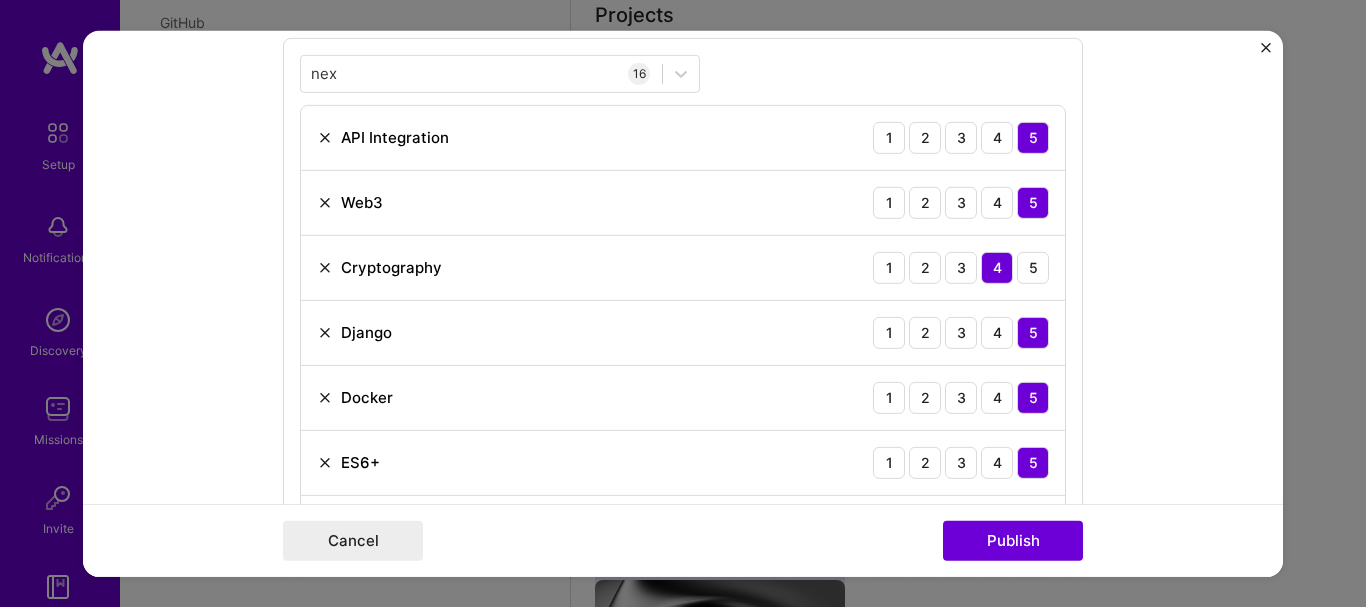 scroll, scrollTop: 1507, scrollLeft: 0, axis: vertical 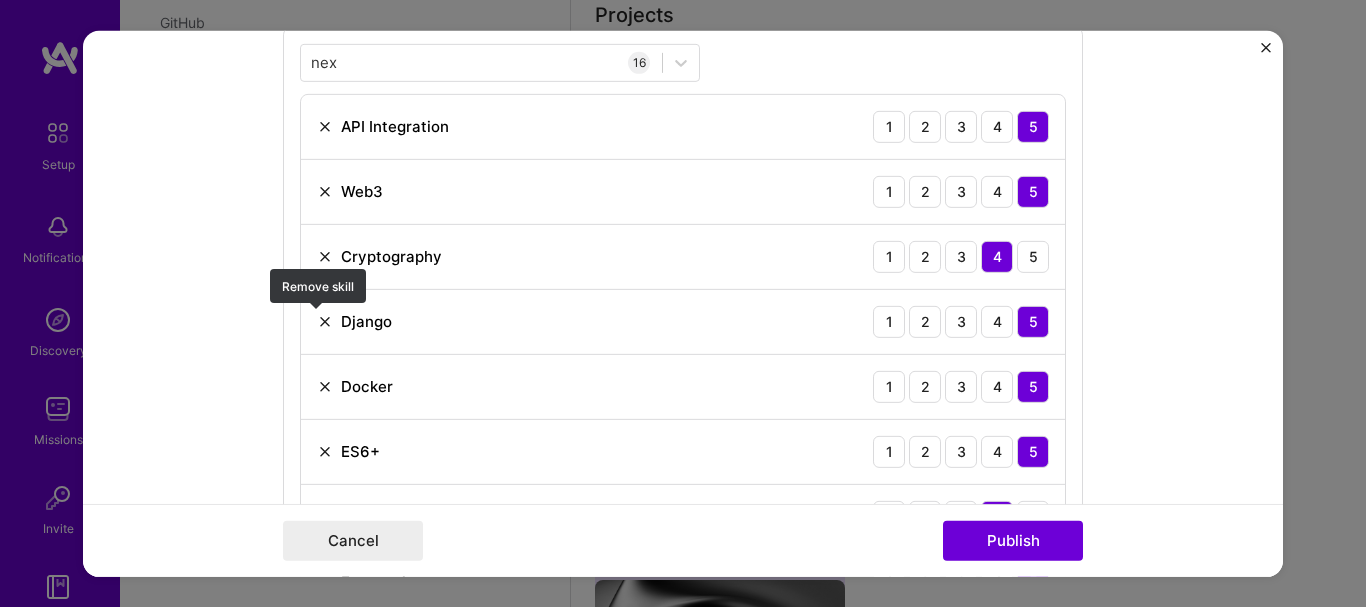 click at bounding box center (325, 321) 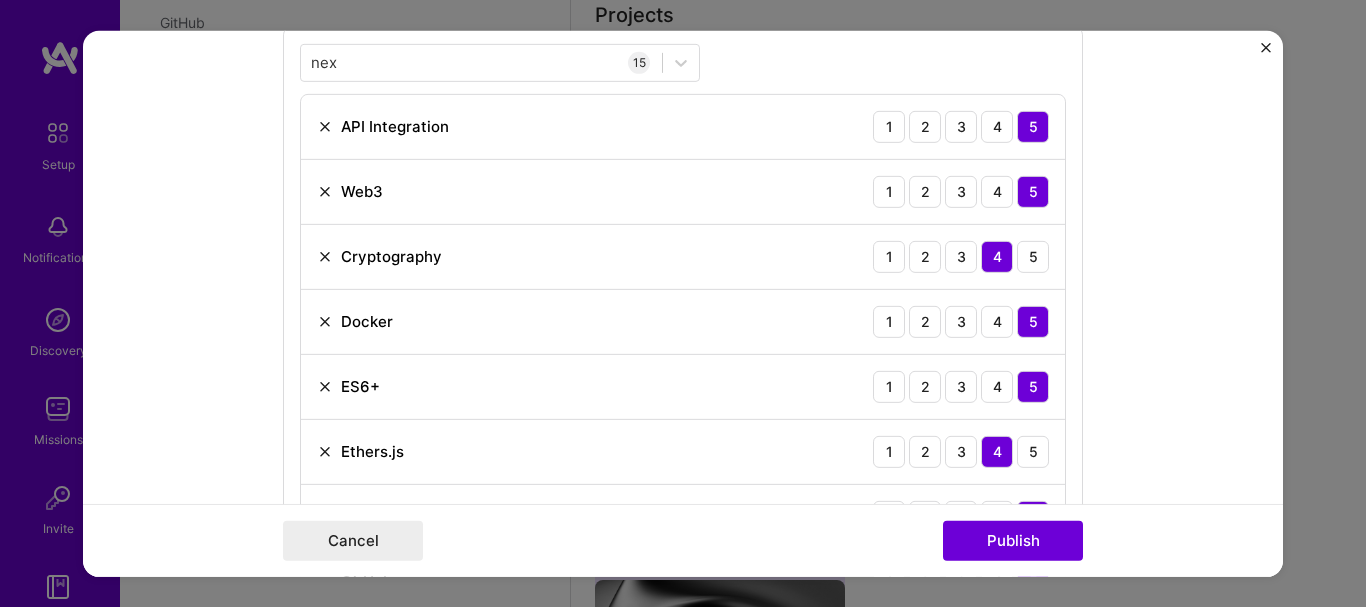 click at bounding box center (325, 321) 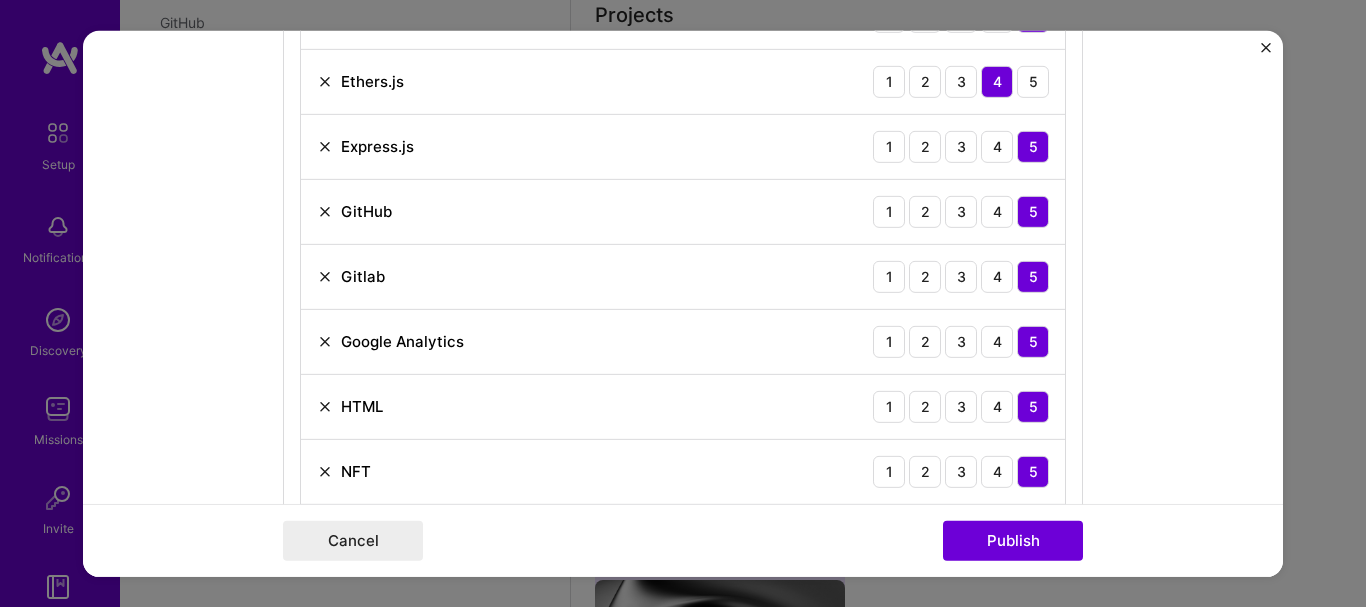 scroll, scrollTop: 1813, scrollLeft: 0, axis: vertical 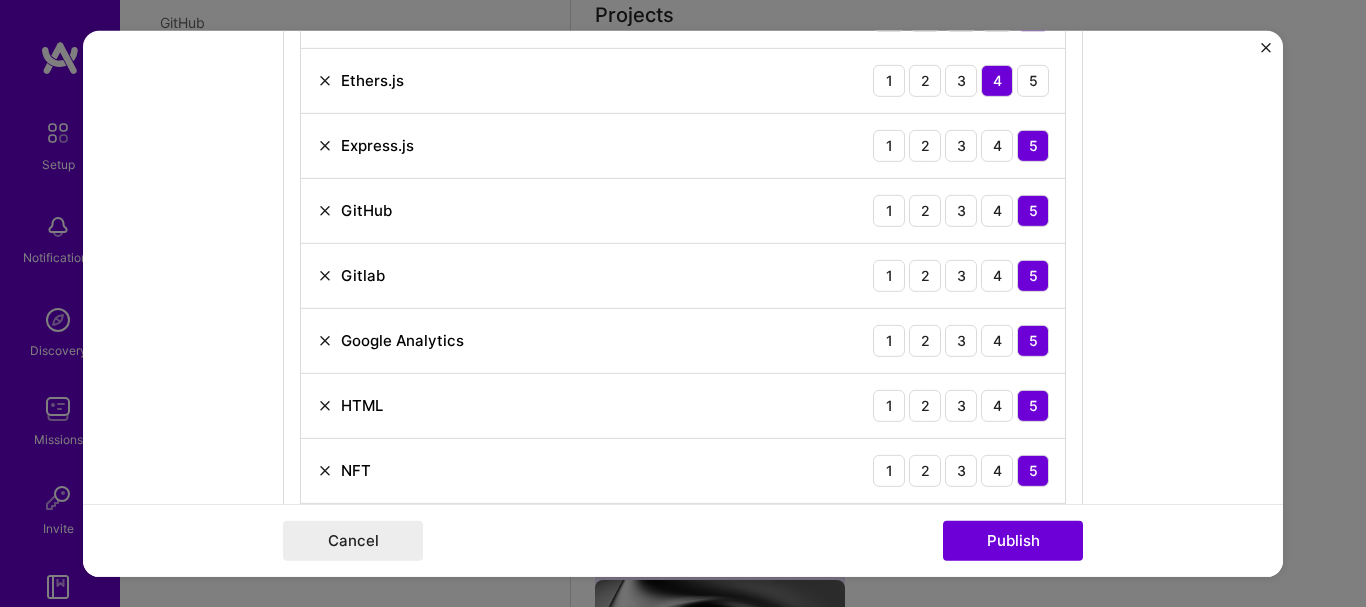 click at bounding box center [325, 340] 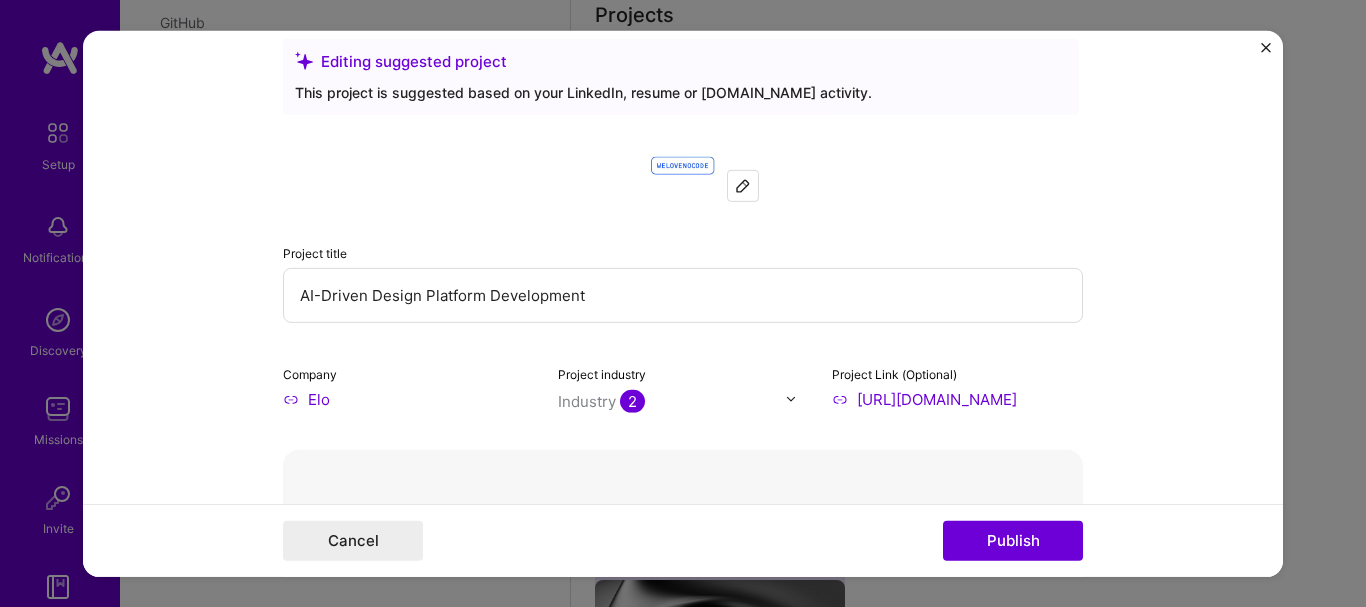 scroll, scrollTop: 0, scrollLeft: 0, axis: both 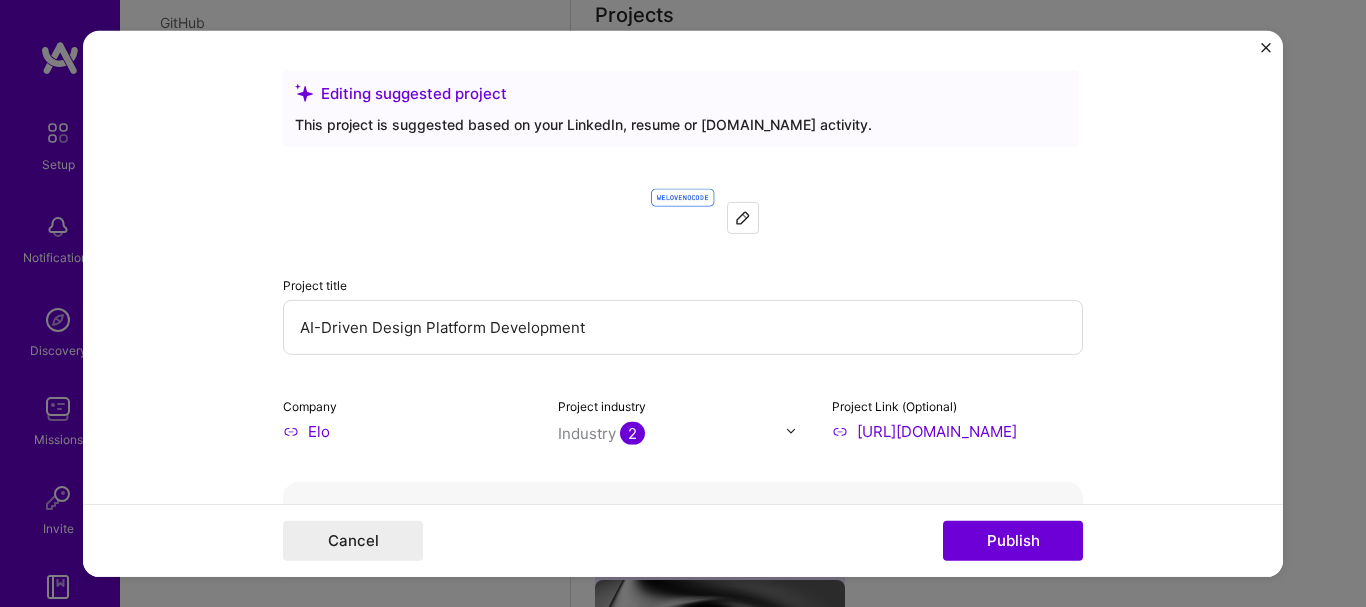 click on "AI-Driven Design Platform Development" at bounding box center (683, 326) 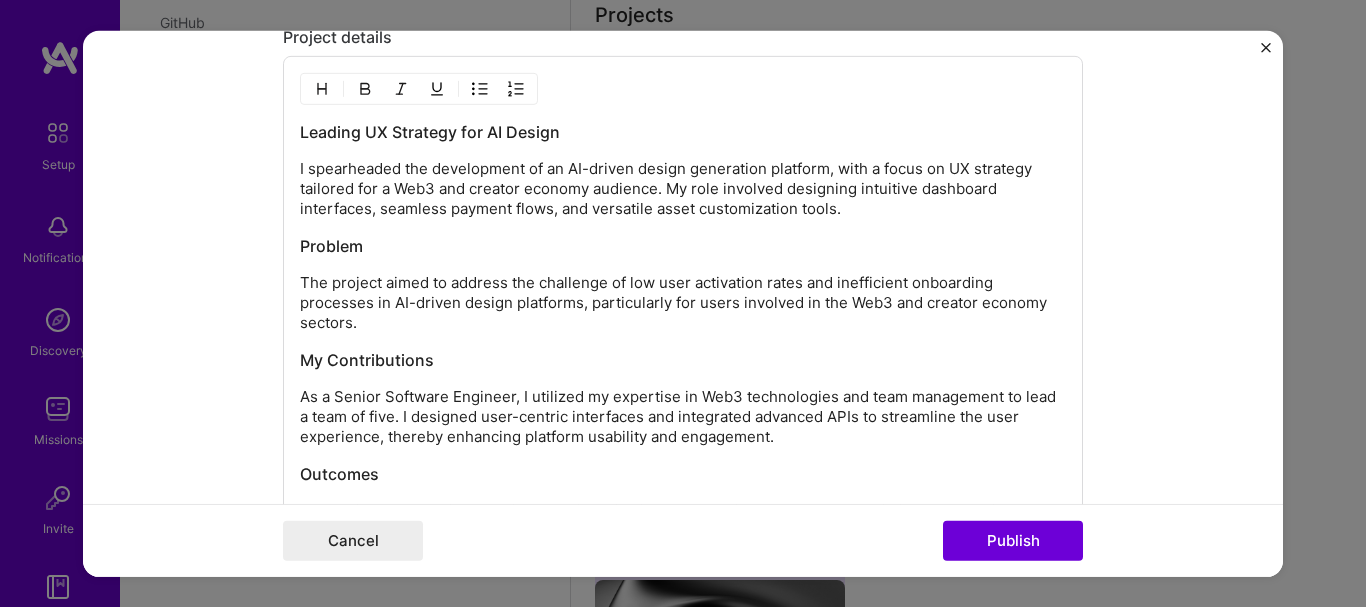 scroll, scrollTop: 3047, scrollLeft: 0, axis: vertical 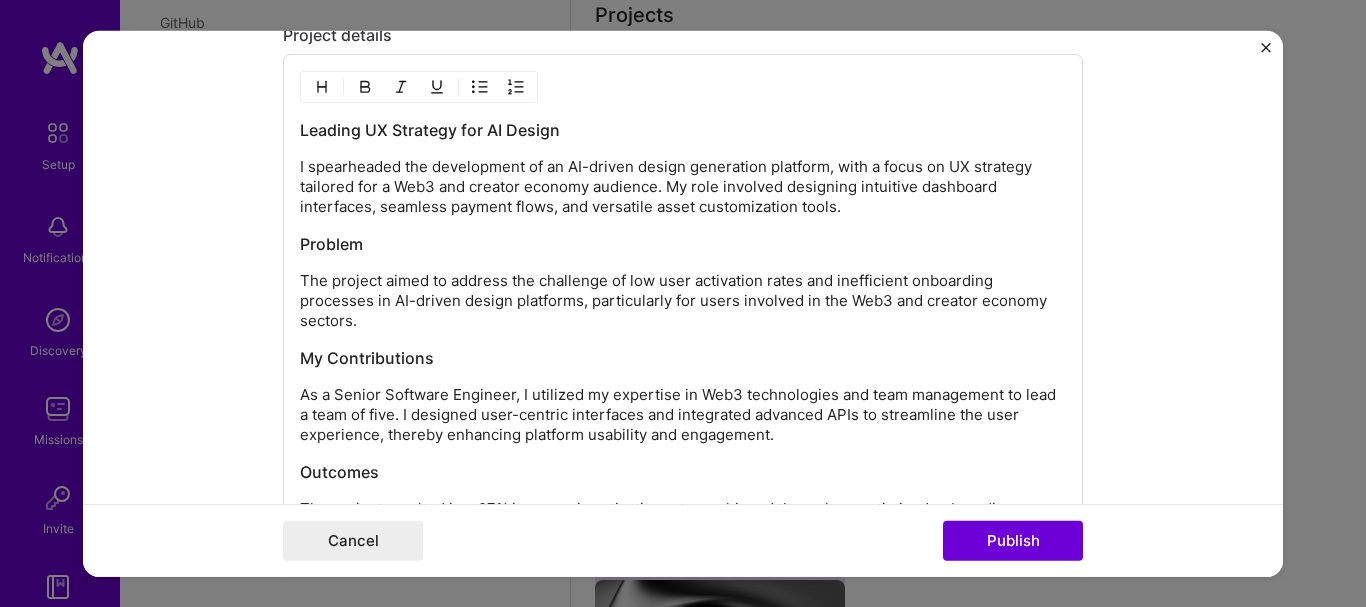 type on "Blockchain Multi chain Development" 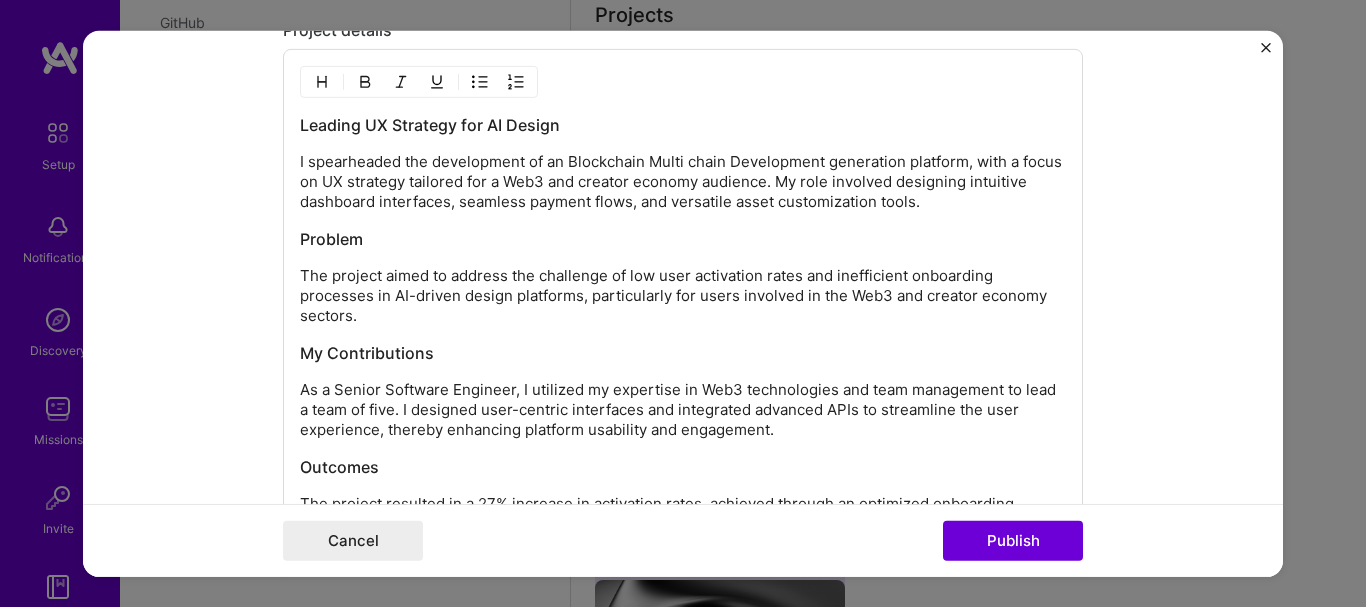 scroll, scrollTop: 3053, scrollLeft: 0, axis: vertical 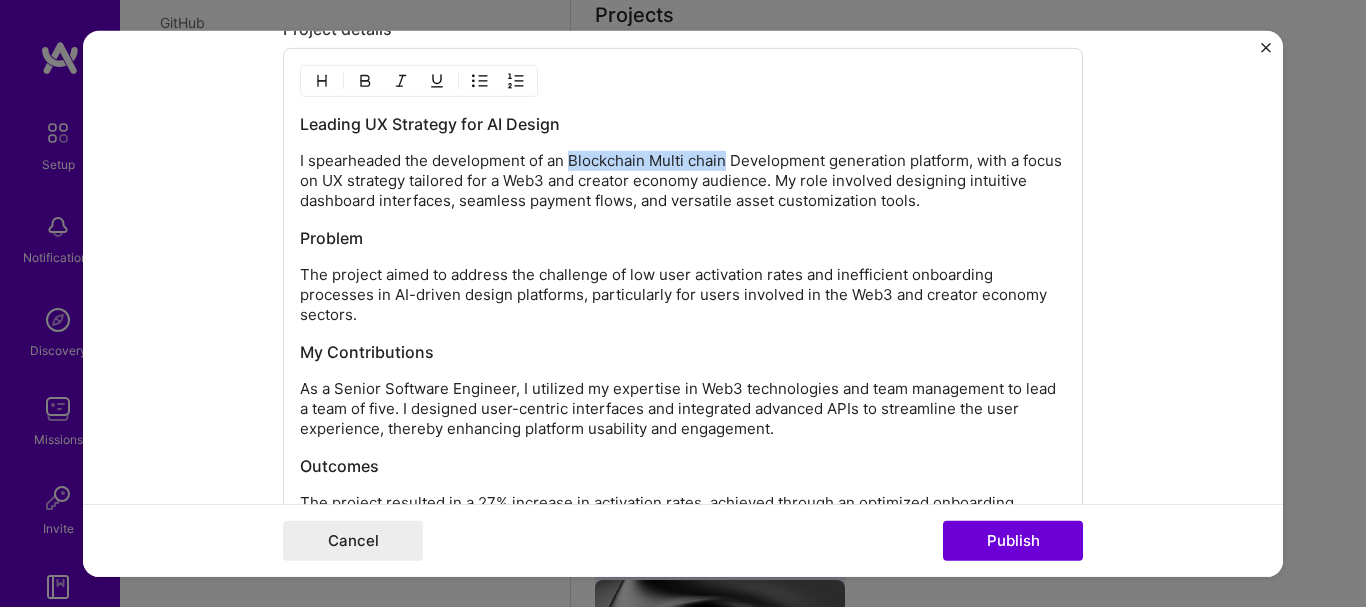 drag, startPoint x: 719, startPoint y: 162, endPoint x: 564, endPoint y: 157, distance: 155.08063 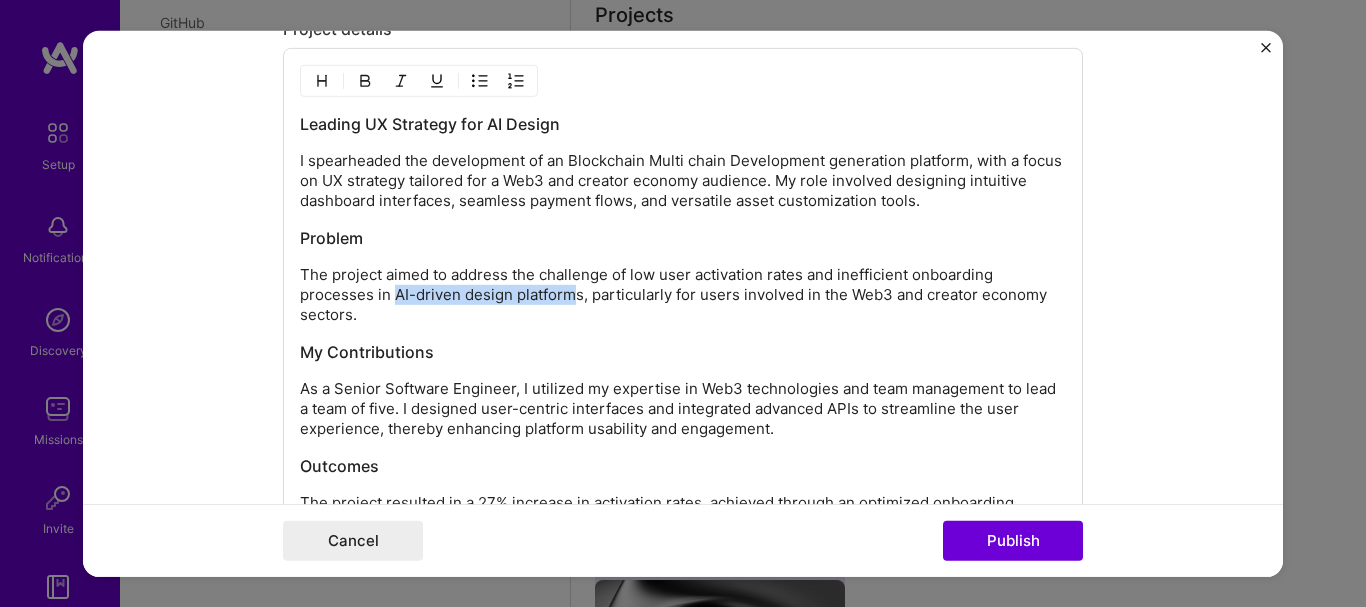 drag, startPoint x: 570, startPoint y: 293, endPoint x: 388, endPoint y: 291, distance: 182.01099 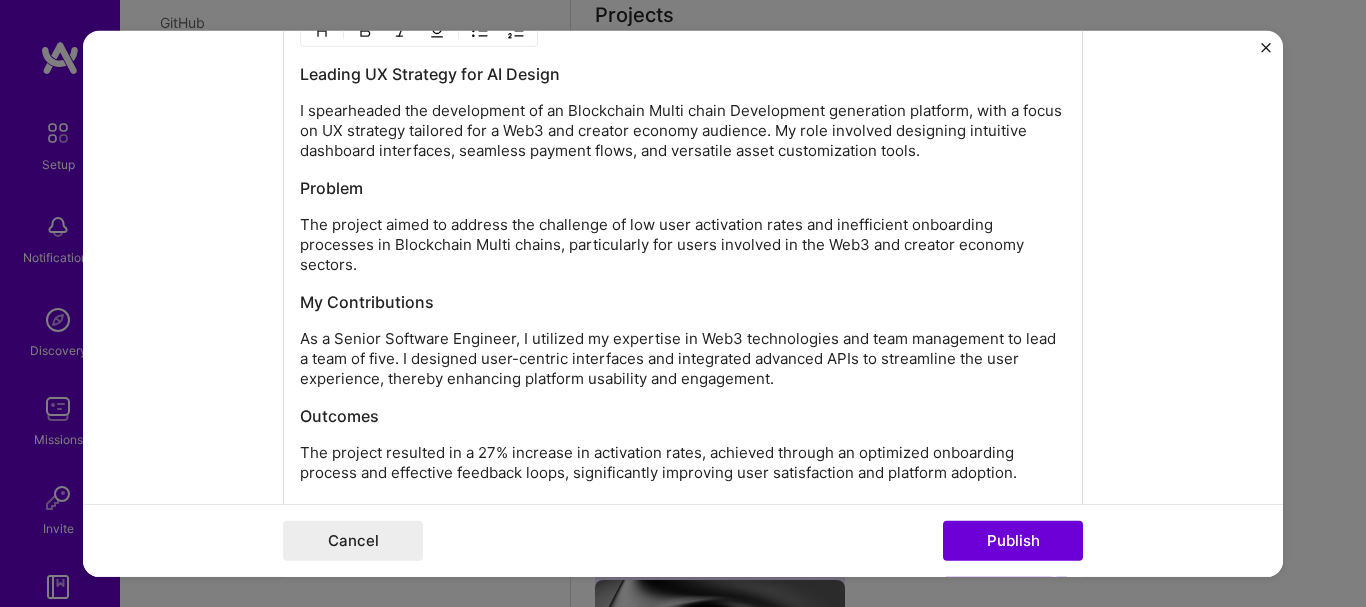 scroll, scrollTop: 3100, scrollLeft: 0, axis: vertical 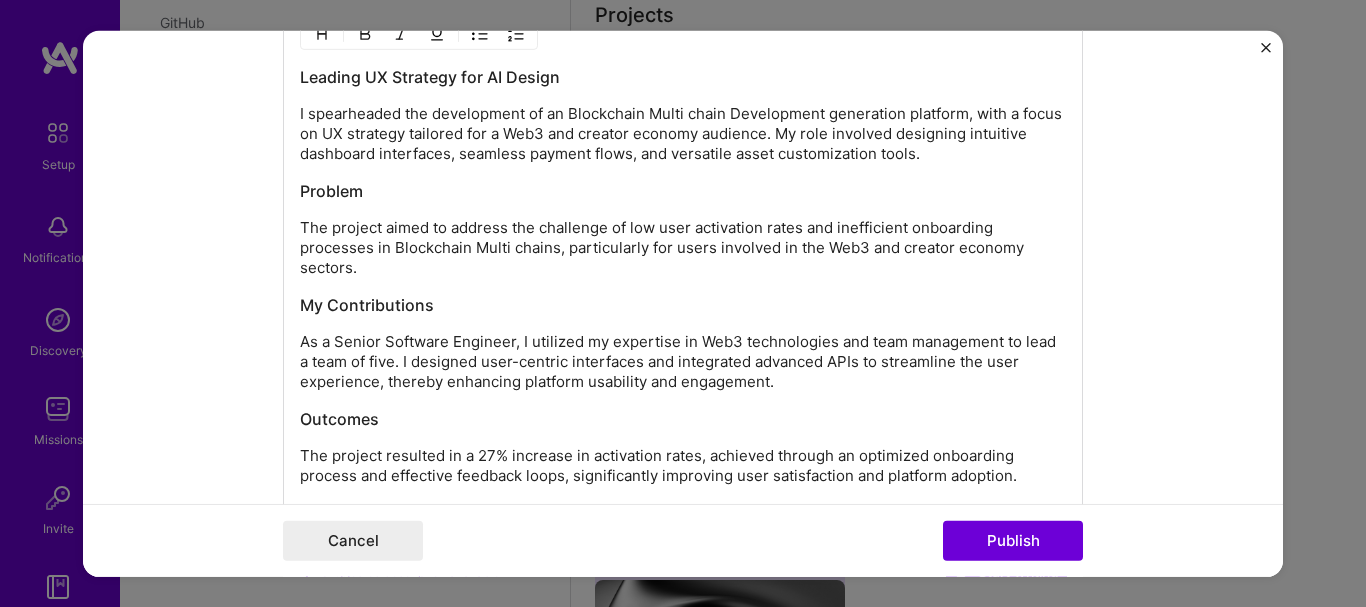 click on "The project aimed to address the challenge of low user activation rates and inefficient onboarding processes in Blockchain Multi chains, particularly for users involved in the Web3 and creator economy sectors." at bounding box center [683, 248] 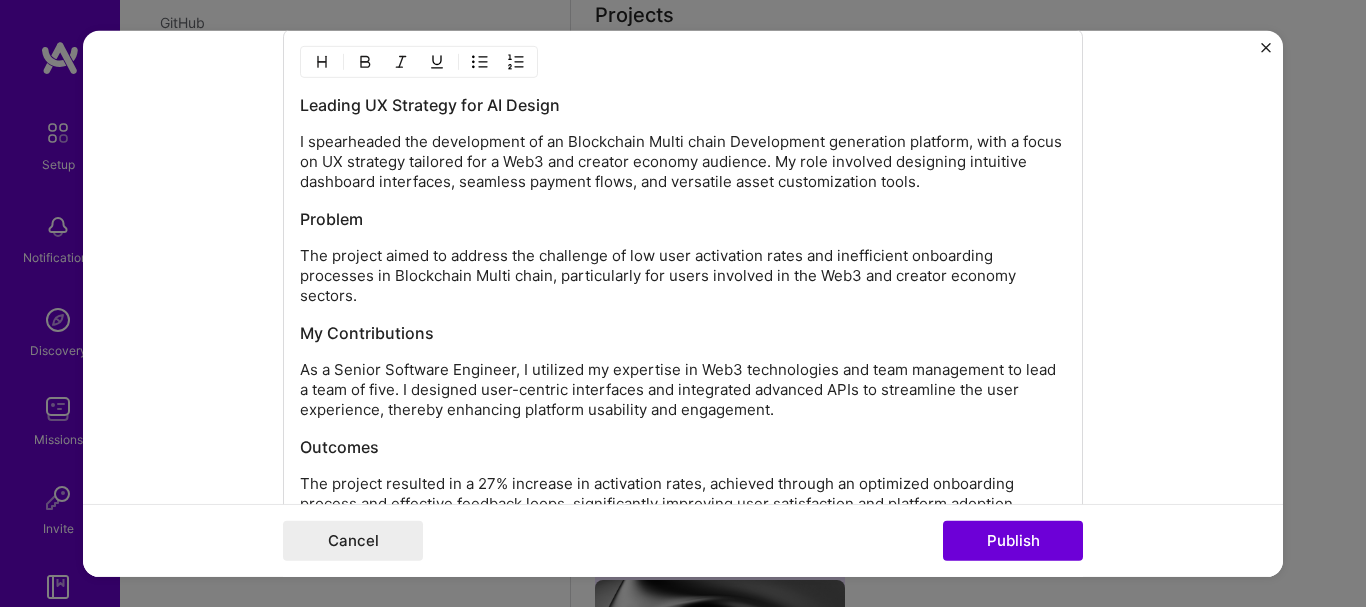 scroll, scrollTop: 3067, scrollLeft: 0, axis: vertical 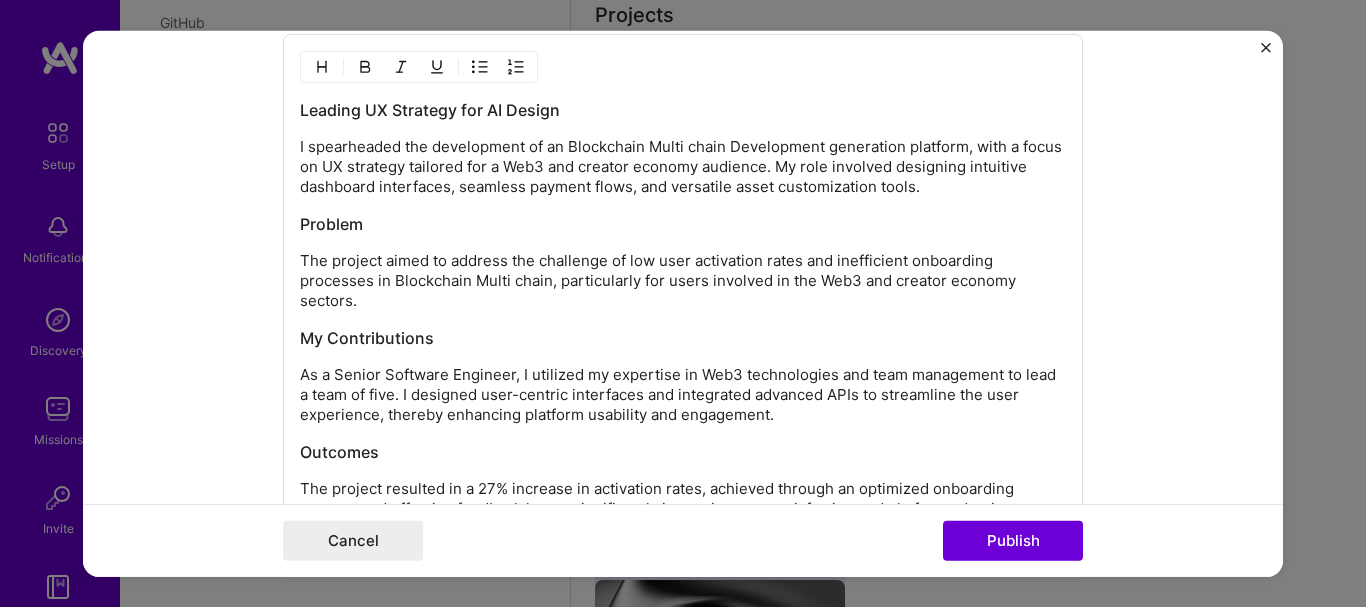 click on "I spearheaded the development of an Blockchain Multi chain Development generation platform, with a focus on UX strategy tailored for a Web3 and creator economy audience. My role involved designing intuitive dashboard interfaces, seamless payment flows, and versatile asset customization tools." at bounding box center (683, 167) 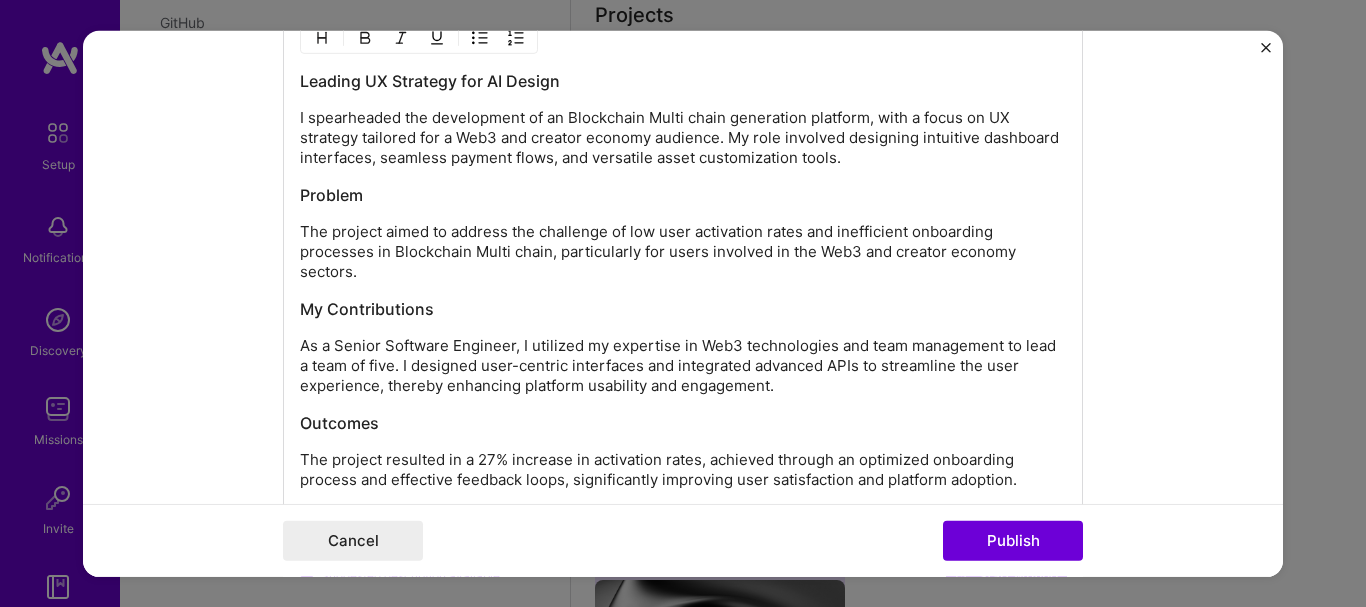 scroll, scrollTop: 3087, scrollLeft: 0, axis: vertical 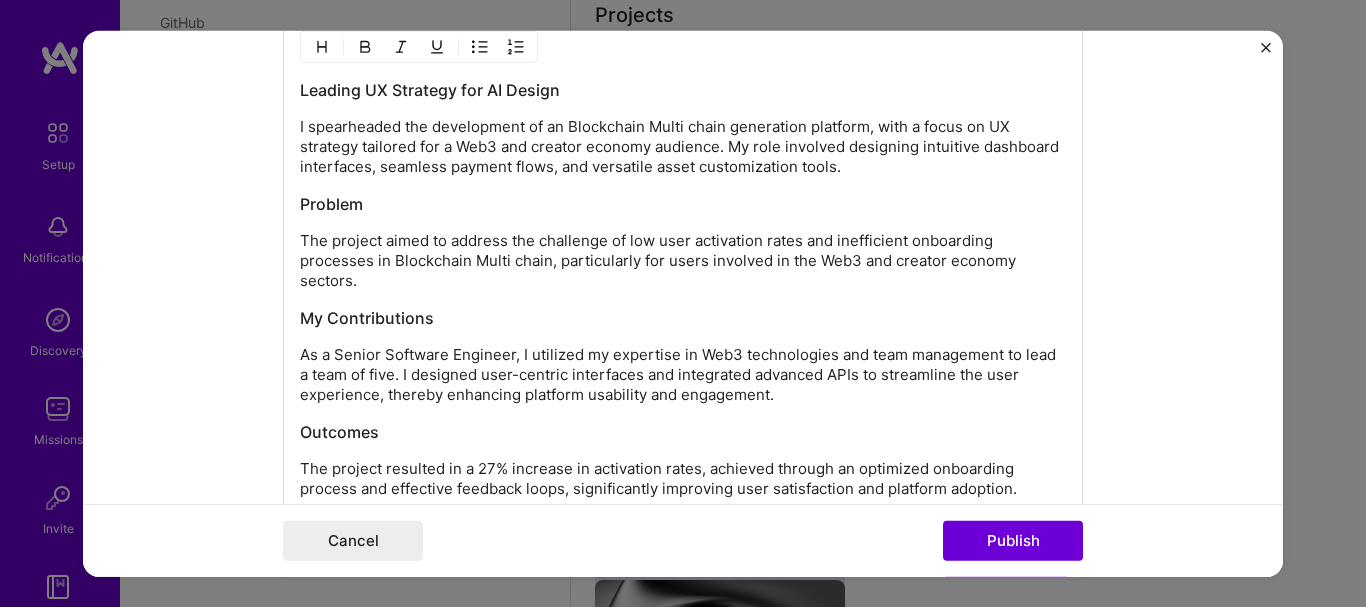click on "As a Senior Software Engineer, I utilized my expertise in Web3 technologies and team management to lead a team of five. I designed user-centric interfaces and integrated advanced APIs to streamline the user experience, thereby enhancing platform usability and engagement." at bounding box center (683, 375) 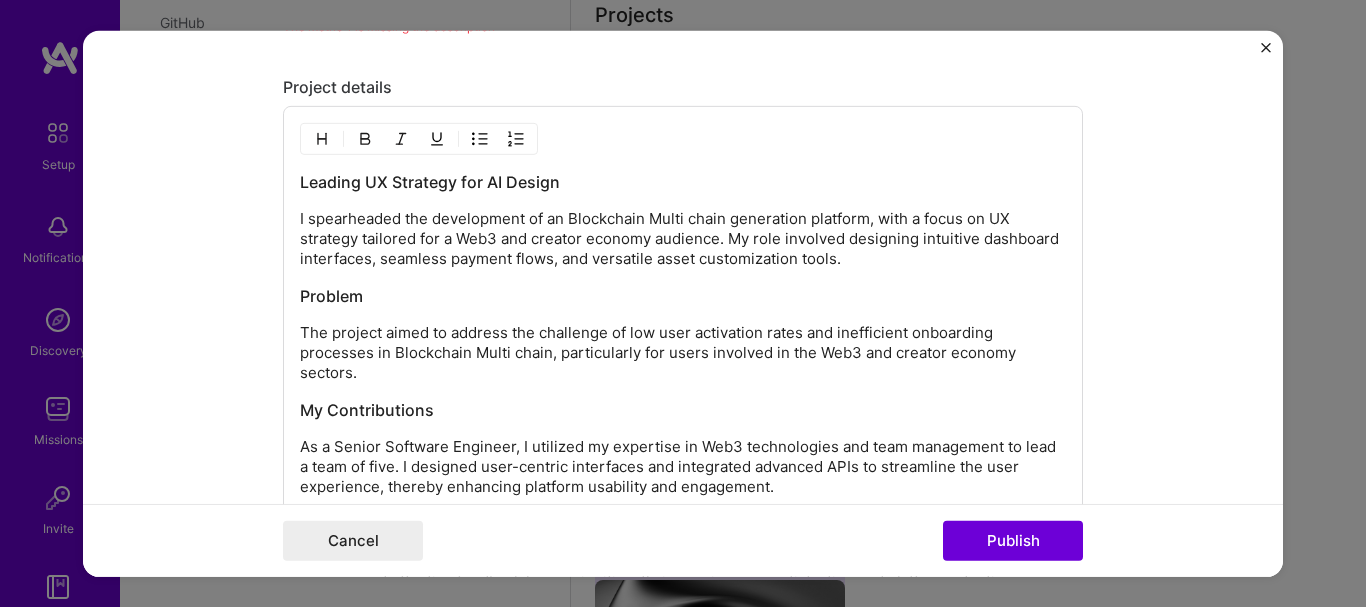 scroll, scrollTop: 2967, scrollLeft: 0, axis: vertical 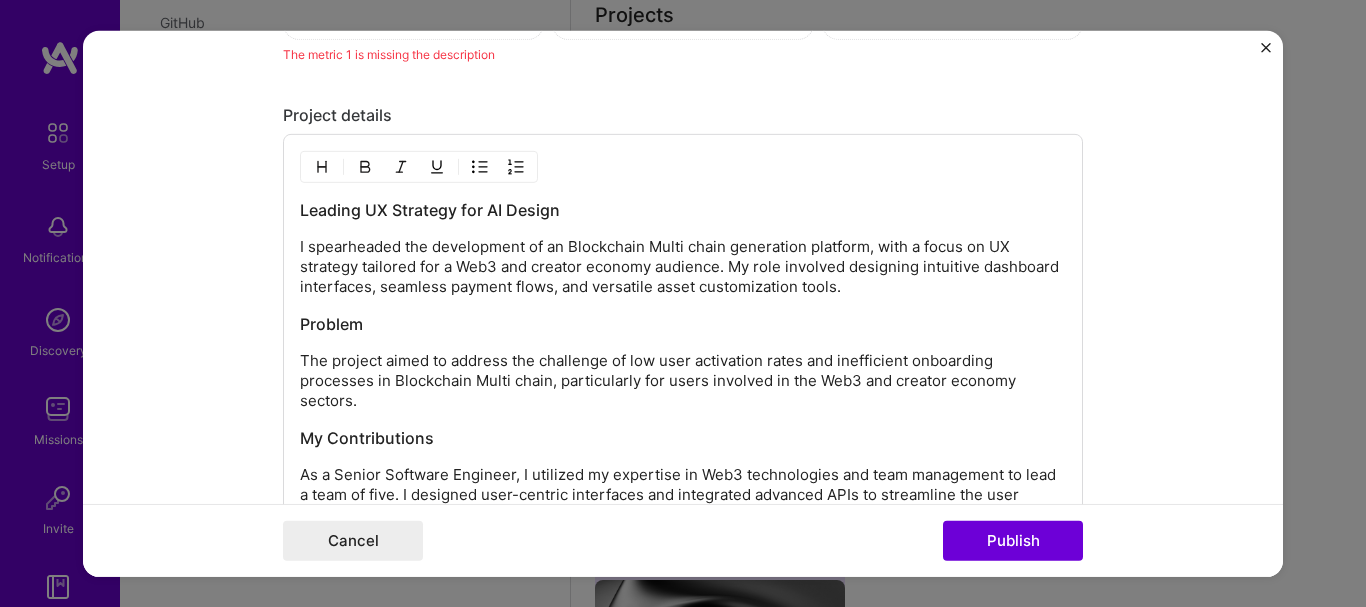 click on "I spearheaded the development of an Blockchain Multi chain generation platform, with a focus on UX strategy tailored for a Web3 and creator economy audience. My role involved designing intuitive dashboard interfaces, seamless payment flows, and versatile asset customization tools." at bounding box center [683, 267] 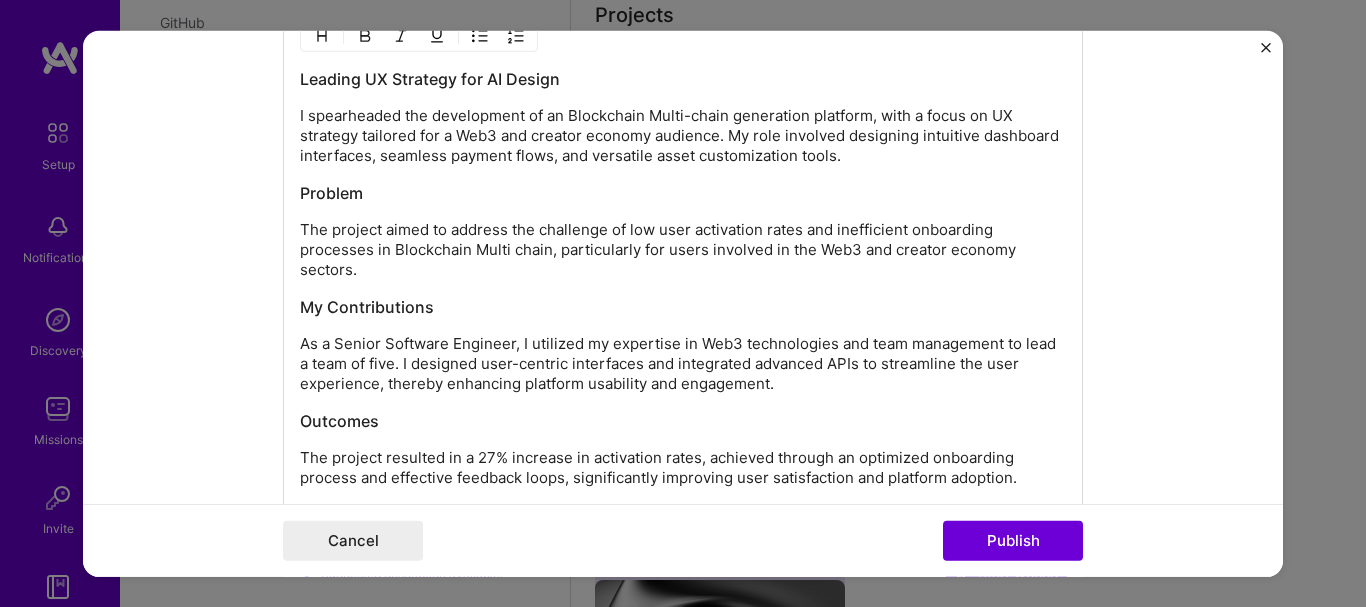 scroll, scrollTop: 3087, scrollLeft: 0, axis: vertical 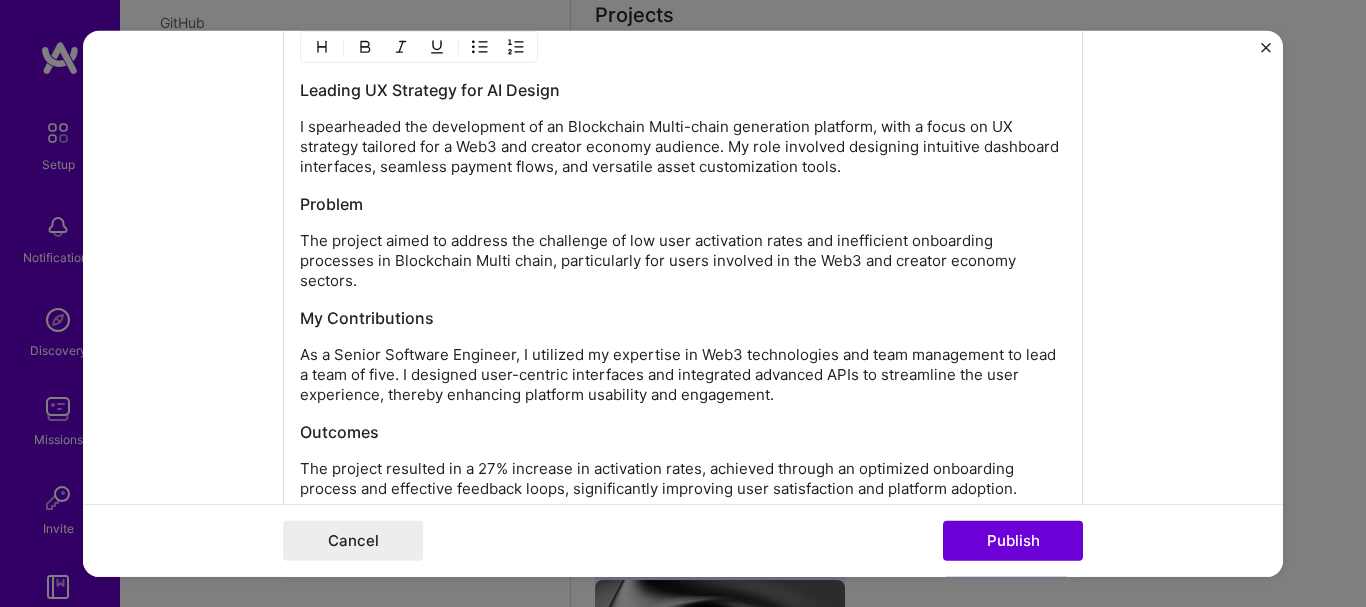click on "I spearheaded the development of an Blockchain Multi-chain generation platform, with a focus on UX strategy tailored for a Web3 and creator economy audience. My role involved designing intuitive dashboard interfaces, seamless payment flows, and versatile asset customization tools." at bounding box center (683, 147) 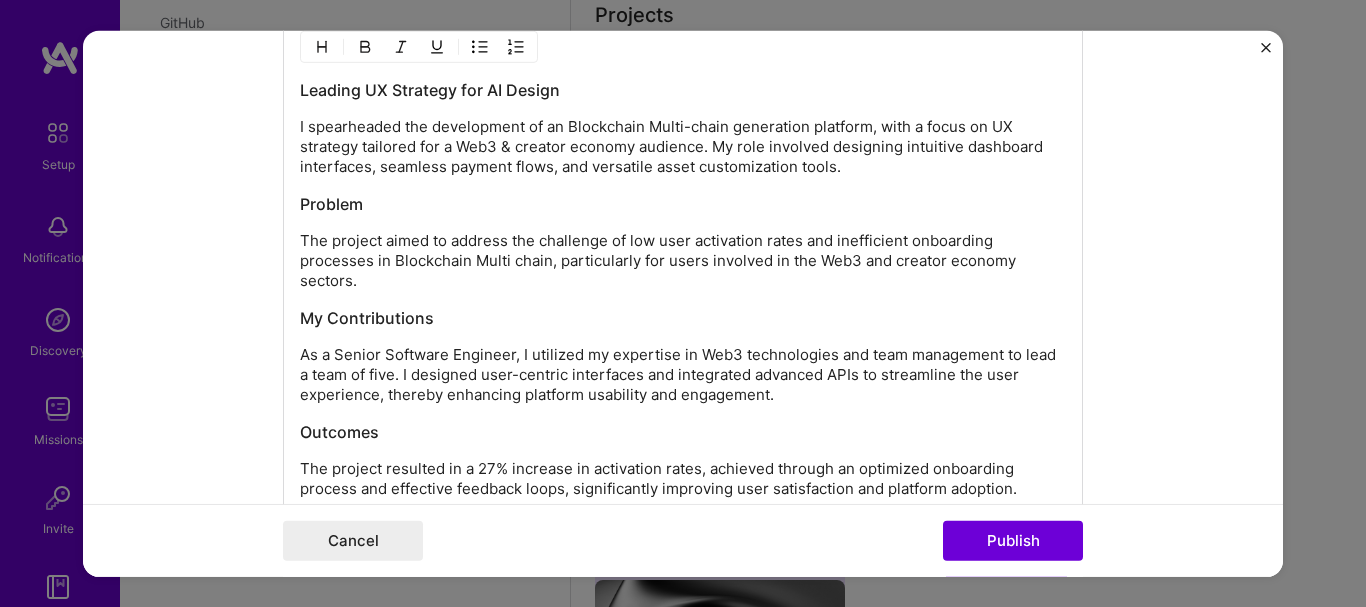 click on "The project aimed to address the challenge of low user activation rates and inefficient onboarding processes in Blockchain Multi chain, particularly for users involved in the Web3 and creator economy sectors." at bounding box center (683, 261) 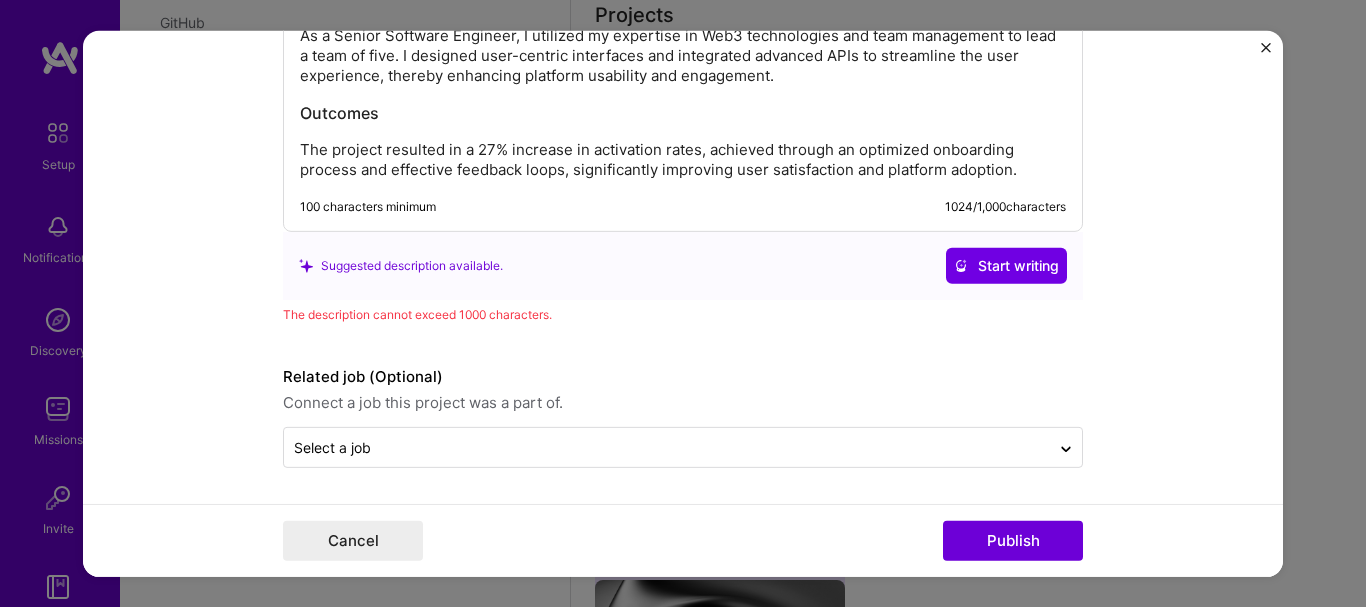 scroll, scrollTop: 3387, scrollLeft: 0, axis: vertical 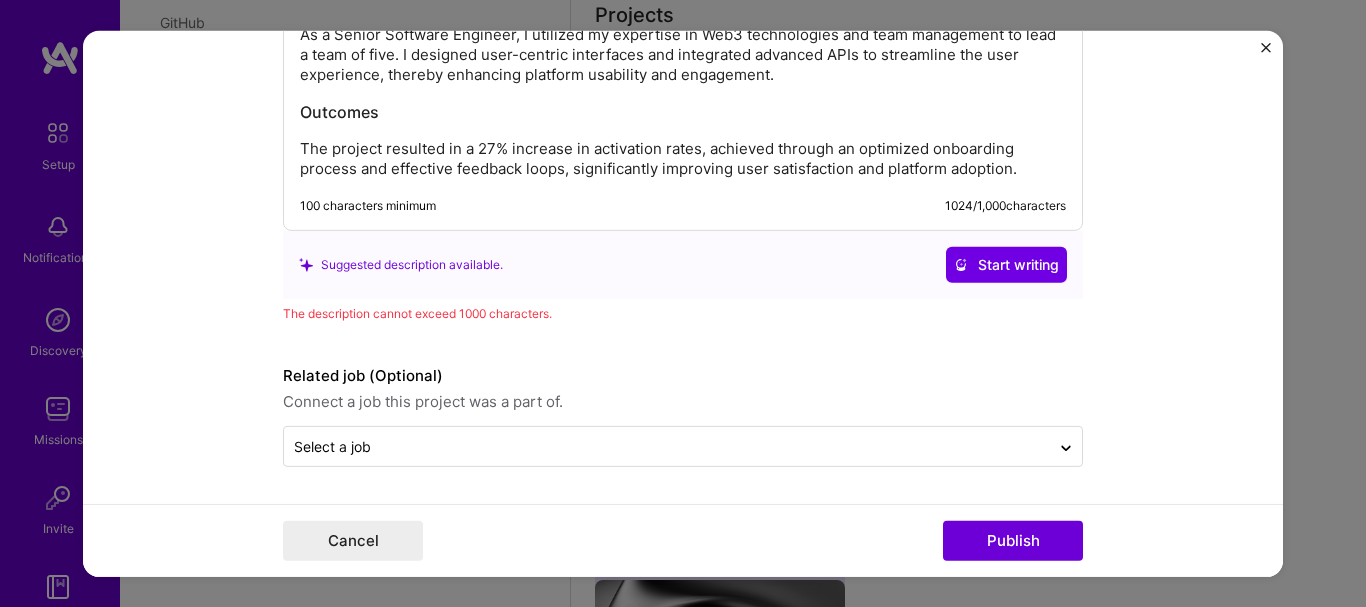 click on "Suggested description available. Start writing" at bounding box center [683, 265] 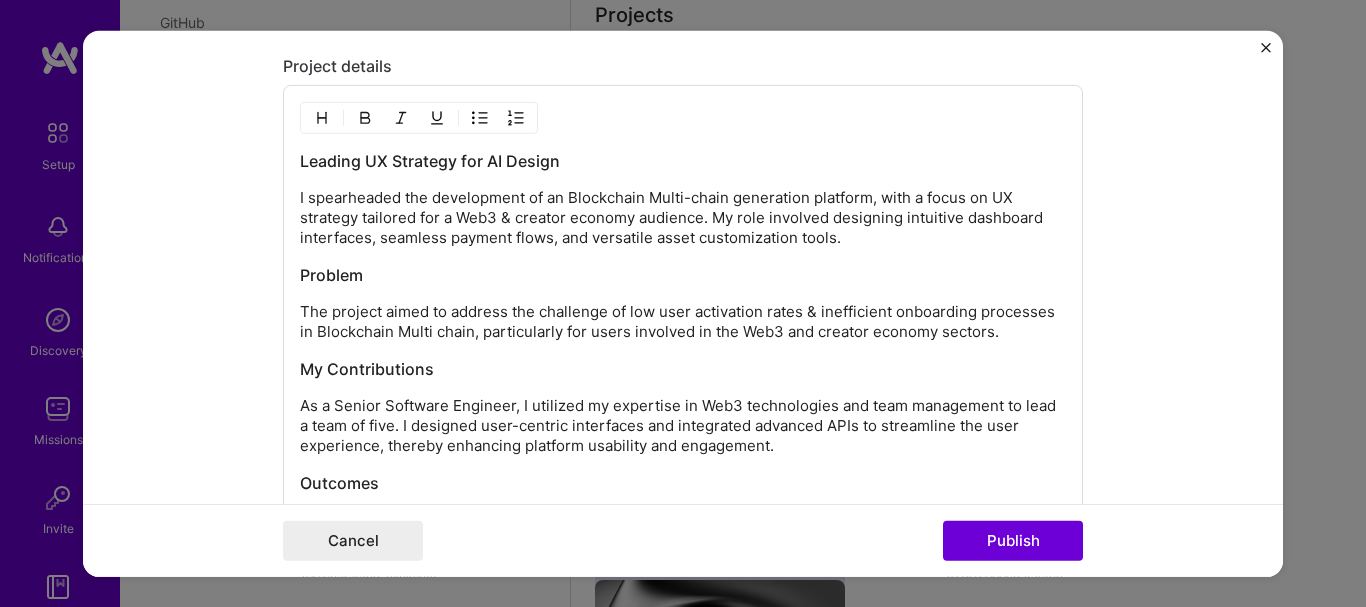 scroll, scrollTop: 3007, scrollLeft: 0, axis: vertical 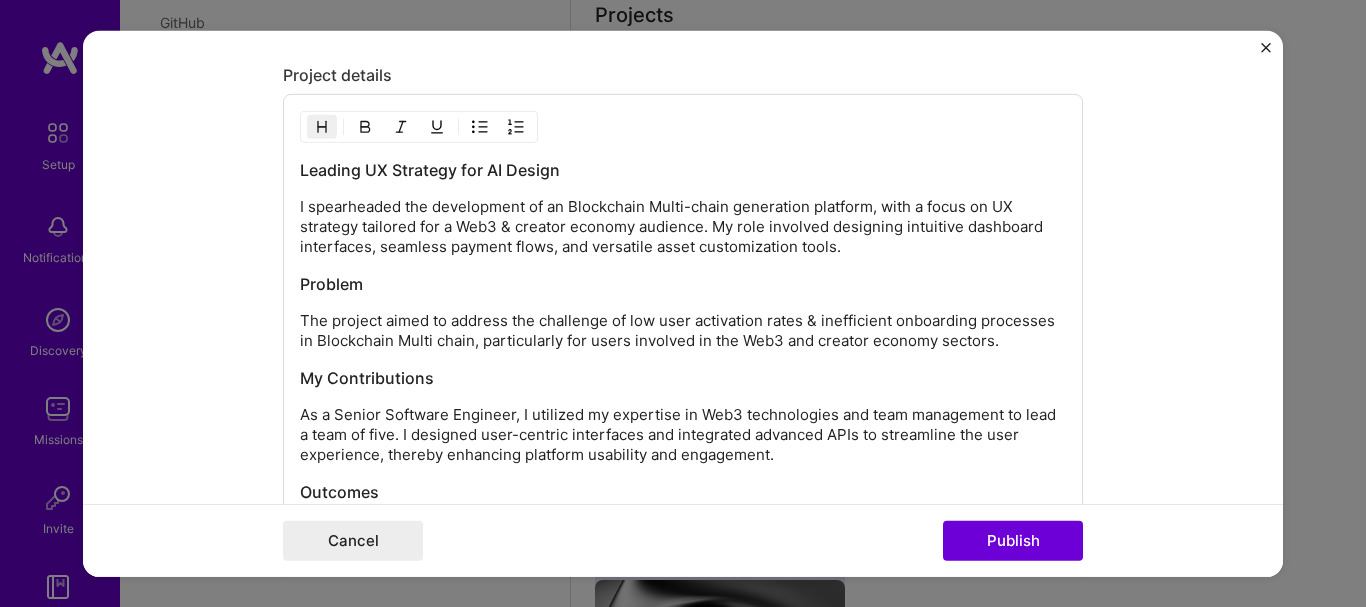 click on "Leading UX Strategy for AI Design" at bounding box center [683, 170] 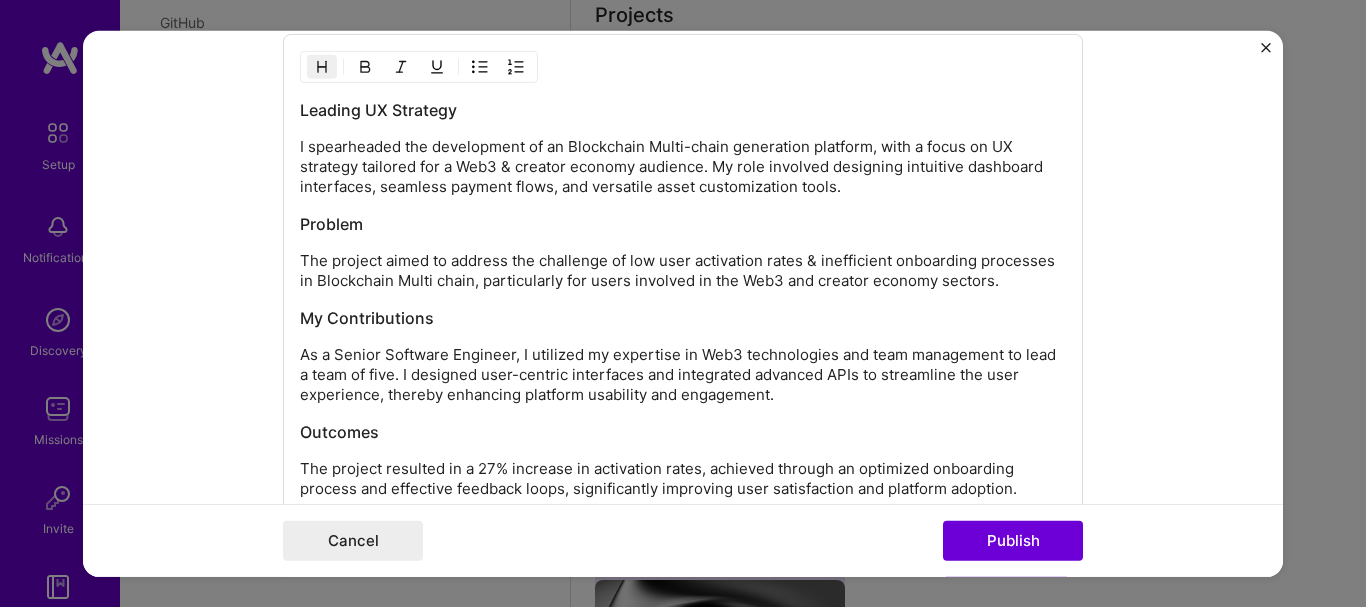 scroll, scrollTop: 3060, scrollLeft: 0, axis: vertical 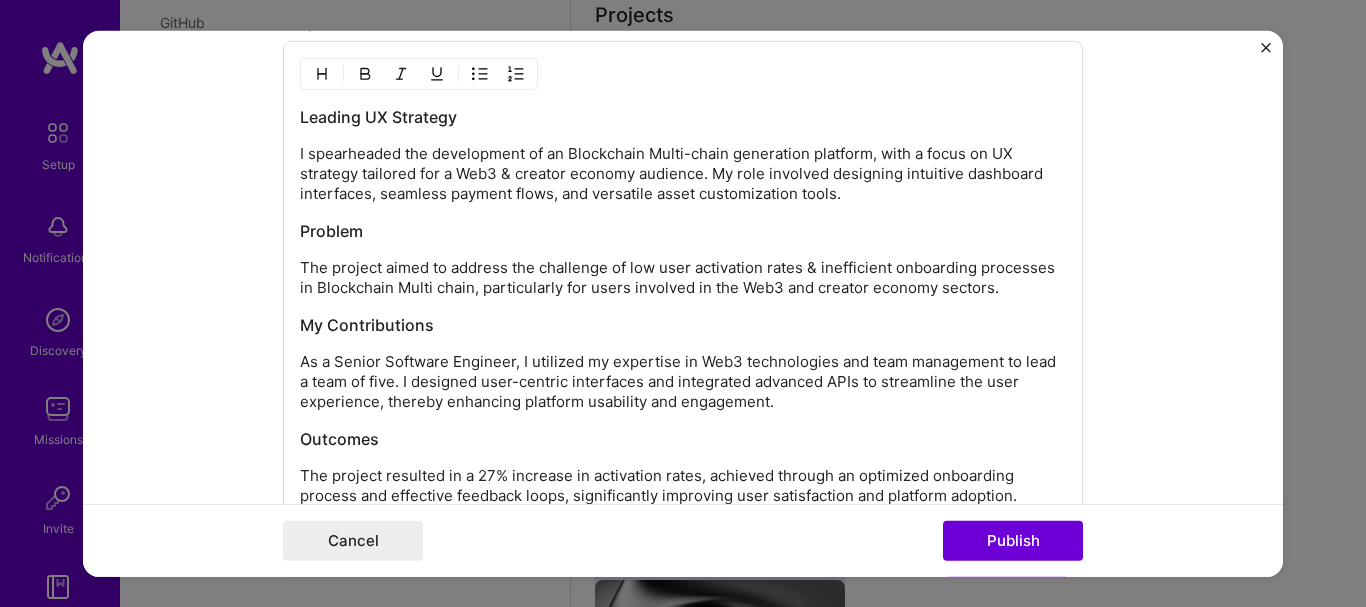 click on "The project aimed to address the challenge of low user activation rates & inefficient onboarding processes in Blockchain Multi chain, particularly for users involved in the Web3 and creator economy sectors." at bounding box center [683, 278] 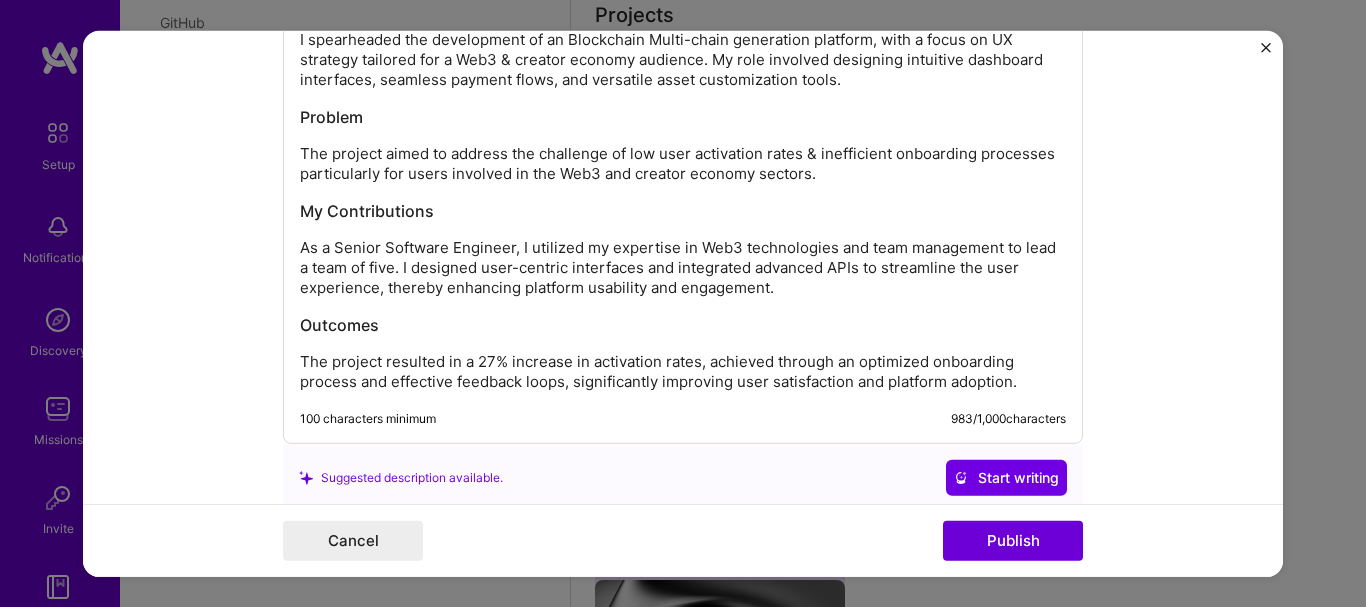 scroll, scrollTop: 3167, scrollLeft: 0, axis: vertical 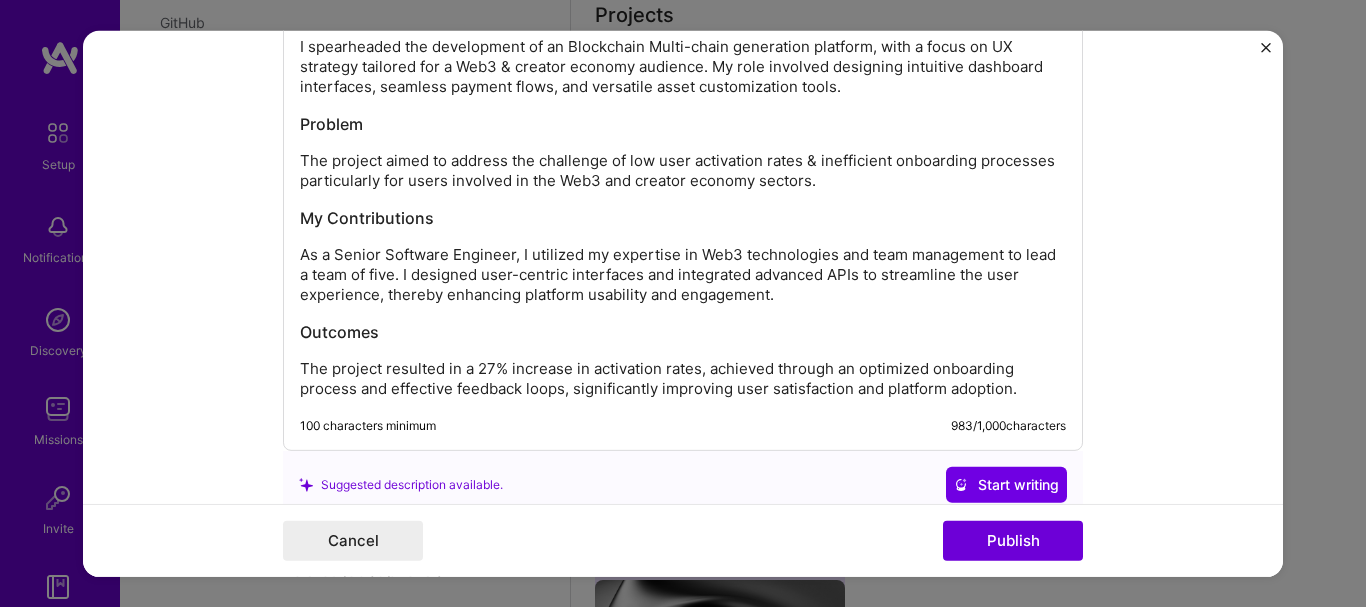 click on "The project aimed to address the challenge of low user activation rates & inefficient onboarding processes  particularly for users involved in the Web3 and creator economy sectors." at bounding box center [683, 171] 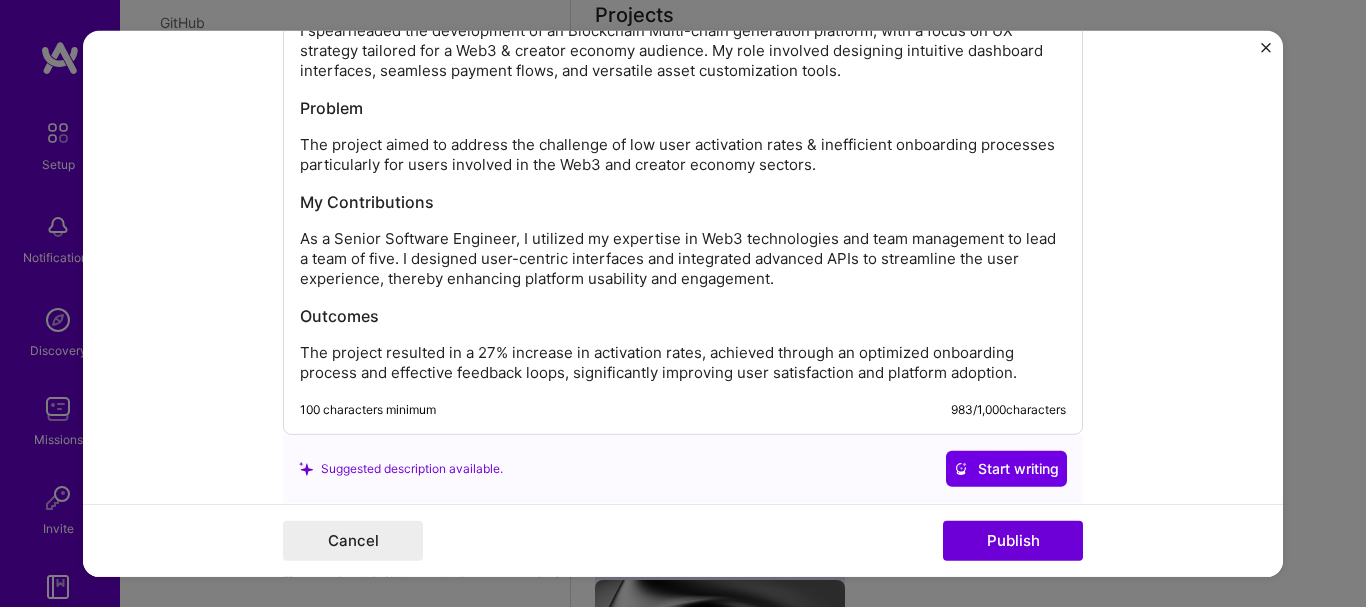 scroll, scrollTop: 3187, scrollLeft: 0, axis: vertical 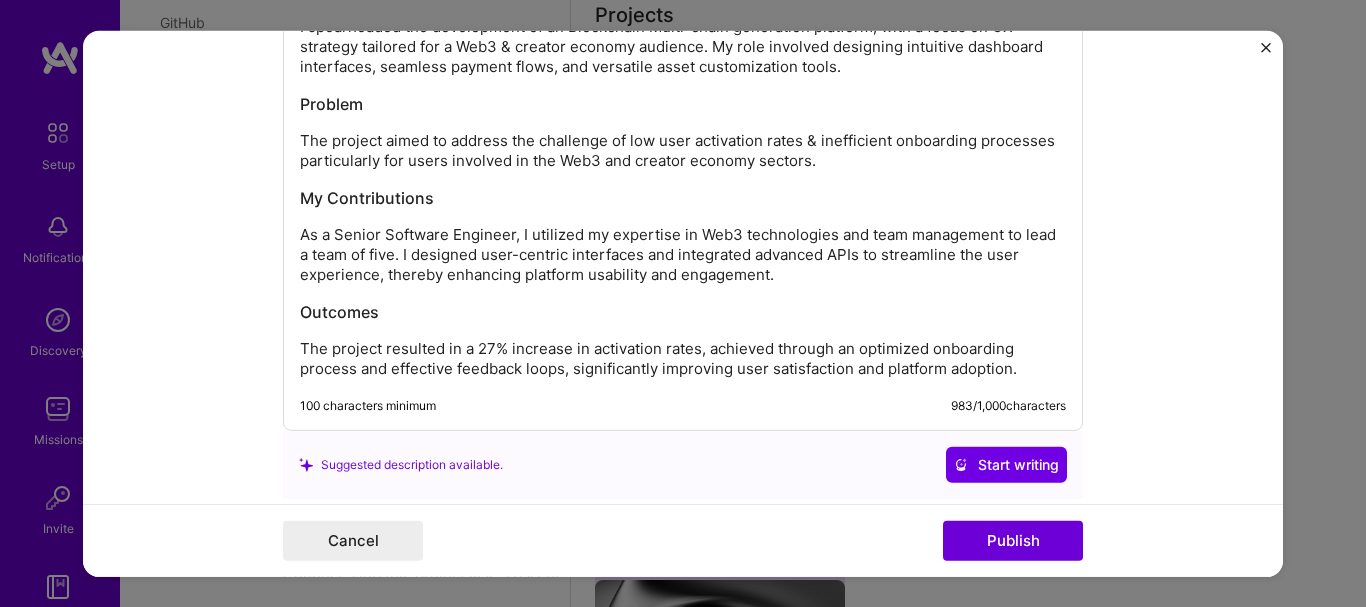 click on "The project aimed to address the challenge of low user activation rates & inefficient onboarding processes  particularly for users involved in the Web3 and creator economy sectors." at bounding box center (683, 151) 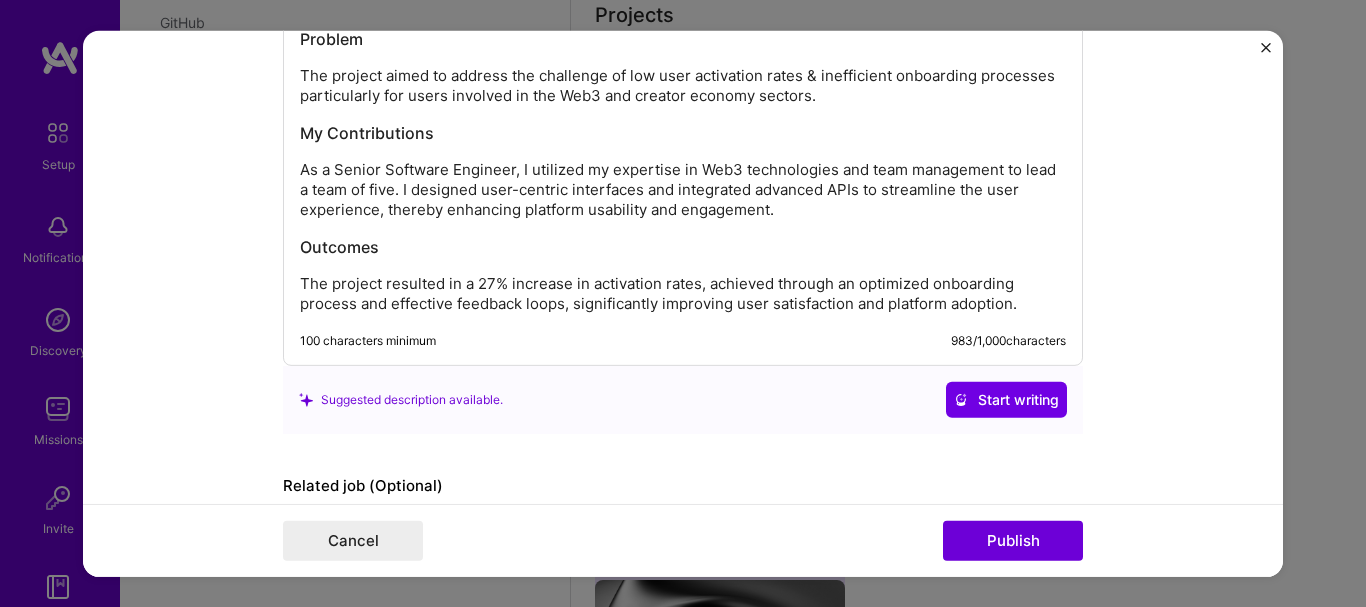 scroll, scrollTop: 3267, scrollLeft: 0, axis: vertical 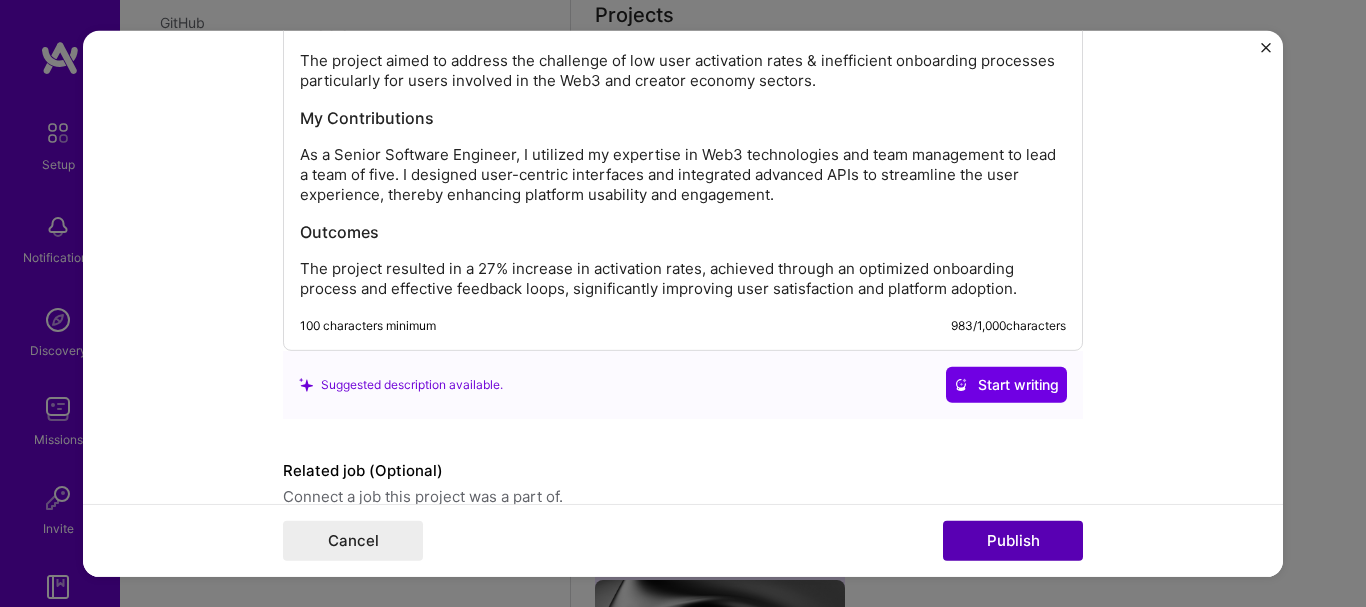 click on "Publish" at bounding box center (1013, 541) 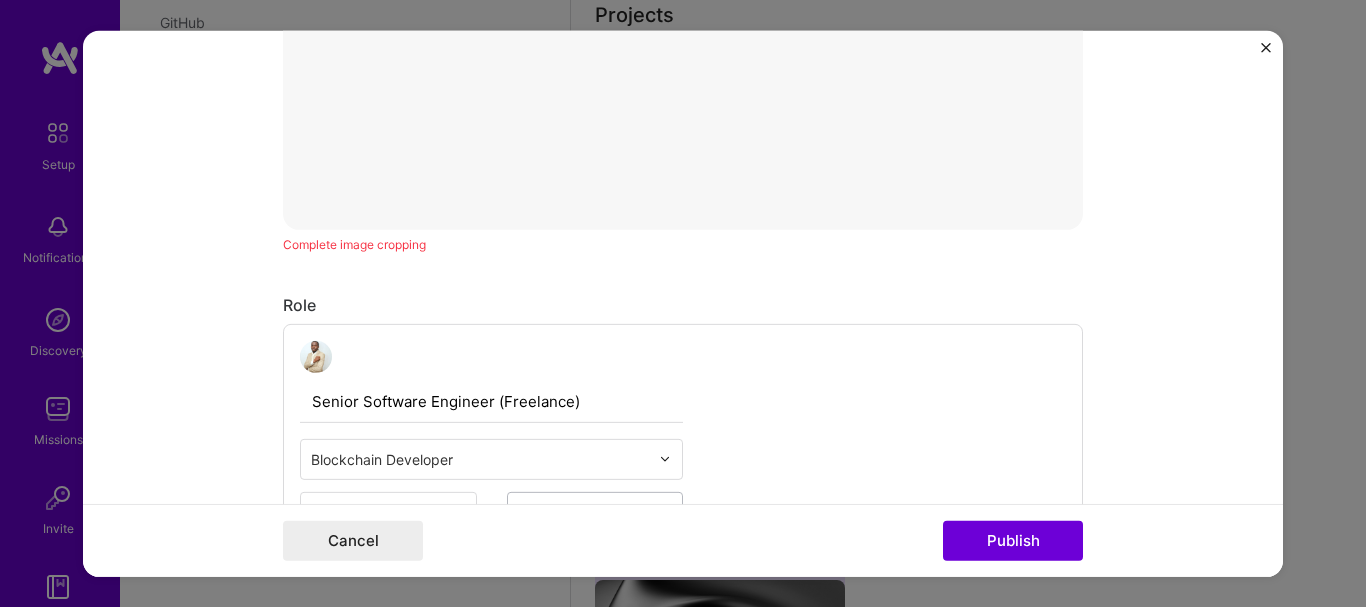 scroll, scrollTop: 840, scrollLeft: 0, axis: vertical 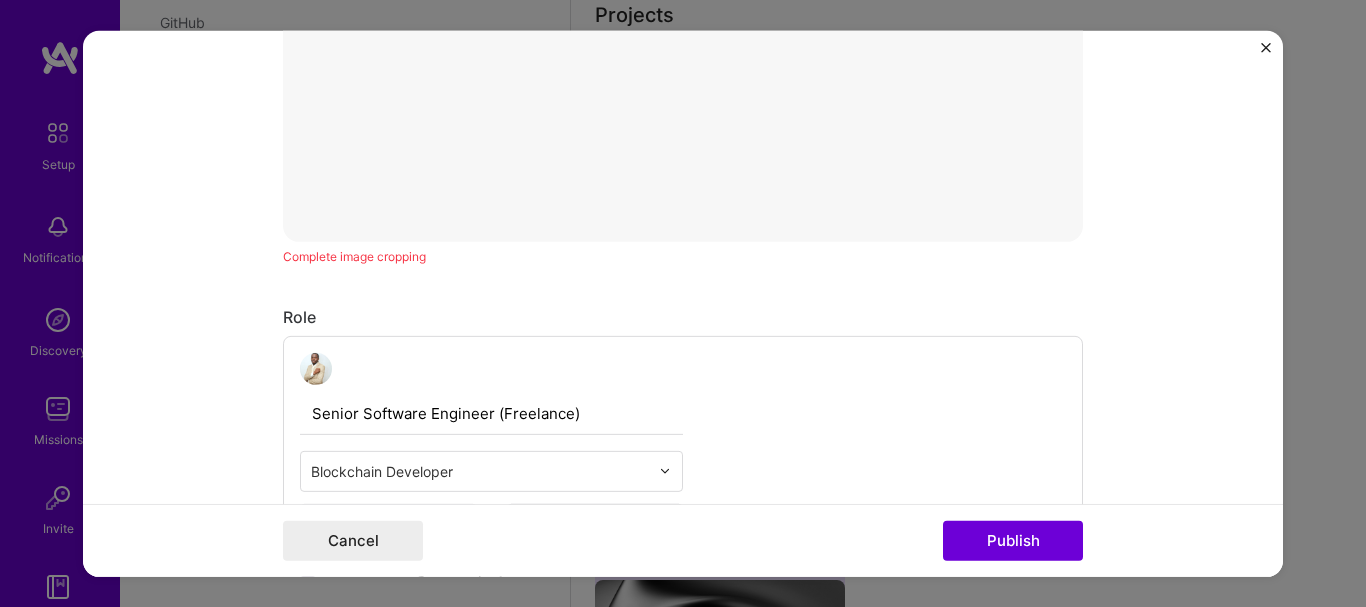 click on "Complete image cropping" at bounding box center (683, 255) 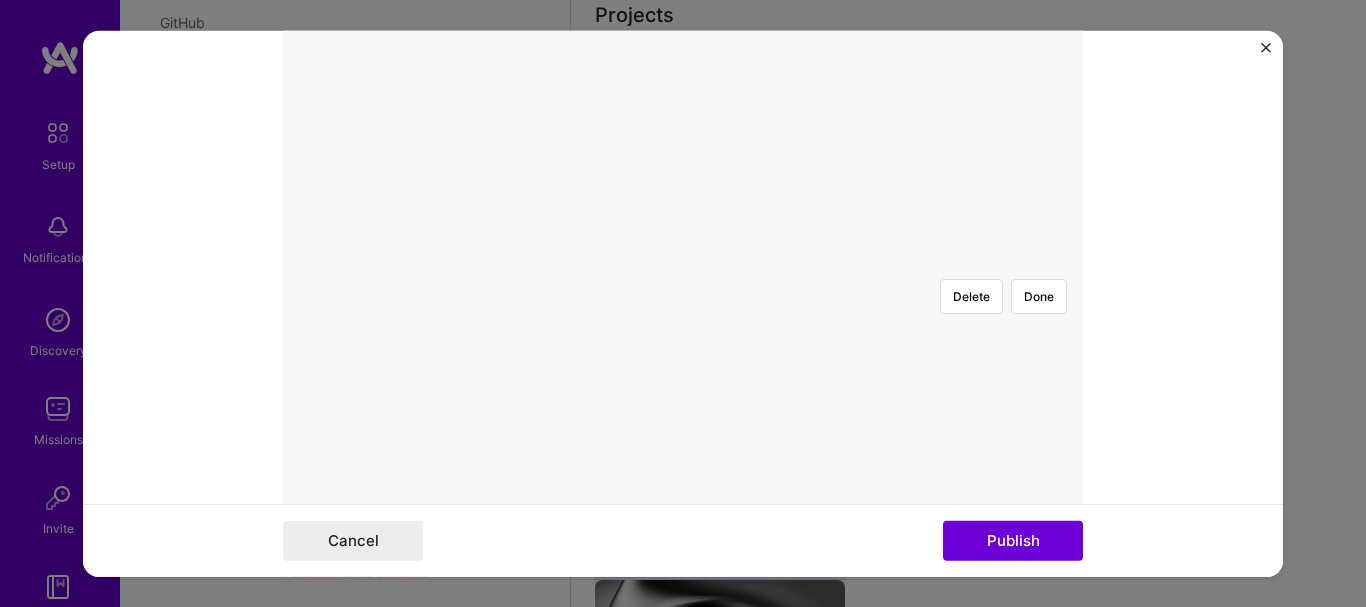 scroll, scrollTop: 500, scrollLeft: 0, axis: vertical 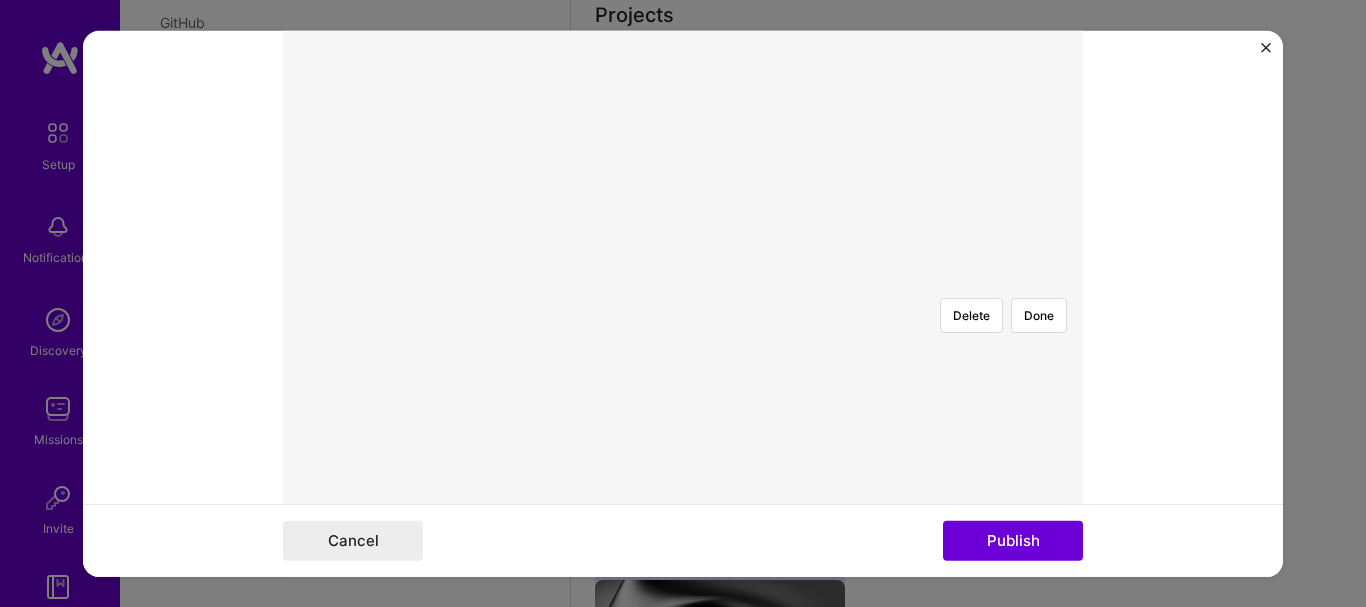 click at bounding box center [939, 474] 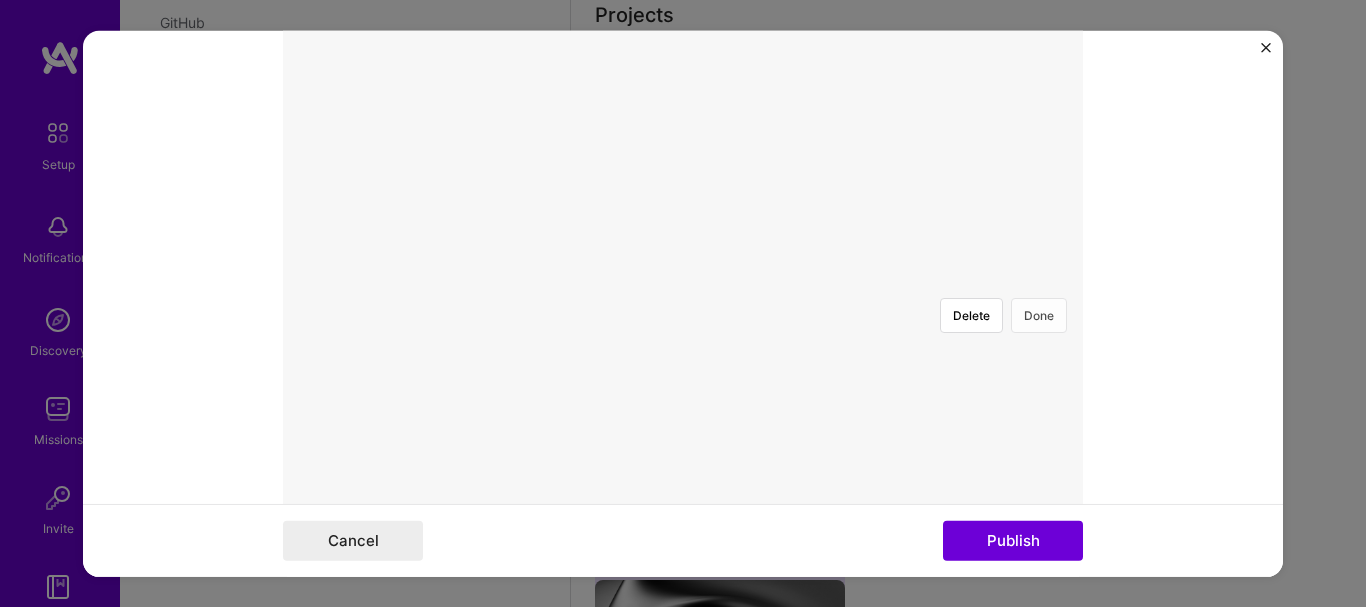 click on "Done" at bounding box center [1039, 314] 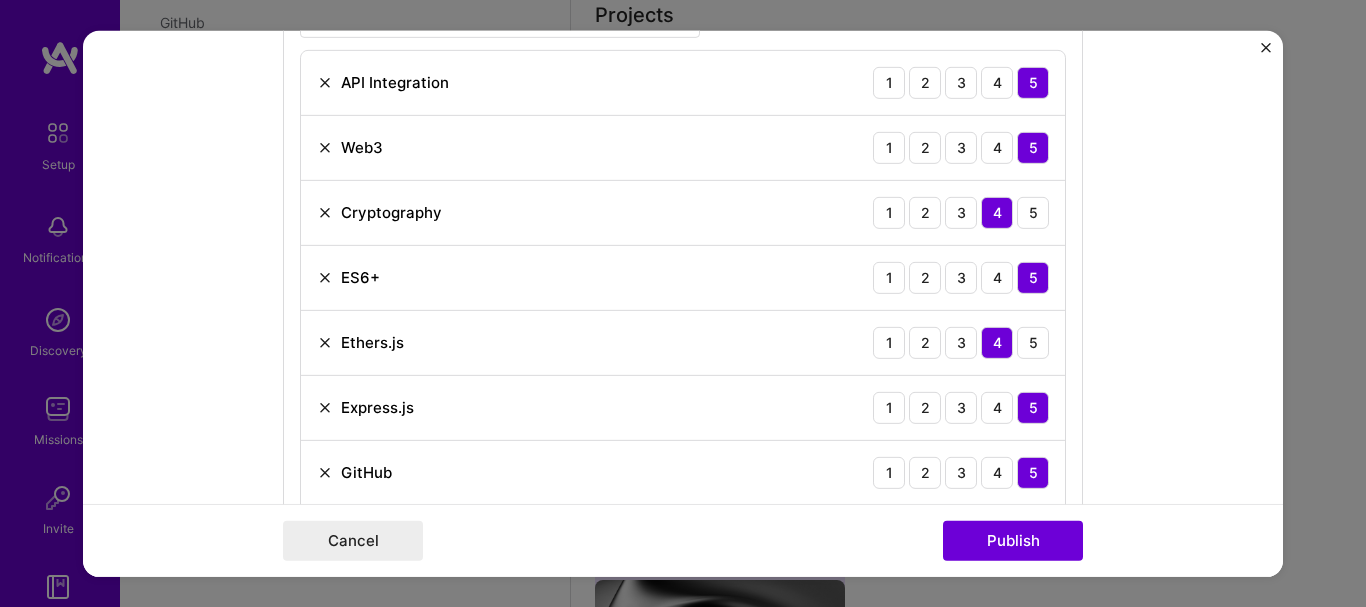 scroll, scrollTop: 1575, scrollLeft: 0, axis: vertical 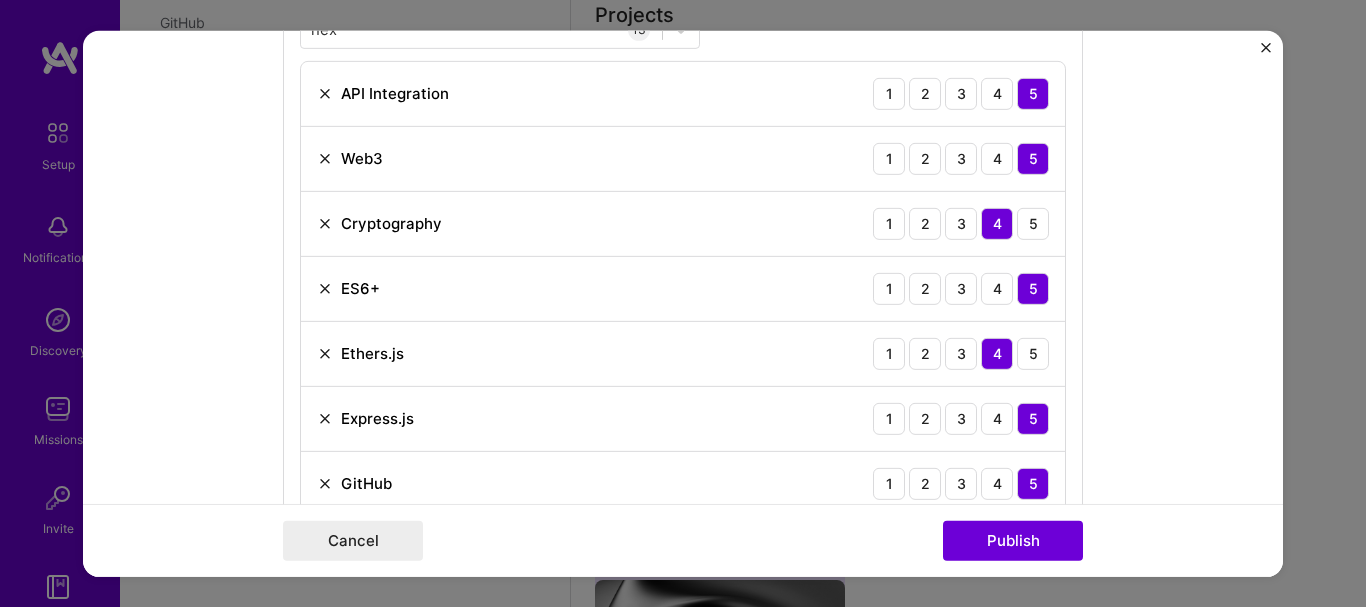 click at bounding box center [325, 288] 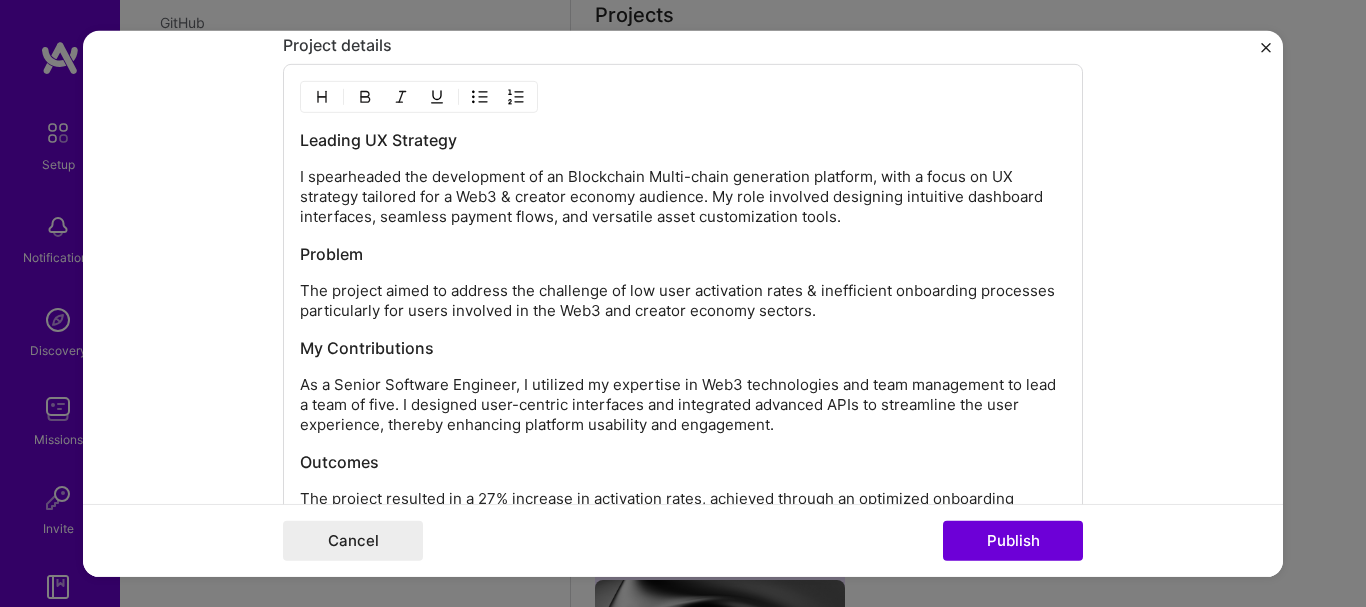scroll, scrollTop: 3332, scrollLeft: 0, axis: vertical 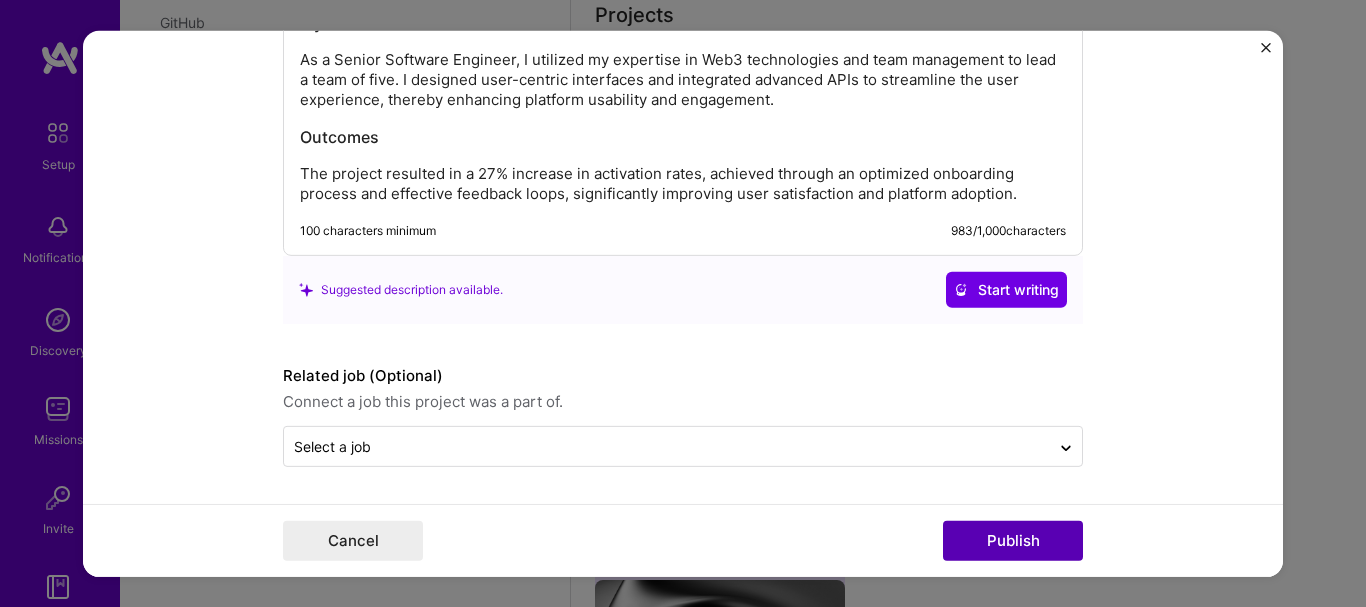 click on "Publish" at bounding box center [1013, 541] 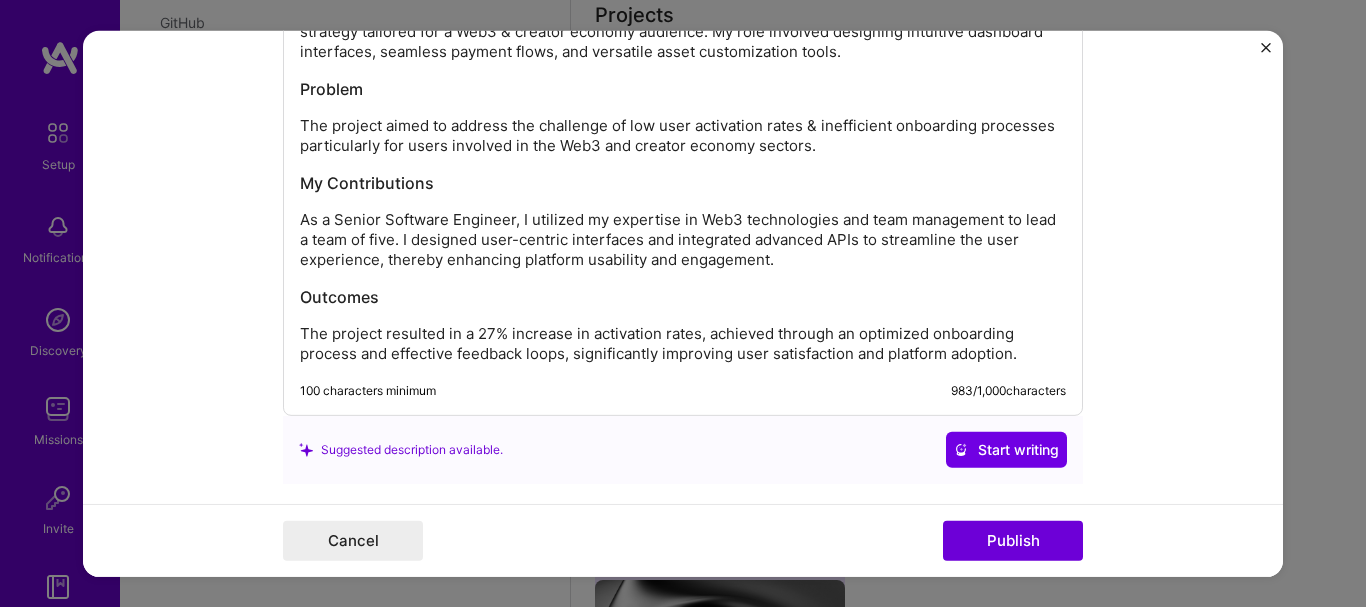 scroll, scrollTop: 3332, scrollLeft: 0, axis: vertical 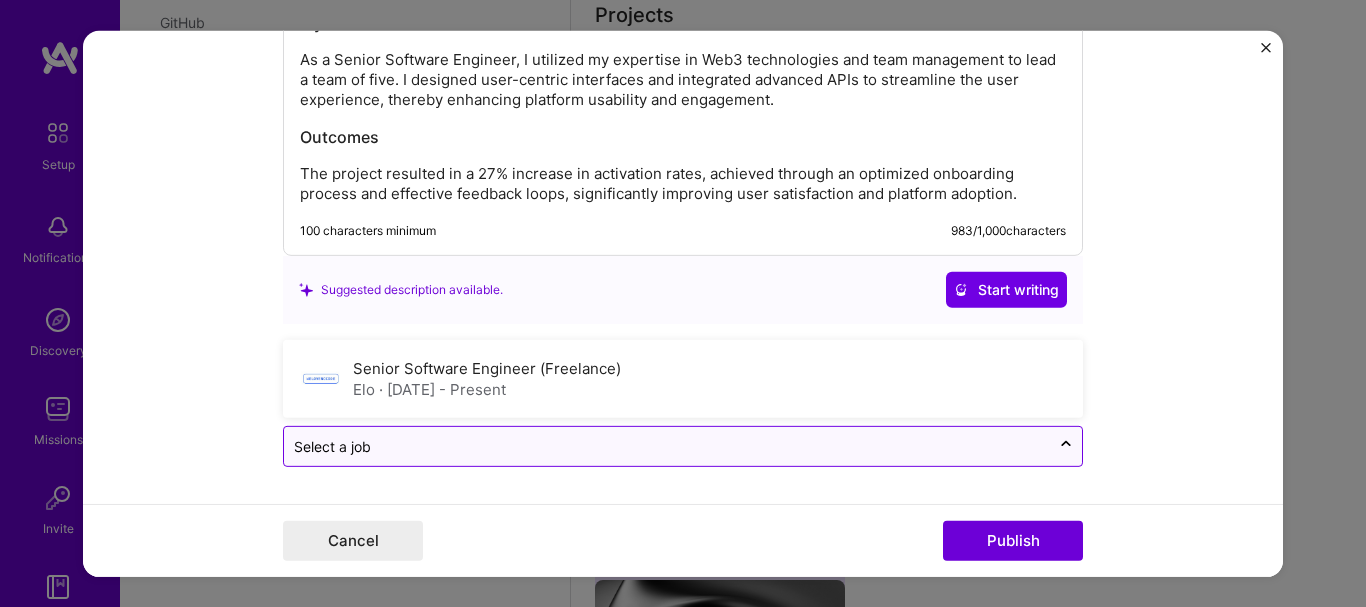 click at bounding box center [667, 446] 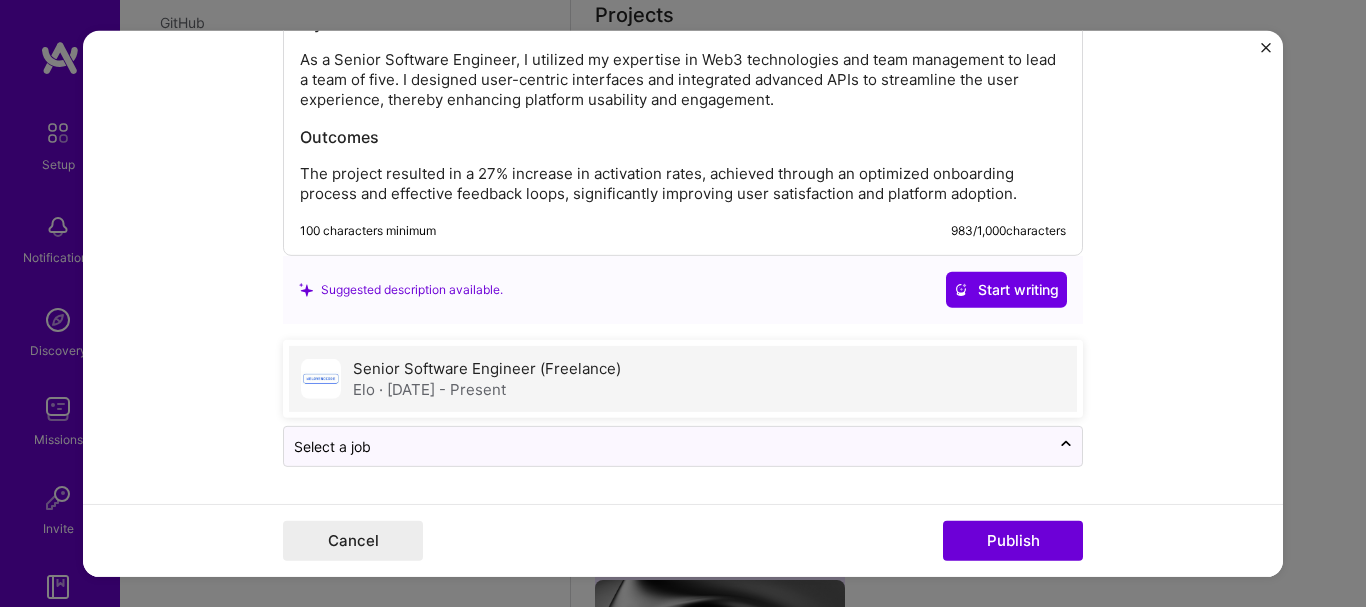 click on "Senior Software Engineer (Freelance) Elo   ·   [DATE]   -   Present" at bounding box center (683, 379) 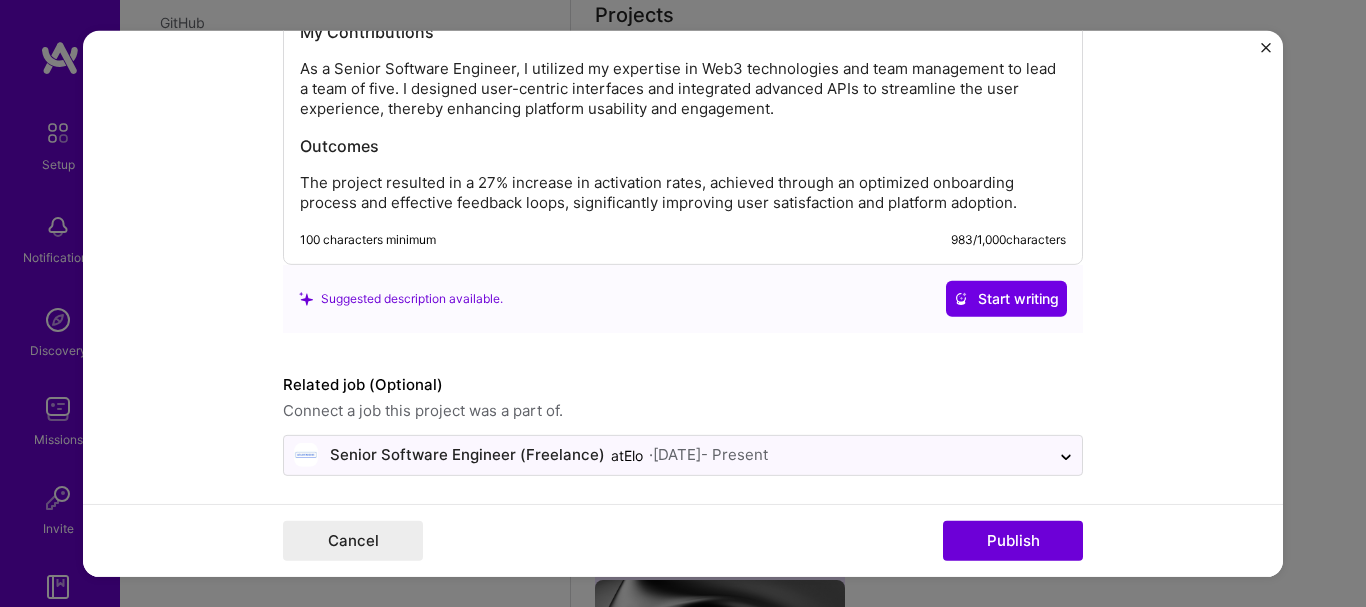 scroll, scrollTop: 3332, scrollLeft: 0, axis: vertical 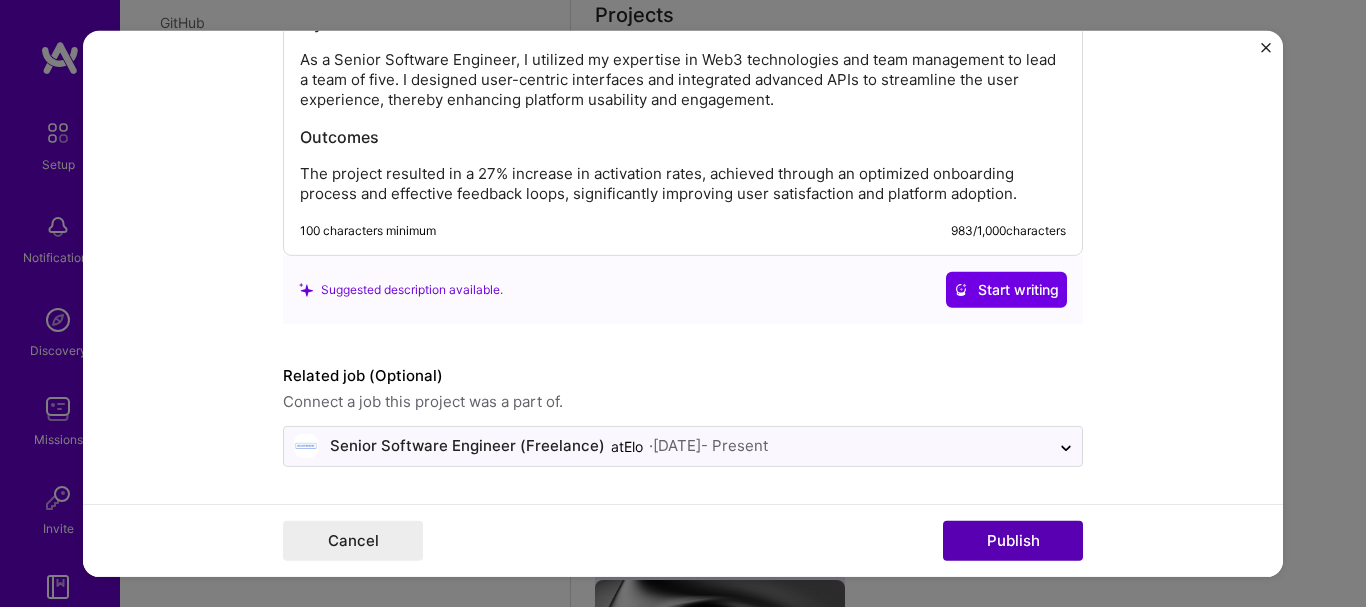 click on "Publish" at bounding box center [1013, 541] 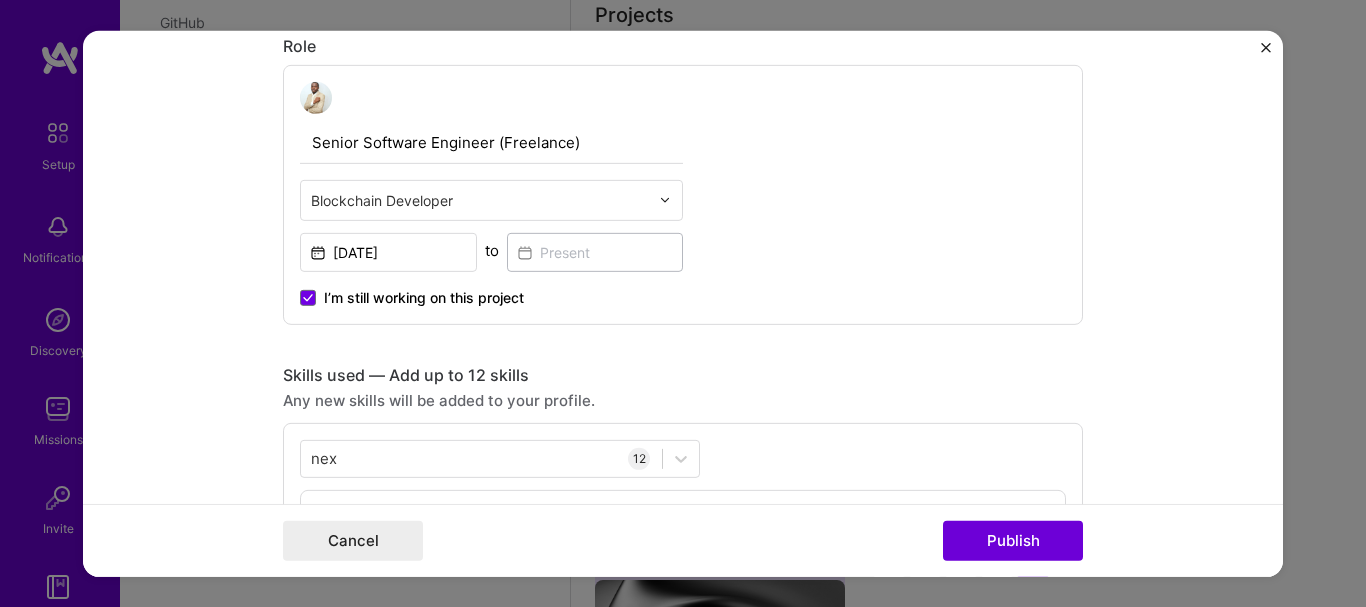 scroll, scrollTop: 1147, scrollLeft: 0, axis: vertical 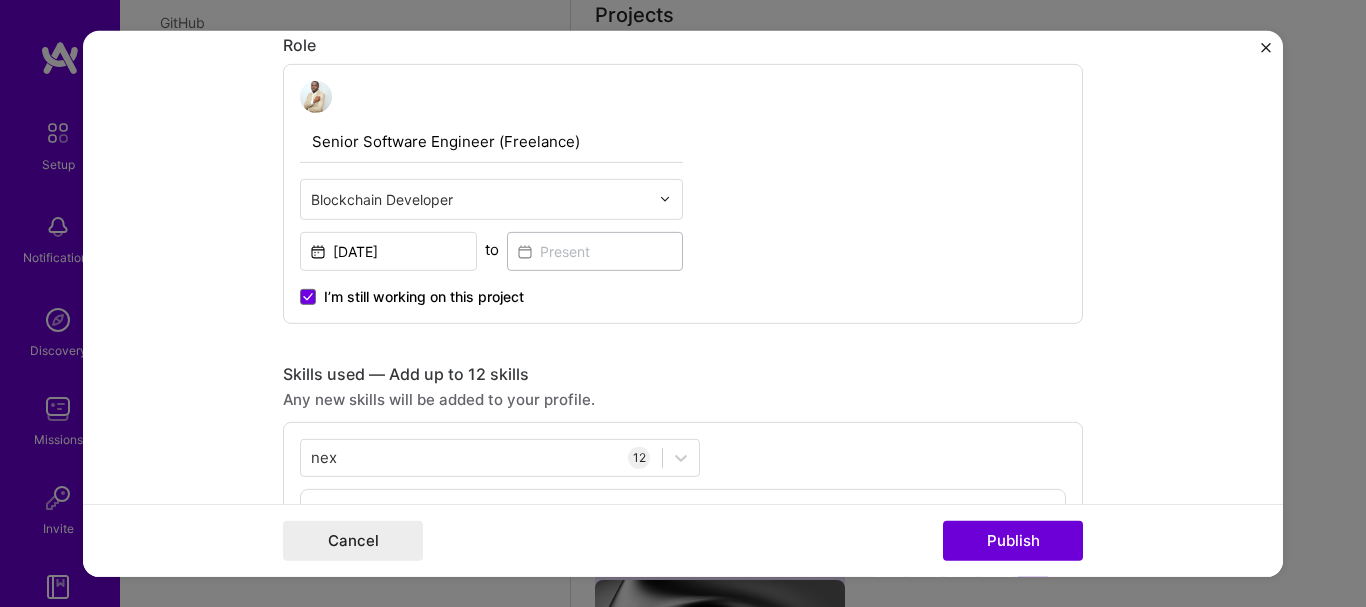 click on "I’m still working on this project" at bounding box center (412, 296) 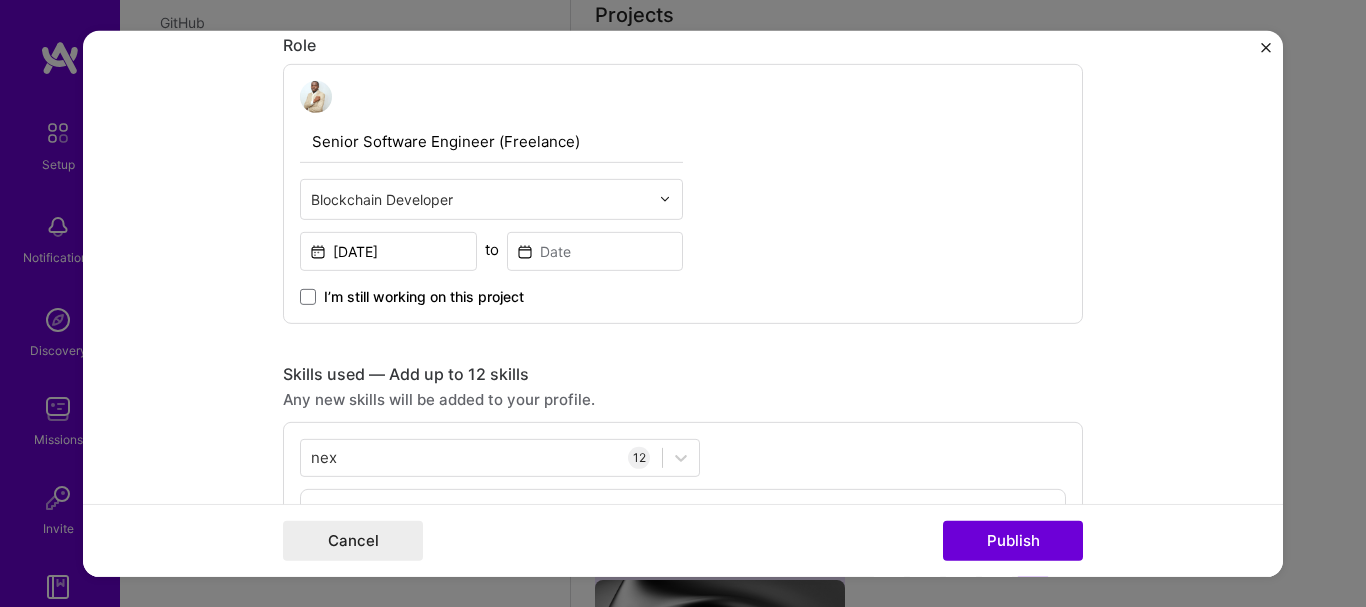 click on "Editing suggested project This project is suggested based on your LinkedIn, resume or [DOMAIN_NAME] activity. Project title Blockchain Multi chain Development Company Elo
Project industry Industry 2 Project Link (Optional) [URL][DOMAIN_NAME]
Add New Image Remove Image Role Senior Software Engineer (Freelance) Blockchain Developer [DATE]
to
I’m still working on this project Skills used — Add up to 12 skills Any new skills will be added to your profile. nex nex 12 API Integration 1 2 3 4 5 Web3 1 2 3 4 5 Cryptography 1 2 3 4 5 Ethers.js 1 2 3 4 5 Express.js 1 2 3 4 5 GitHub 1 2 3 4 5 Gitlab 1 2 3 4 5 HTML 1 2 3 4 5 NFT 1 2 3 4 5 Node.js 1 2 3 4 5 Redux 1 2 3 4 5 Next.js 1 2 3 4 5 Skill rating is required. Did this role require you to manage team members? (Optional) Yes, I managed 5 team members. Were you involved from inception to launch (0  ->  1)? (Optional) I was involved in zero to one with this project 45000 82% 65%   /" at bounding box center (683, 787) 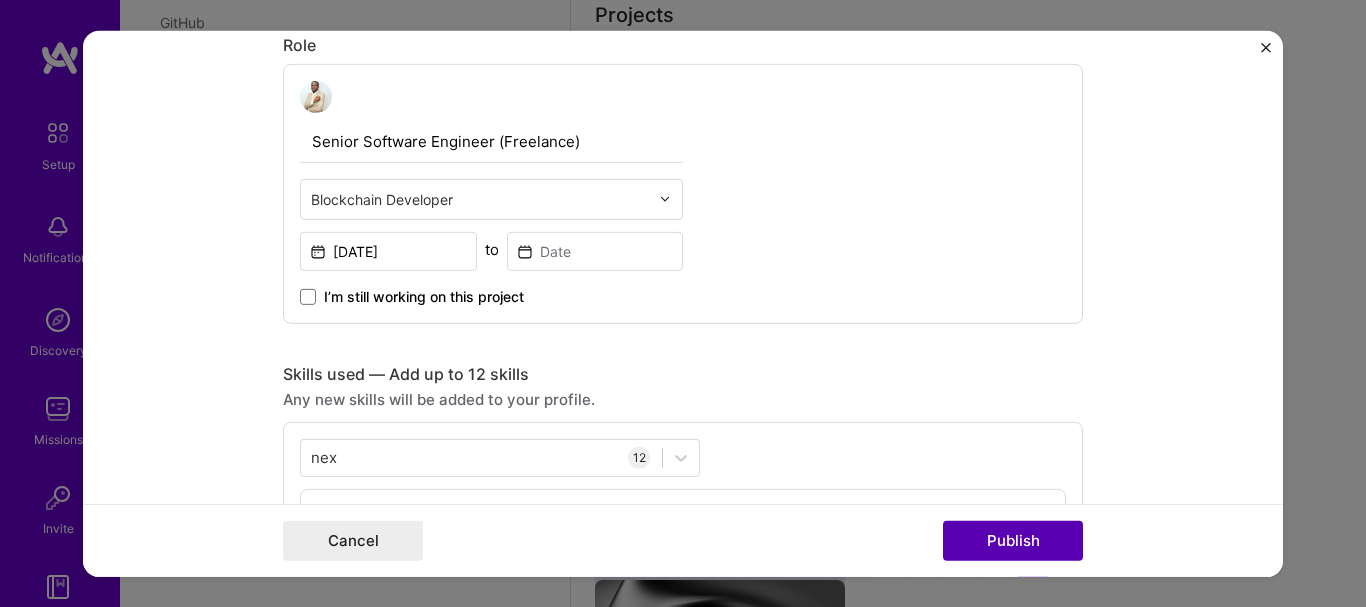 click on "Publish" at bounding box center [1013, 541] 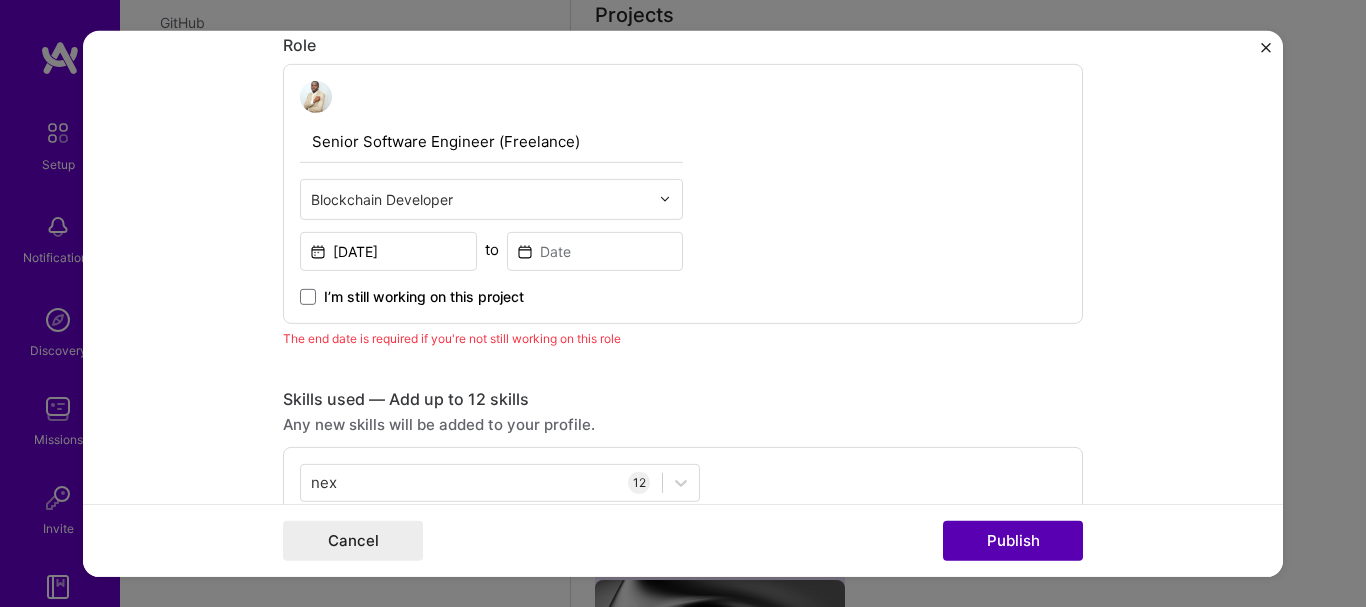 scroll, scrollTop: 1151, scrollLeft: 0, axis: vertical 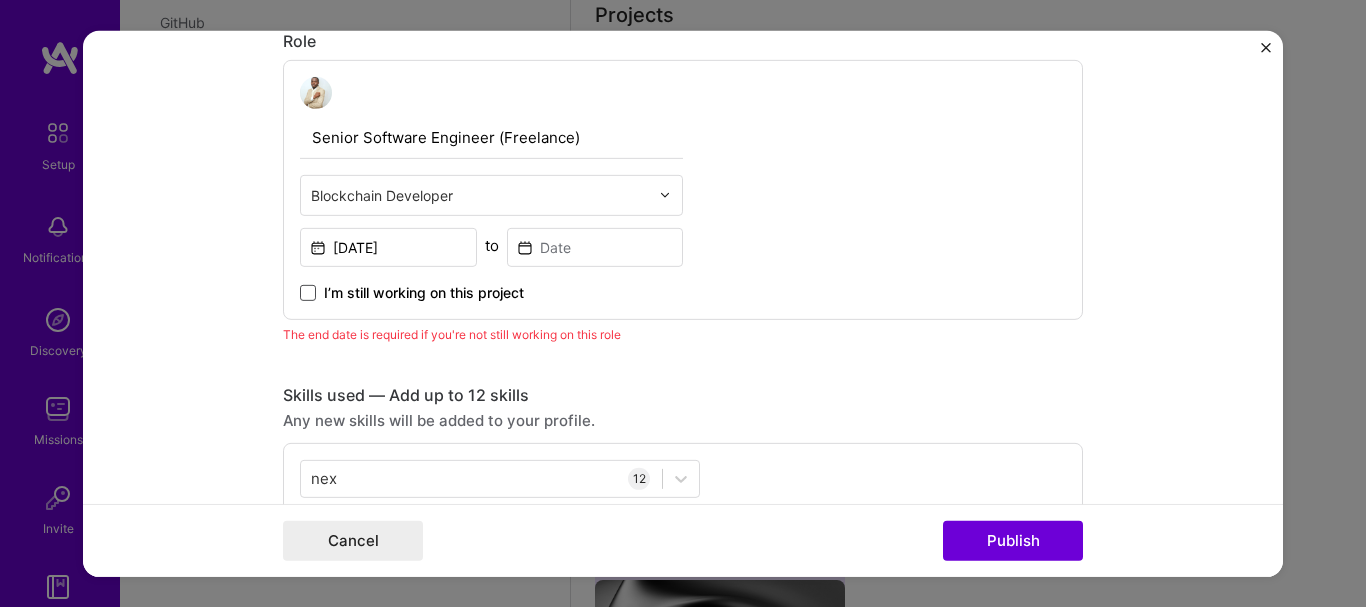 click at bounding box center [308, 292] 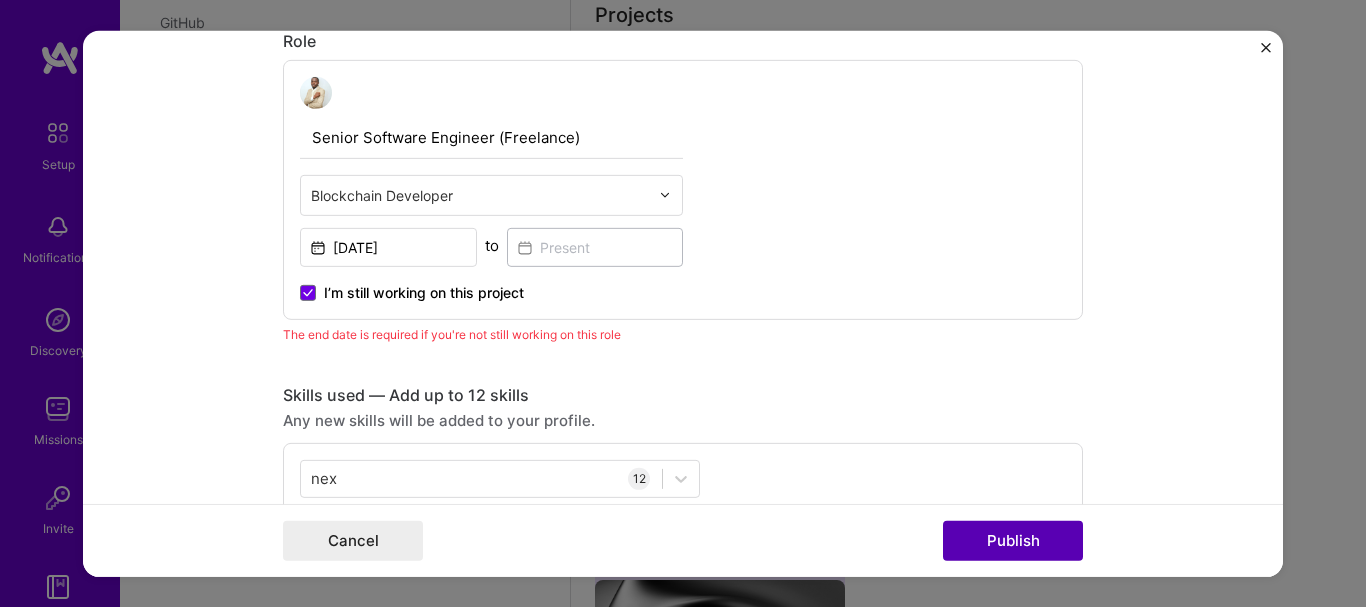 click on "Publish" at bounding box center [1013, 541] 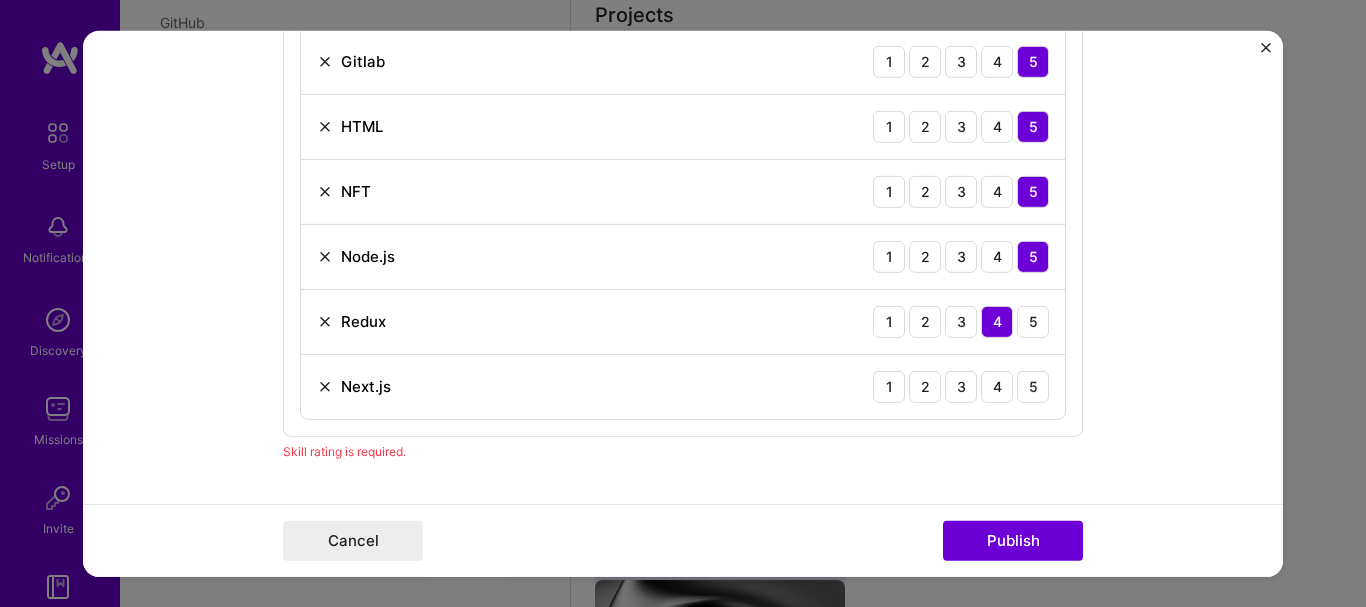 scroll, scrollTop: 1980, scrollLeft: 0, axis: vertical 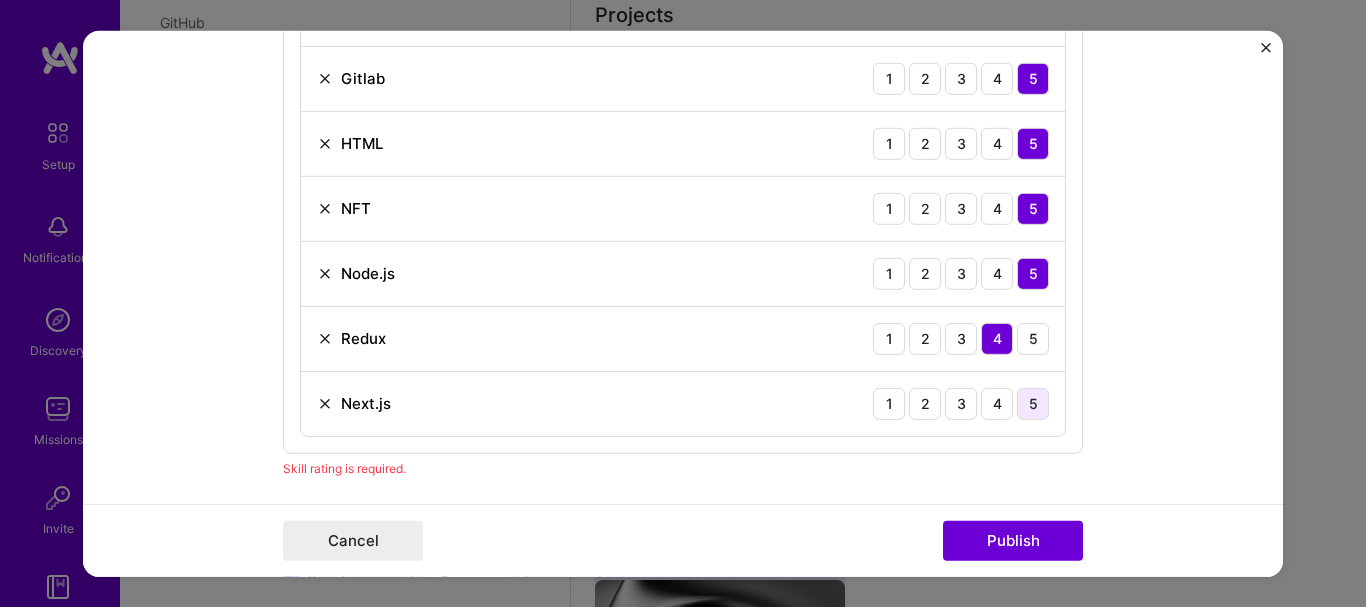 click on "5" at bounding box center [1033, 403] 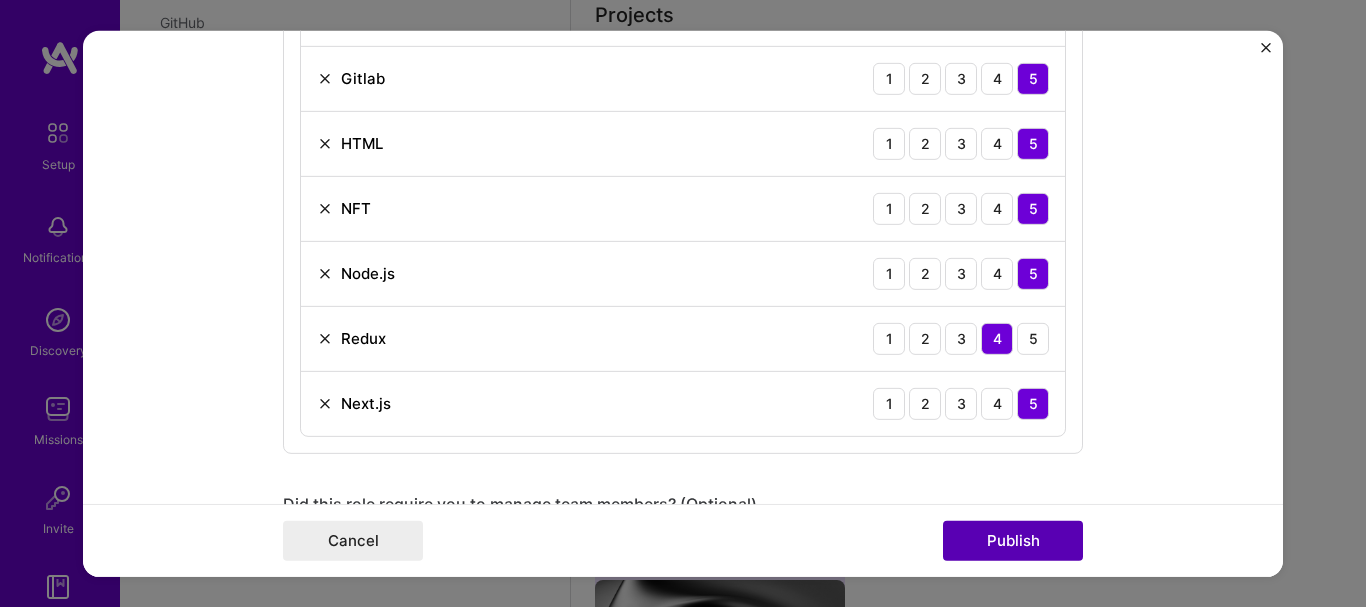 click on "Publish" at bounding box center [1013, 541] 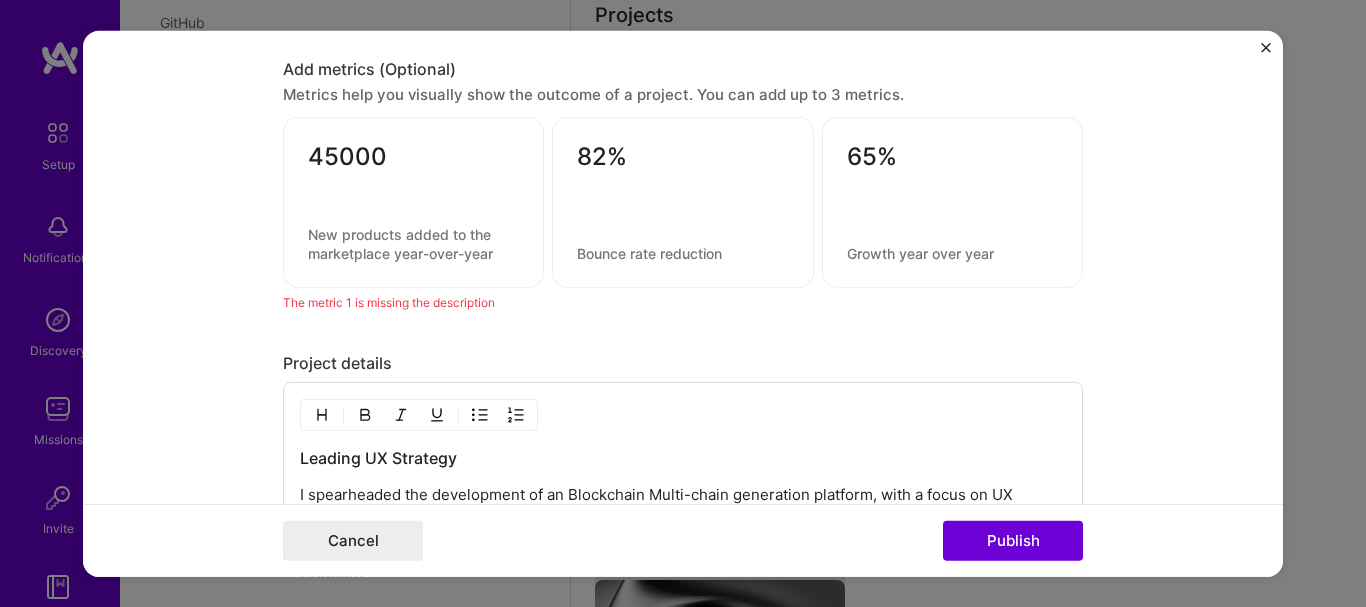 scroll, scrollTop: 2665, scrollLeft: 0, axis: vertical 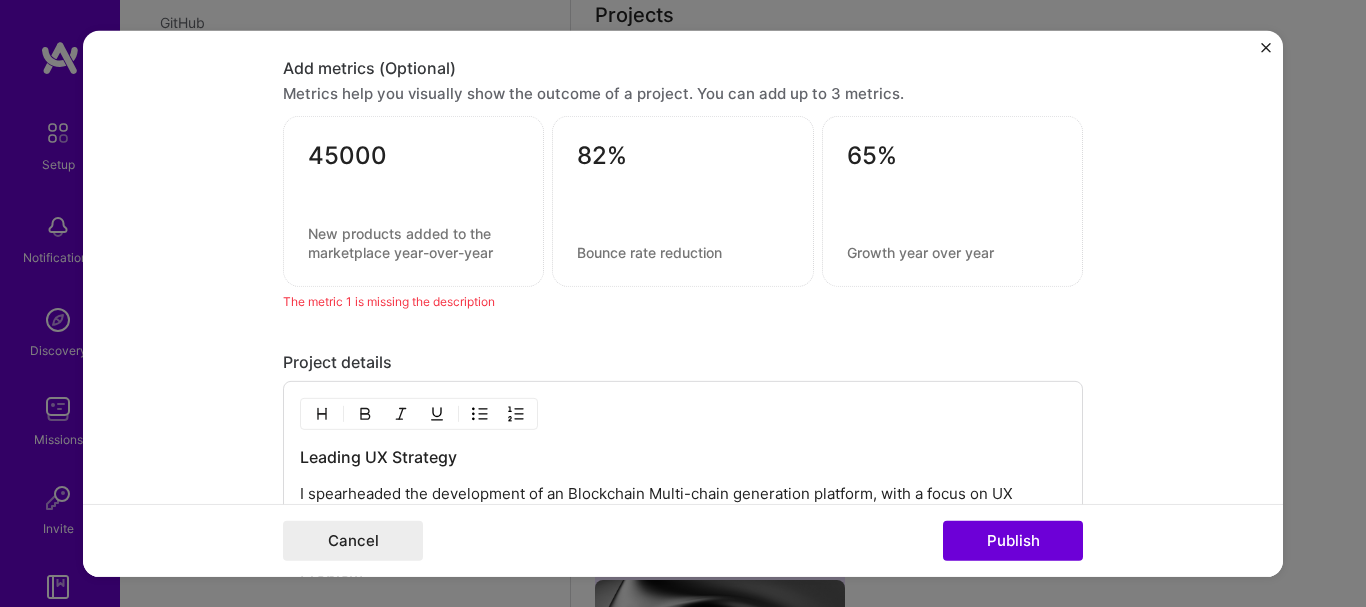 click at bounding box center [413, 243] 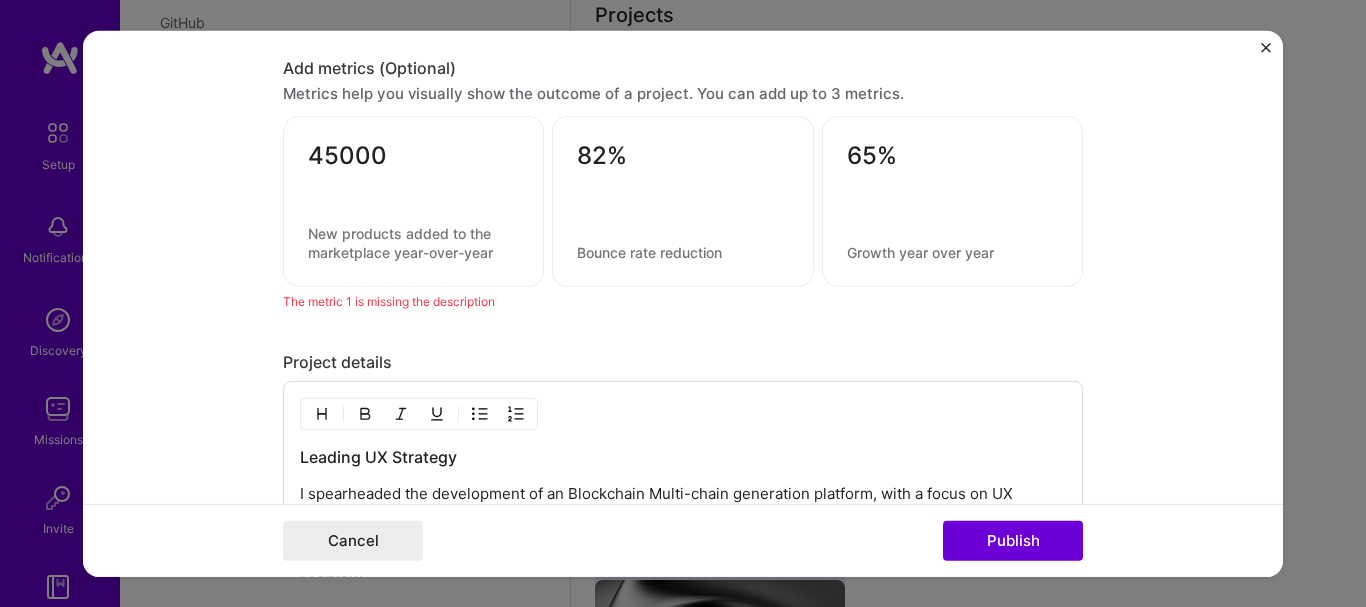 click at bounding box center (413, 190) 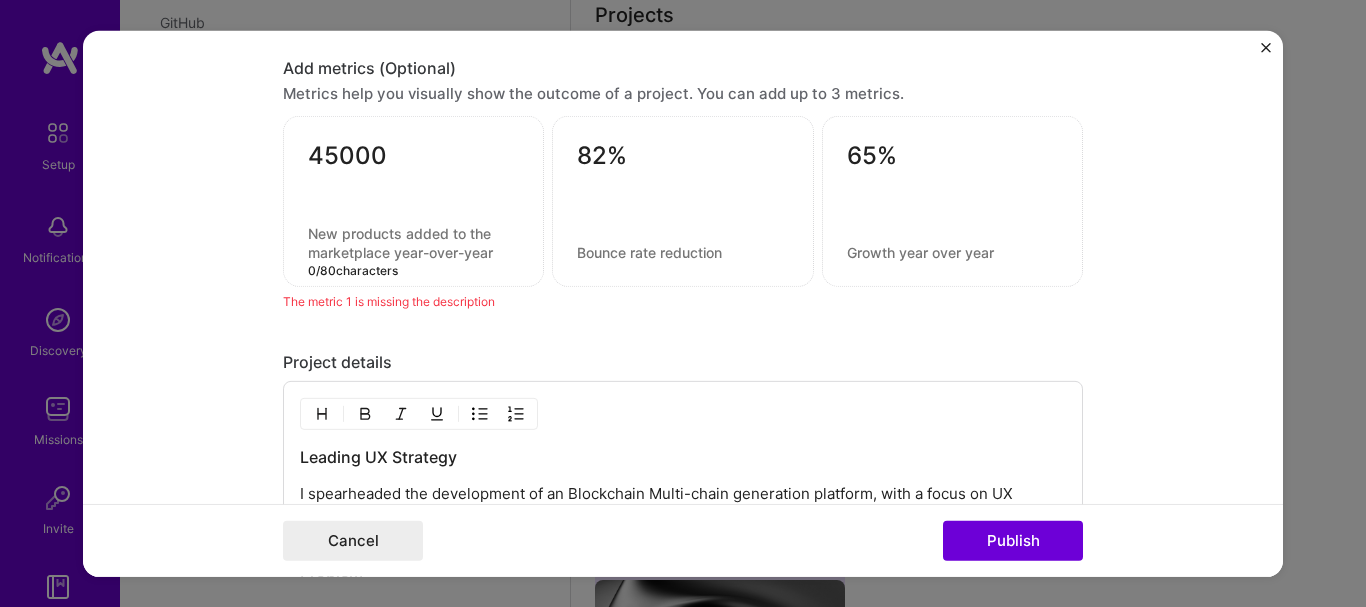 paste on "The UI/UX was improved and the application was optimised for better performance" 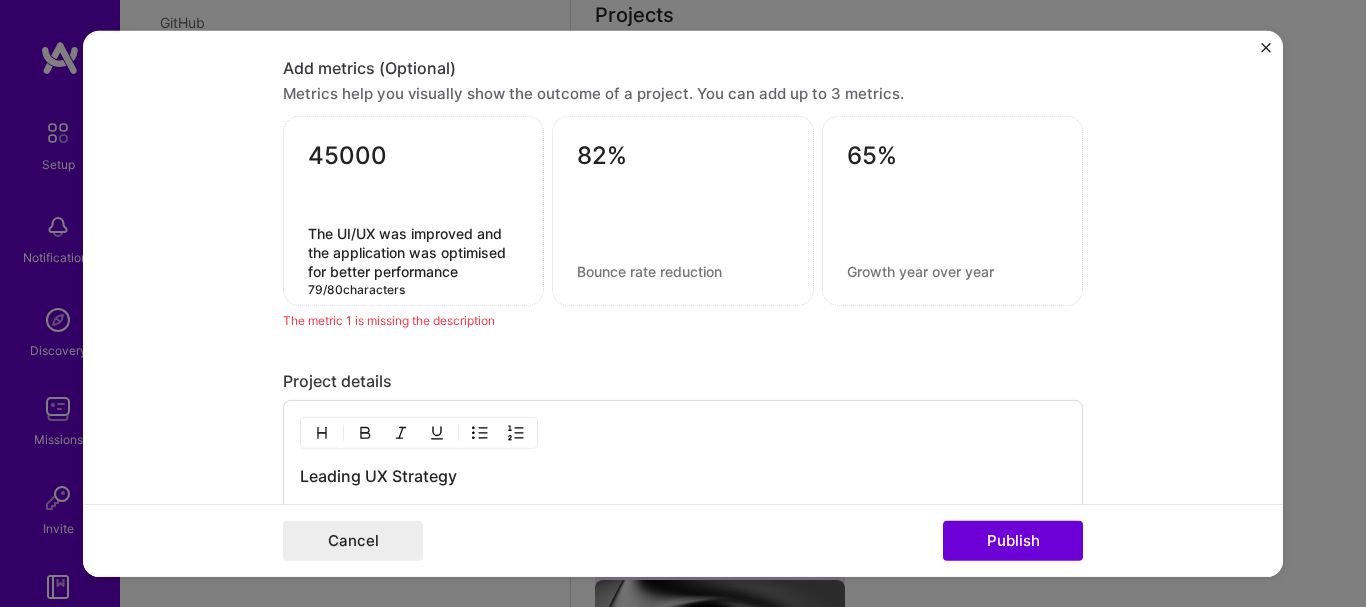 type on "The UI/UX was improved and the application was optimised for better performance" 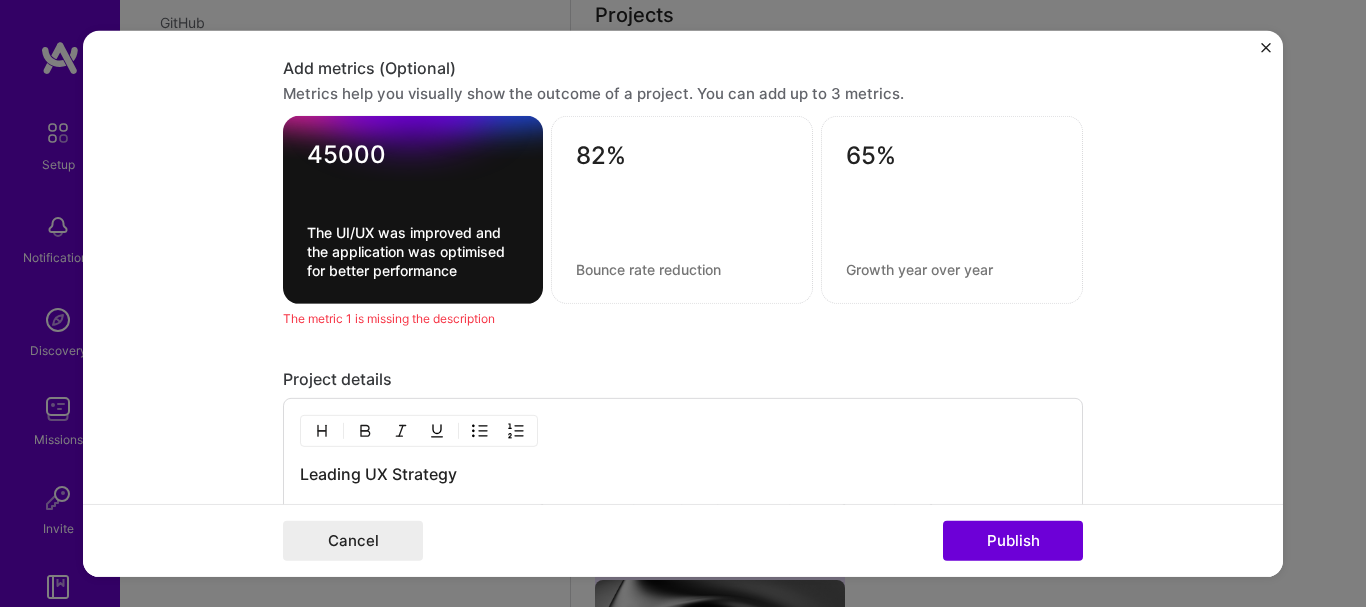 click on "82%" at bounding box center [682, 210] 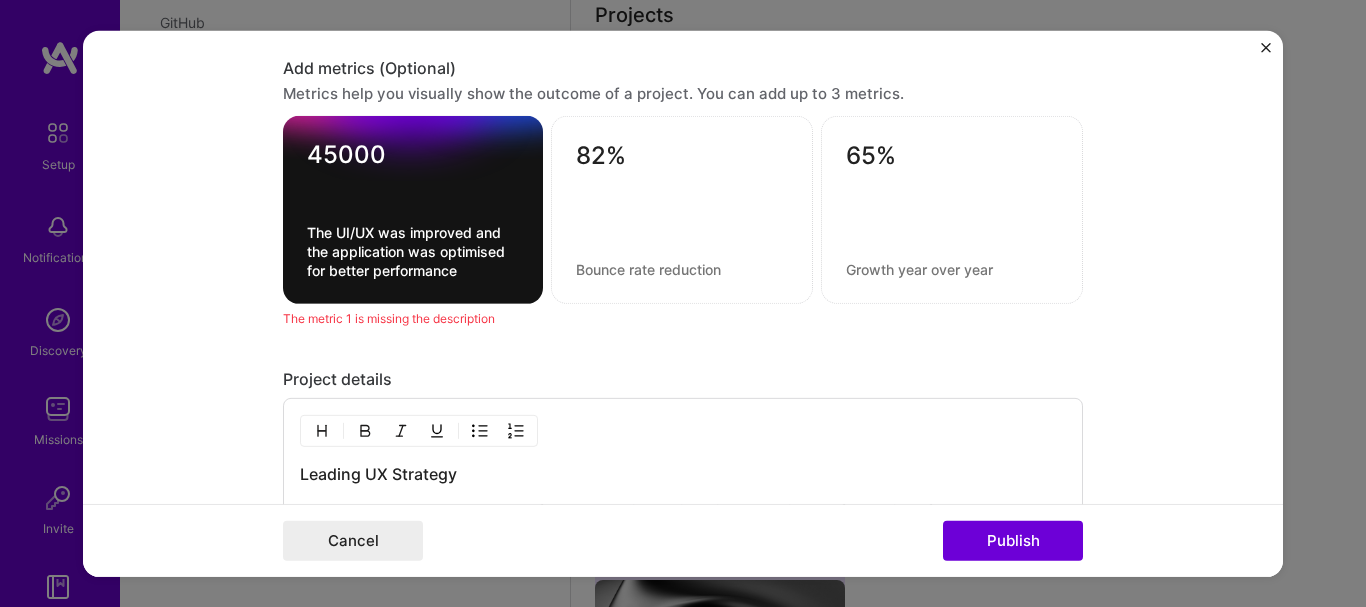 click at bounding box center (682, 269) 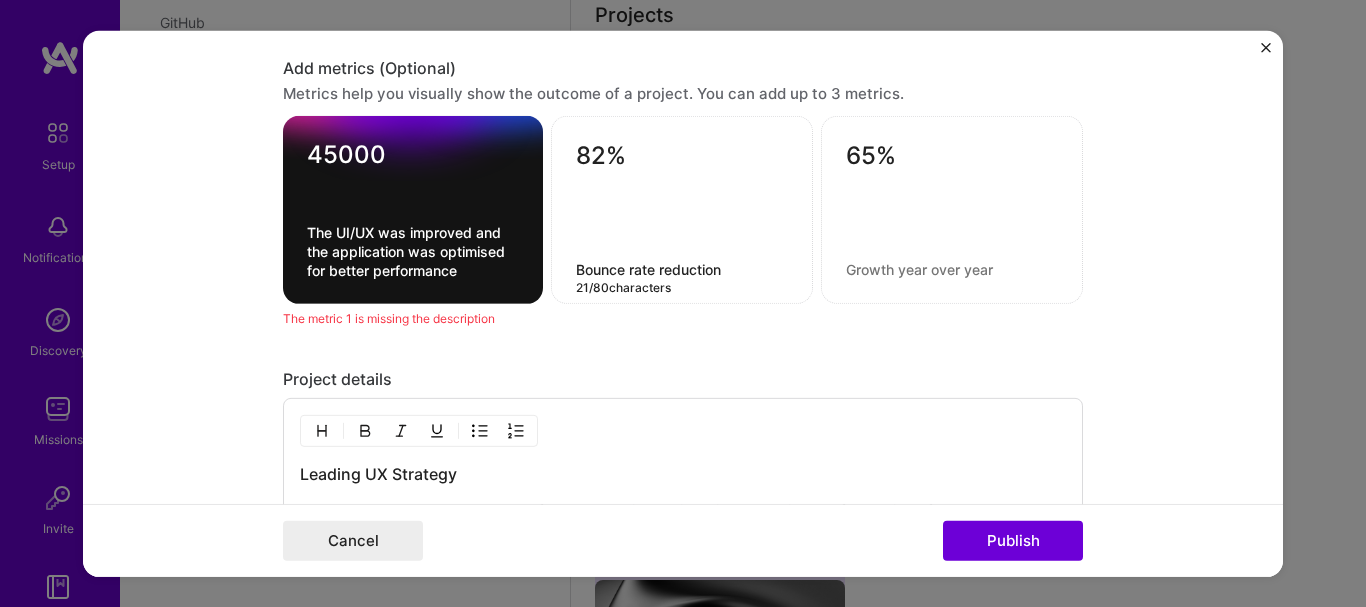 type on "Bounce rate reduction" 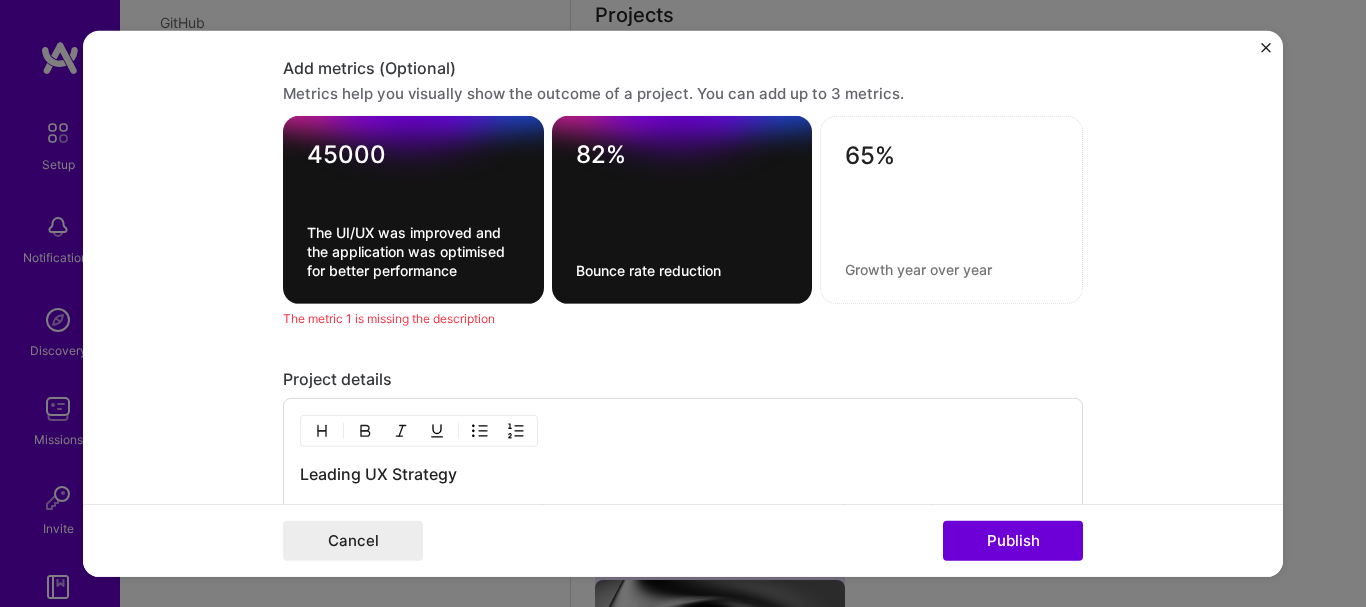 click on "82% Bounce rate reduction" at bounding box center [682, 210] 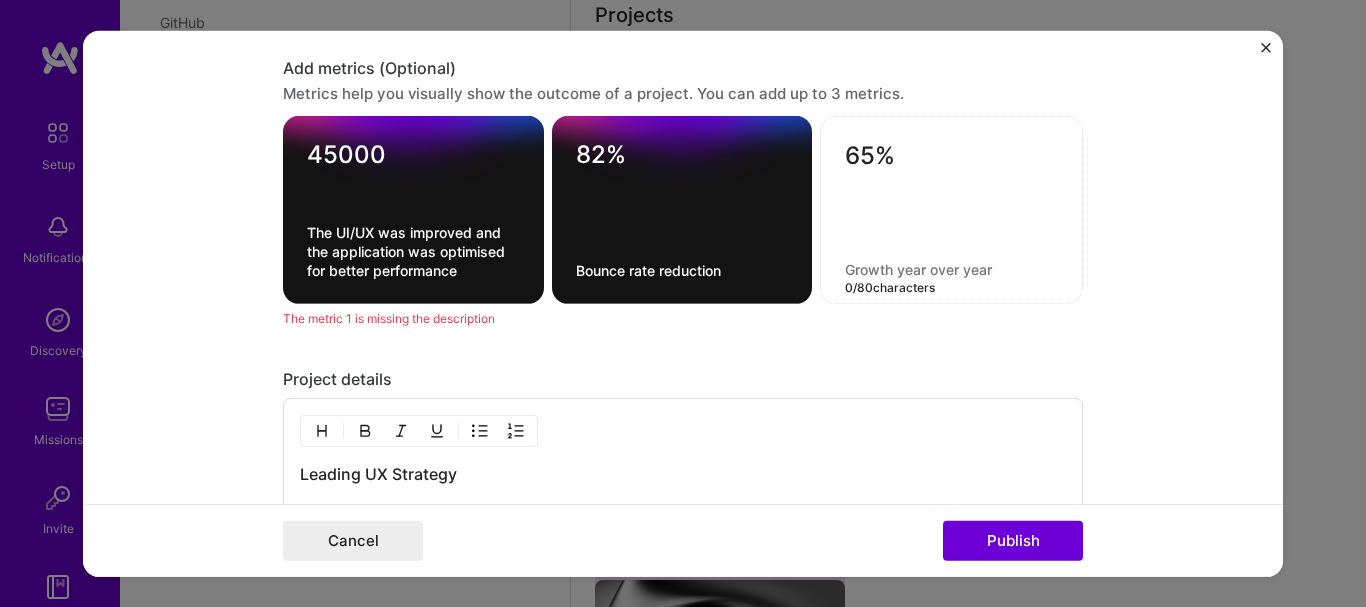 click at bounding box center (951, 269) 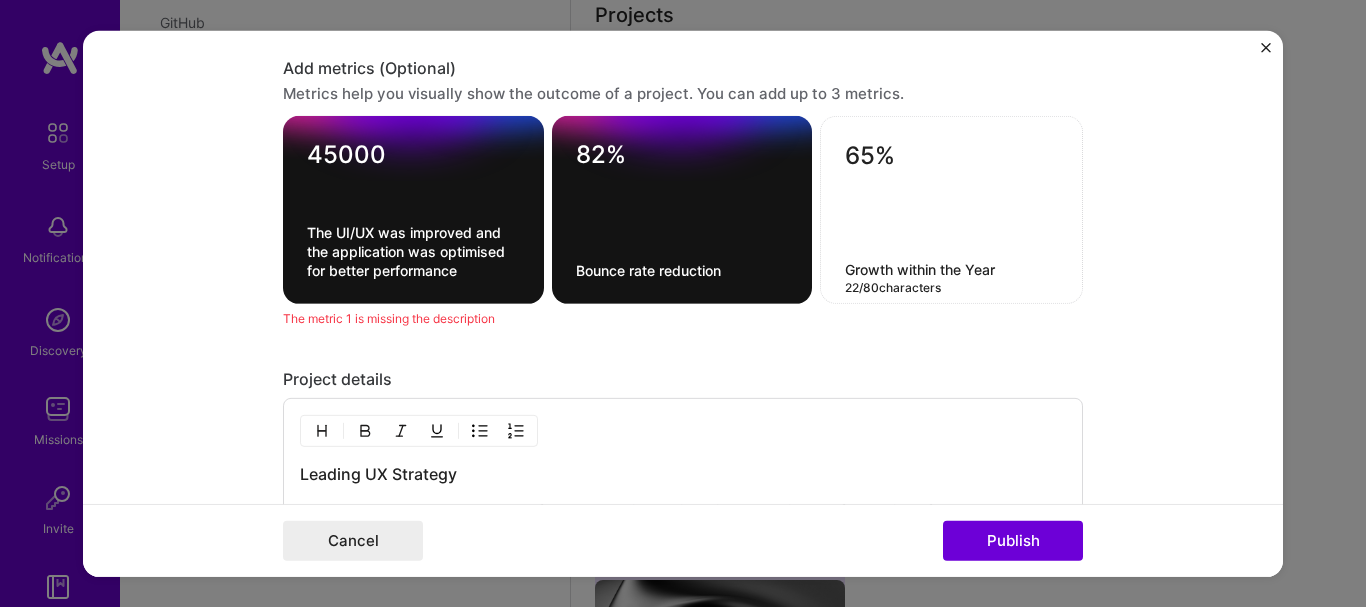 click on "65% Growth within the Year 22 / 80  characters" at bounding box center [951, 210] 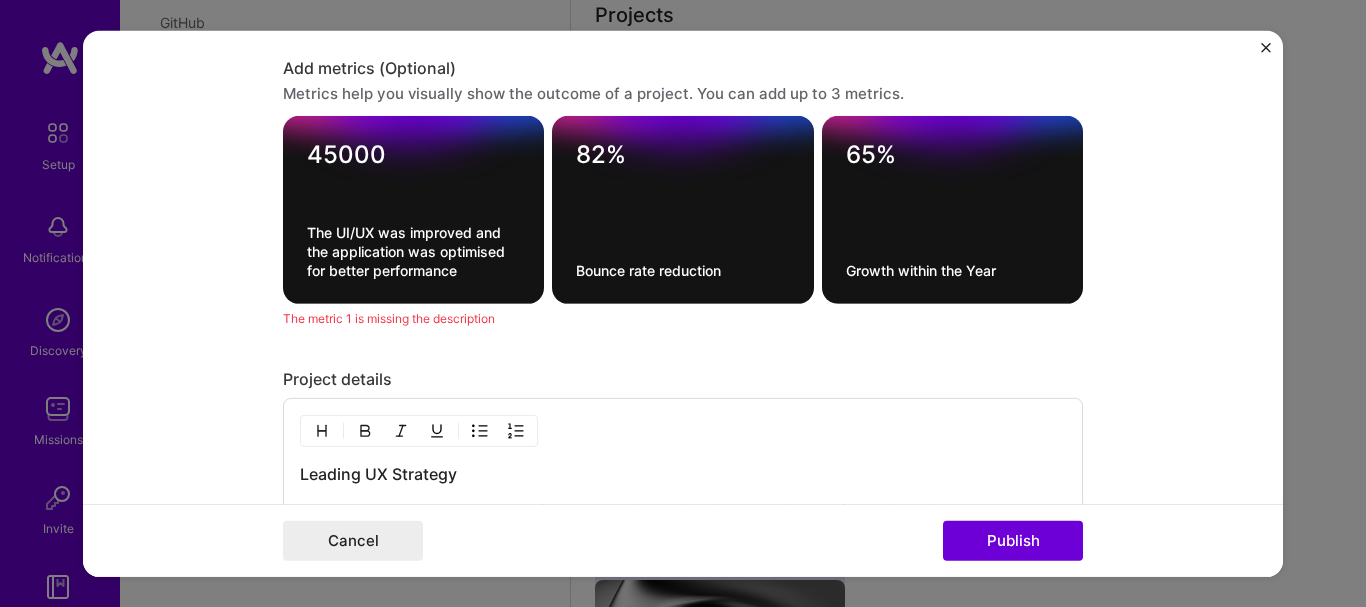 click on "Editing suggested project This project is suggested based on your LinkedIn, resume or [DOMAIN_NAME] activity. Project title Blockchain Multi chain Development Company Elo
Project industry Industry 2 Project Link (Optional) [URL][DOMAIN_NAME]
Add New Image Remove Image Role Senior Software Engineer (Freelance) Blockchain Developer [DATE]
to
I’m still working on this project Skills used — Add up to 12 skills Any new skills will be added to your profile. nex nex 12 API Integration 1 2 3 4 5 Web3 1 2 3 4 5 Cryptography 1 2 3 4 5 Ethers.js 1 2 3 4 5 Express.js 1 2 3 4 5 GitHub 1 2 3 4 5 Gitlab 1 2 3 4 5 HTML 1 2 3 4 5 NFT 1 2 3 4 5 Node.js 1 2 3 4 5 Redux 1 2 3 4 5 Next.js 1 2 3 4 5 Did this role require you to manage team members? (Optional) Yes, I managed 5 team members. Were you involved from inception to launch (0  ->  1)? (Optional) Zero to one is creation and development of a unique product from the ground up. 45000 82%" at bounding box center [683, -735] 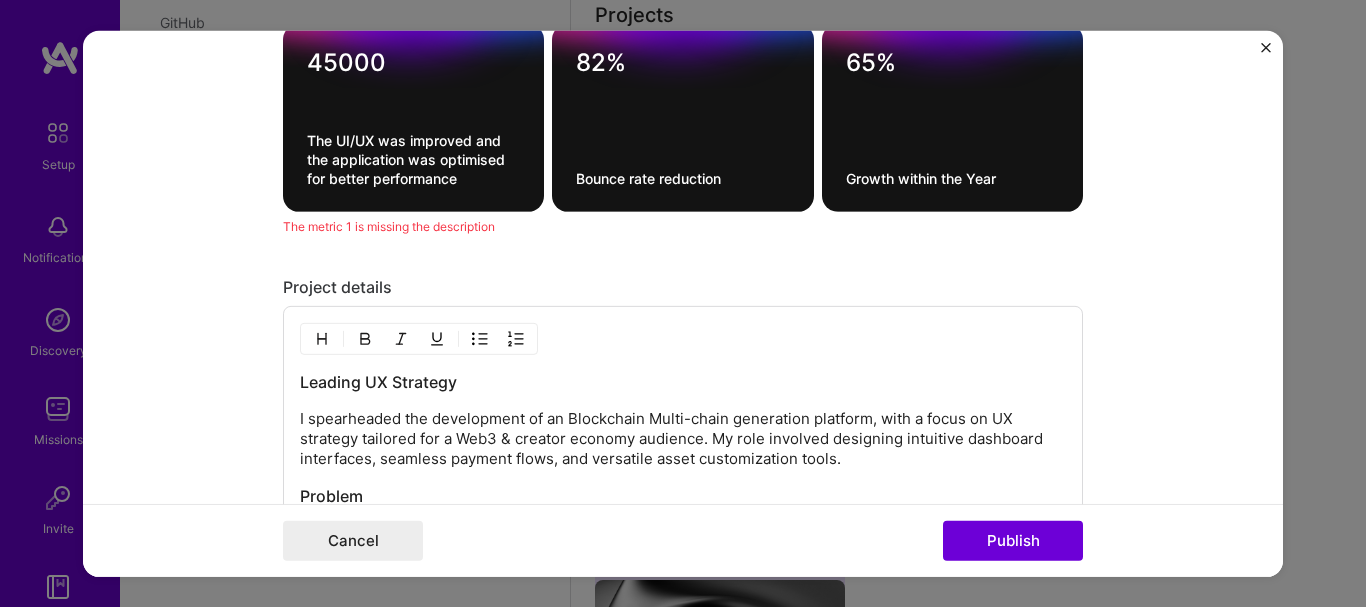 scroll, scrollTop: 2764, scrollLeft: 0, axis: vertical 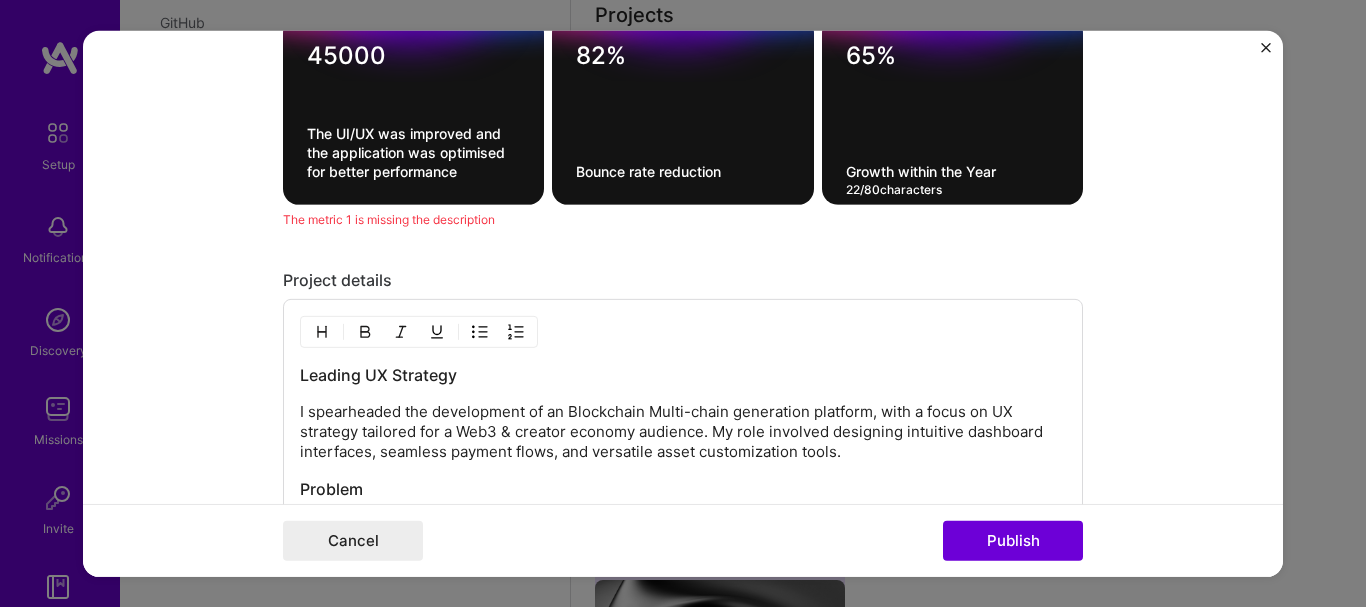 click on "Growth within the Year" at bounding box center [952, 171] 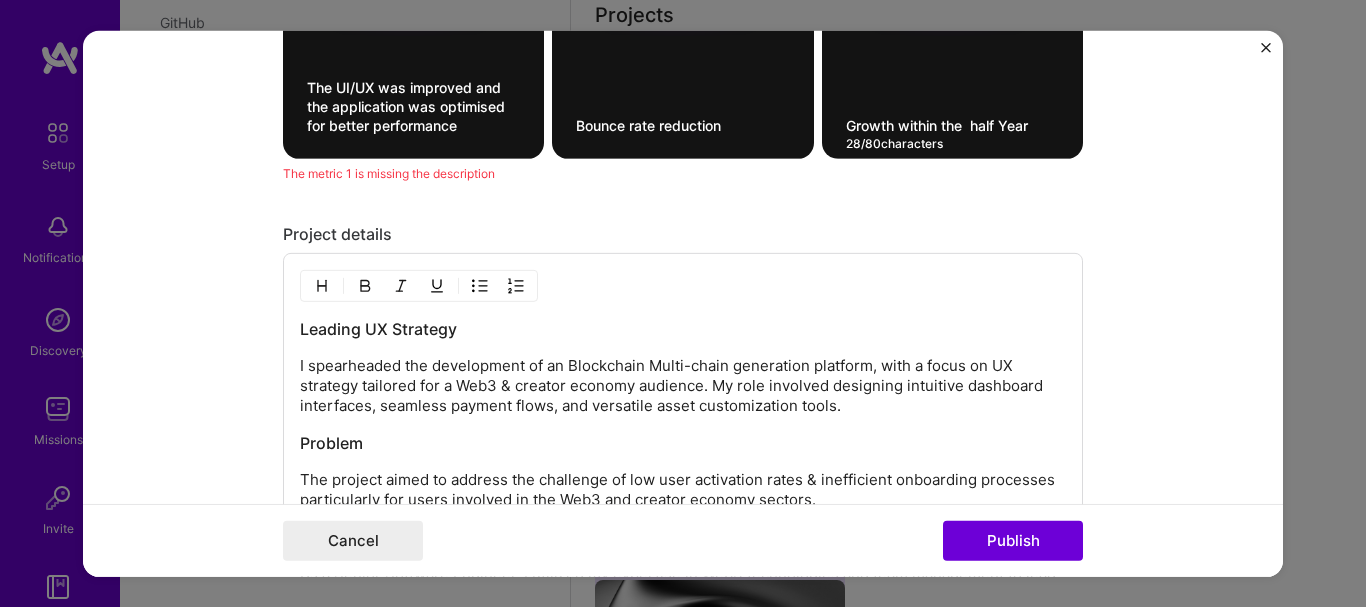 scroll, scrollTop: 2811, scrollLeft: 0, axis: vertical 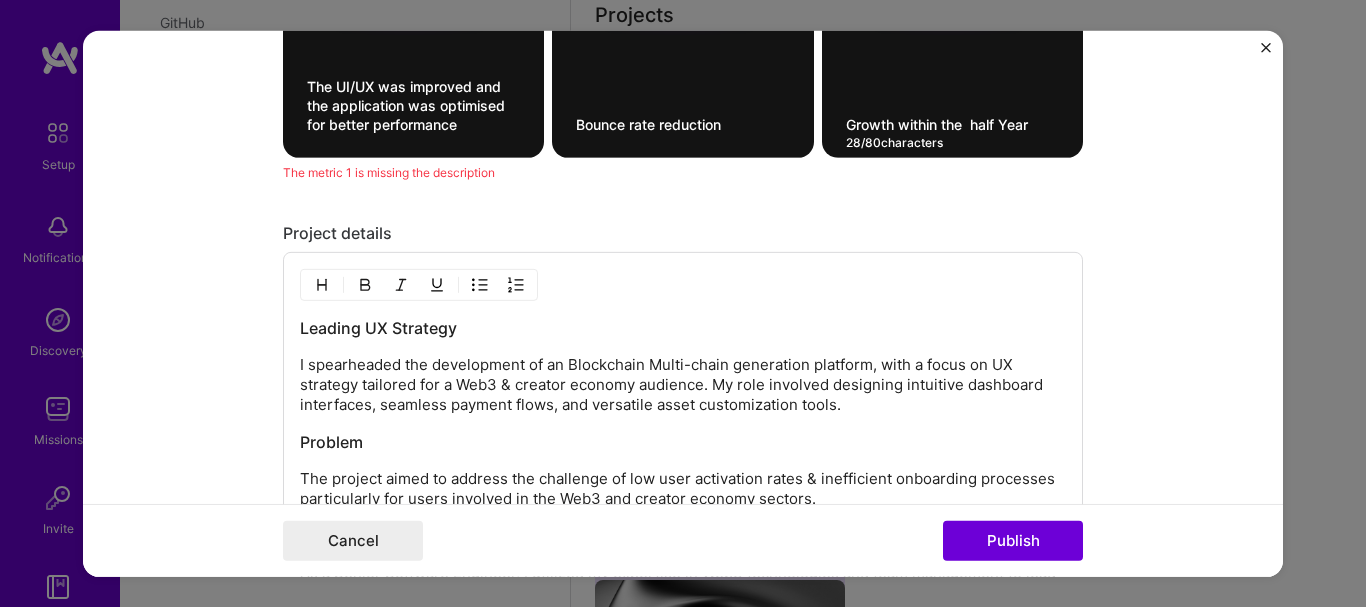 type on "Growth within the  half Year" 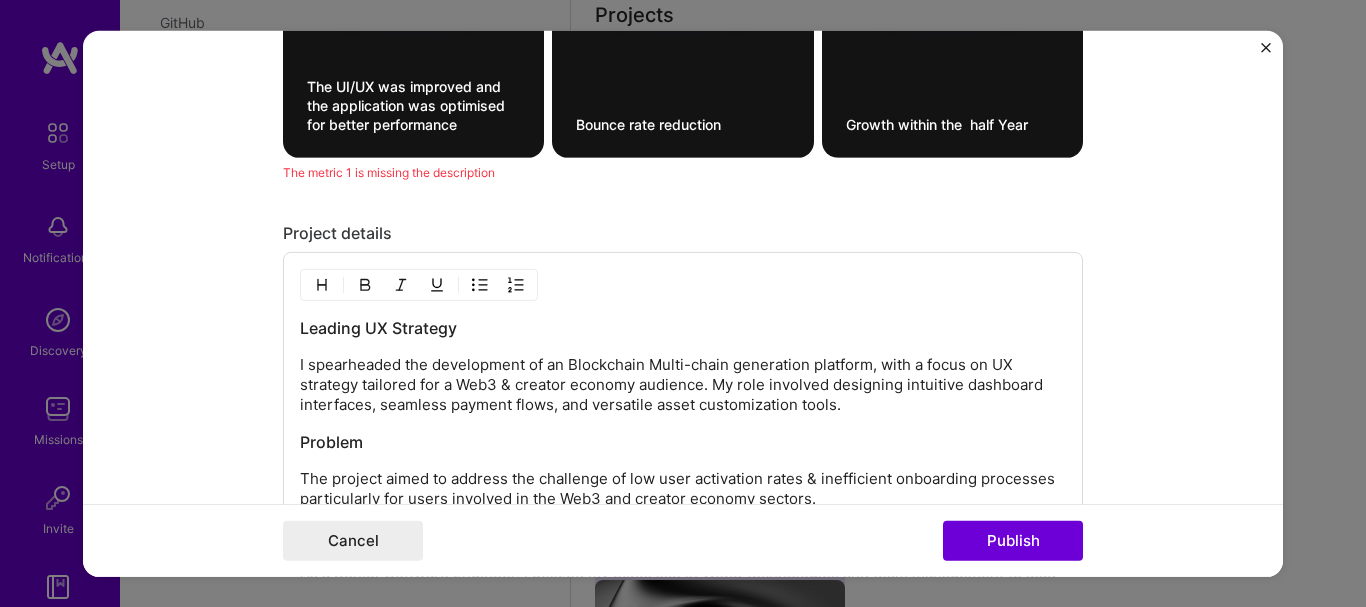 click on "Leading UX Strategy I spearheaded the development of an Blockchain Multi-chain generation platform, with a focus on UX strategy tailored for a Web3 & creator economy audience. My role involved designing intuitive dashboard interfaces, seamless payment flows, and versatile asset customization tools.  Problem The project aimed to address the challenge of low user activation rates & inefficient onboarding processes  particularly for users involved in the Web3 and creator economy sectors. My Contributions As a Senior Software Engineer, I utilized my expertise in Web3 technologies and team management to lead a team of five. I designed user-centric interfaces and integrated advanced APIs to streamline the user experience, thereby enhancing platform usability and engagement. Outcomes The project resulted in a 27% increase in activation rates, achieved through an optimized onboarding process and effective feedback loops, significantly improving user satisfaction and platform adoption. 100 characters minimum 983 /" at bounding box center (683, 510) 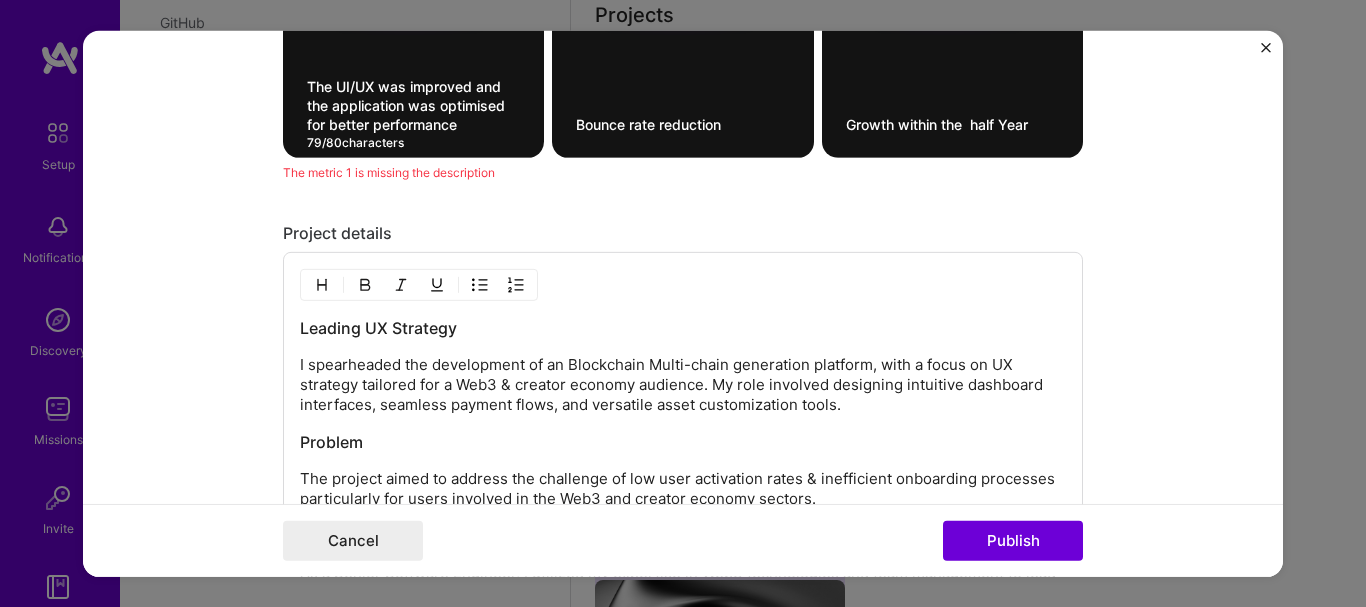 click on "The UI/UX was improved and the application was optimised for better performance" at bounding box center (413, 105) 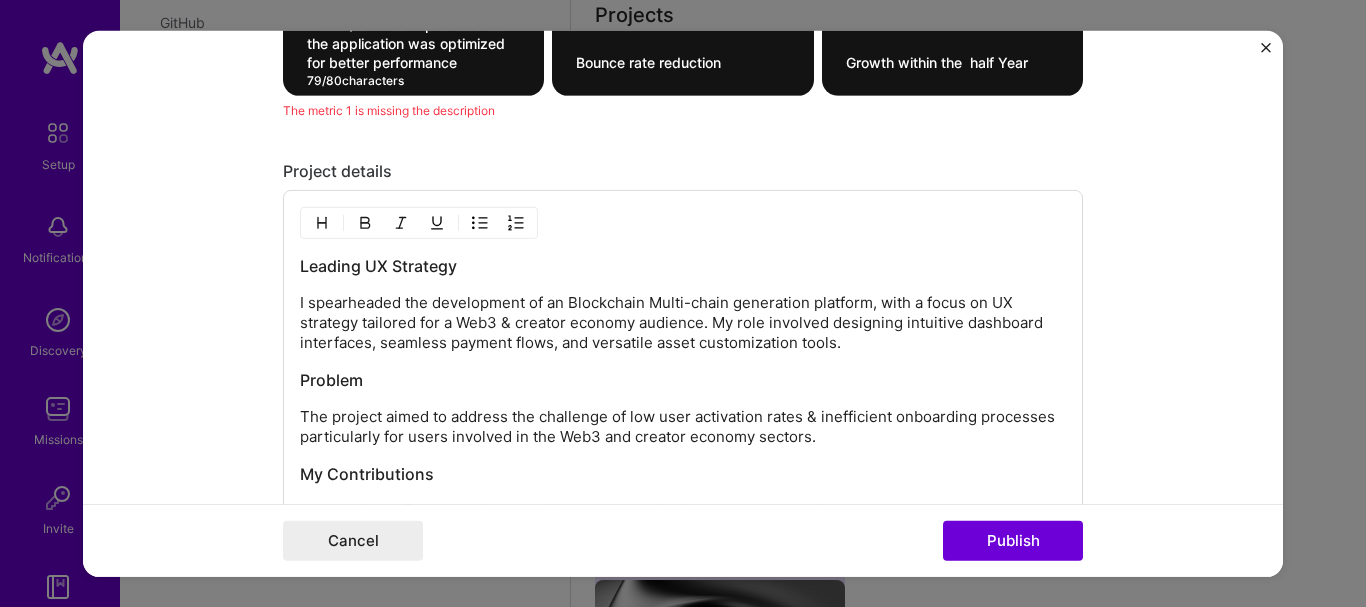 scroll, scrollTop: 2877, scrollLeft: 0, axis: vertical 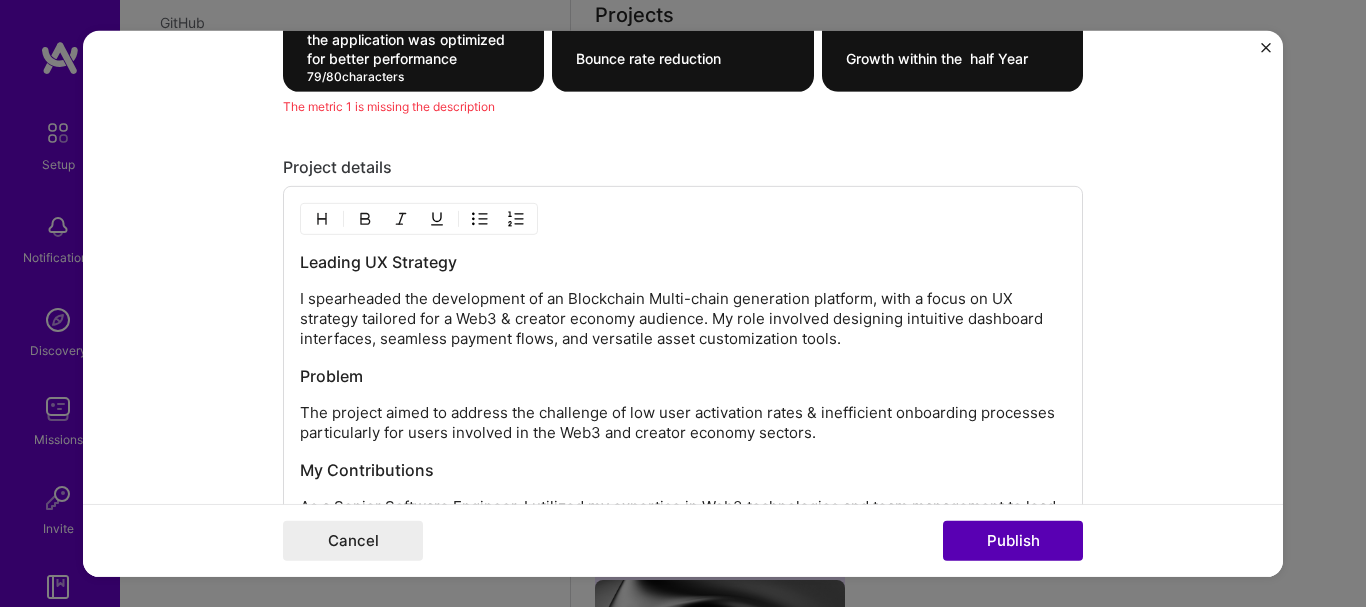 type on "The UI/UX was improved and the application was optimized for better performance" 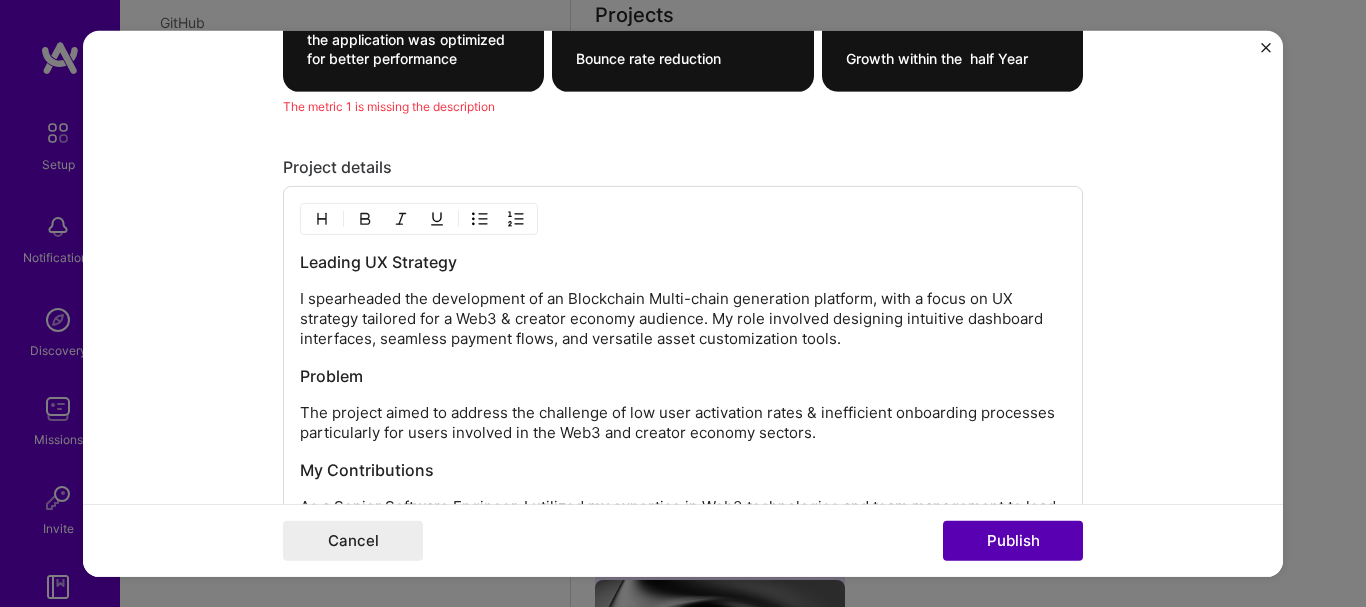 click on "Publish" at bounding box center (1013, 541) 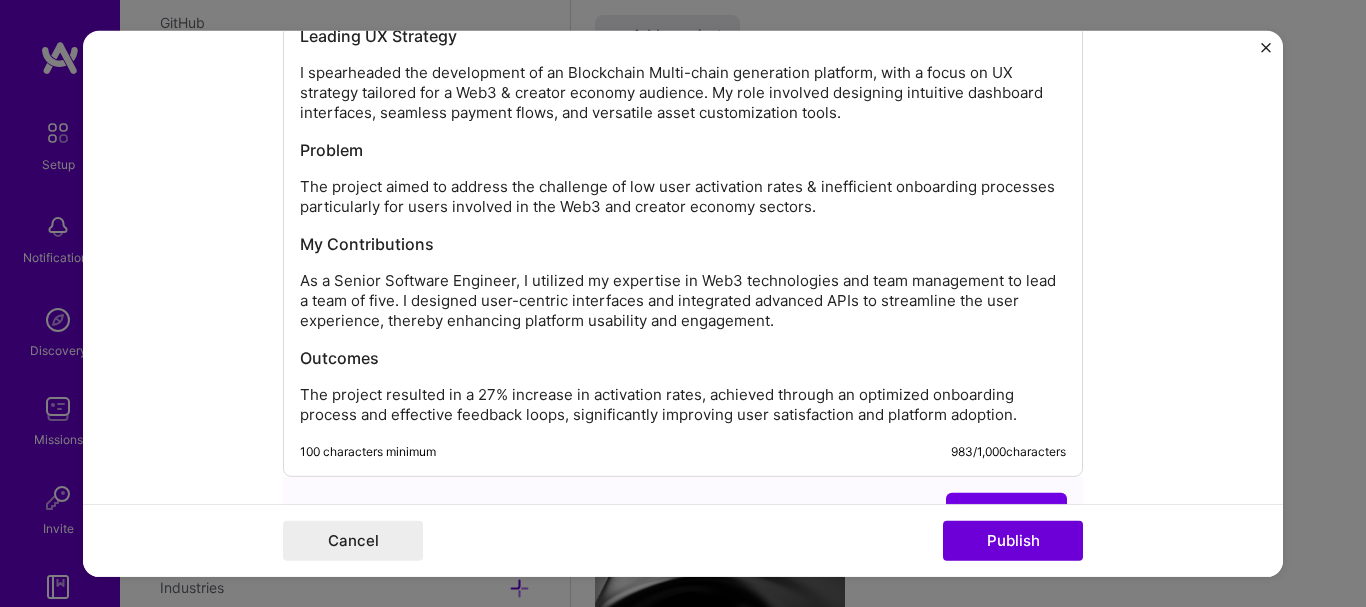 type 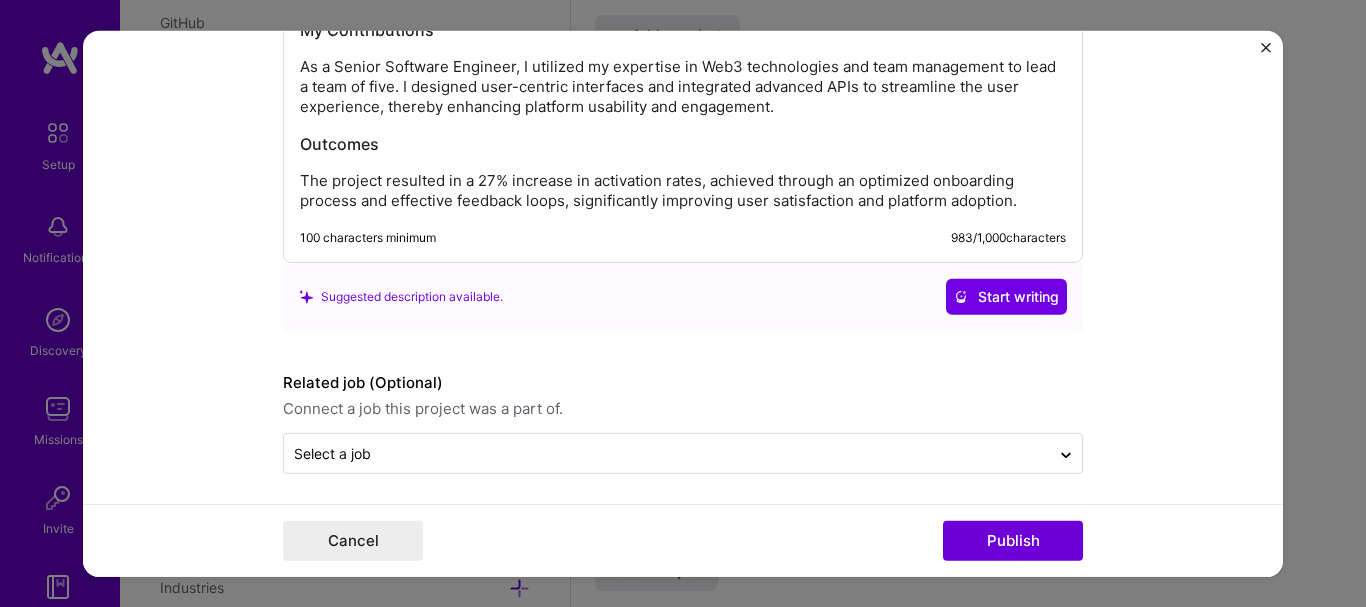 scroll, scrollTop: 3208, scrollLeft: 0, axis: vertical 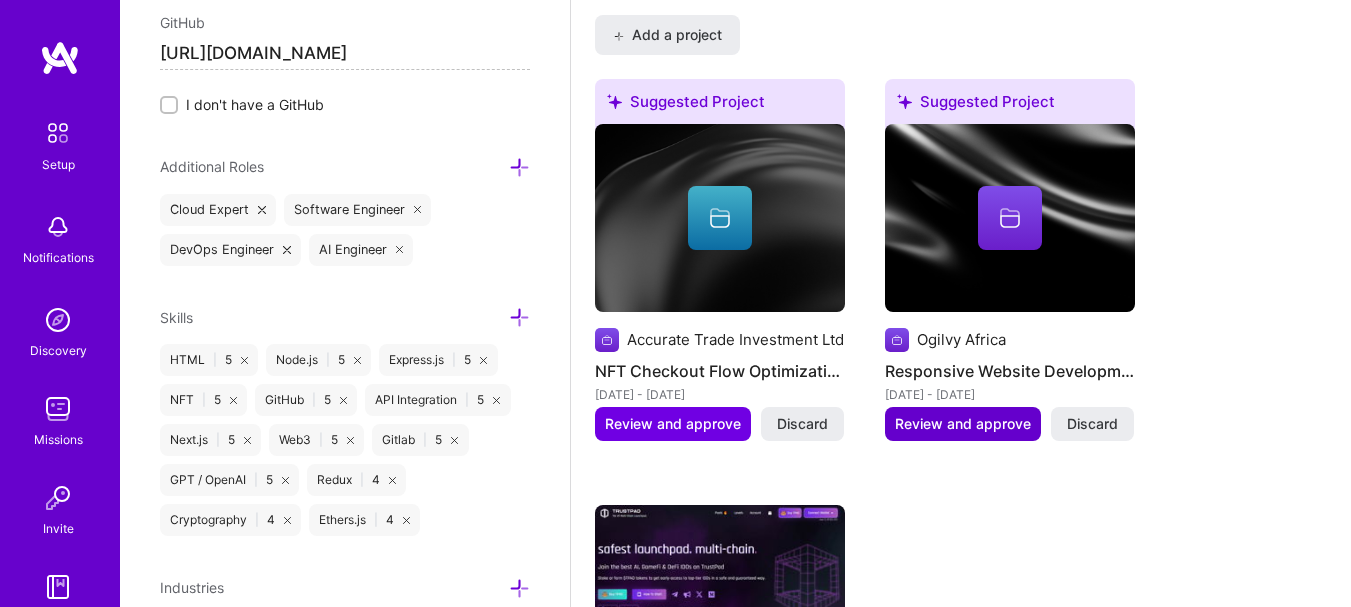 click on "Review and approve" at bounding box center [963, 424] 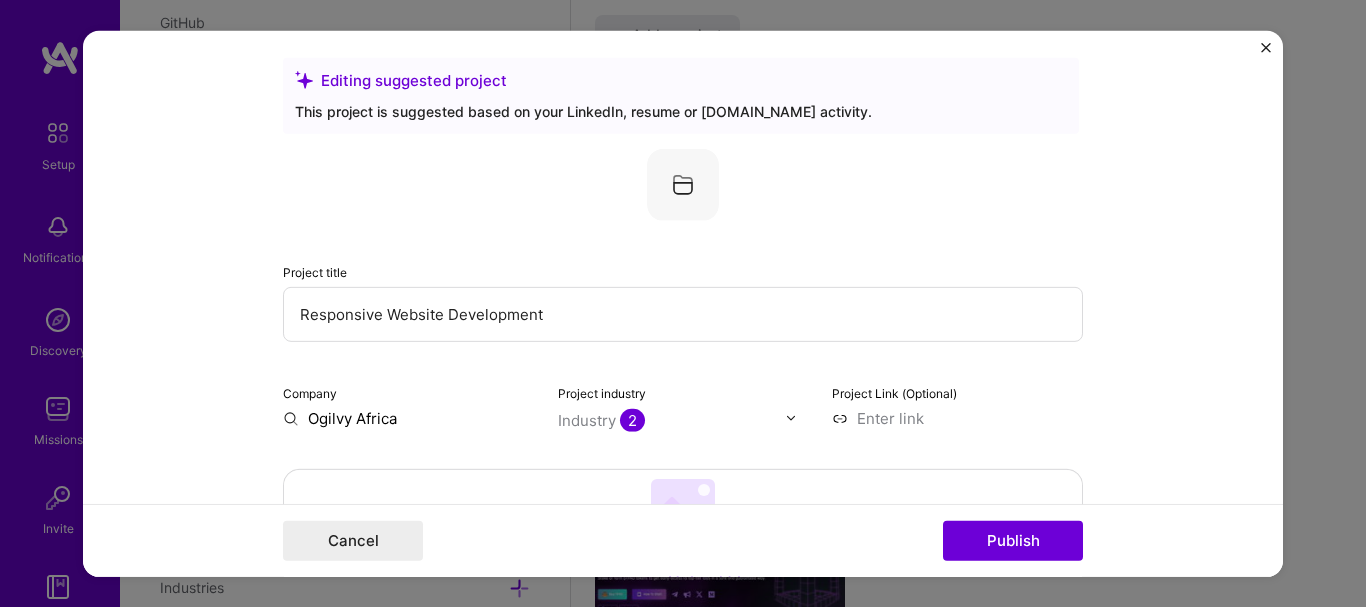 scroll, scrollTop: 0, scrollLeft: 0, axis: both 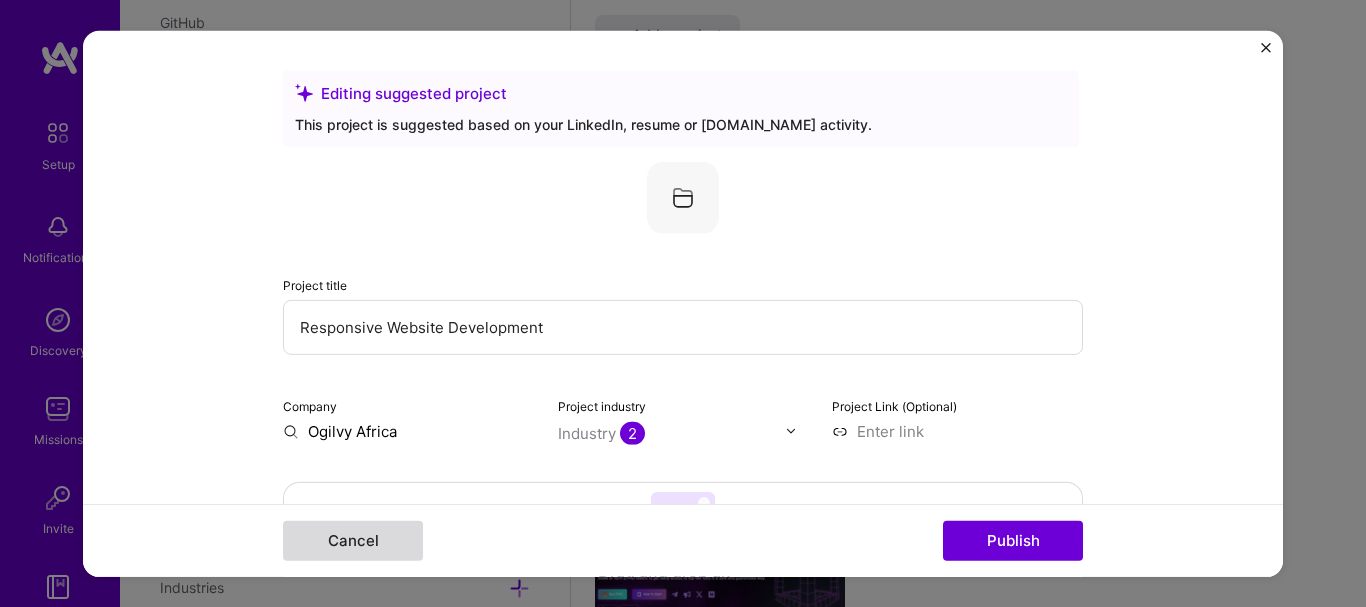 click on "Cancel" at bounding box center [353, 541] 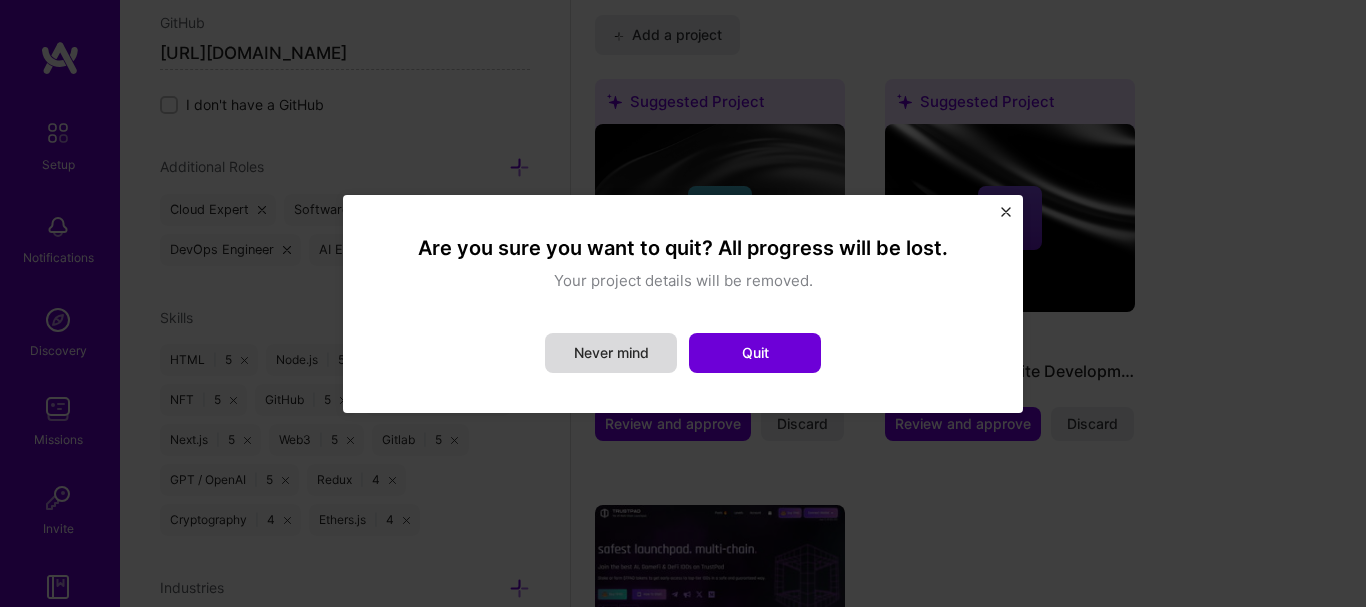click on "Never mind" at bounding box center (611, 353) 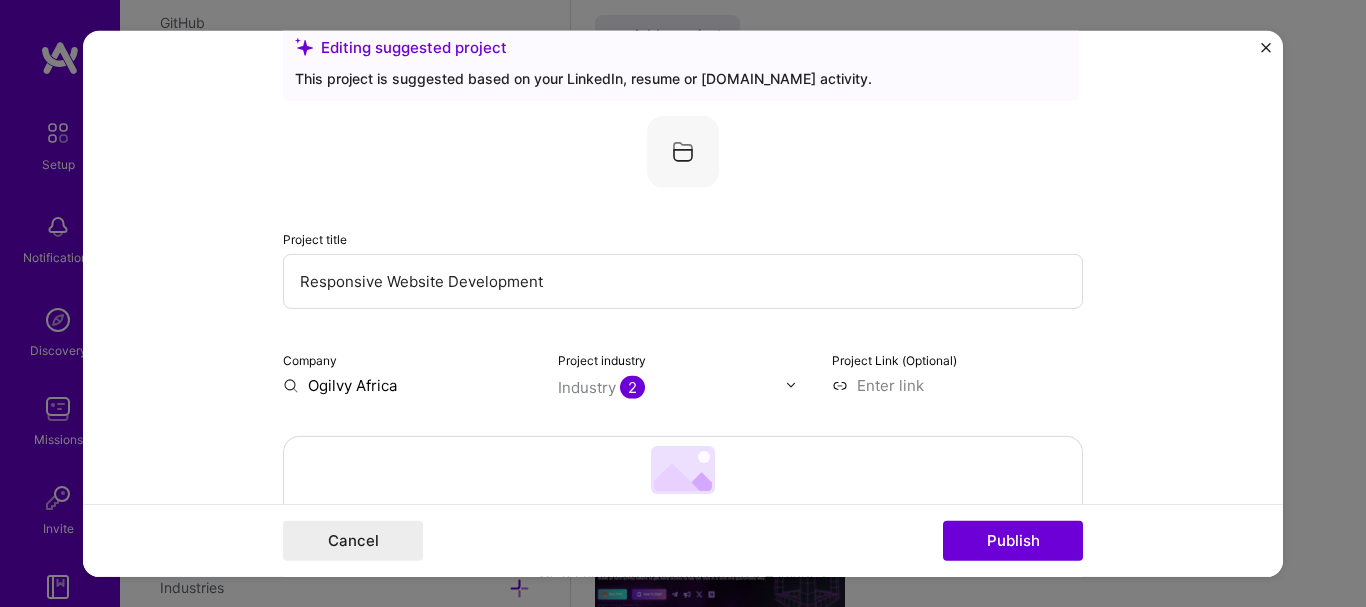 scroll, scrollTop: 40, scrollLeft: 0, axis: vertical 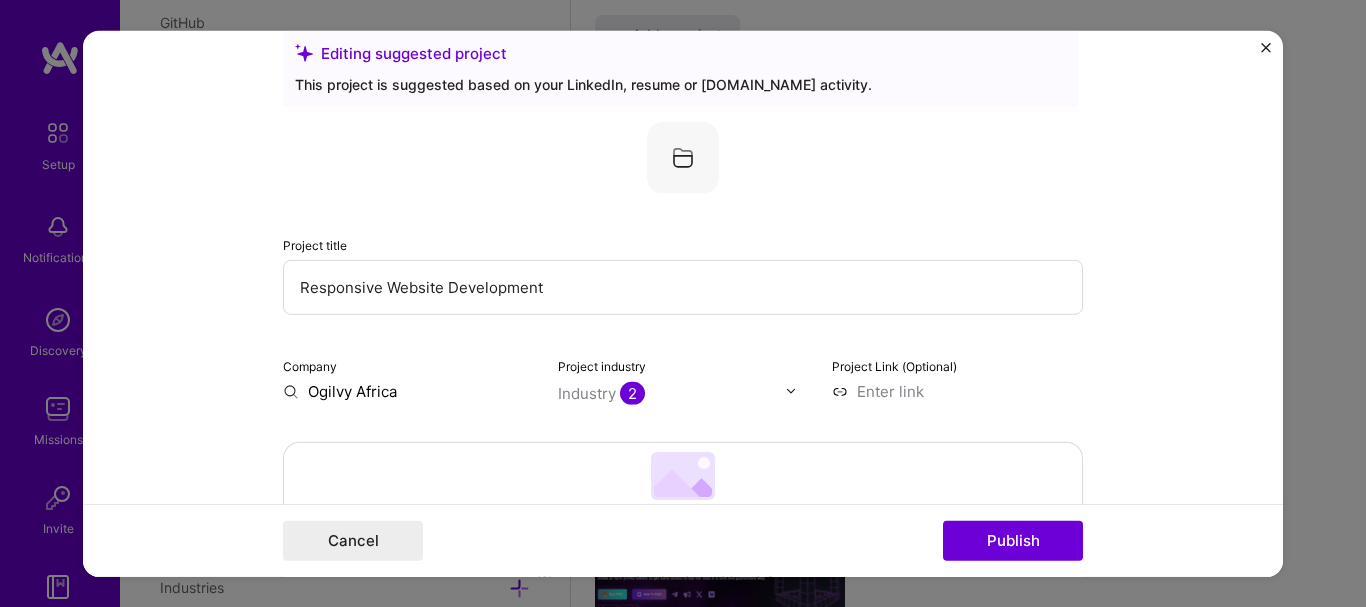 click on "Responsive Website Development" at bounding box center (683, 286) 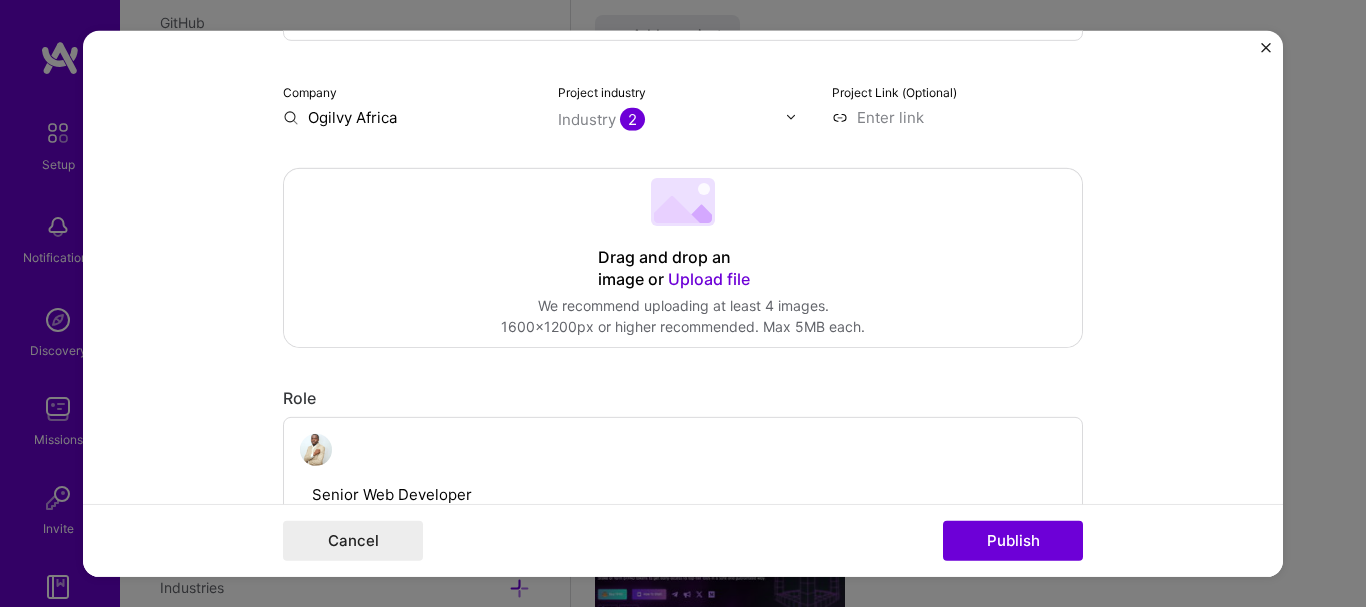 scroll, scrollTop: 313, scrollLeft: 0, axis: vertical 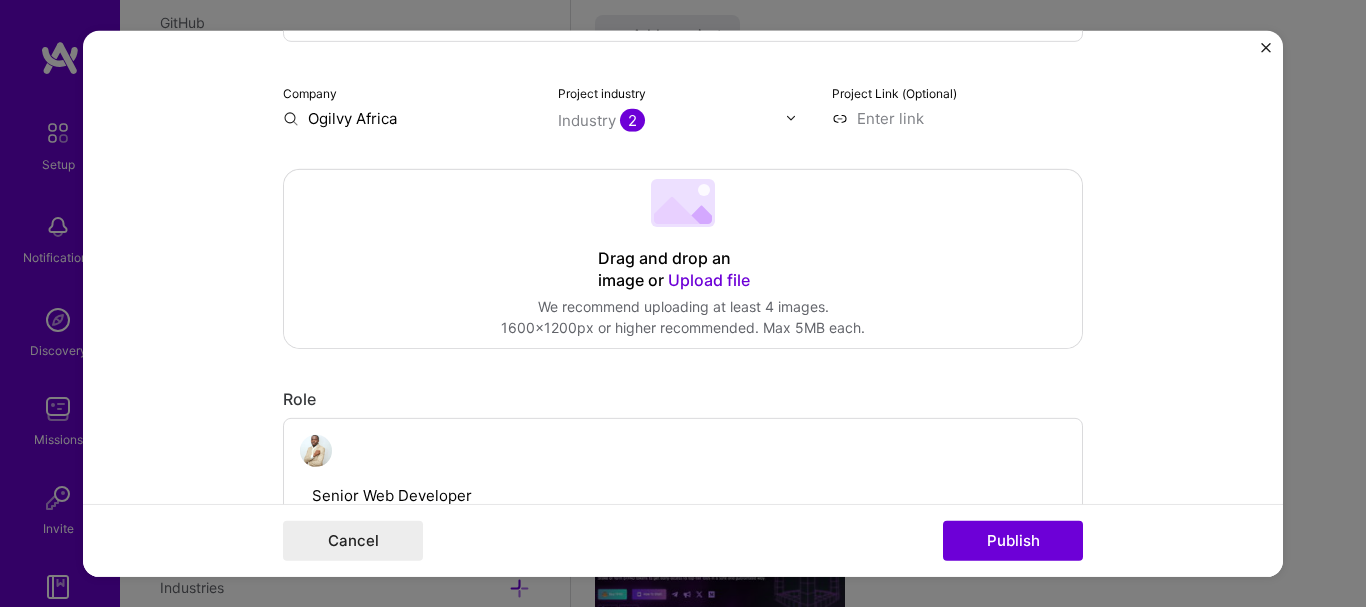 click at bounding box center [957, 117] 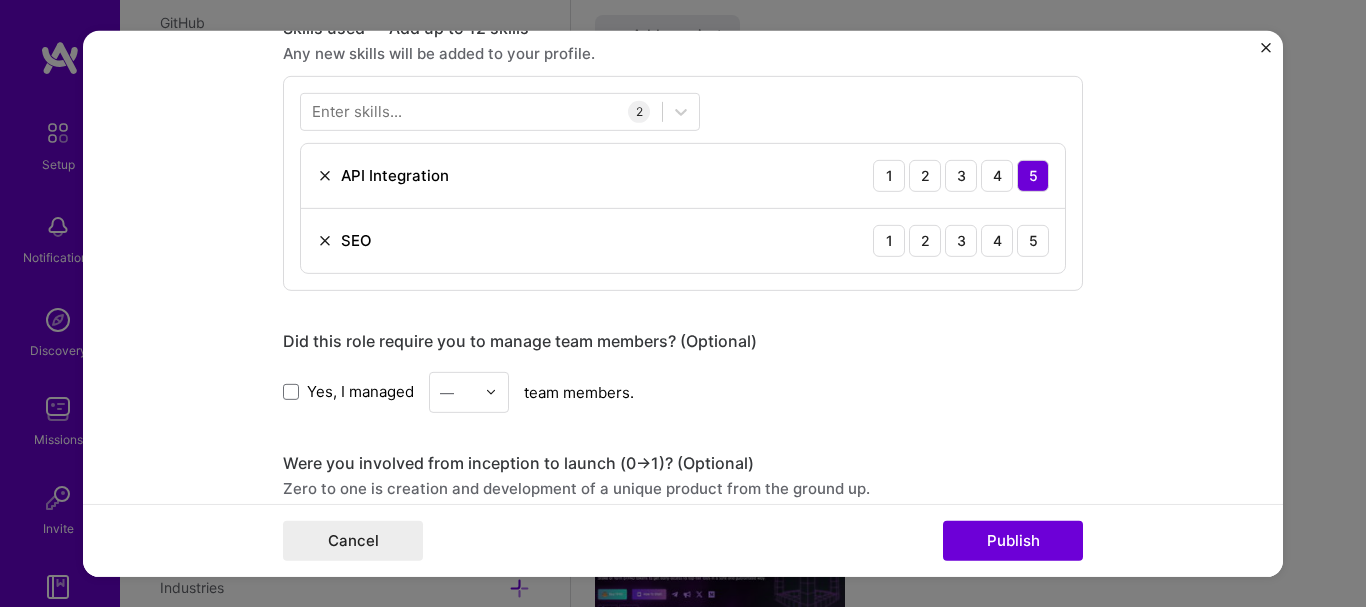 scroll, scrollTop: 1007, scrollLeft: 0, axis: vertical 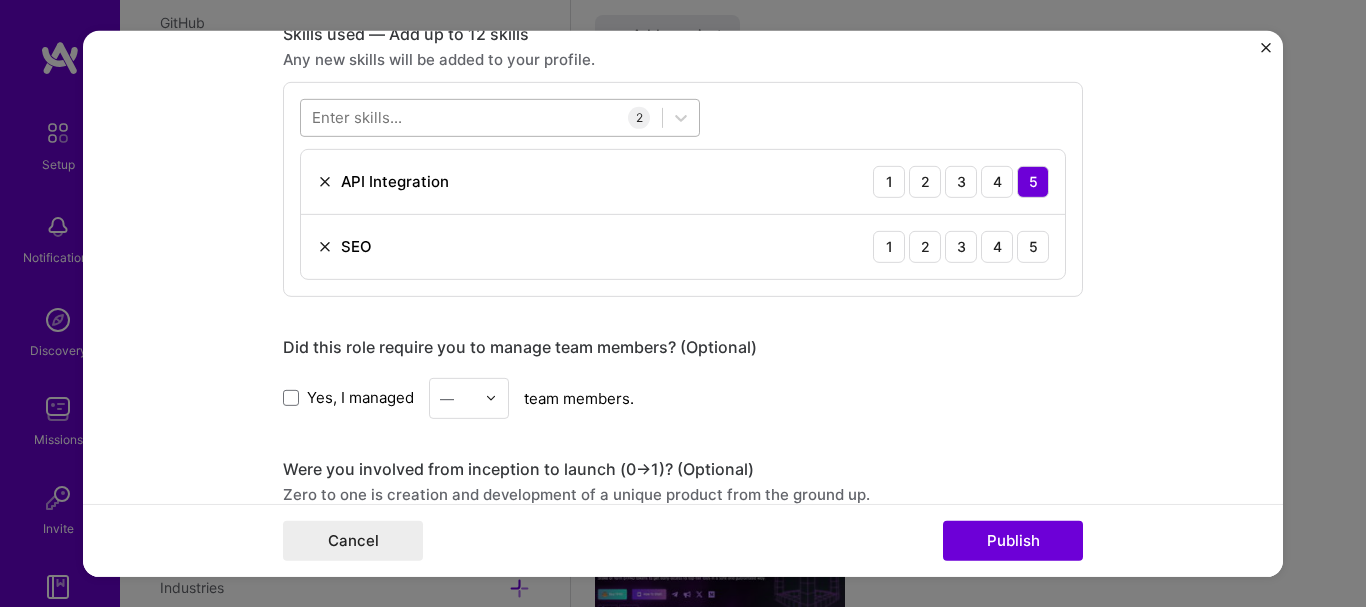 type on "[URL][DOMAIN_NAME]" 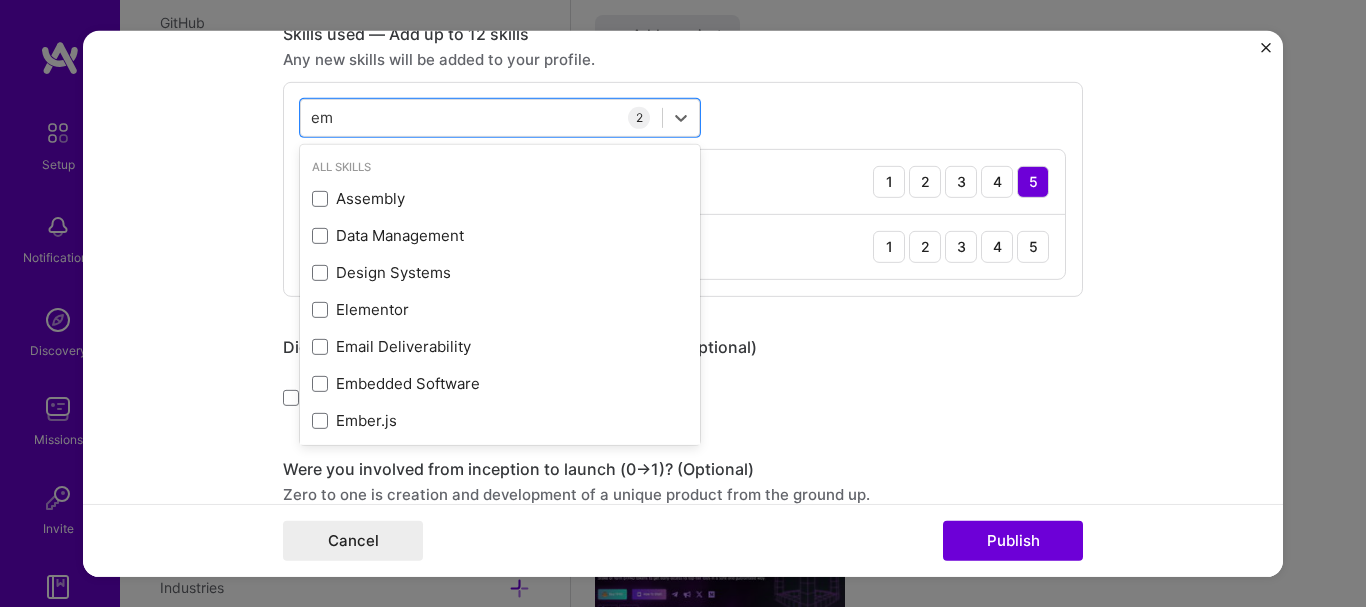 type on "e" 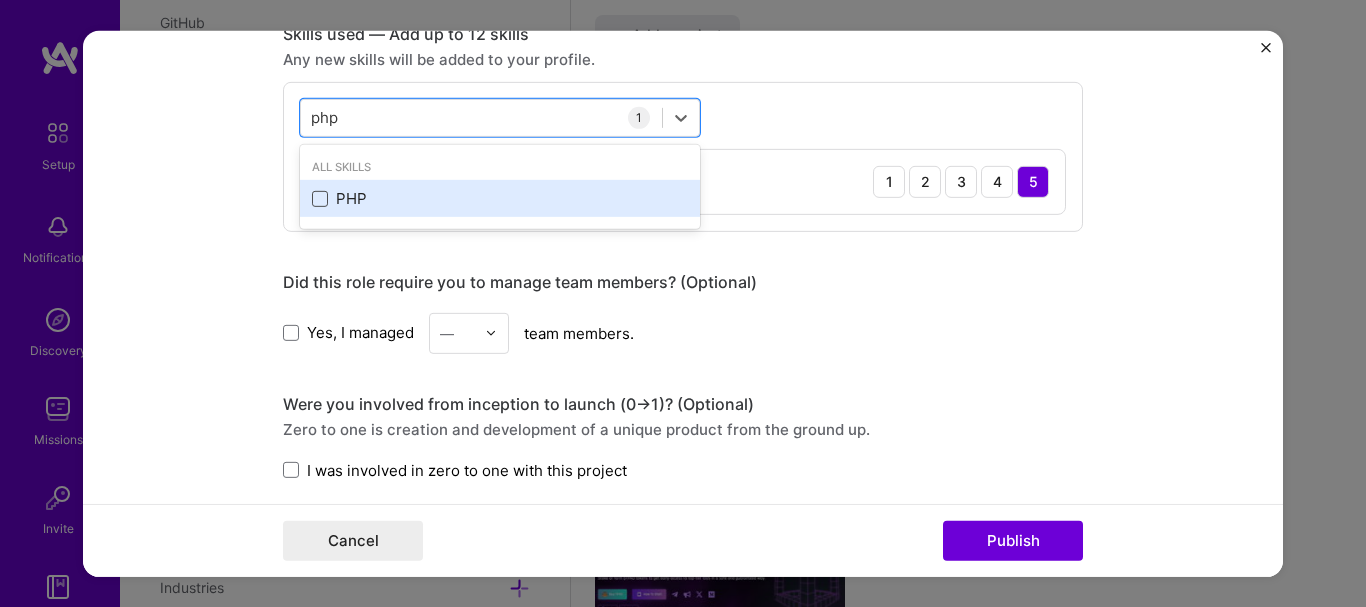 click at bounding box center [320, 199] 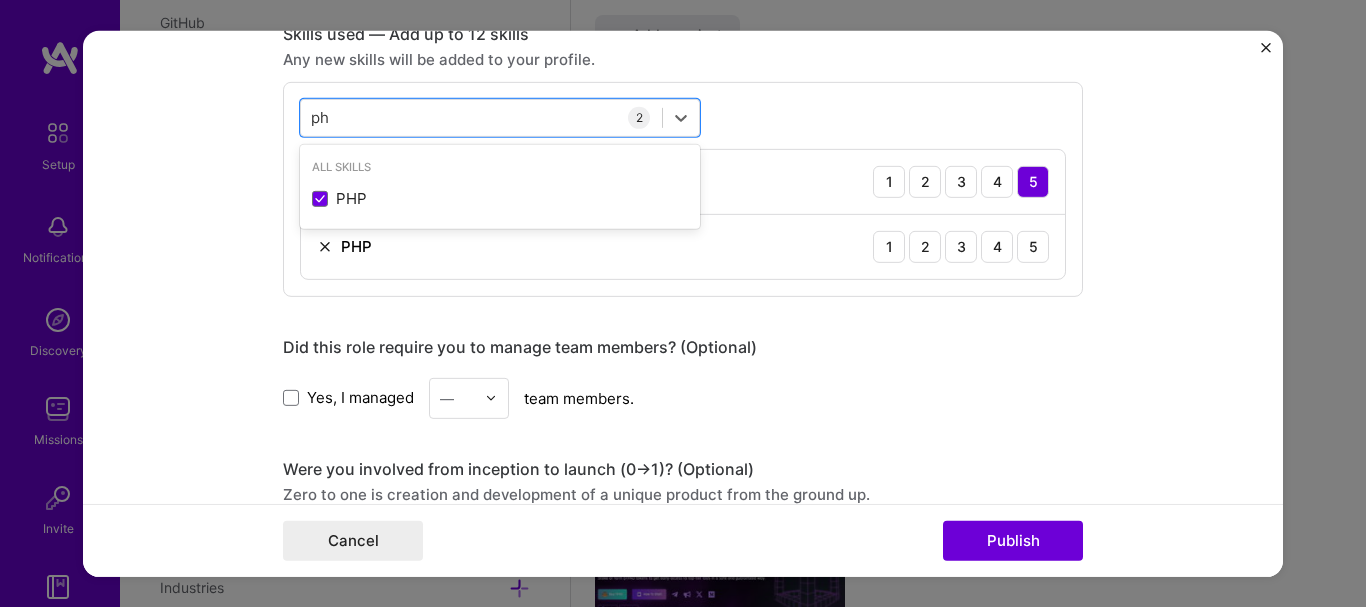 type on "p" 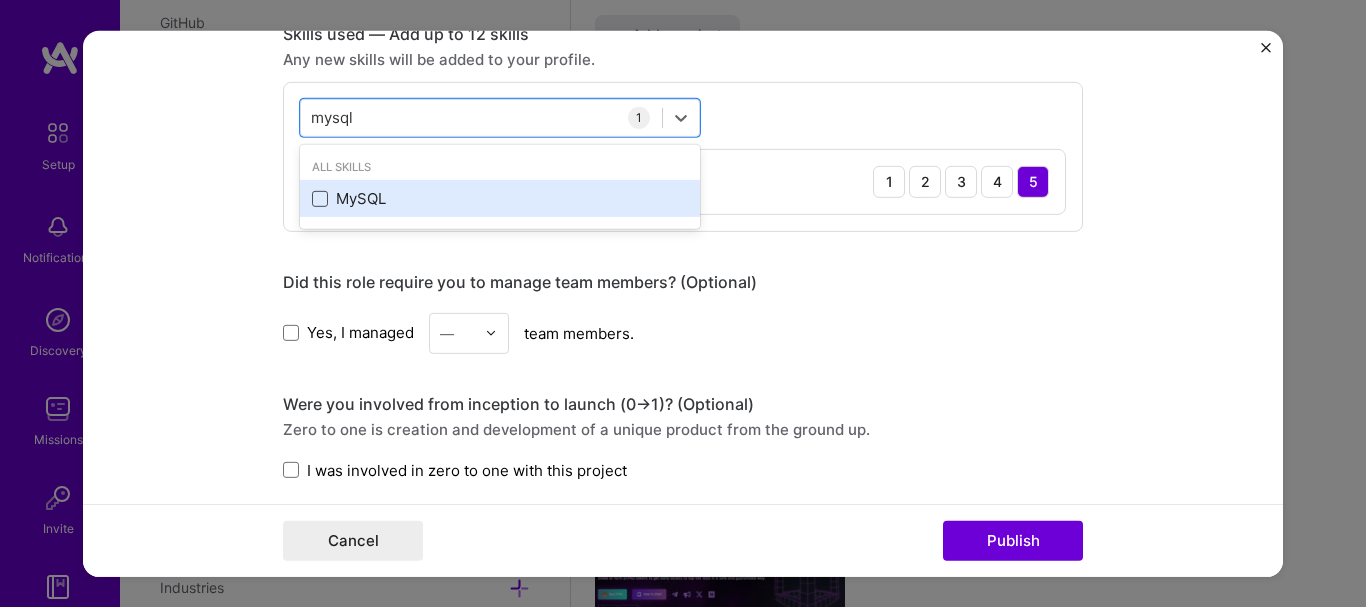 click at bounding box center (320, 199) 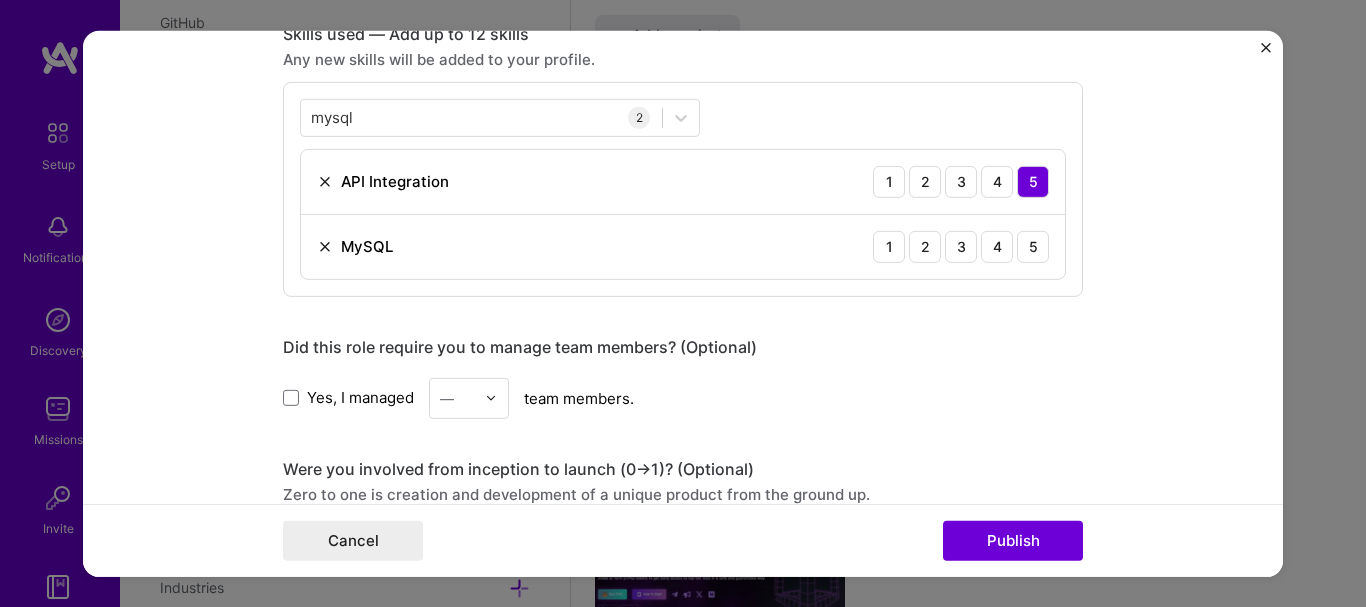 click on "MySQL 1 2 3 4 5" at bounding box center (683, 246) 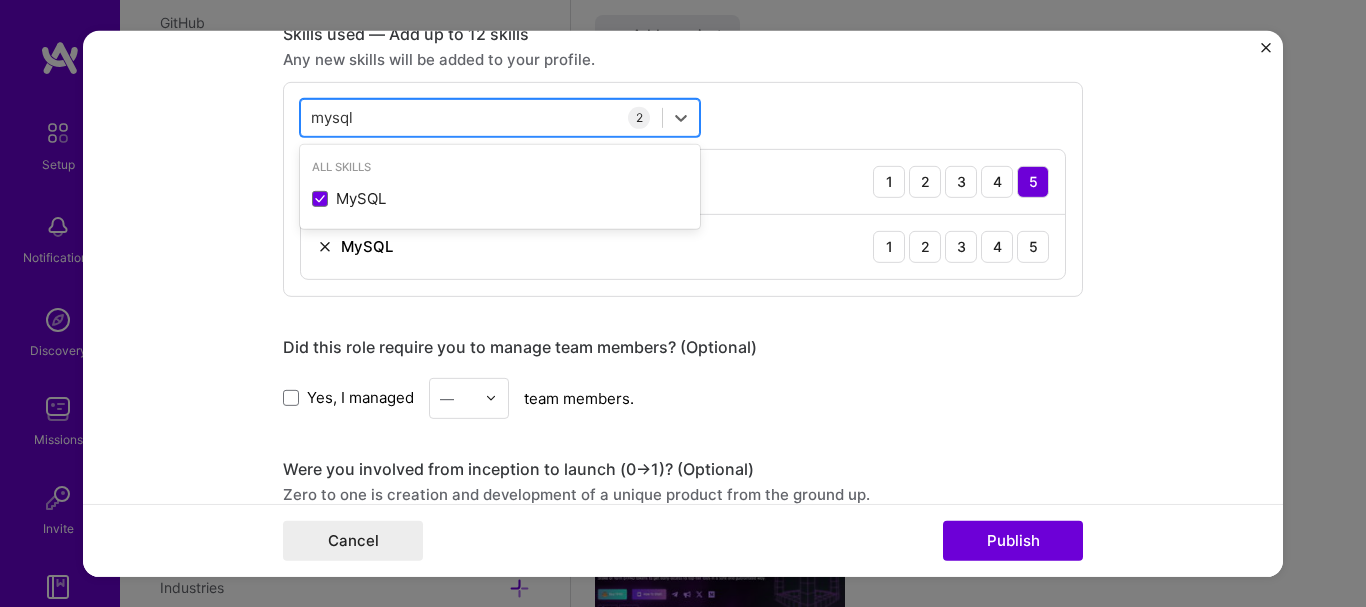 click on "mysql mysql" at bounding box center [481, 117] 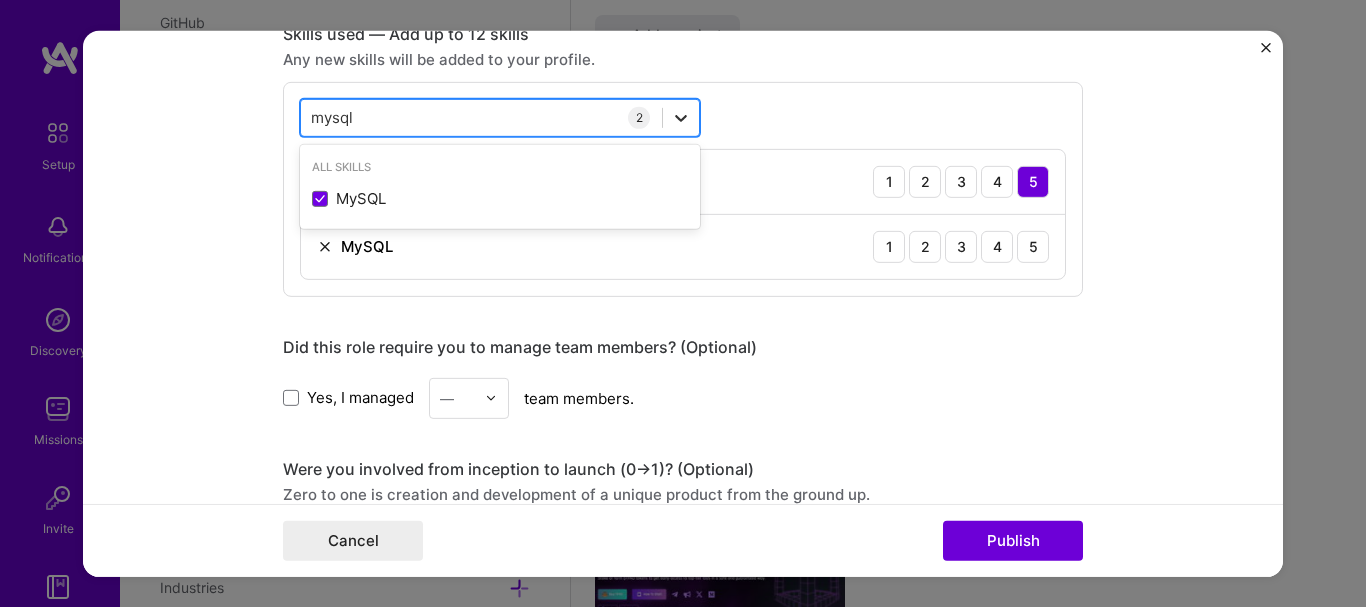 click 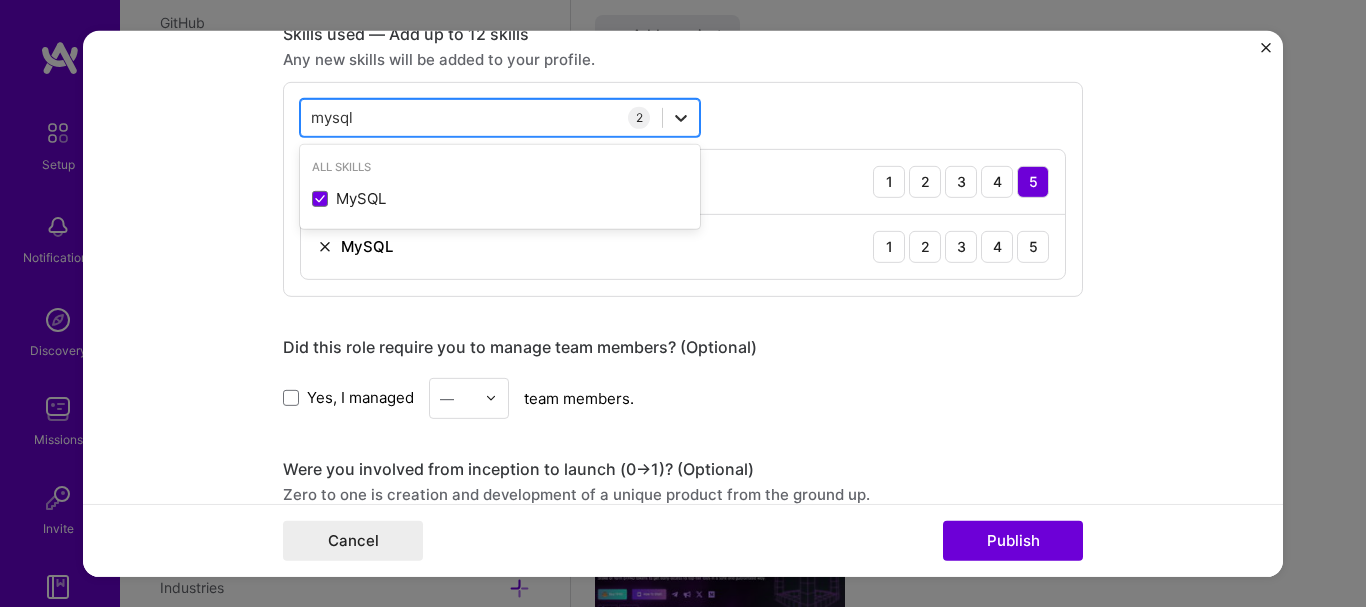 click 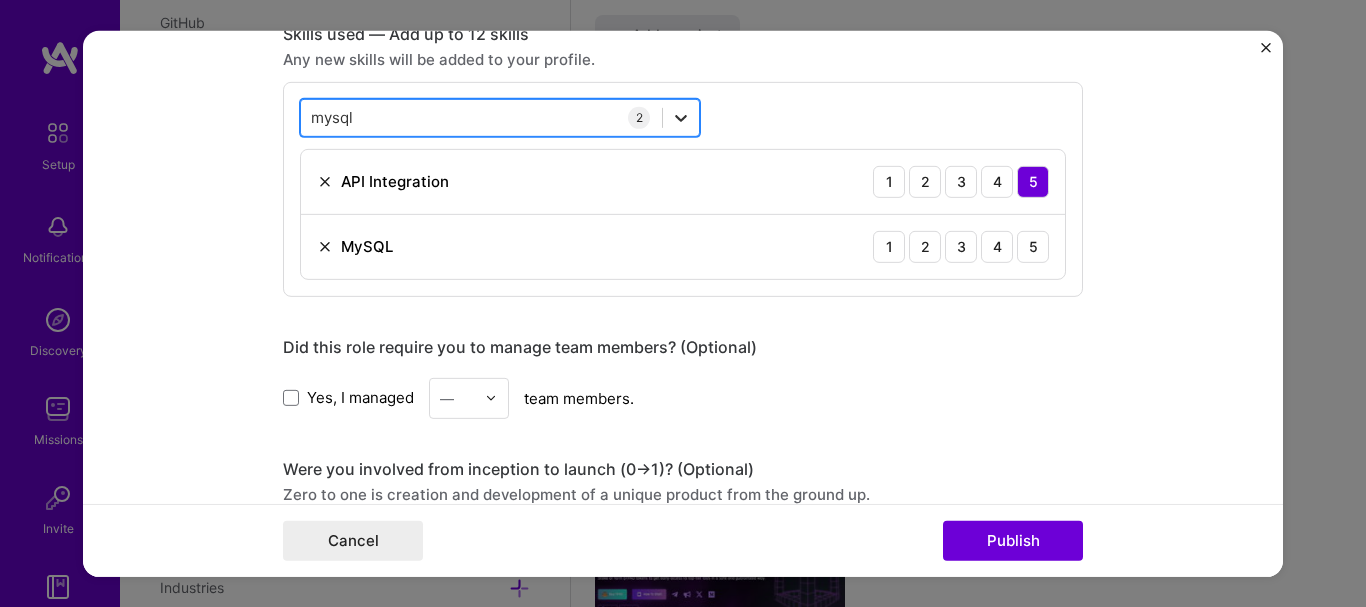 click 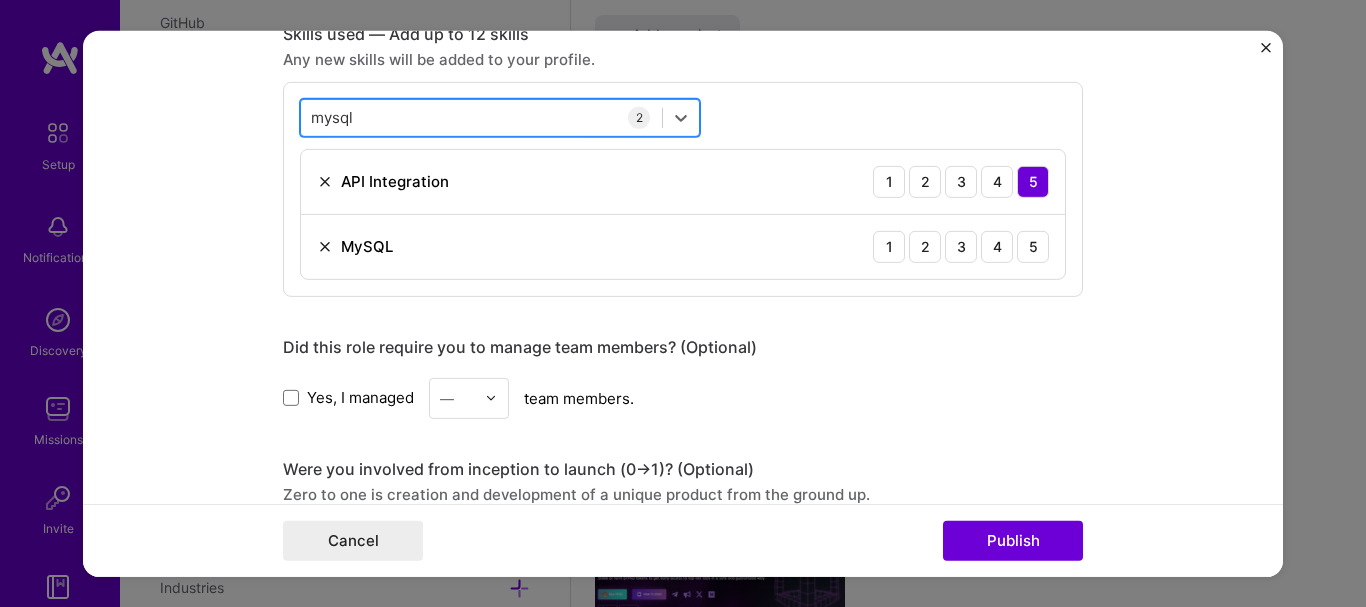 click on "mysql mysql" at bounding box center (481, 117) 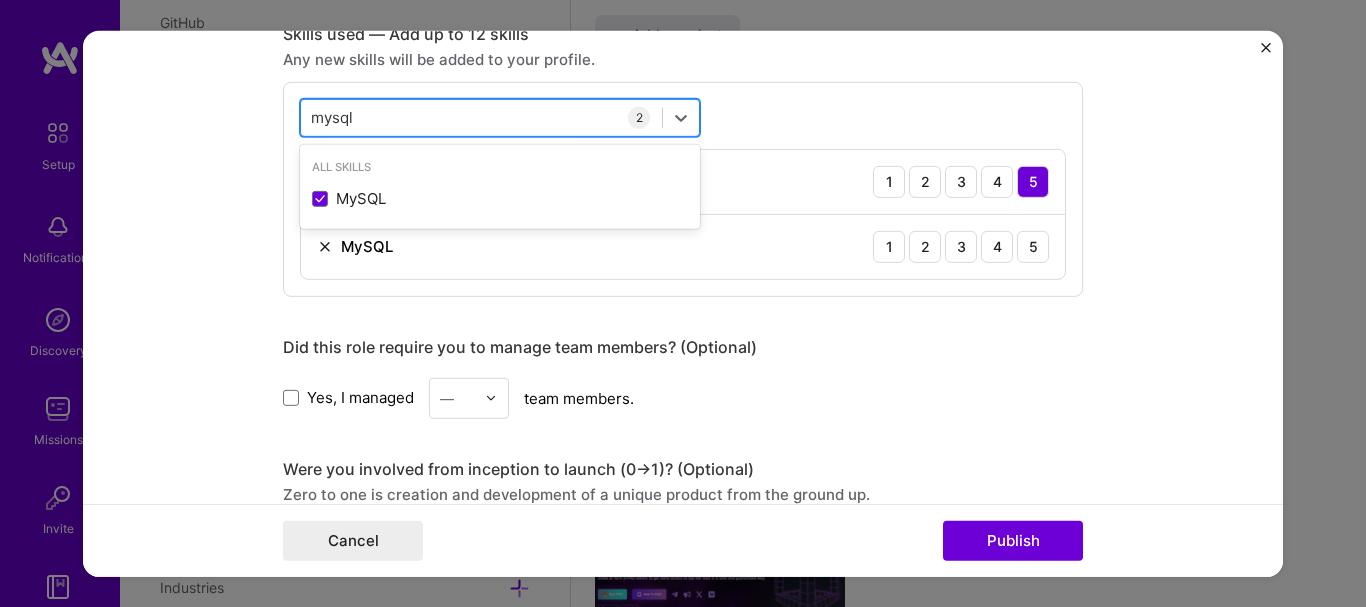 click on "mysql mysql" at bounding box center (481, 117) 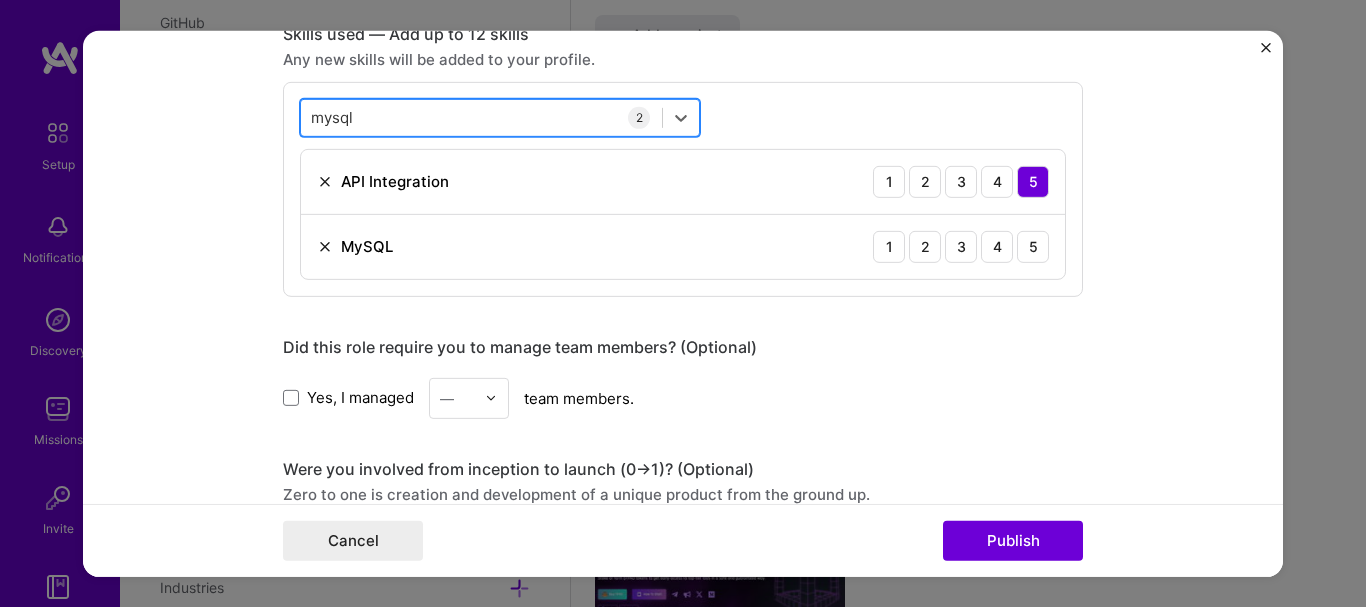 click on "mysql mysql" at bounding box center [481, 117] 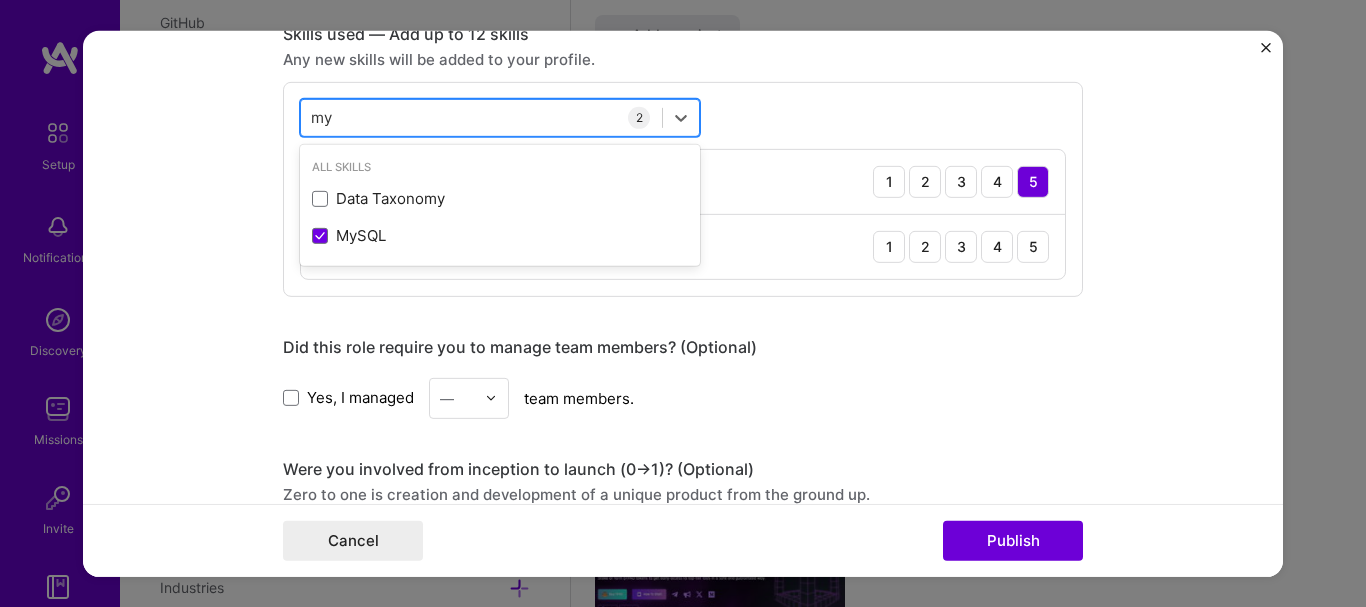 type on "m" 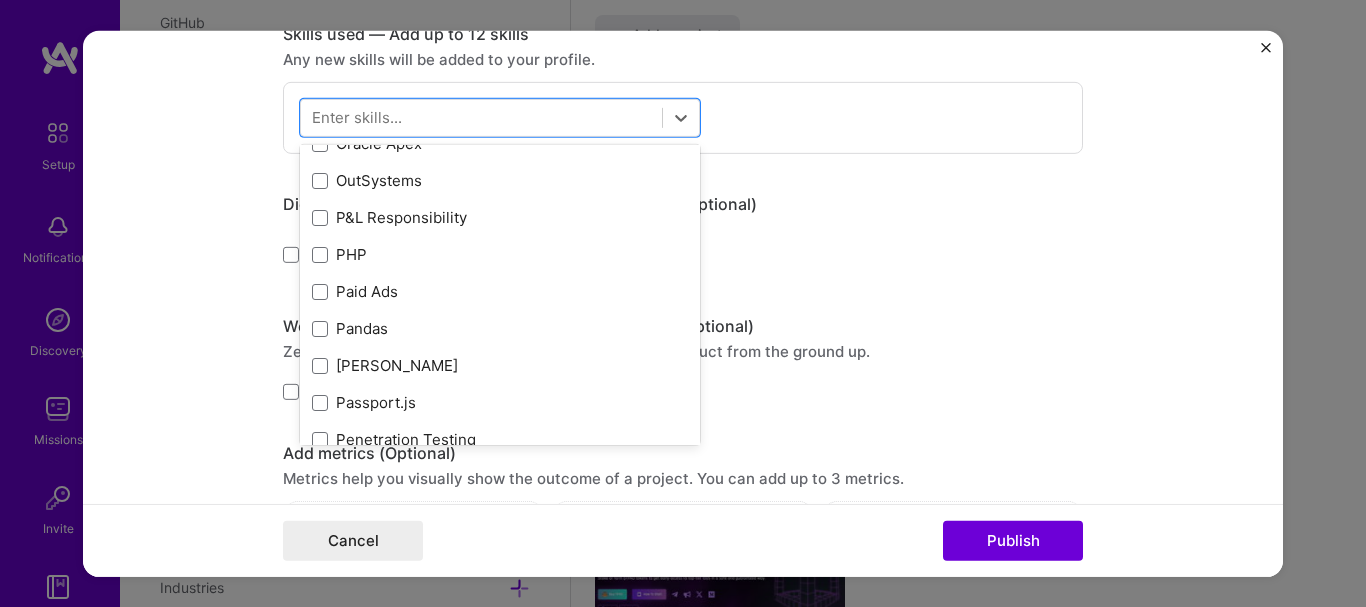 scroll, scrollTop: 8580, scrollLeft: 0, axis: vertical 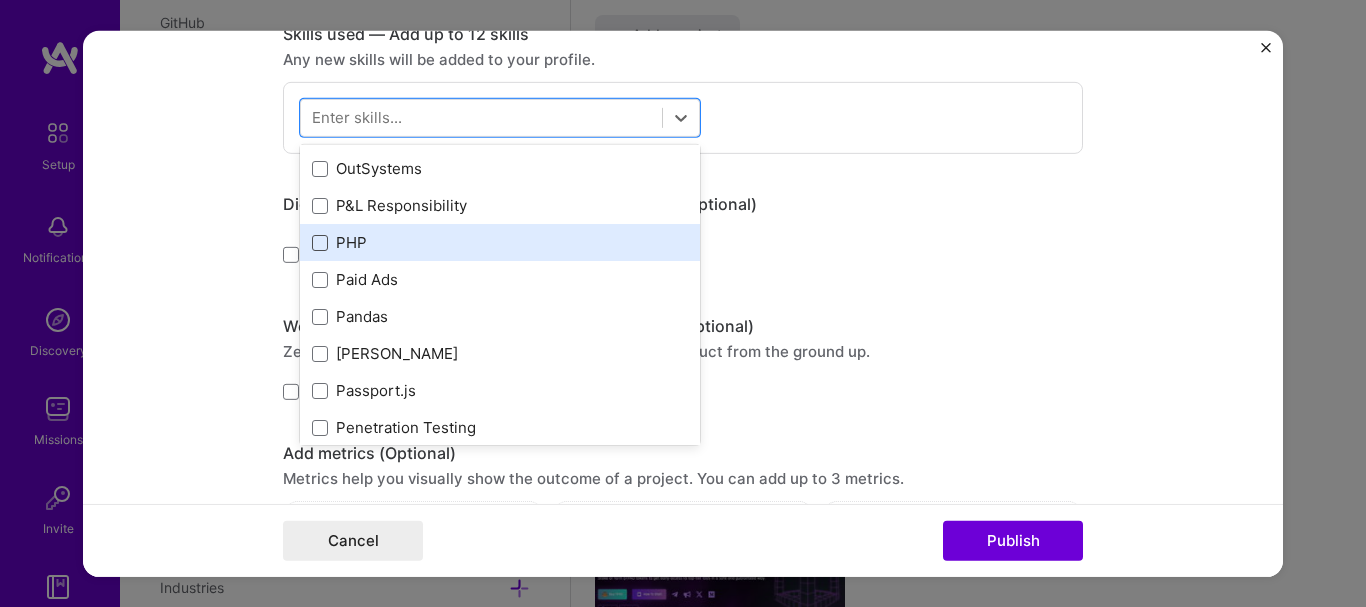 click at bounding box center [320, 242] 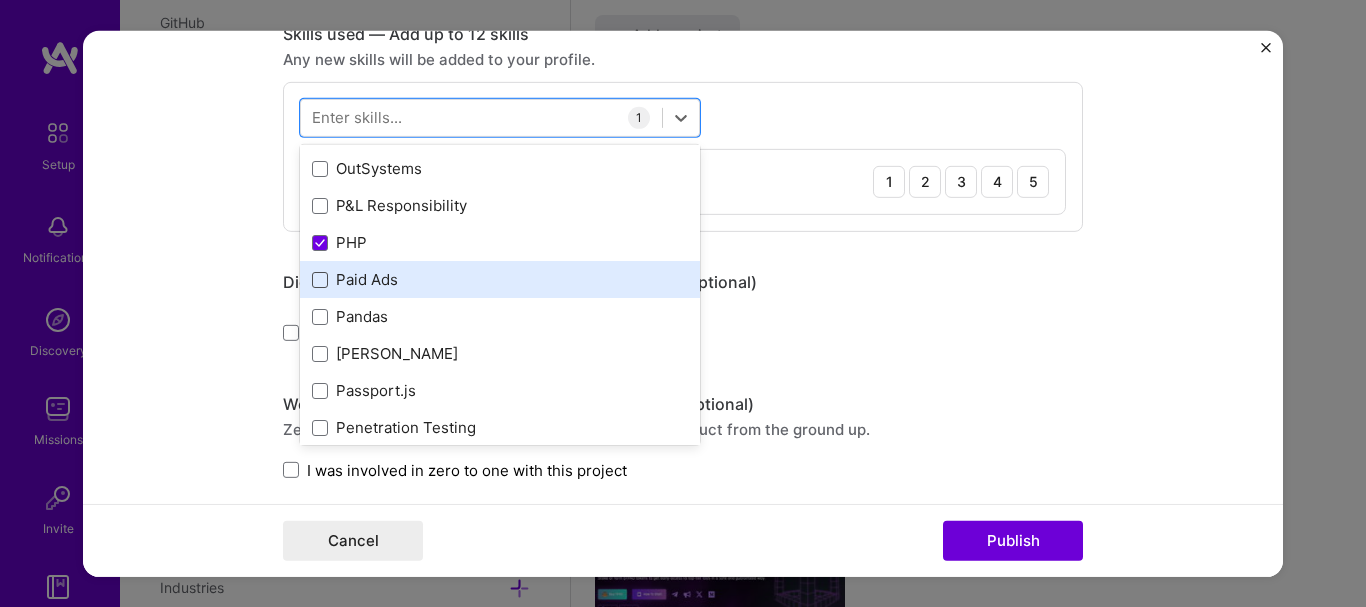 click at bounding box center (320, 279) 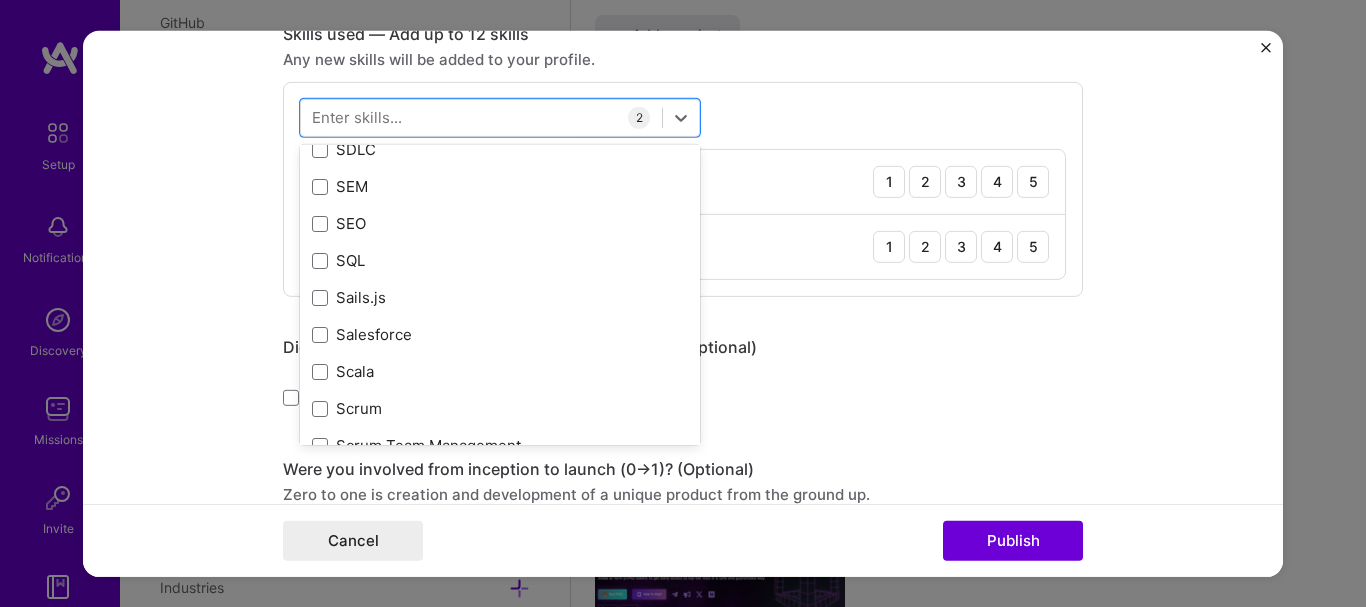 scroll, scrollTop: 10720, scrollLeft: 0, axis: vertical 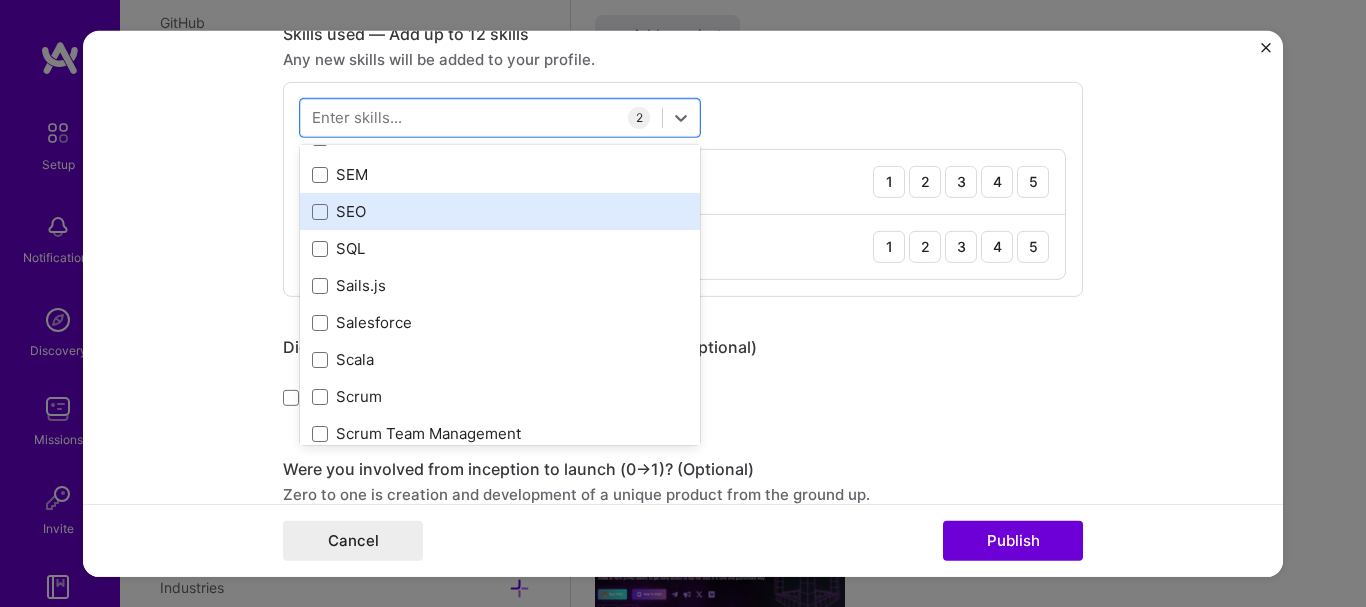 click on "SEO" at bounding box center (500, 211) 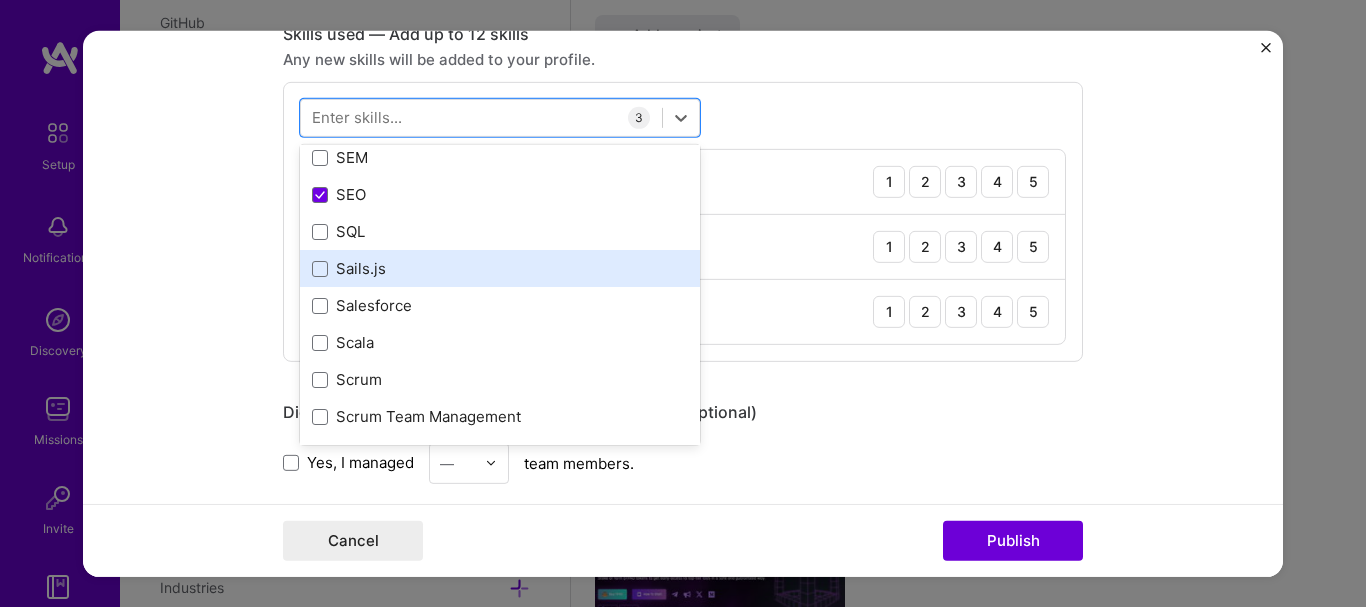 scroll, scrollTop: 10733, scrollLeft: 0, axis: vertical 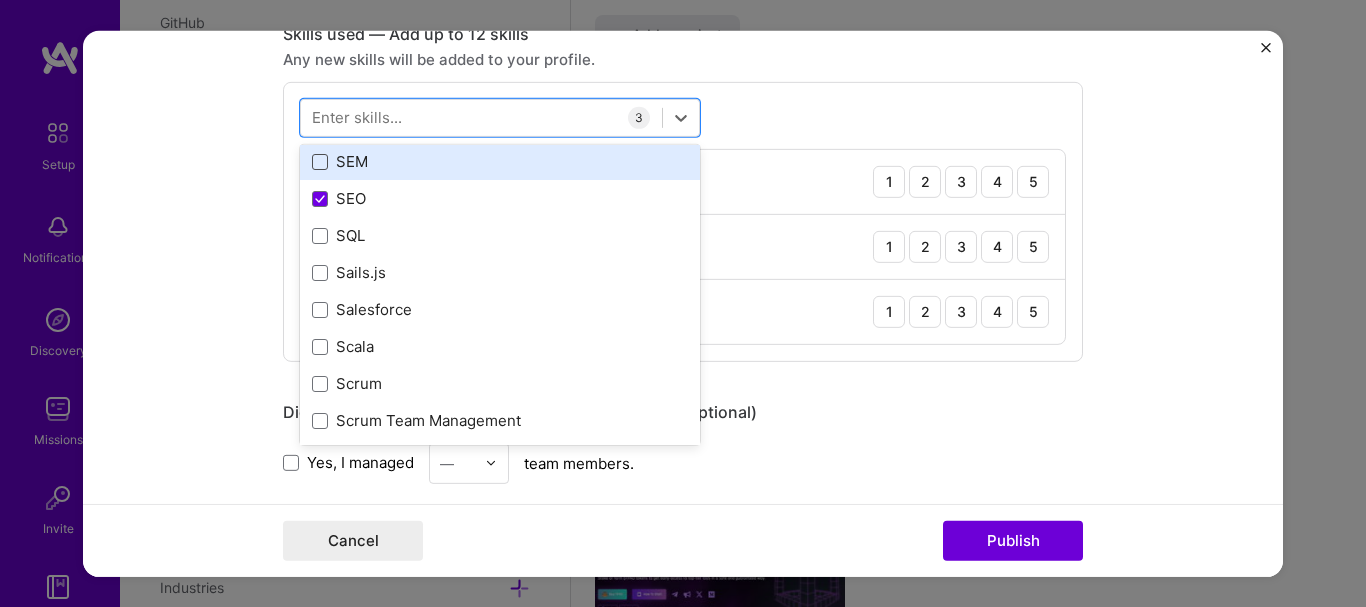 click at bounding box center [320, 161] 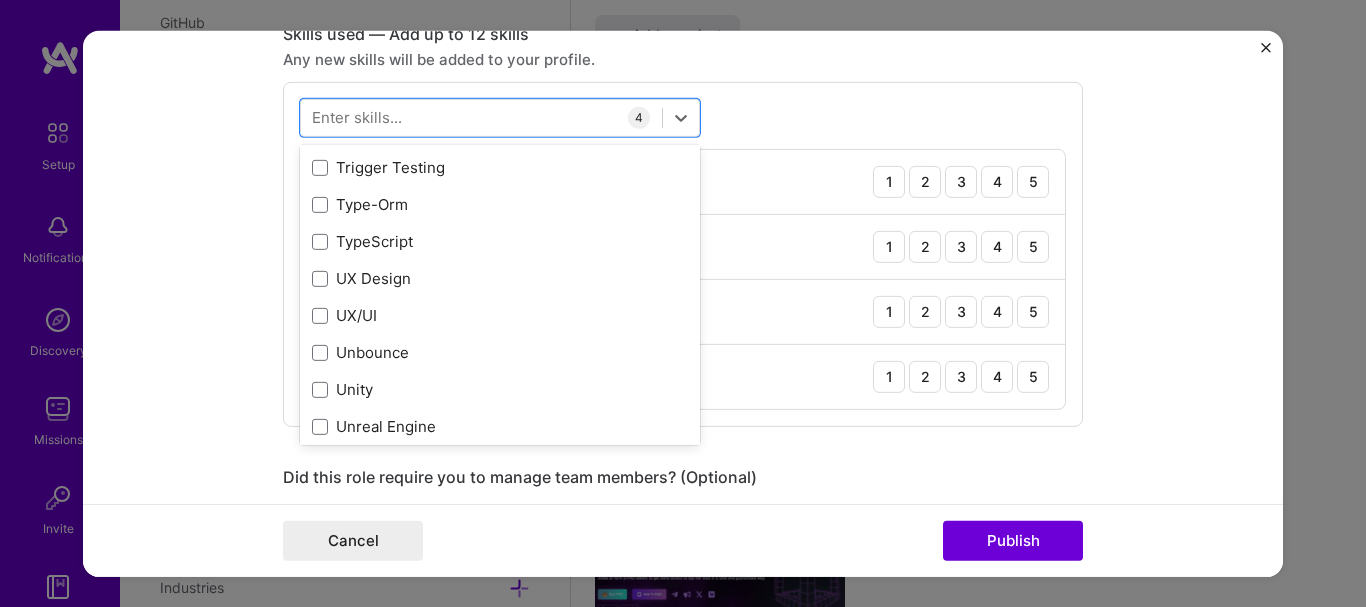 scroll, scrollTop: 12680, scrollLeft: 0, axis: vertical 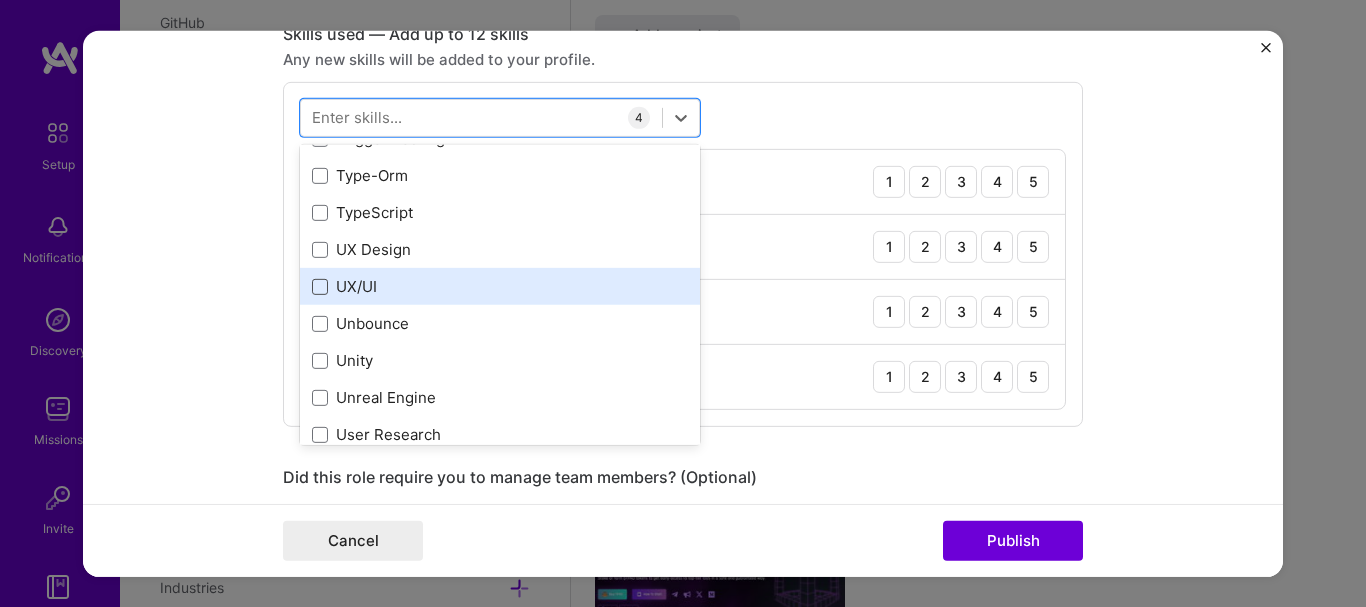 click at bounding box center (320, 286) 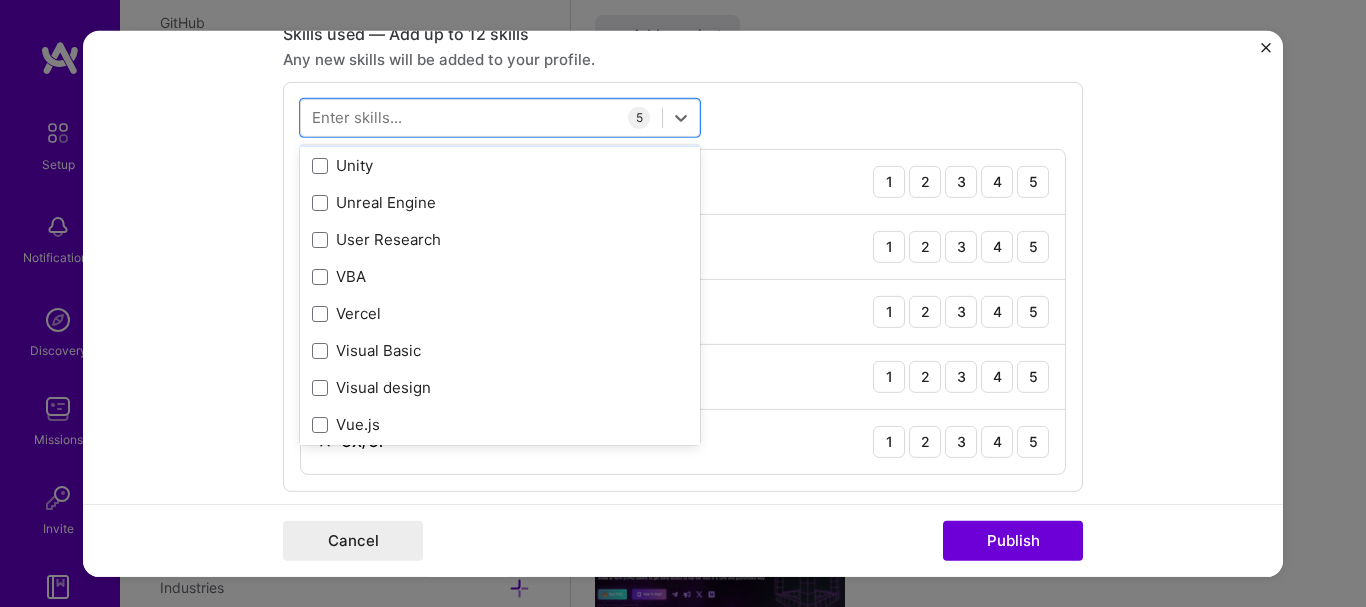 scroll, scrollTop: 12887, scrollLeft: 0, axis: vertical 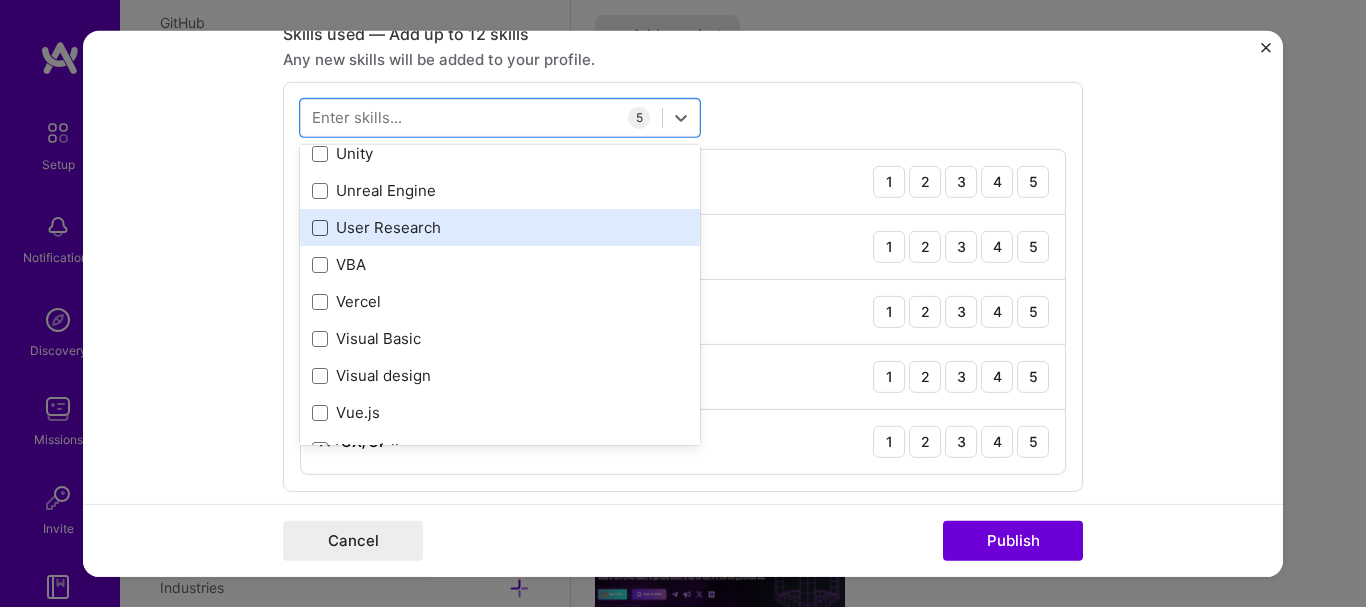 click at bounding box center [320, 227] 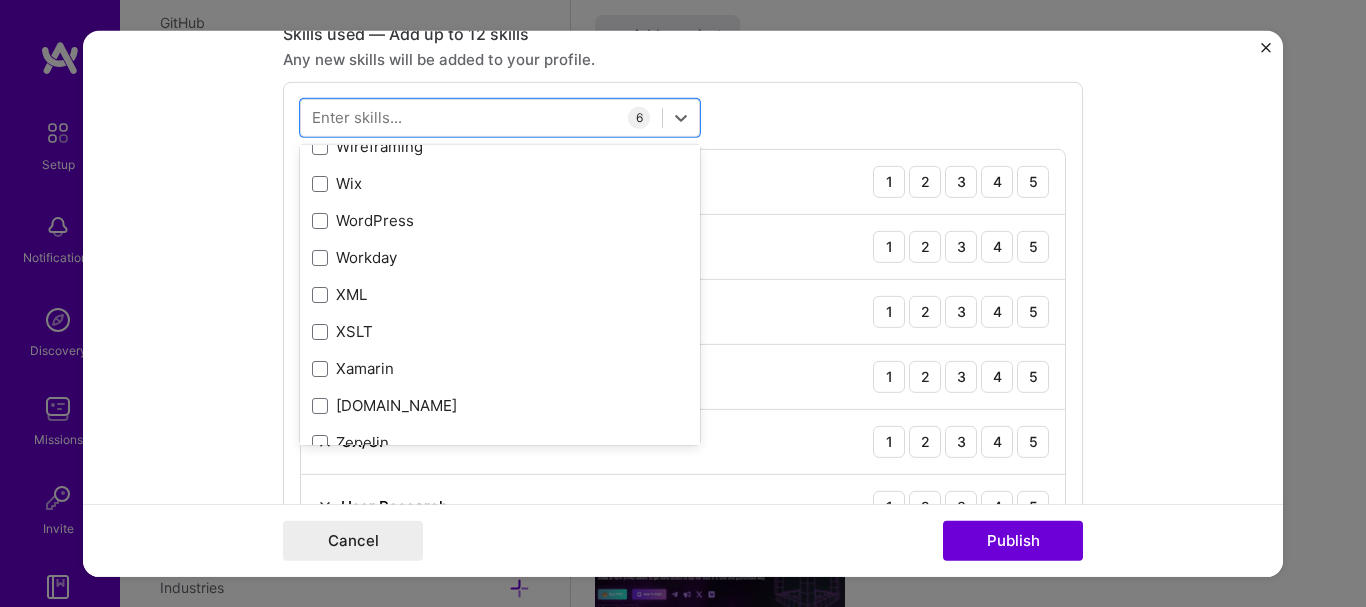 scroll, scrollTop: 13487, scrollLeft: 0, axis: vertical 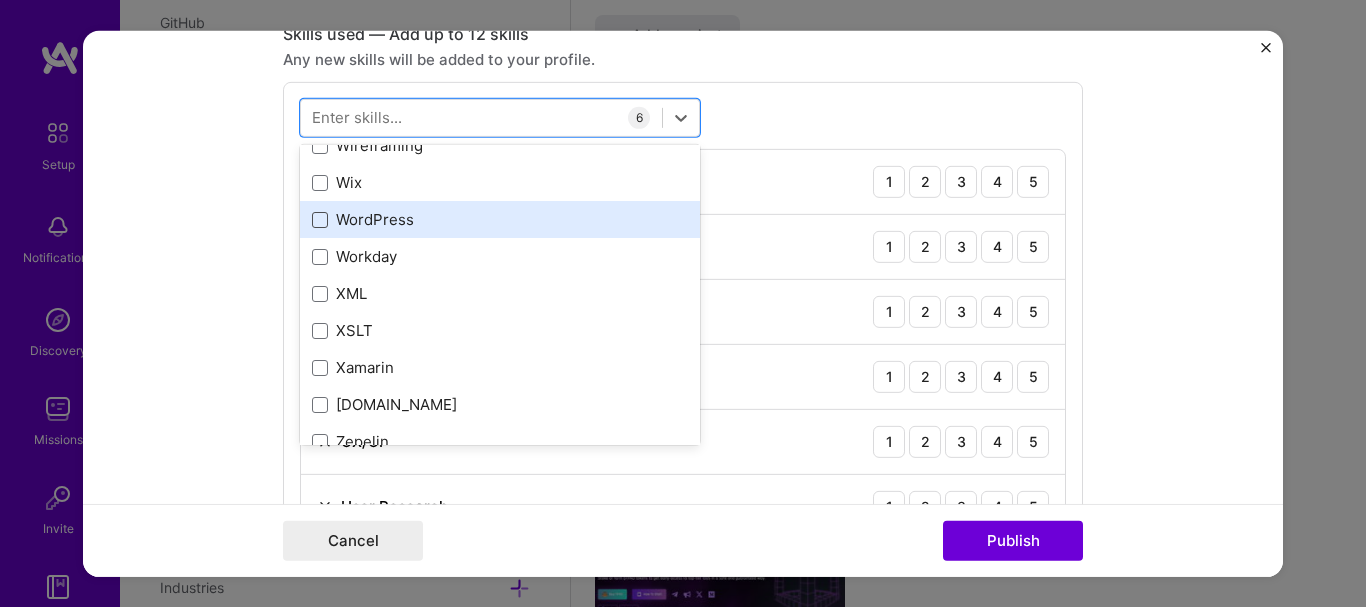 click at bounding box center [320, 219] 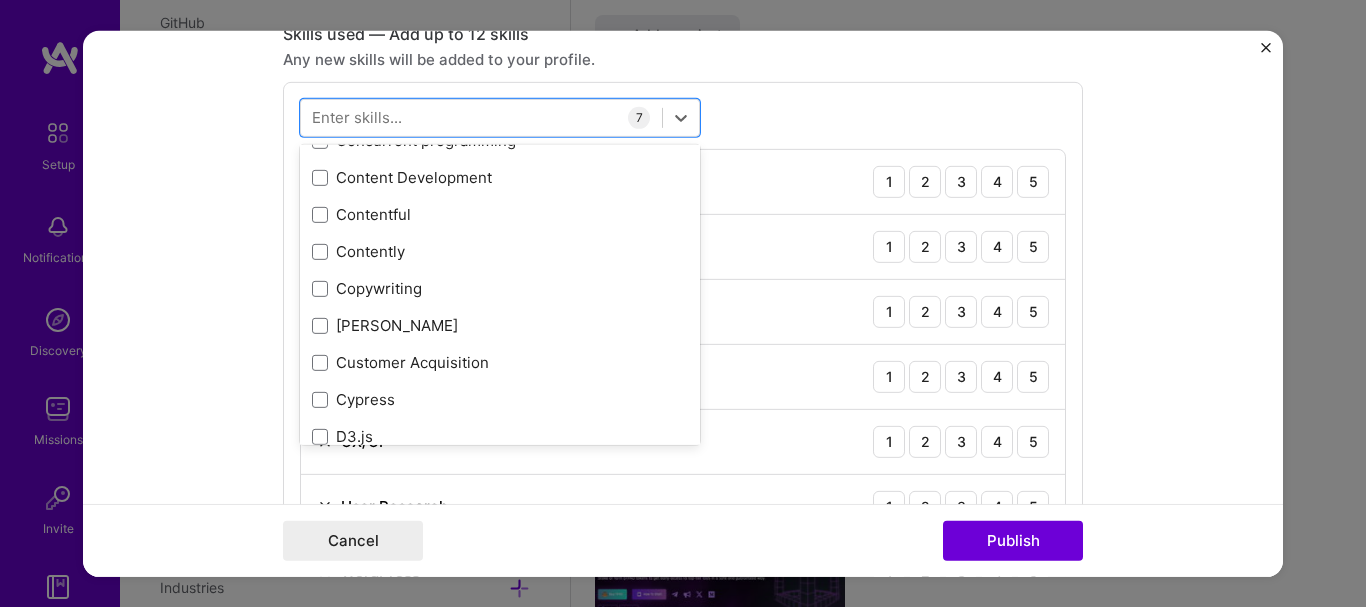 scroll, scrollTop: 3200, scrollLeft: 0, axis: vertical 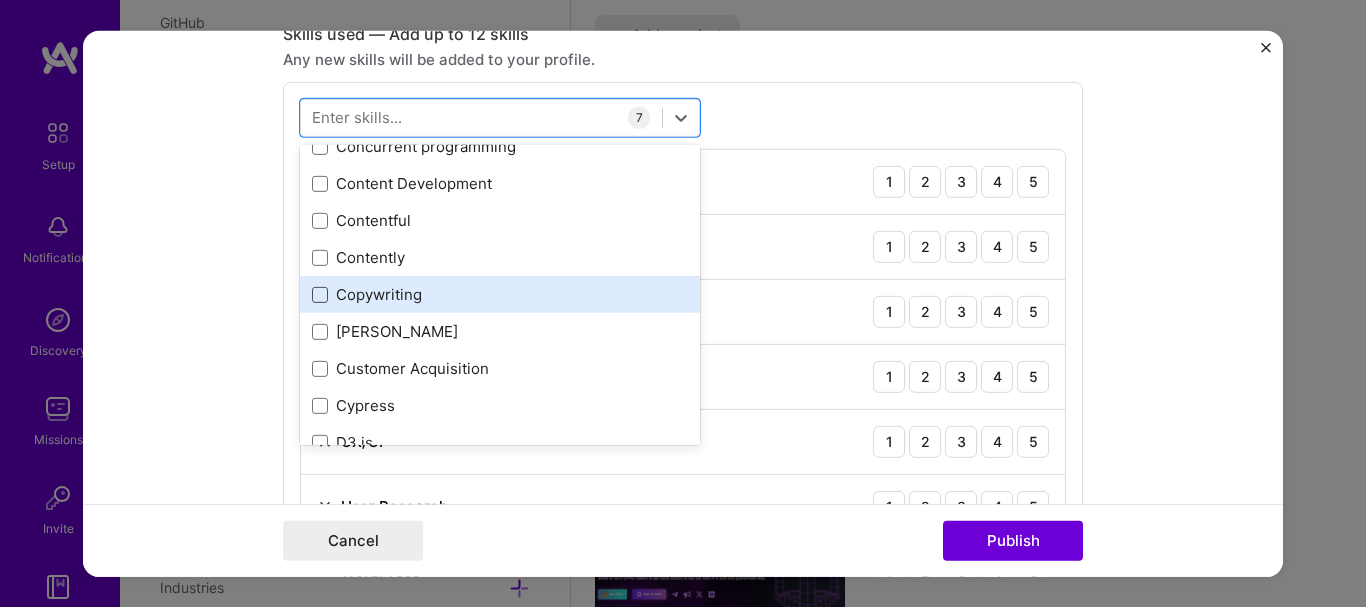 click at bounding box center [320, 294] 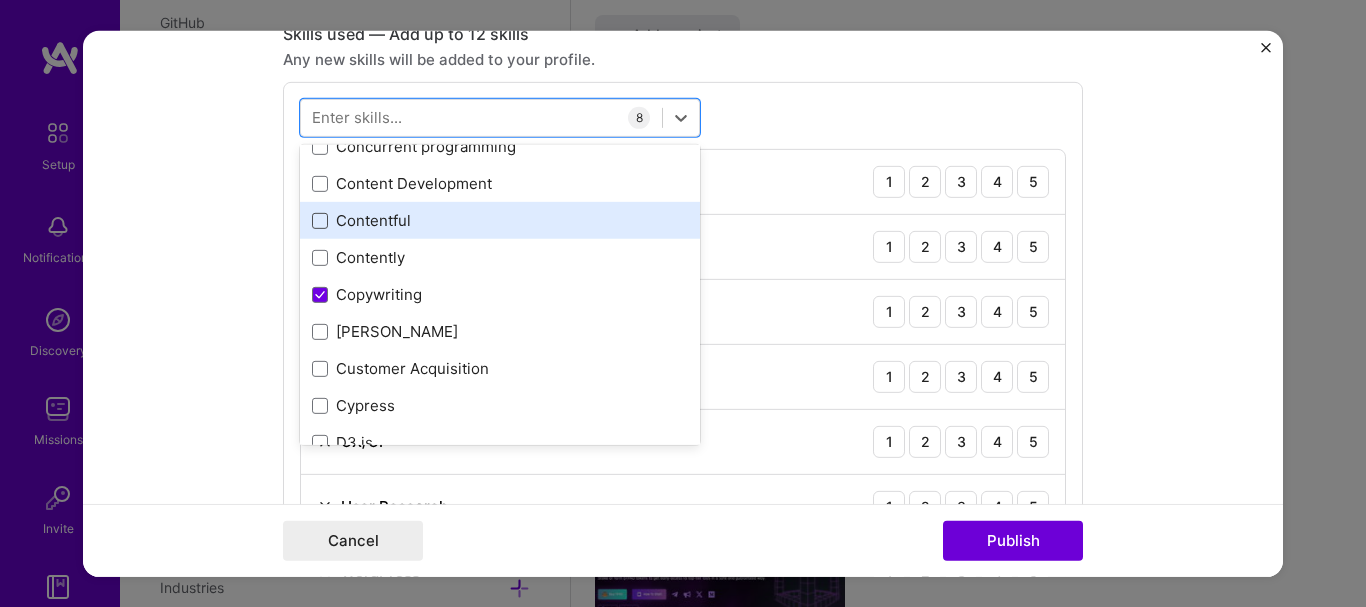 click at bounding box center [320, 220] 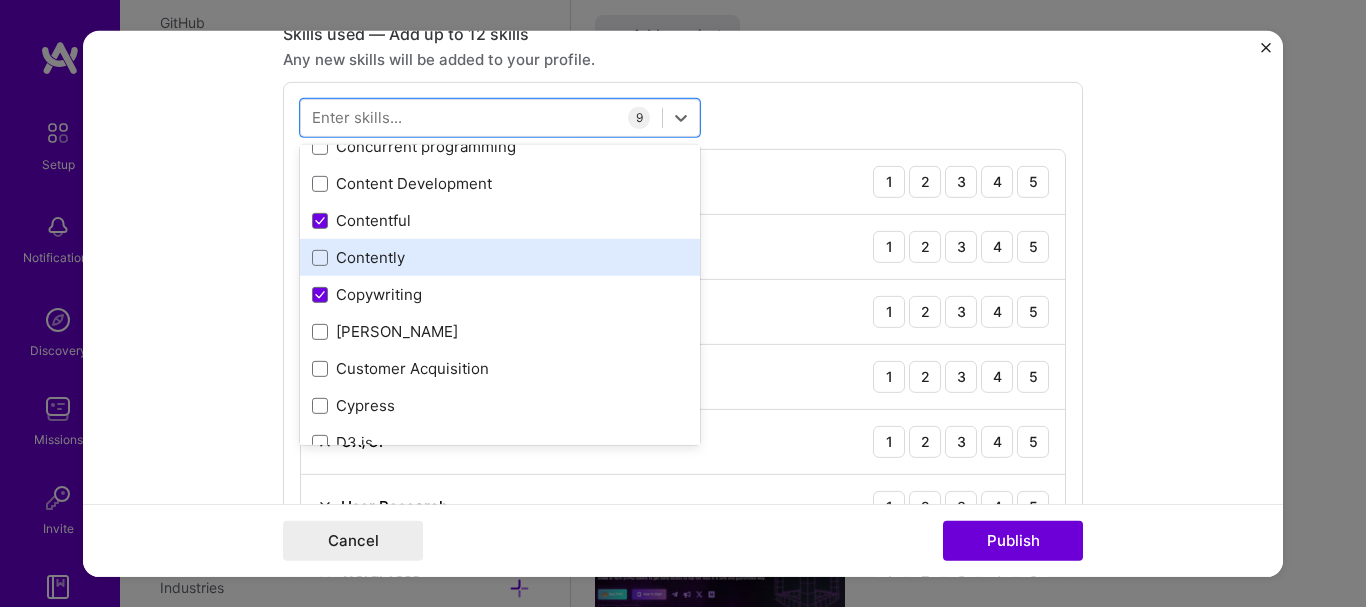 click on "Contently" at bounding box center [500, 257] 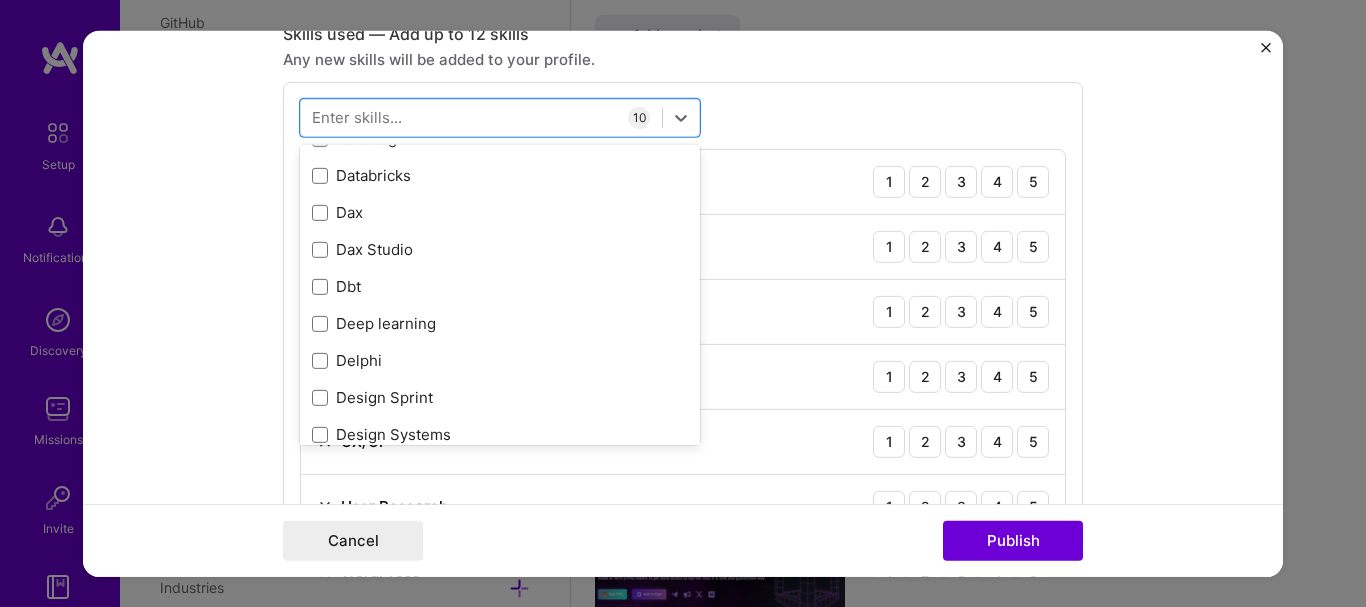 scroll, scrollTop: 3920, scrollLeft: 0, axis: vertical 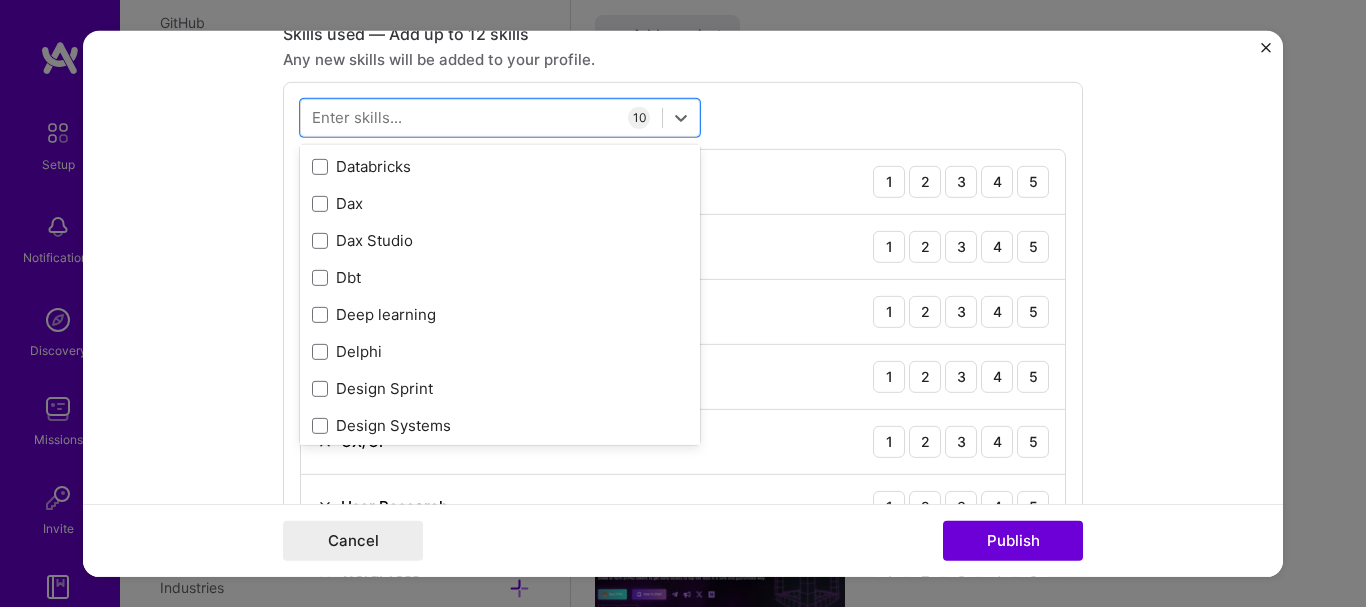 type 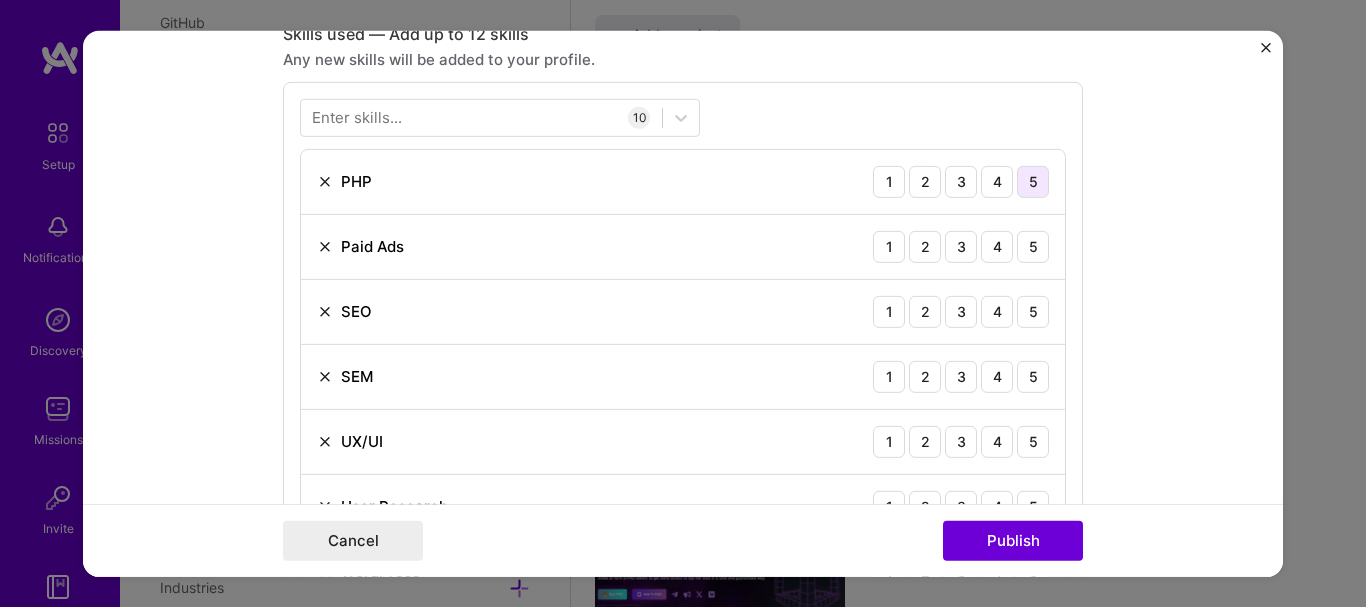 click on "5" at bounding box center [1033, 181] 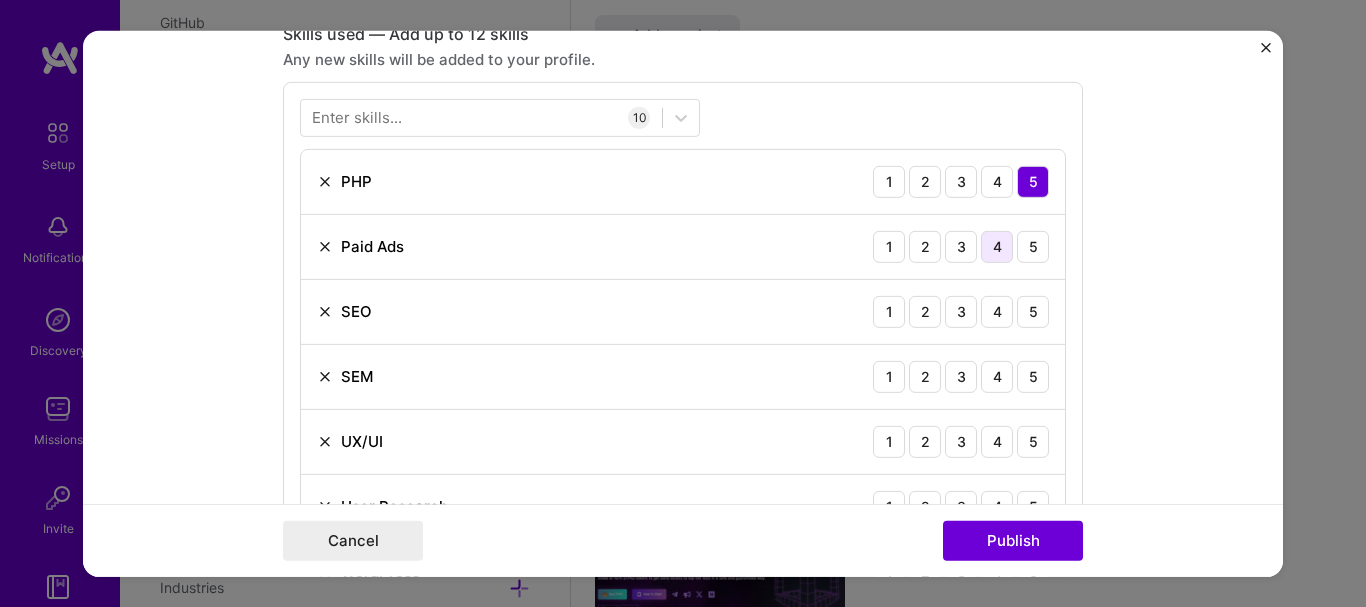 click on "4" at bounding box center (997, 246) 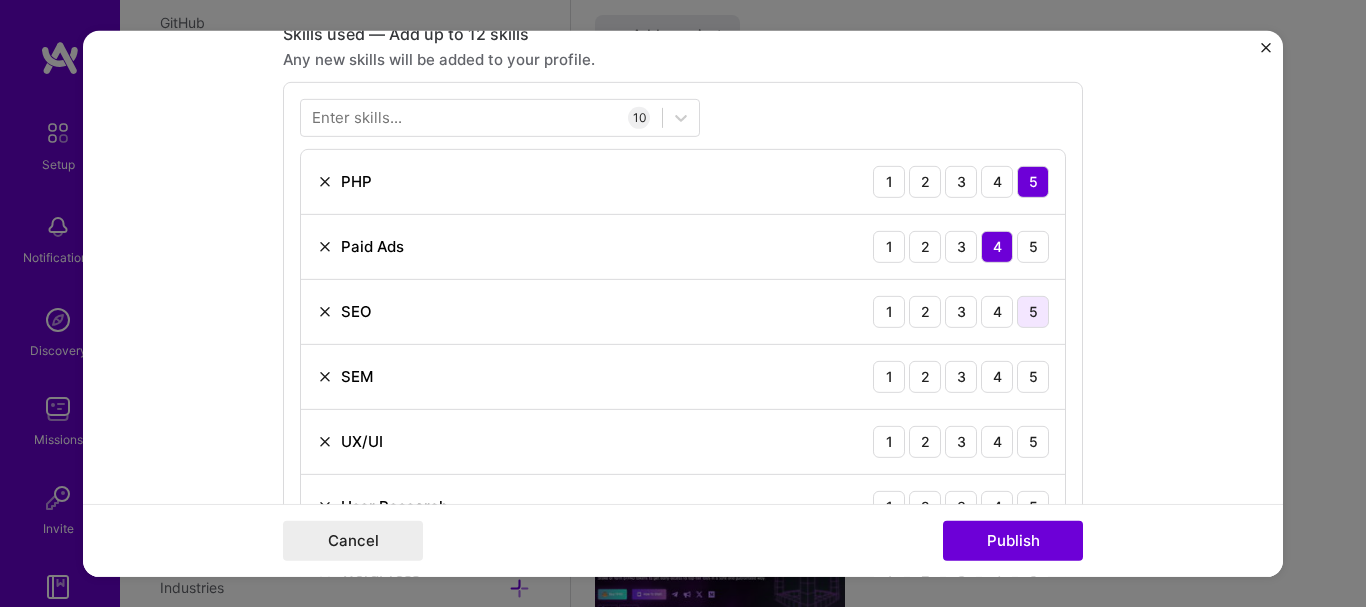 click on "5" at bounding box center (1033, 311) 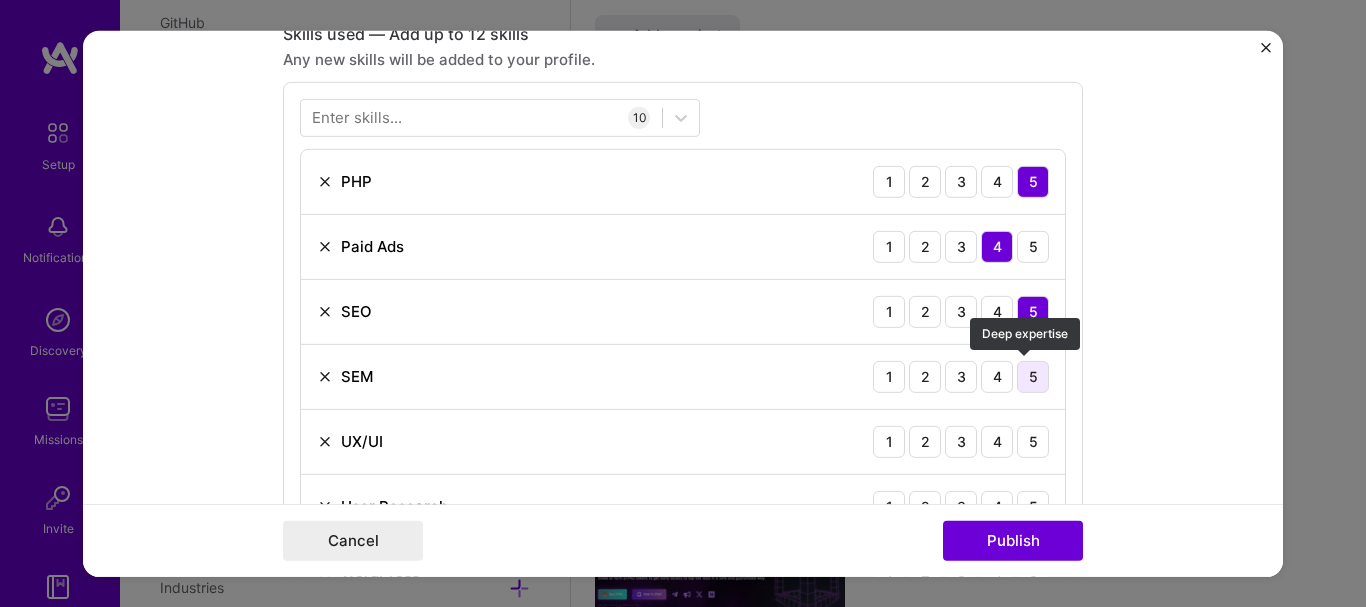 click on "5" at bounding box center [1033, 376] 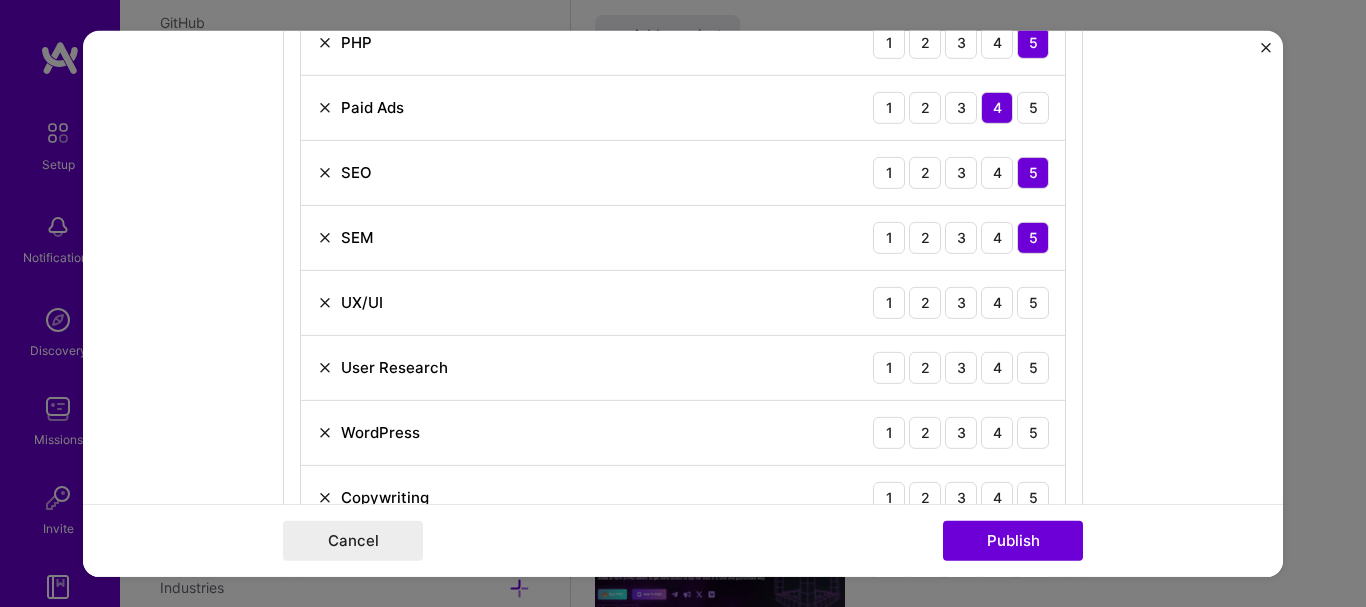 scroll, scrollTop: 1153, scrollLeft: 0, axis: vertical 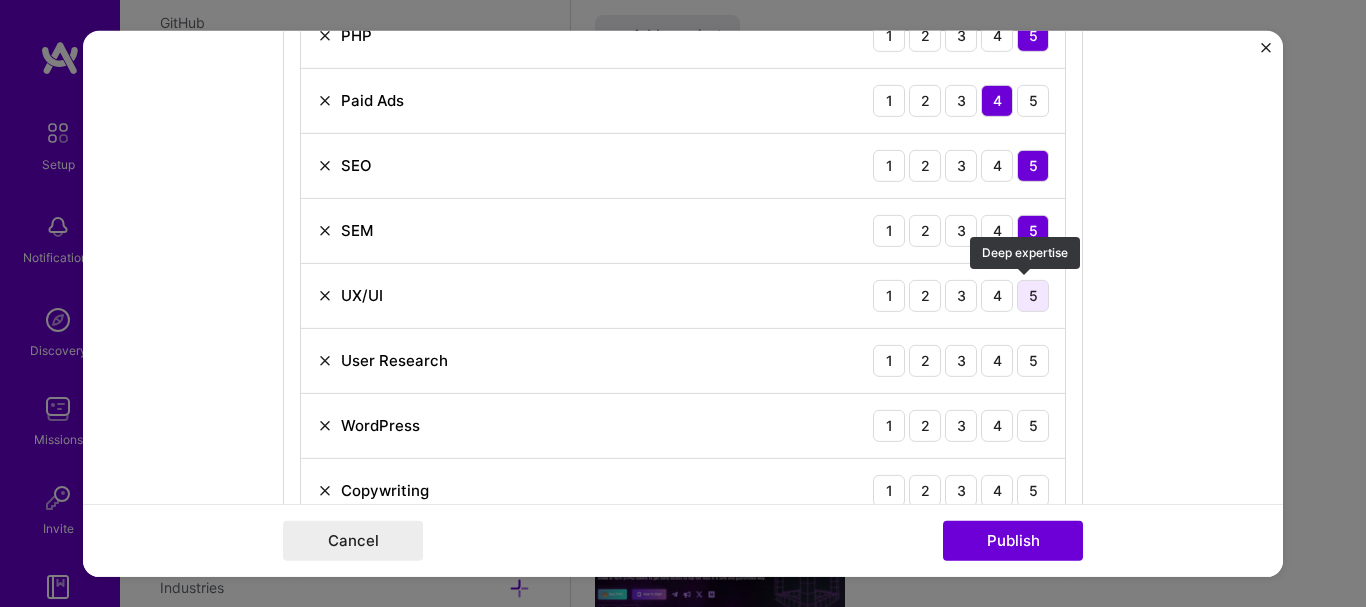 click on "5" at bounding box center [1033, 295] 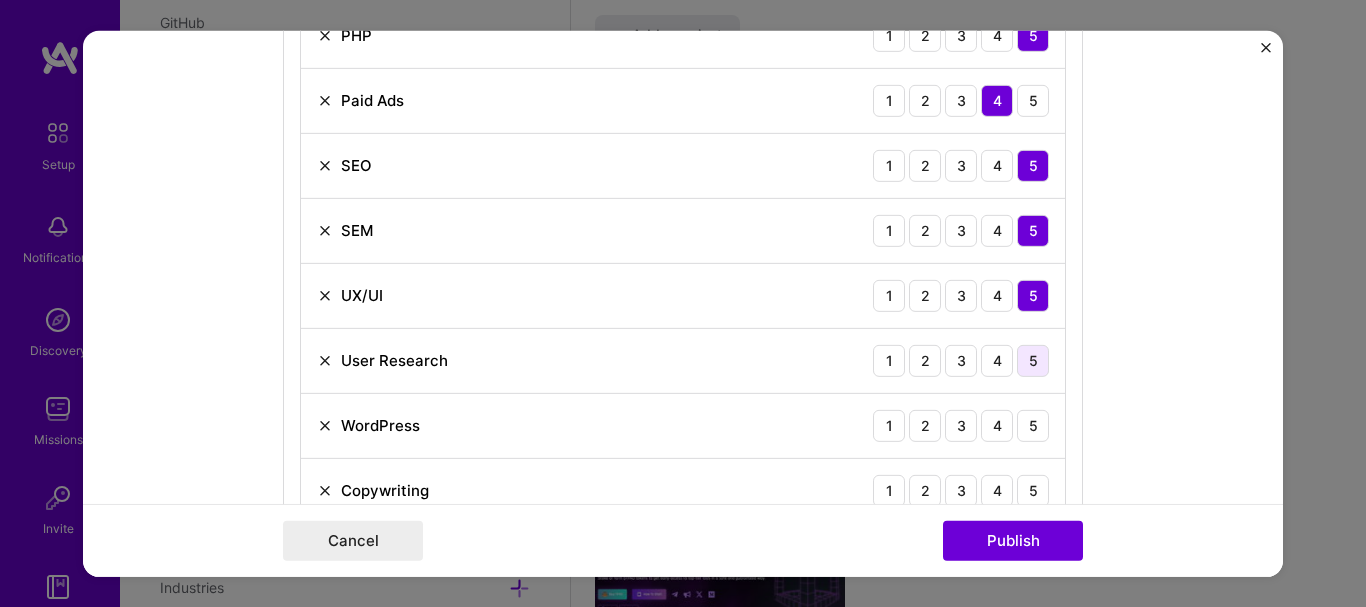 click on "5" at bounding box center (1033, 360) 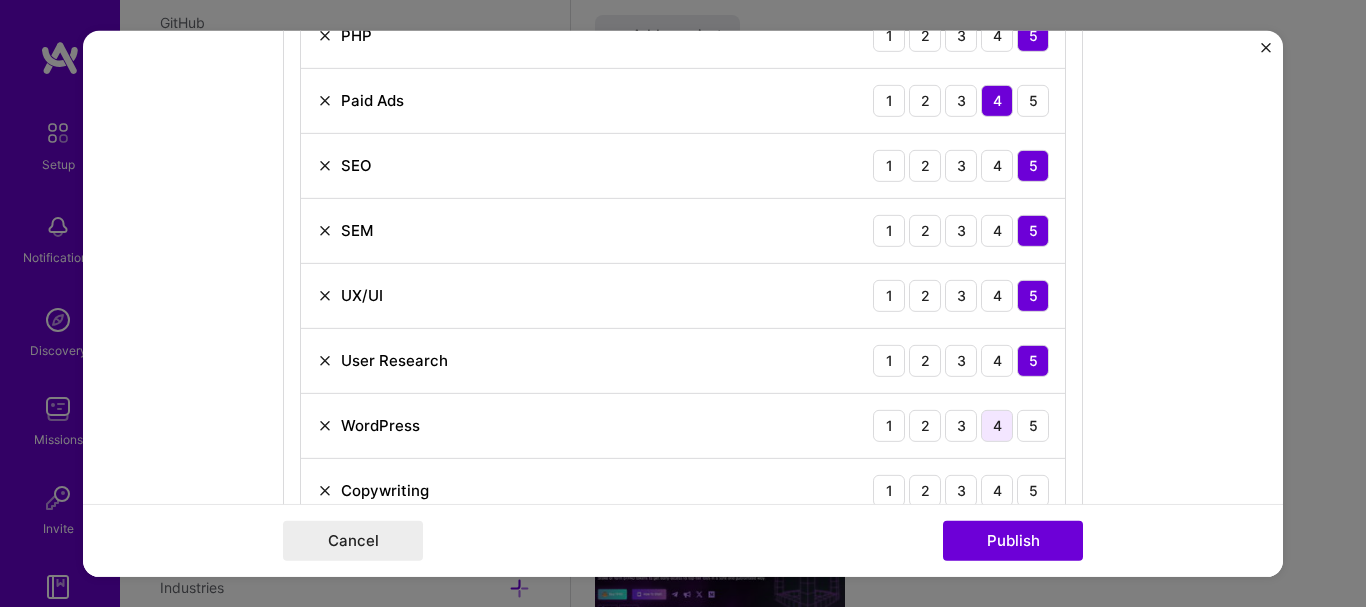 click on "4" at bounding box center [997, 425] 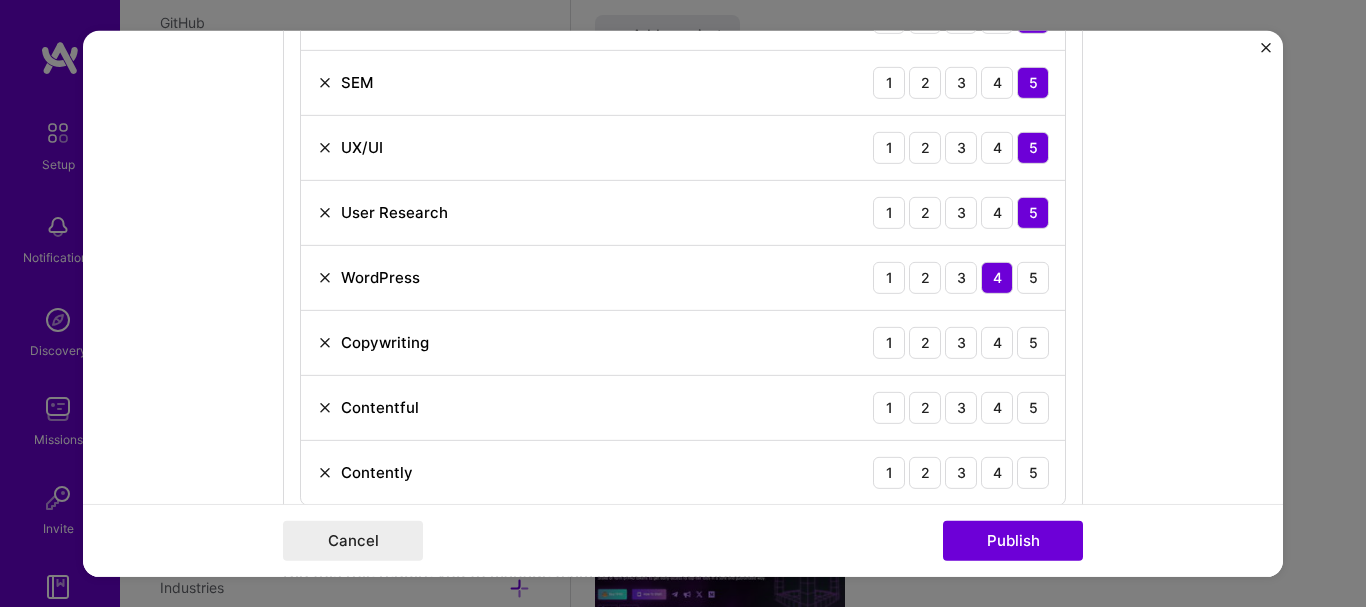 scroll, scrollTop: 1313, scrollLeft: 0, axis: vertical 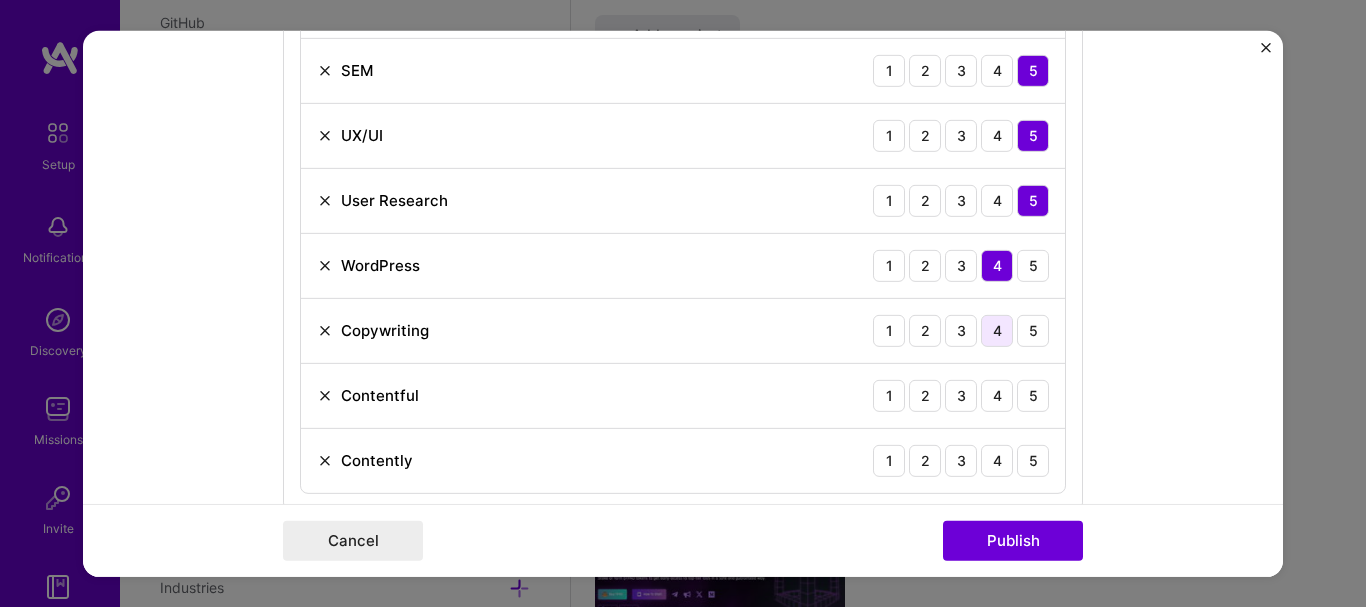click on "4" at bounding box center (997, 330) 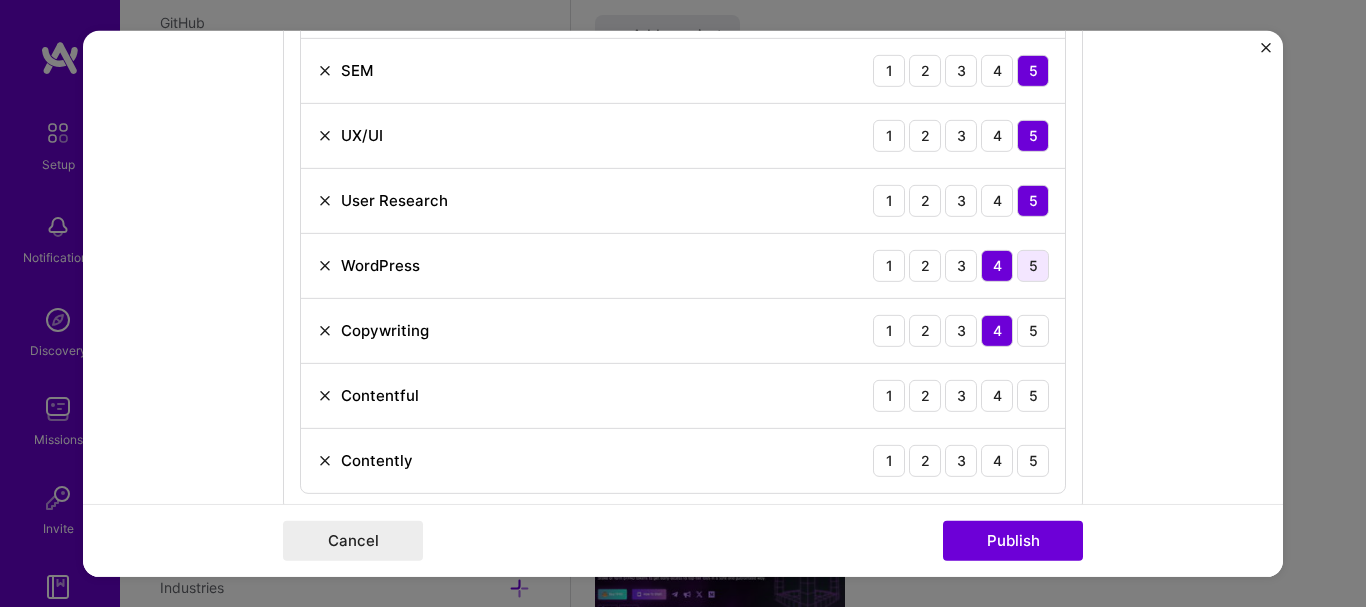 click on "5" at bounding box center [1033, 265] 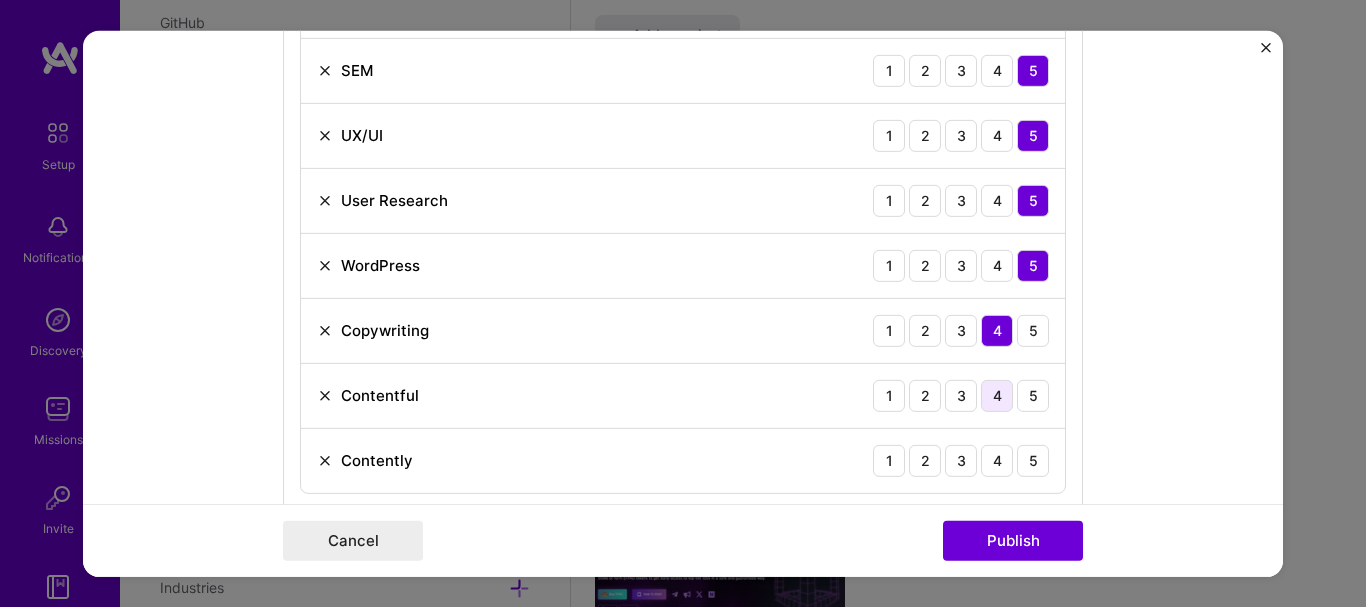click on "4" at bounding box center (997, 395) 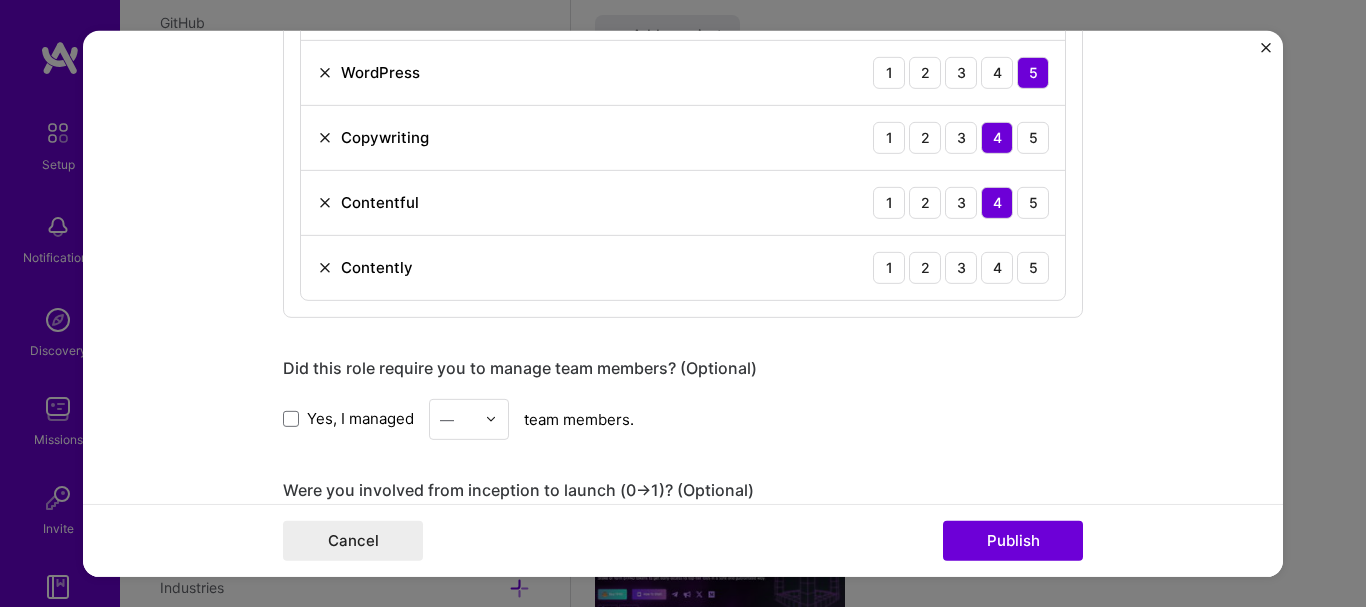 scroll, scrollTop: 1507, scrollLeft: 0, axis: vertical 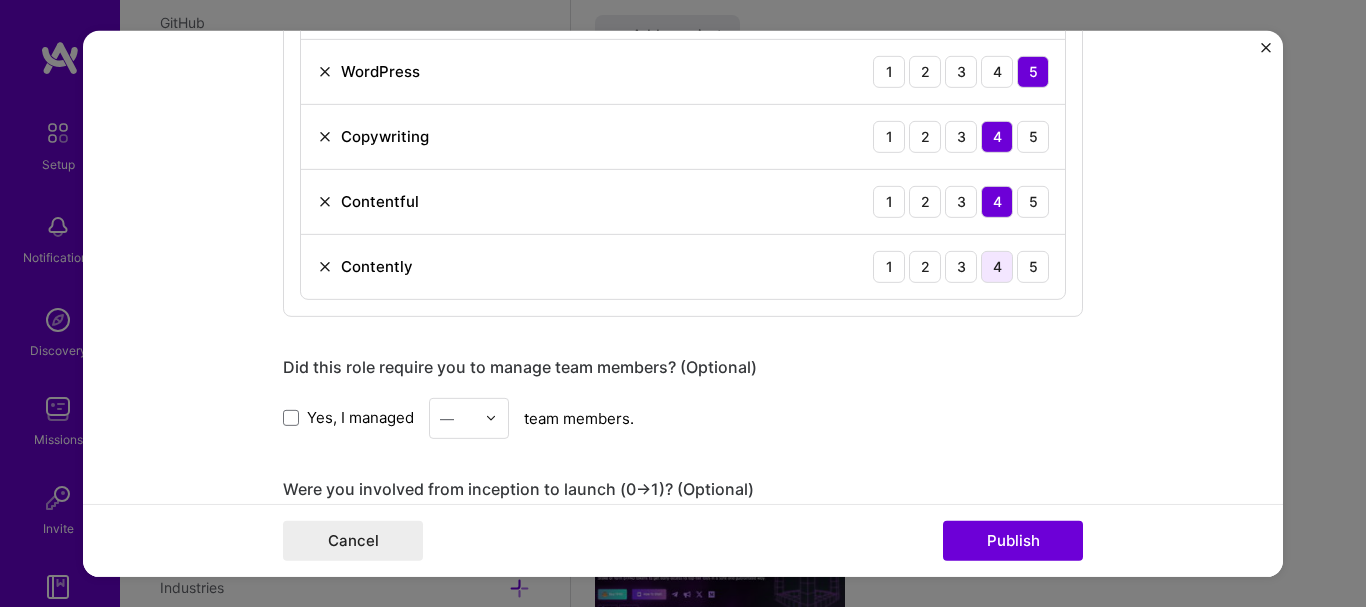 click on "4" at bounding box center [997, 266] 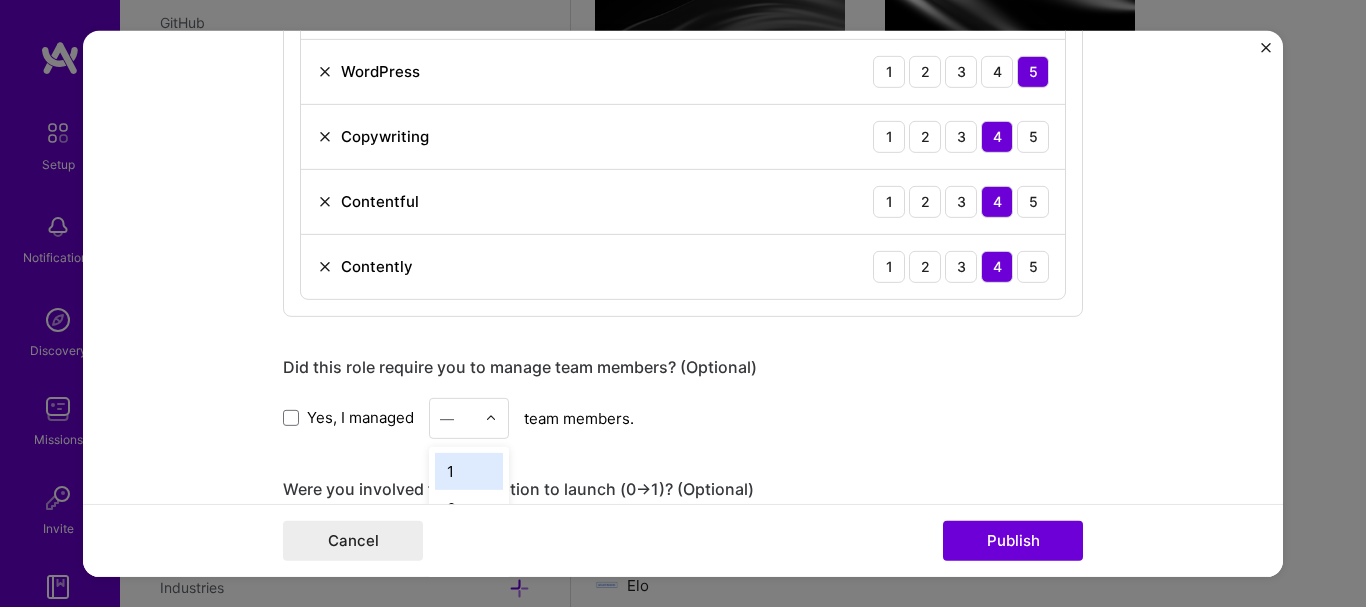 click on "—" at bounding box center (457, 417) 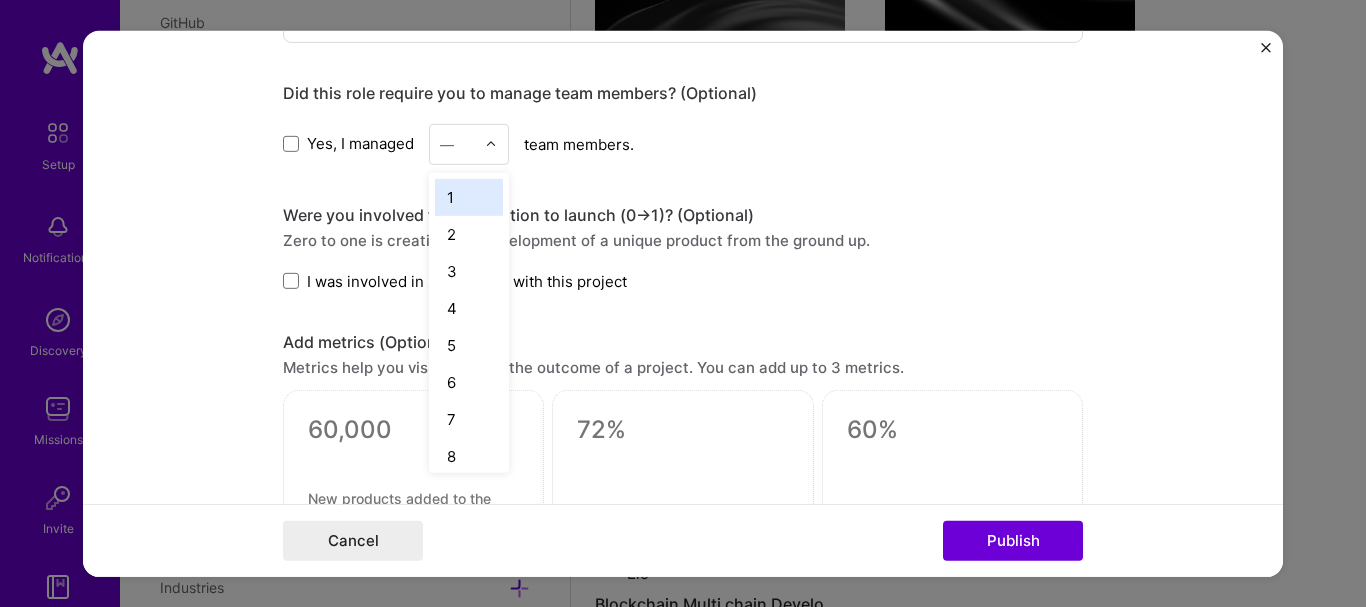 scroll, scrollTop: 1813, scrollLeft: 0, axis: vertical 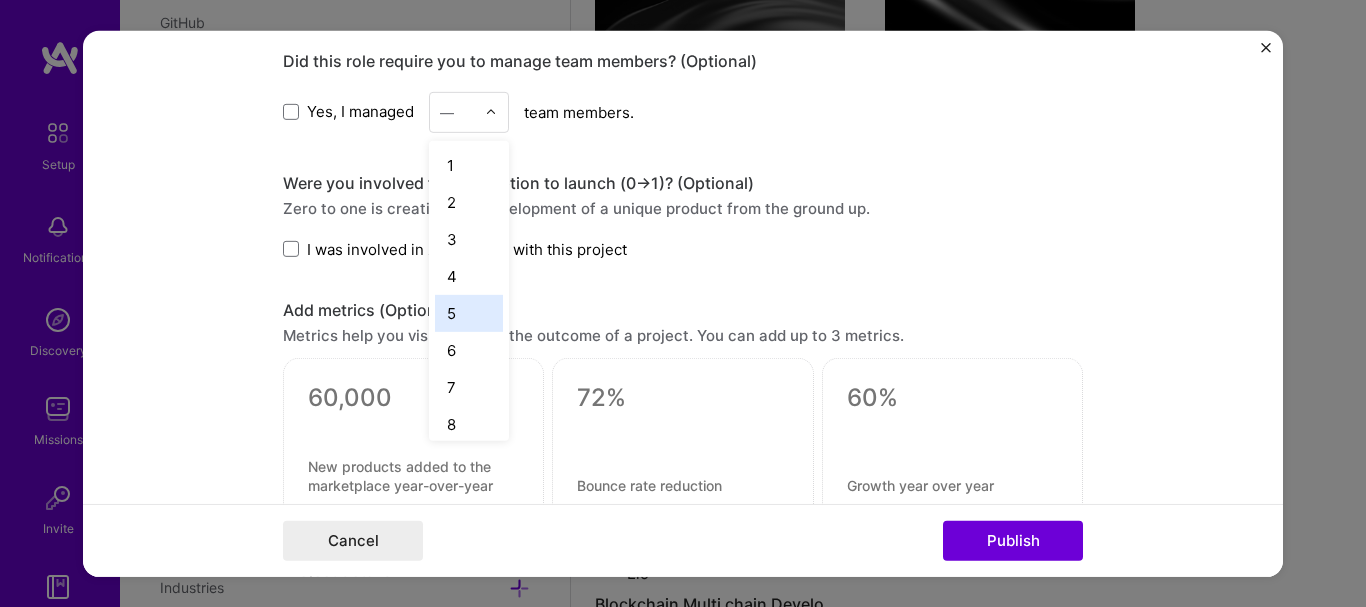 click on "5" at bounding box center (469, 312) 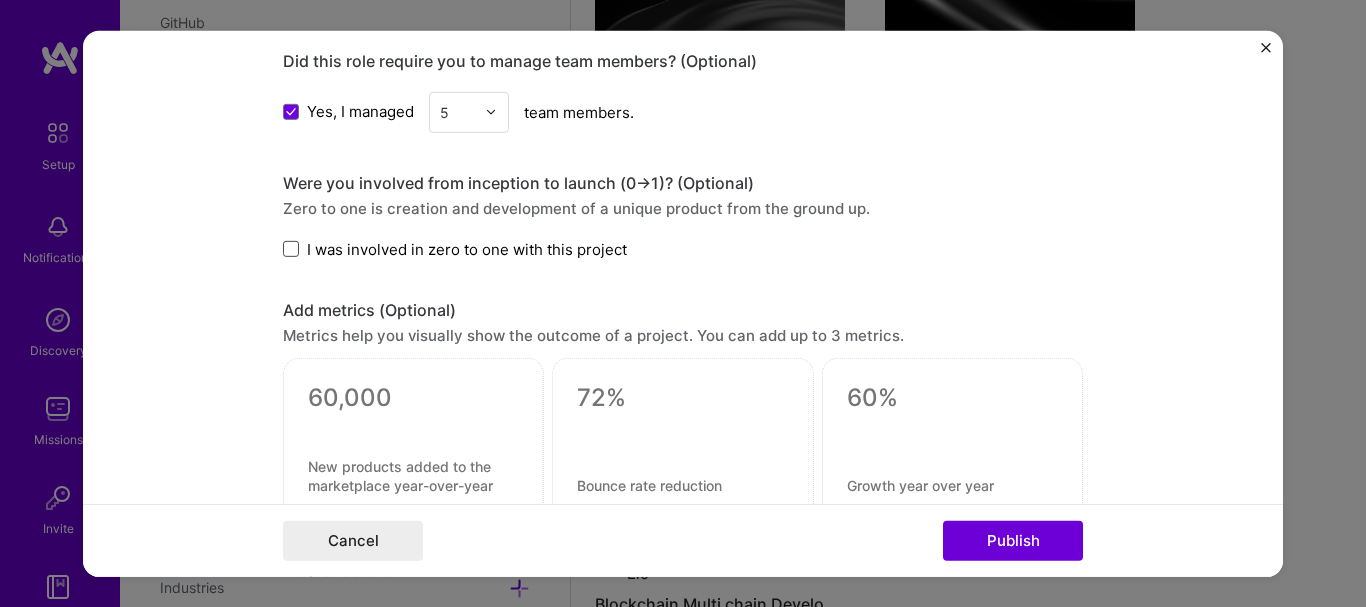 click at bounding box center (291, 249) 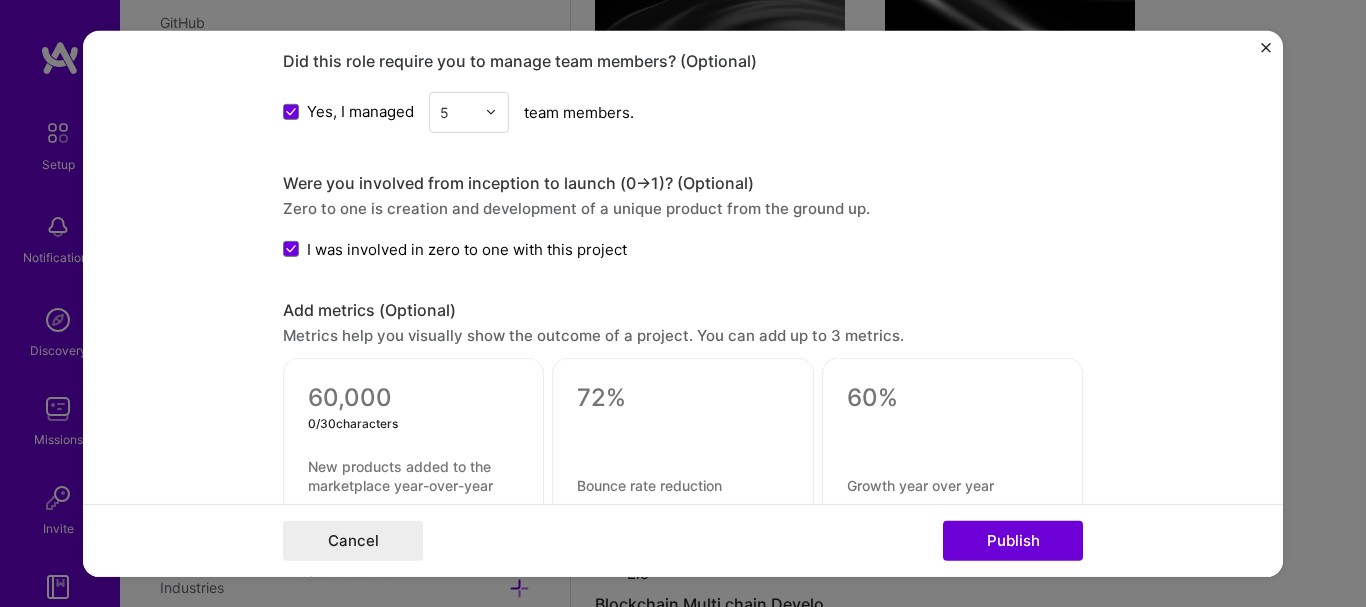 click at bounding box center [413, 398] 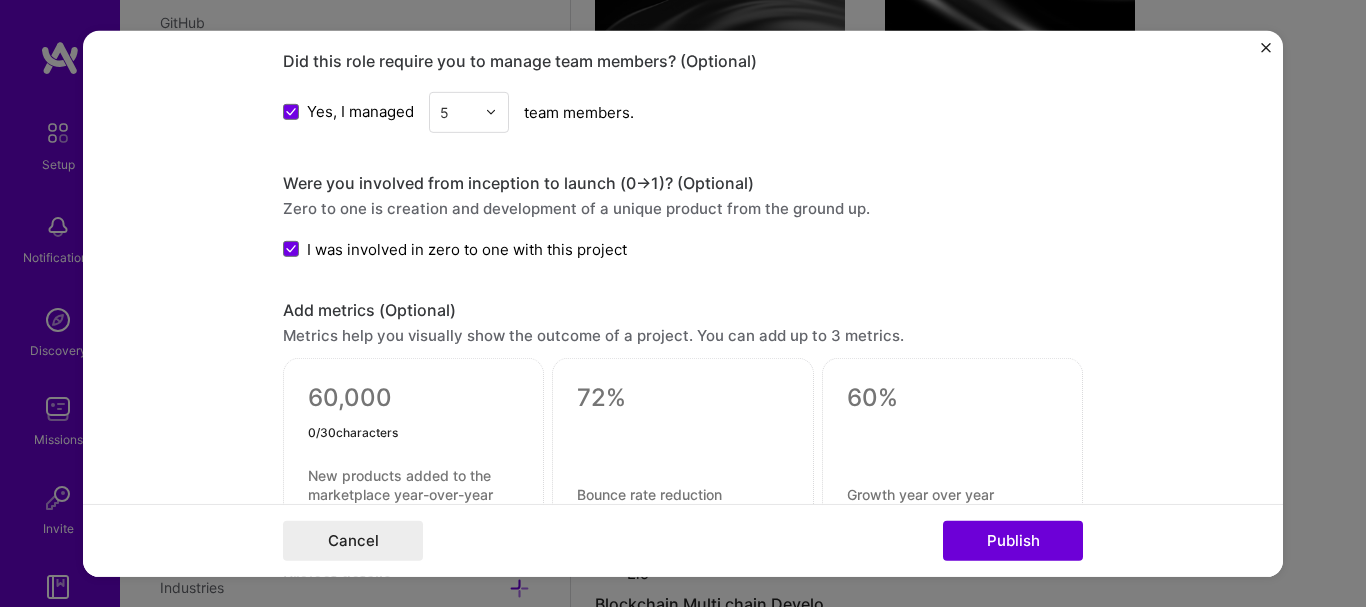 type on "0" 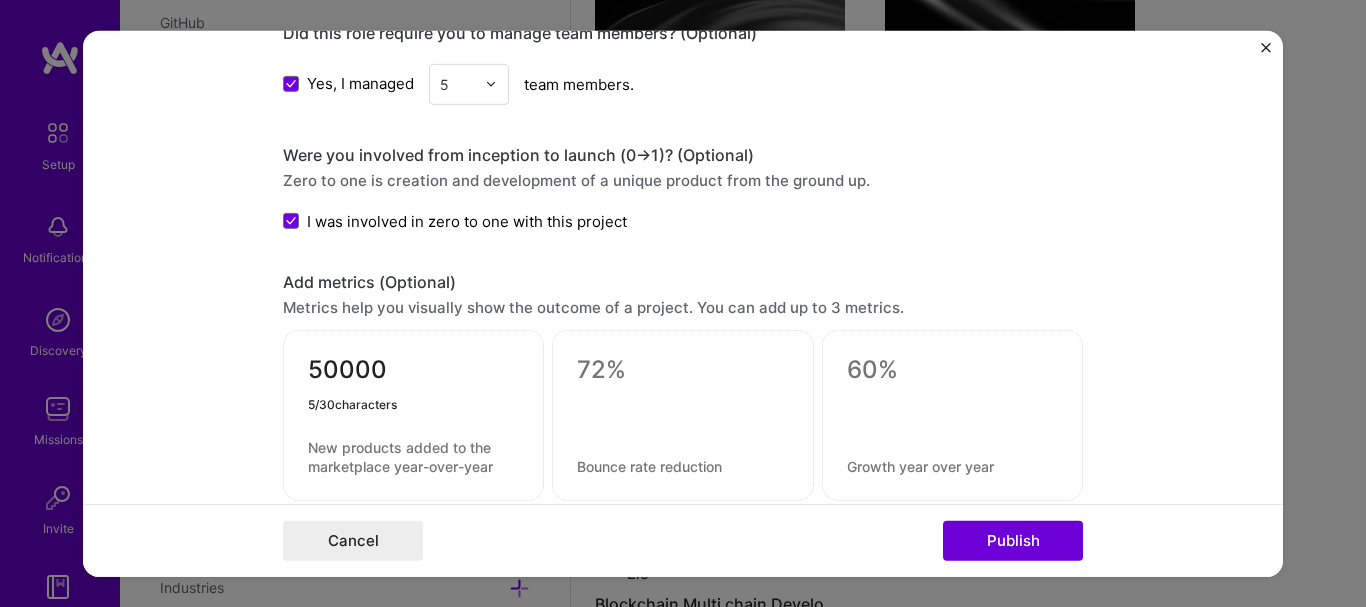scroll, scrollTop: 1893, scrollLeft: 0, axis: vertical 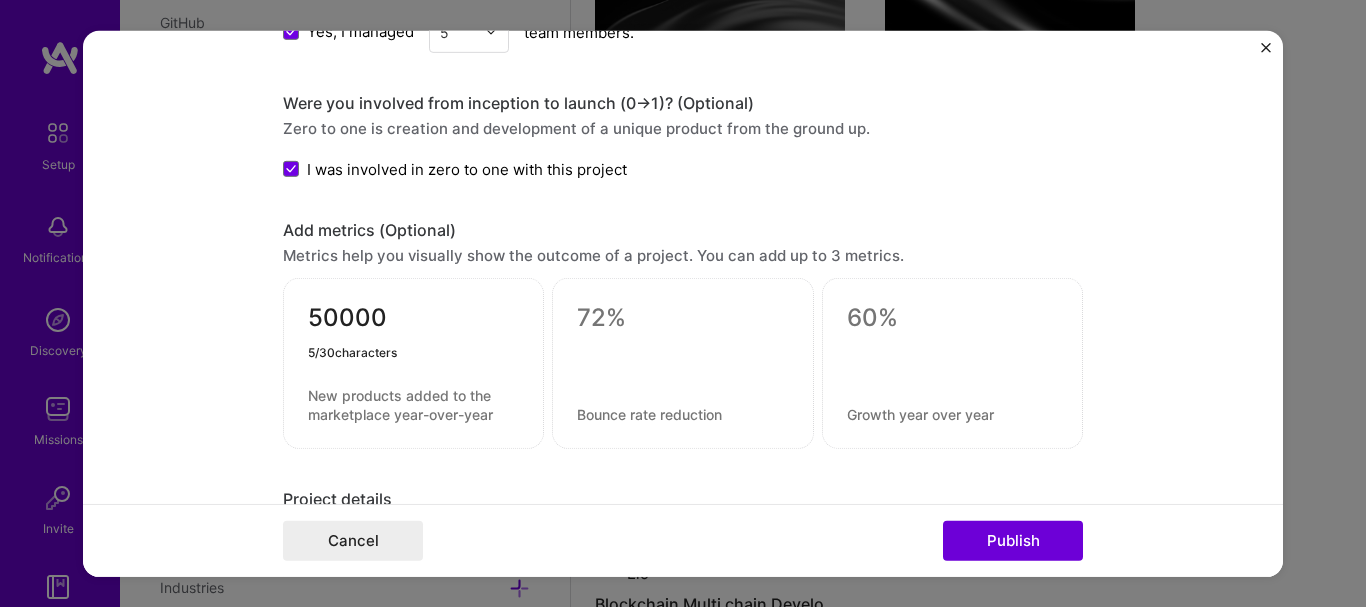 type on "50000" 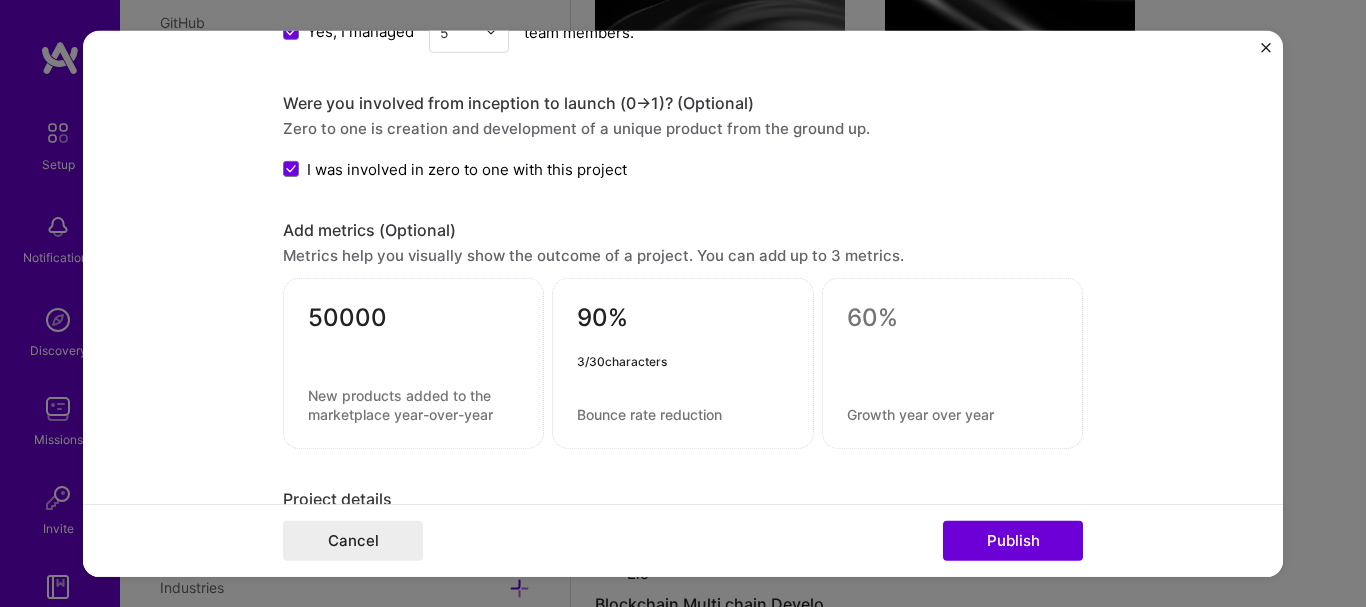 type on "90%" 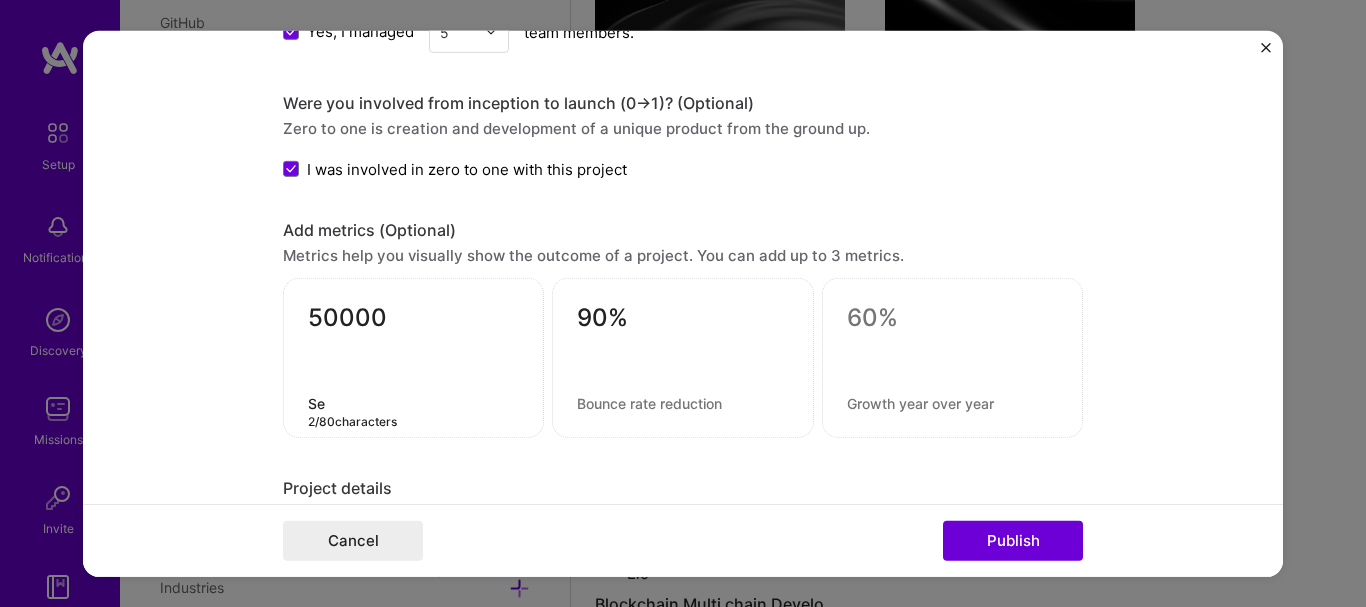 type on "S" 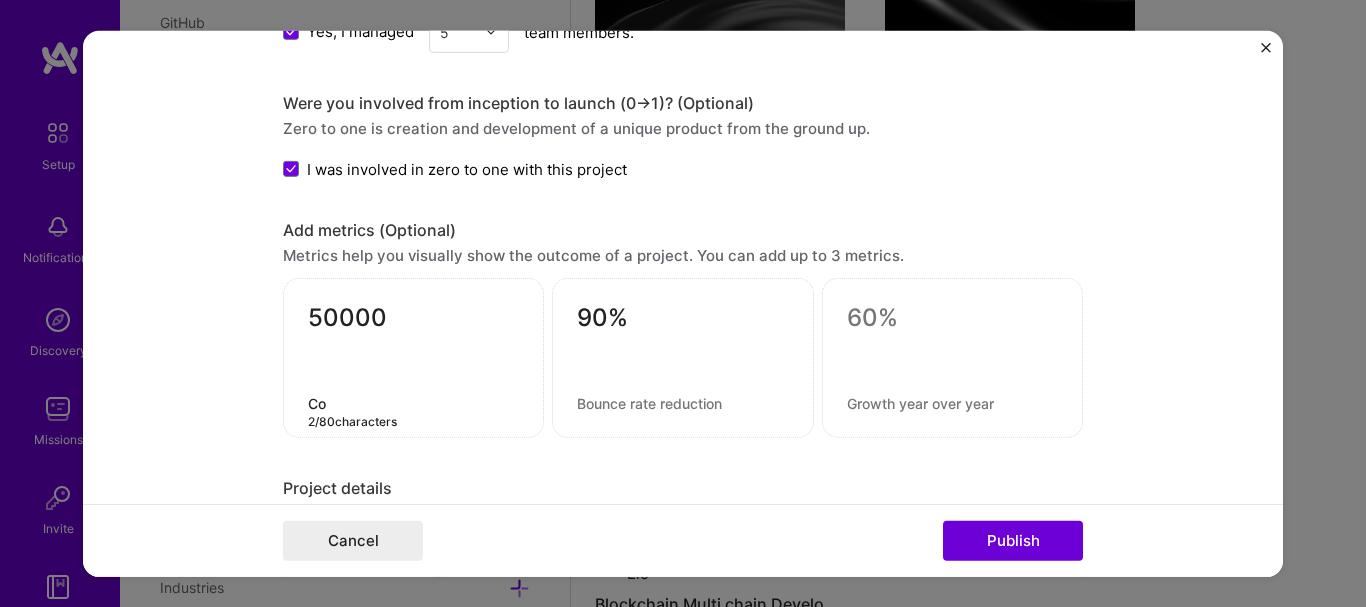 type on "C" 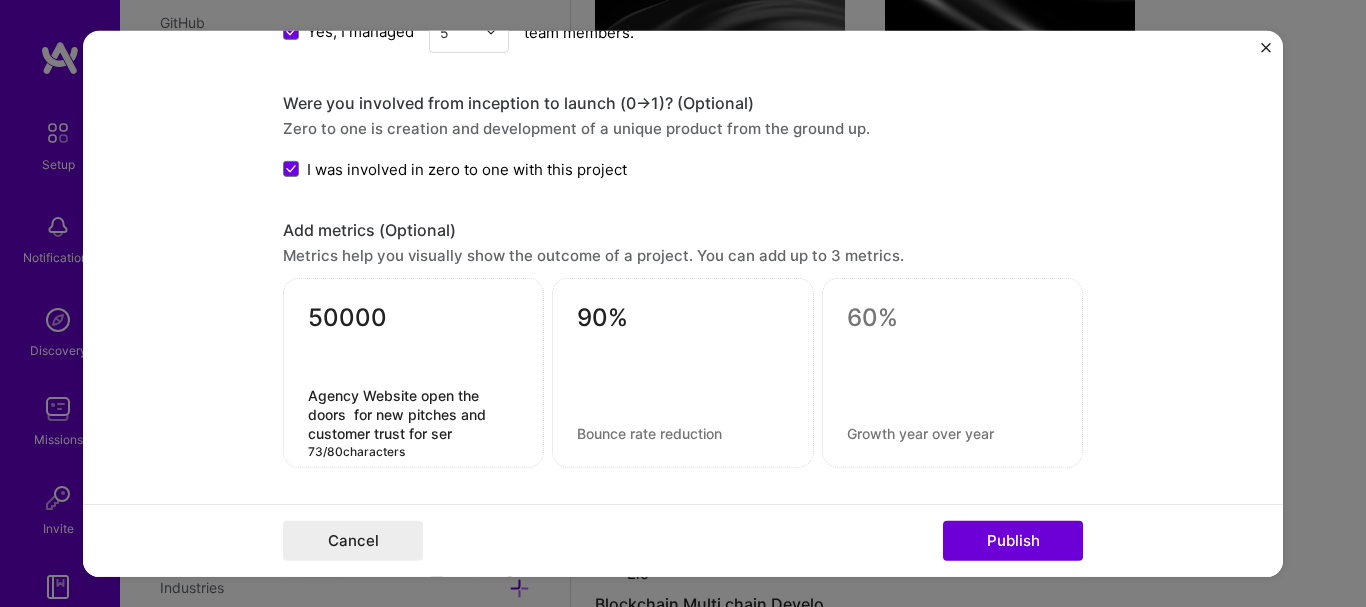 click on "Agency Website open the doors  for new pitches and customer trust for ser" at bounding box center (413, 414) 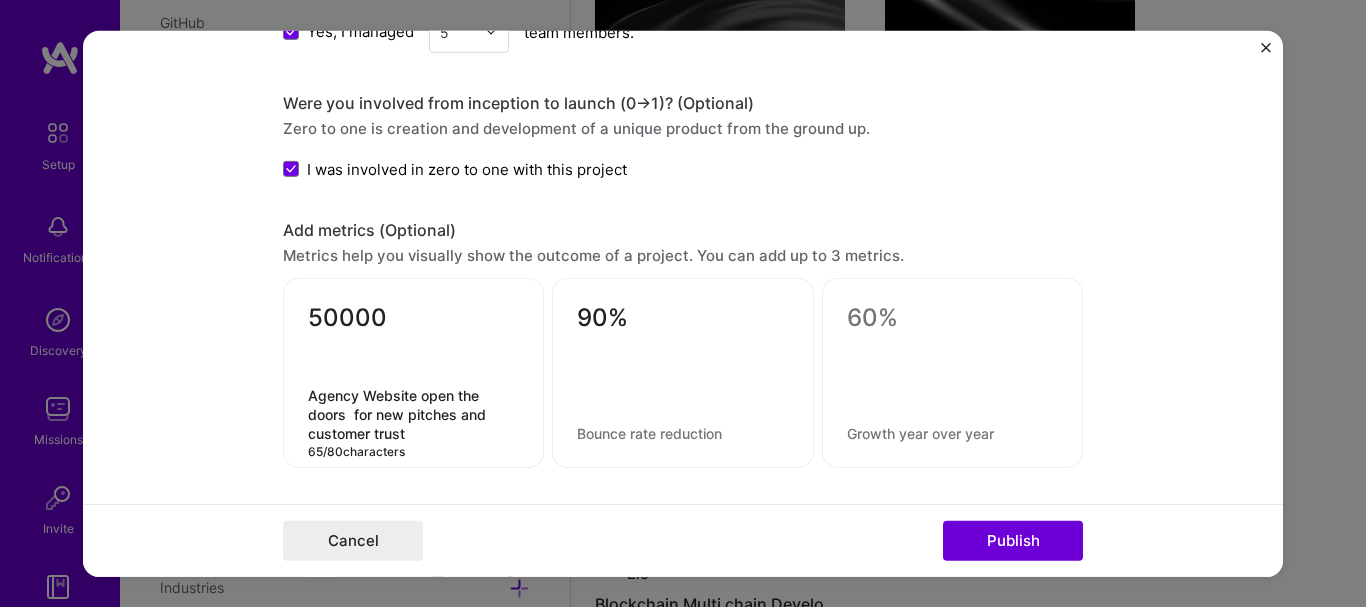type on "Agency Website open the doors  for new pitches and customer trust" 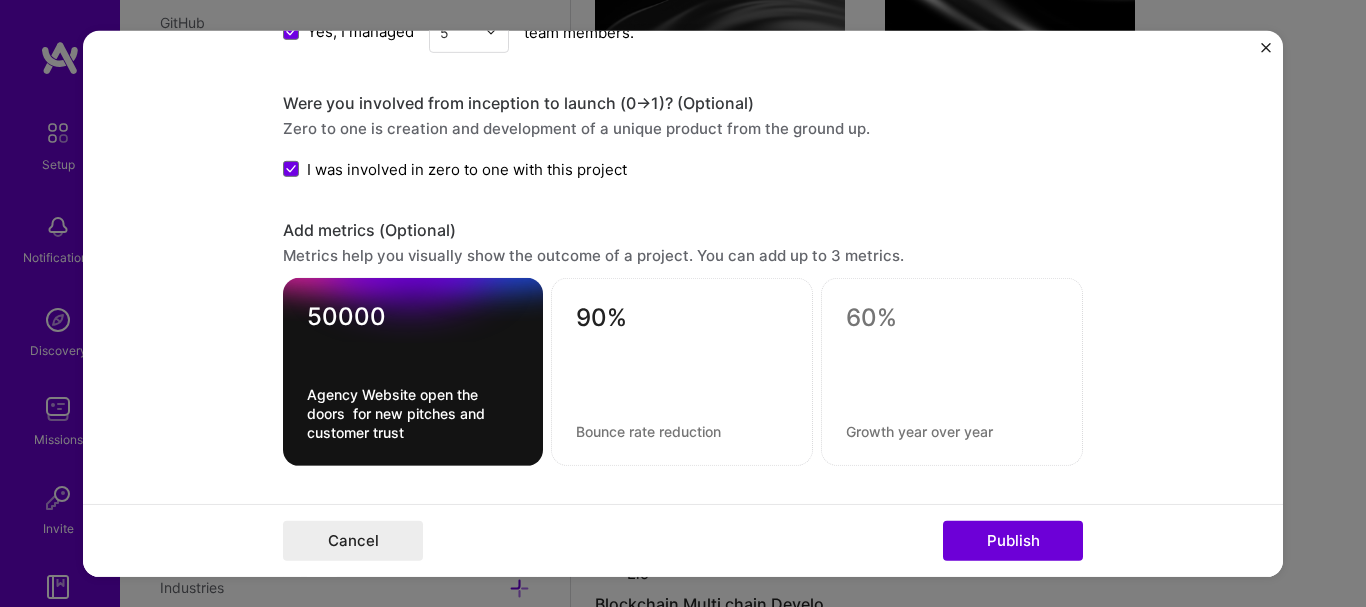 click on "90%" at bounding box center (682, 322) 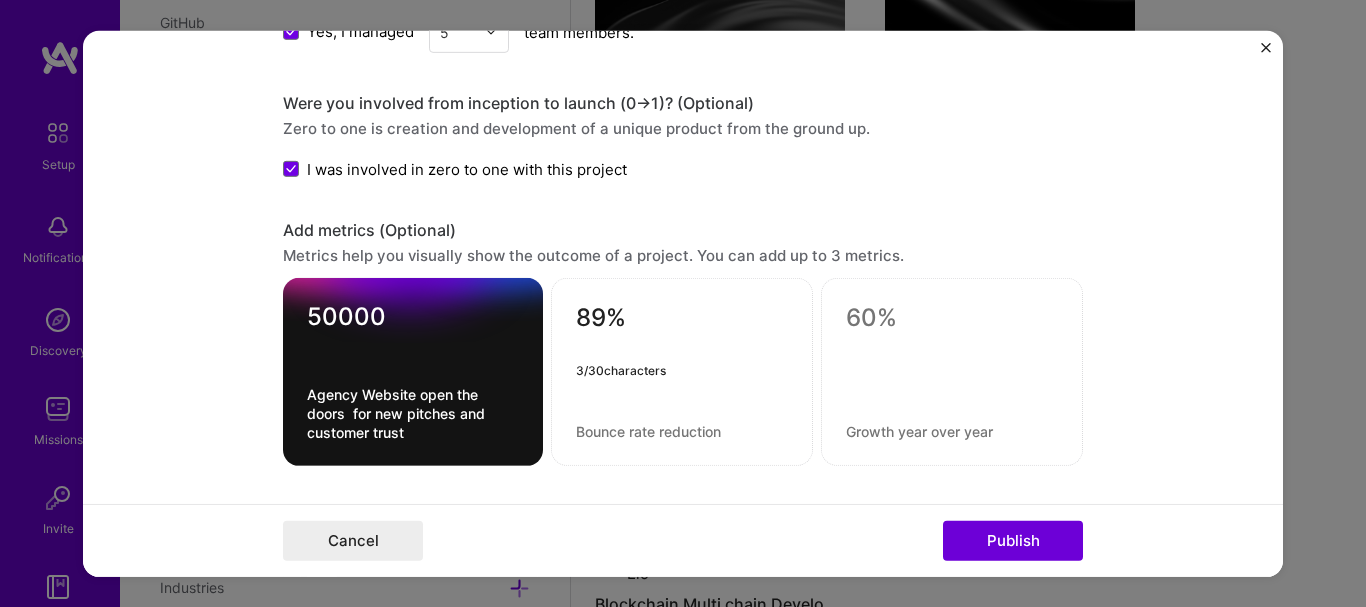 type on "89%" 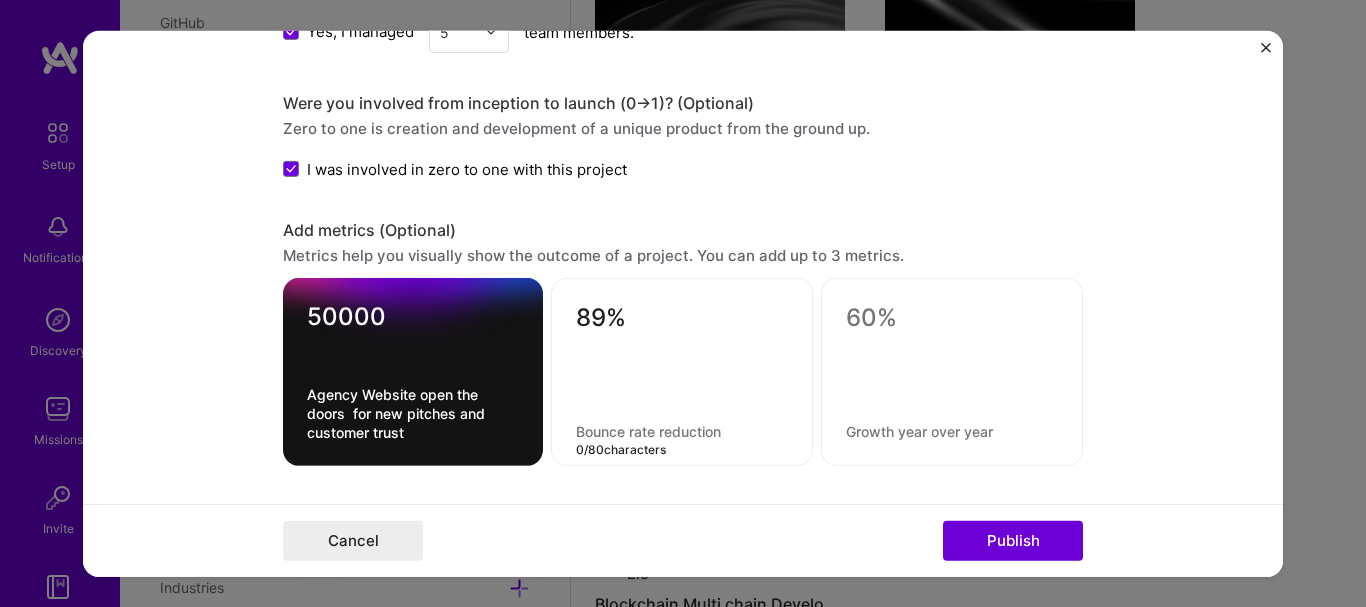 click at bounding box center (682, 431) 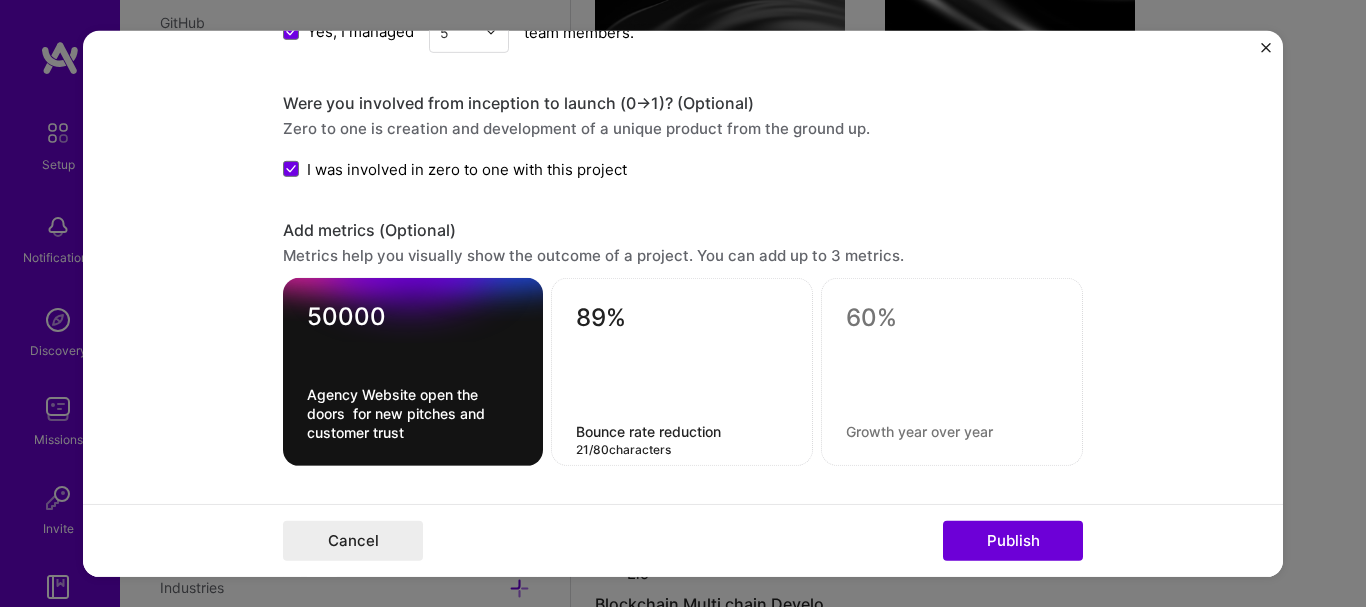 type on "Bounce rate reduction" 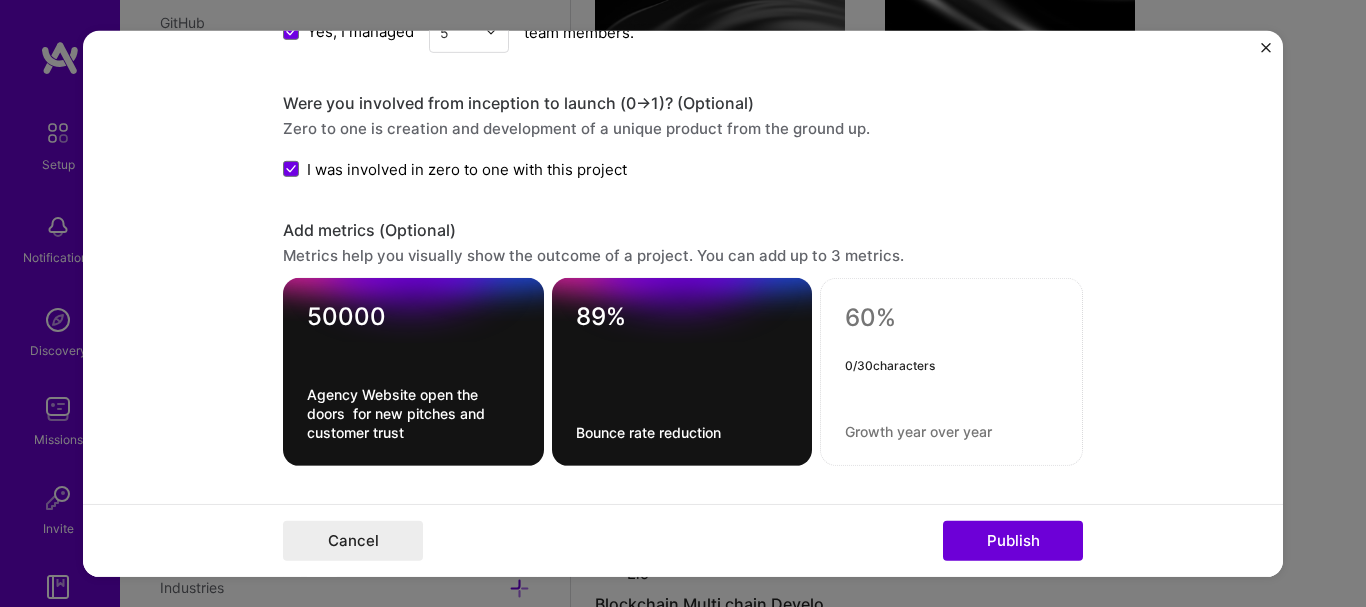 click at bounding box center [951, 318] 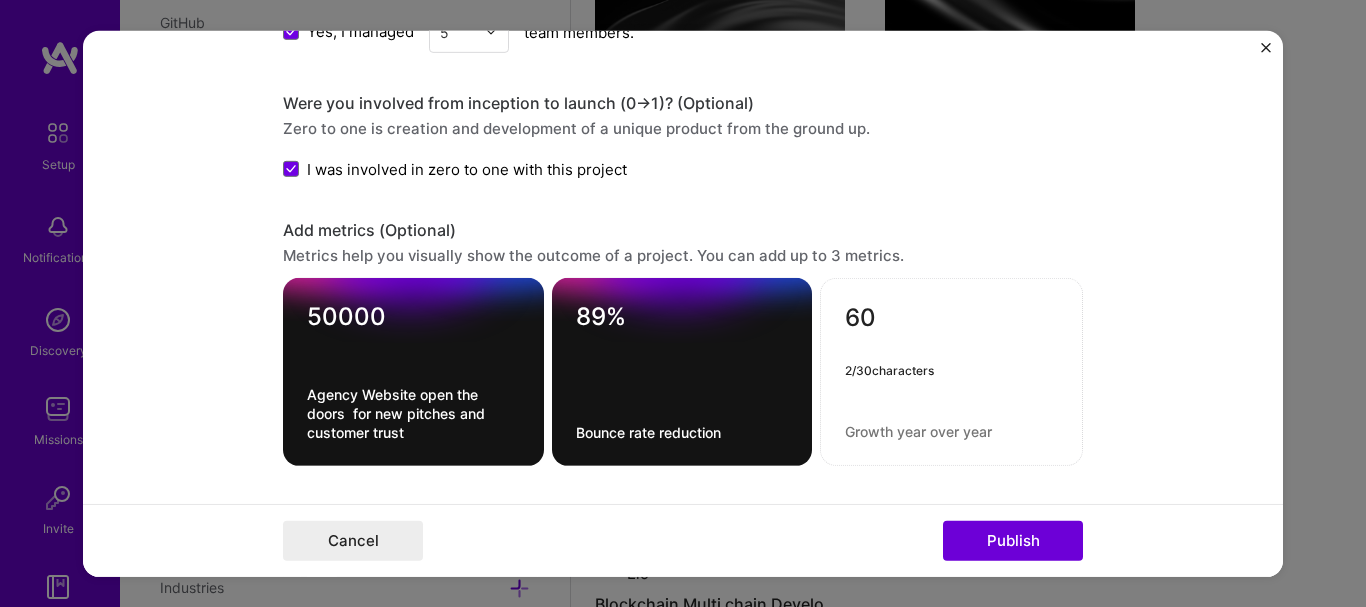 type on "60" 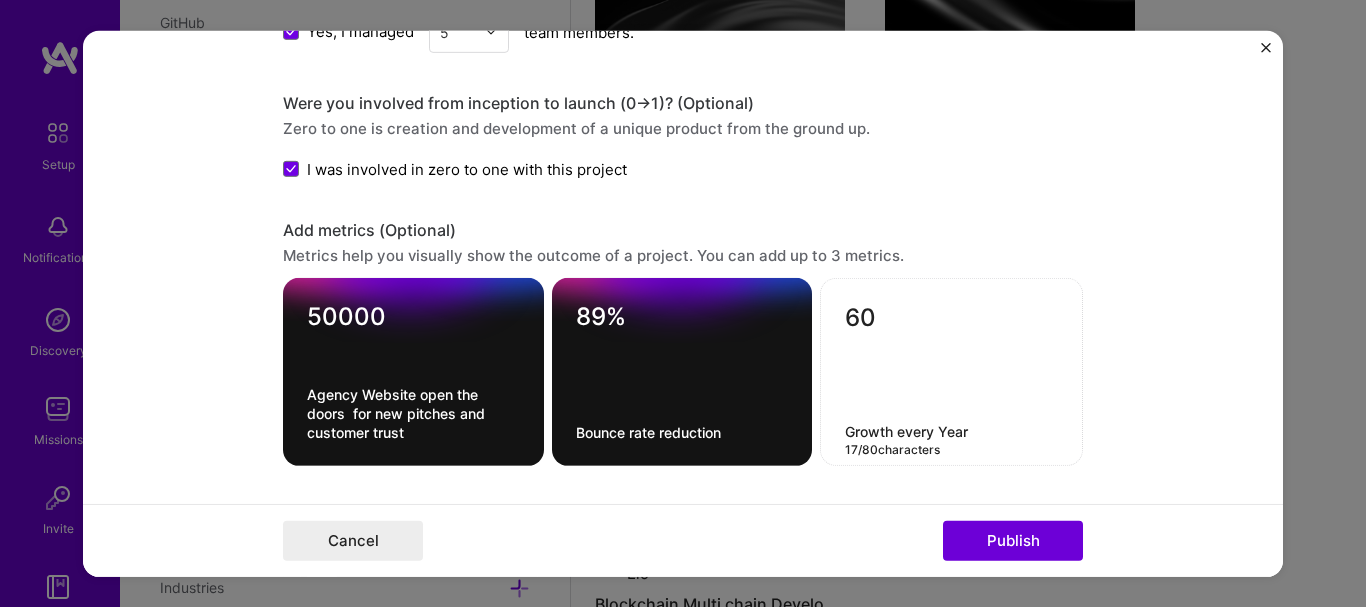 type on "Growth every Year" 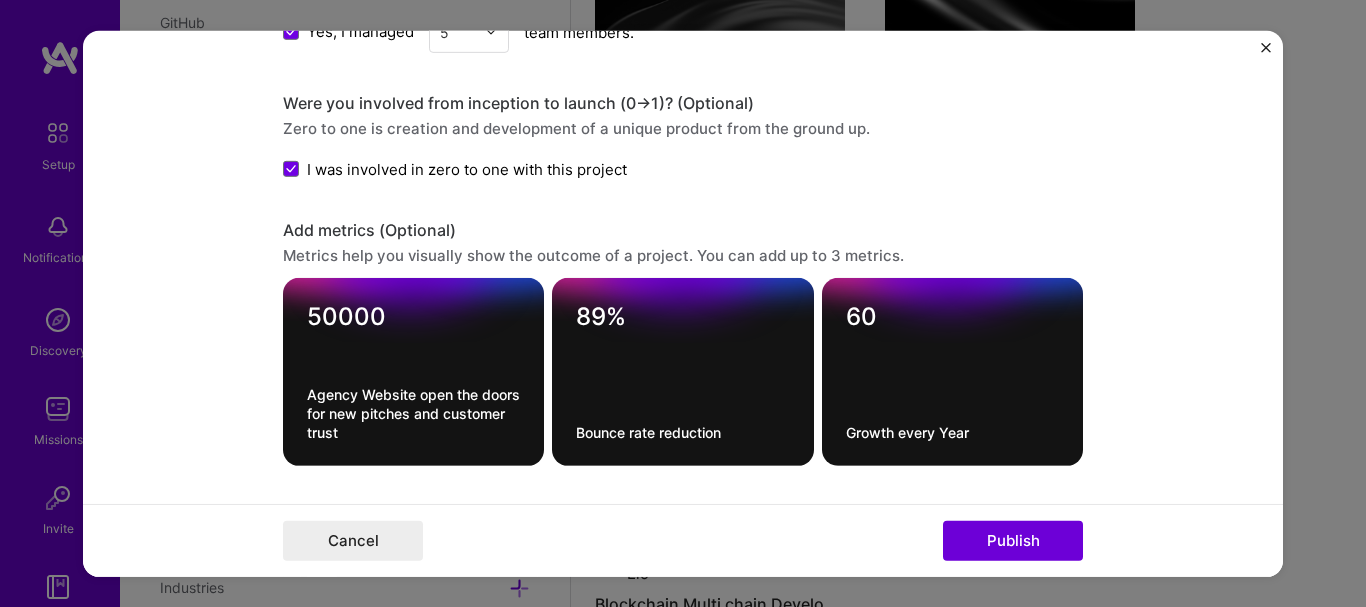 click on "60 Growth every Year" at bounding box center [952, 372] 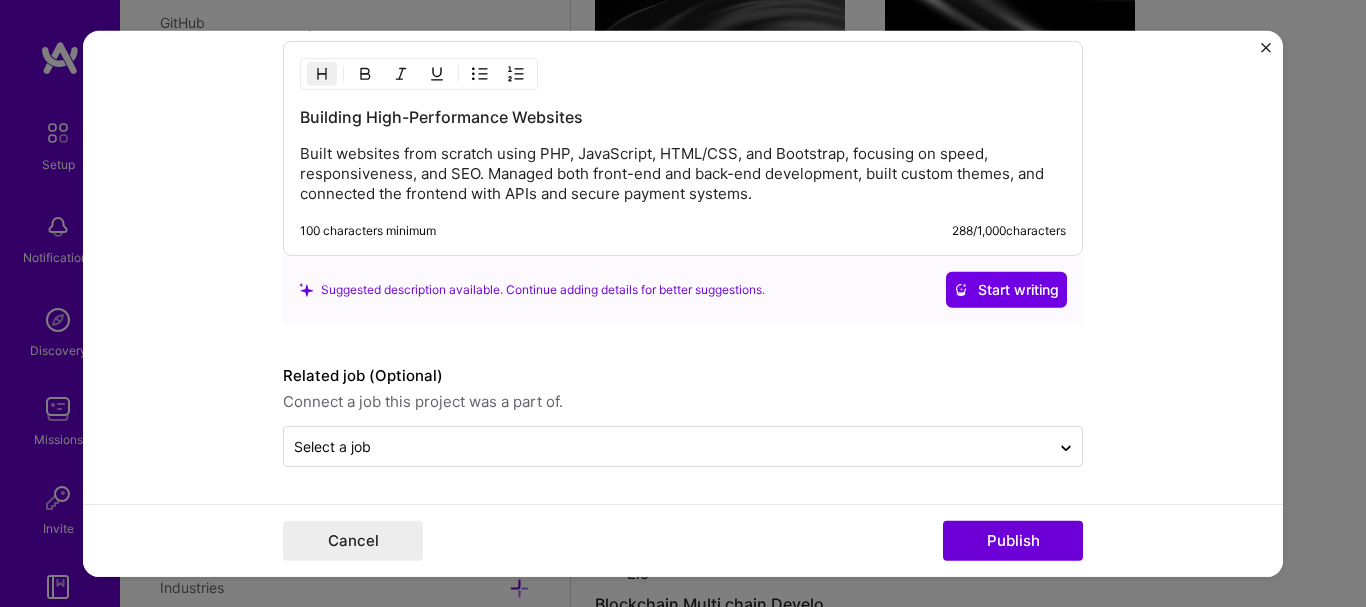 scroll, scrollTop: 2380, scrollLeft: 0, axis: vertical 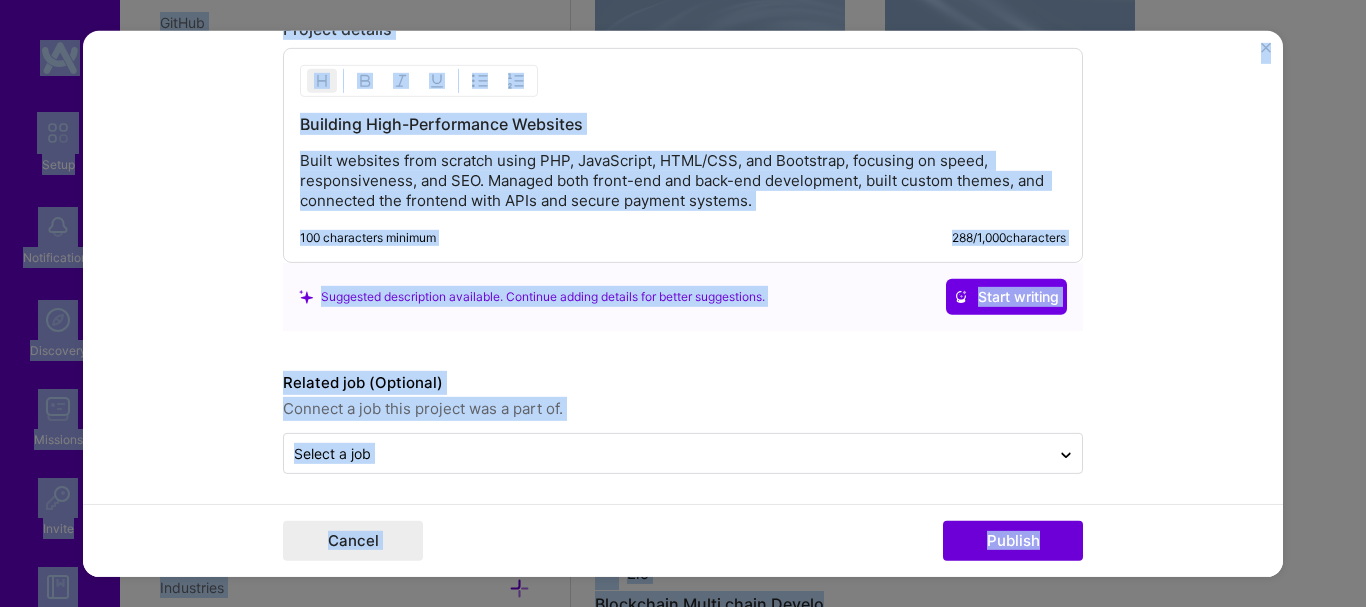 click on "Built websites from scratch using PHP, JavaScript, HTML/CSS, and Bootstrap, focusing on speed, responsiveness, and SEO. Managed both front-end and back-end development, built custom themes, and connected the frontend with APIs and secure payment systems." at bounding box center [683, 181] 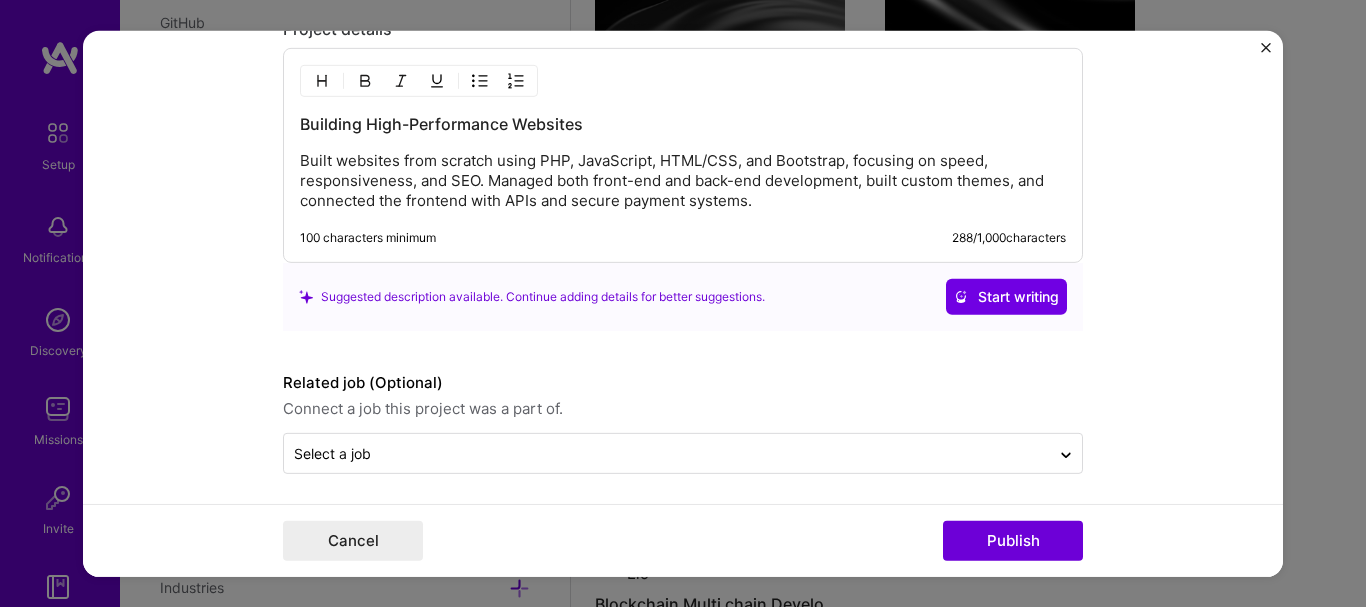 scroll, scrollTop: 2387, scrollLeft: 0, axis: vertical 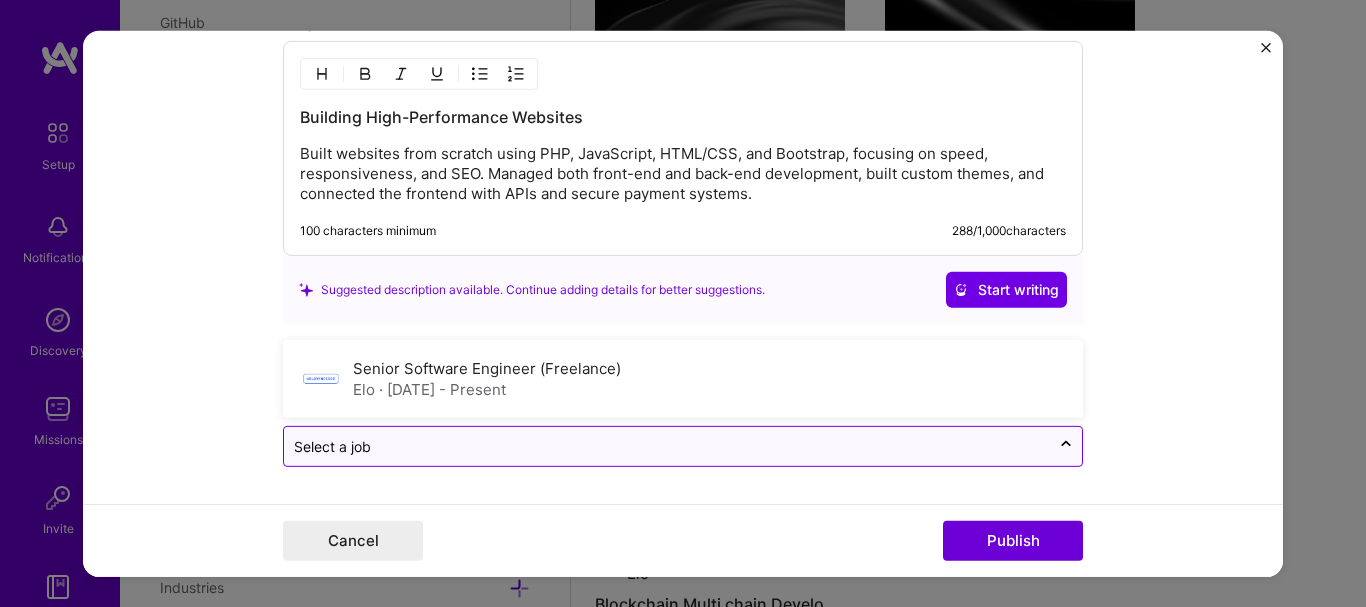 click on "Select a job" at bounding box center (667, 446) 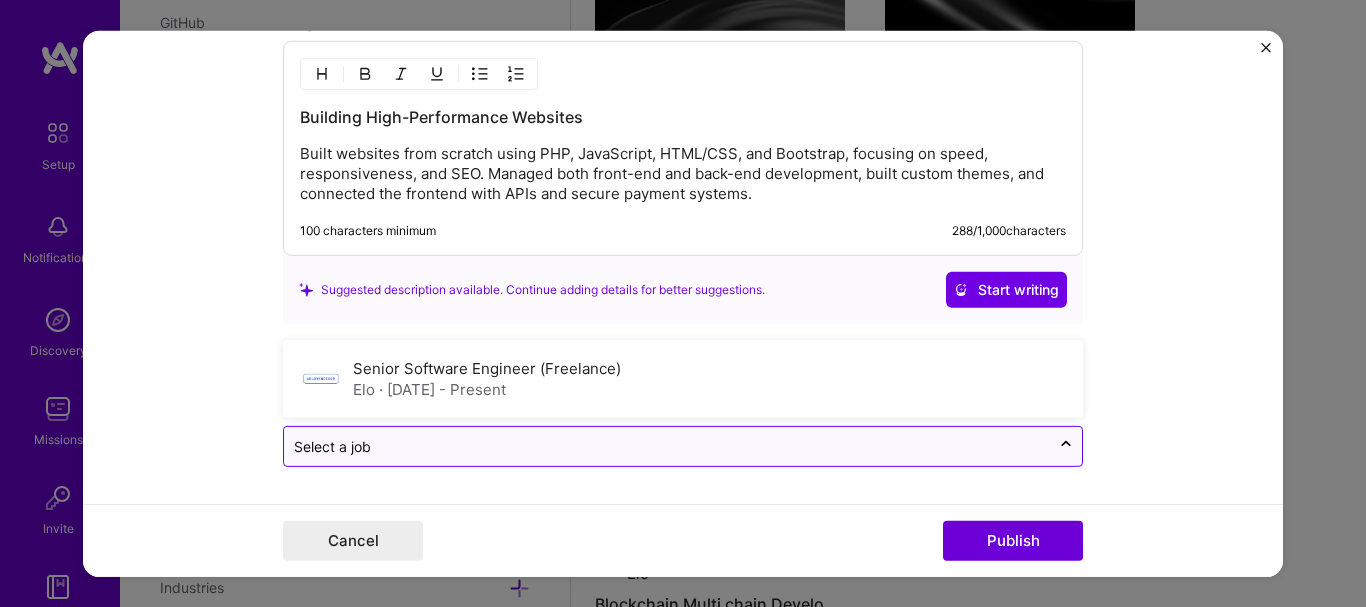 click at bounding box center (667, 446) 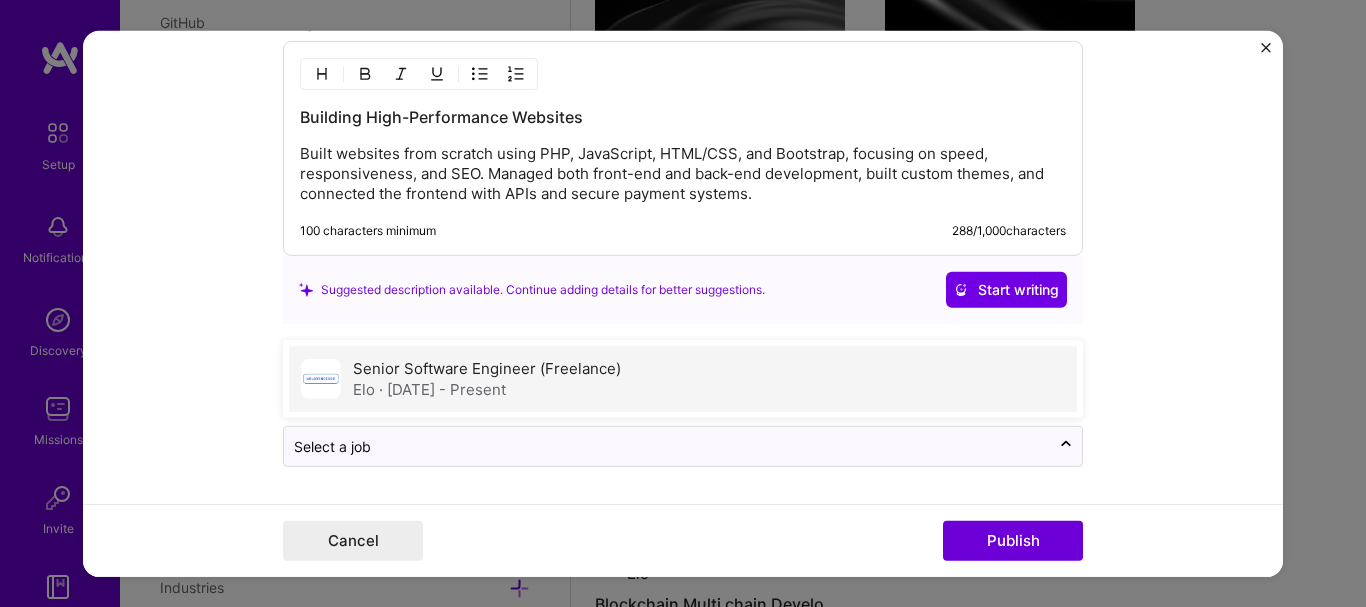 click on "Senior Software Engineer (Freelance) Elo   ·   [DATE]   -   Present" at bounding box center (683, 379) 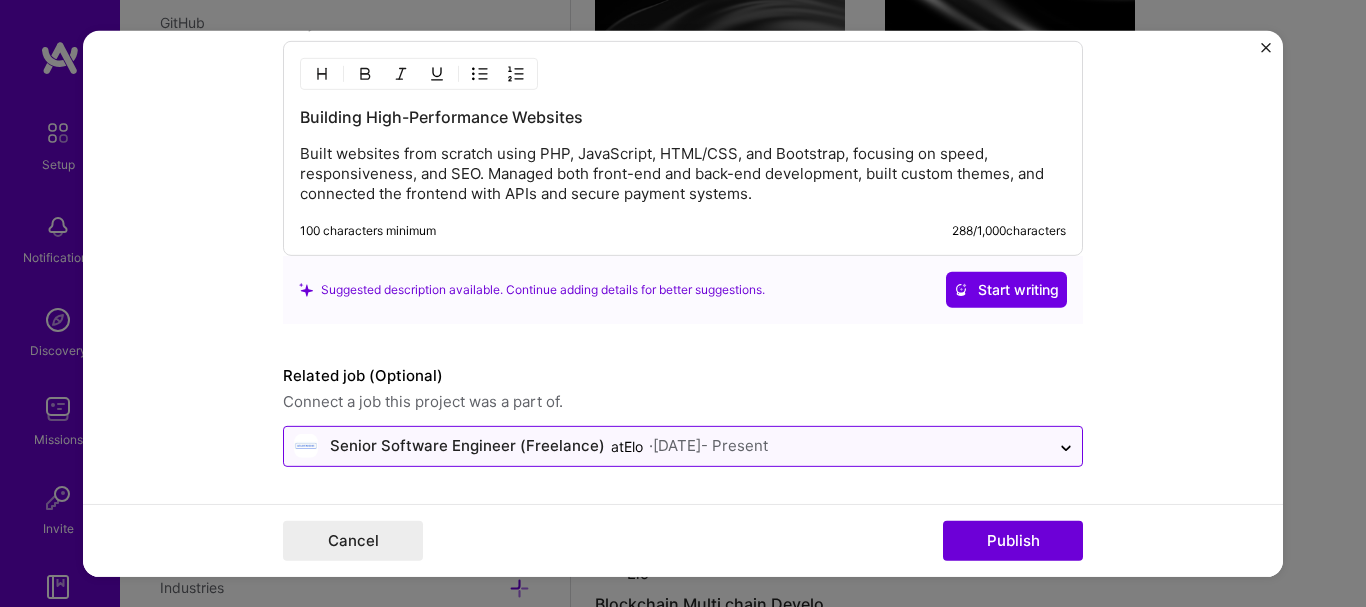 click on "·  [DATE]  -   Present" at bounding box center (708, 446) 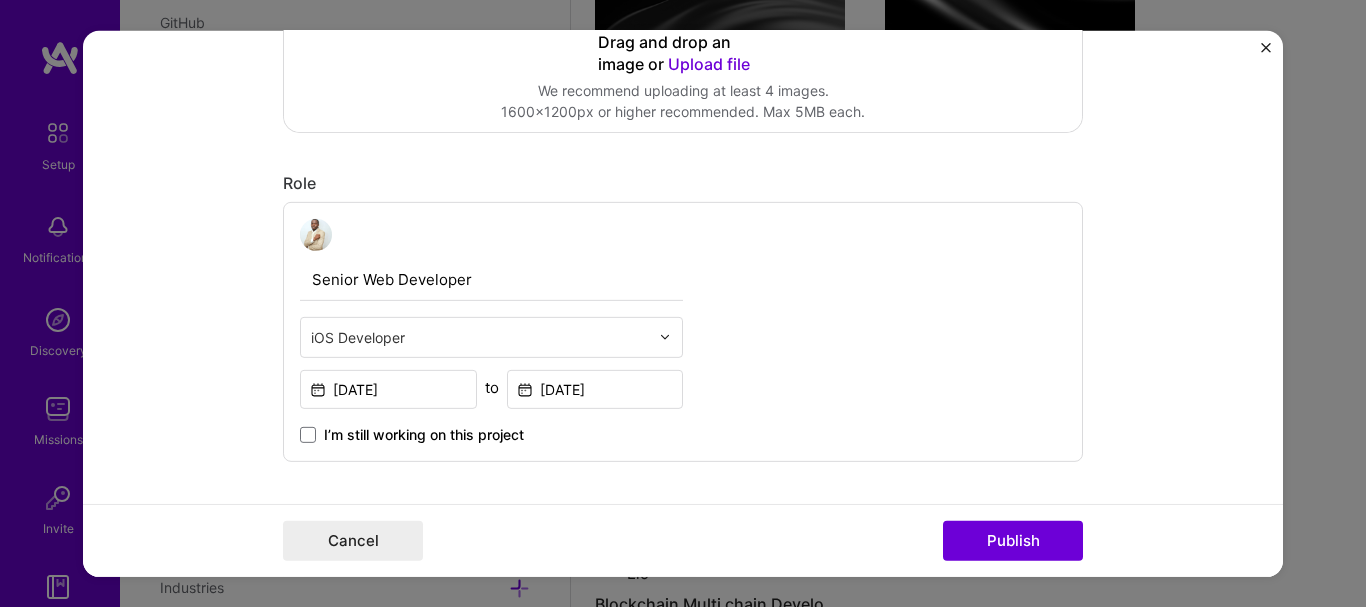 scroll, scrollTop: 540, scrollLeft: 0, axis: vertical 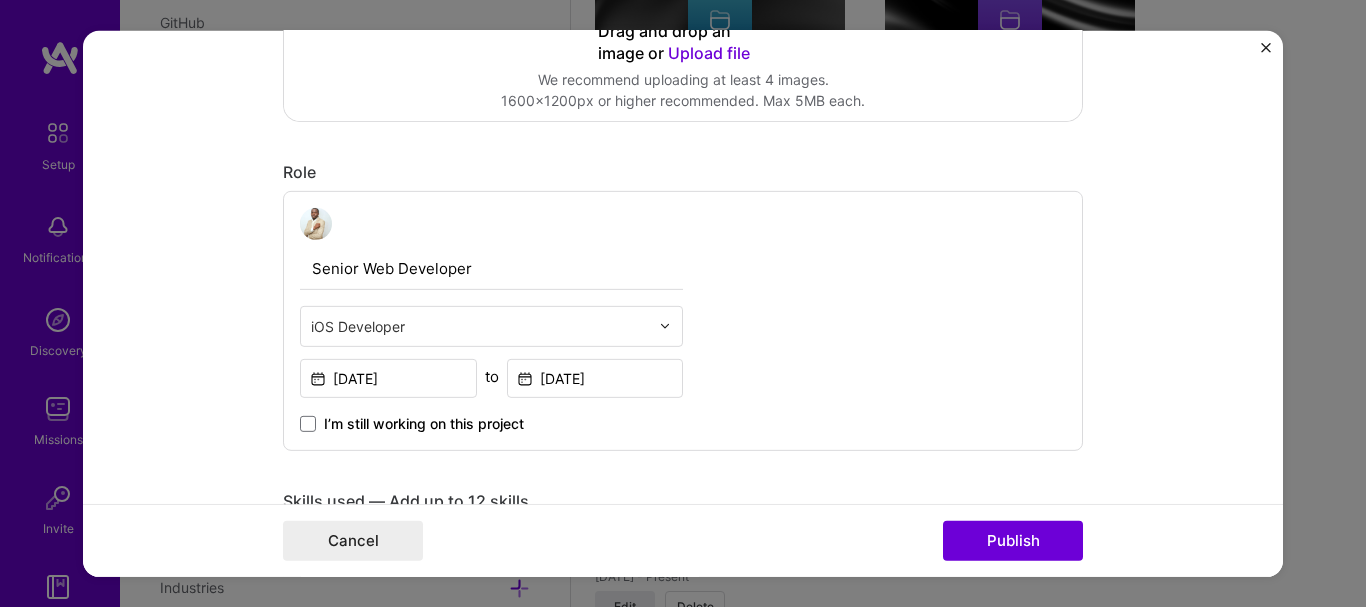 click at bounding box center (480, 325) 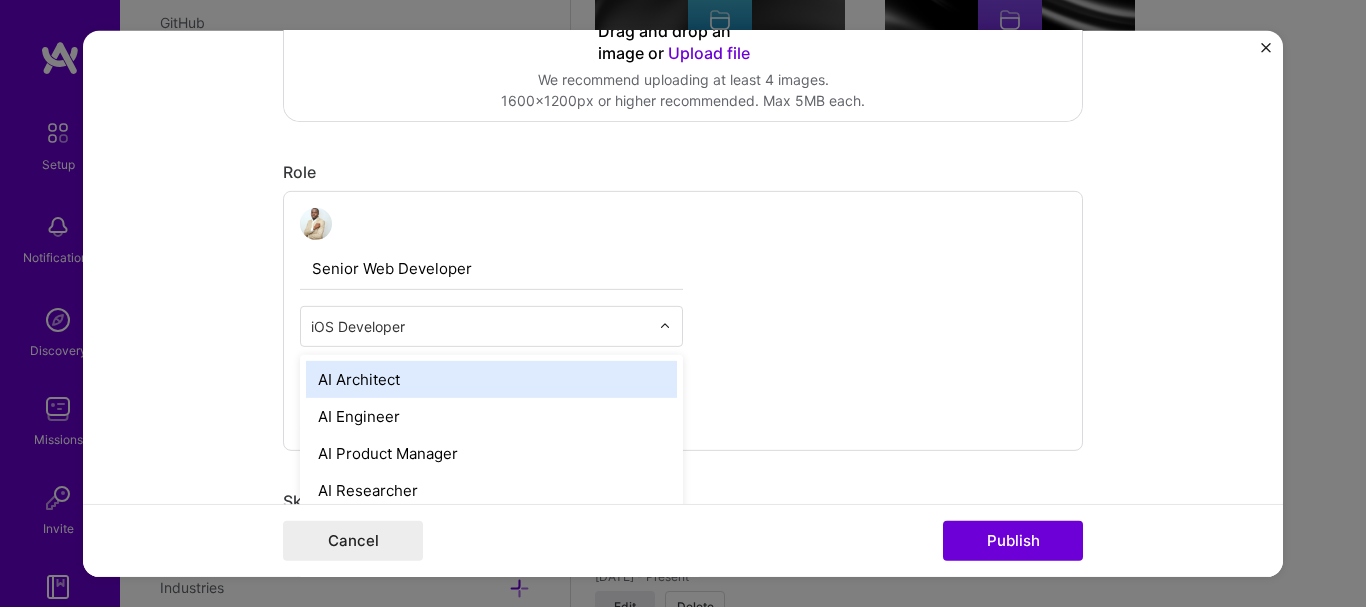 scroll, scrollTop: 1941, scrollLeft: 0, axis: vertical 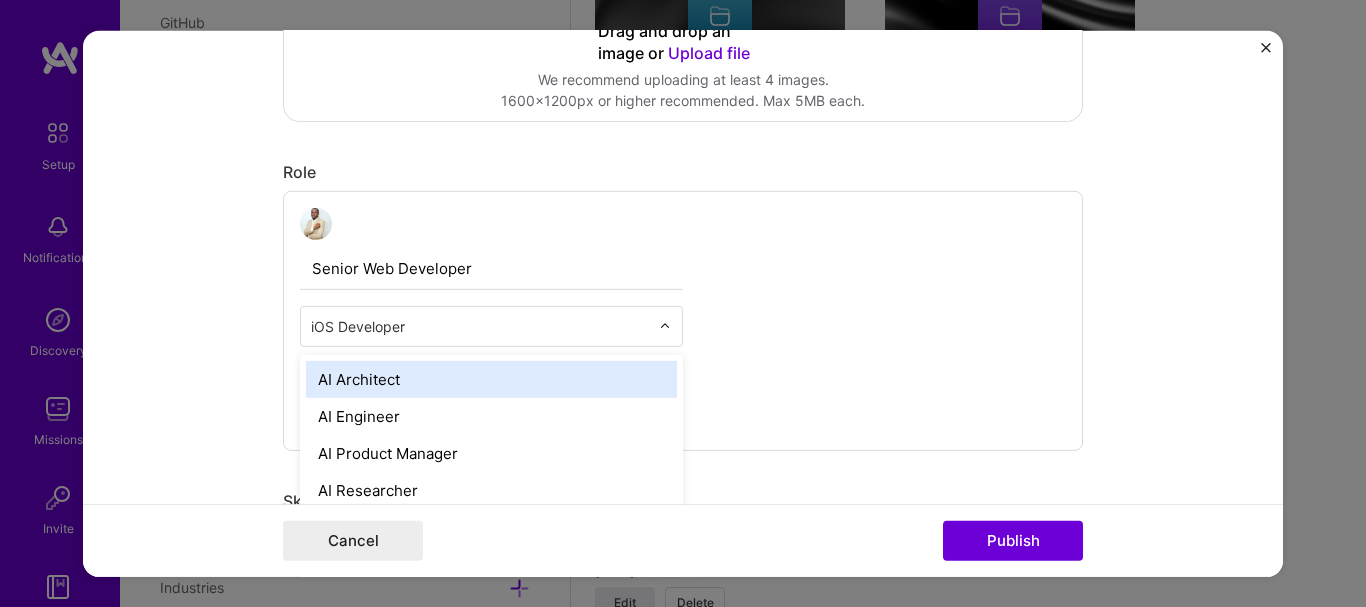 click on "Senior Web Developer option AI Architect focused, 1 of 70. 69 results available. Use Up and Down to choose options, press Enter to select the currently focused option, press Escape to exit the menu, press Tab to select the option and exit the menu. iOS Developer AI Architect AI Engineer AI Product Manager AI Researcher Algorithms Engineer Analytics Engineer Android Developer Art Director Automation Developer Back-End Developer Blockchain Developer Brand Designer Brand Expert Business Development Chief Technology Officer (CTO) Chief of Staff Cloud Expert Community Manager Content Writer Copywriter Data Analyst Data Architect Data Engineer Data Scientist Deep Learning Engineer [PERSON_NAME] Dev Experience DevOps Engineer Embedded Engineer Engineering Manager Financial Advisory Consultant Front-End Developer Full-Stack Developer Game Designer Game Developer Graphics Designer Growth Marketer Human Resource Consultant IT Consultant Industrial Designer Law Expert ML Engineer MLOps Management Consultant QA Engineer" at bounding box center [683, 320] 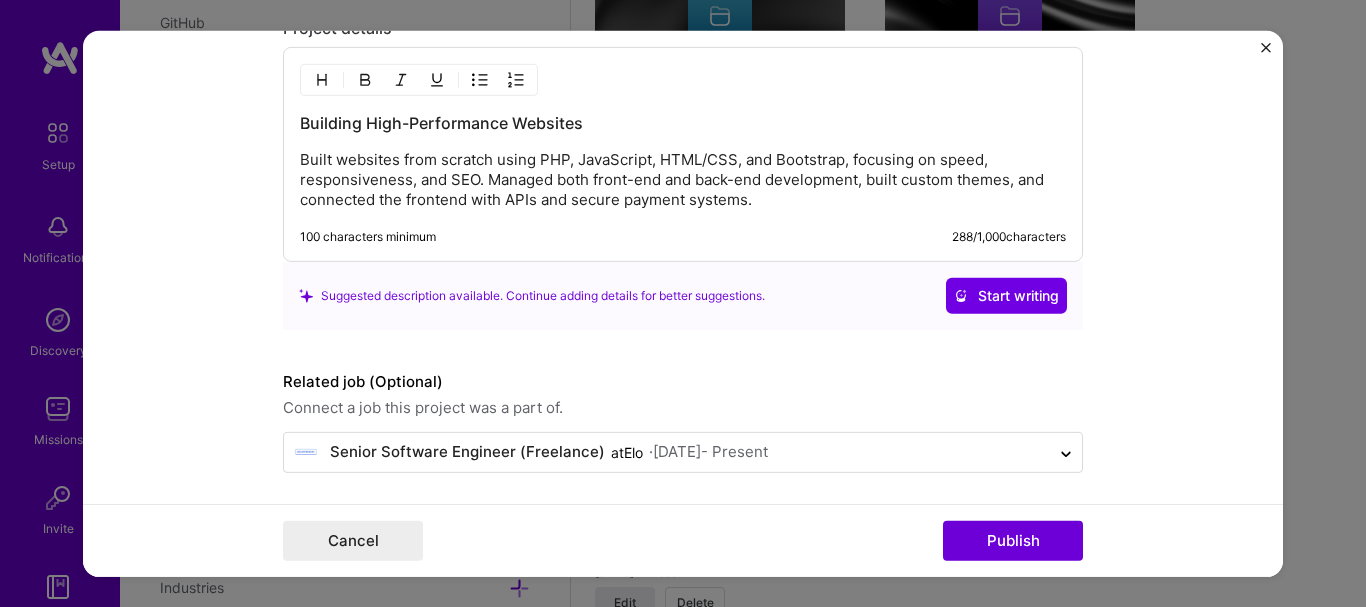 scroll, scrollTop: 2387, scrollLeft: 0, axis: vertical 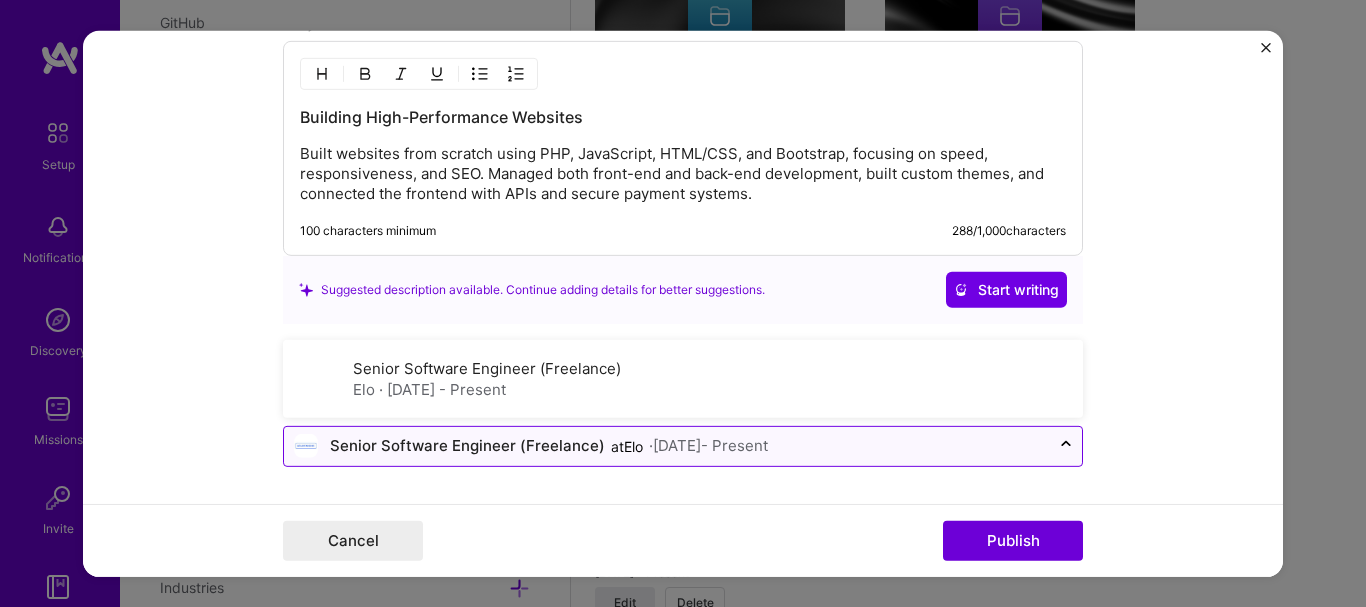 click at bounding box center (667, 446) 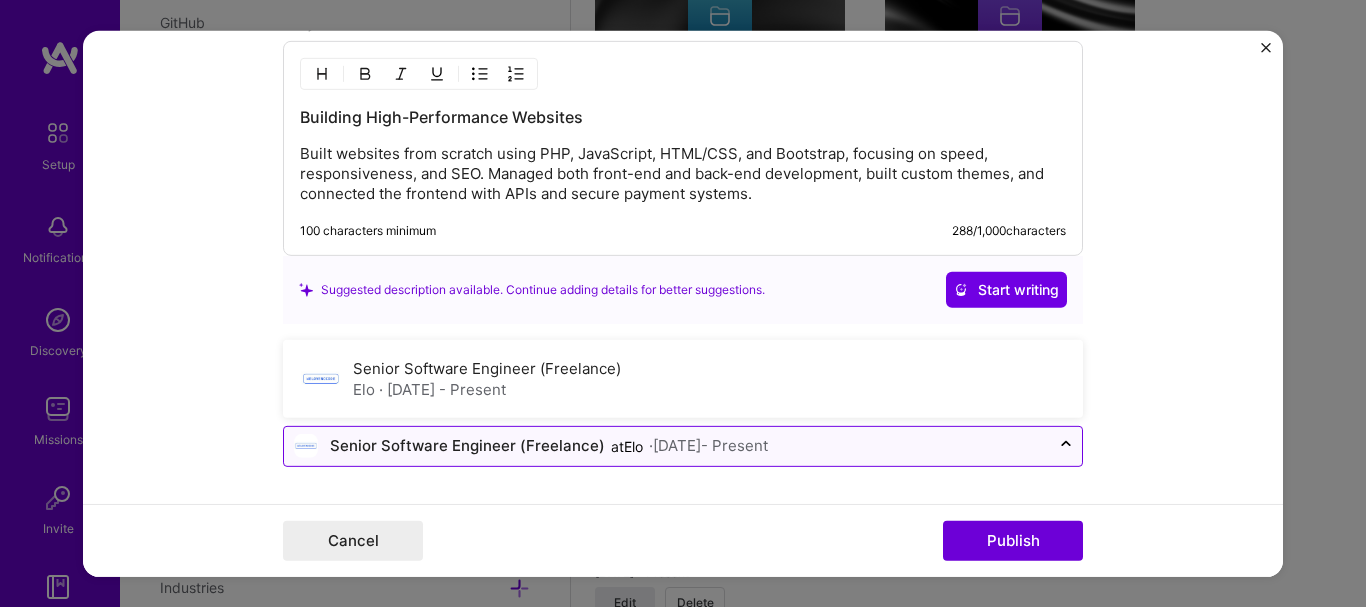 click at bounding box center [667, 446] 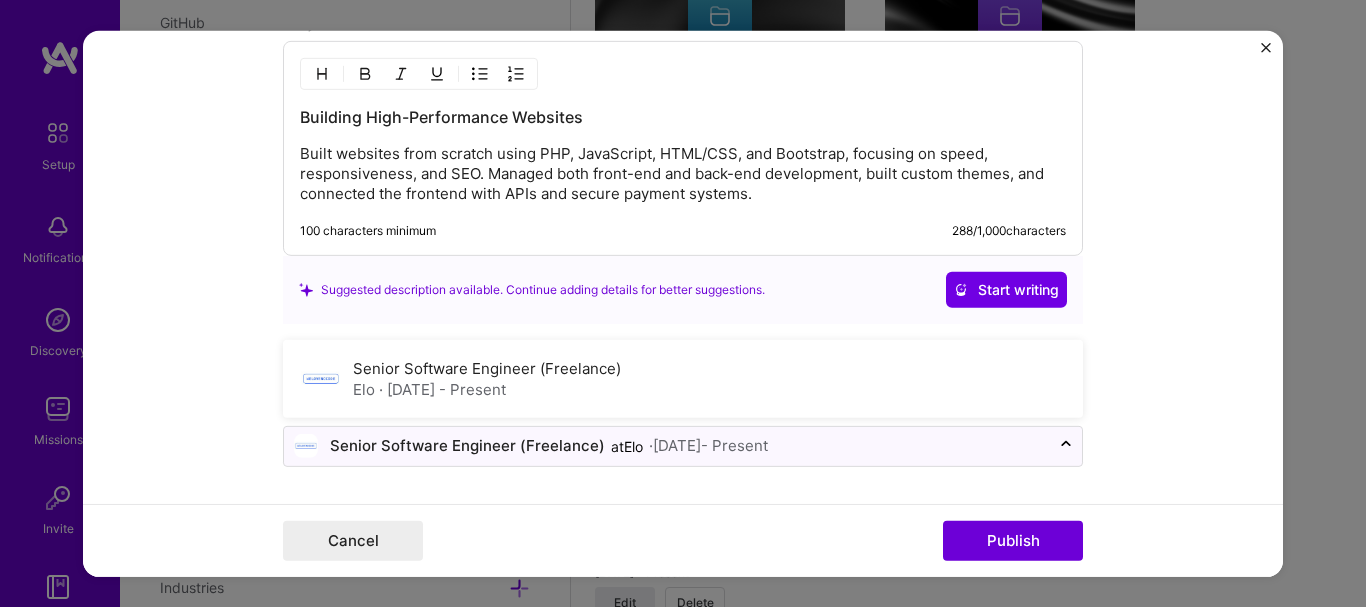 click on "Editing suggested project This project is suggested based on your LinkedIn, resume or [DOMAIN_NAME] activity. Project title Responsive Website Development Company Ogilvy Africa
Project industry Industry 2 Project Link (Optional) [URL][DOMAIN_NAME]
Drag and drop an image or   Upload file Upload file We recommend uploading at least 4 images. 1600x1200px or higher recommended. Max 5MB each. Role Senior Web Developer iOS Developer [DATE]
to [DATE]
I’m still working on this project Skills used — Add up to 12 skills Any new skills will be added to your profile. Enter skills... 10 PHP 1 2 3 4 5 Paid Ads 1 2 3 4 5 SEO 1 2 3 4 5 SEM 1 2 3 4 5 UX/UI 1 2 3 4 5 User Research 1 2 3 4 5 WordPress 1 2 3 4 5 Copywriting 1 2 3 4 5 Contentful 1 2 3 4 5 Contently 1 2 3 4 5 Did this role require you to manage team members? (Optional) Yes, I managed 5 team members. ->  1)? (Optional) 50000 89% 60" at bounding box center (683, 303) 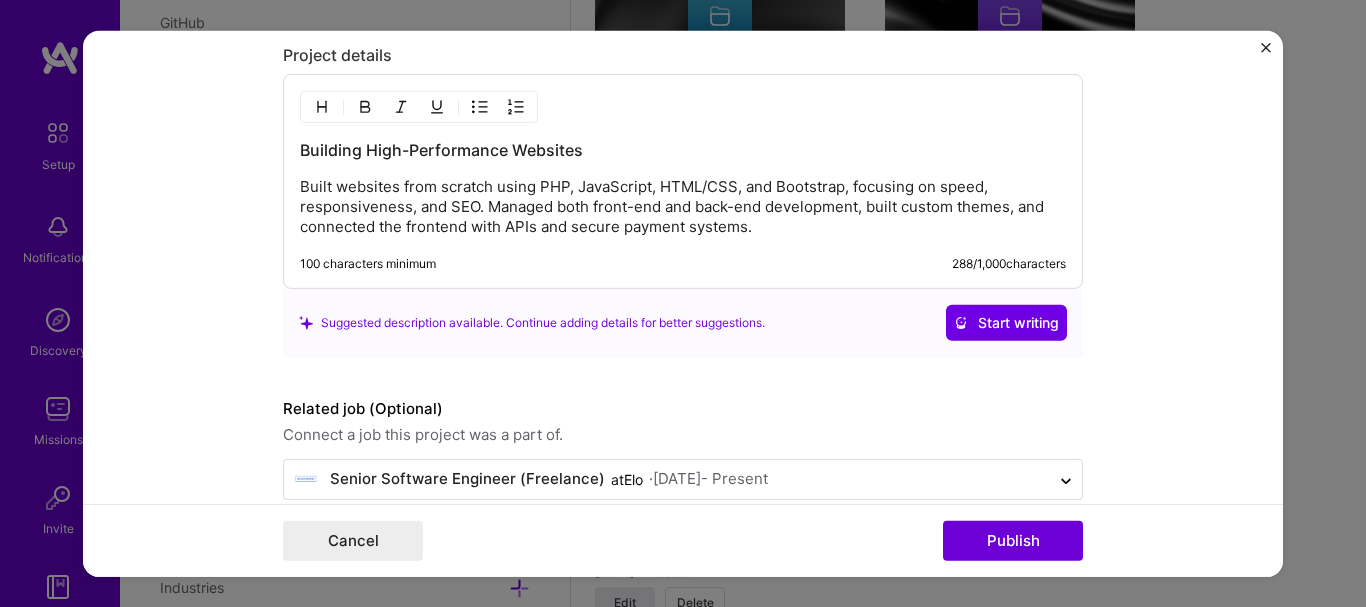 scroll, scrollTop: 2360, scrollLeft: 0, axis: vertical 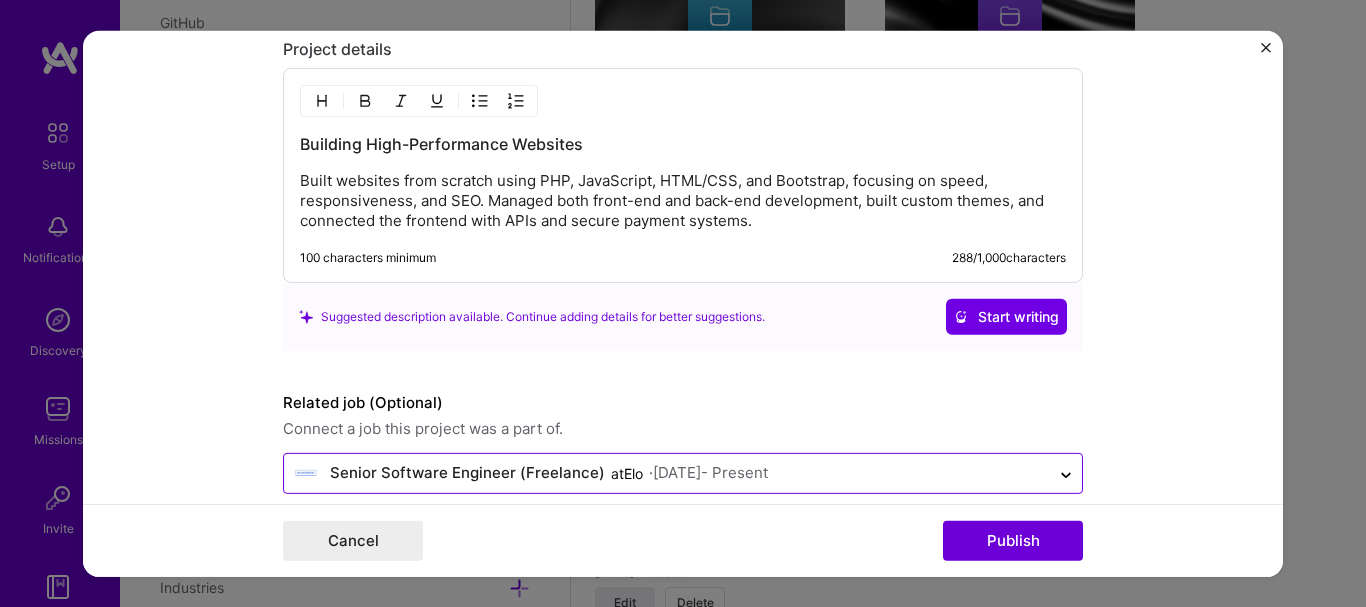 click at bounding box center (667, 473) 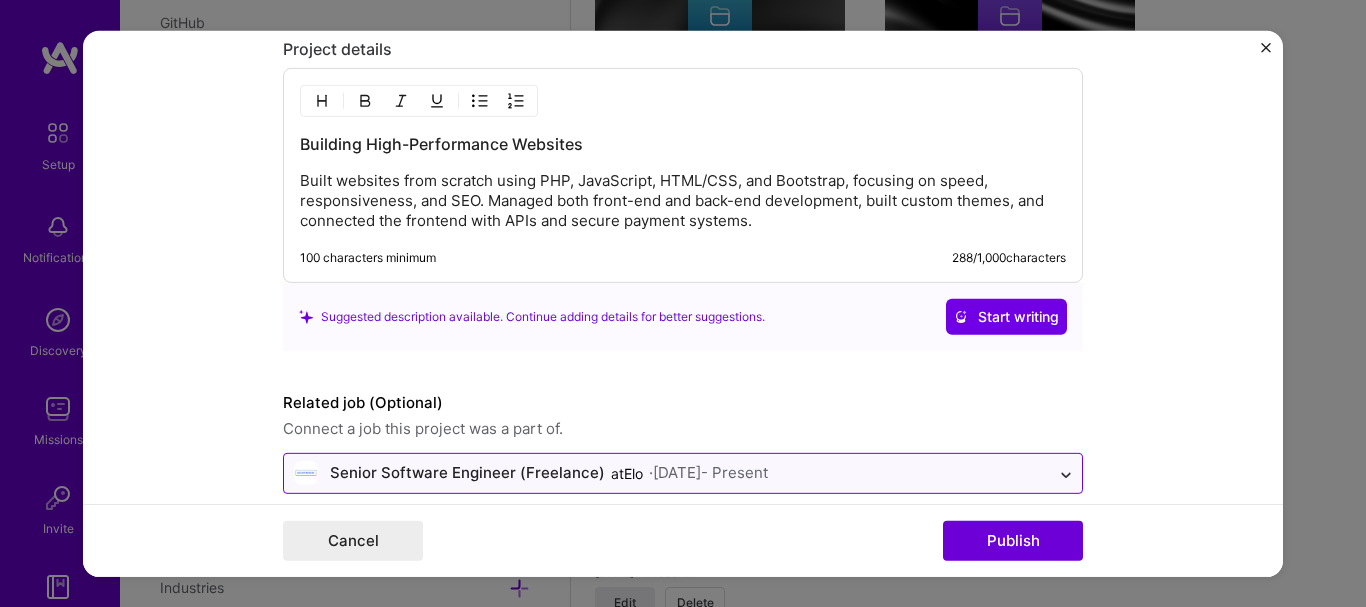 click at bounding box center (1066, 473) 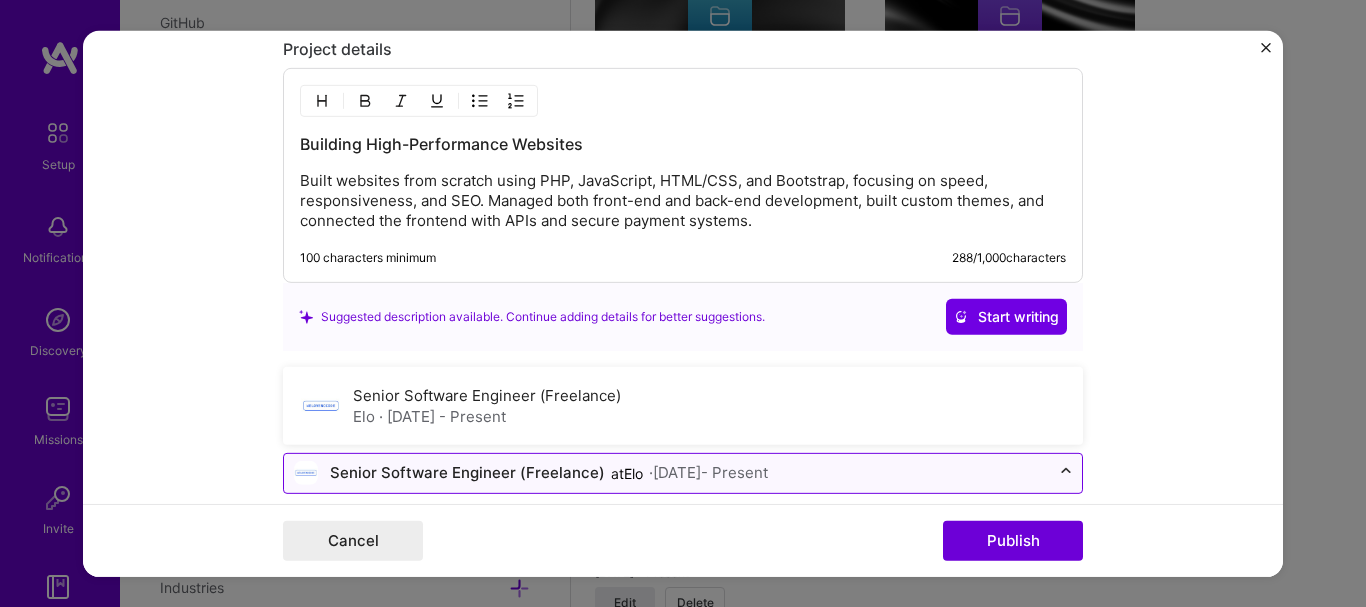 click at bounding box center [1066, 473] 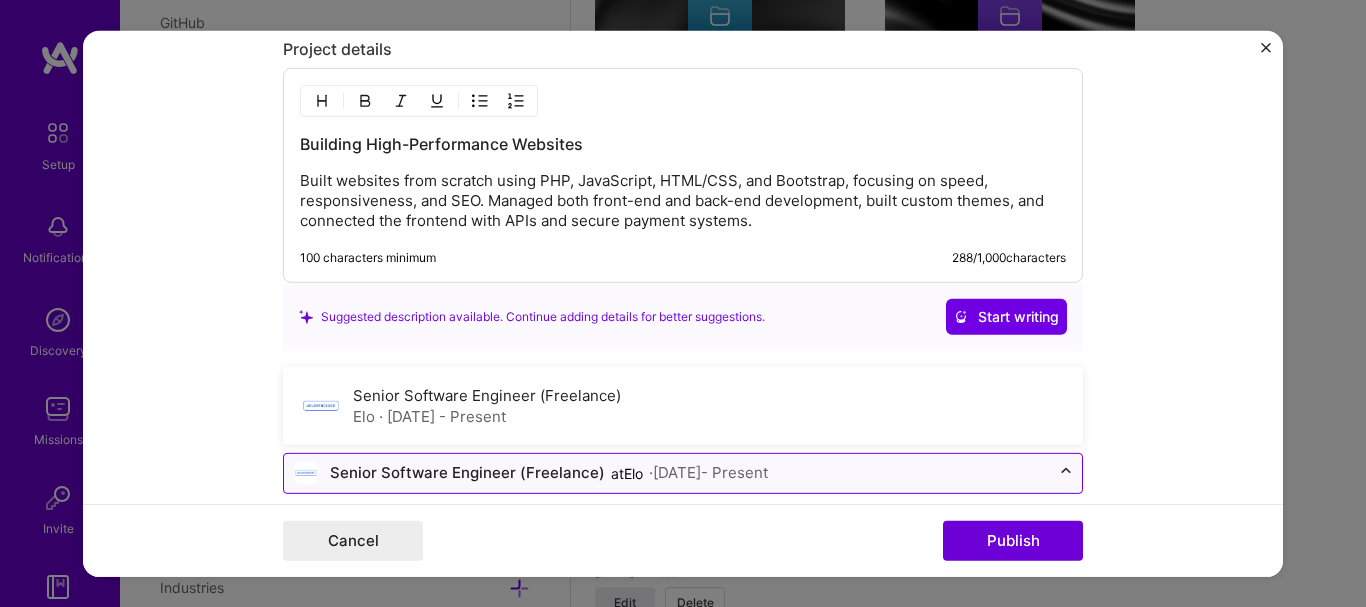 click at bounding box center [1066, 473] 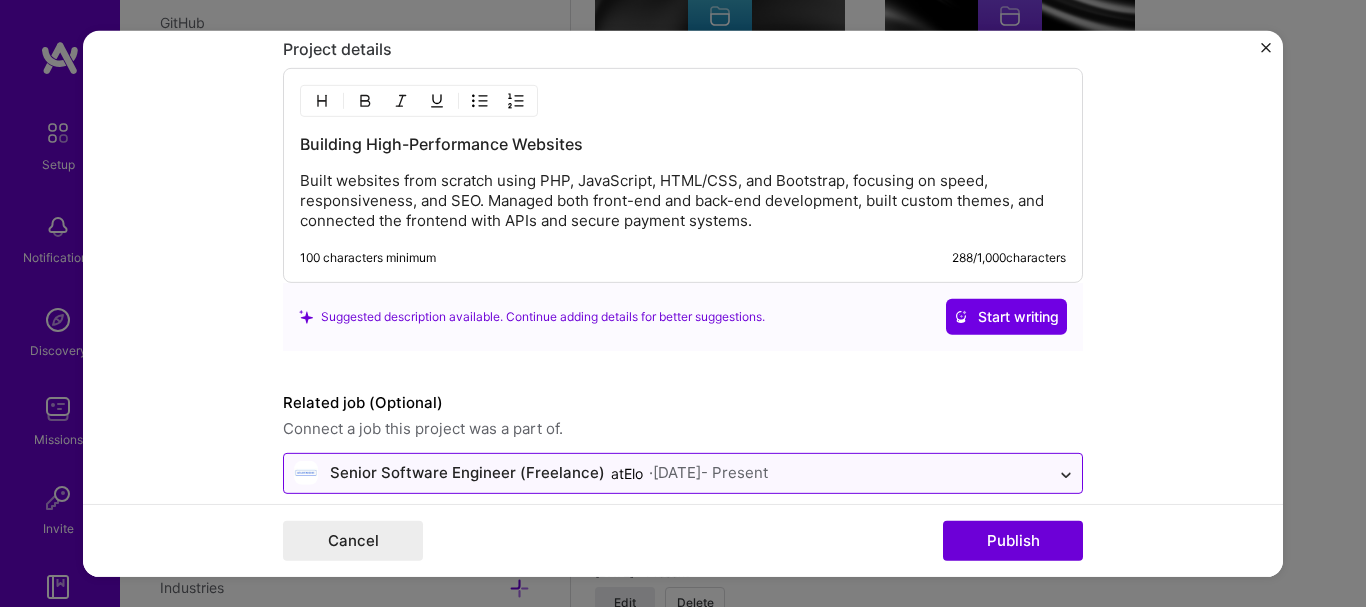click 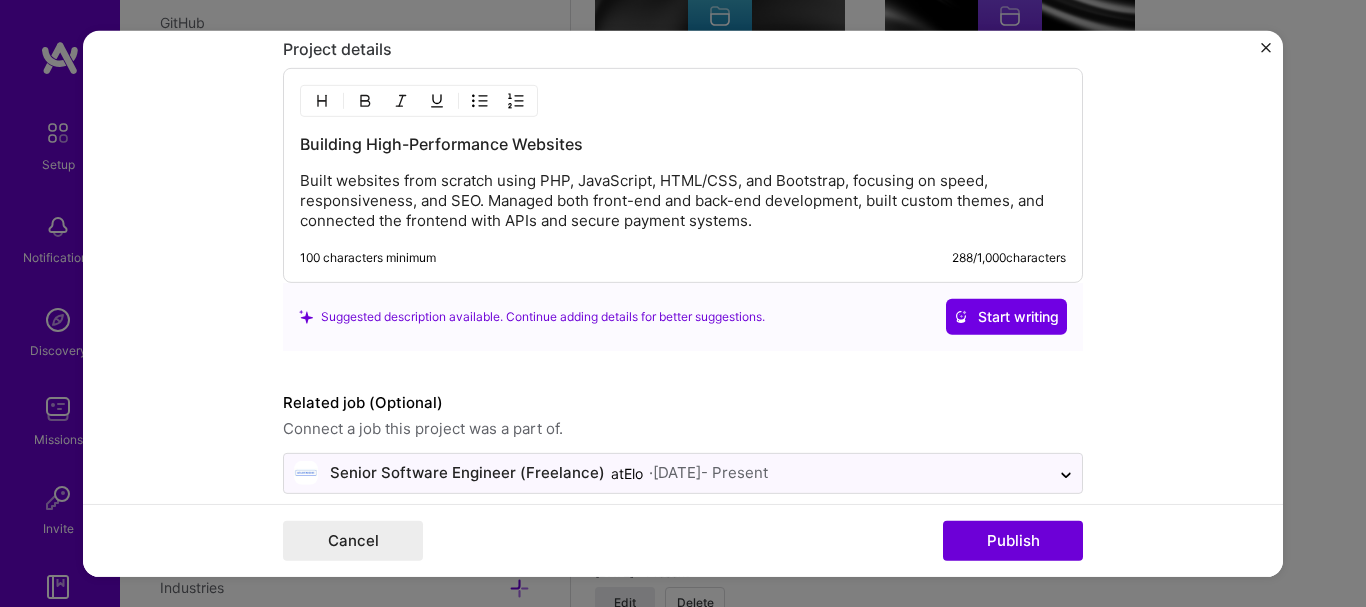 click on "Editing suggested project This project is suggested based on your LinkedIn, resume or [DOMAIN_NAME] activity. Project title Responsive Website Development Company Ogilvy Africa
Project industry Industry 2 Project Link (Optional) [URL][DOMAIN_NAME]
Drag and drop an image or   Upload file Upload file We recommend uploading at least 4 images. 1600x1200px or higher recommended. Max 5MB each. Role Senior Web Developer iOS Developer [DATE]
to [DATE]
I’m still working on this project Skills used — Add up to 12 skills Any new skills will be added to your profile. Enter skills... 10 PHP 1 2 3 4 5 Paid Ads 1 2 3 4 5 SEO 1 2 3 4 5 SEM 1 2 3 4 5 UX/UI 1 2 3 4 5 User Research 1 2 3 4 5 WordPress 1 2 3 4 5 Copywriting 1 2 3 4 5 Contentful 1 2 3 4 5 Contently 1 2 3 4 5 Did this role require you to manage team members? (Optional) Yes, I managed 5 team members. ->  1)? (Optional) 50000 89% 60" at bounding box center (683, 303) 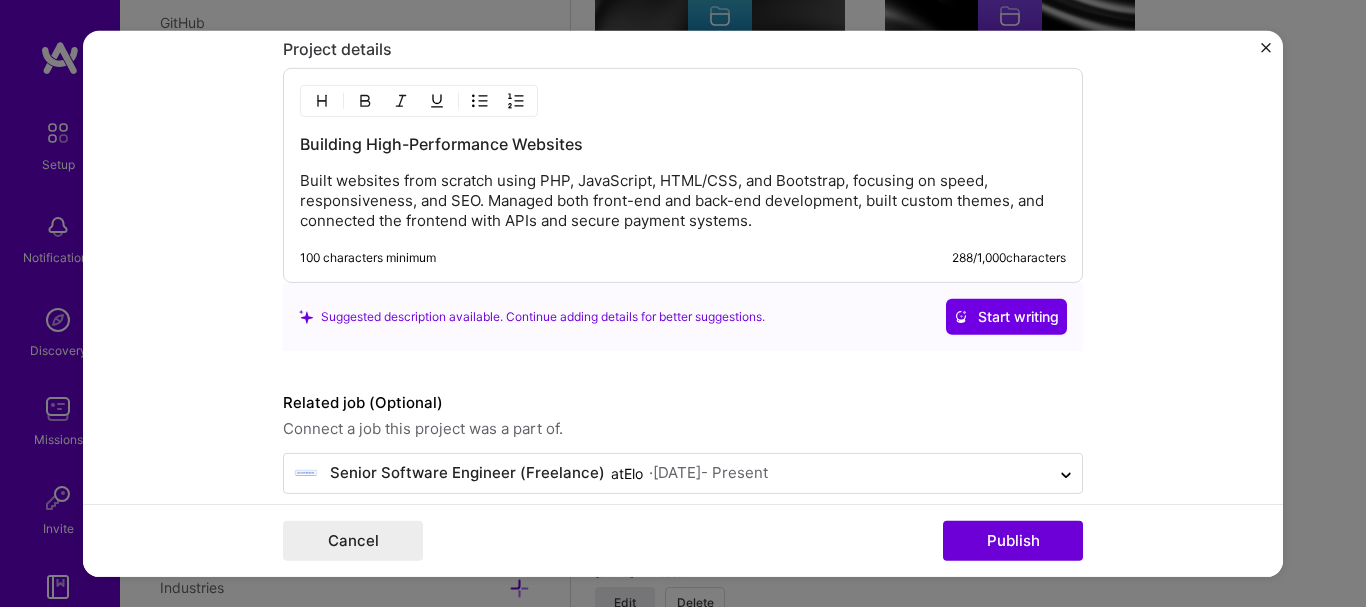 click on "Editing suggested project This project is suggested based on your LinkedIn, resume or [DOMAIN_NAME] activity. Project title Responsive Website Development Company Ogilvy Africa
Project industry Industry 2 Project Link (Optional) [URL][DOMAIN_NAME]
Drag and drop an image or   Upload file Upload file We recommend uploading at least 4 images. 1600x1200px or higher recommended. Max 5MB each. Role Senior Web Developer iOS Developer [DATE]
to [DATE]
I’m still working on this project Skills used — Add up to 12 skills Any new skills will be added to your profile. Enter skills... 10 PHP 1 2 3 4 5 Paid Ads 1 2 3 4 5 SEO 1 2 3 4 5 SEM 1 2 3 4 5 UX/UI 1 2 3 4 5 User Research 1 2 3 4 5 WordPress 1 2 3 4 5 Copywriting 1 2 3 4 5 Contentful 1 2 3 4 5 Contently 1 2 3 4 5 Did this role require you to manage team members? (Optional) Yes, I managed 5 team members. ->  1)? (Optional) 50000 89% 60" at bounding box center (683, 303) 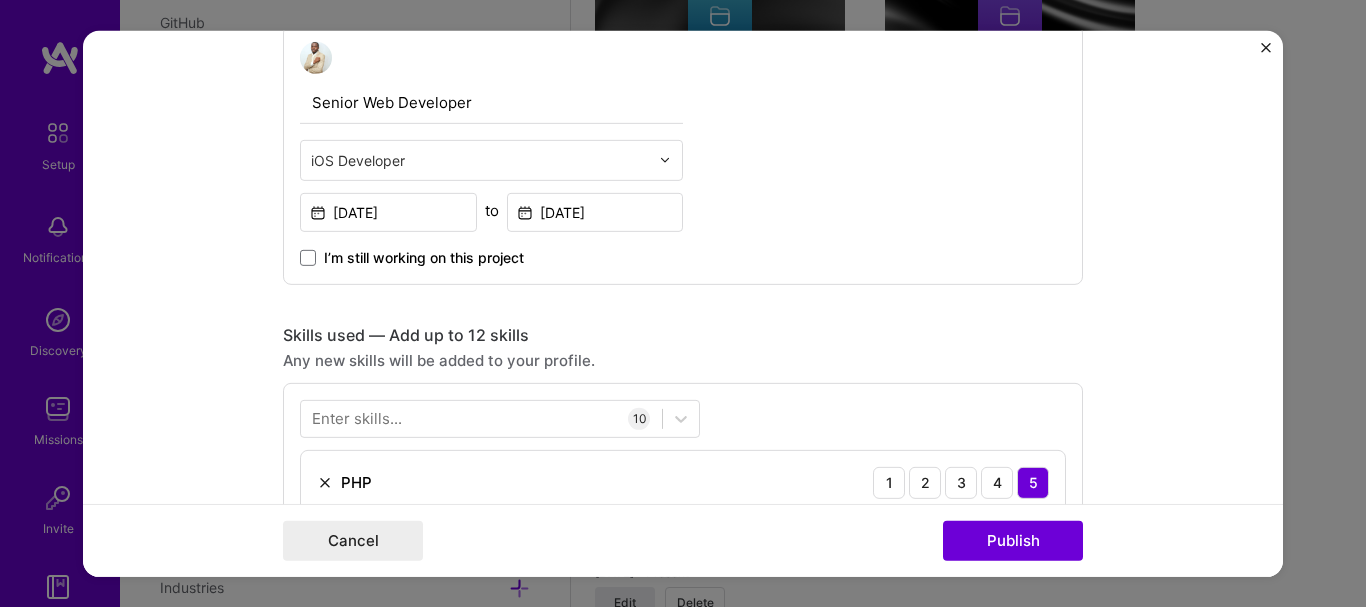 scroll, scrollTop: 713, scrollLeft: 0, axis: vertical 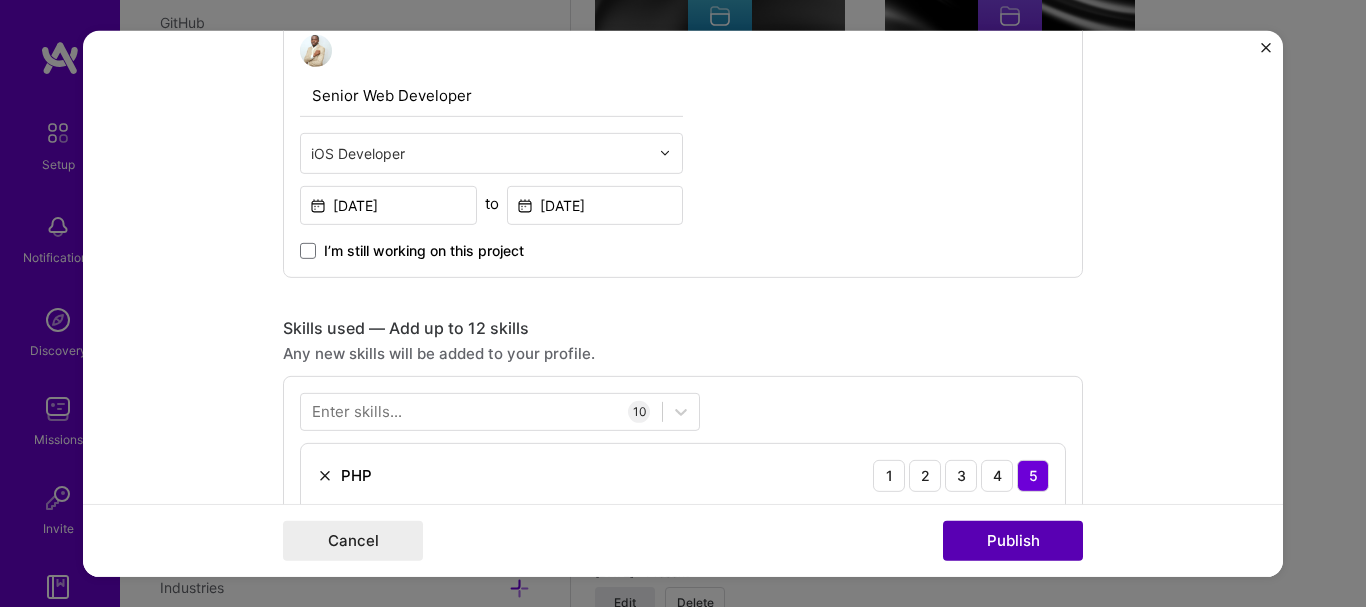 click on "Publish" at bounding box center (1013, 541) 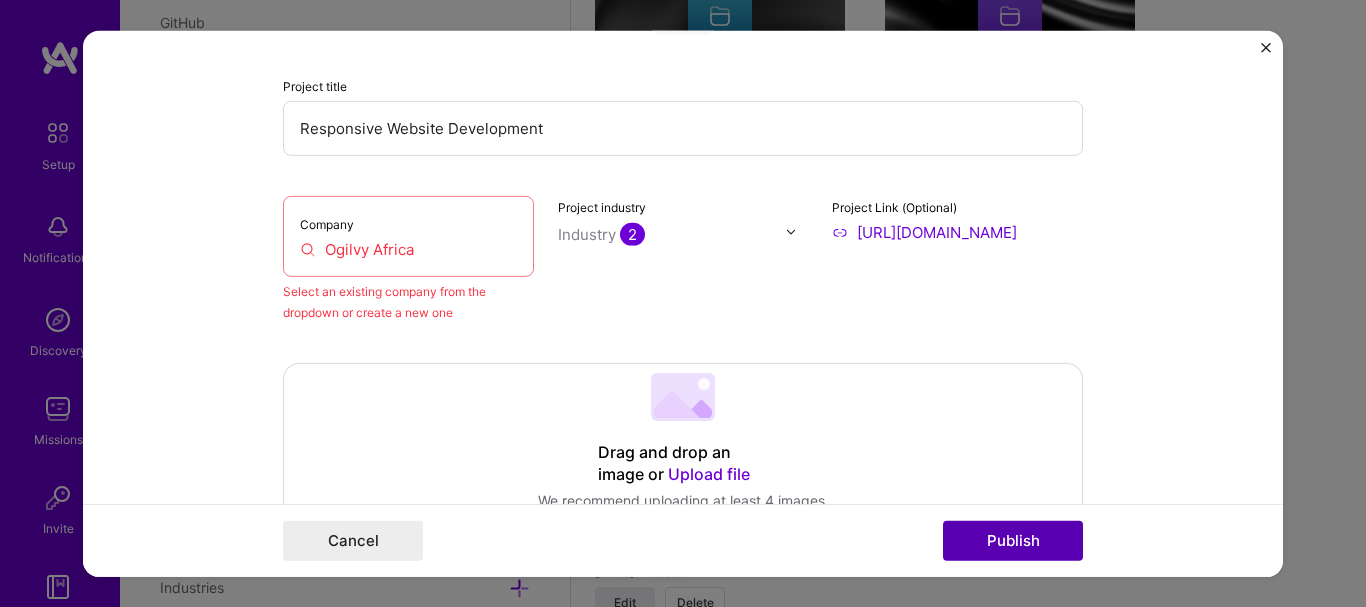 scroll, scrollTop: 131, scrollLeft: 0, axis: vertical 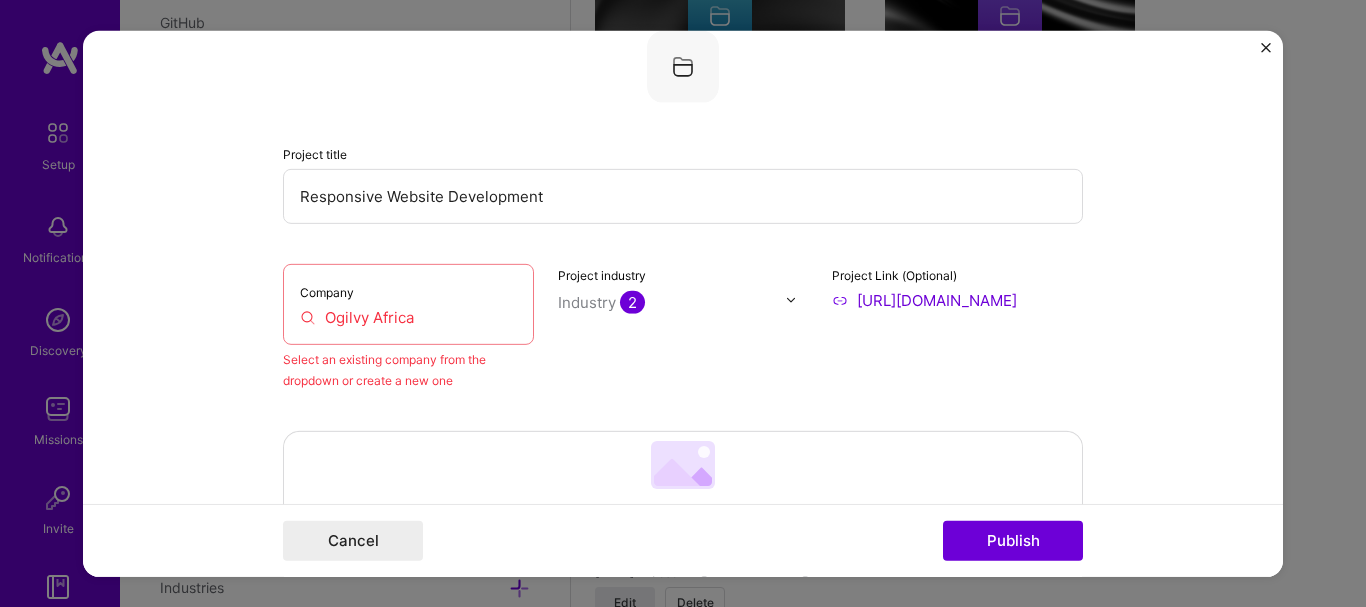 click on "Industry 2" at bounding box center (601, 301) 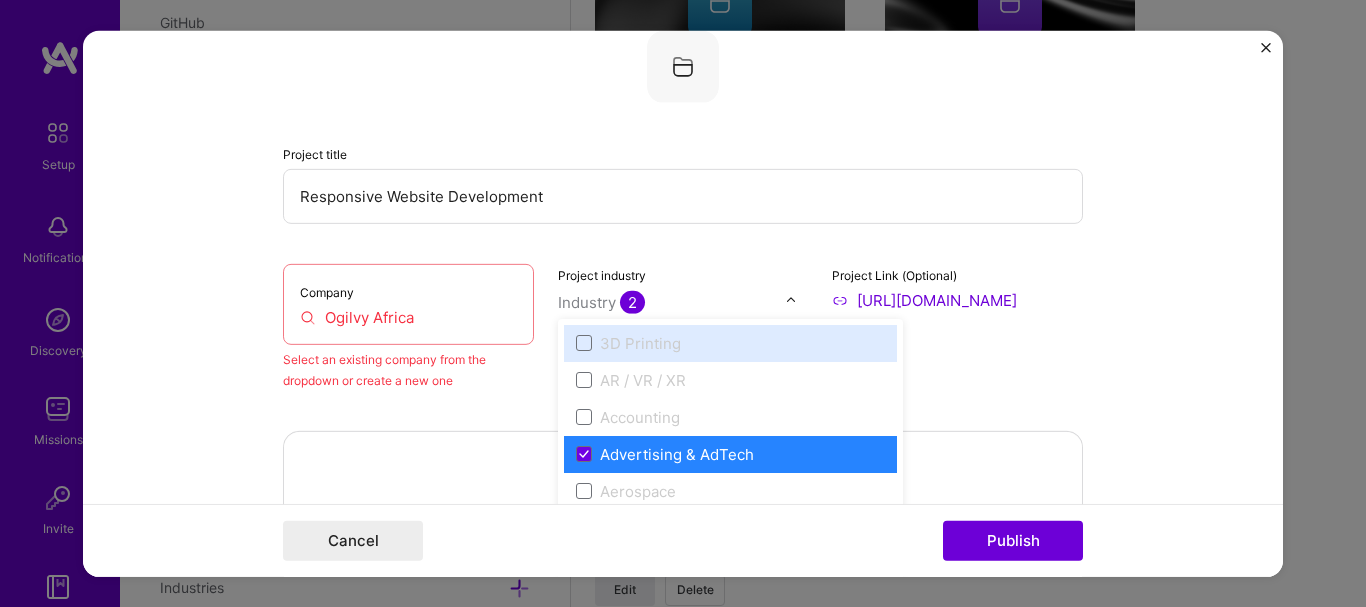 scroll, scrollTop: 1960, scrollLeft: 0, axis: vertical 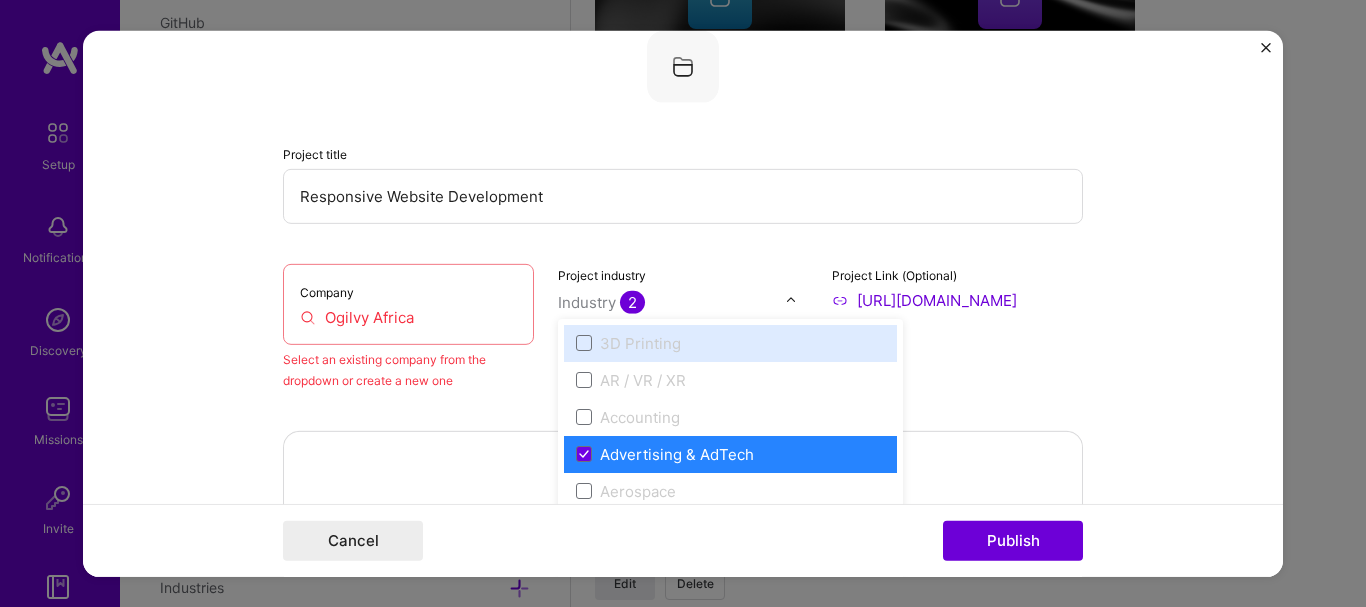 click on "Industry 2" at bounding box center [601, 301] 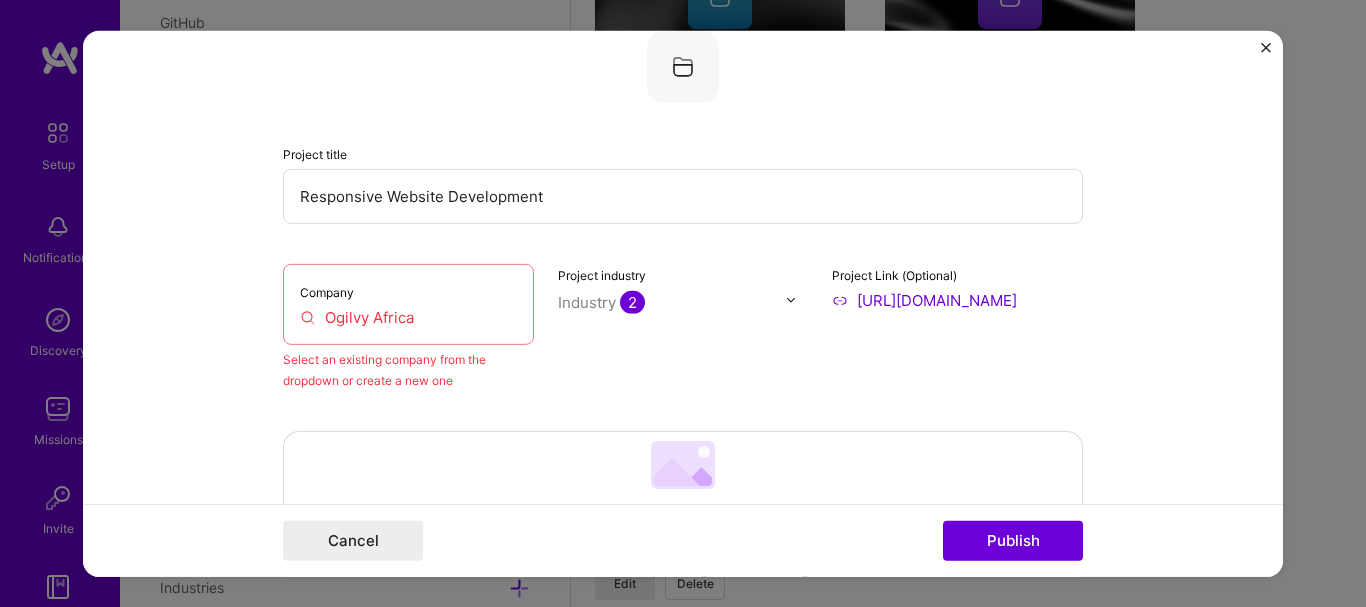 click on "Company Ogilvy Africa" at bounding box center [408, 303] 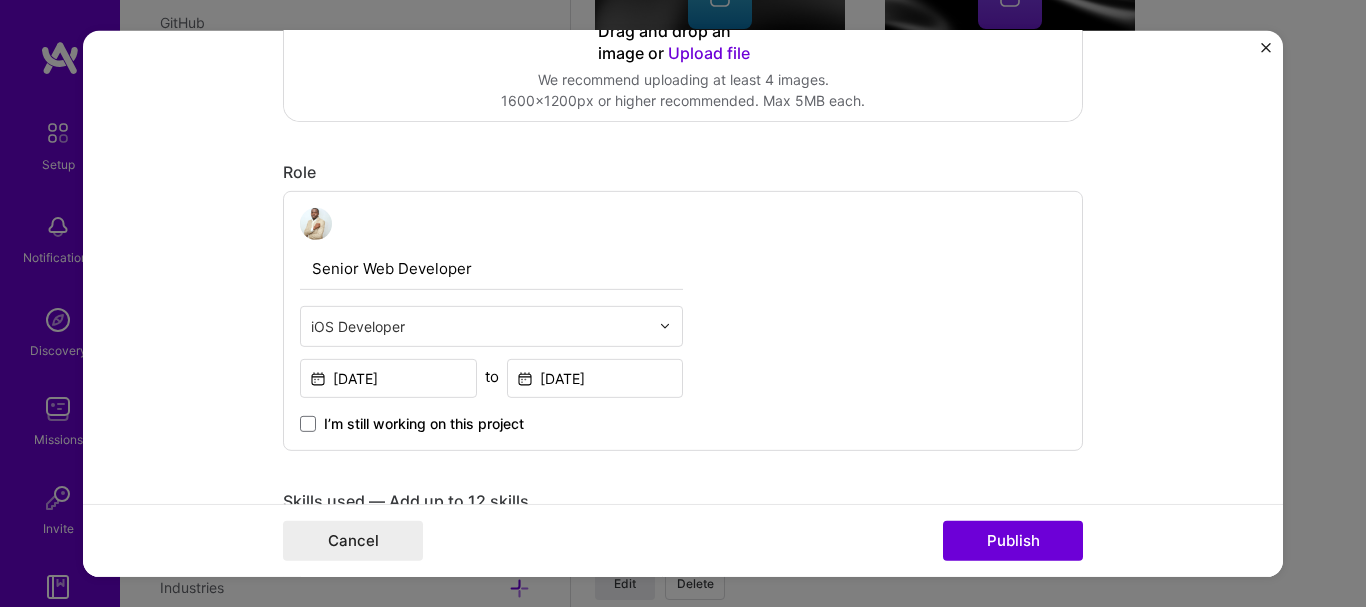 scroll, scrollTop: 618, scrollLeft: 0, axis: vertical 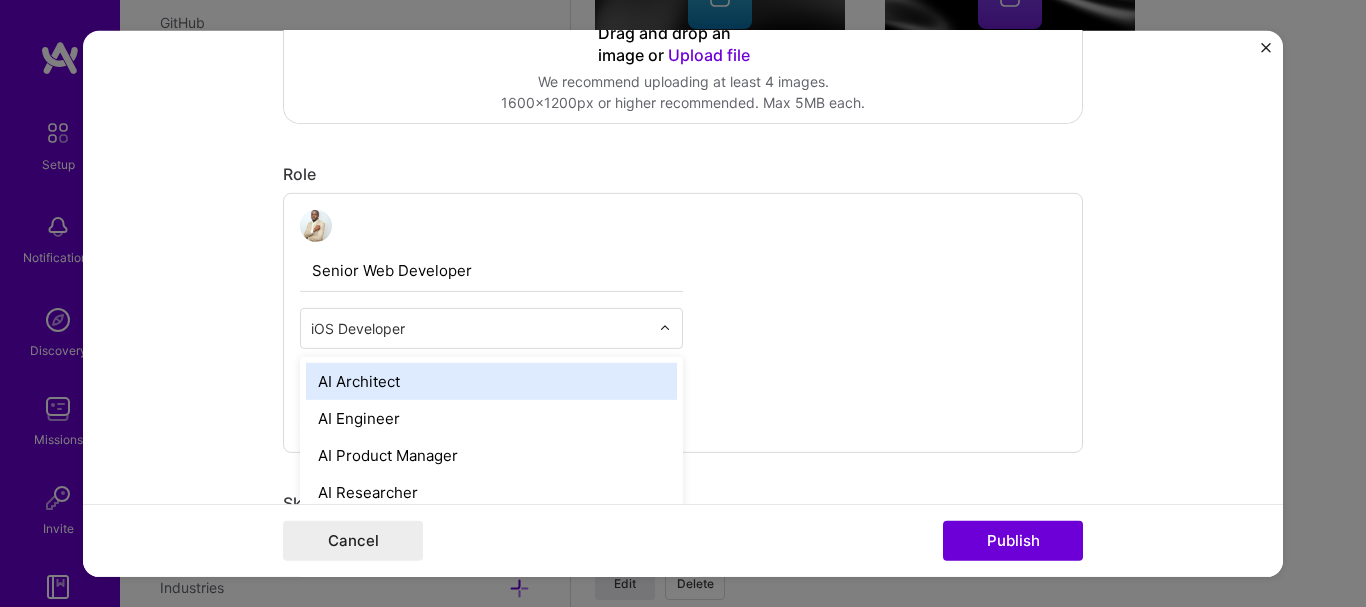 click at bounding box center (480, 327) 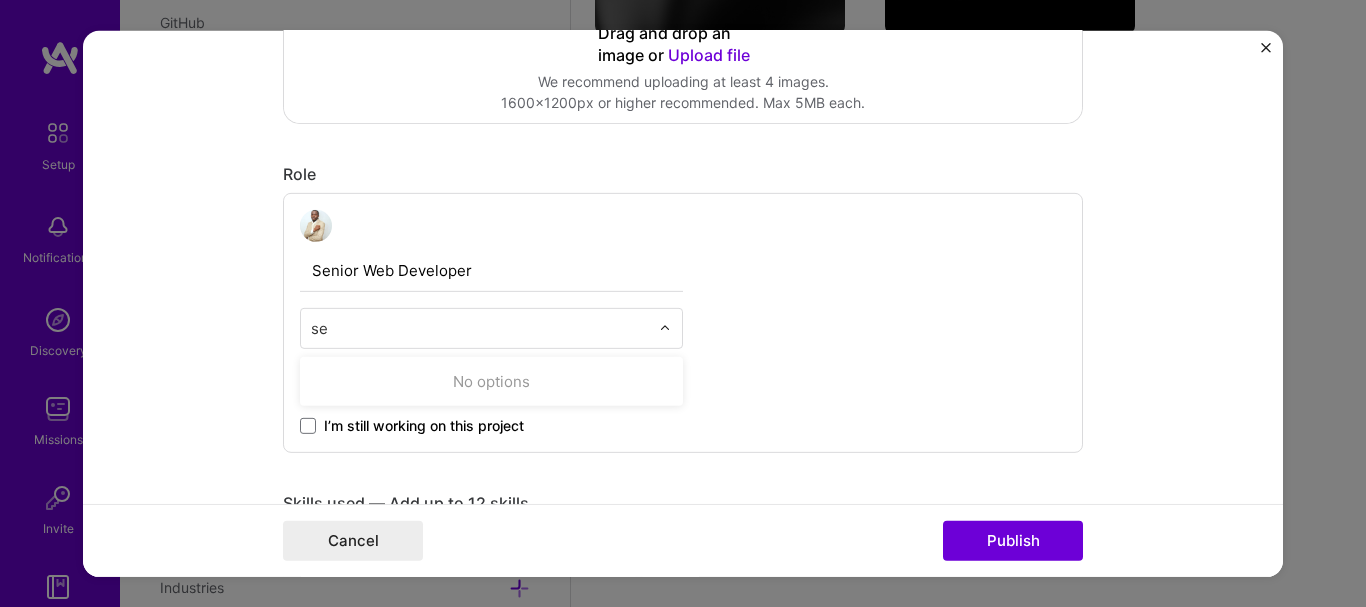 type on "s" 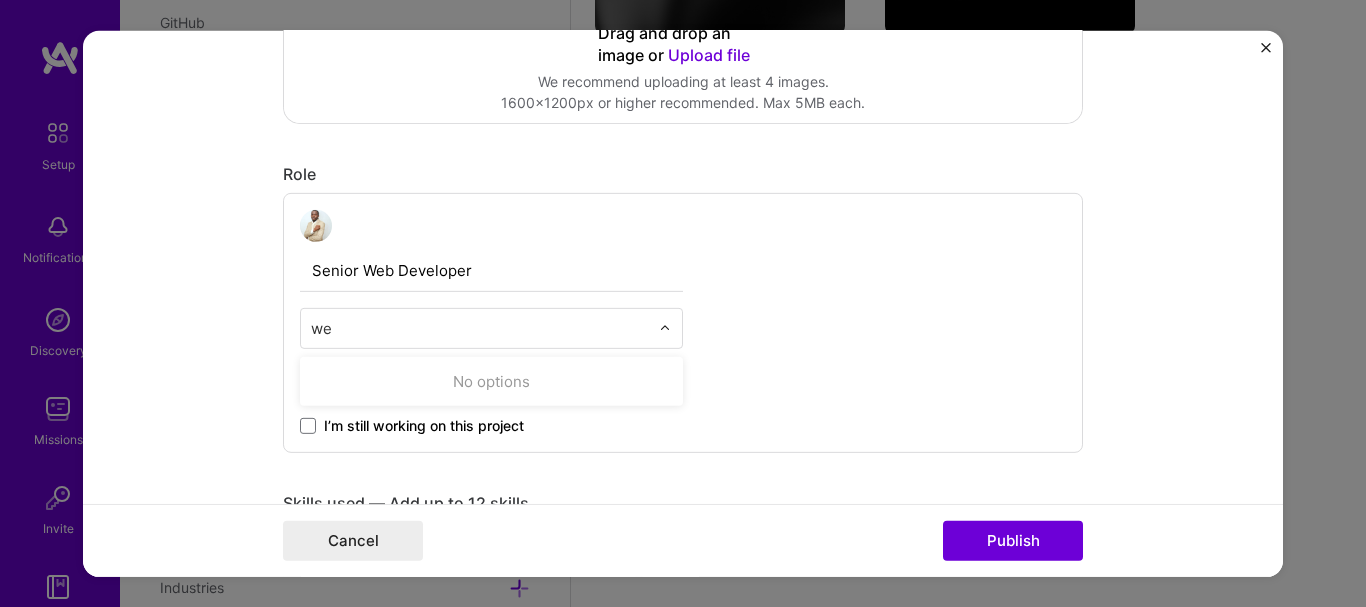 type on "w" 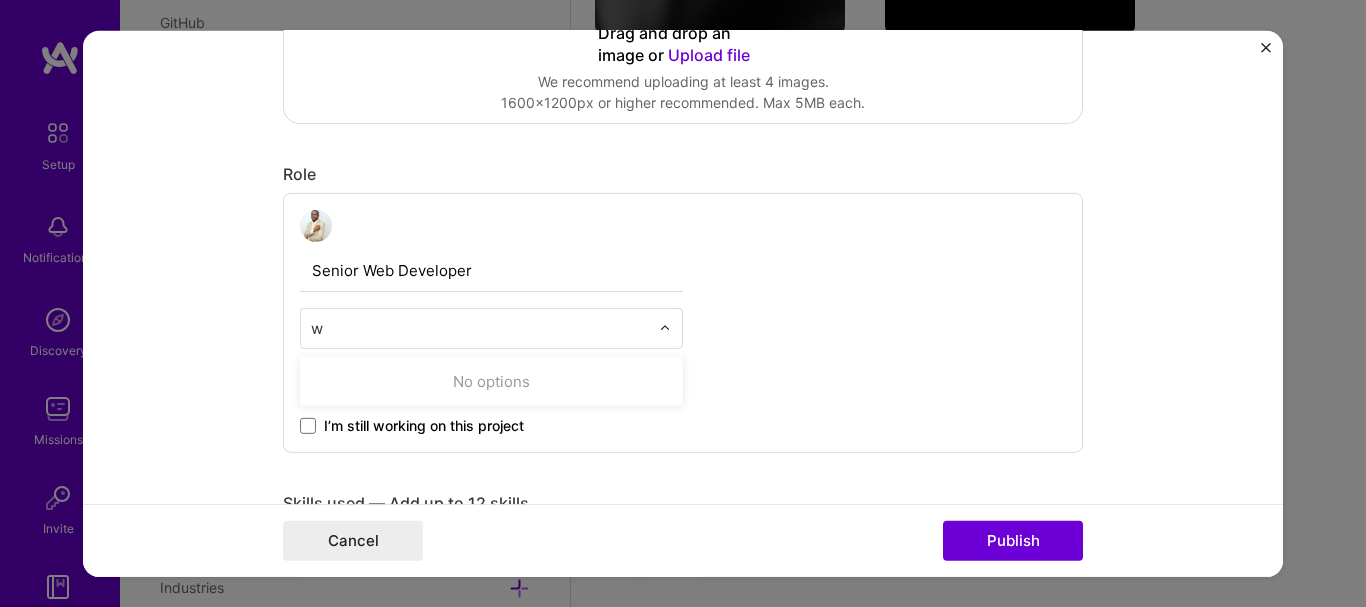 type 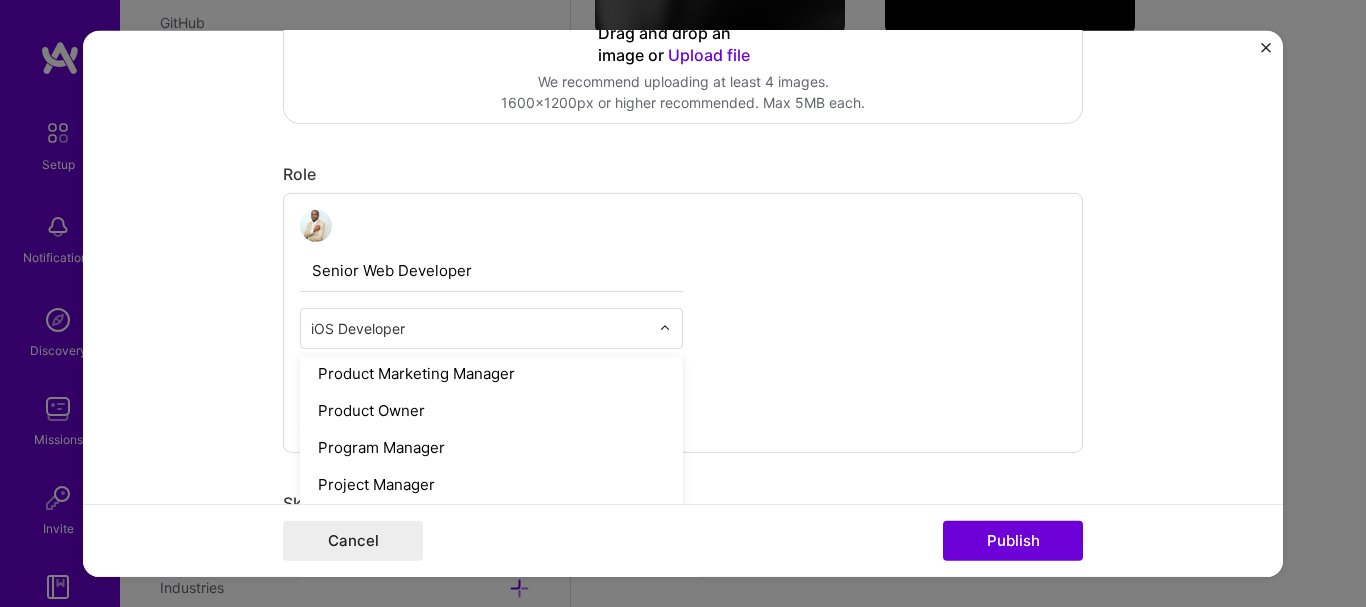 scroll, scrollTop: 1920, scrollLeft: 0, axis: vertical 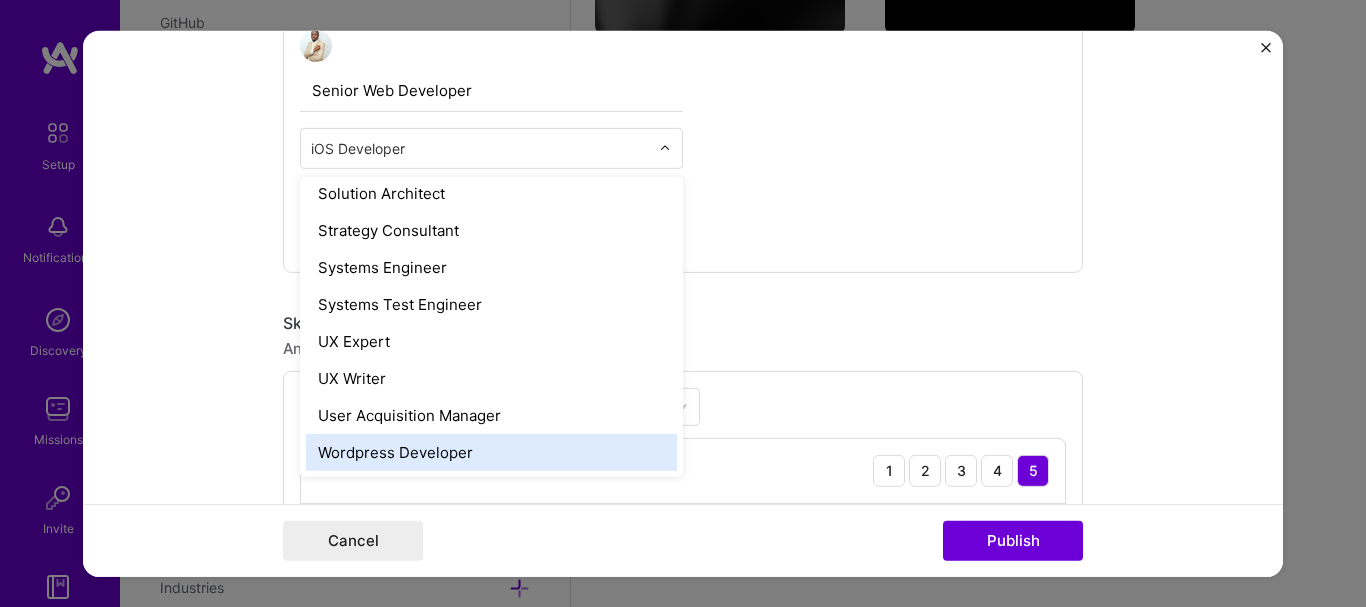 click on "Wordpress Developer" at bounding box center [491, 451] 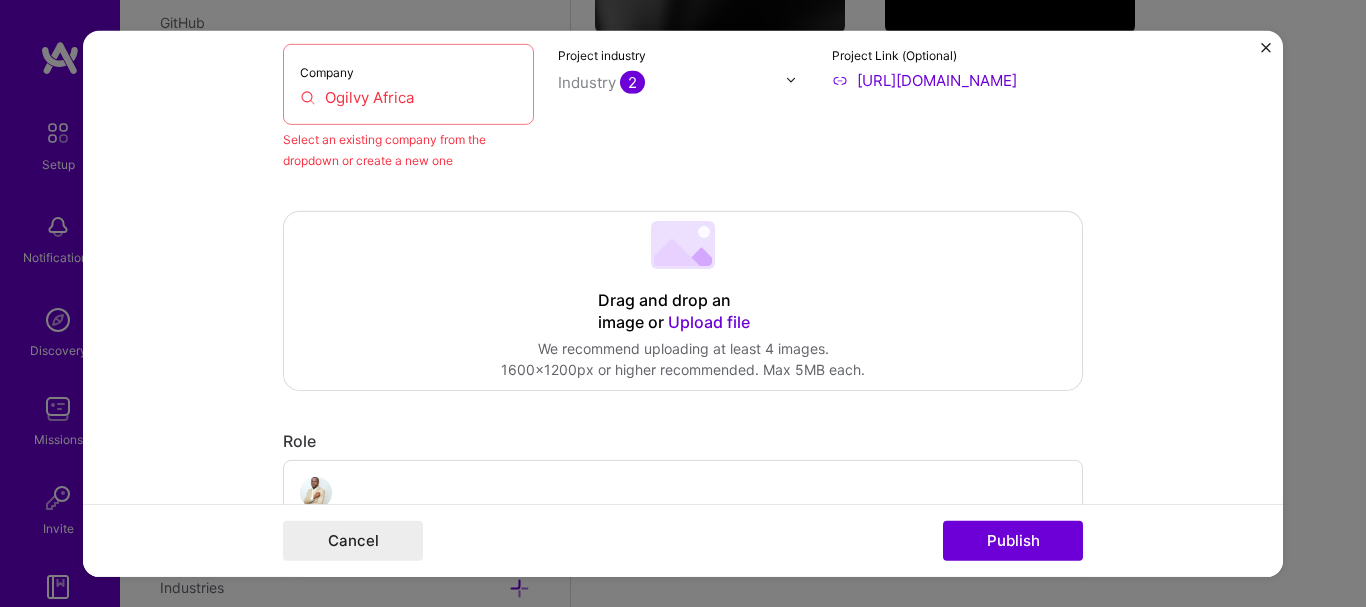 scroll, scrollTop: 344, scrollLeft: 0, axis: vertical 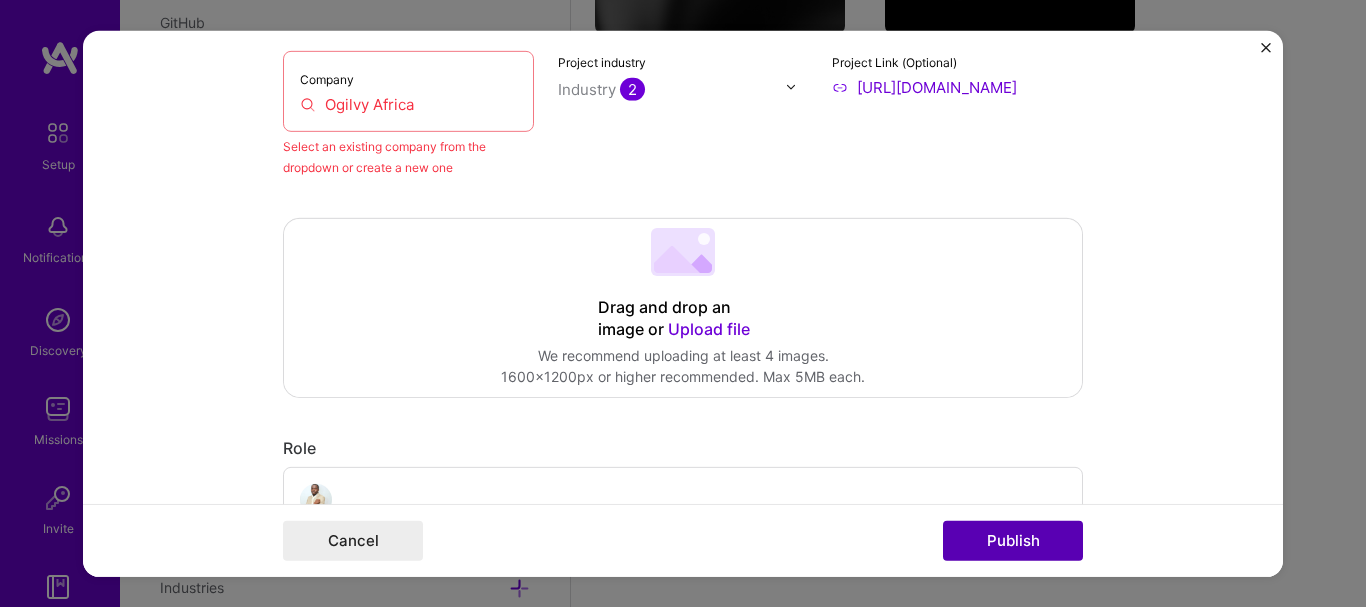 click on "Publish" at bounding box center (1013, 541) 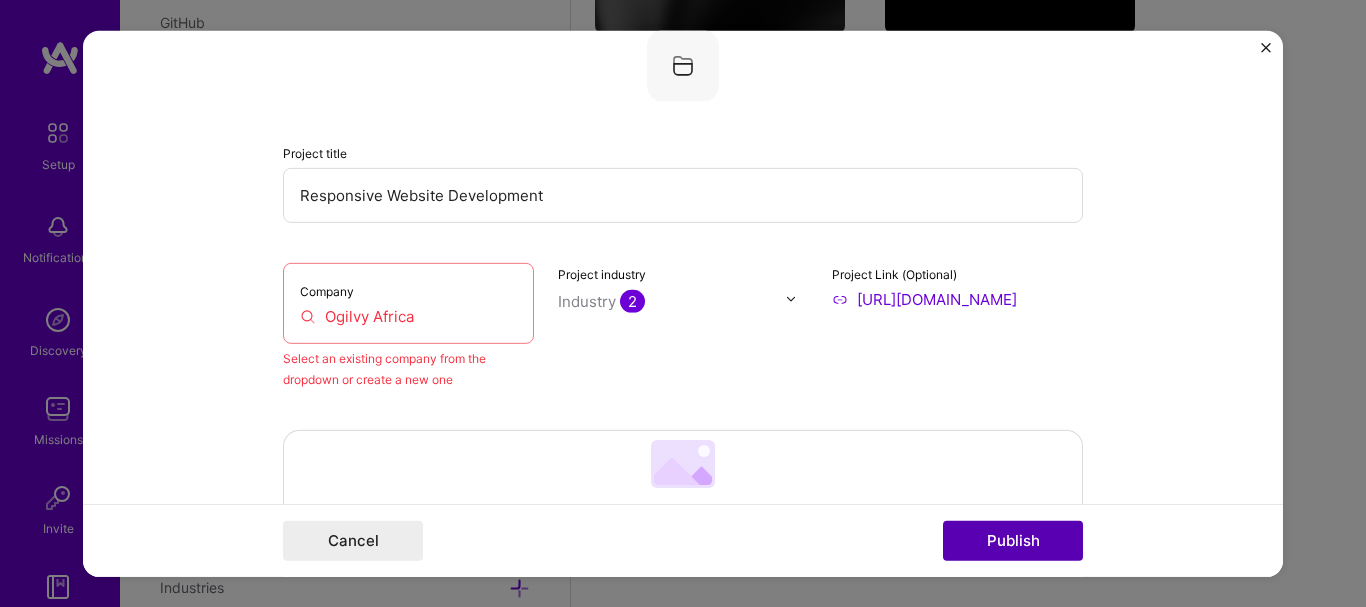 scroll, scrollTop: 131, scrollLeft: 0, axis: vertical 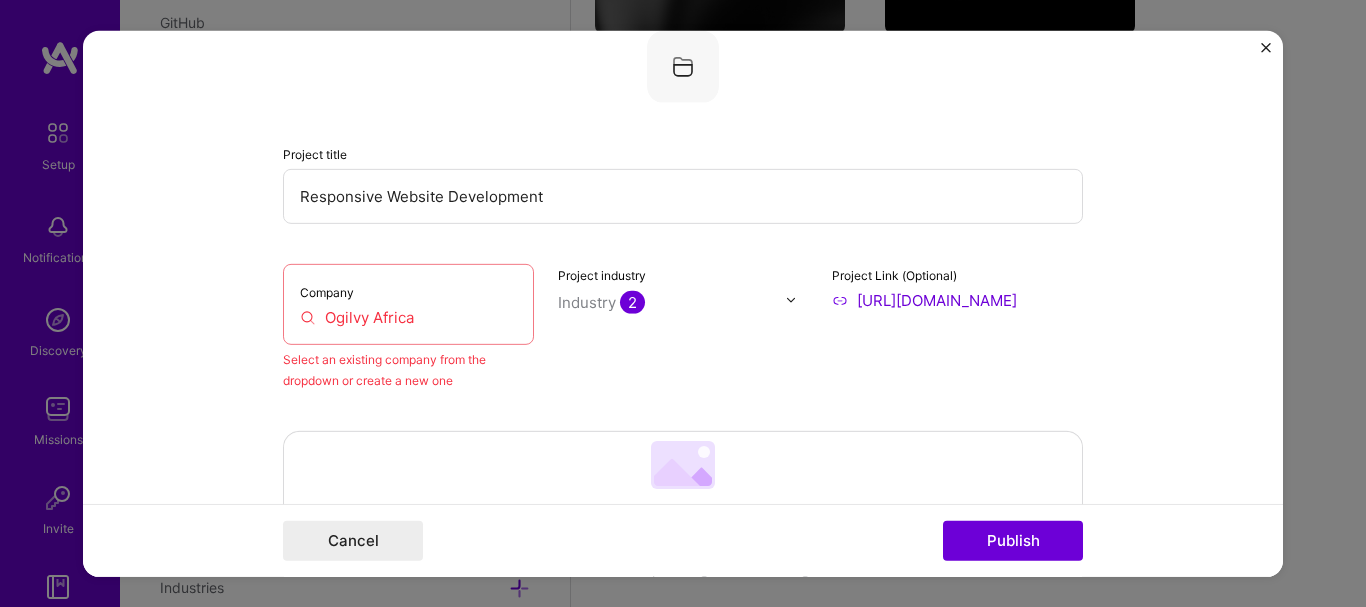 click on "Project title Responsive Website Development Company Ogilvy [GEOGRAPHIC_DATA]
Select an existing company from the dropdown or create a new one Project industry Industry 2 Project Link (Optional) [URL][DOMAIN_NAME]" at bounding box center (683, 210) 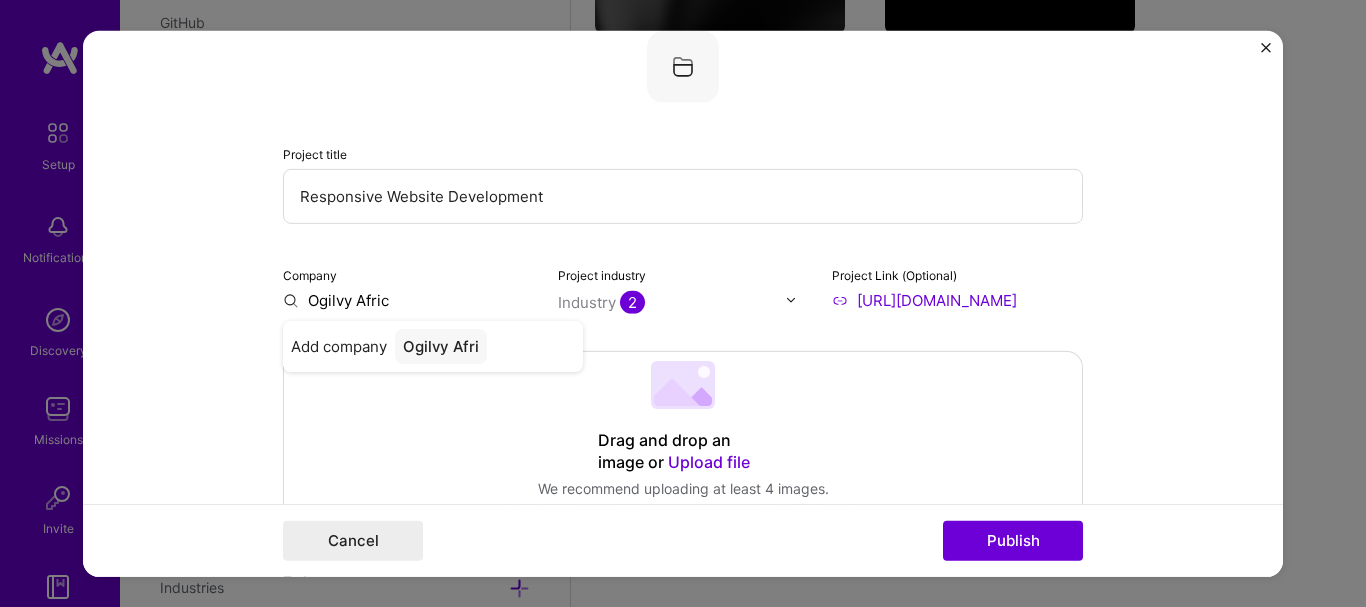 type on "Ogilvy Africa" 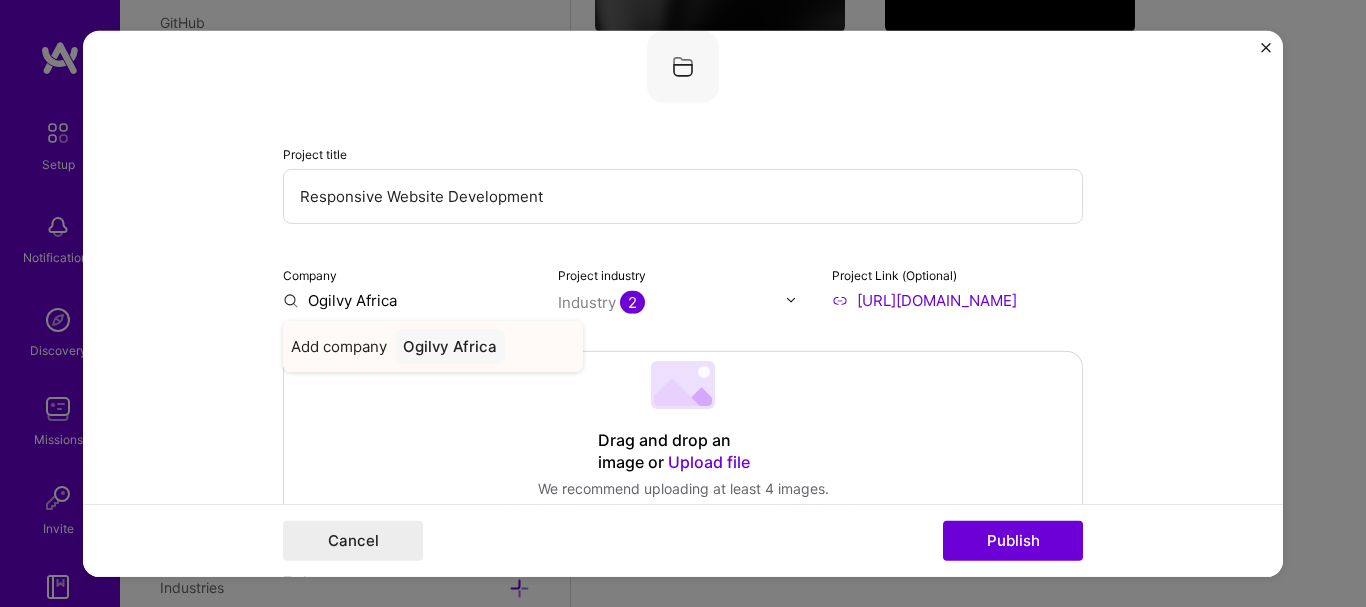 click on "Ogilvy Africa" at bounding box center (450, 345) 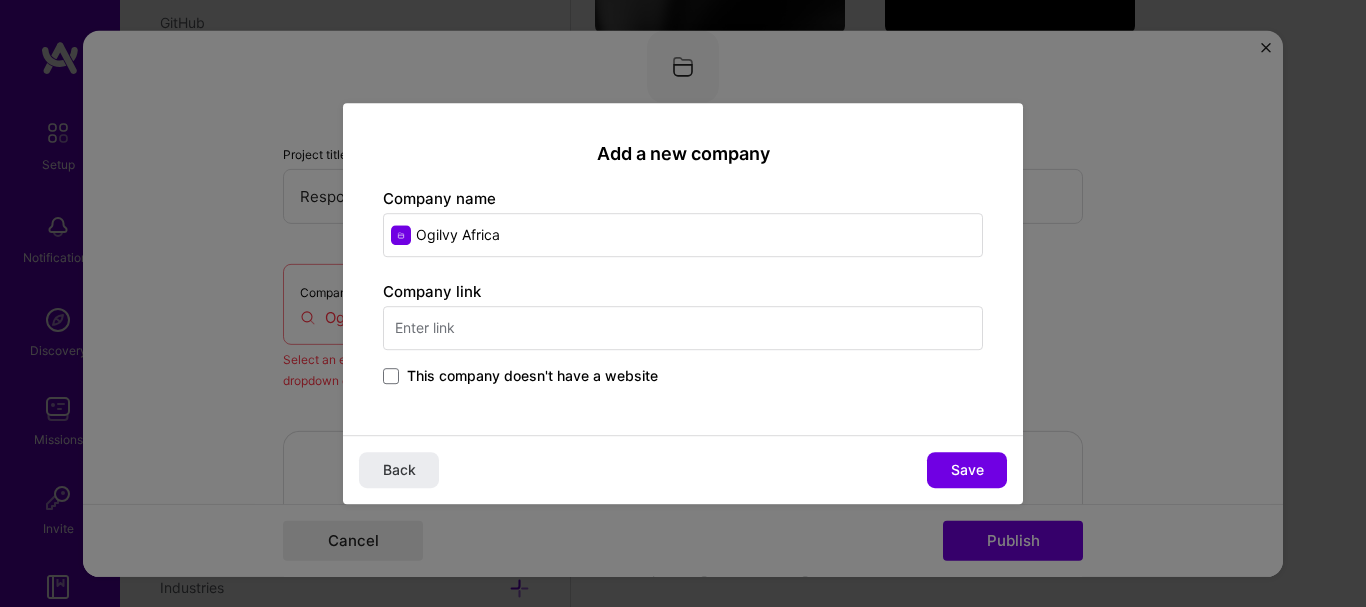 click at bounding box center (683, 328) 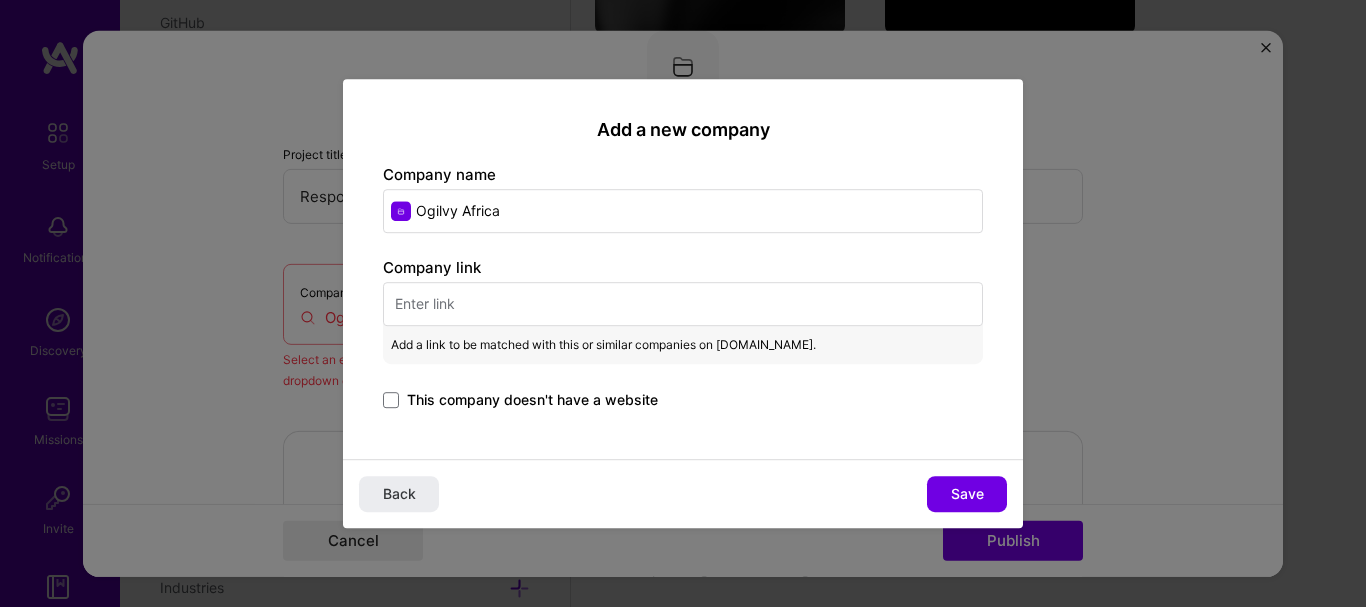 paste on "[URL][DOMAIN_NAME]" 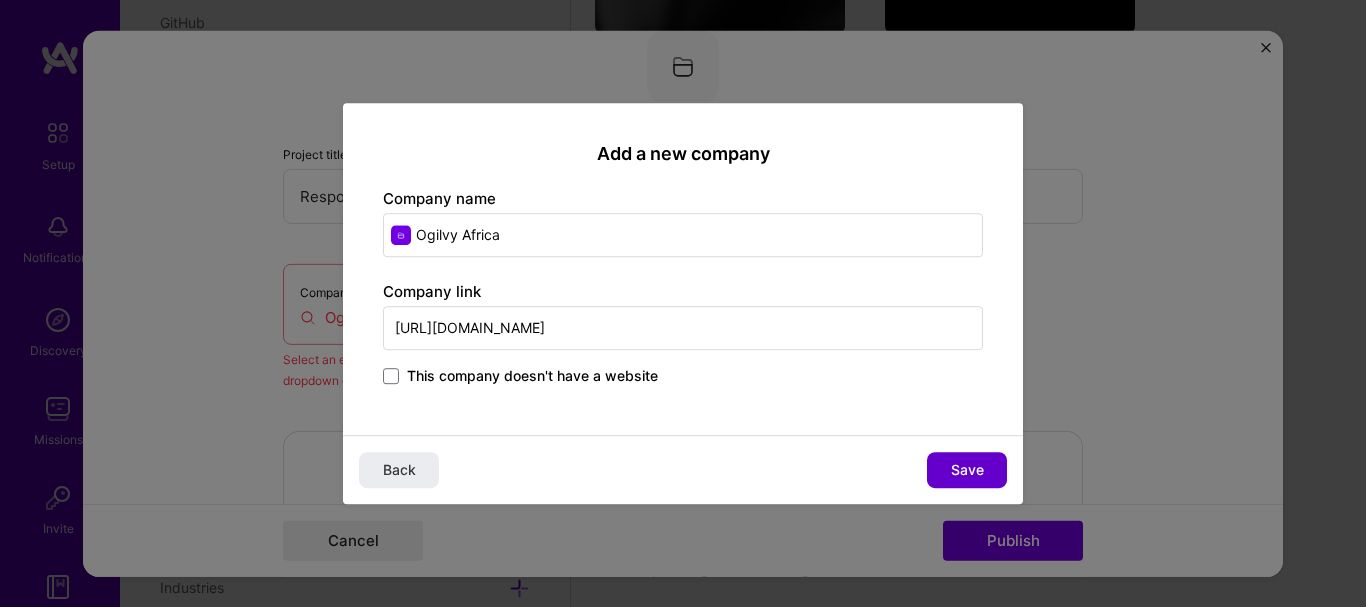 type on "[URL][DOMAIN_NAME]" 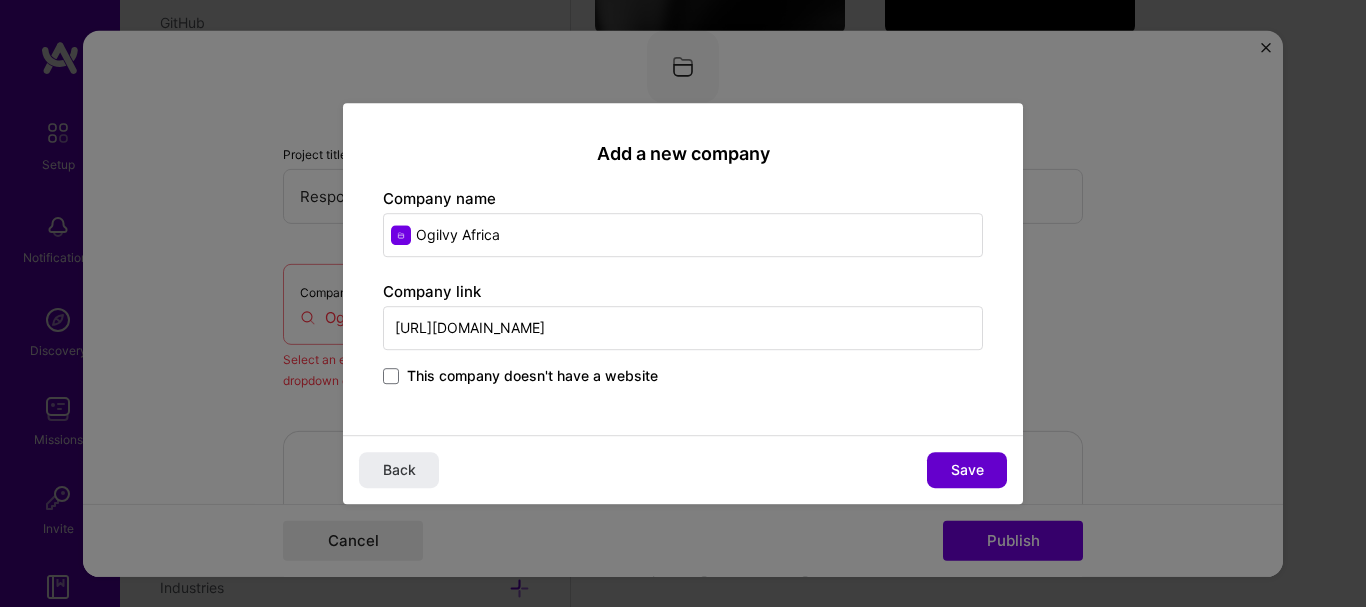 click on "Save" at bounding box center [967, 470] 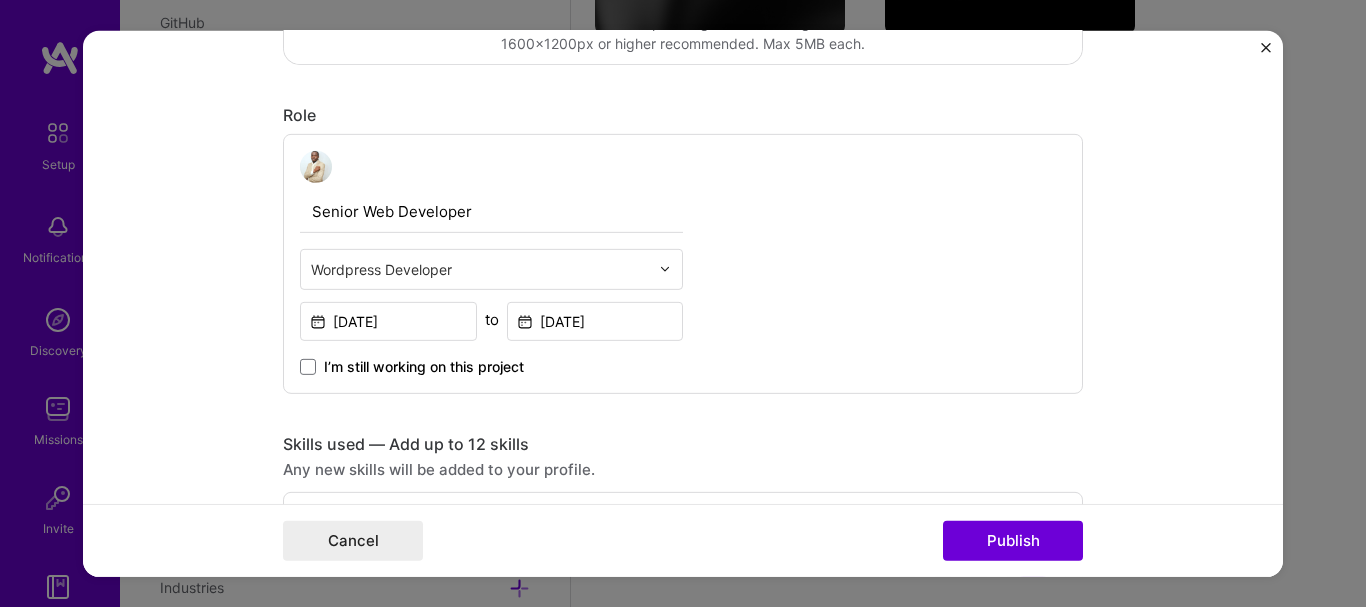 scroll, scrollTop: 598, scrollLeft: 0, axis: vertical 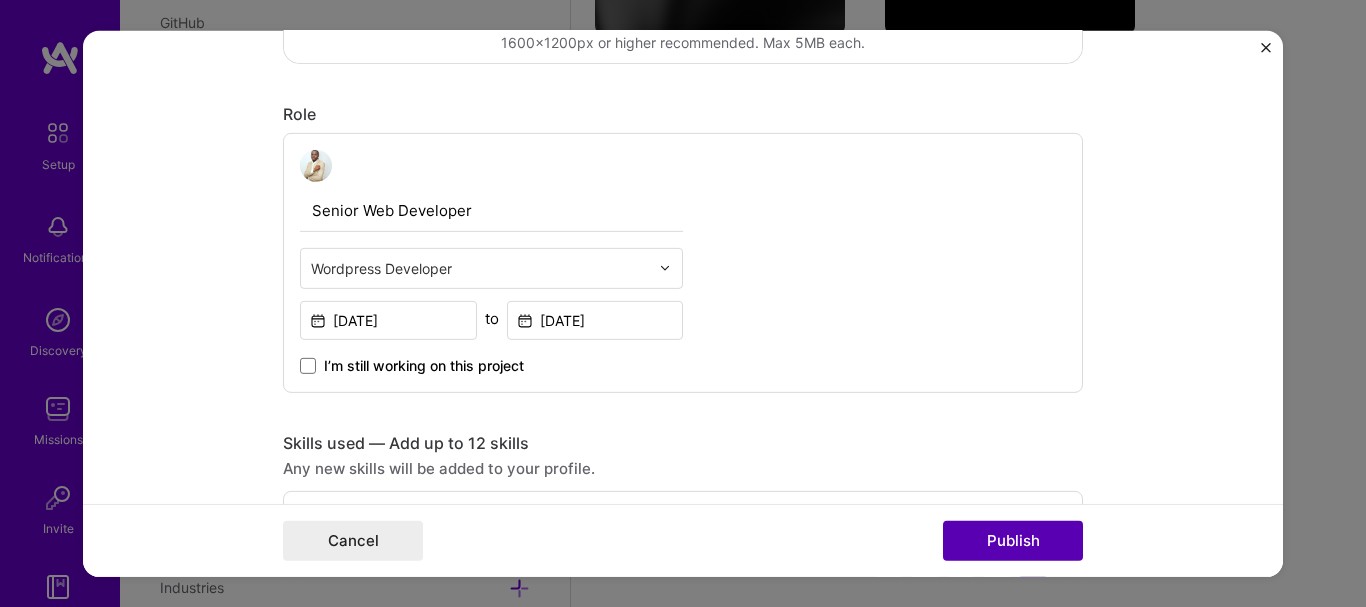 click on "Publish" at bounding box center (1013, 541) 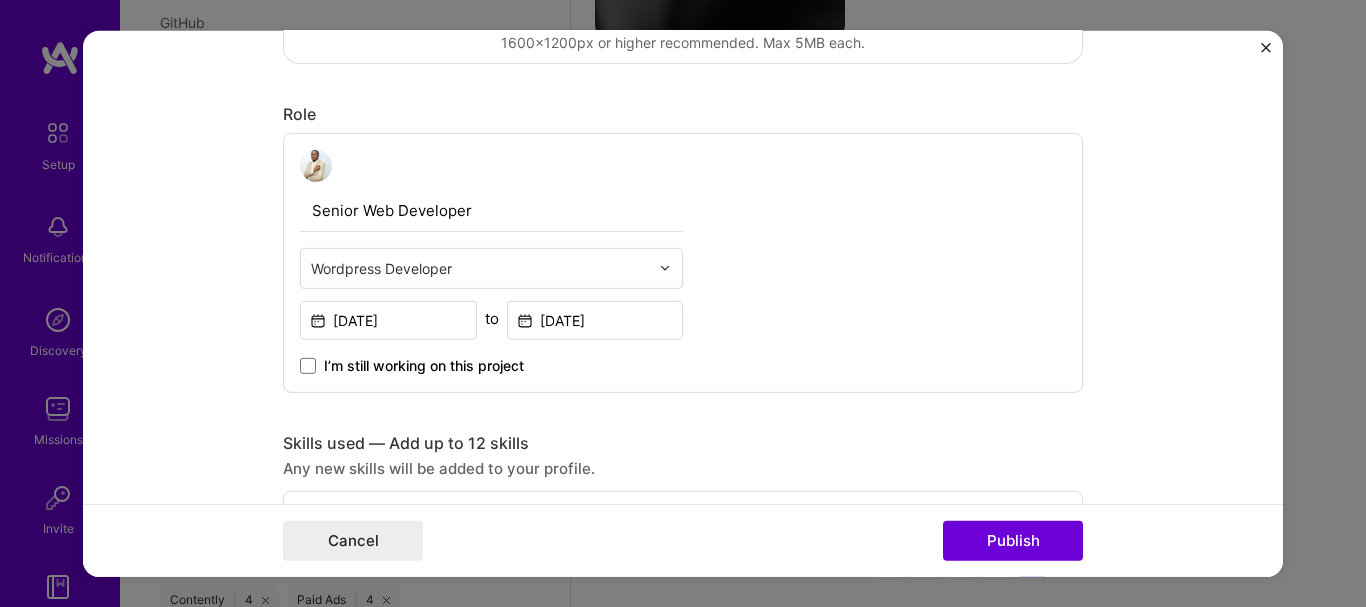 type 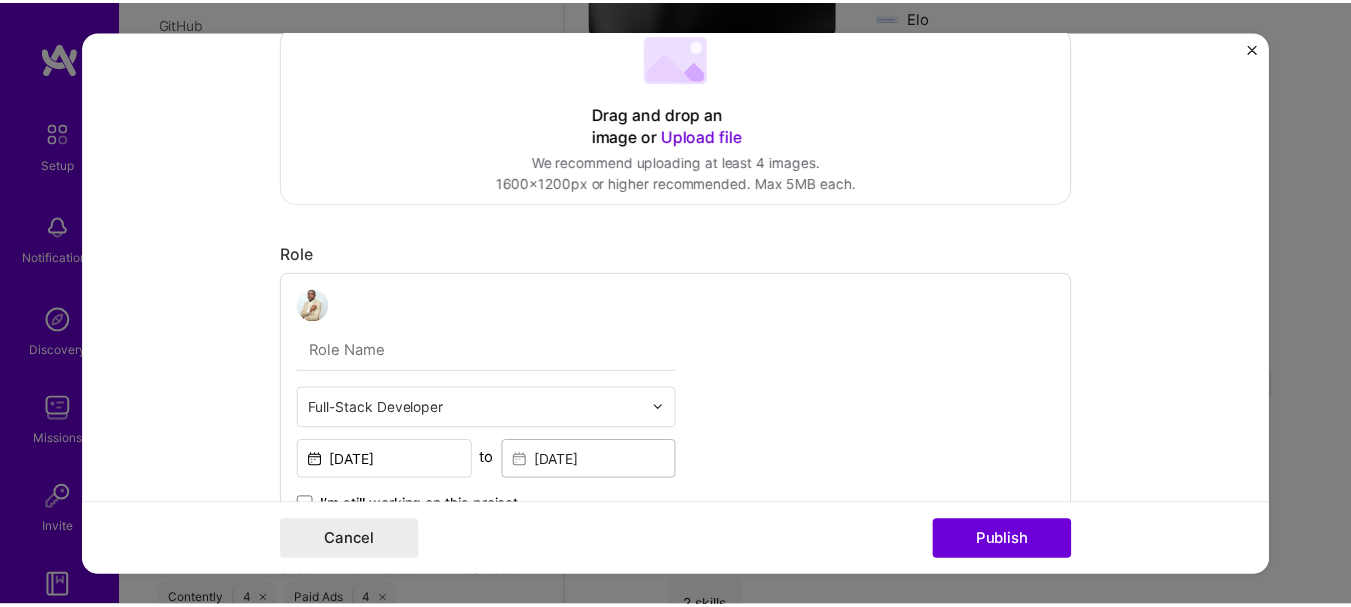 scroll, scrollTop: 139, scrollLeft: 0, axis: vertical 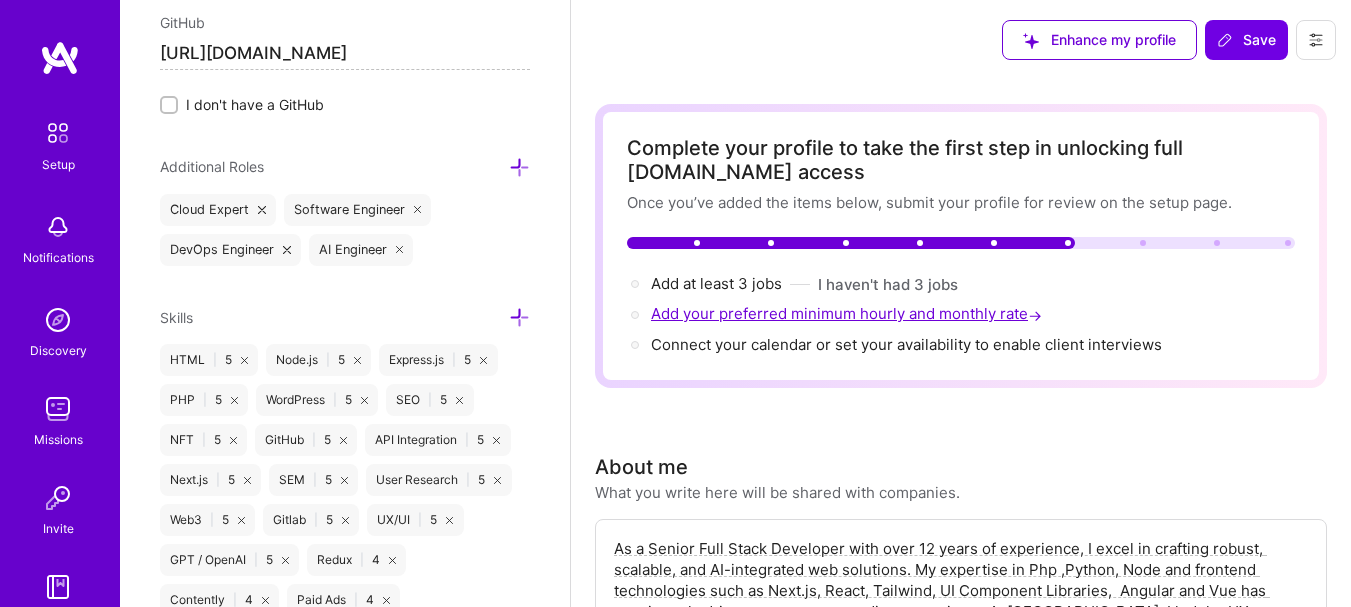click on "Add your preferred minimum hourly and monthly rate  →" at bounding box center (848, 313) 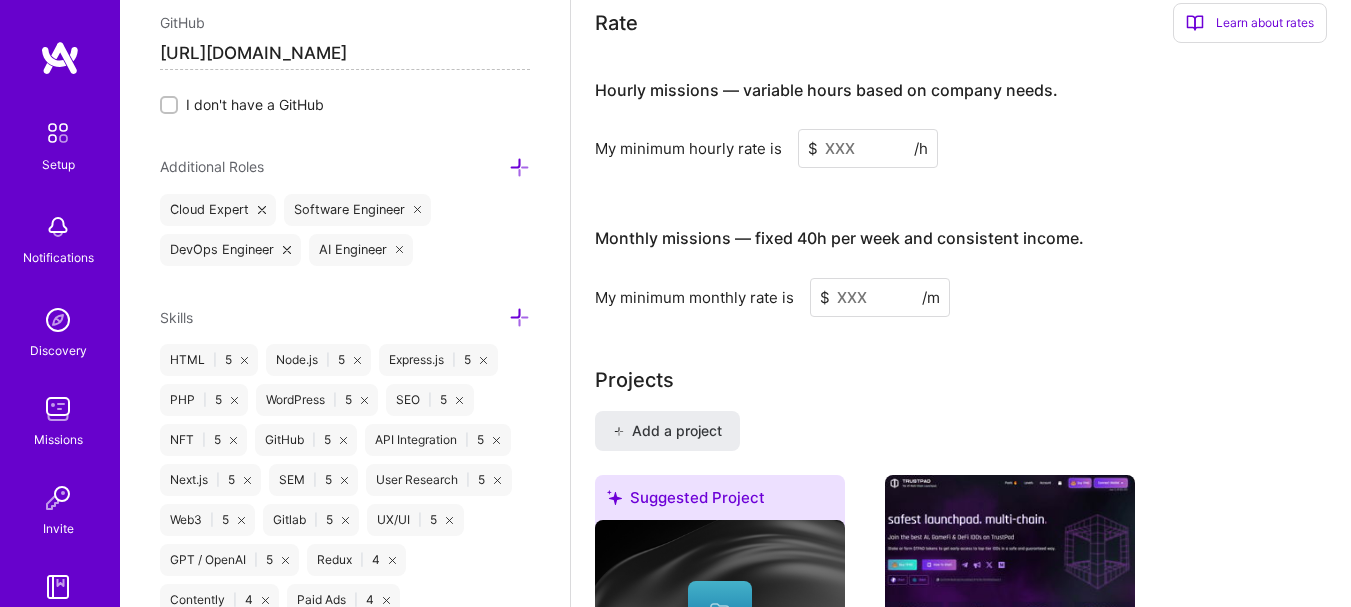 scroll, scrollTop: 1316, scrollLeft: 0, axis: vertical 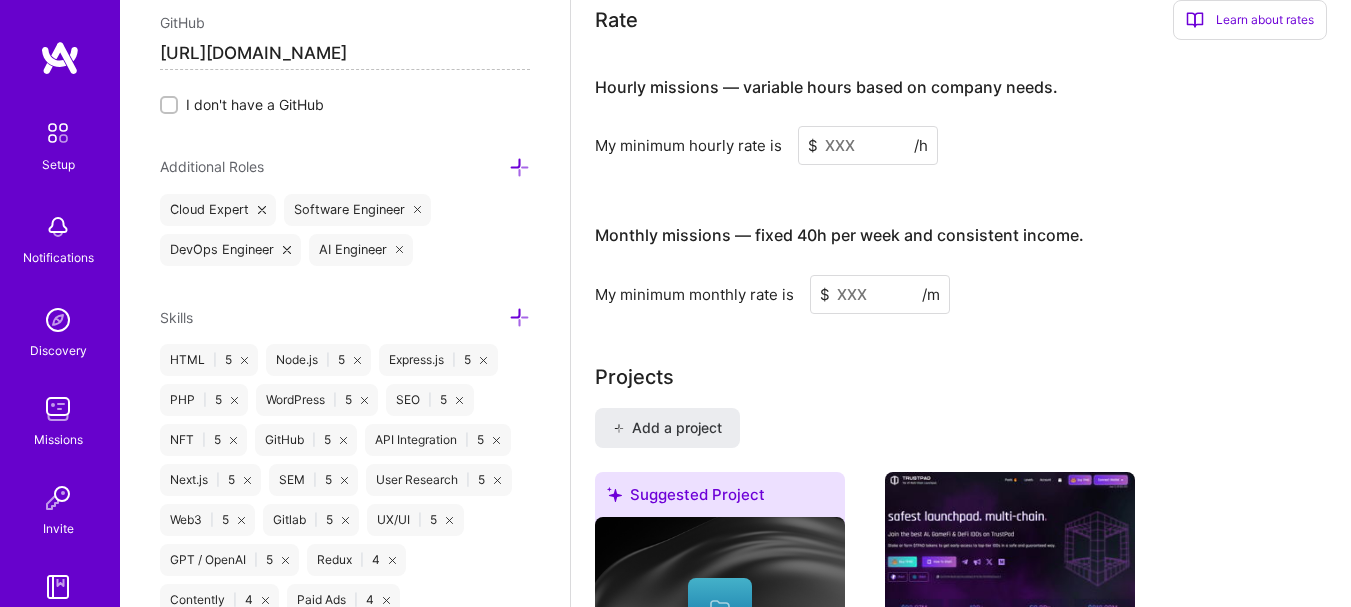 click at bounding box center [868, 145] 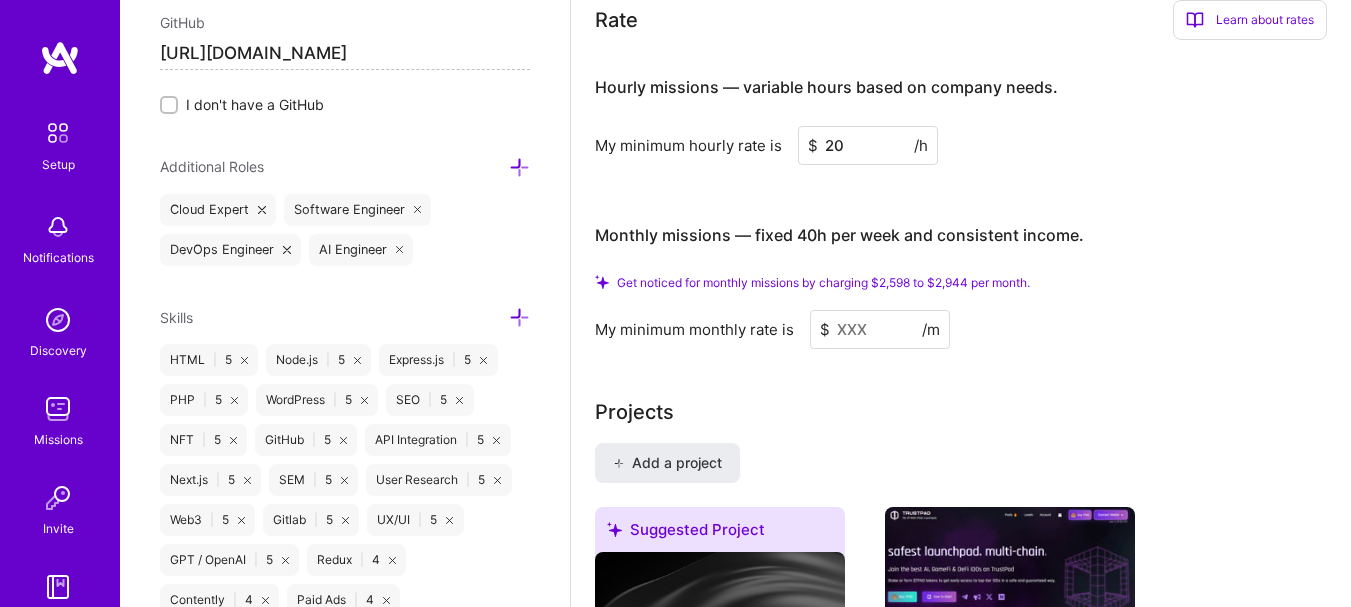 type on "20" 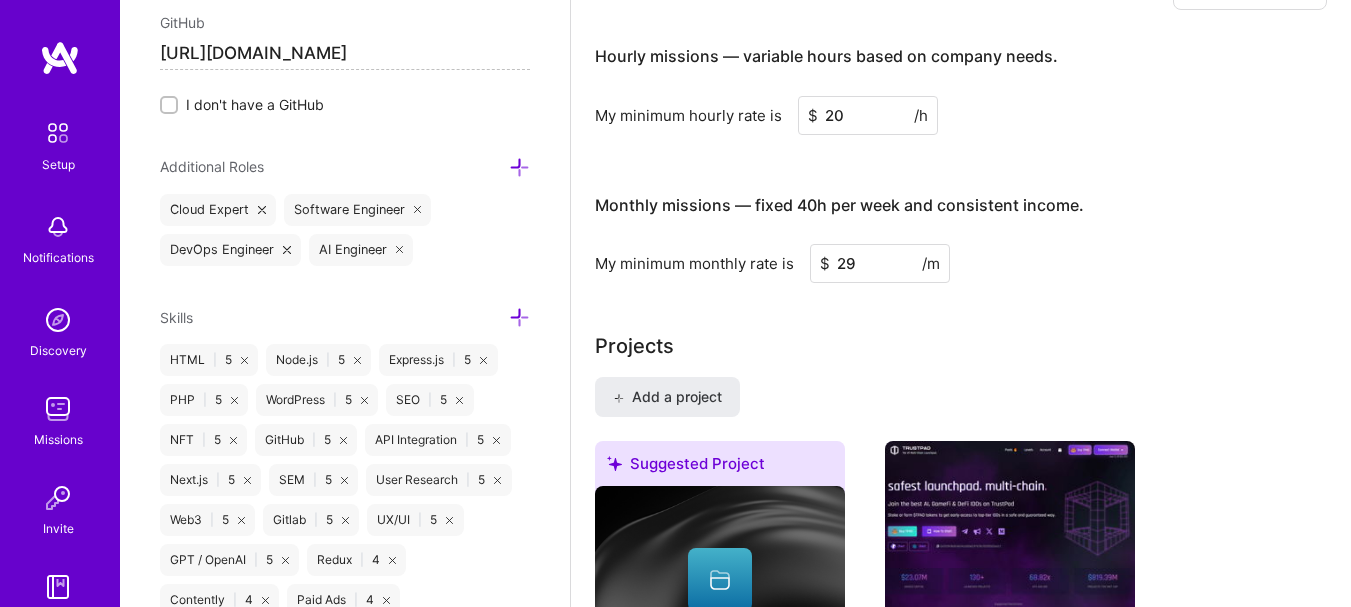 click on "Suggested Project
Accurate Trade Investment Ltd NFT Checkout Flow Optimization [DATE] - [DATE] Review and approve Discard Elo Blockchain Multi chain Development [DATE] - Present Edit Delete Ogilvy Africa Responsive Website Development [DATE] - [DATE] Edit Delete" at bounding box center [961, 824] 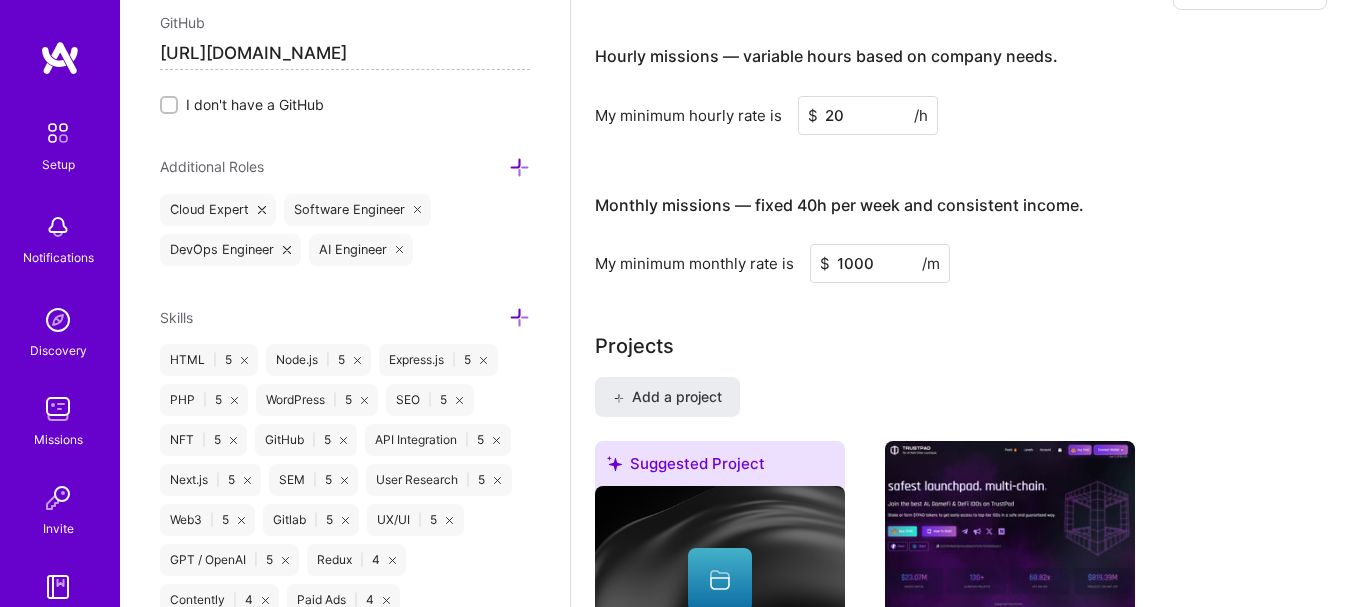 type on "1000" 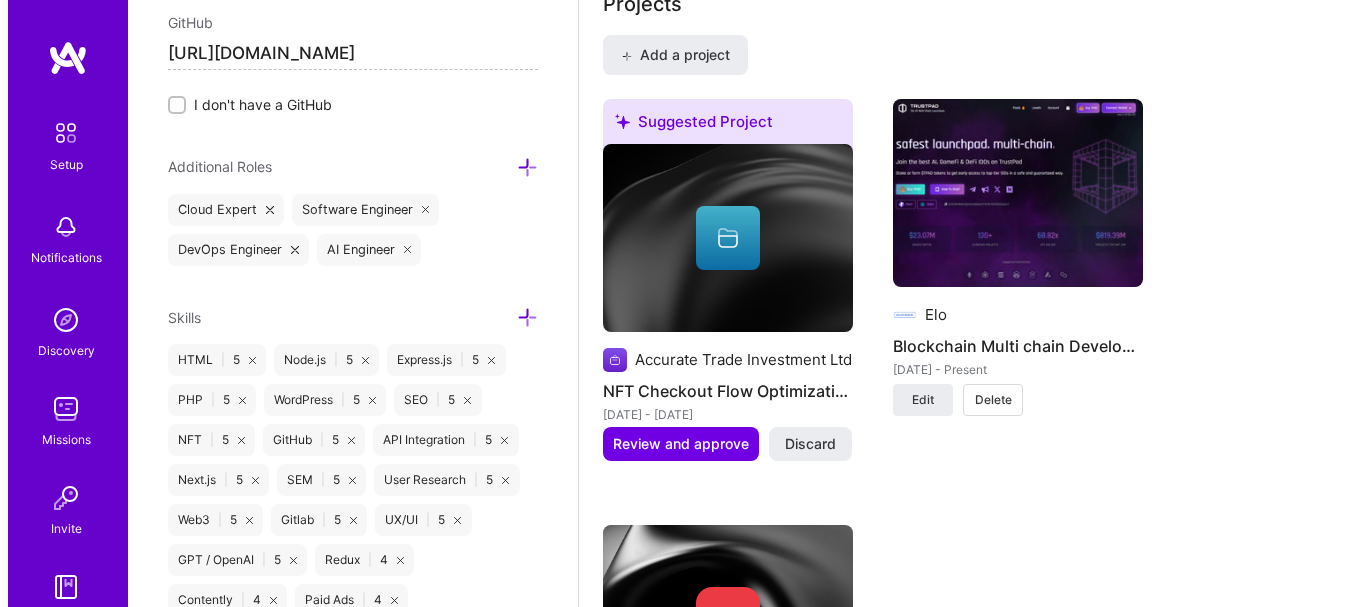 scroll, scrollTop: 1670, scrollLeft: 0, axis: vertical 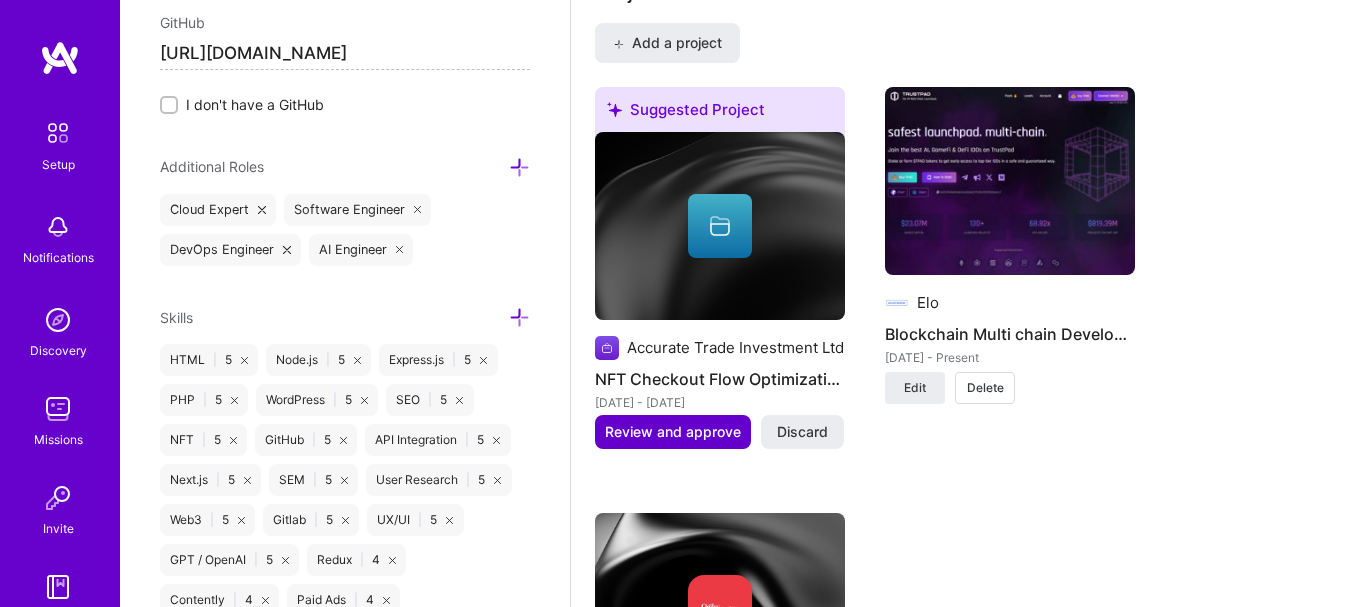 click on "Review and approve" at bounding box center (673, 432) 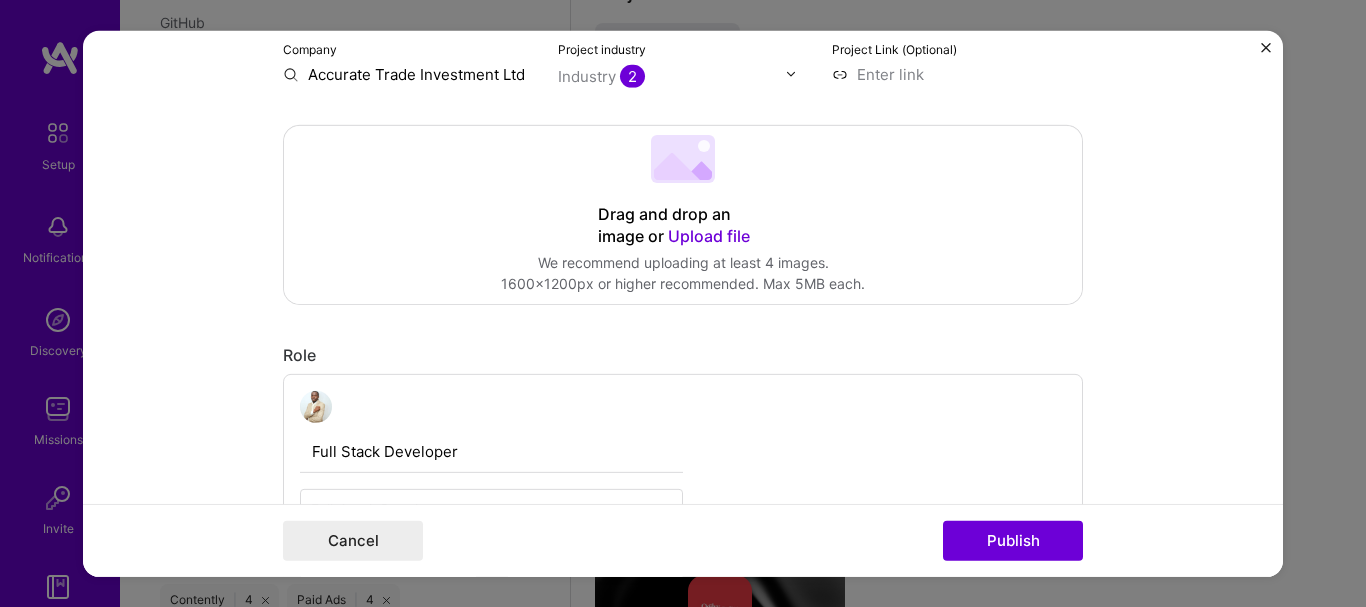 scroll, scrollTop: 320, scrollLeft: 0, axis: vertical 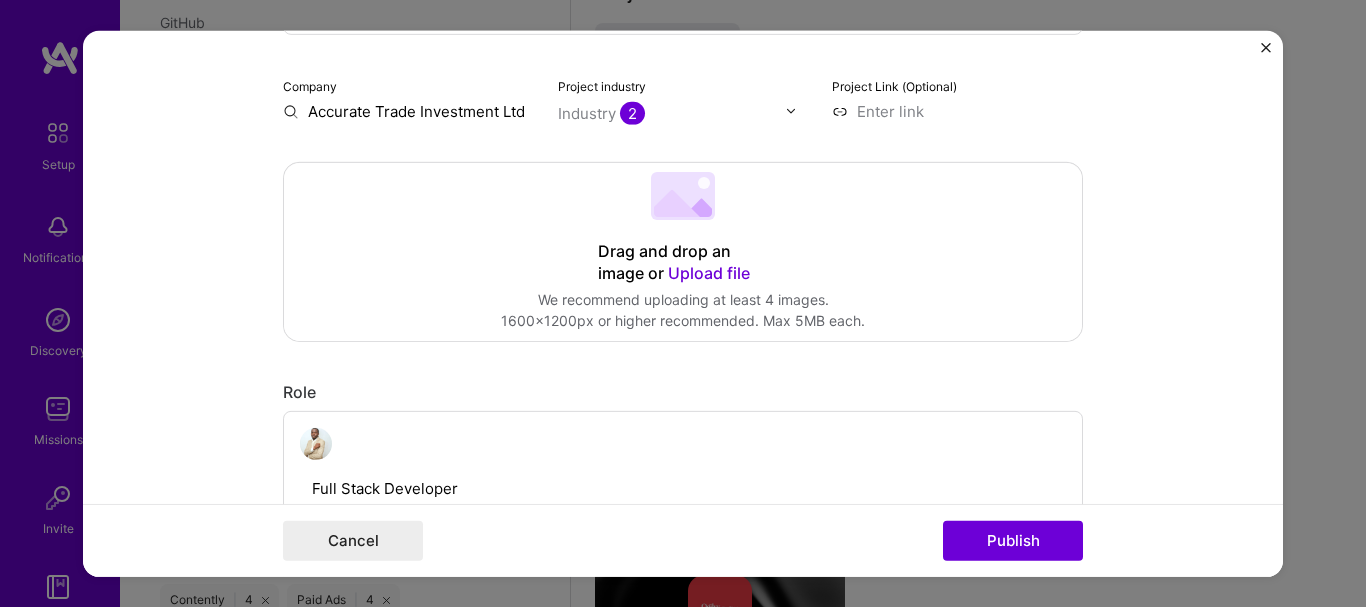 click on "Upload file" at bounding box center [709, 272] 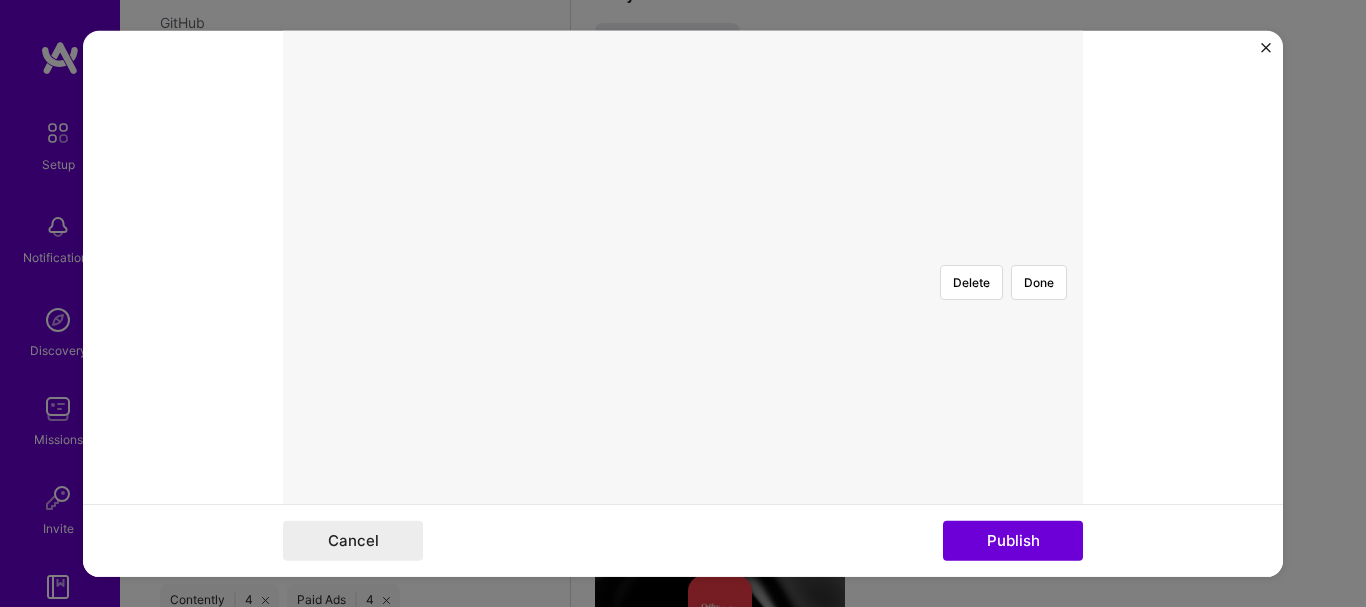 scroll, scrollTop: 507, scrollLeft: 0, axis: vertical 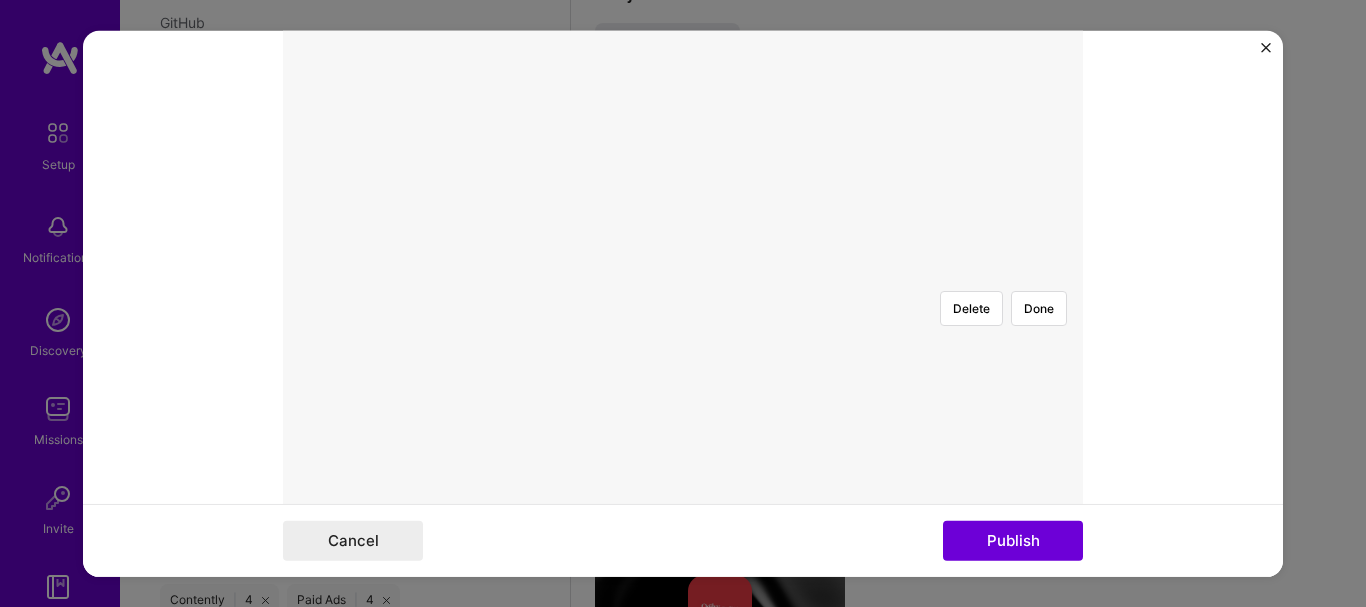 click at bounding box center [978, 465] 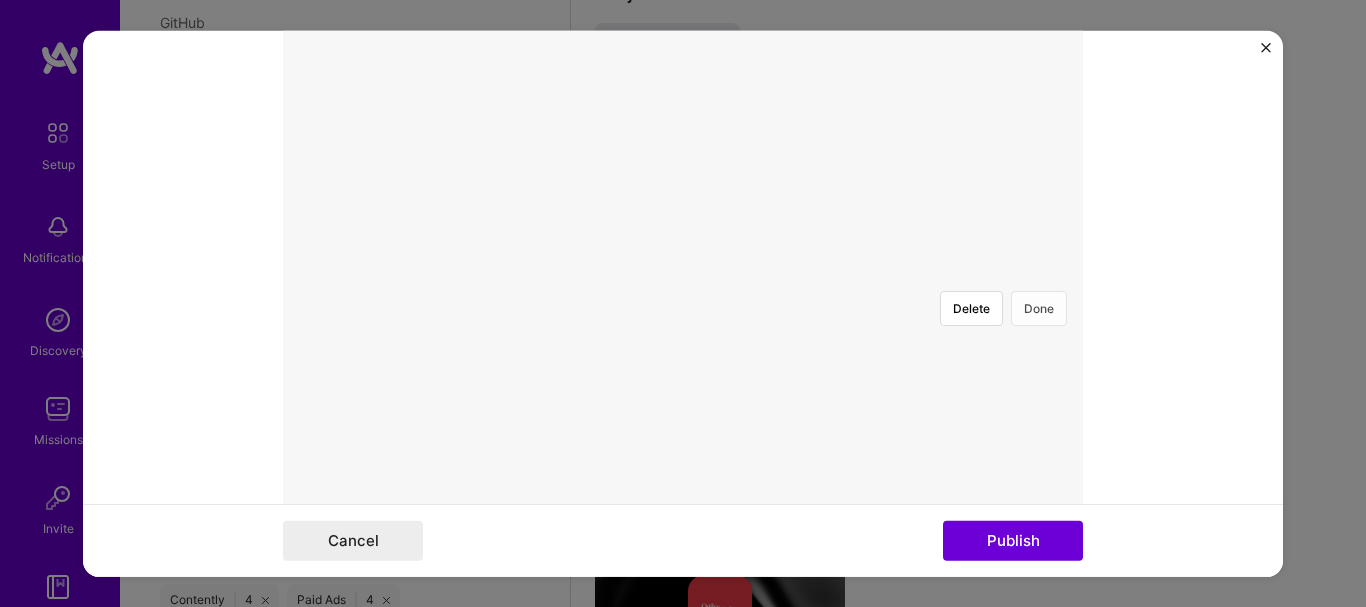 click on "Done" at bounding box center (1039, 307) 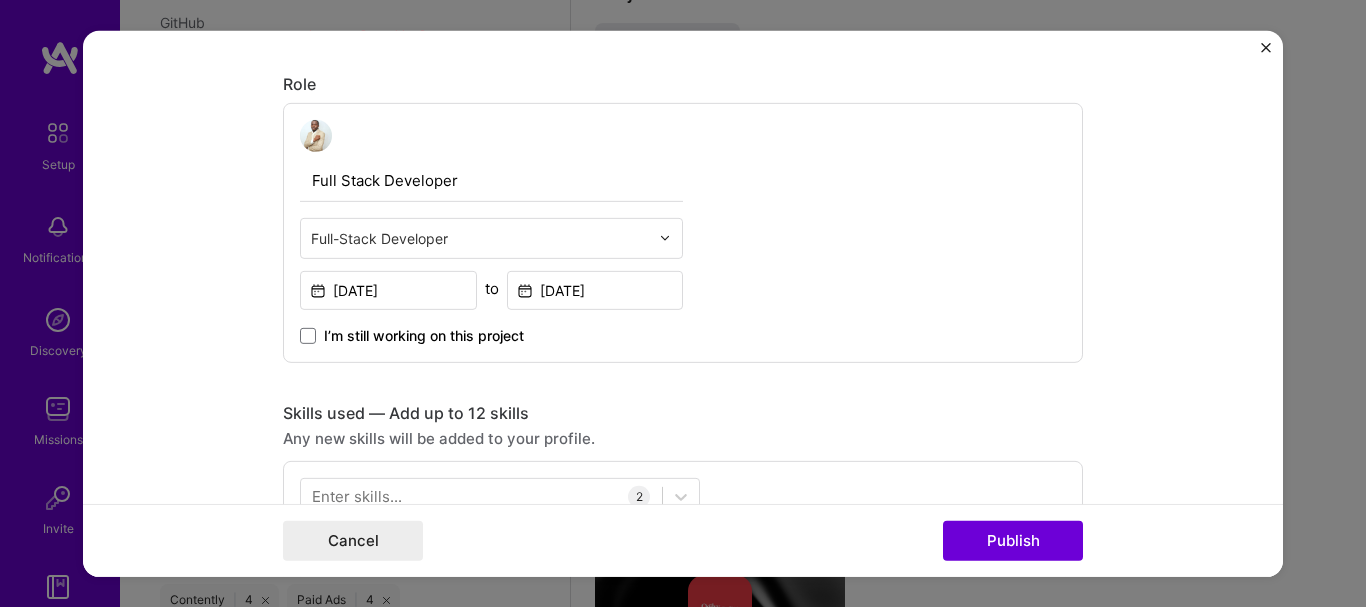 scroll, scrollTop: 1093, scrollLeft: 0, axis: vertical 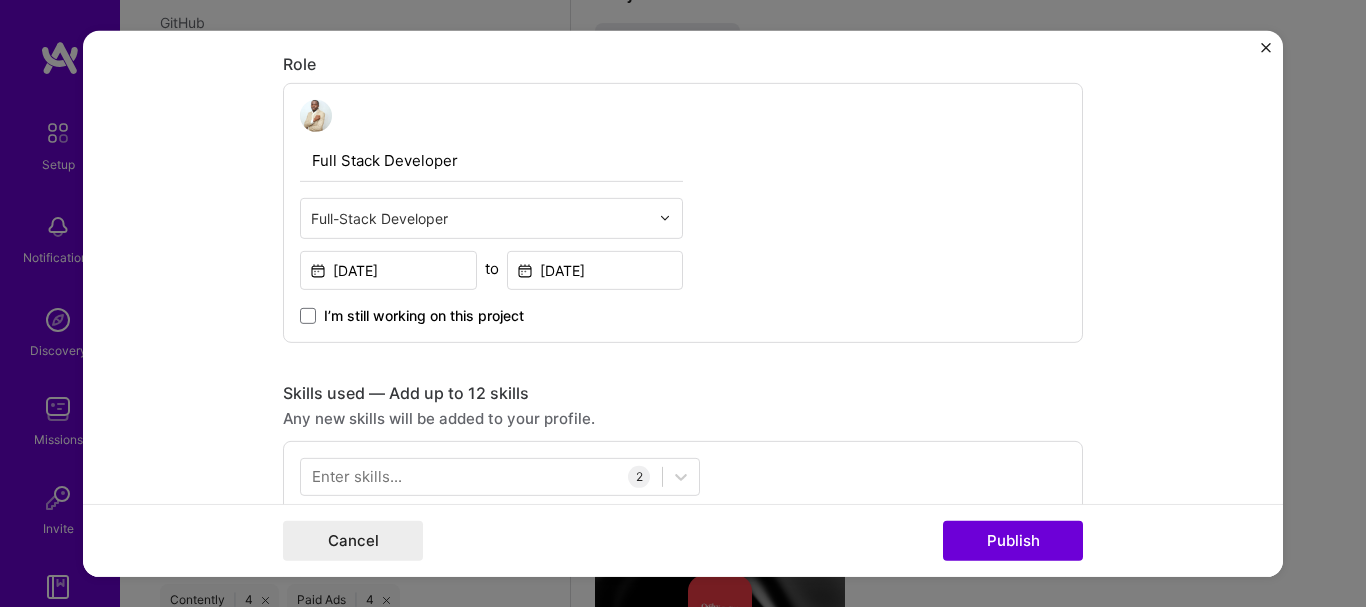 click at bounding box center (480, 217) 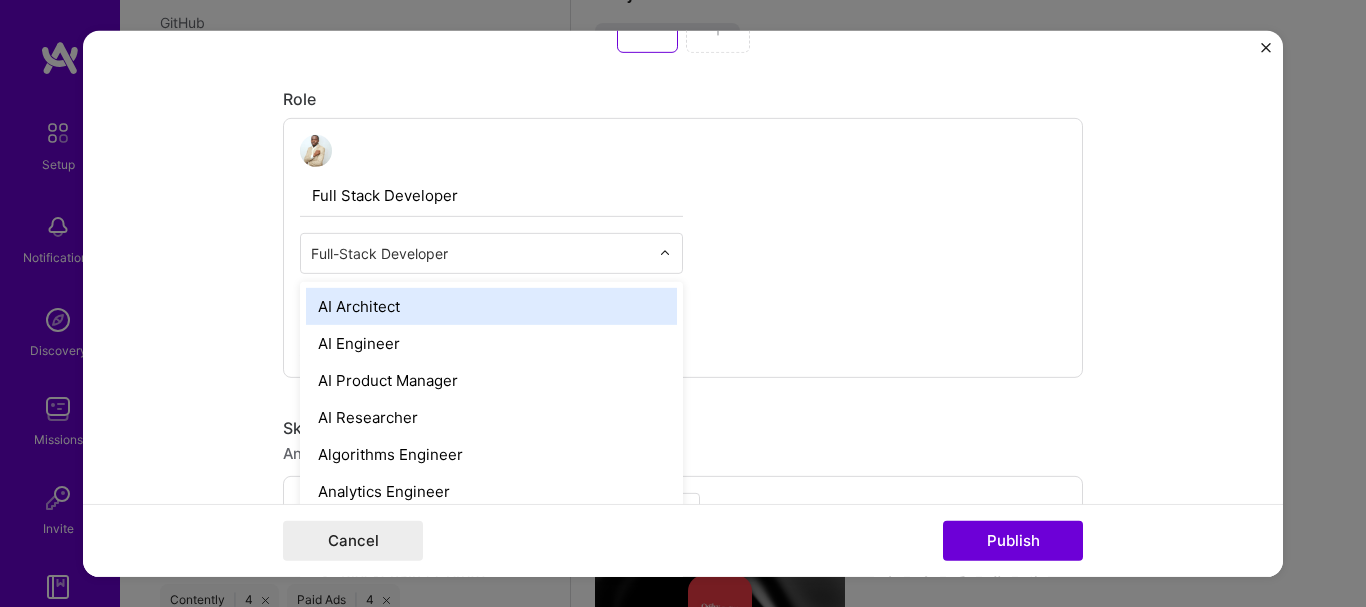 scroll, scrollTop: 1128, scrollLeft: 0, axis: vertical 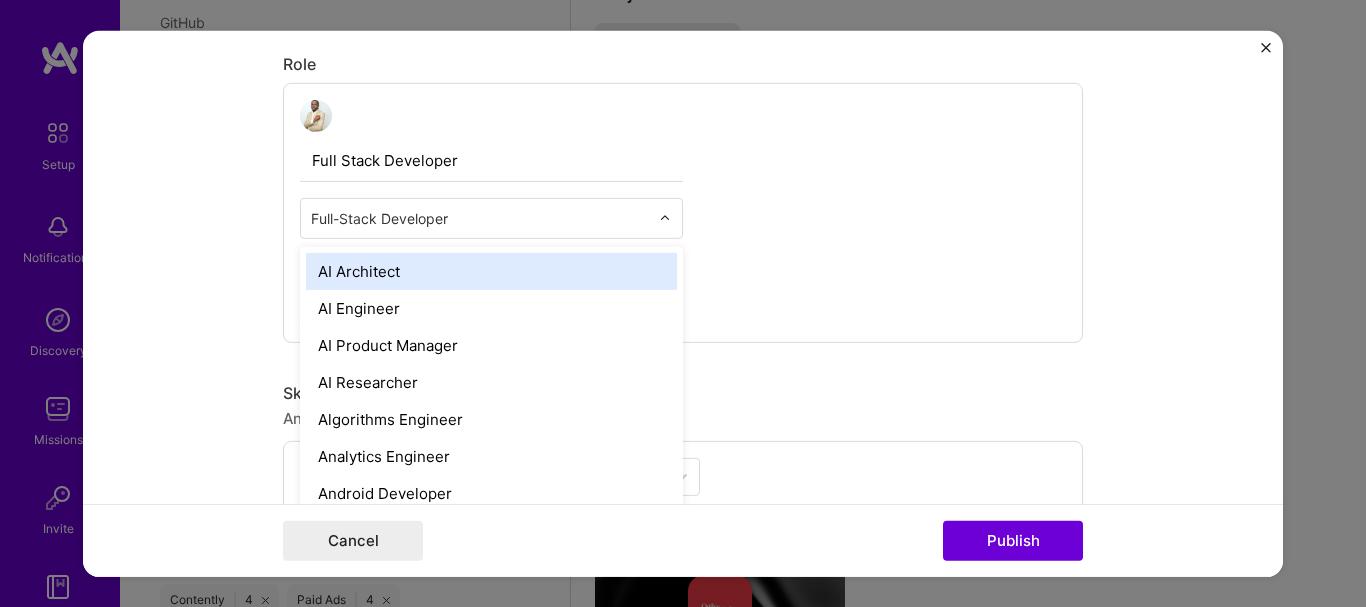 click at bounding box center (480, 217) 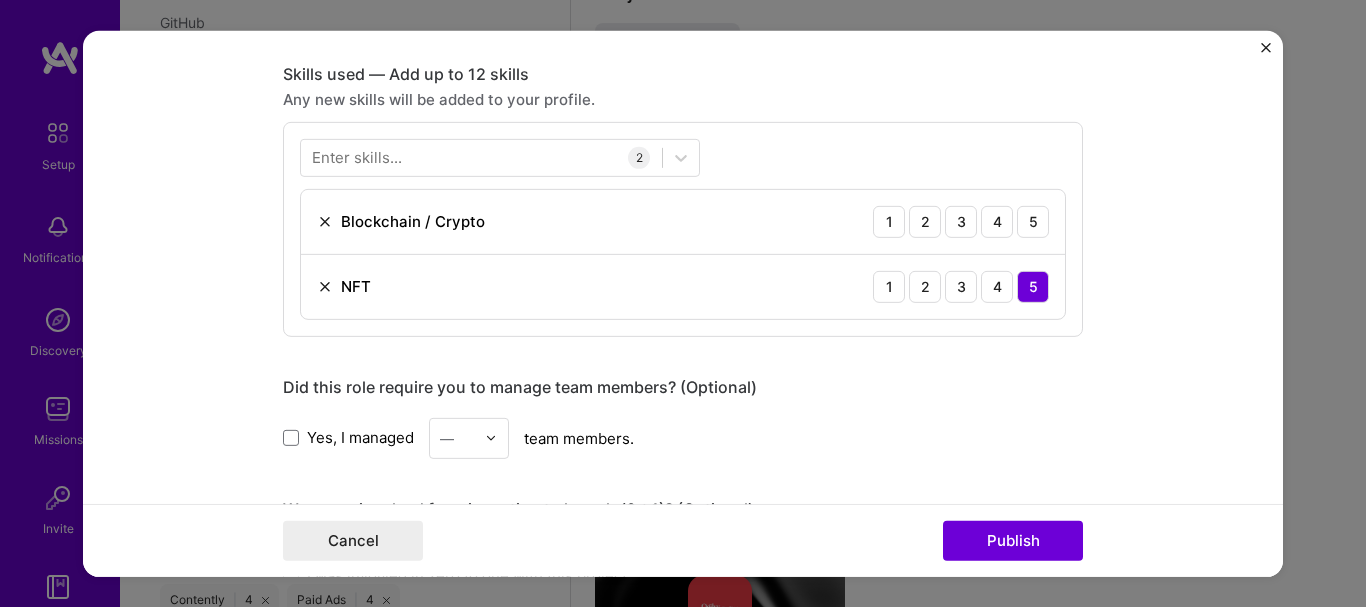 scroll, scrollTop: 1455, scrollLeft: 0, axis: vertical 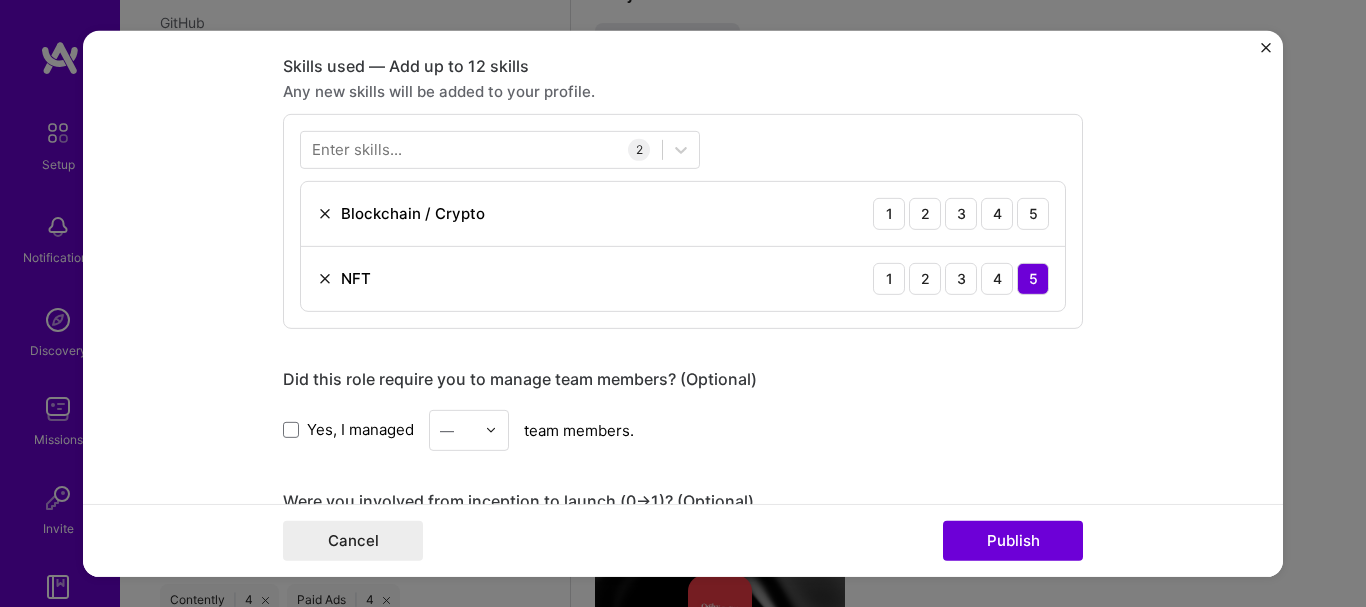 click on "Enter skills... 2 Blockchain / Crypto 1 2 3 4 5 NFT 1 2 3 4 5" at bounding box center [683, 220] 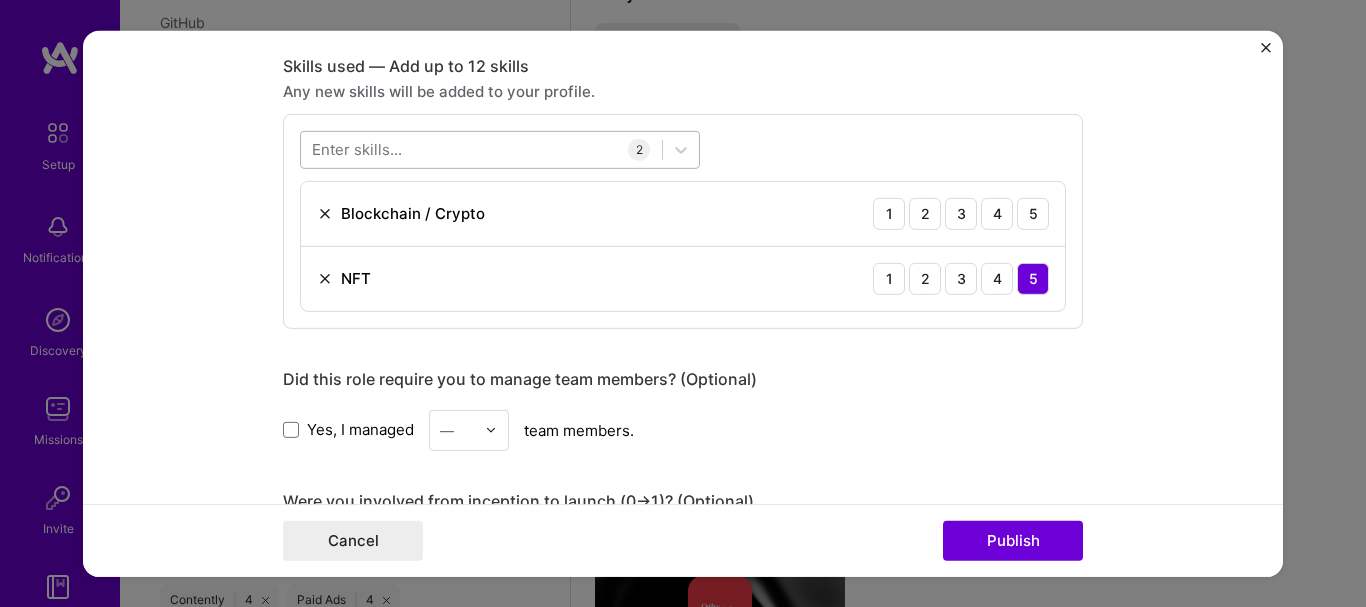click at bounding box center [481, 149] 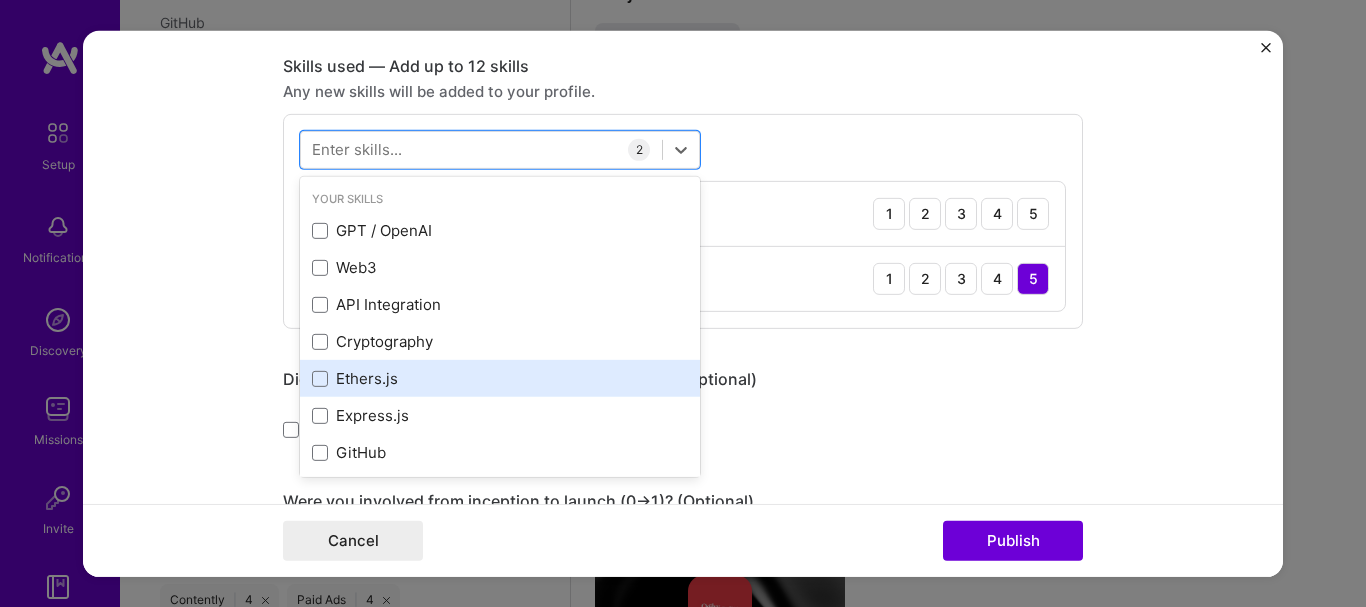 click on "Ethers.js" at bounding box center [500, 378] 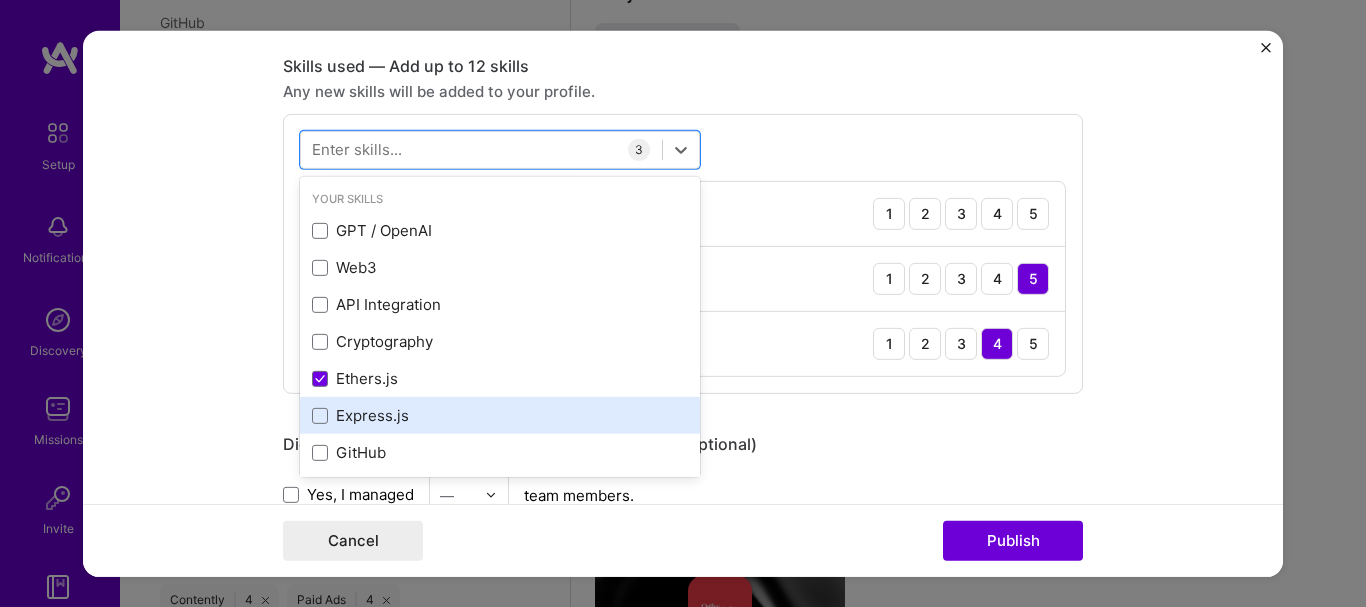 click on "Express.js" at bounding box center [500, 415] 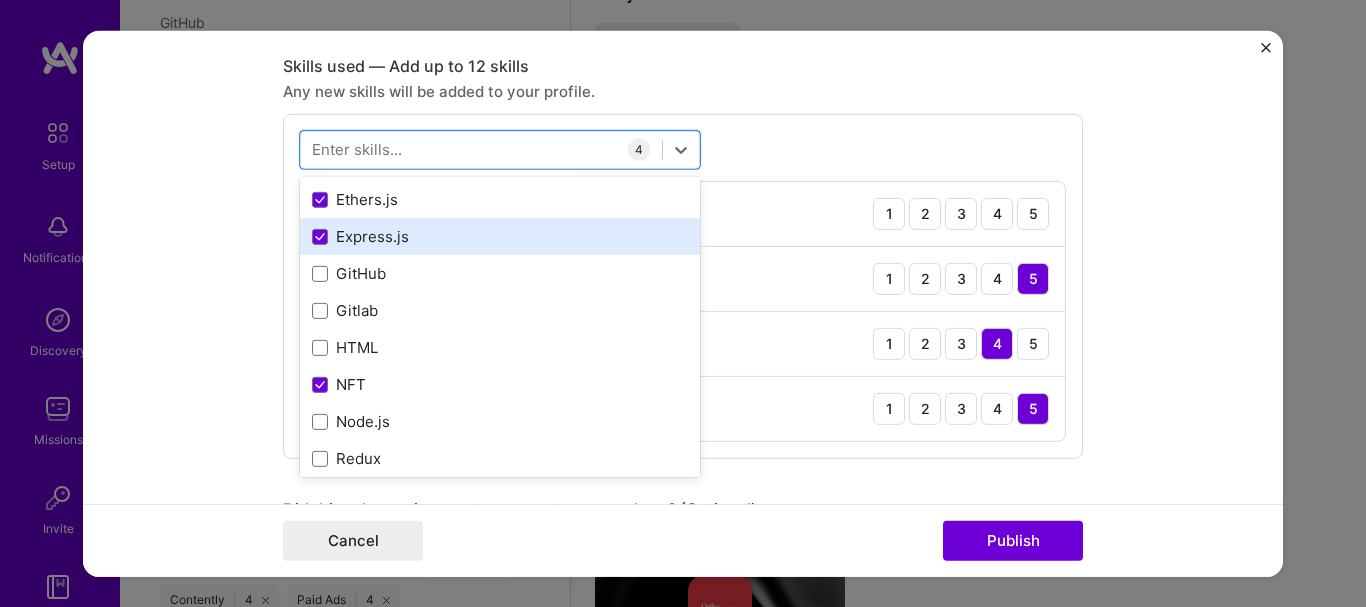scroll, scrollTop: 267, scrollLeft: 0, axis: vertical 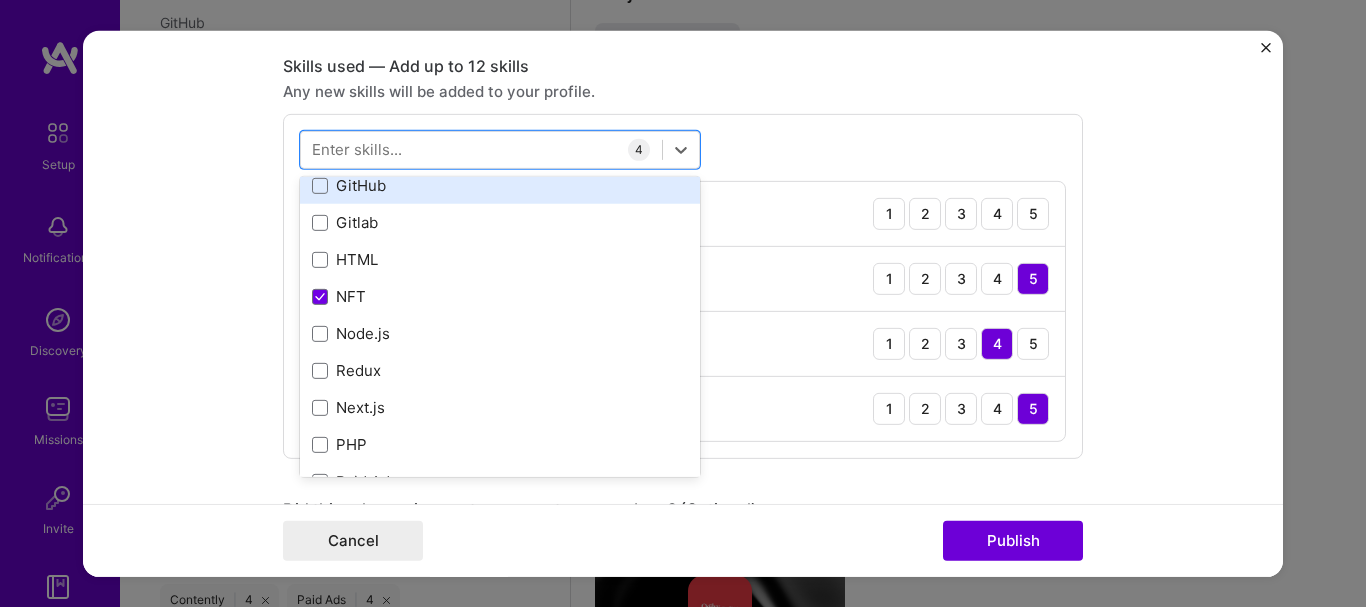 click on "GitHub" at bounding box center (500, 185) 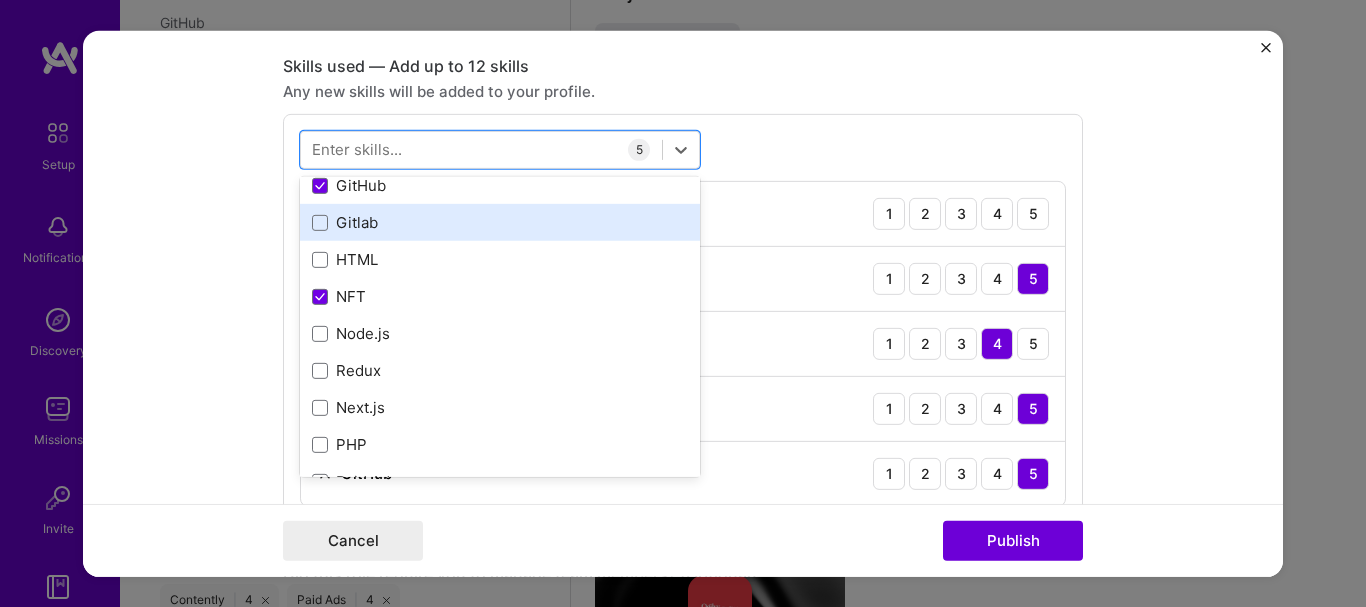 click on "Gitlab" at bounding box center [500, 222] 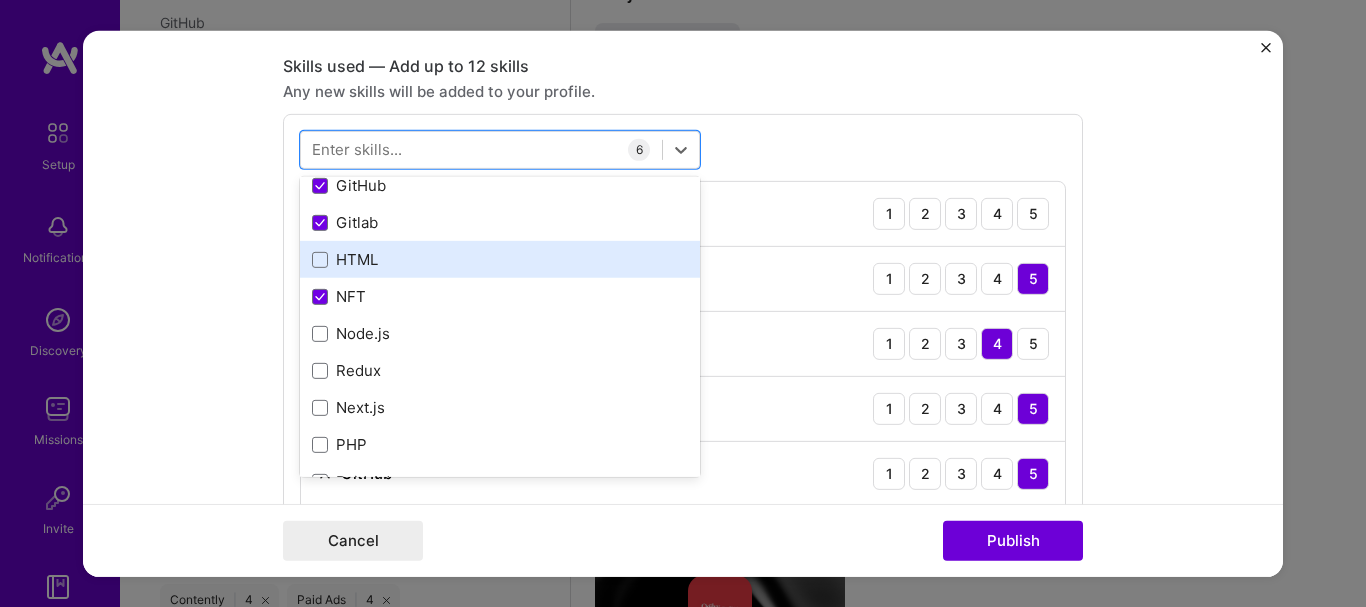 click on "HTML" at bounding box center (500, 259) 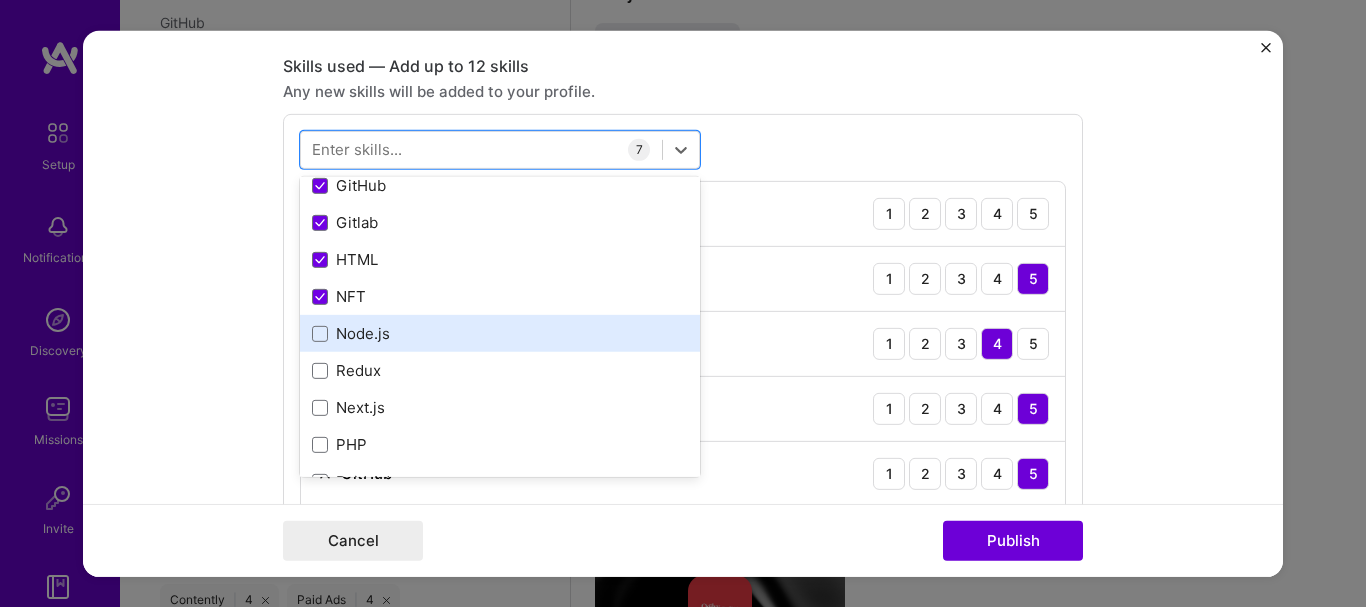 click on "Node.js" at bounding box center (500, 333) 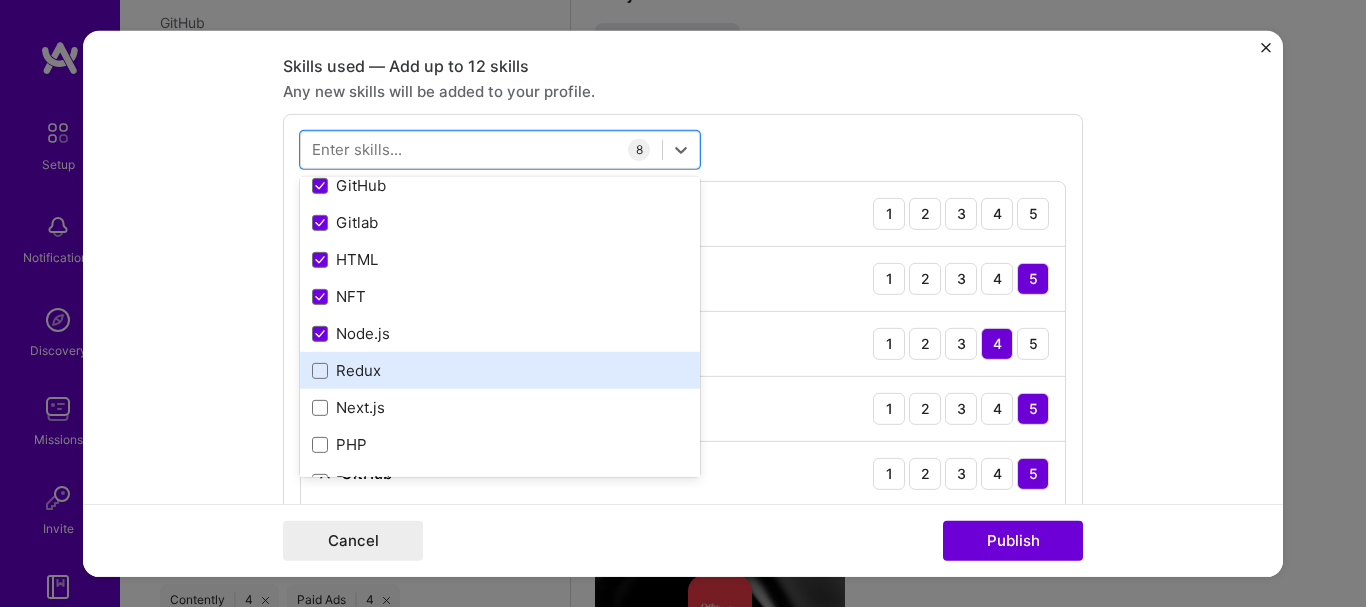 click on "Redux" at bounding box center (500, 370) 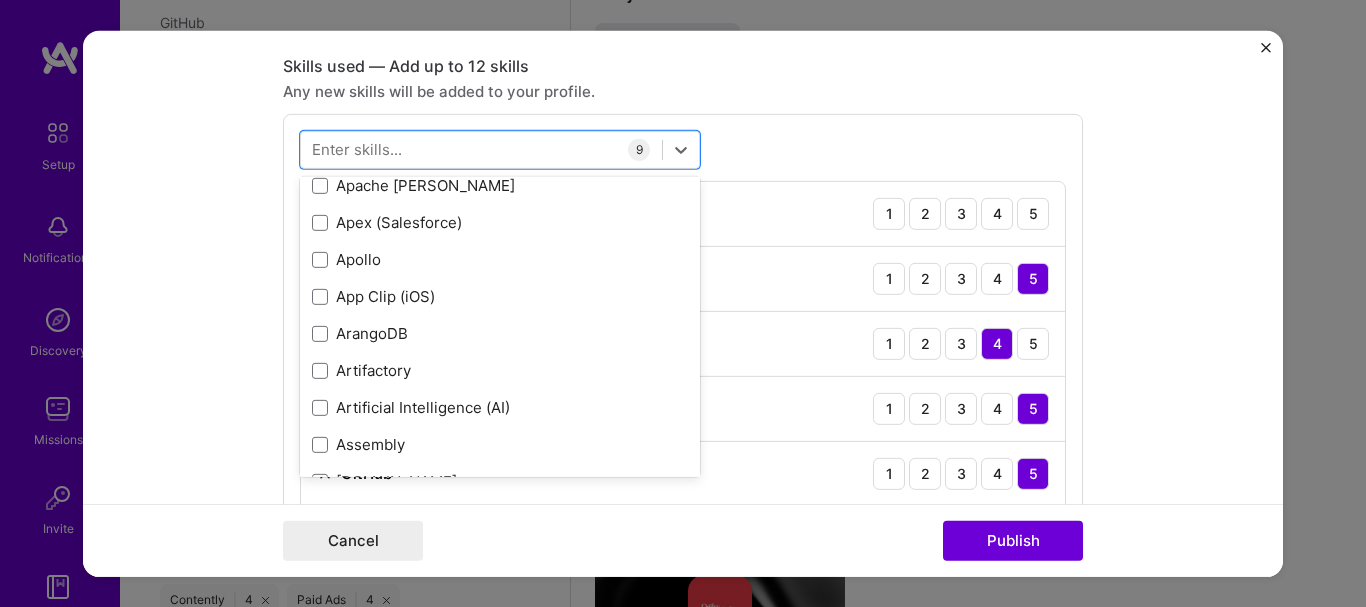 scroll, scrollTop: 2087, scrollLeft: 0, axis: vertical 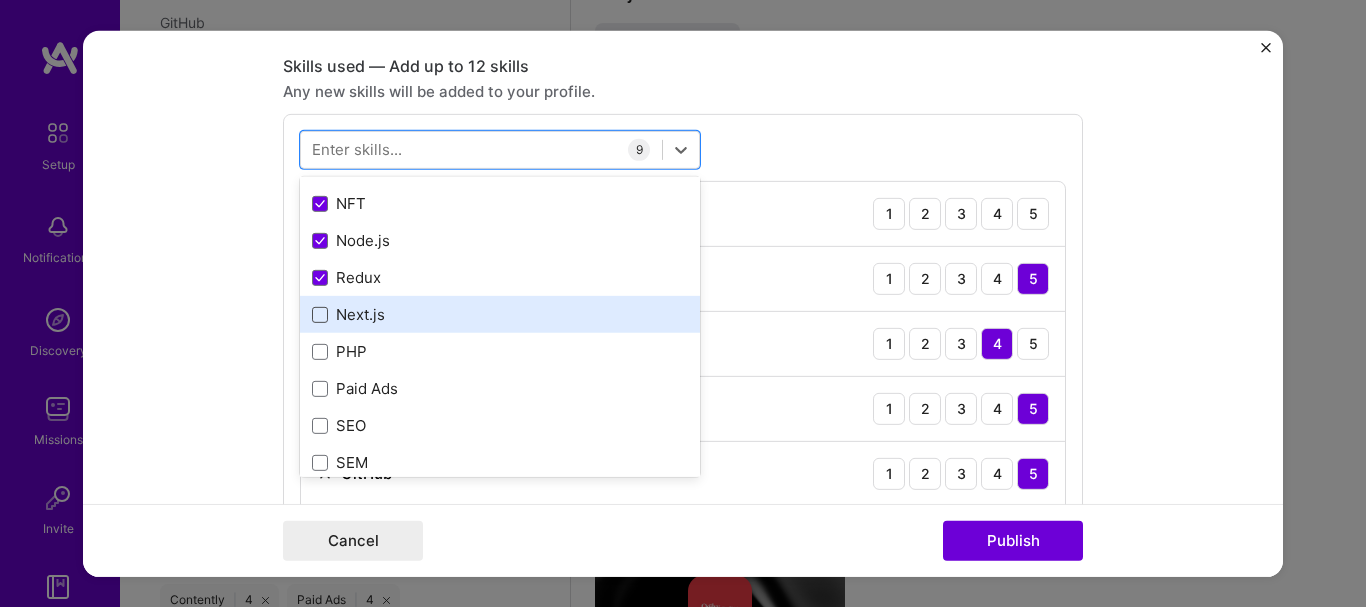 click at bounding box center (320, 315) 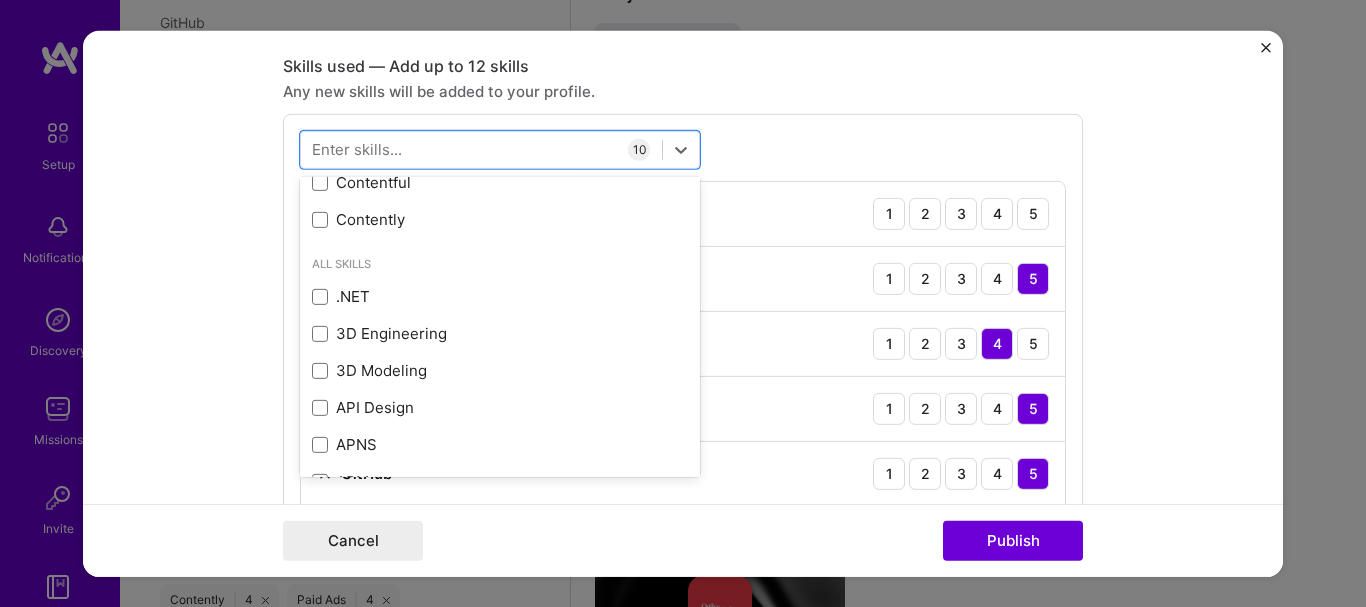 scroll, scrollTop: 833, scrollLeft: 0, axis: vertical 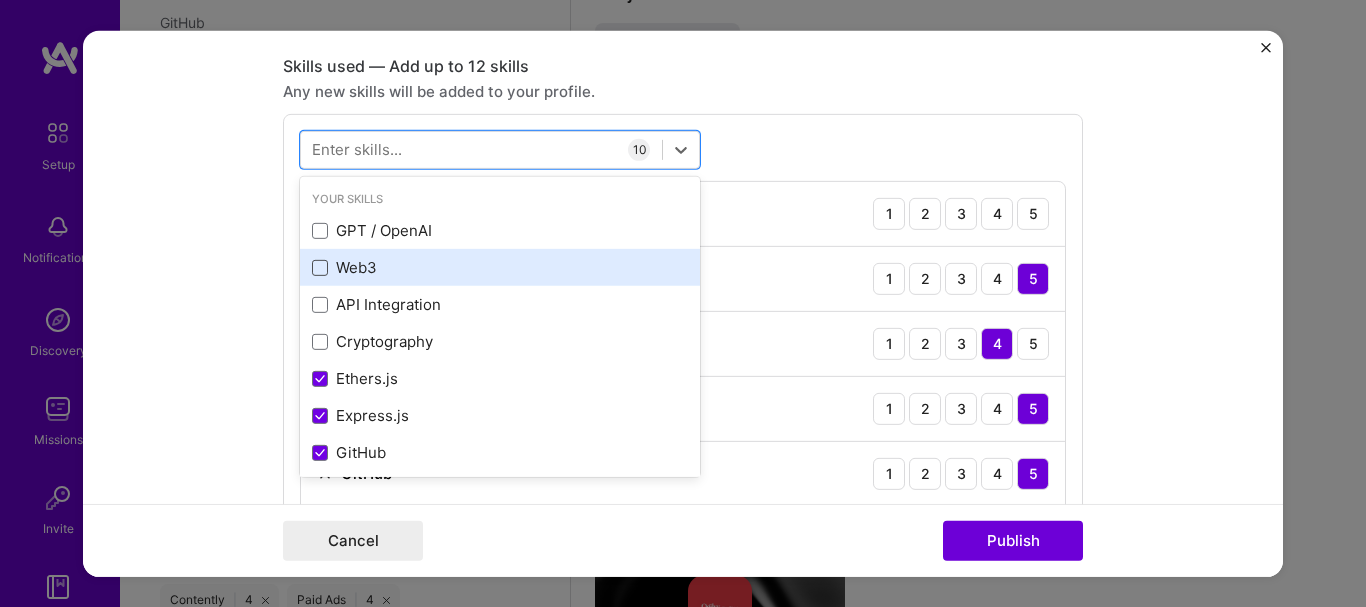 click at bounding box center [320, 268] 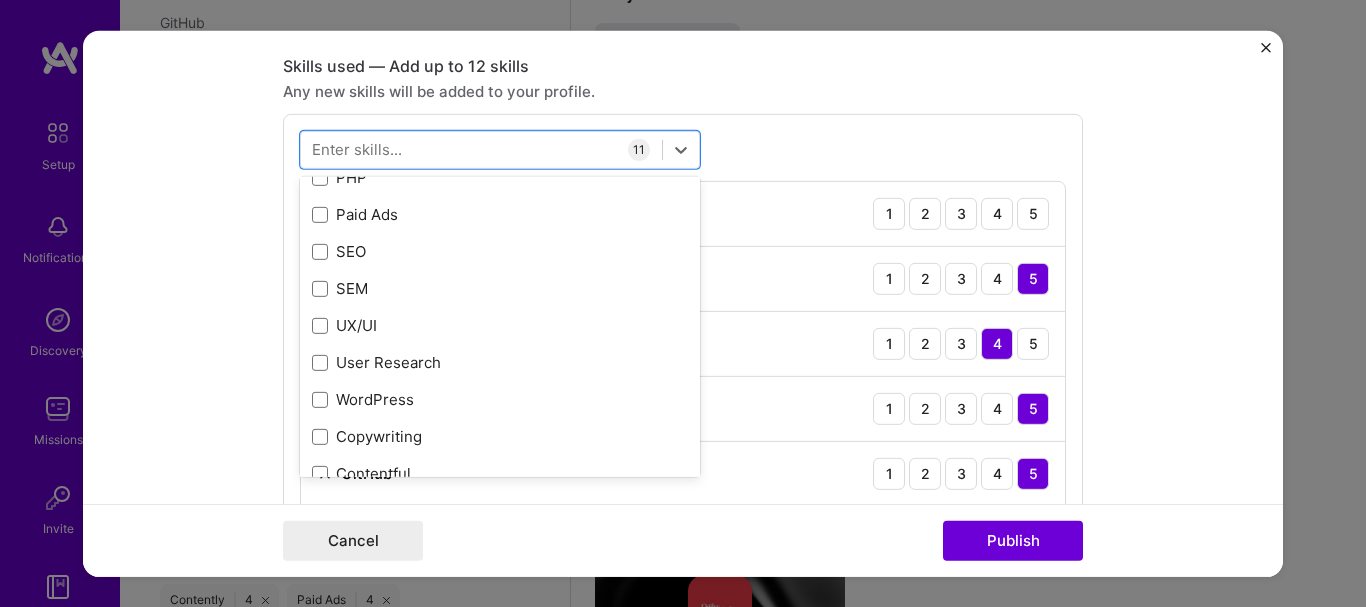 scroll, scrollTop: 533, scrollLeft: 0, axis: vertical 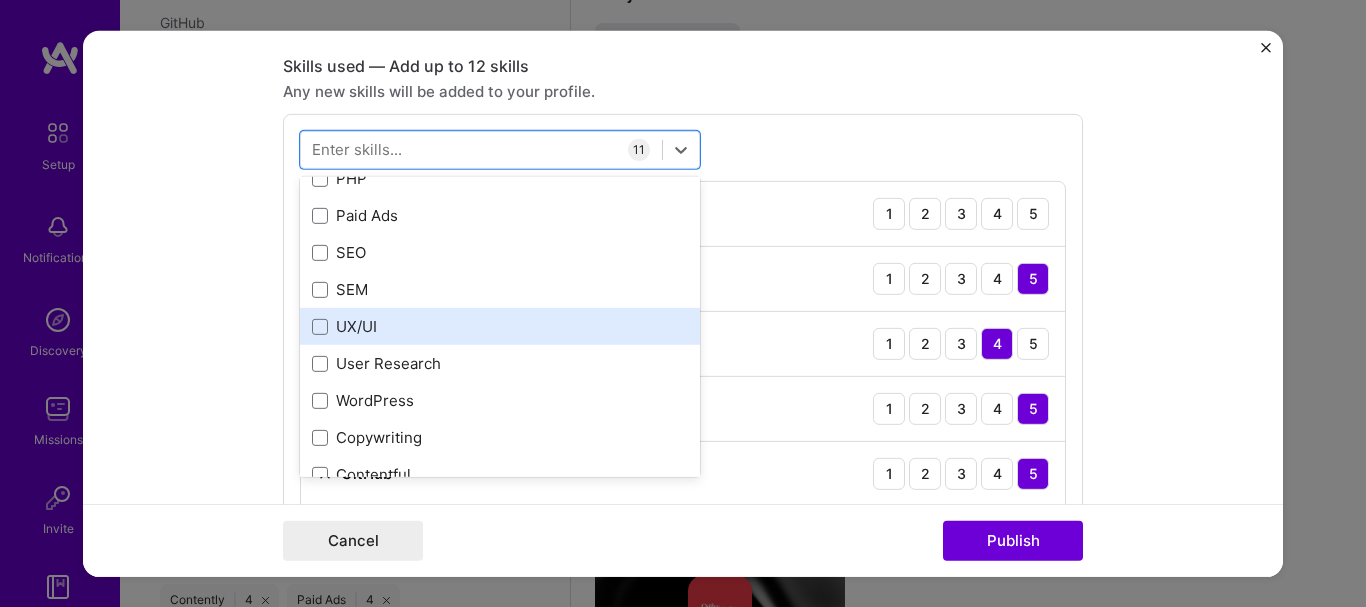 click on "UX/UI" at bounding box center (500, 326) 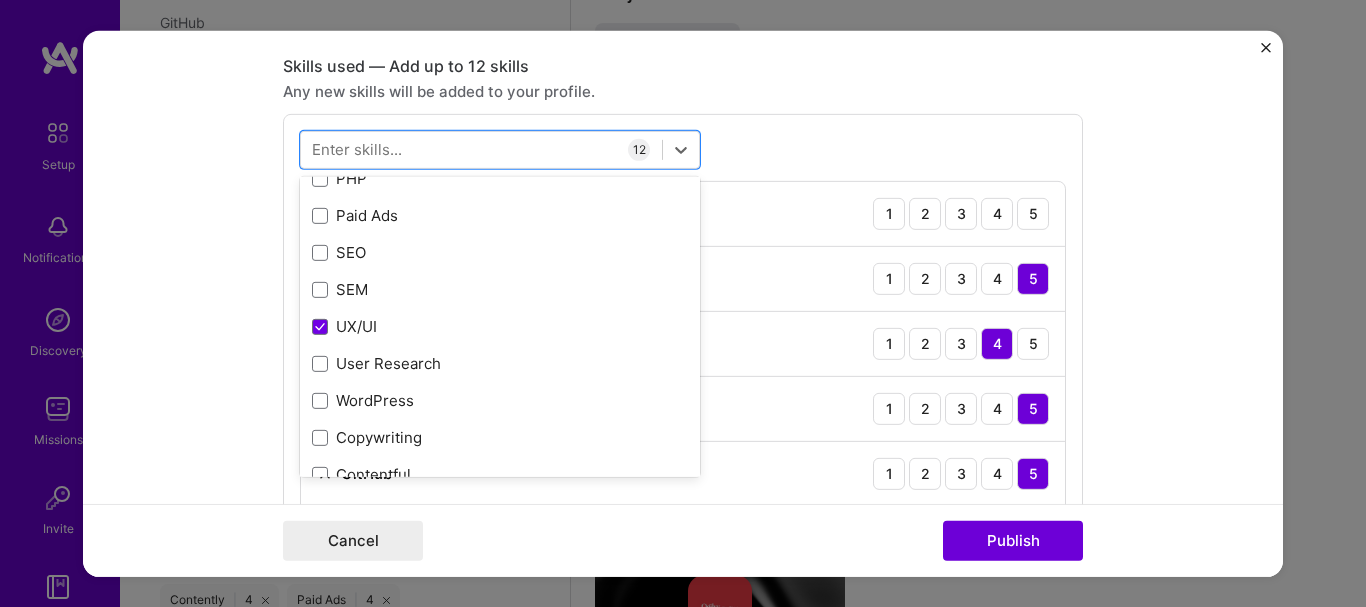 click on "option UX/UI, selected. option UX/UI selected, 0 of 2. 378 results available. Use Up and Down to choose options, press Enter to select the currently focused option, press Escape to exit the menu, press Tab to select the option and exit the menu. Your Skills GPT / OpenAI Web3 API Integration Cryptography Ethers.js Express.js GitHub Gitlab HTML NFT Node.js Redux Next.js PHP Paid Ads SEO SEM UX/UI User Research WordPress Copywriting Contentful Contently All Skills .NET 3D Engineering 3D Modeling API Design APNS ARM [DOMAIN_NAME] AWS AWS Aurora AWS BETA AWS CDK AWS CloudFormation AWS Lambda AWS Neptune AWS RDS Ada Adobe Creative Cloud Adobe Experience Manager Affiliate Marketing Agile Agora Airflow Airtable Algorithm Design Amazon Athena Amplitude Analytics Android Angular Angular.js Ansible Apache [PERSON_NAME] Apex (Salesforce) Apollo App Clip (iOS) ArangoDB Artifactory Artificial Intelligence (AI) Assembly [DOMAIN_NAME] [PERSON_NAME] Authentication Automated Testing Azure BLE (Bluetooth) Babylon.js Backbone.js Backlog Prioritization C" at bounding box center [683, 545] 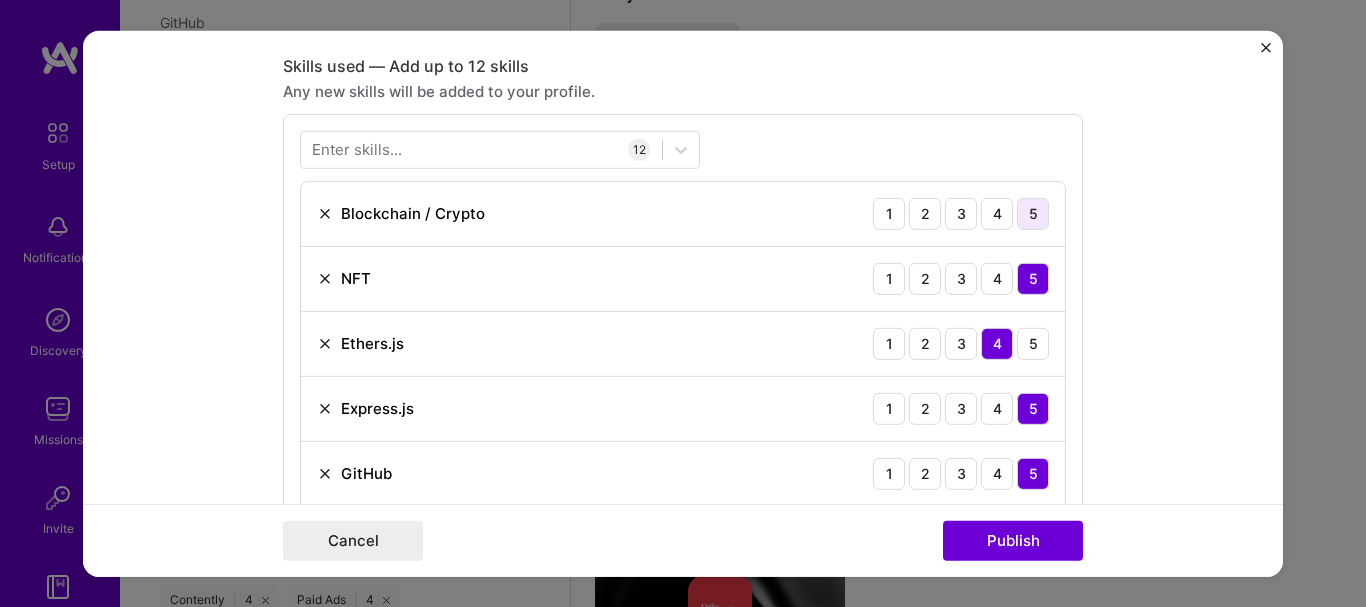 click on "5" at bounding box center [1033, 213] 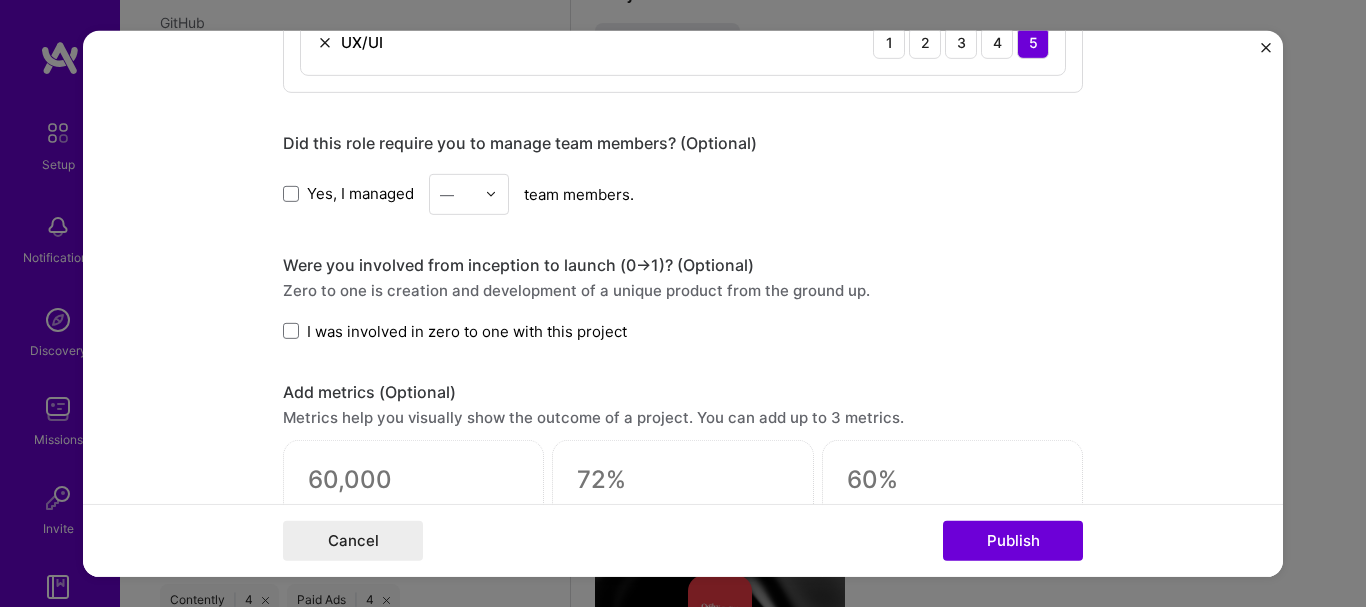 scroll, scrollTop: 2328, scrollLeft: 0, axis: vertical 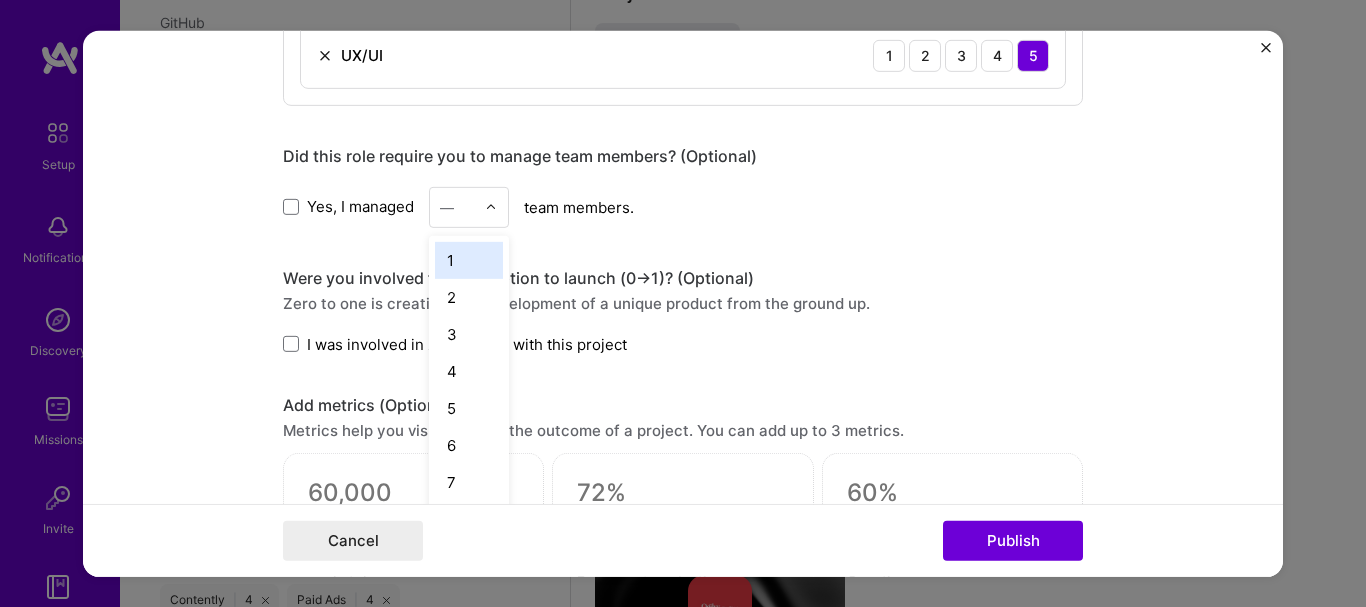 click on "—" at bounding box center [469, 206] 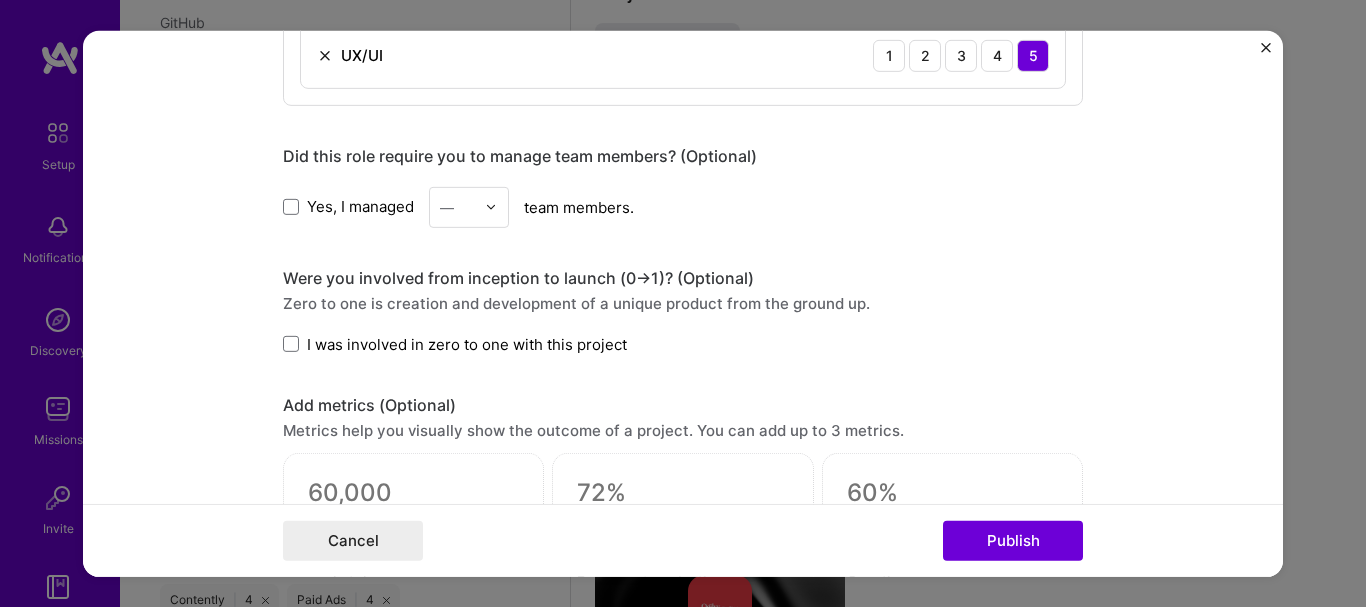 drag, startPoint x: 478, startPoint y: 223, endPoint x: 484, endPoint y: 187, distance: 36.496574 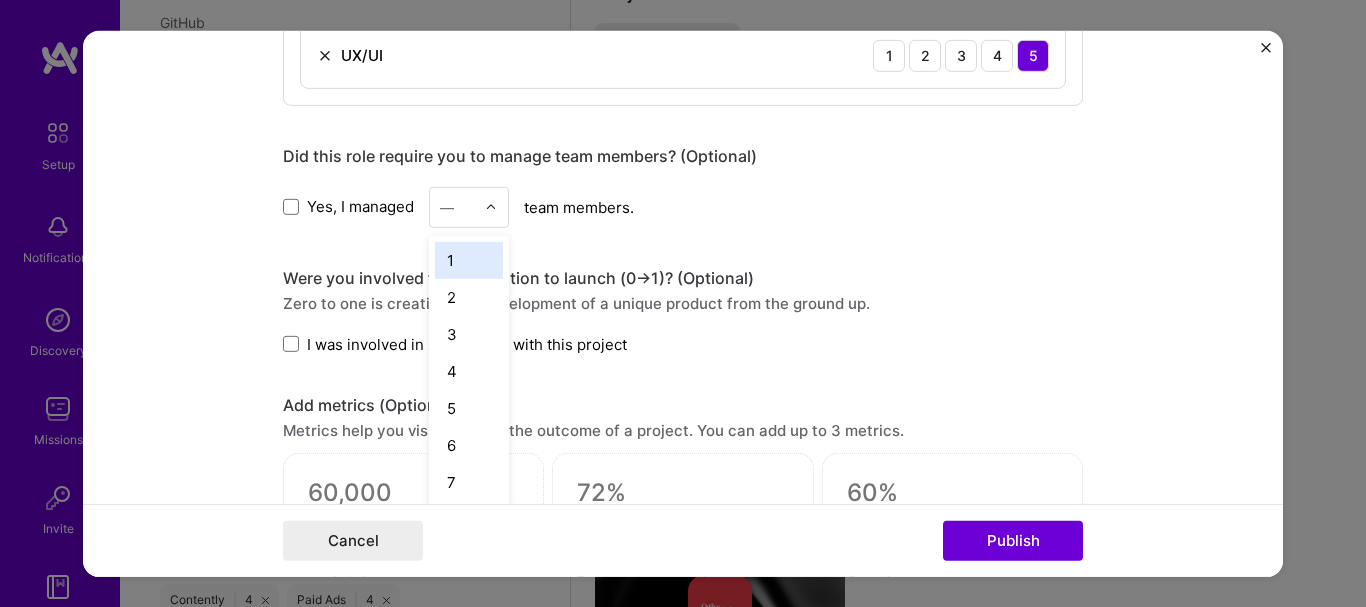 click on "—" at bounding box center (469, 206) 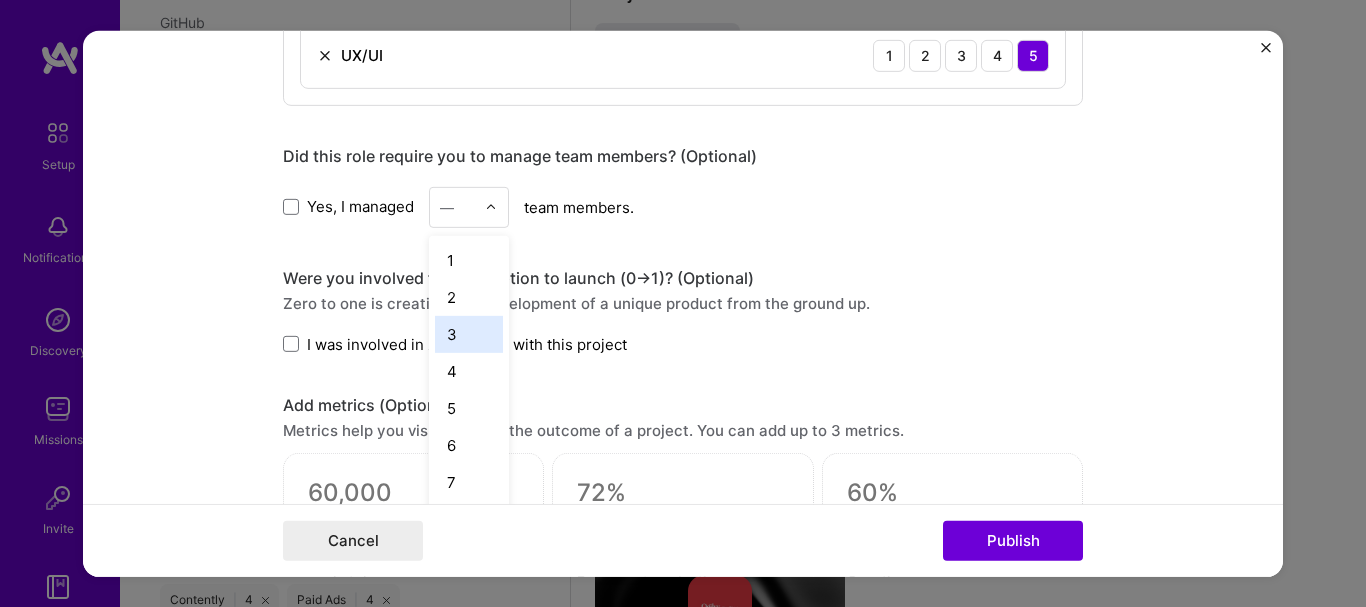 click on "3" at bounding box center [469, 333] 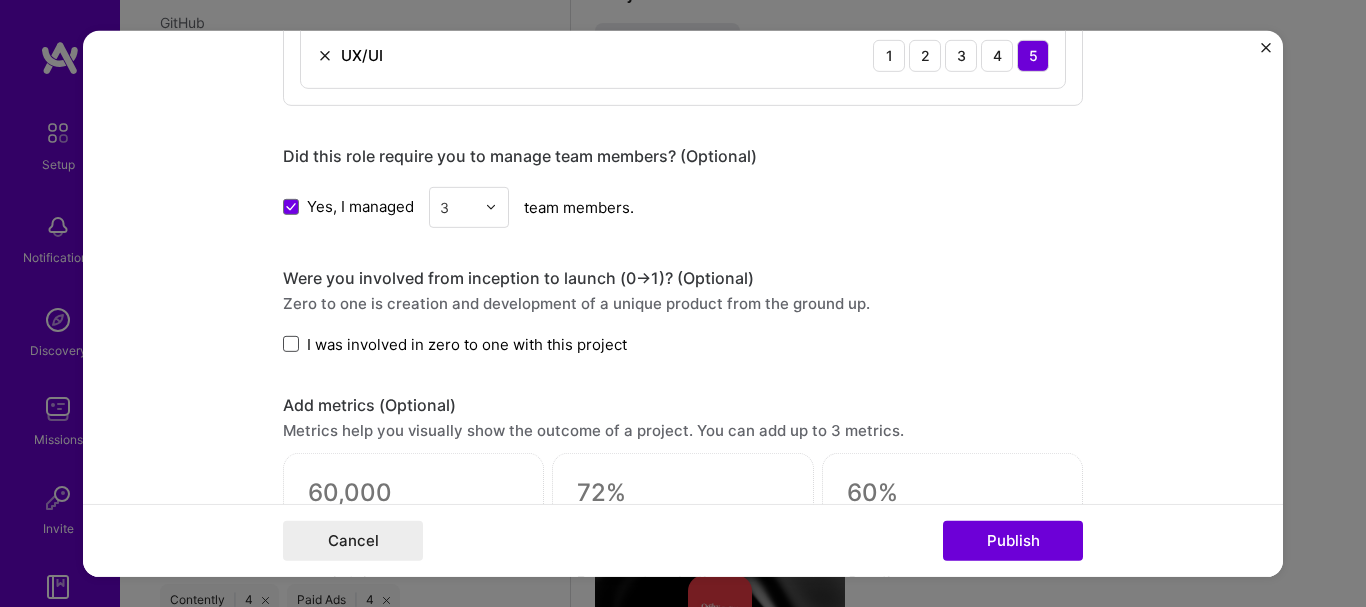 click at bounding box center (291, 344) 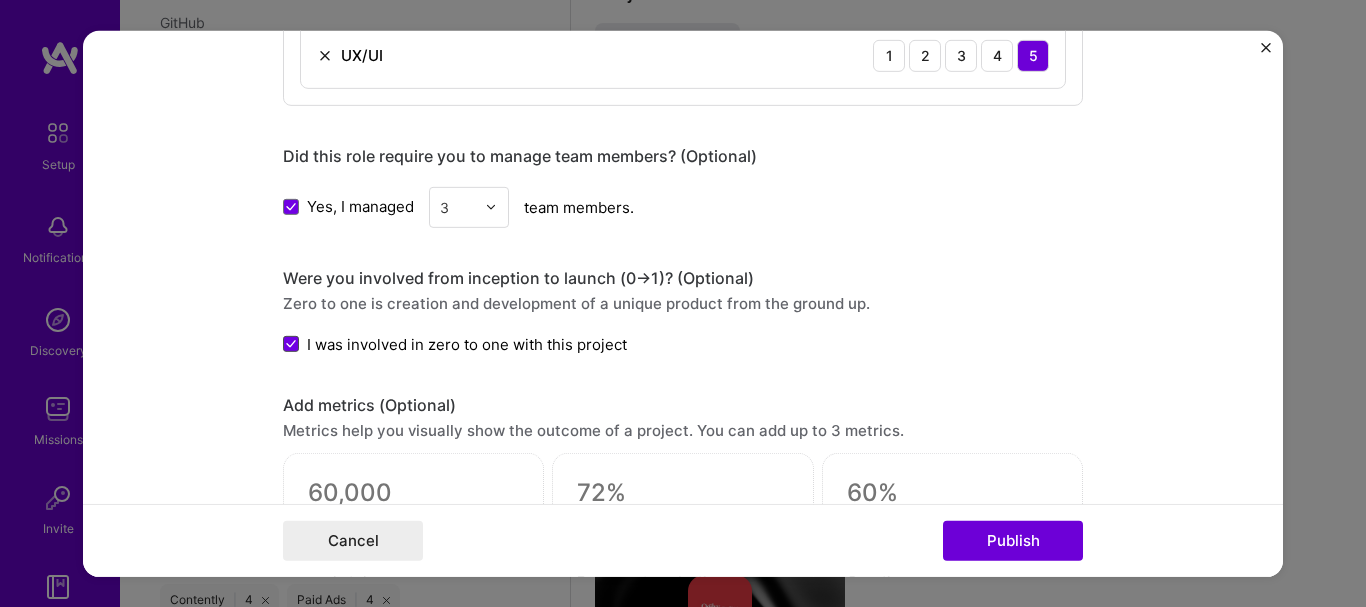 click 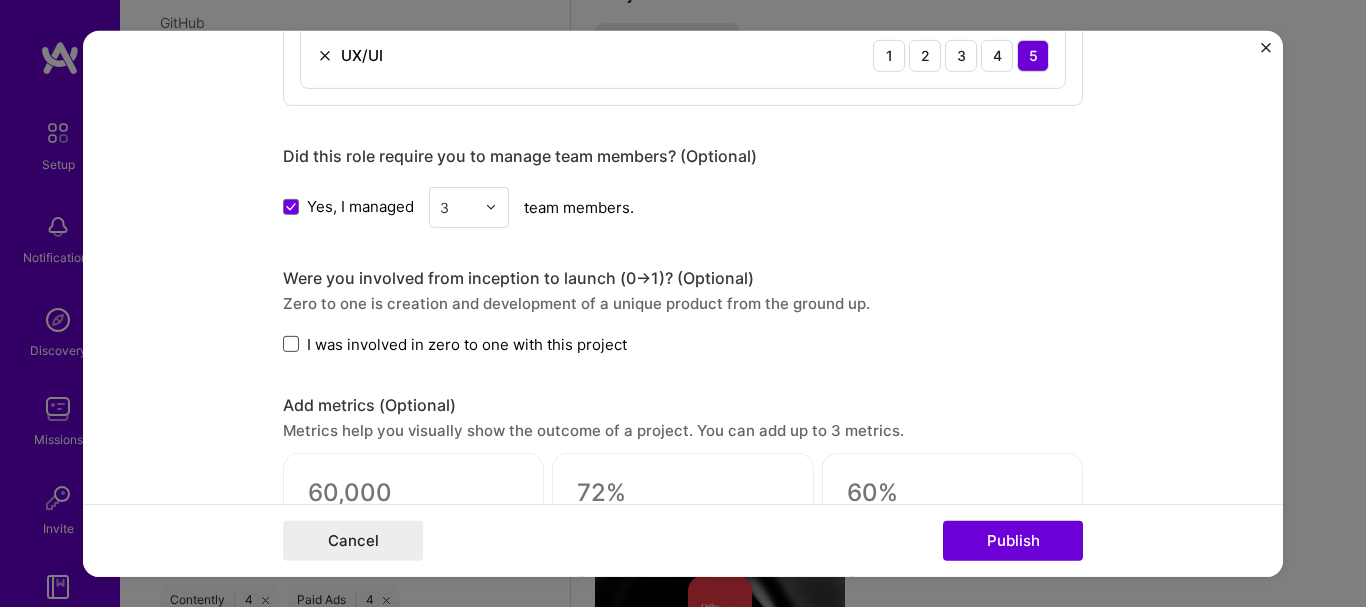 click at bounding box center (291, 344) 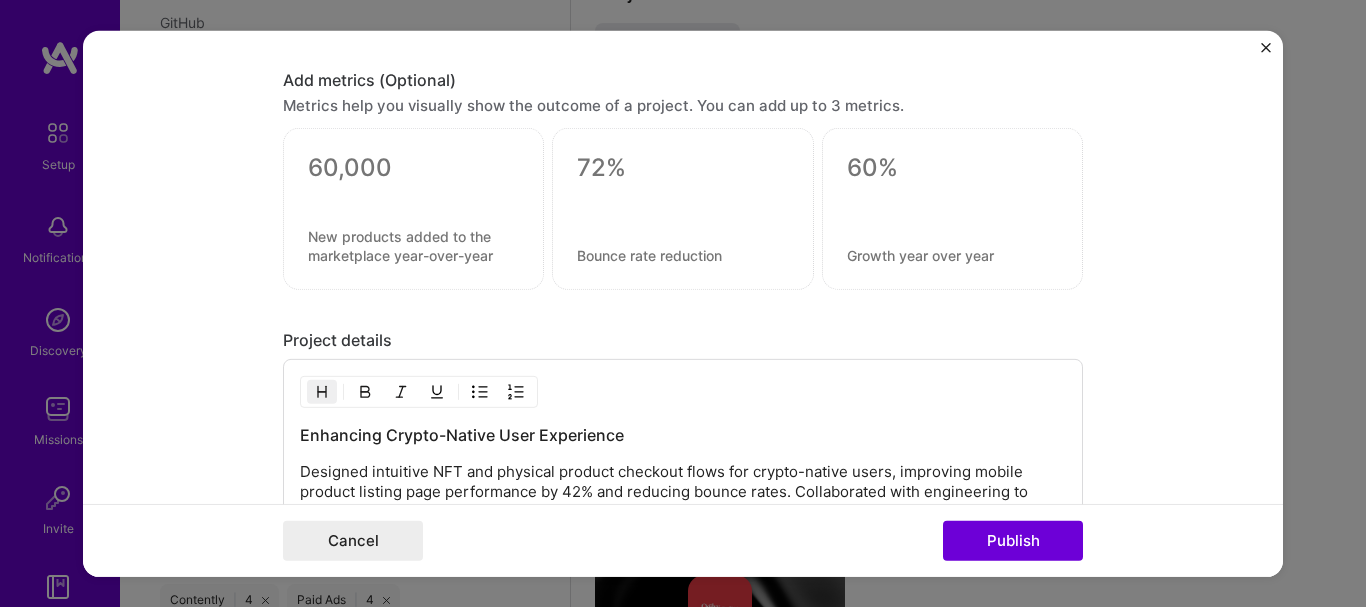 scroll, scrollTop: 2655, scrollLeft: 0, axis: vertical 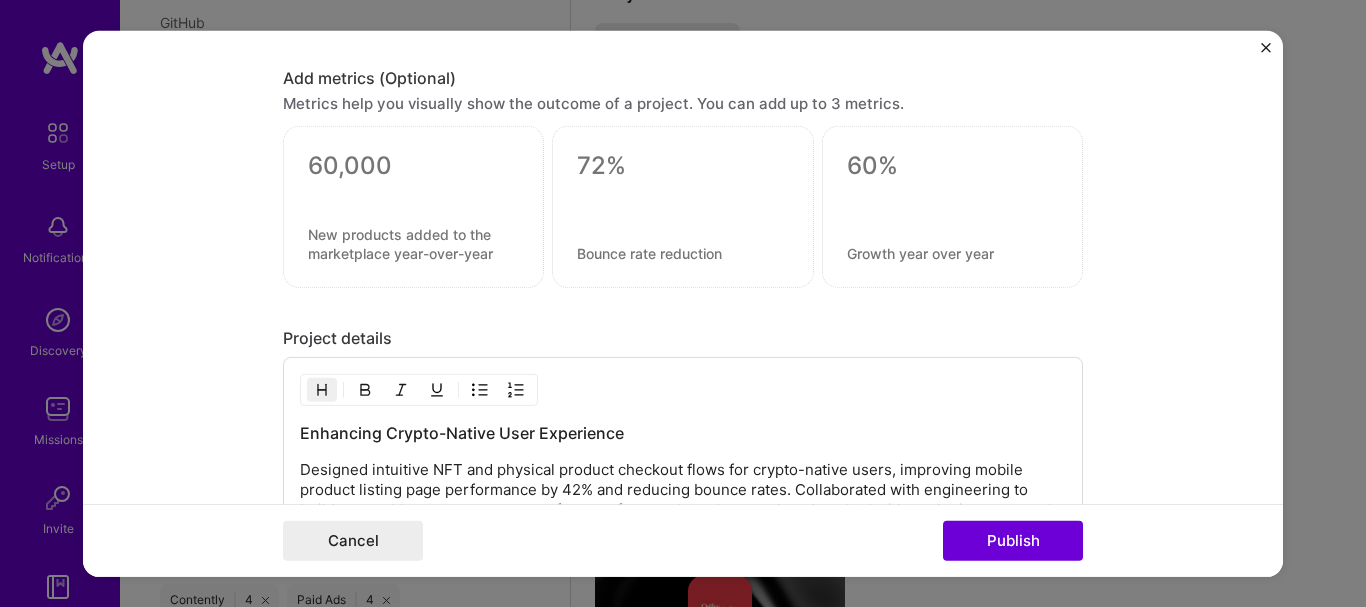 click at bounding box center [413, 191] 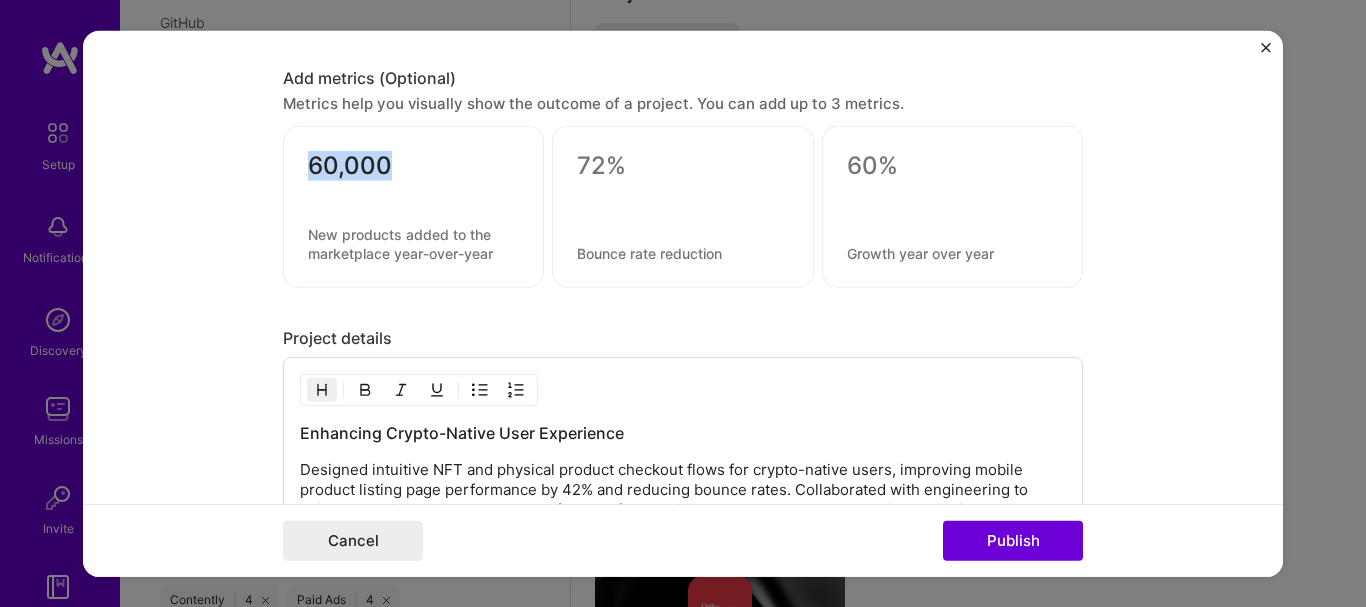 click at bounding box center [413, 166] 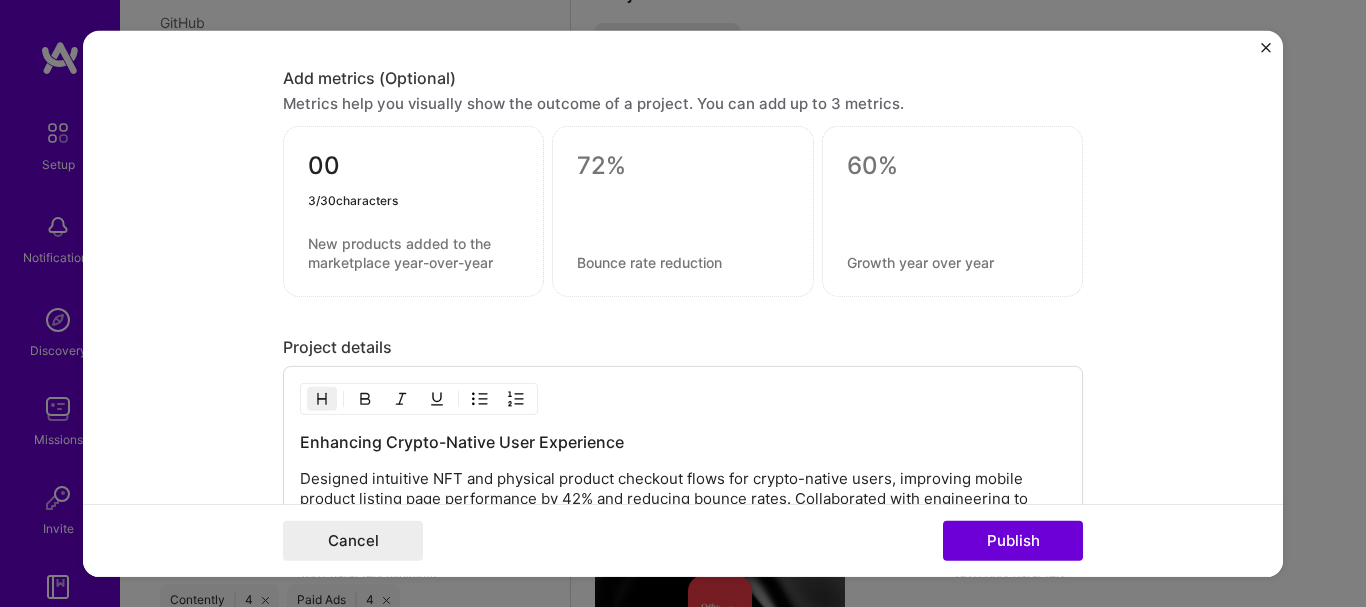 type on "0" 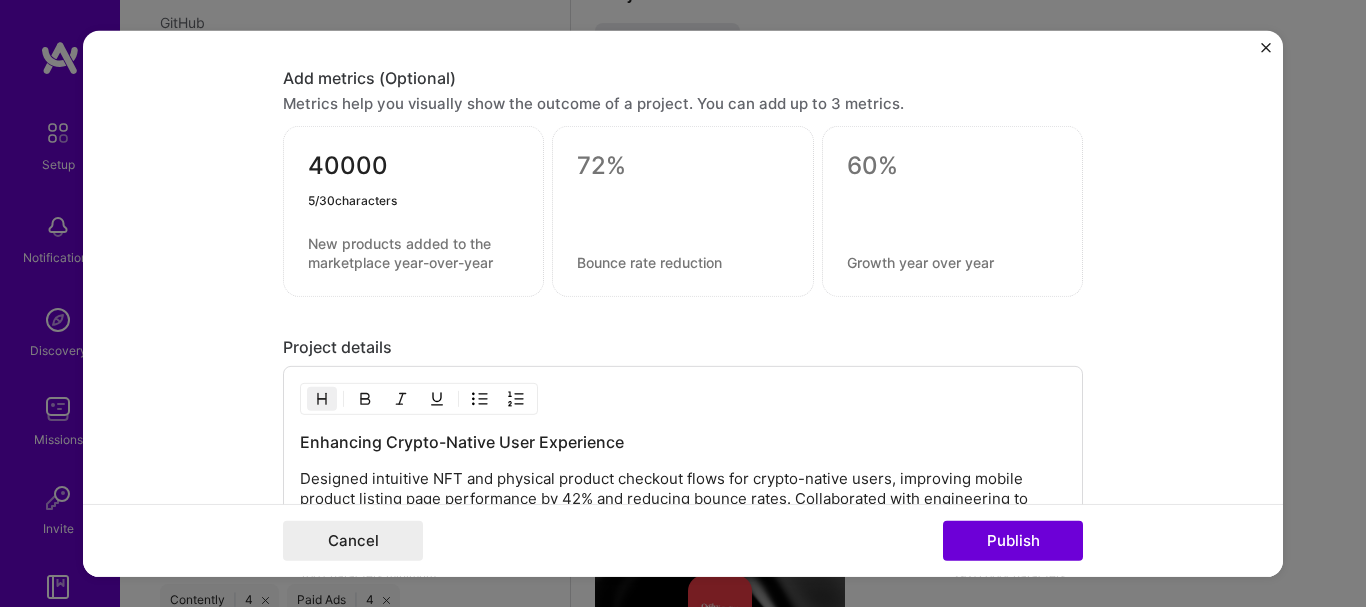type on "40000" 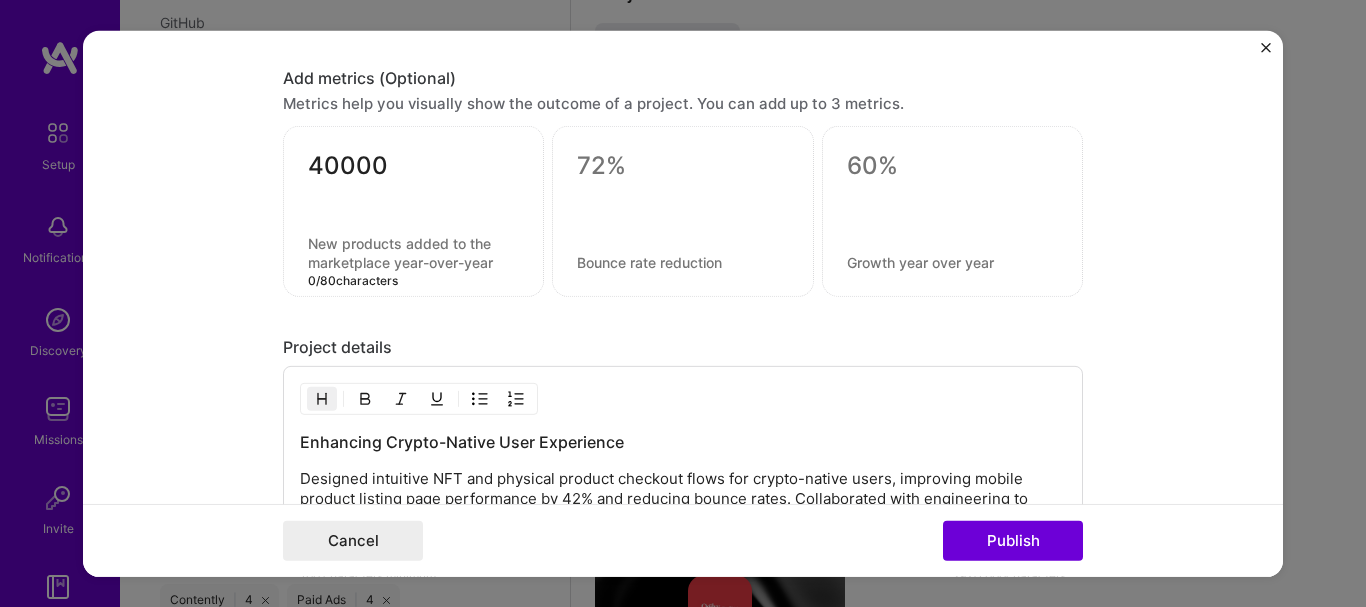click at bounding box center [413, 253] 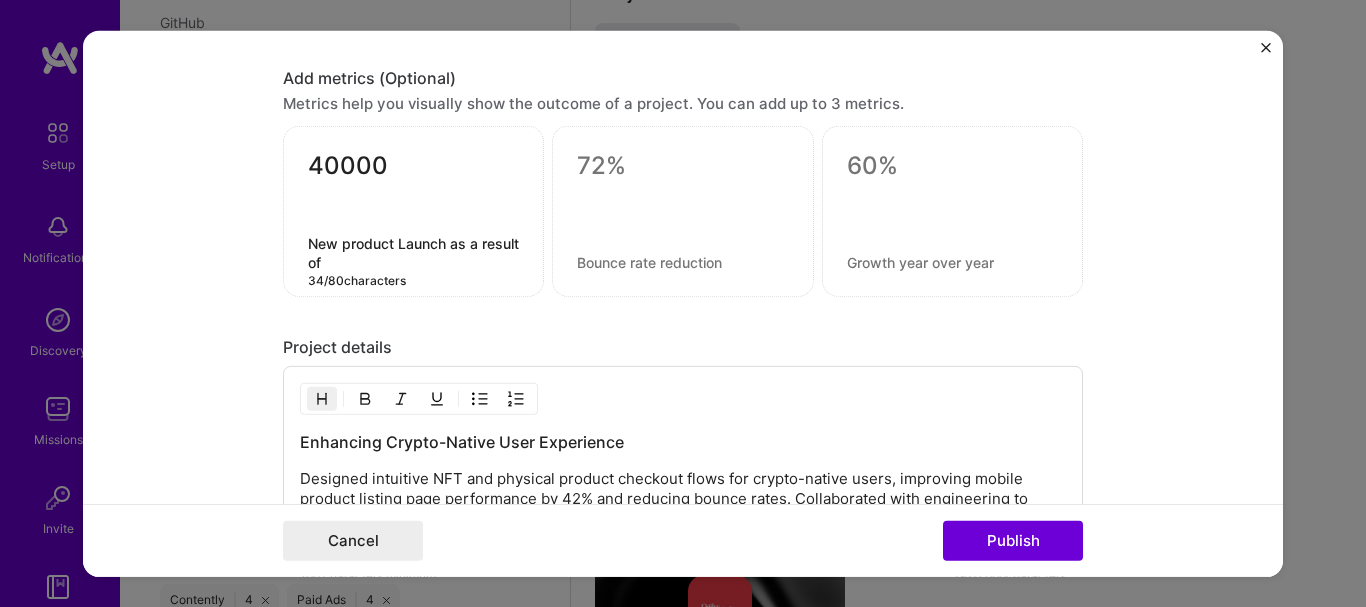 click at bounding box center (682, 166) 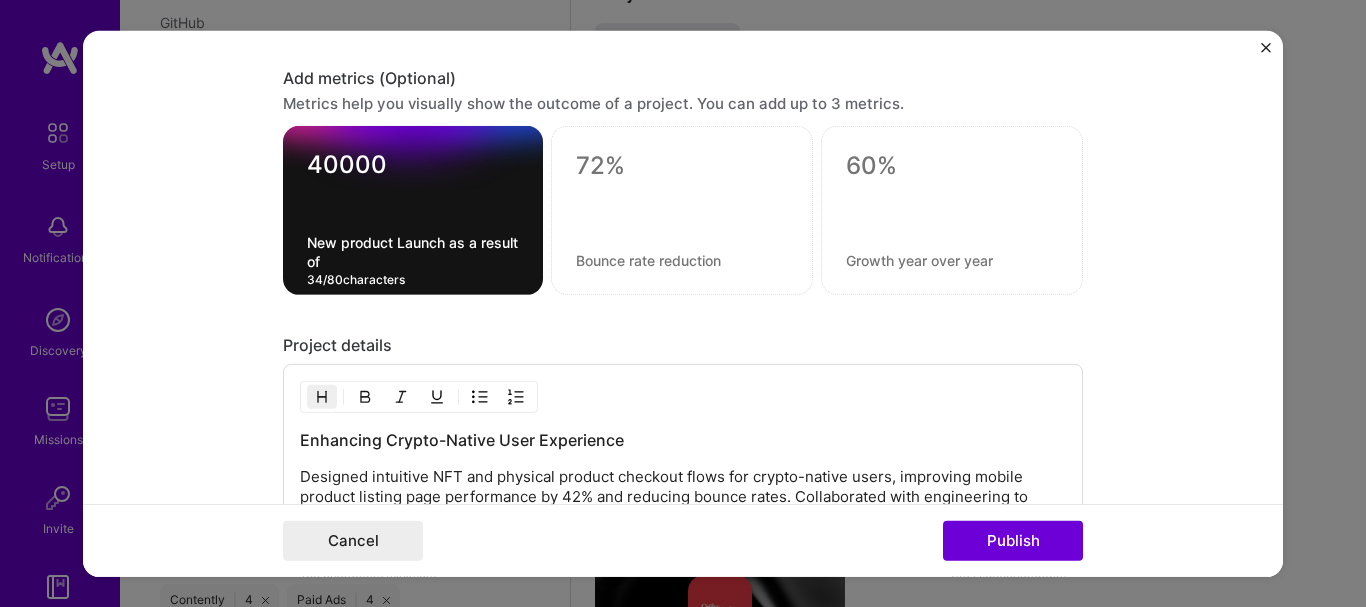 click on "New product Launch as a result of" at bounding box center (413, 252) 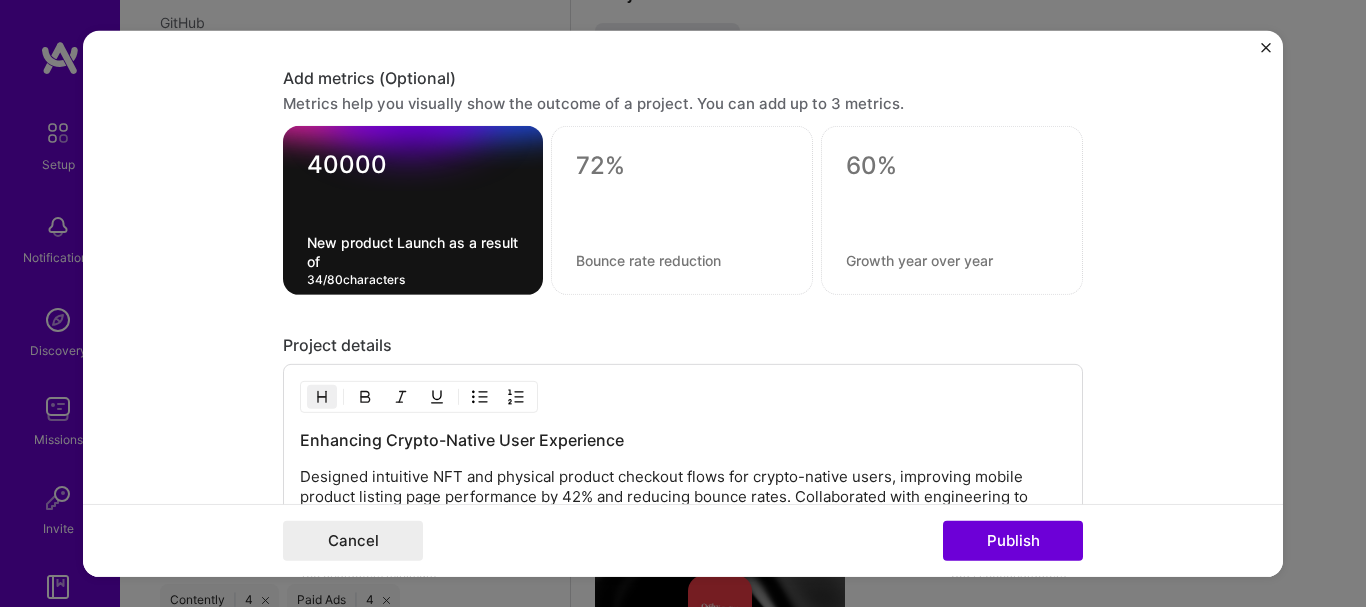click on "New product Launch as a result of" at bounding box center [413, 252] 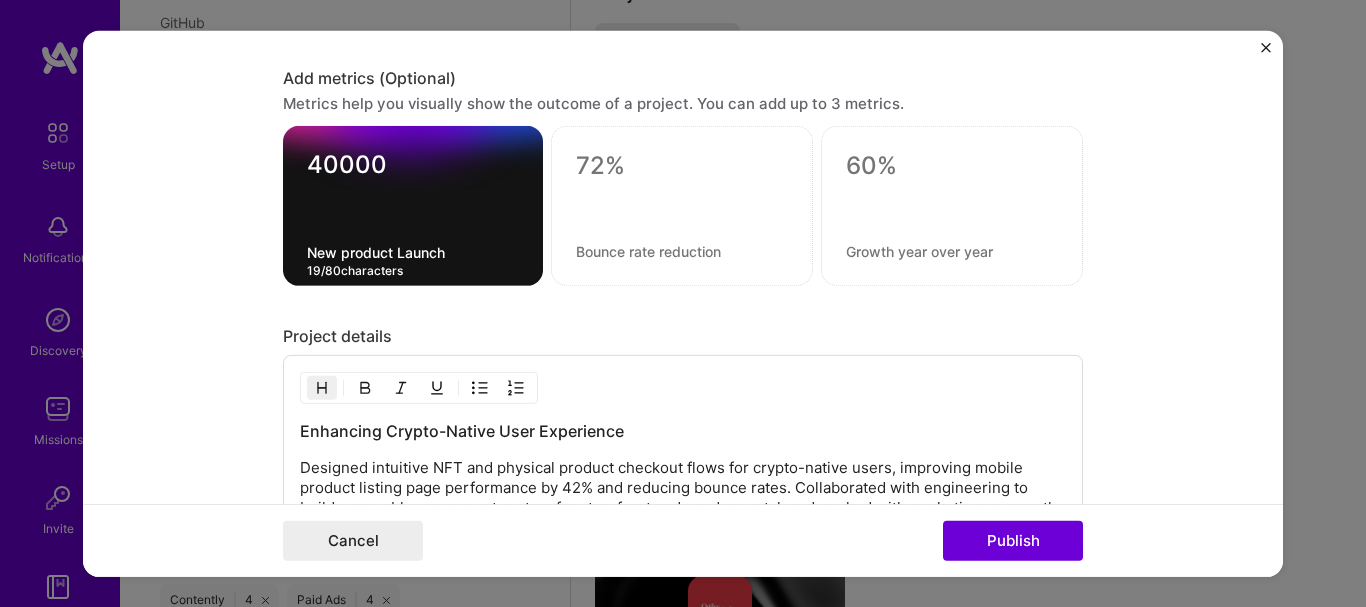 type on "New product Launch" 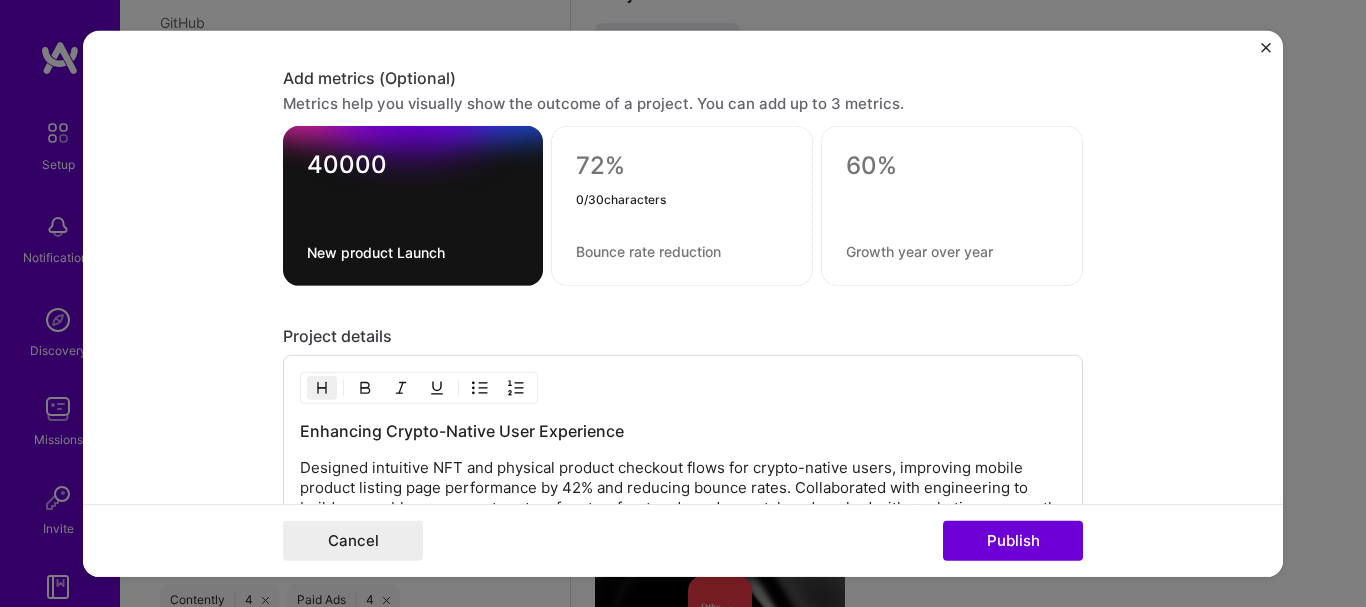 click at bounding box center (682, 166) 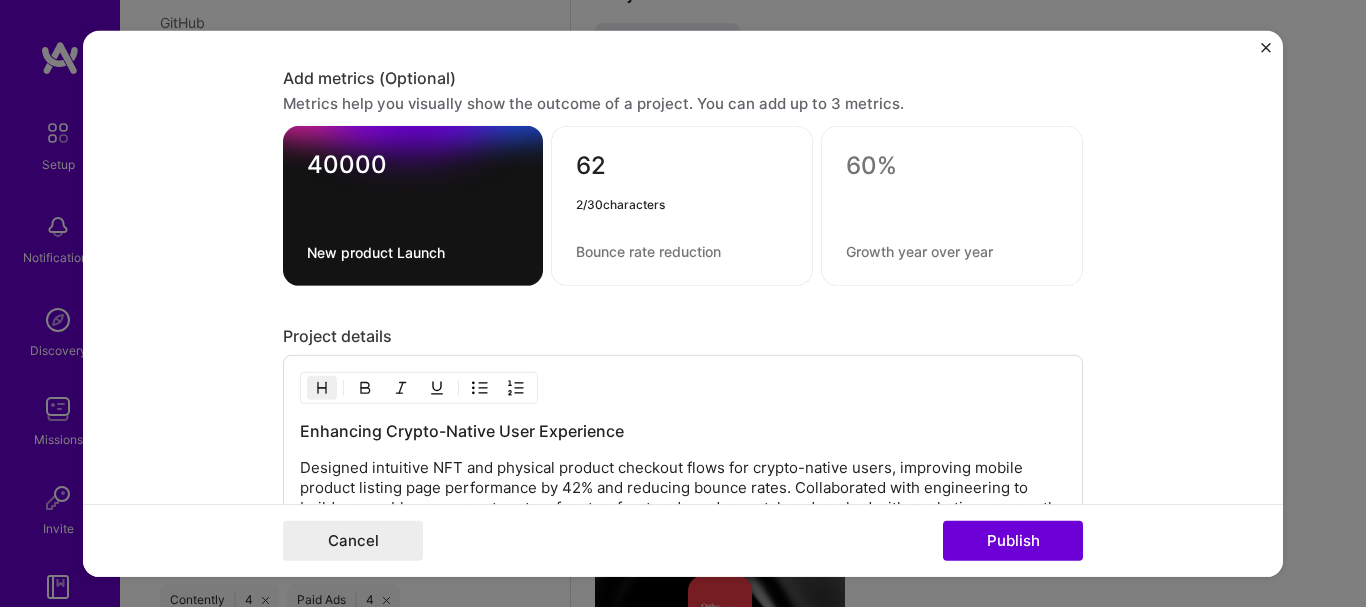 type on "62" 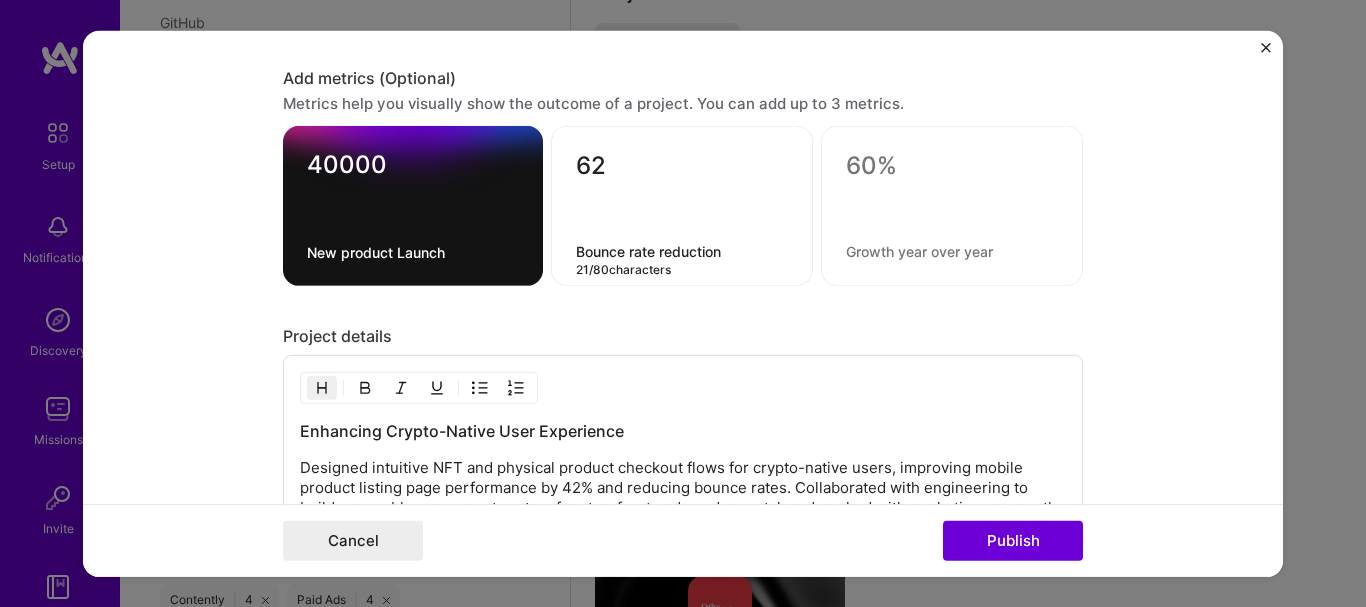 type on "Bounce rate reduction" 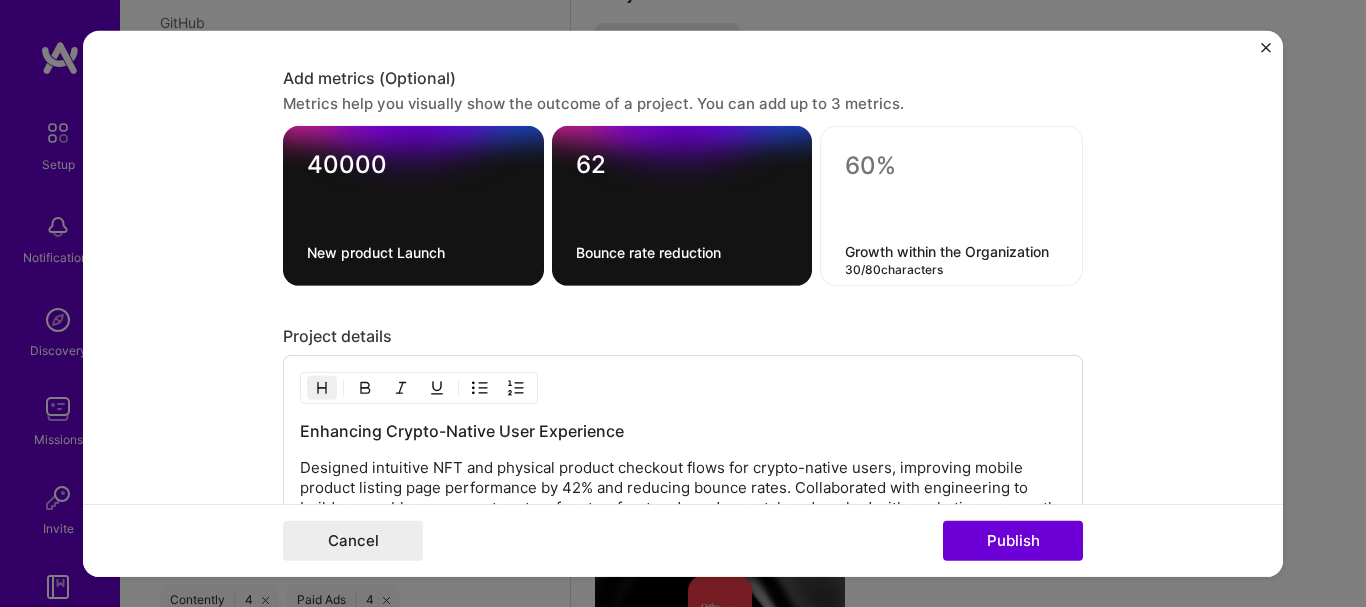 type on "Growth within the Organization" 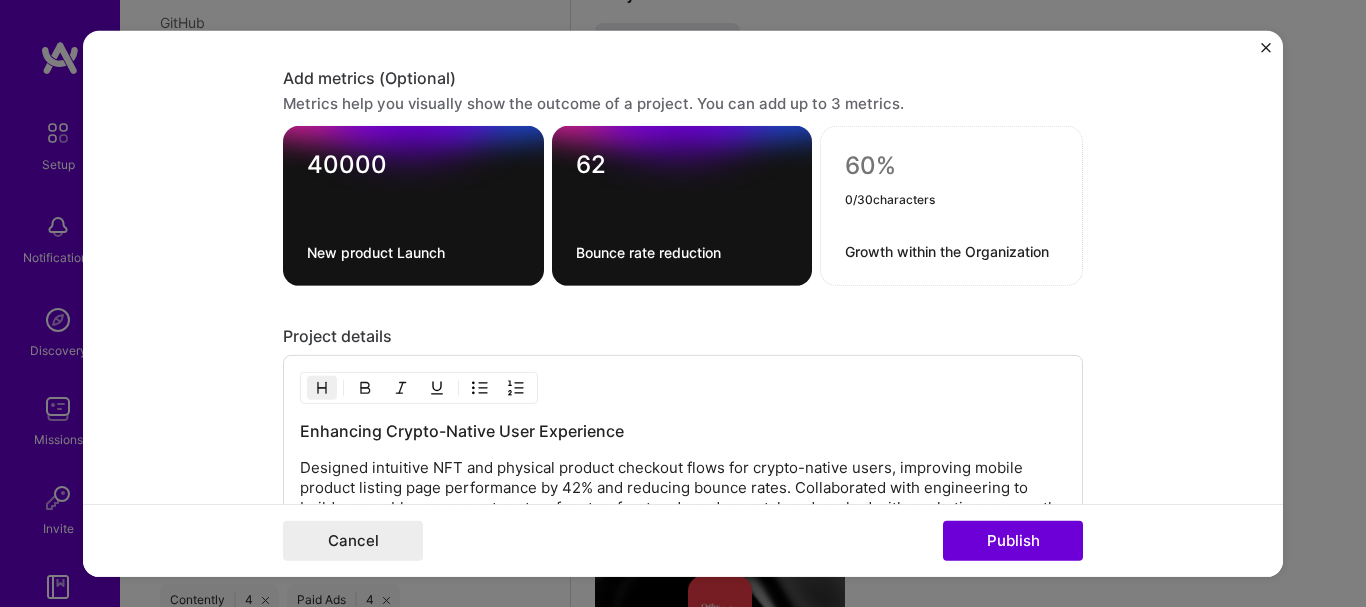 click at bounding box center (951, 166) 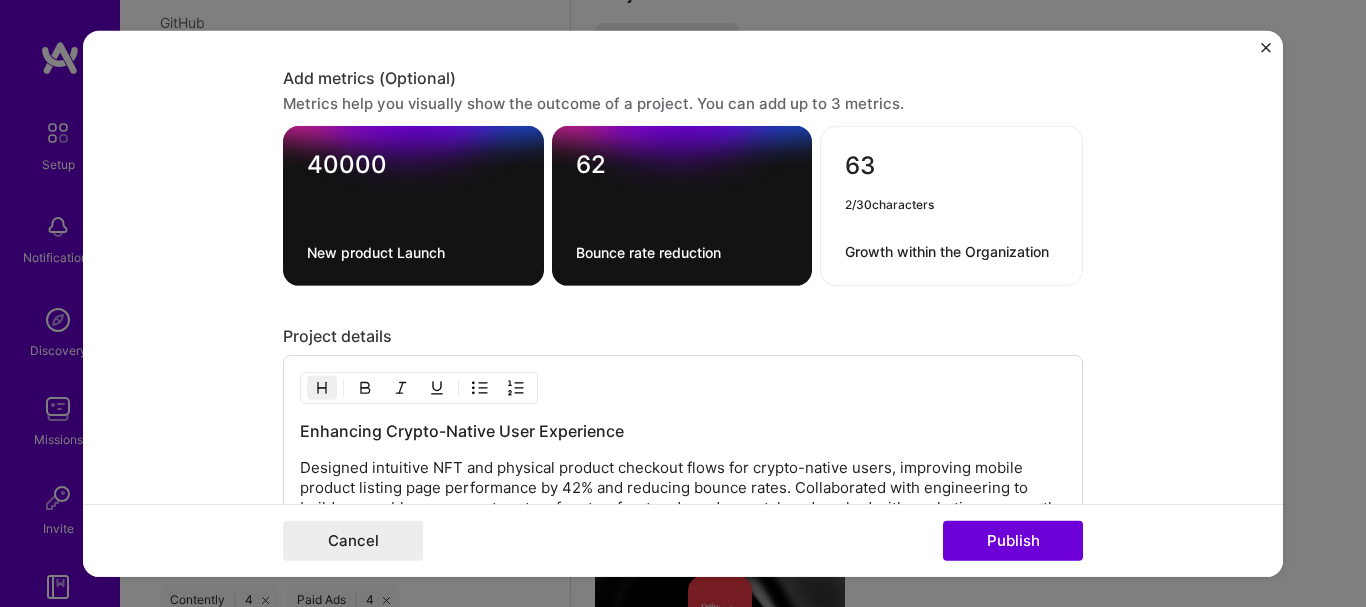 type on "6" 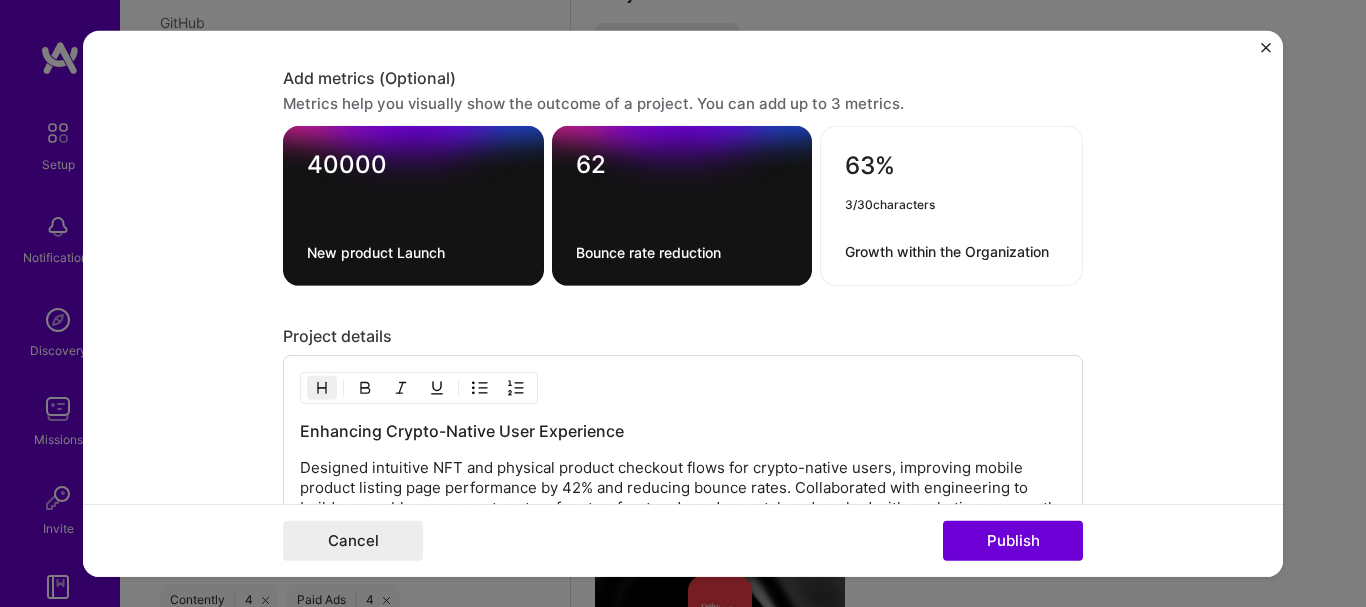 type on "63%" 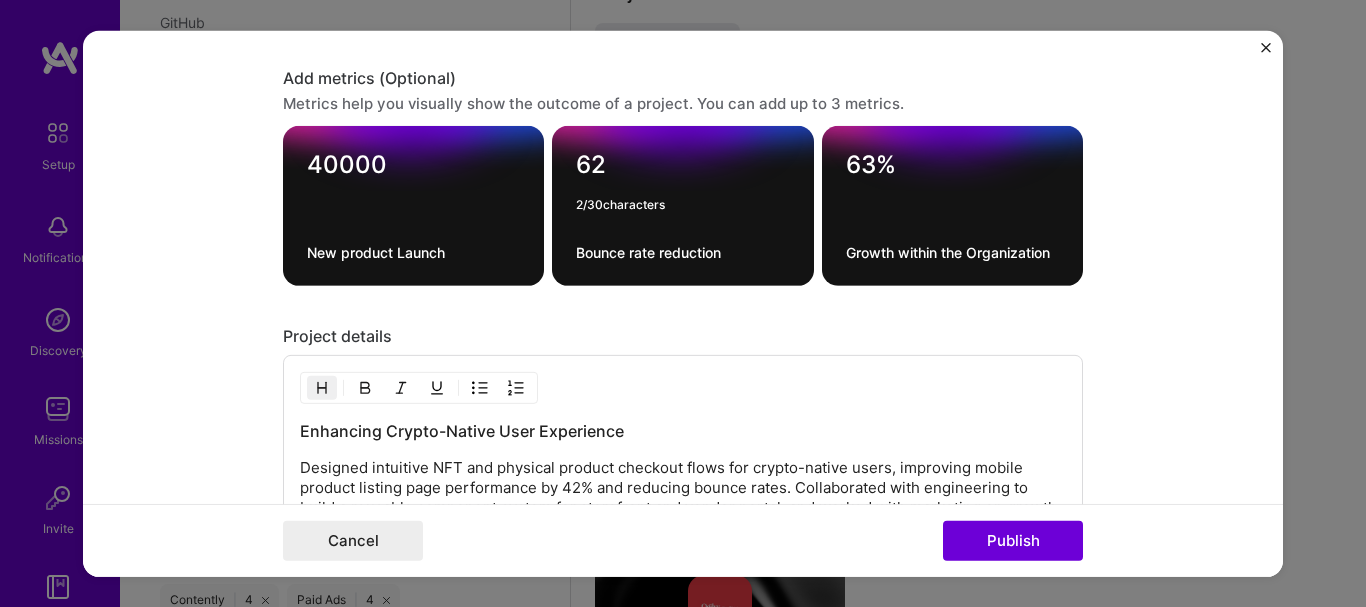 type on "6" 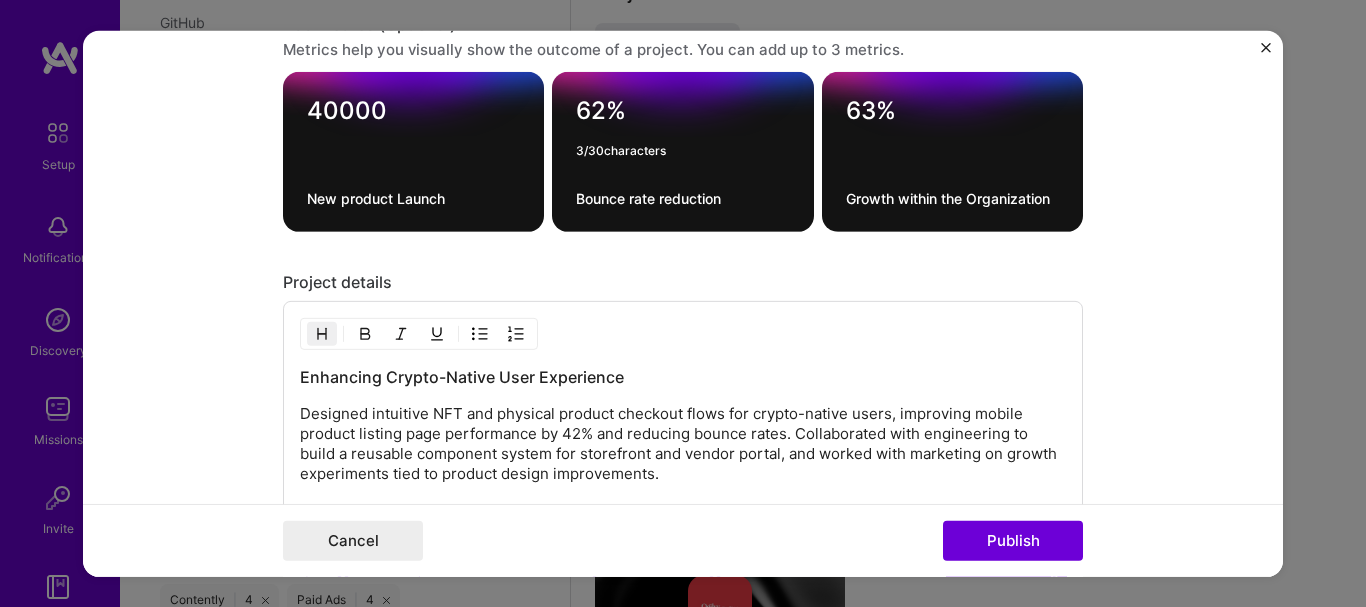 scroll, scrollTop: 2675, scrollLeft: 0, axis: vertical 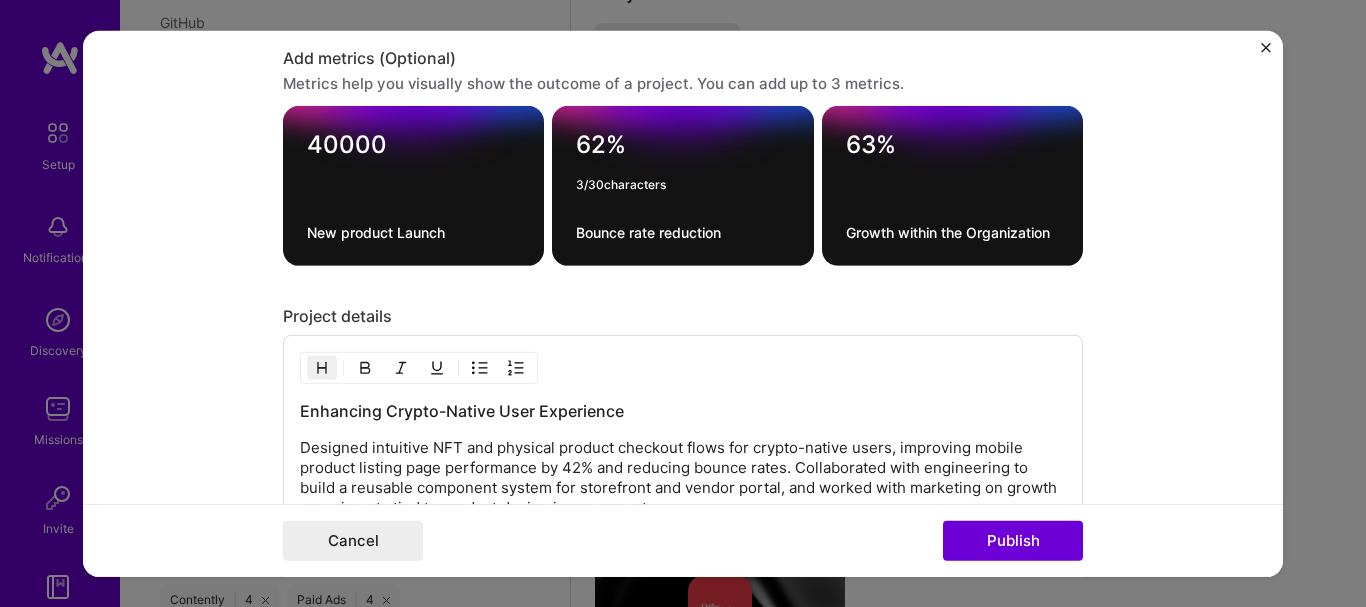 type on "62%" 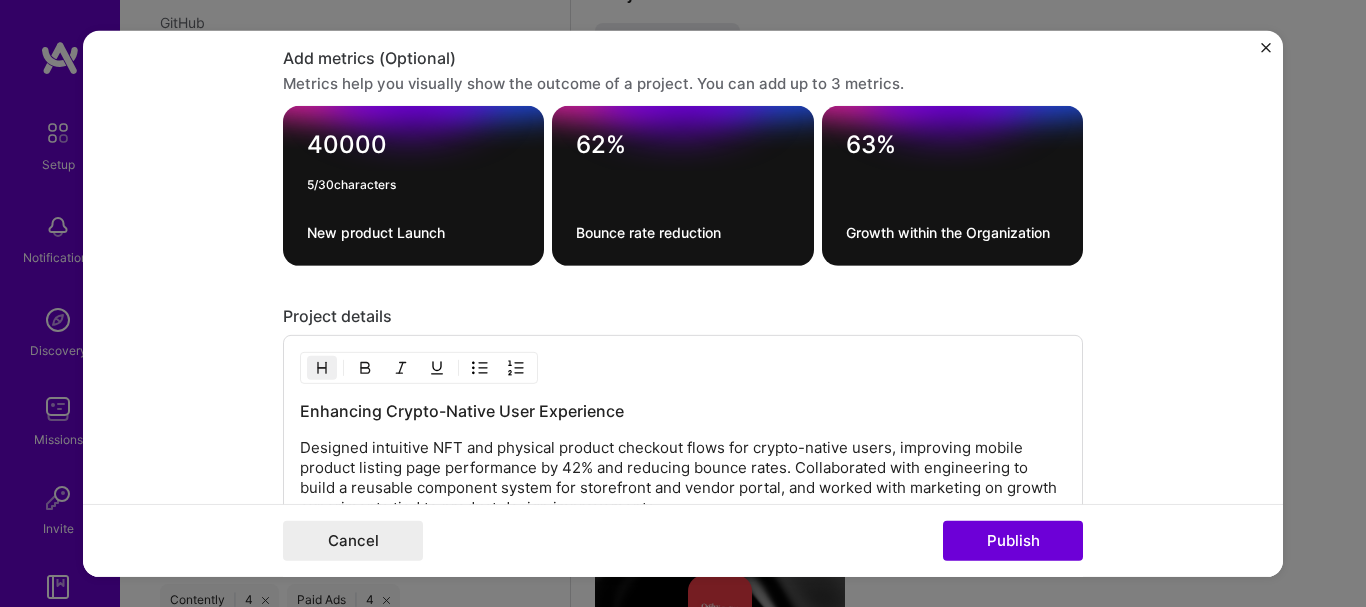 click on "40000" at bounding box center [413, 149] 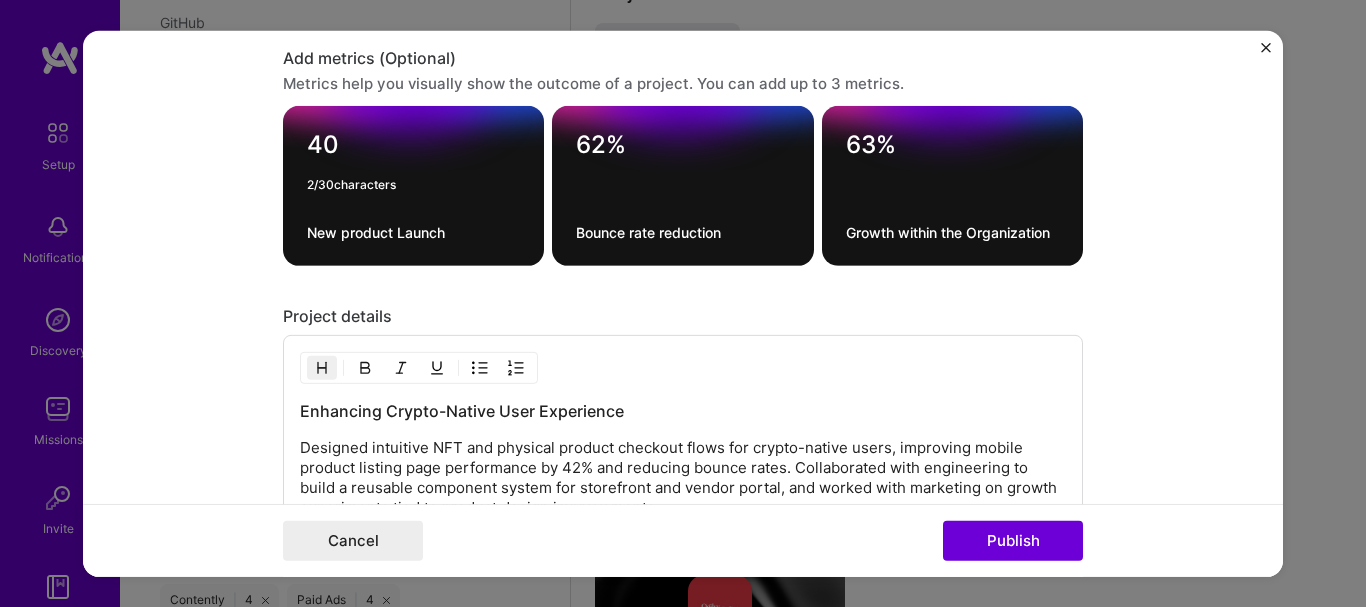 type on "4" 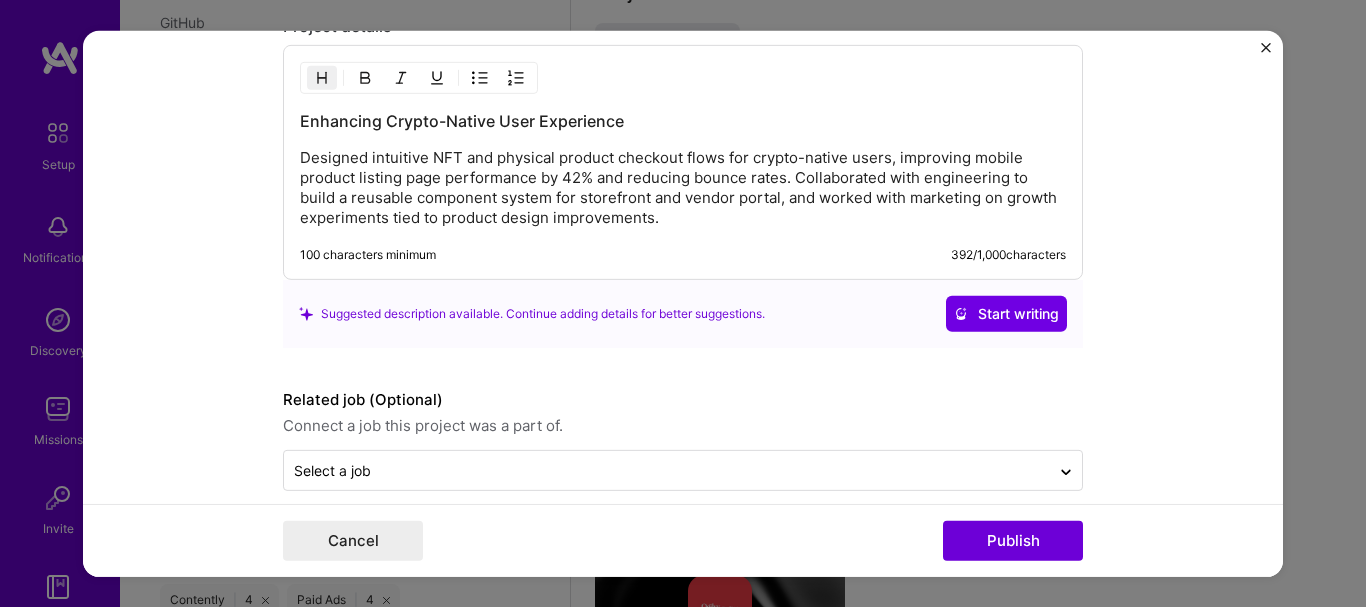 scroll, scrollTop: 2989, scrollLeft: 0, axis: vertical 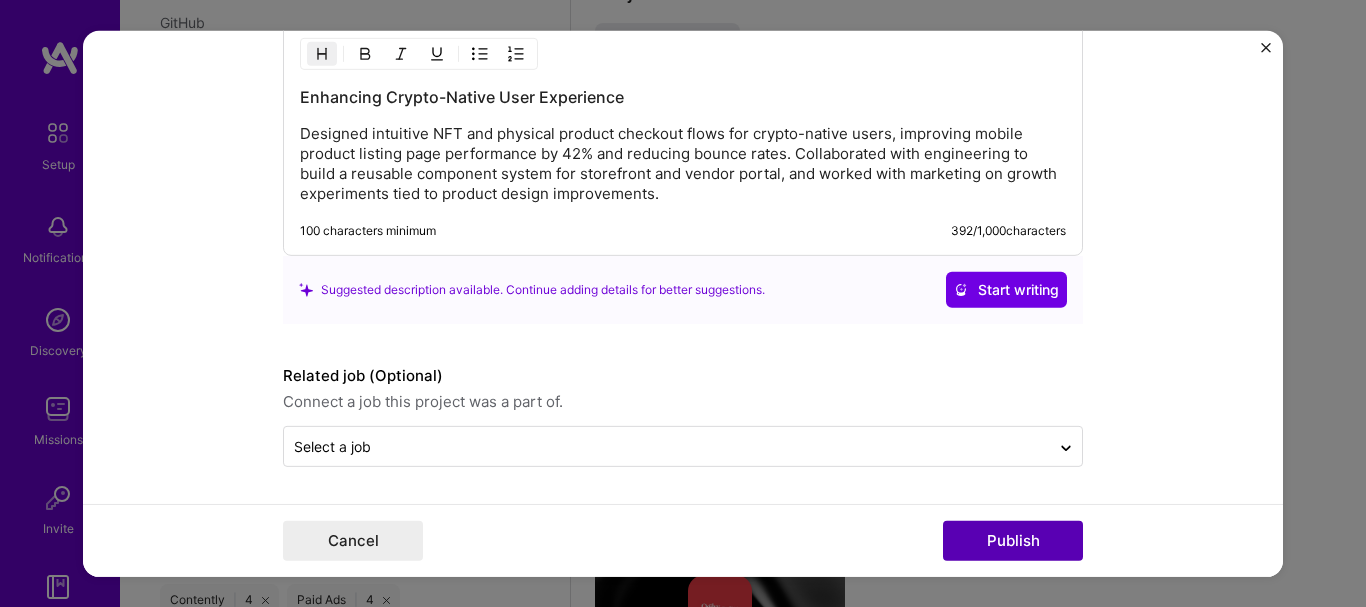 type on "48,000" 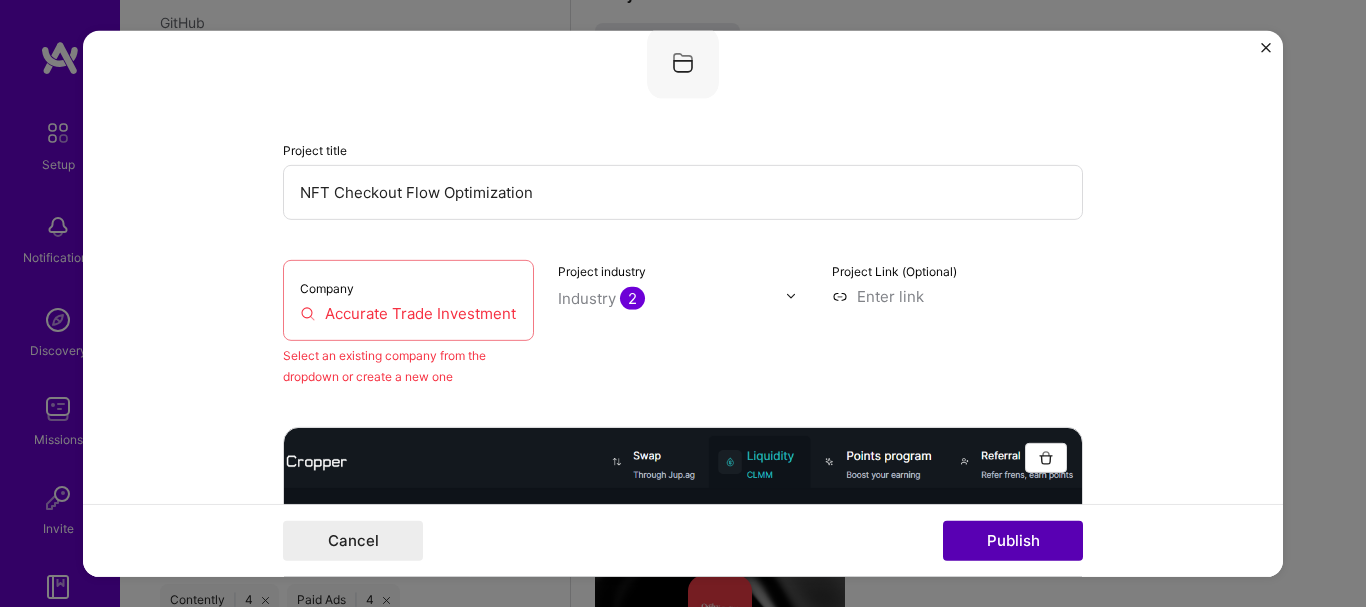 scroll, scrollTop: 131, scrollLeft: 0, axis: vertical 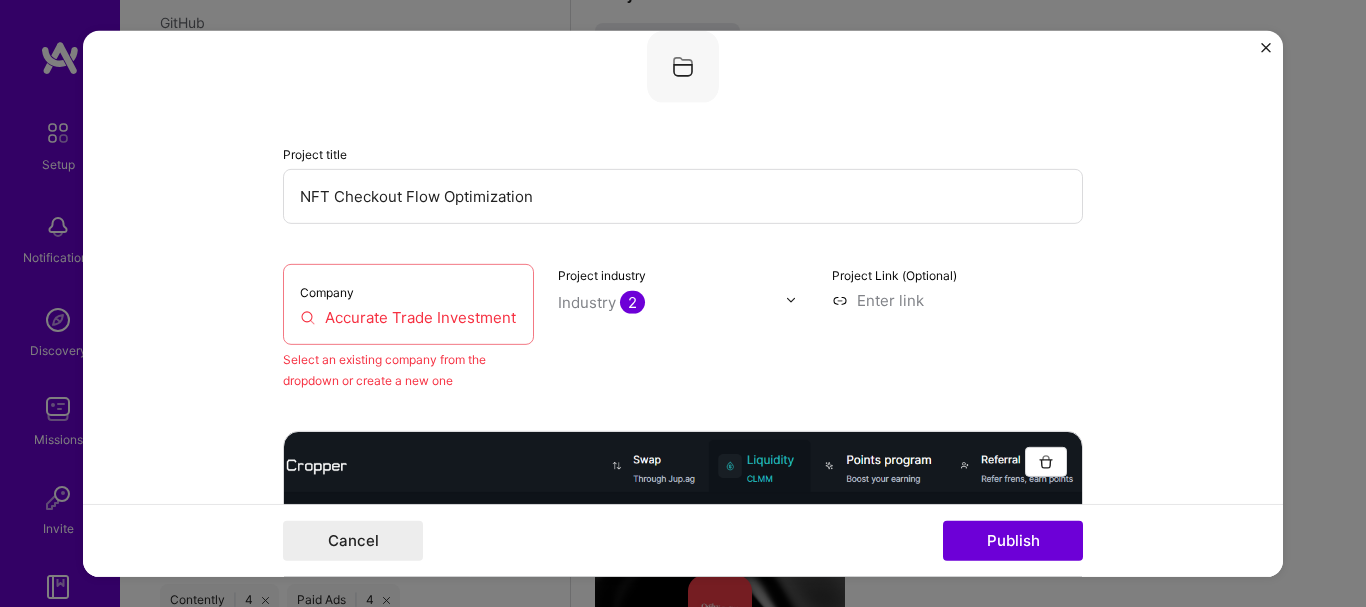 click on "Company" at bounding box center [327, 291] 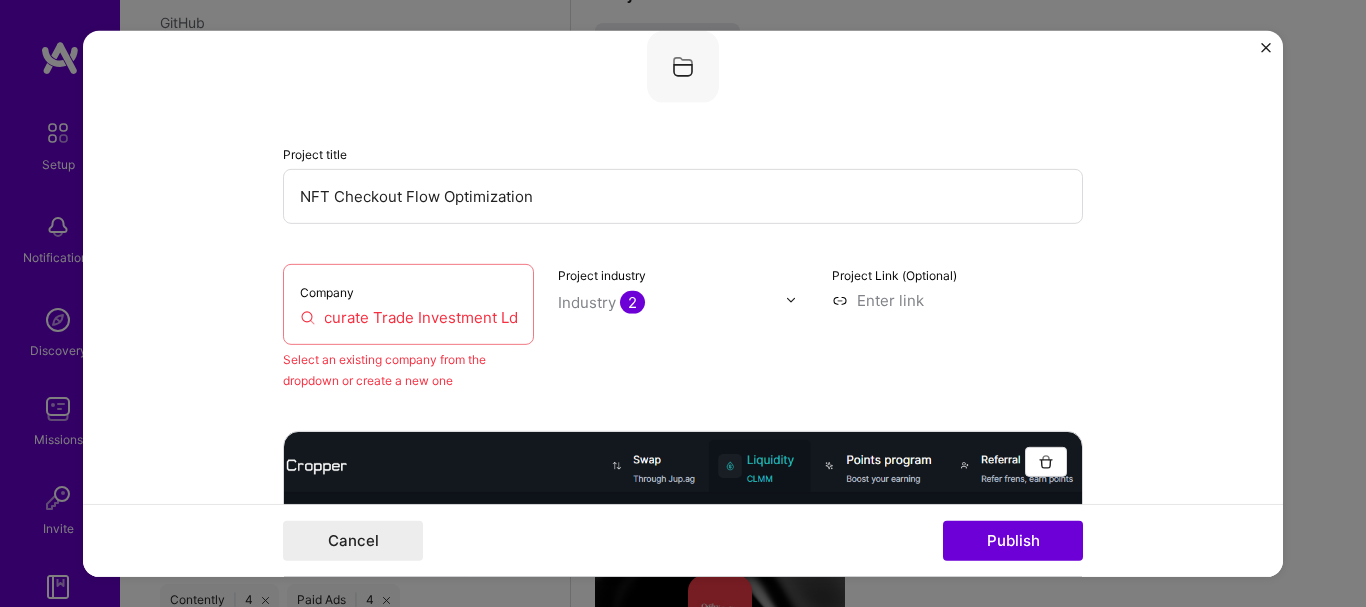 scroll, scrollTop: 0, scrollLeft: 0, axis: both 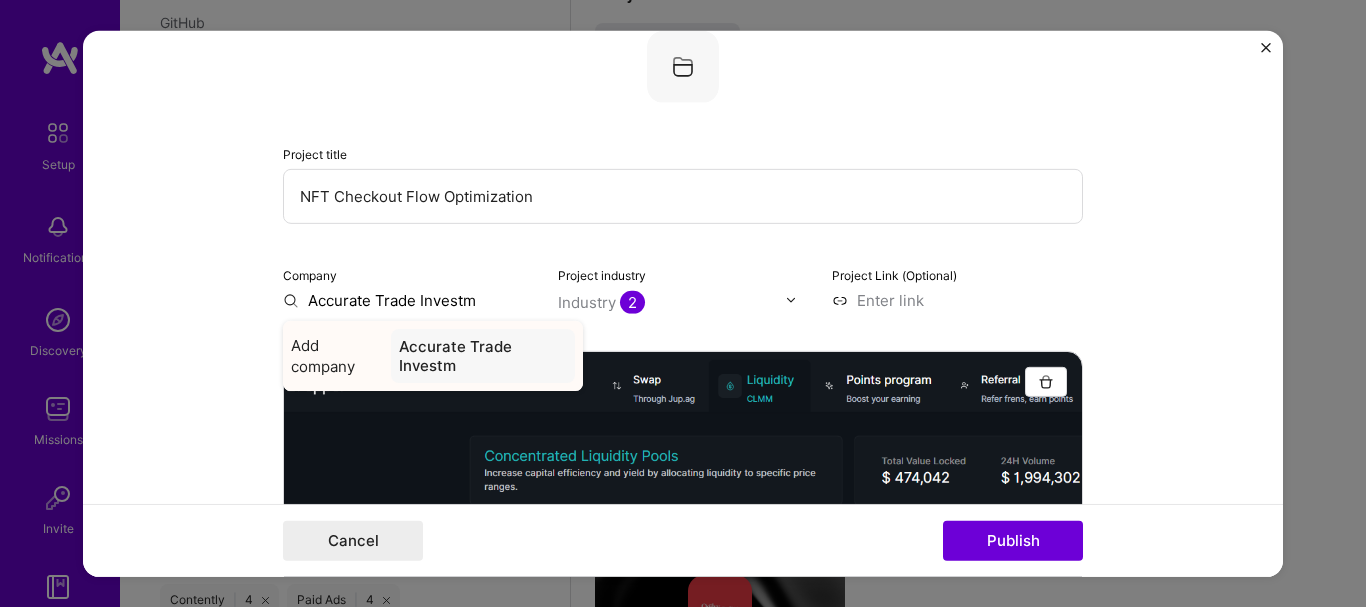type on "Accurate Trade Investm" 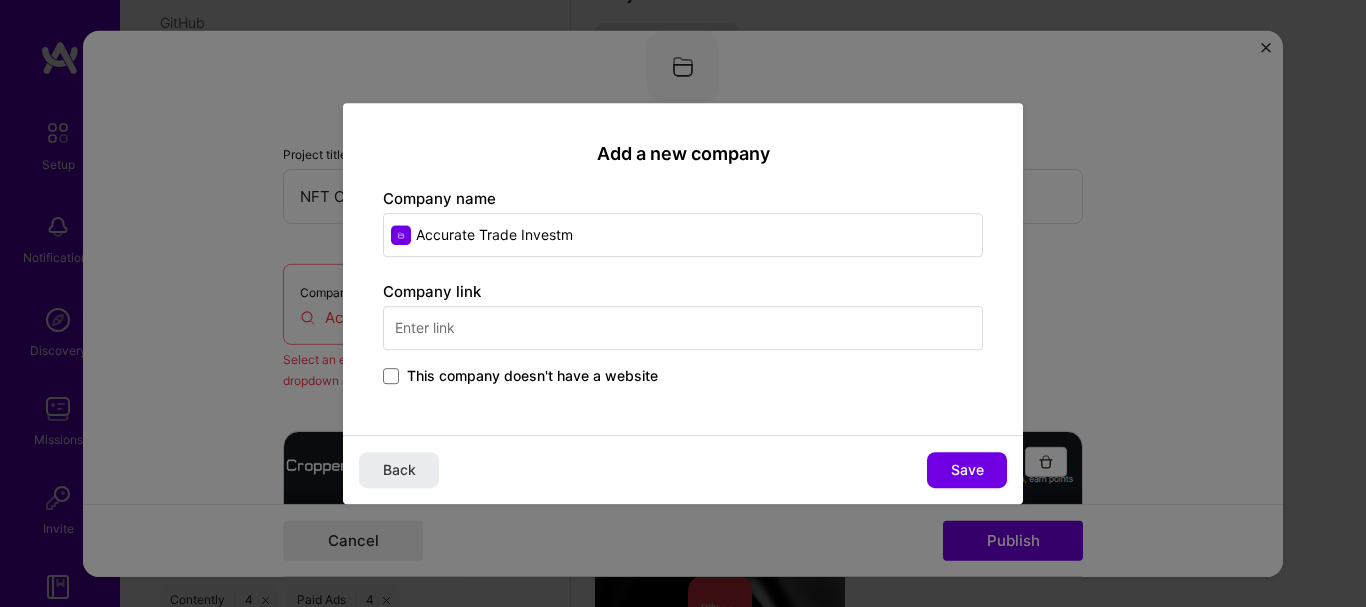 click at bounding box center (683, 328) 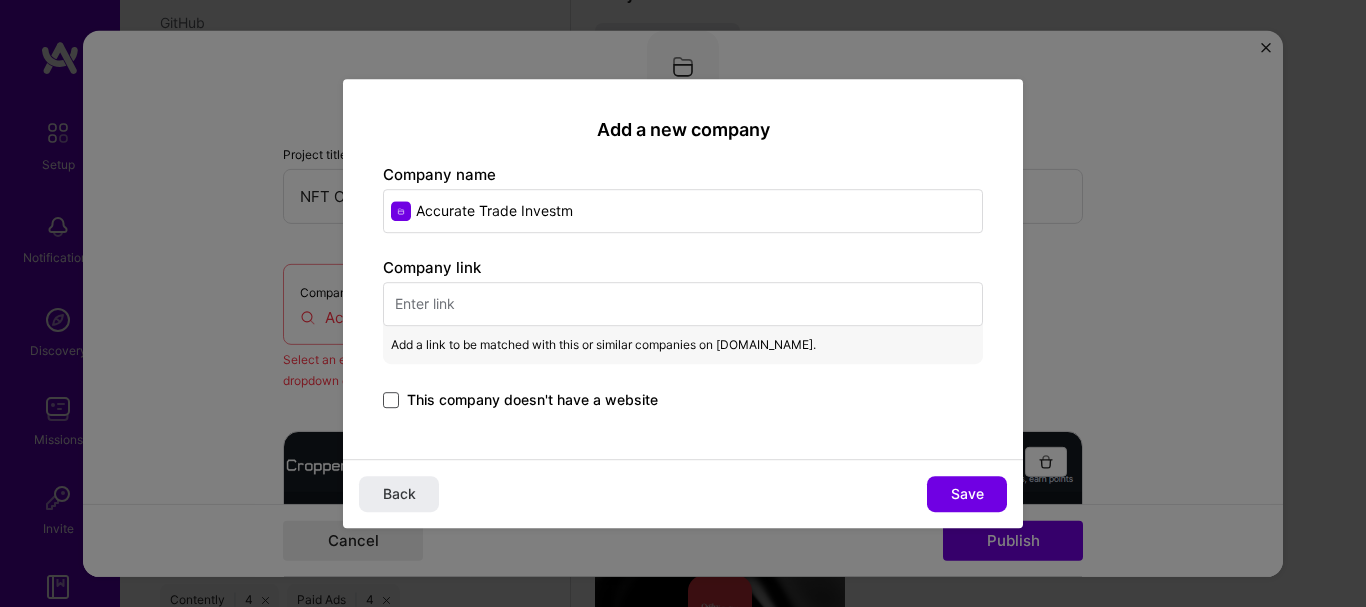 click at bounding box center [391, 400] 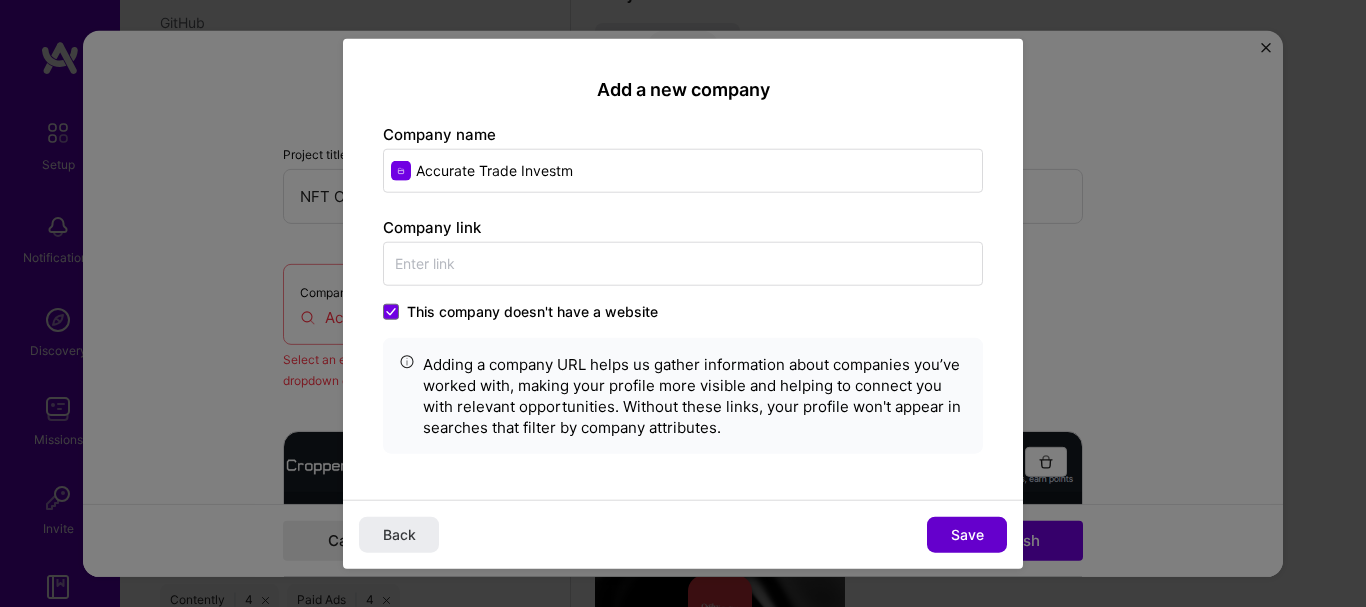 click on "Save" at bounding box center (967, 535) 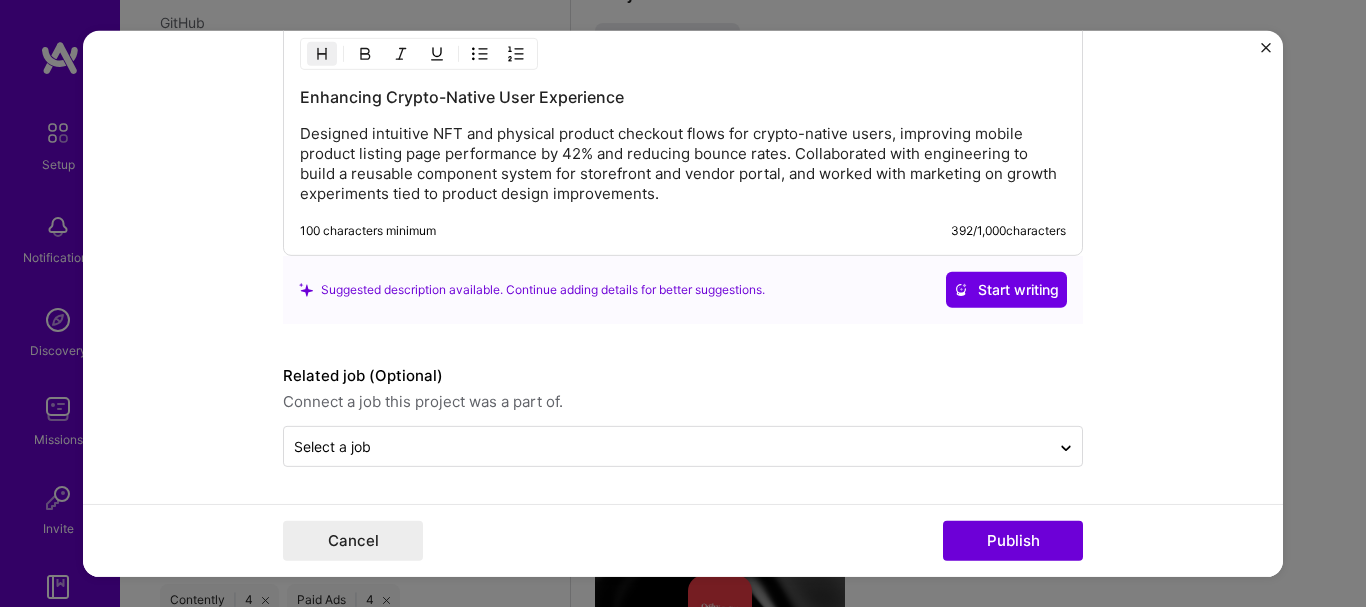 scroll, scrollTop: 2989, scrollLeft: 0, axis: vertical 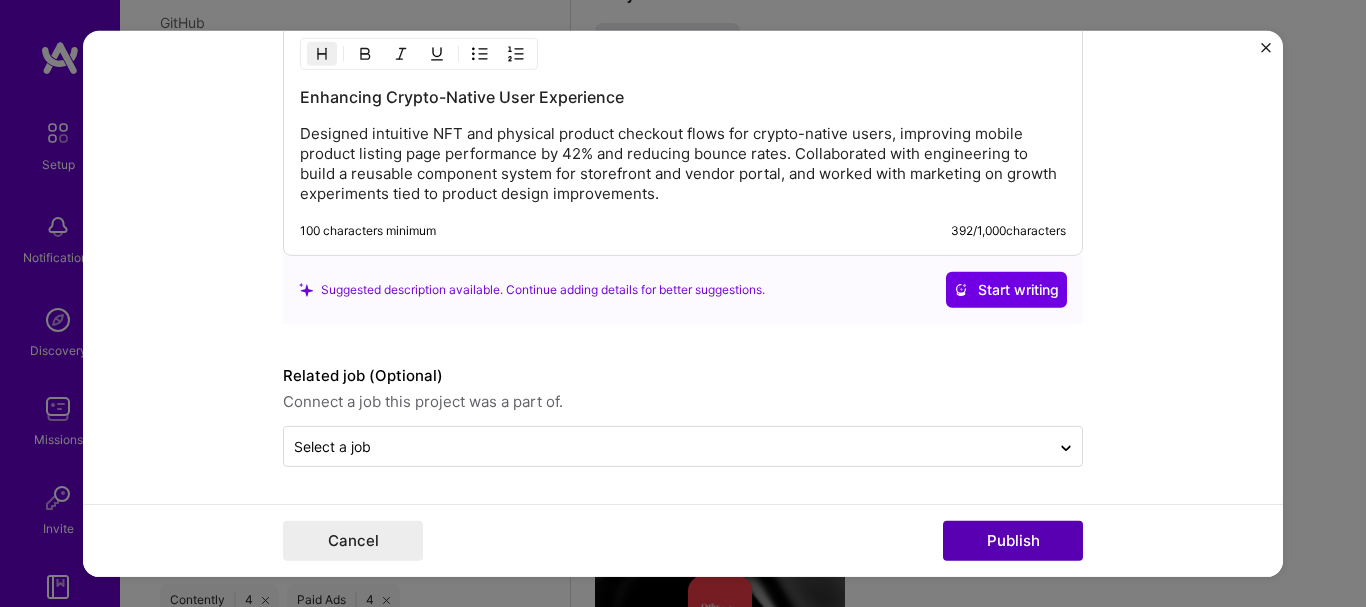 click on "Publish" at bounding box center (1013, 541) 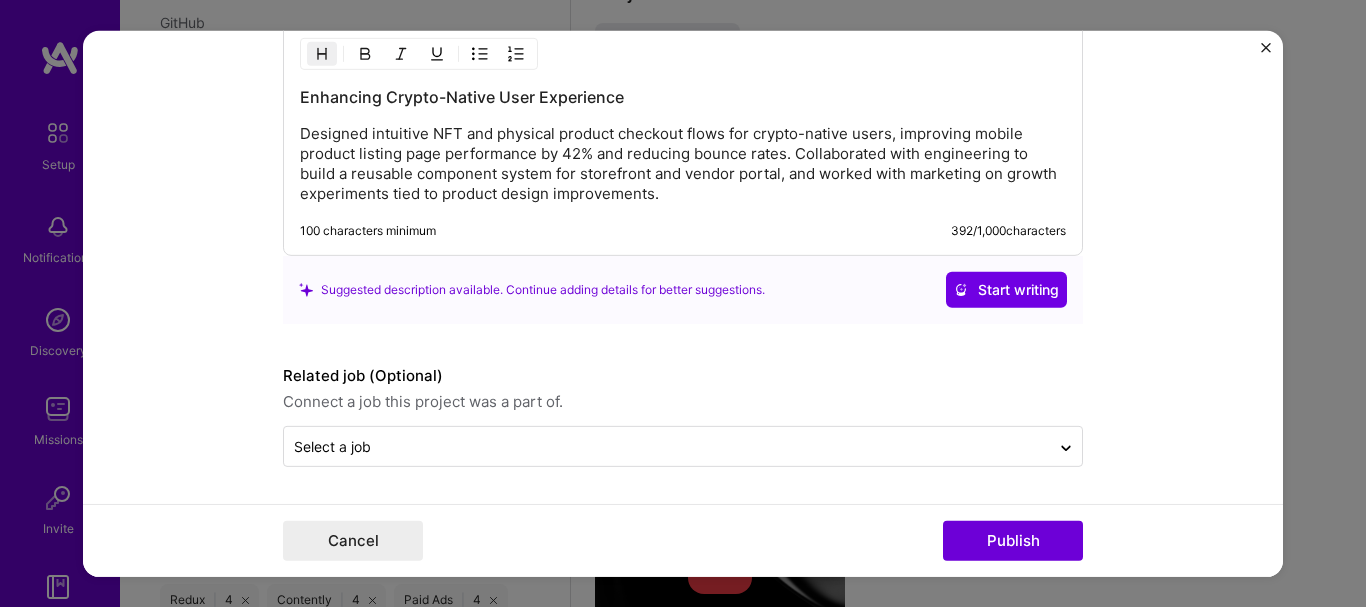 type 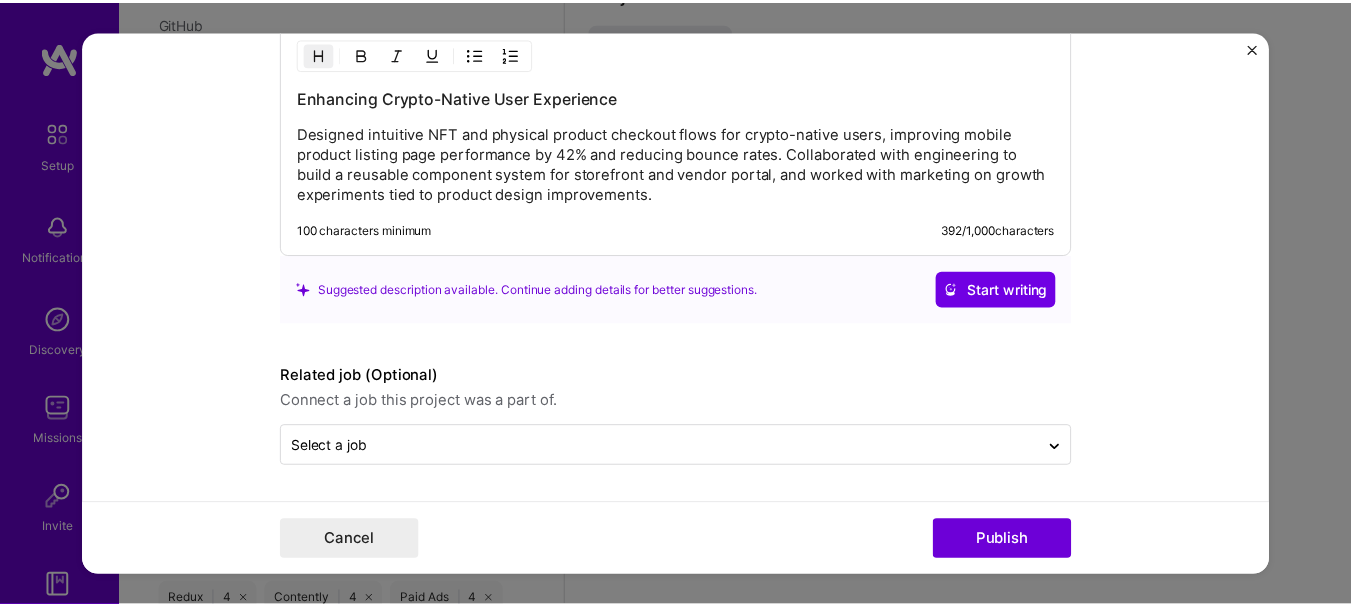 scroll, scrollTop: 2898, scrollLeft: 0, axis: vertical 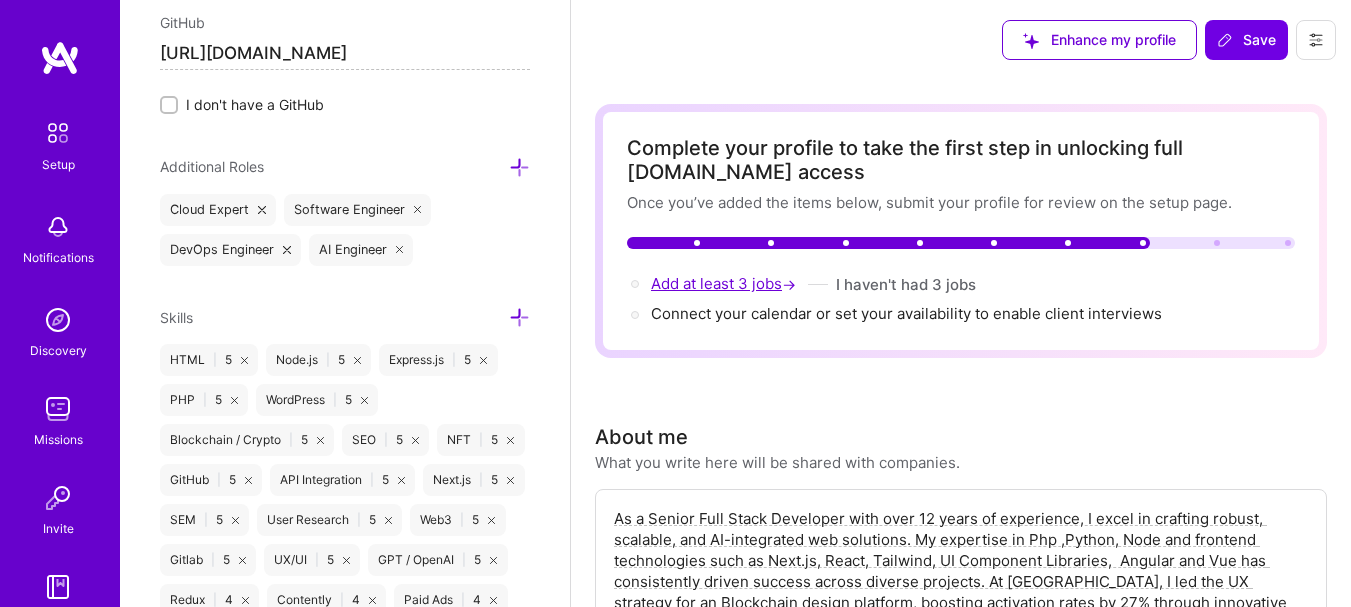 click on "Add at least 3 jobs  →" at bounding box center (725, 283) 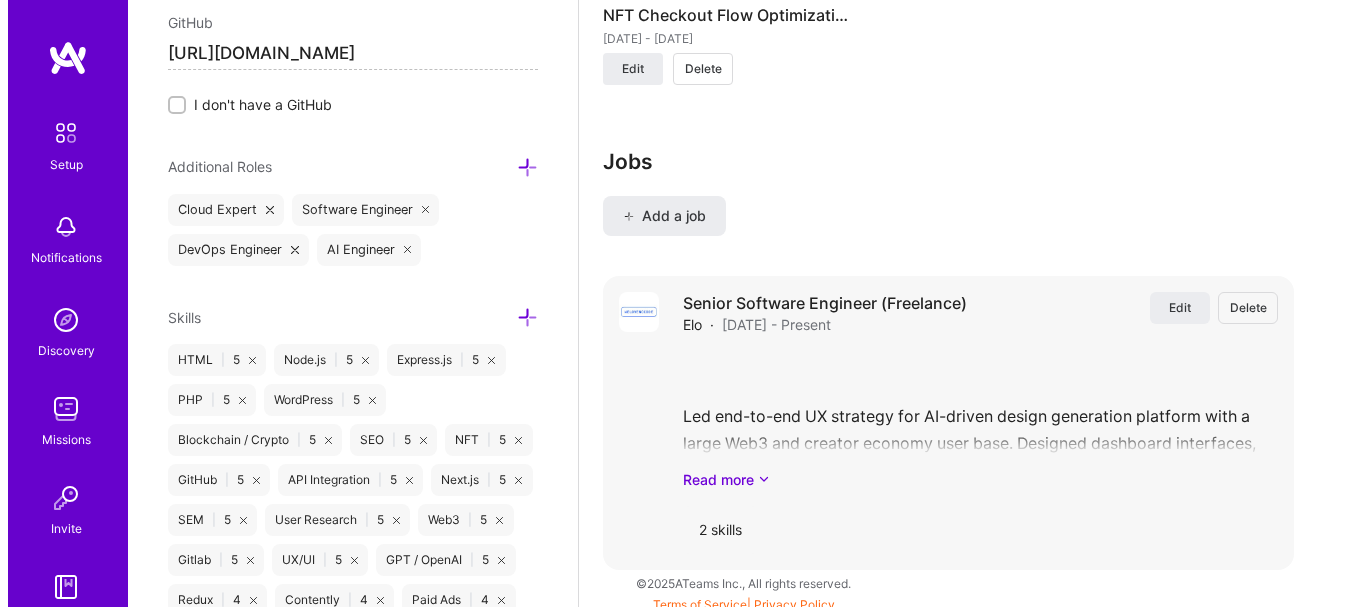 scroll, scrollTop: 2373, scrollLeft: 0, axis: vertical 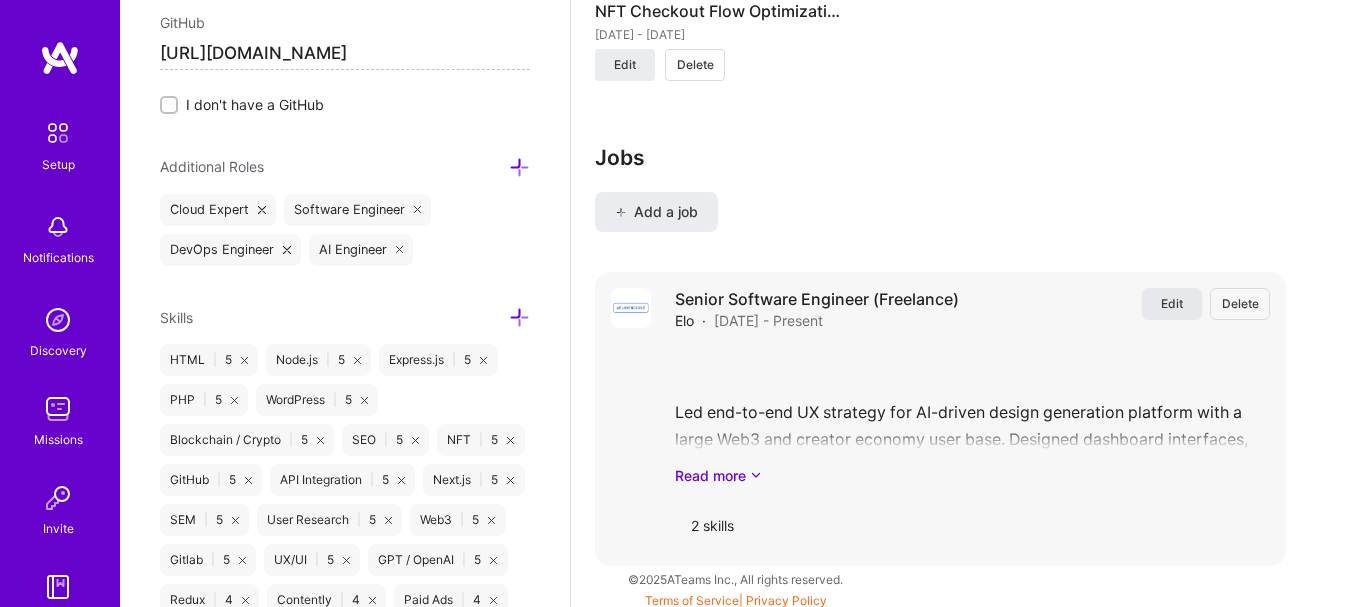 click on "Edit" at bounding box center (1172, 304) 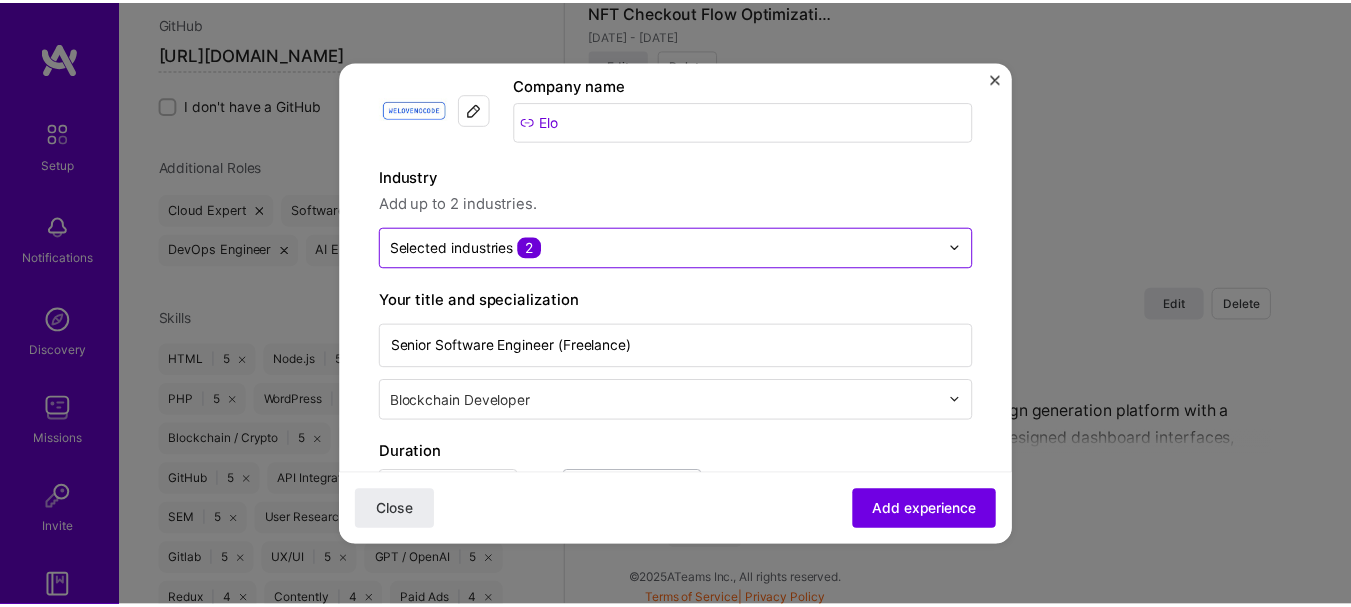 scroll, scrollTop: 133, scrollLeft: 0, axis: vertical 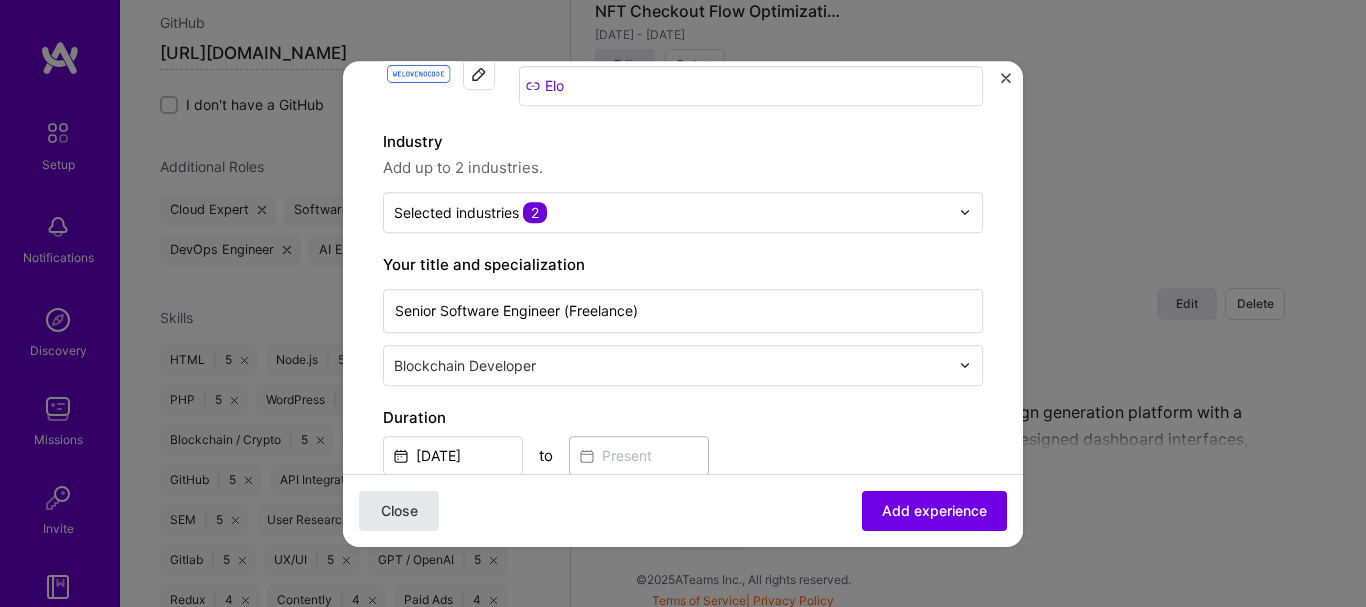 click on "Close" at bounding box center (399, 510) 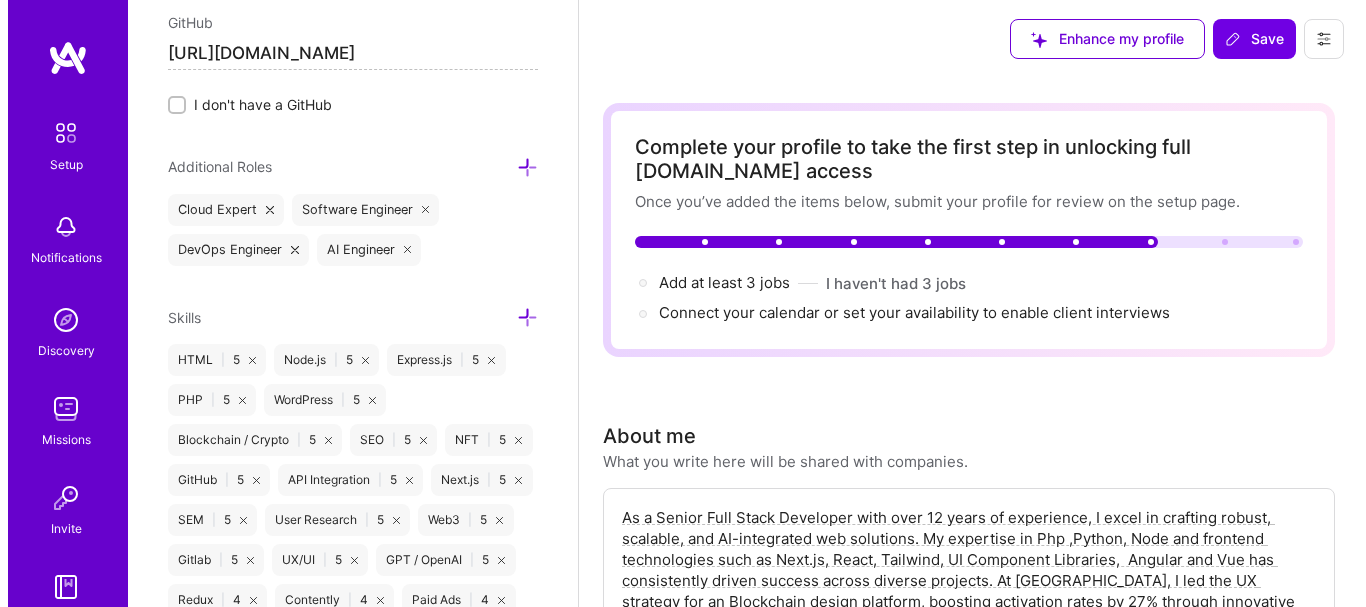scroll, scrollTop: 0, scrollLeft: 0, axis: both 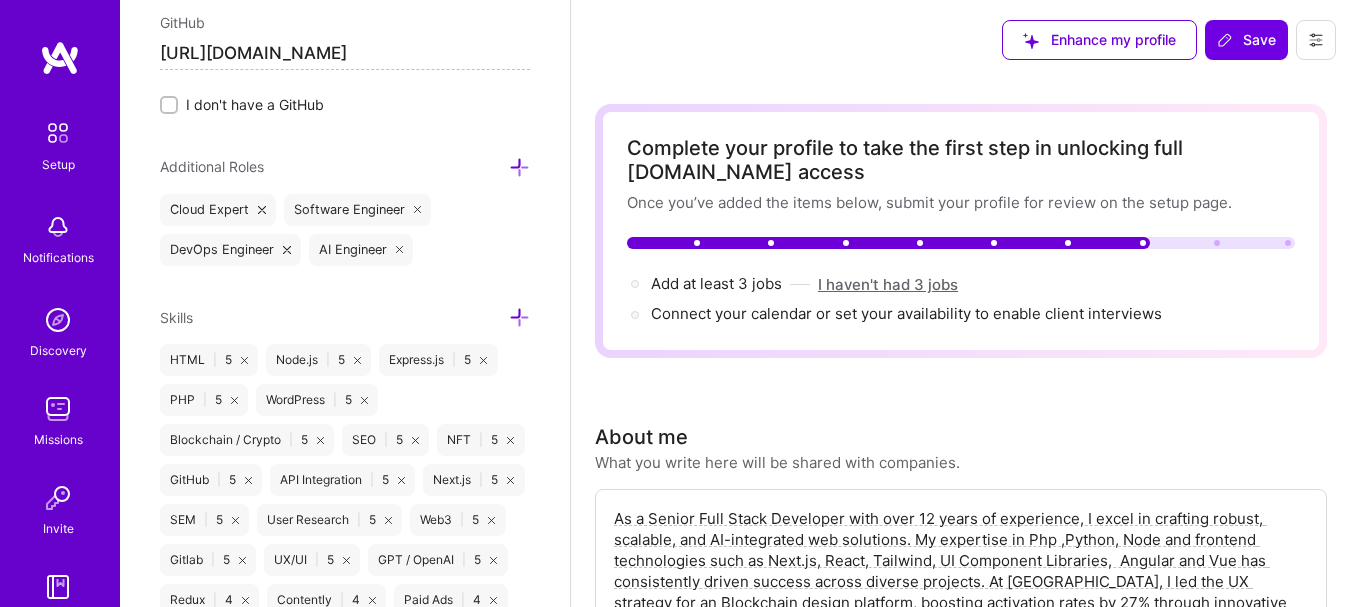 click on "I haven't had 3 jobs" at bounding box center (888, 284) 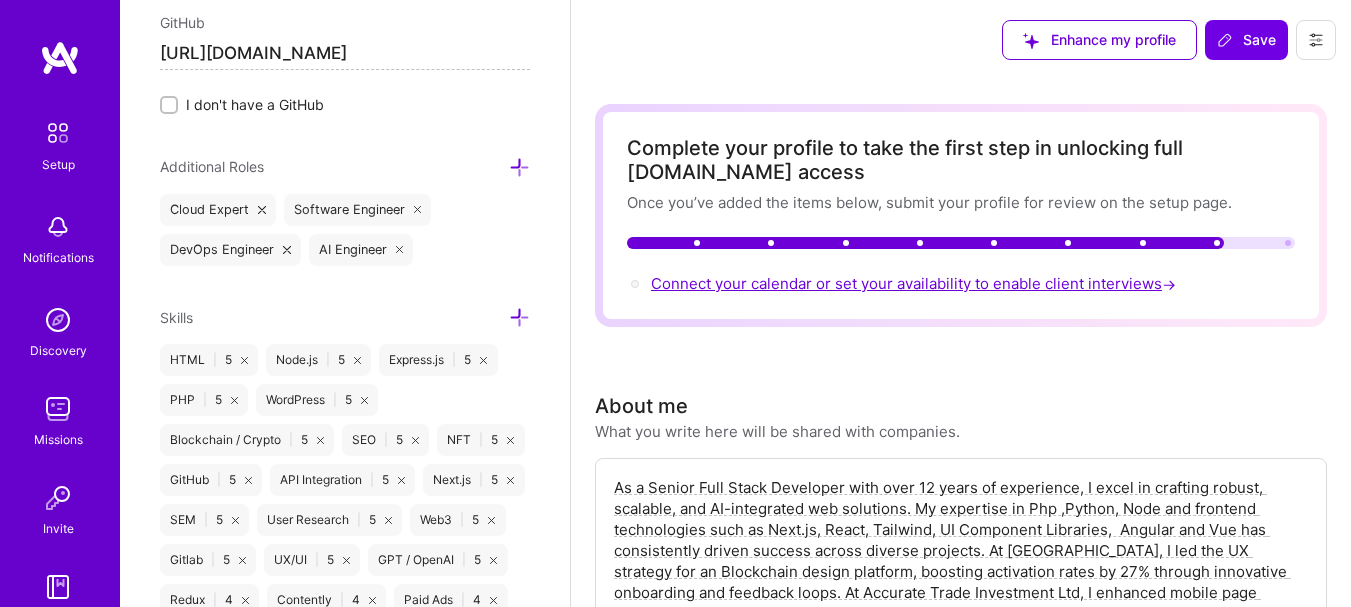 click on "Connect your calendar or set your availability to enable client interviews  →" at bounding box center (915, 283) 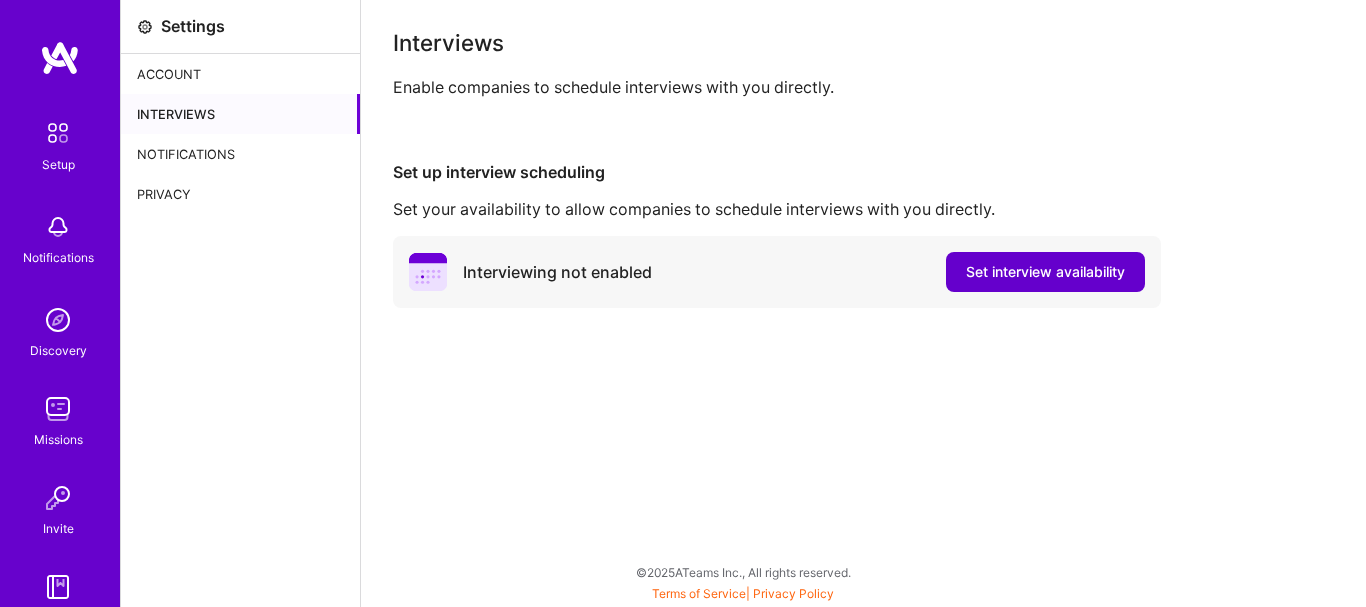 click on "Set interview availability" at bounding box center [1045, 272] 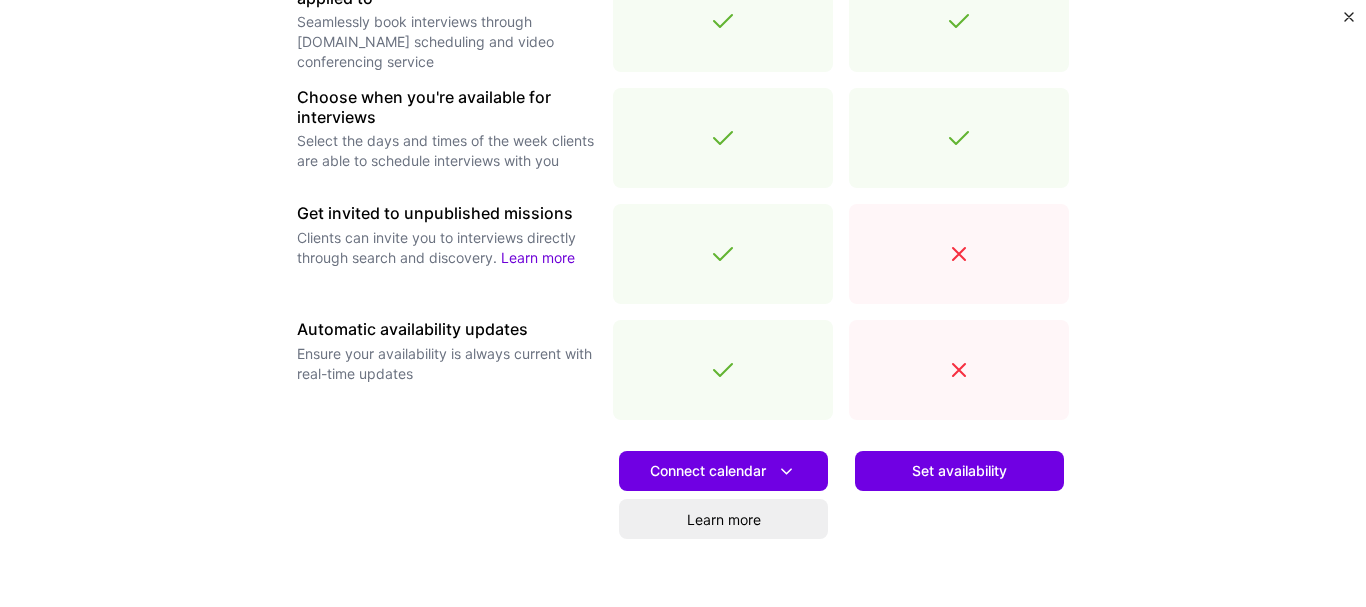 scroll, scrollTop: 680, scrollLeft: 0, axis: vertical 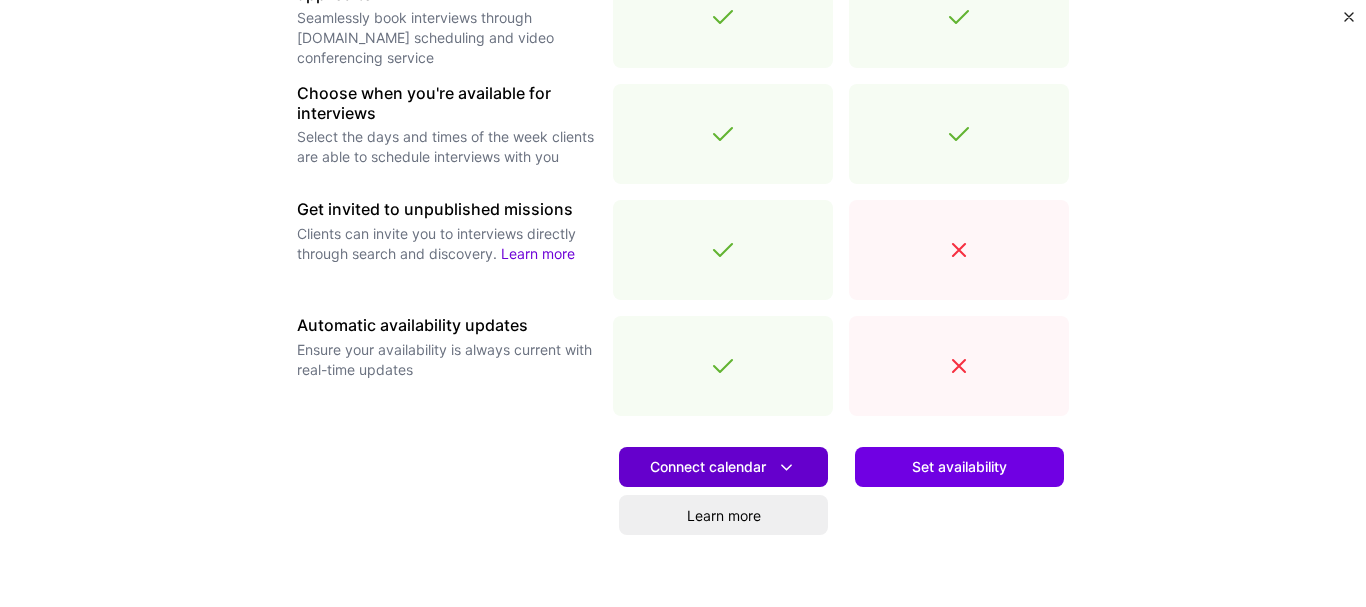 click at bounding box center (786, 467) 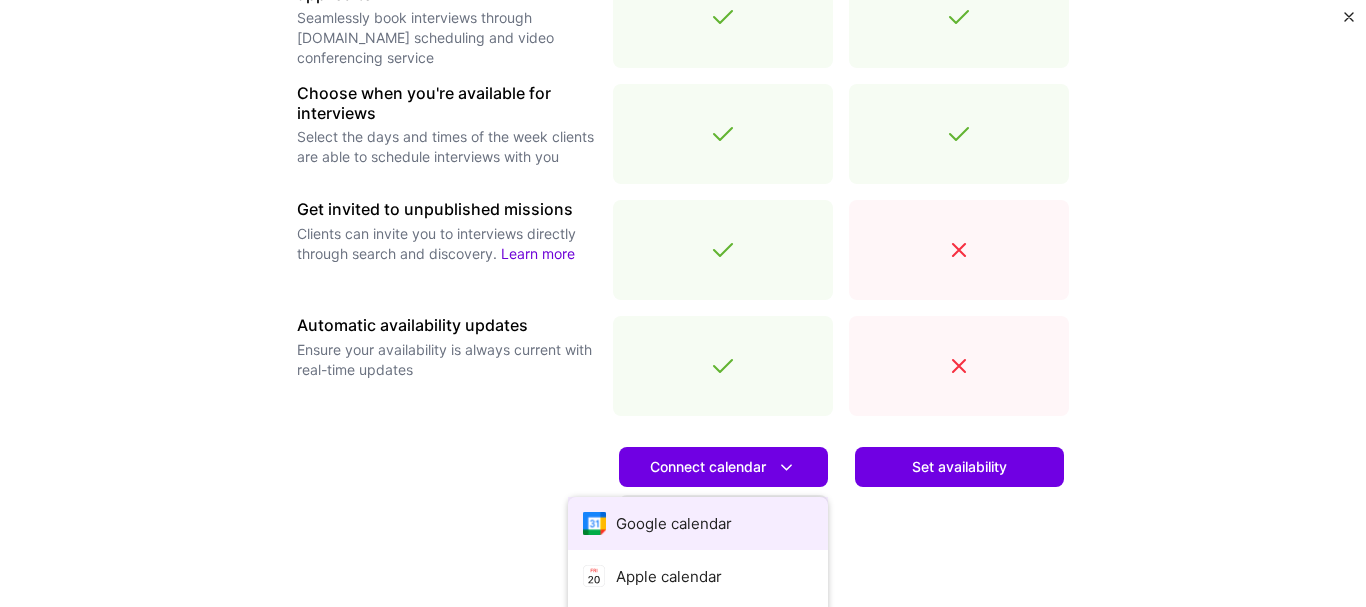 click on "Google calendar" at bounding box center (698, 523) 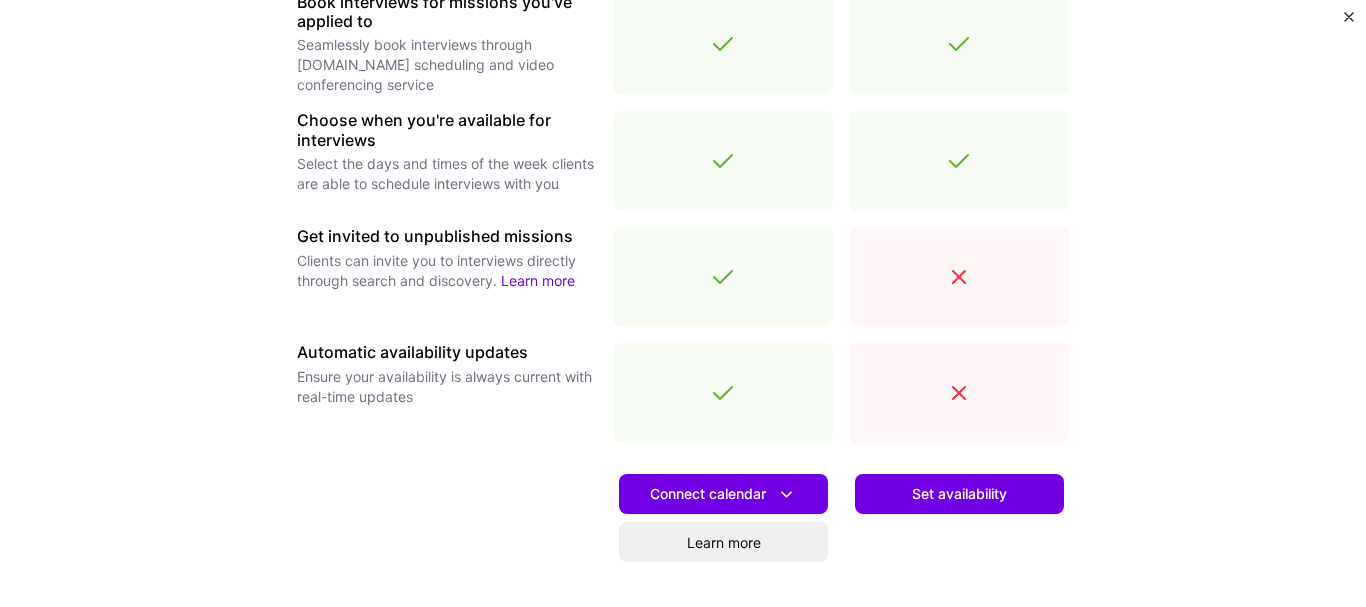 scroll, scrollTop: 794, scrollLeft: 0, axis: vertical 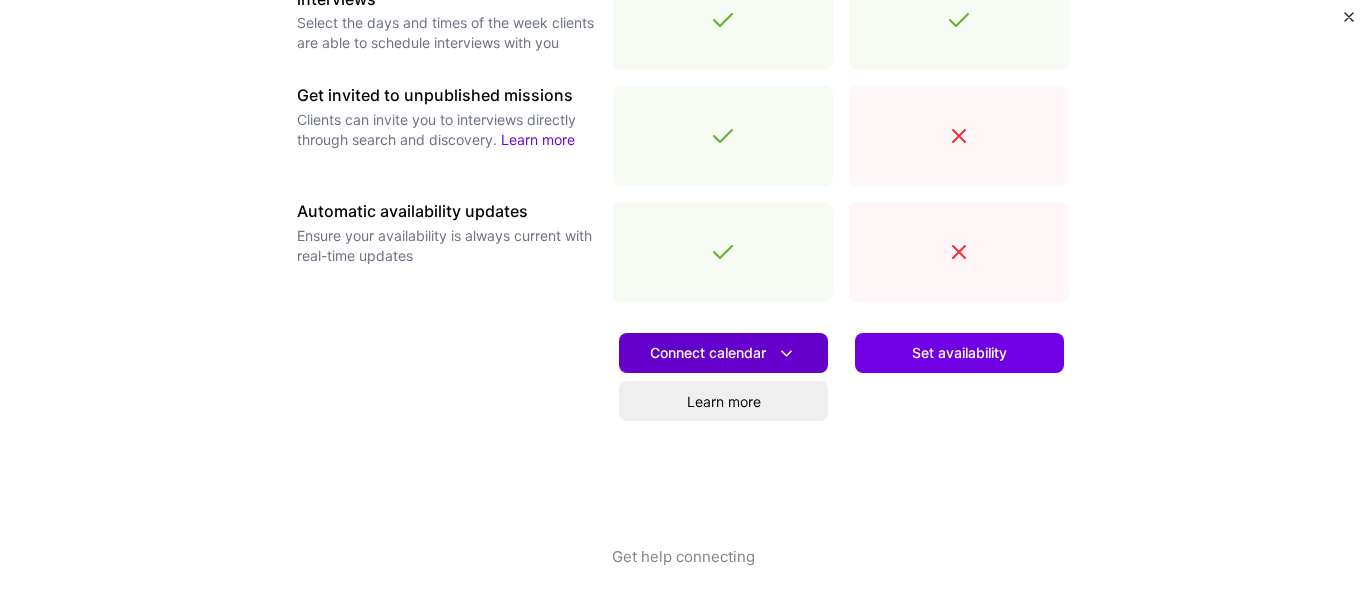 click on "Connect calendar" at bounding box center [723, 353] 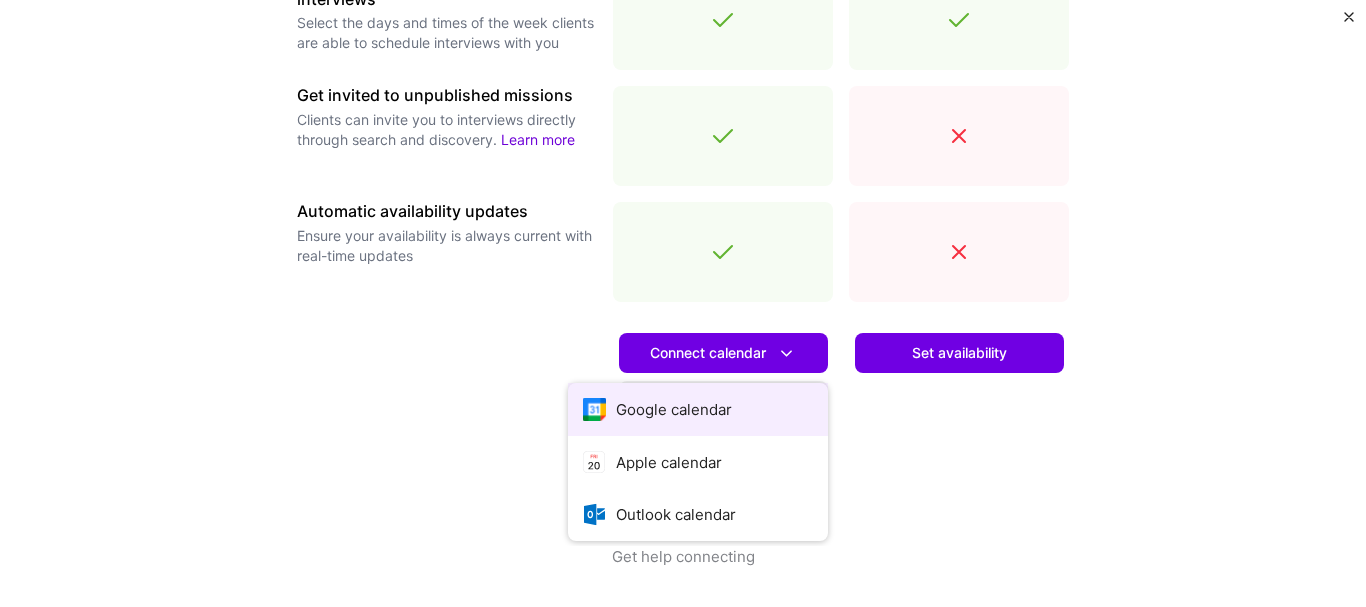 click on "Google calendar" at bounding box center [698, 409] 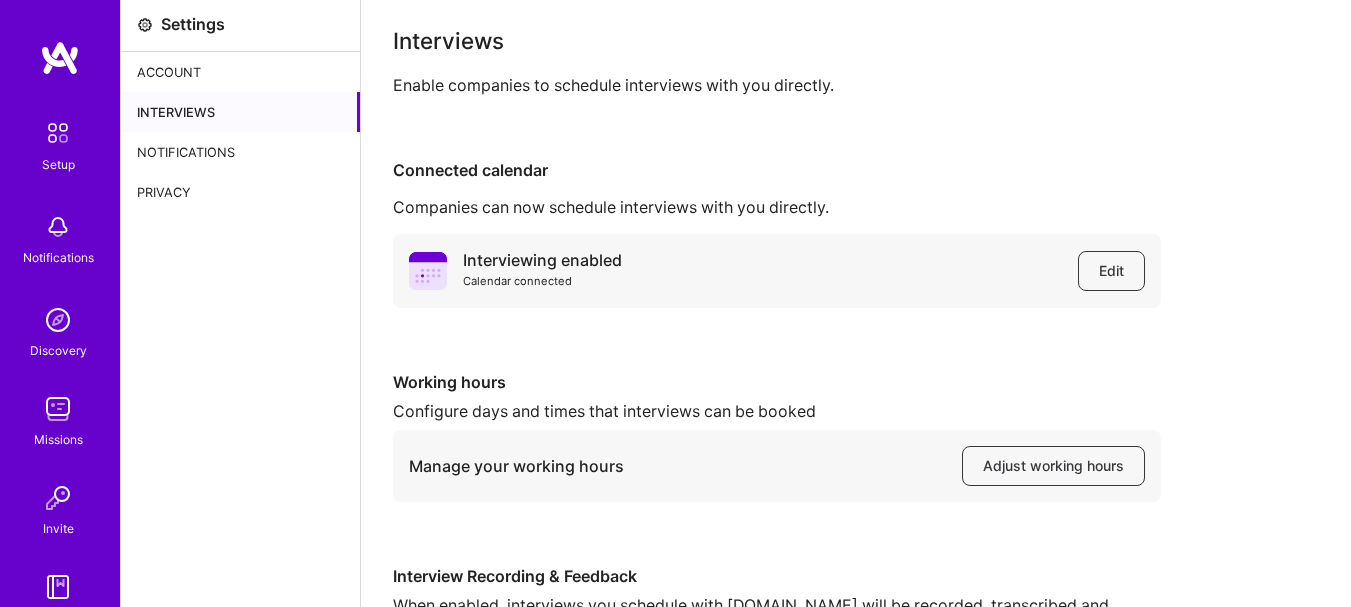 scroll, scrollTop: 0, scrollLeft: 0, axis: both 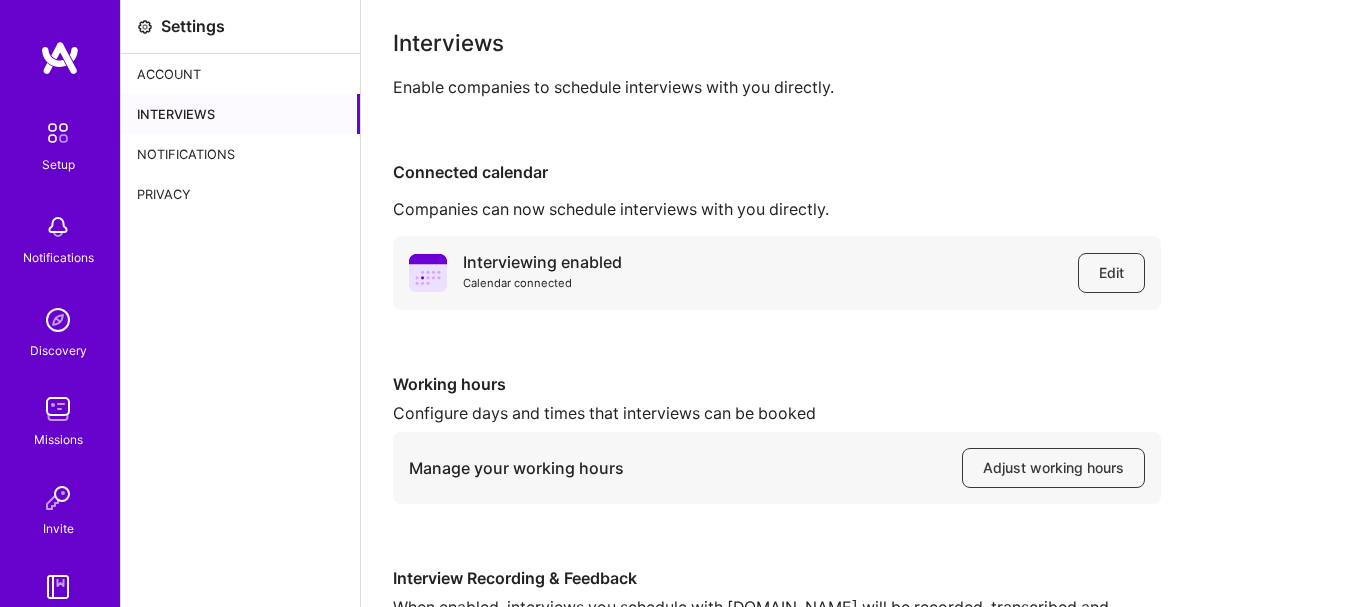 click on "Account" at bounding box center [240, 74] 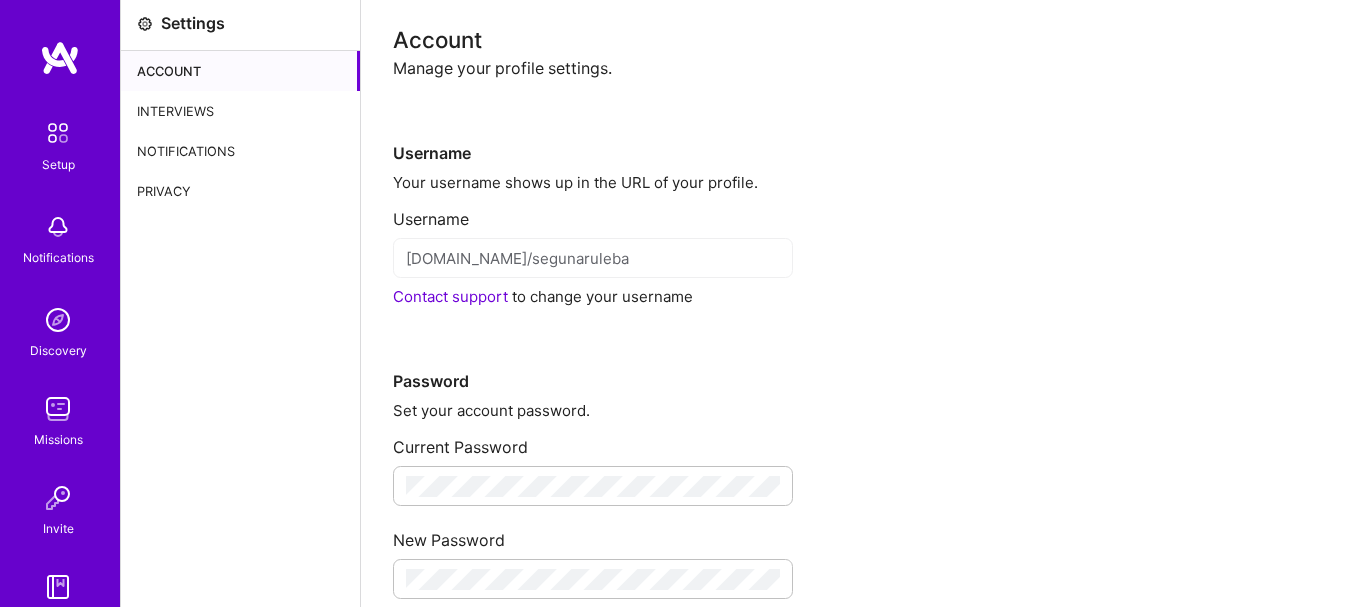 scroll, scrollTop: 0, scrollLeft: 0, axis: both 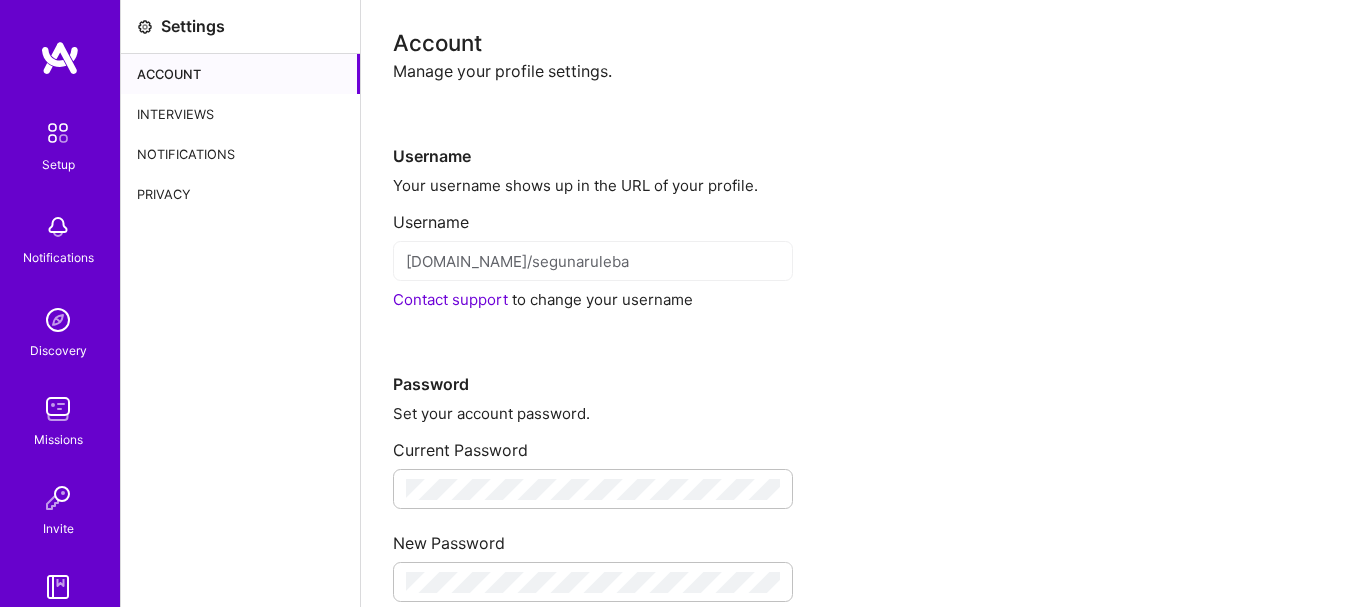 click on "Interviews" at bounding box center [240, 114] 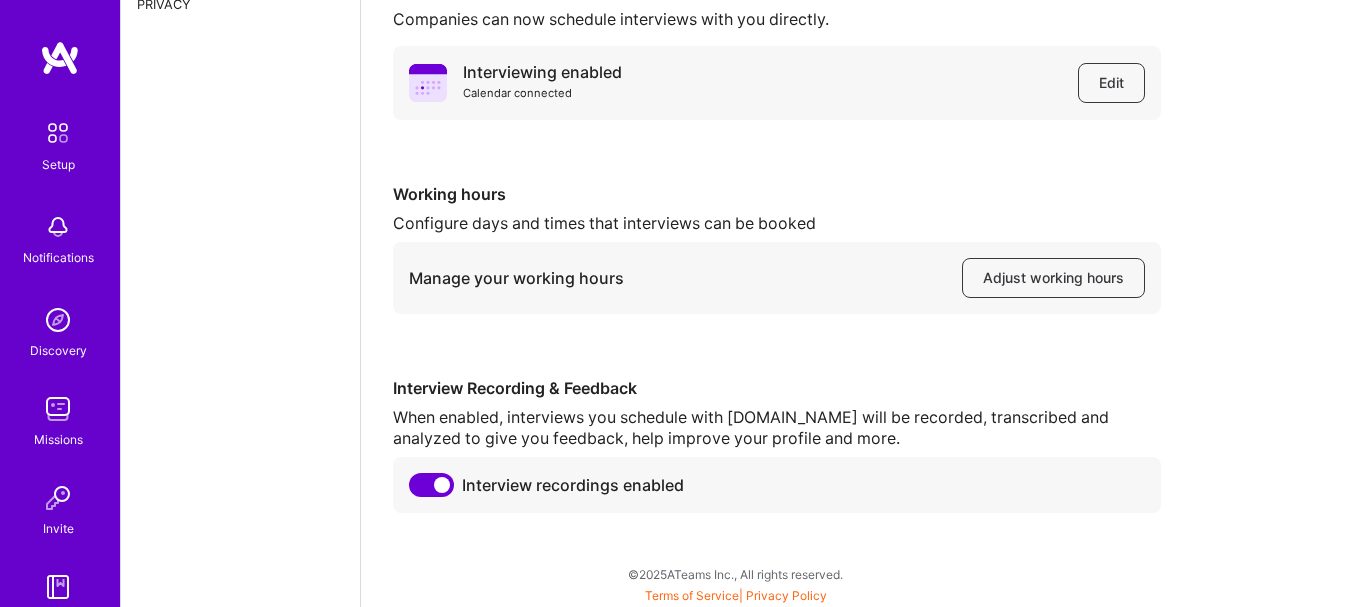 scroll, scrollTop: 192, scrollLeft: 0, axis: vertical 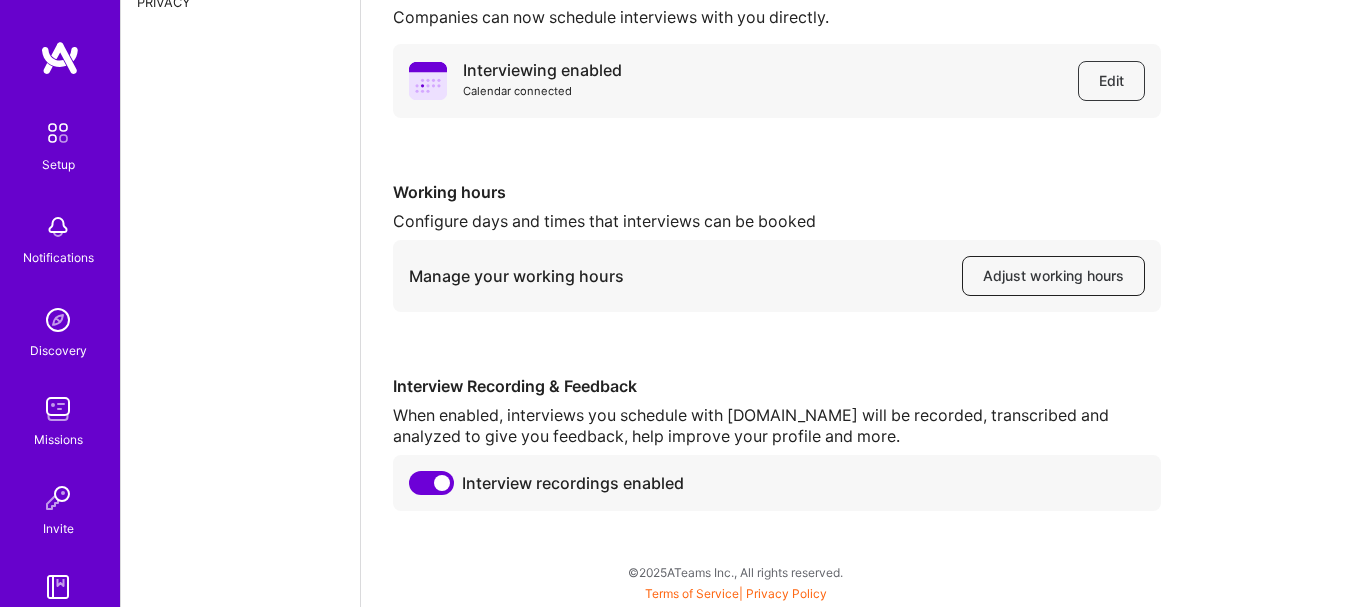 click on "Adjust working hours" at bounding box center (1053, 276) 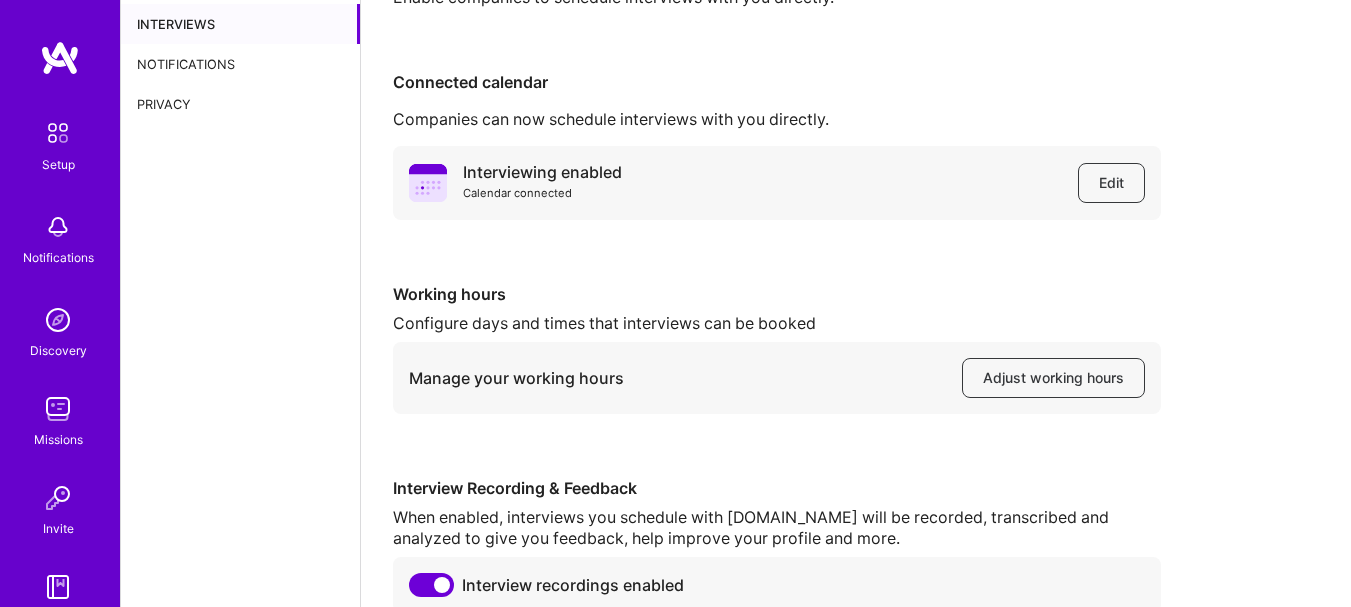 scroll, scrollTop: 0, scrollLeft: 0, axis: both 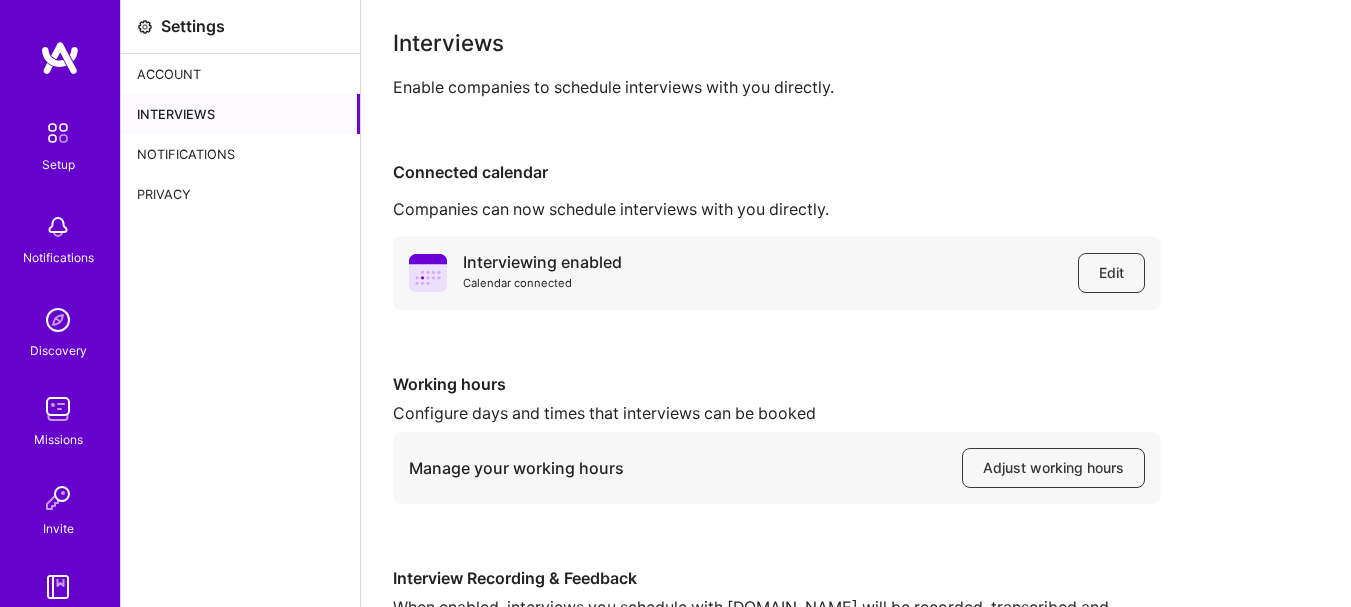 click on "Interviews" at bounding box center [240, 114] 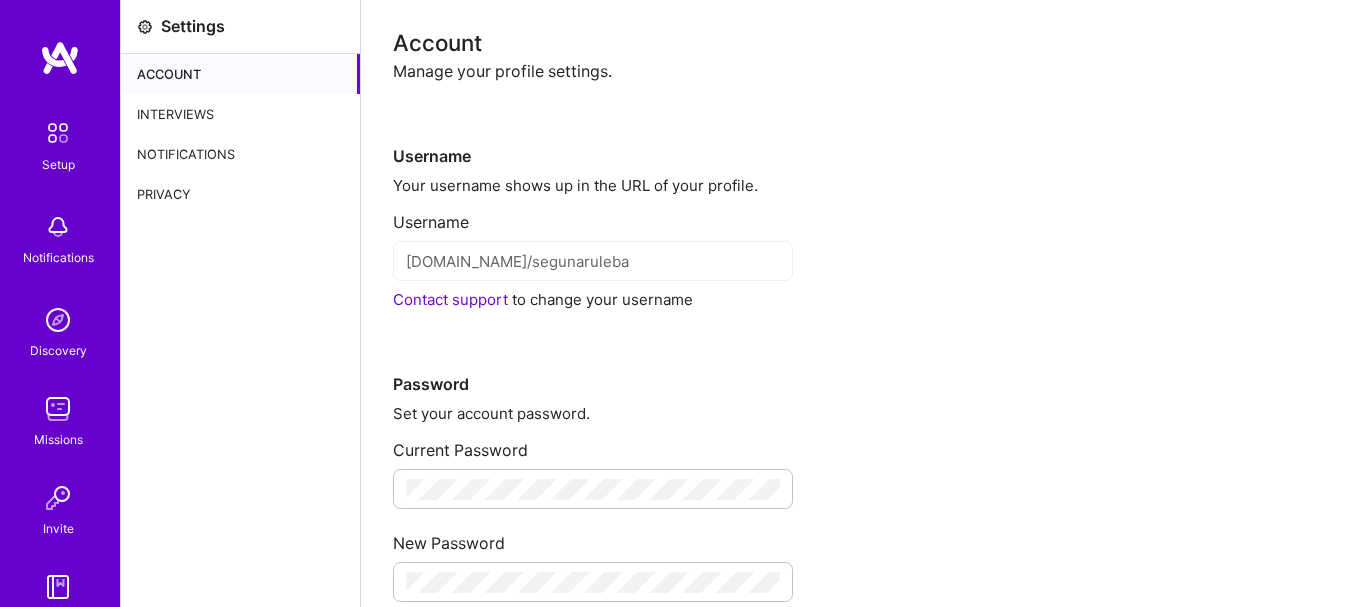 click on "Interviews" at bounding box center (240, 114) 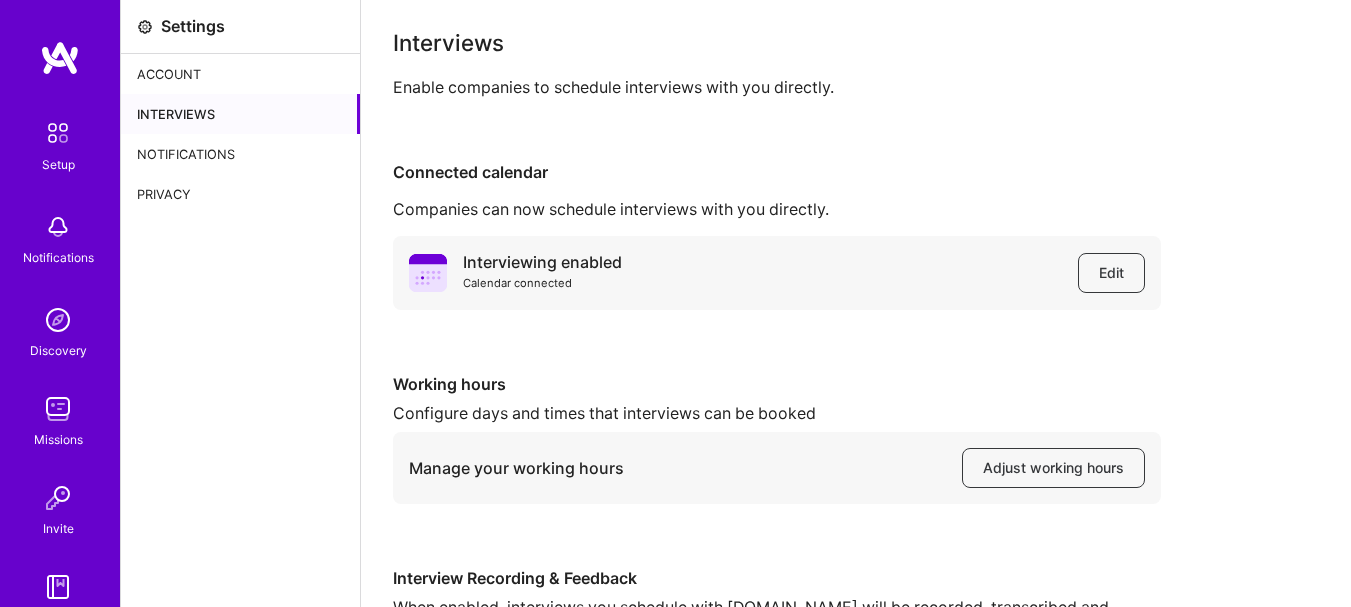 click on "Notifications" at bounding box center (240, 154) 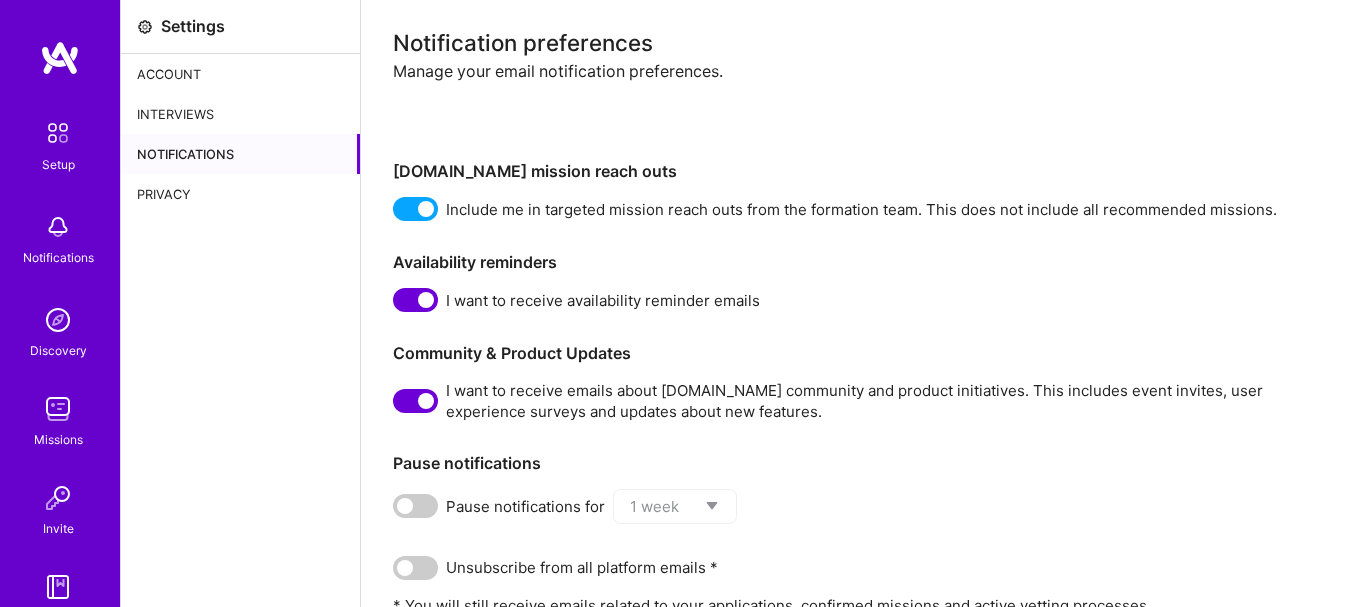 click on "Setup" at bounding box center [58, 164] 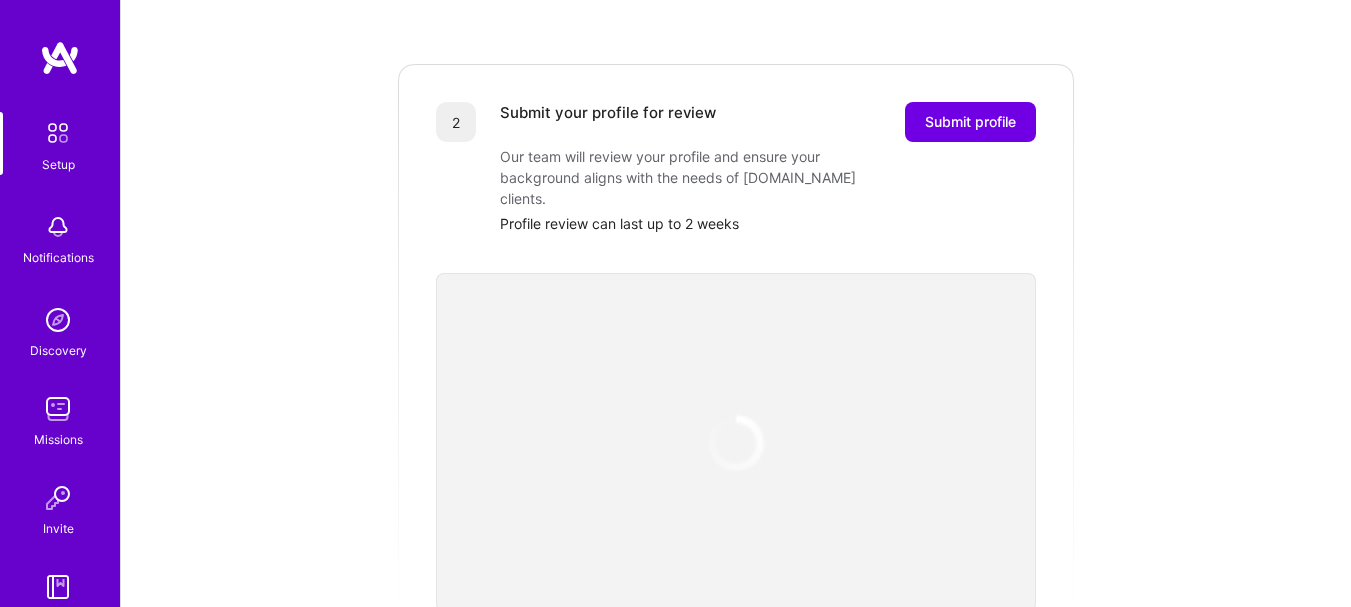 scroll, scrollTop: 400, scrollLeft: 0, axis: vertical 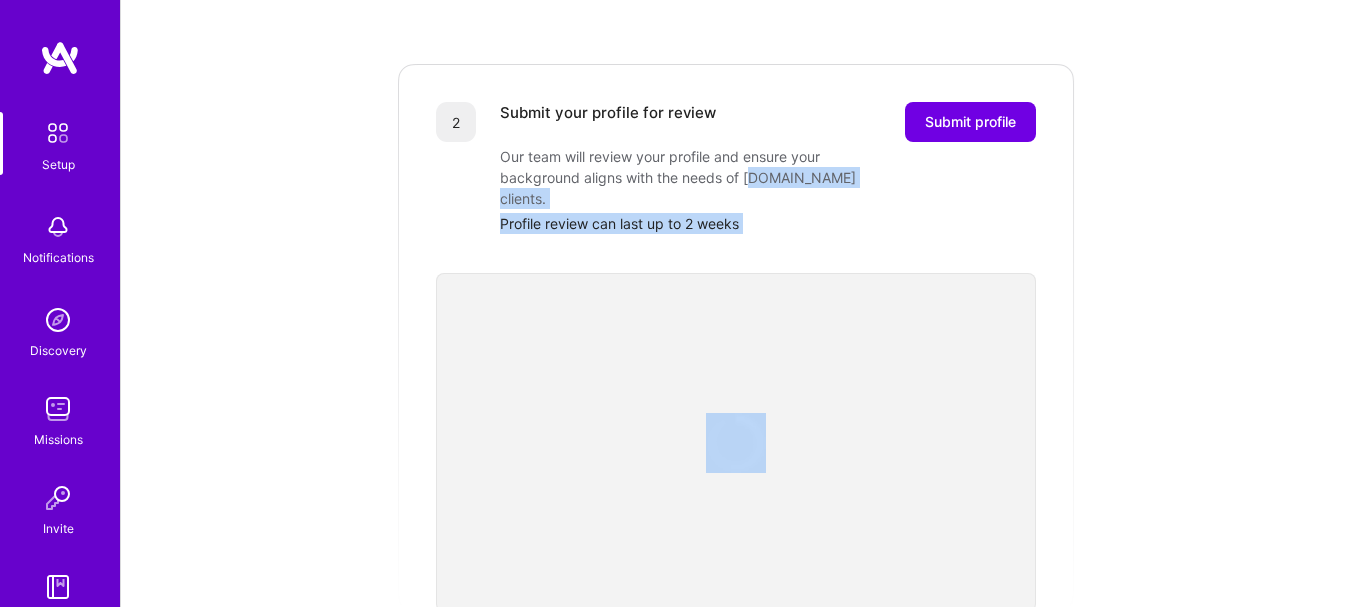 drag, startPoint x: 748, startPoint y: 213, endPoint x: 756, endPoint y: 142, distance: 71.44928 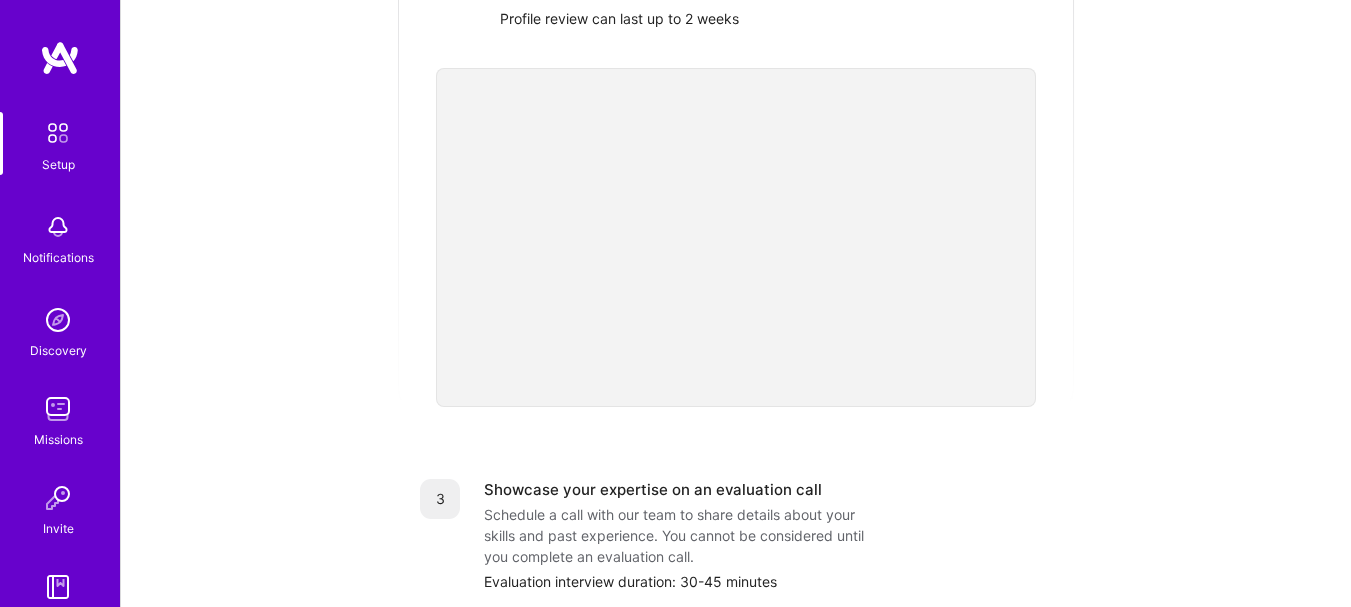 scroll, scrollTop: 607, scrollLeft: 0, axis: vertical 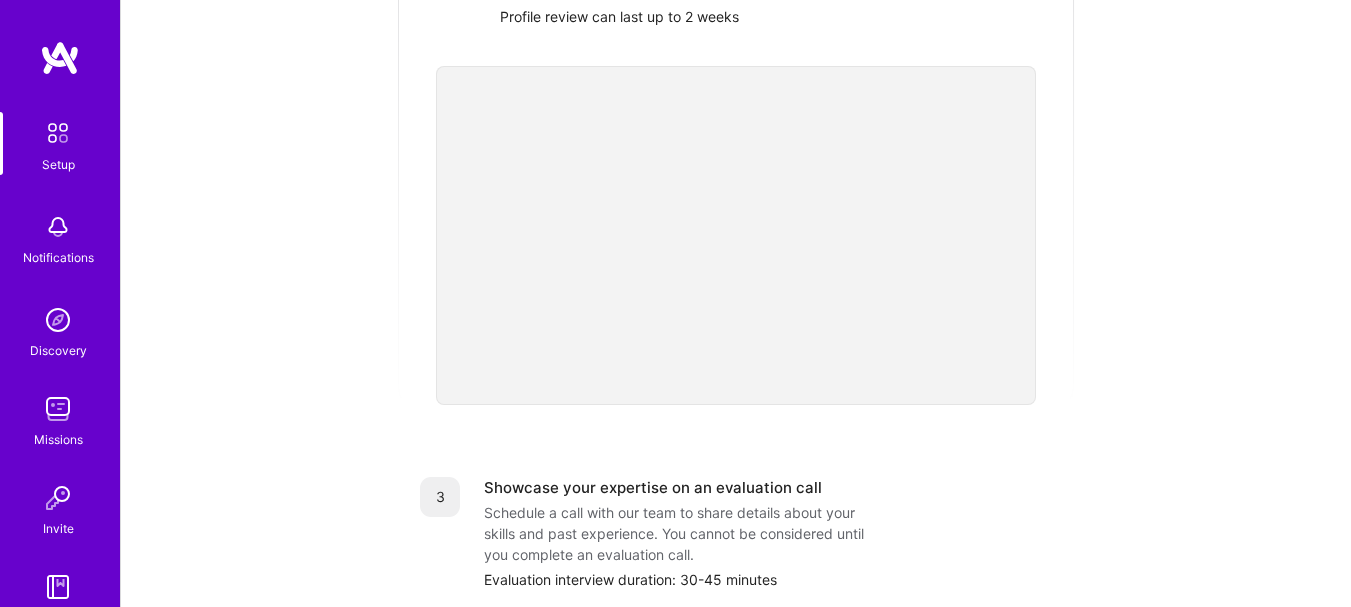 click at bounding box center [58, 409] 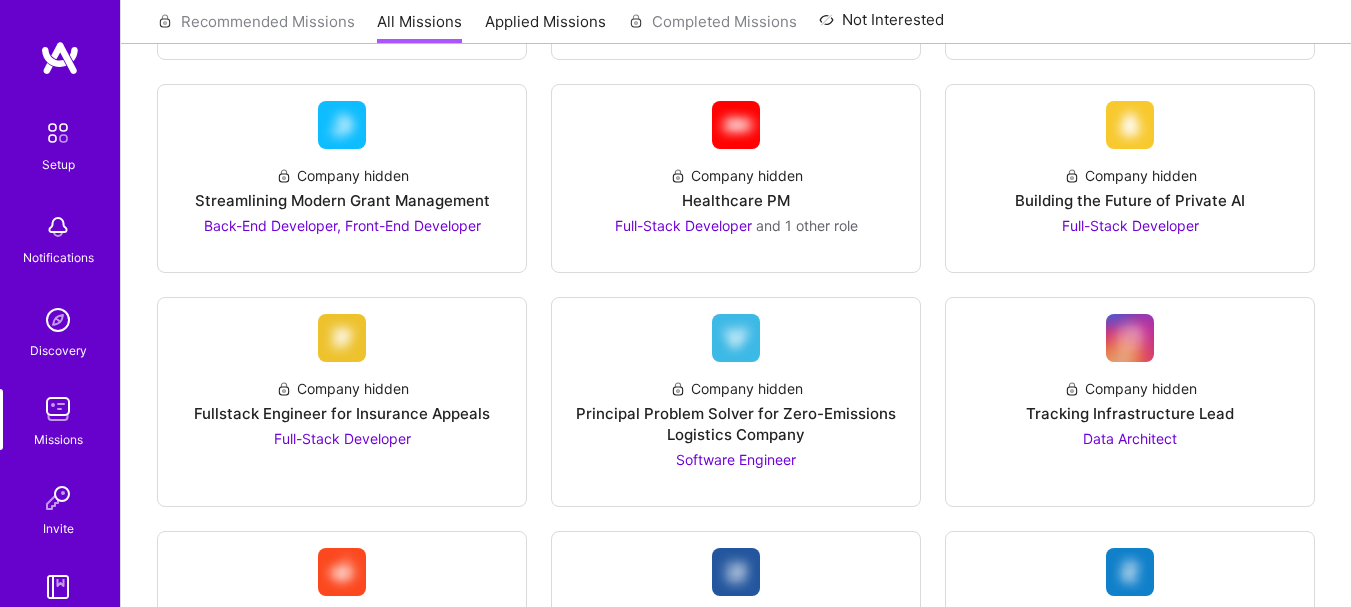 scroll, scrollTop: 900, scrollLeft: 0, axis: vertical 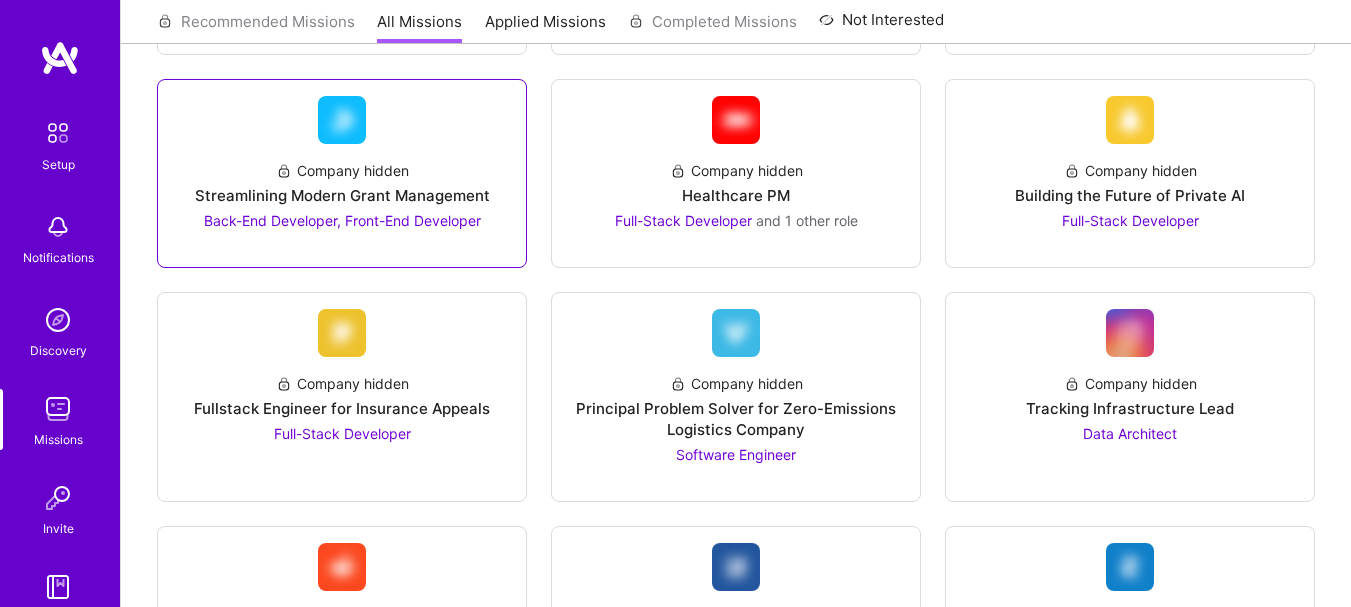 click on "Streamlining Modern Grant Management" at bounding box center (342, 195) 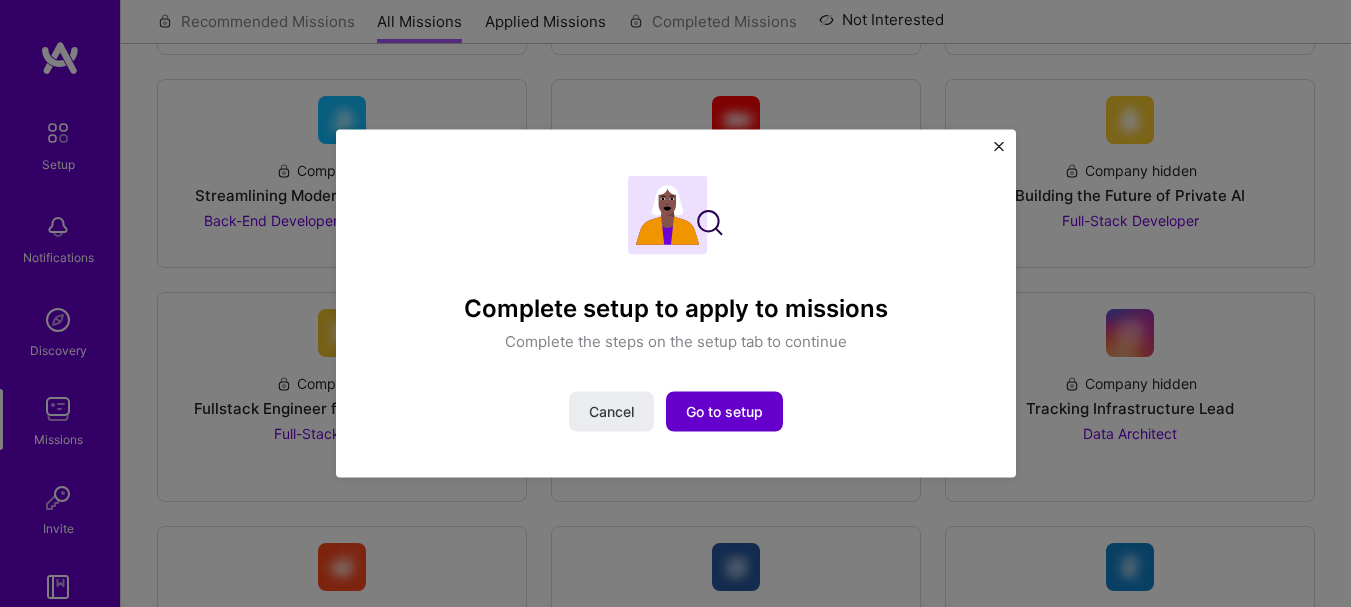 click on "Go to setup" at bounding box center (724, 412) 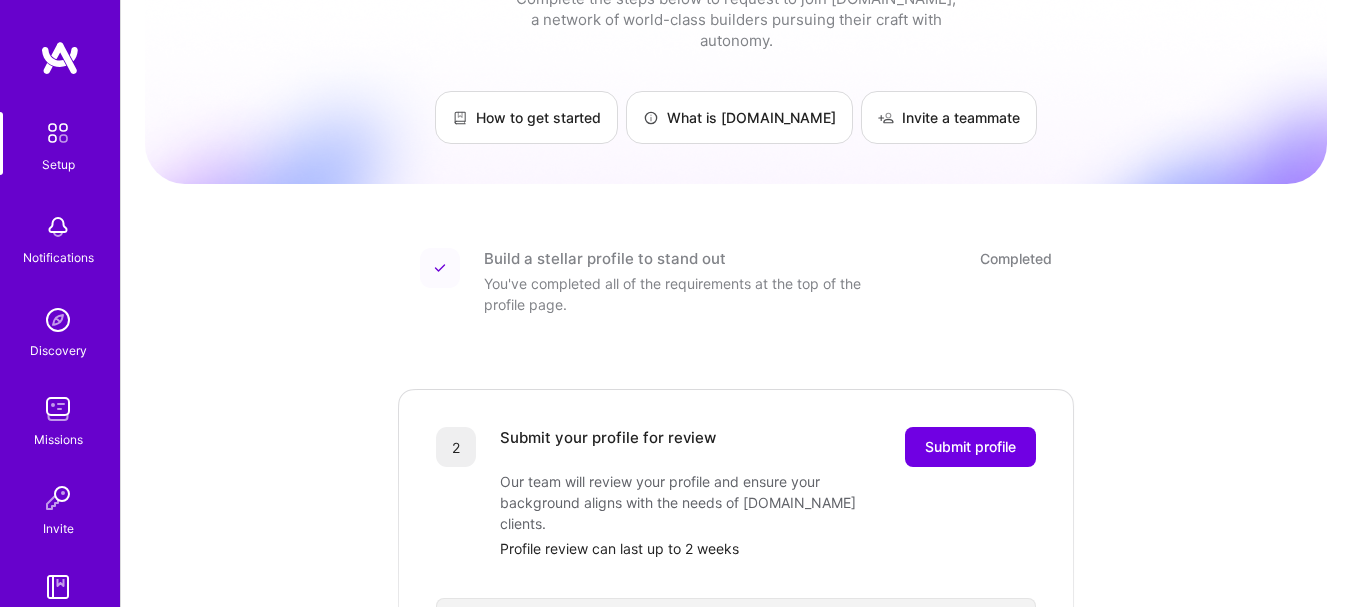 scroll, scrollTop: 67, scrollLeft: 0, axis: vertical 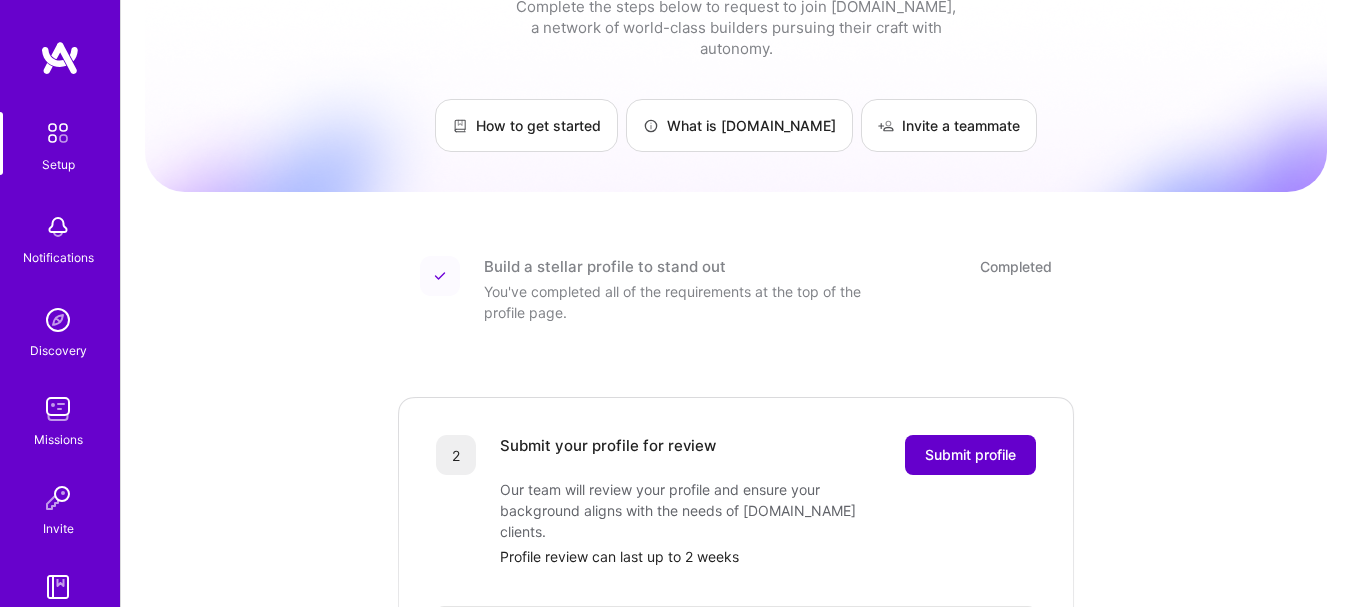 click on "Submit profile" at bounding box center (970, 455) 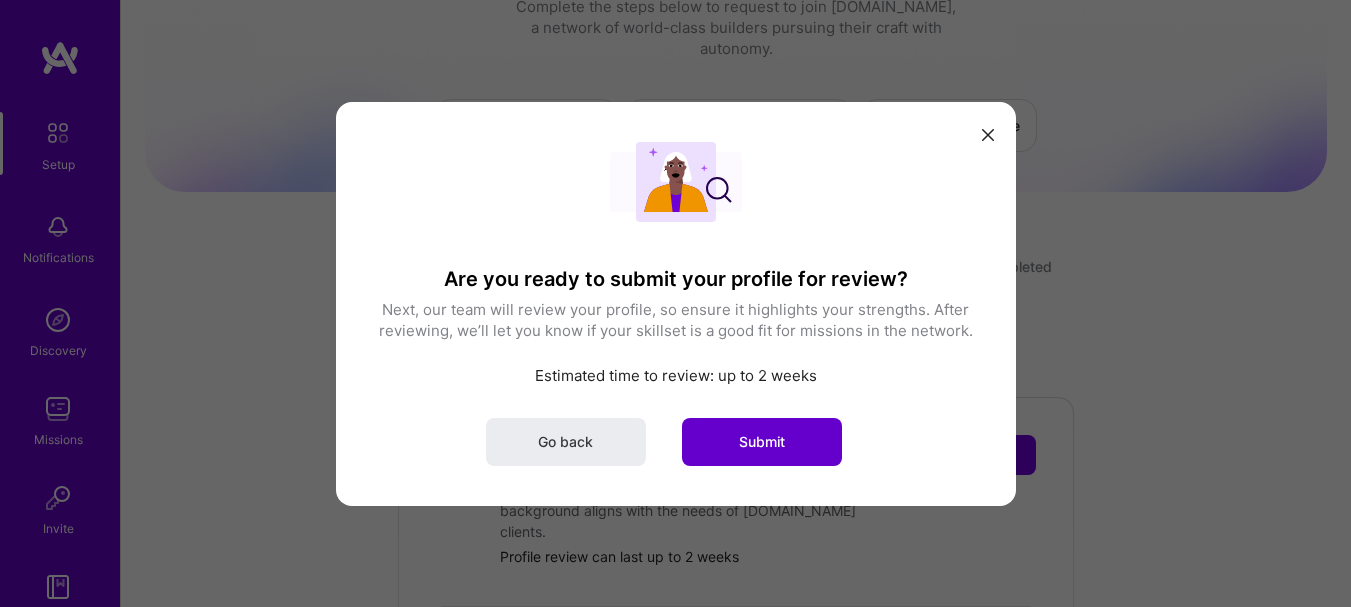 click on "Submit" at bounding box center (762, 441) 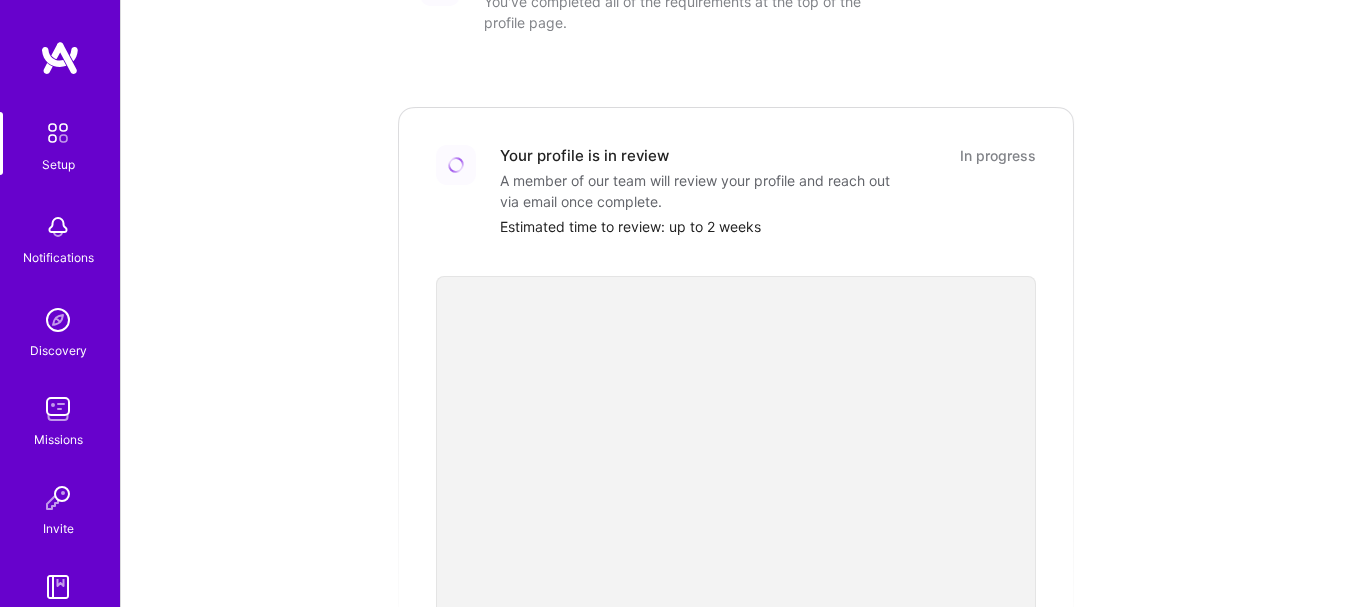 scroll, scrollTop: 360, scrollLeft: 0, axis: vertical 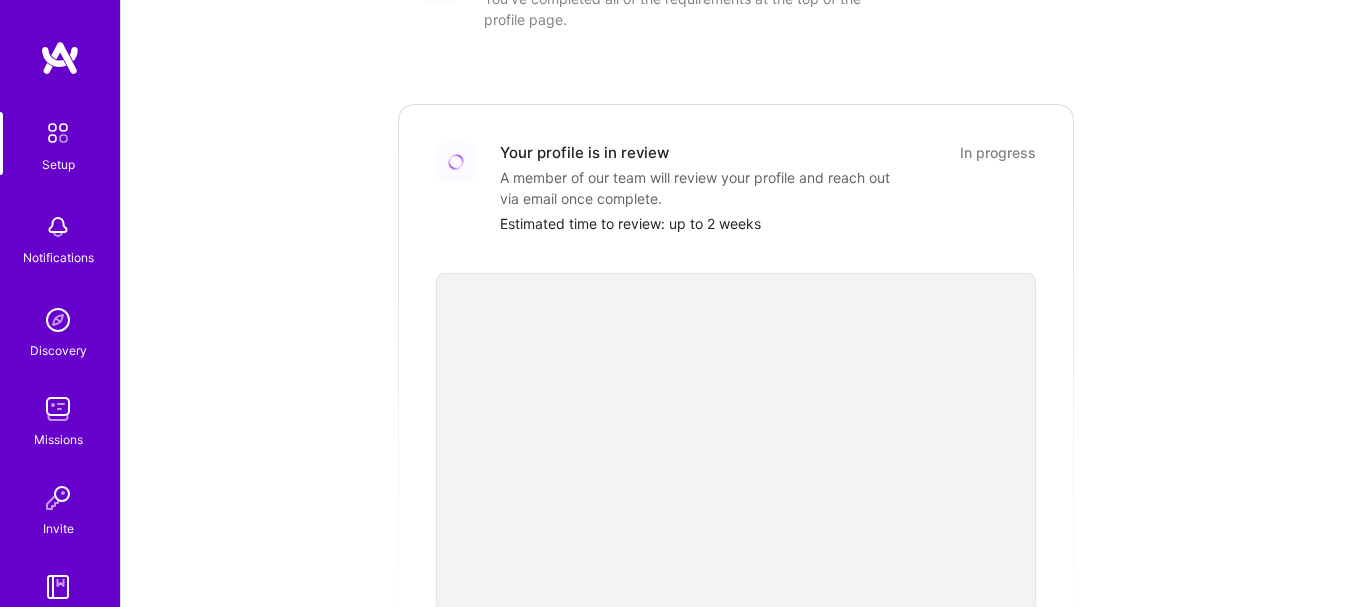 click at bounding box center (58, 409) 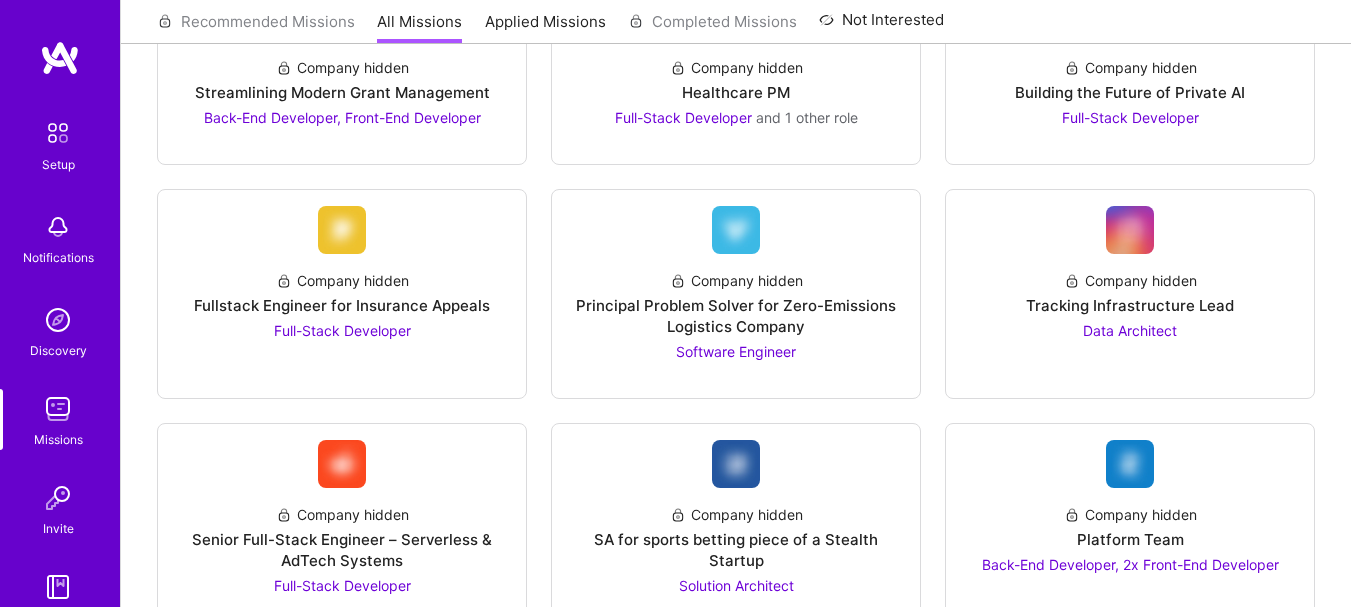 scroll, scrollTop: 1020, scrollLeft: 0, axis: vertical 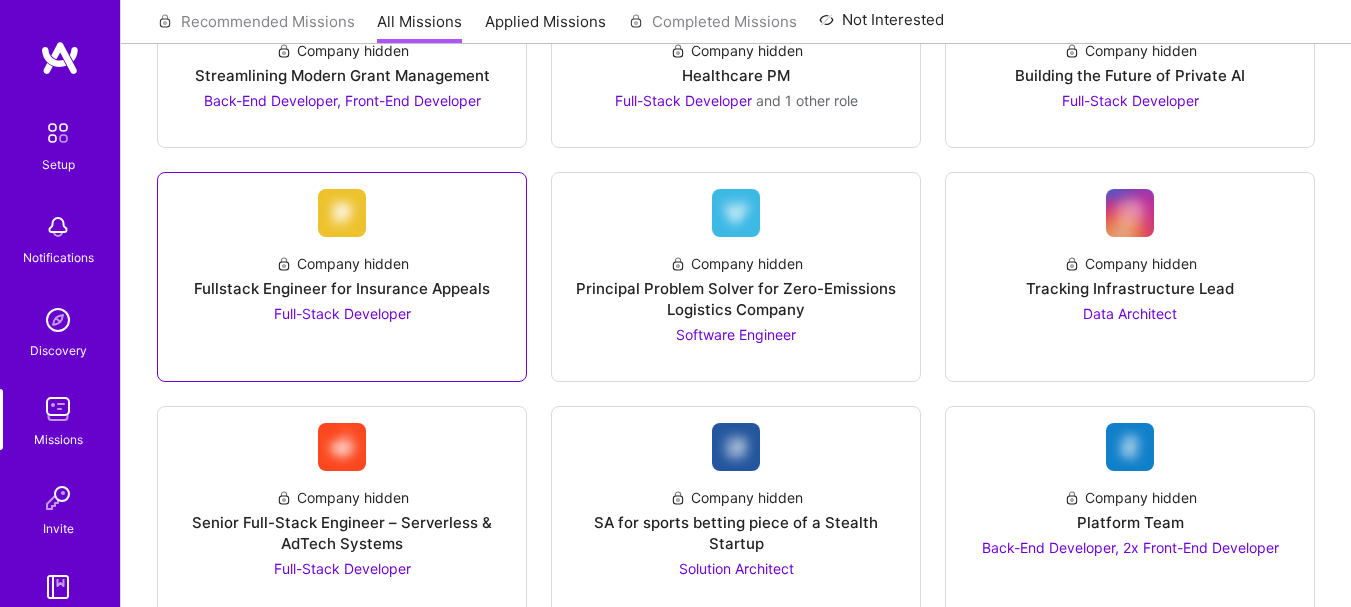click on "Company hidden Fullstack Engineer for Insurance Appeals Full-Stack Developer" at bounding box center [342, 280] 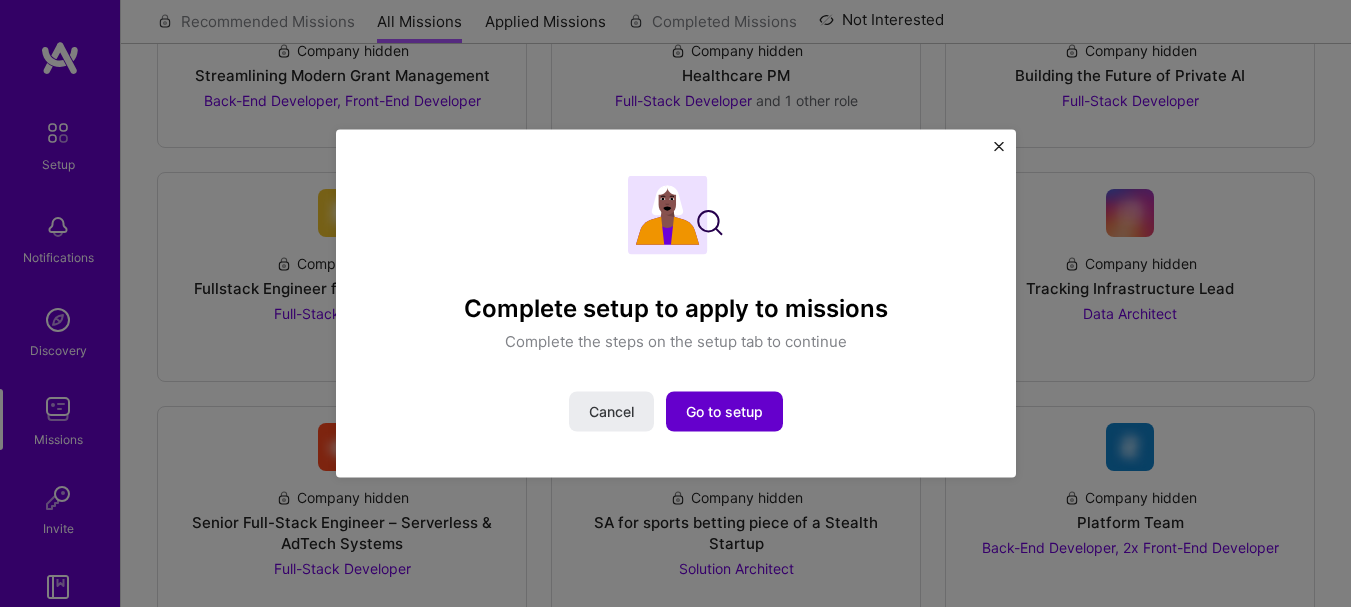 click on "Go to setup" at bounding box center (724, 412) 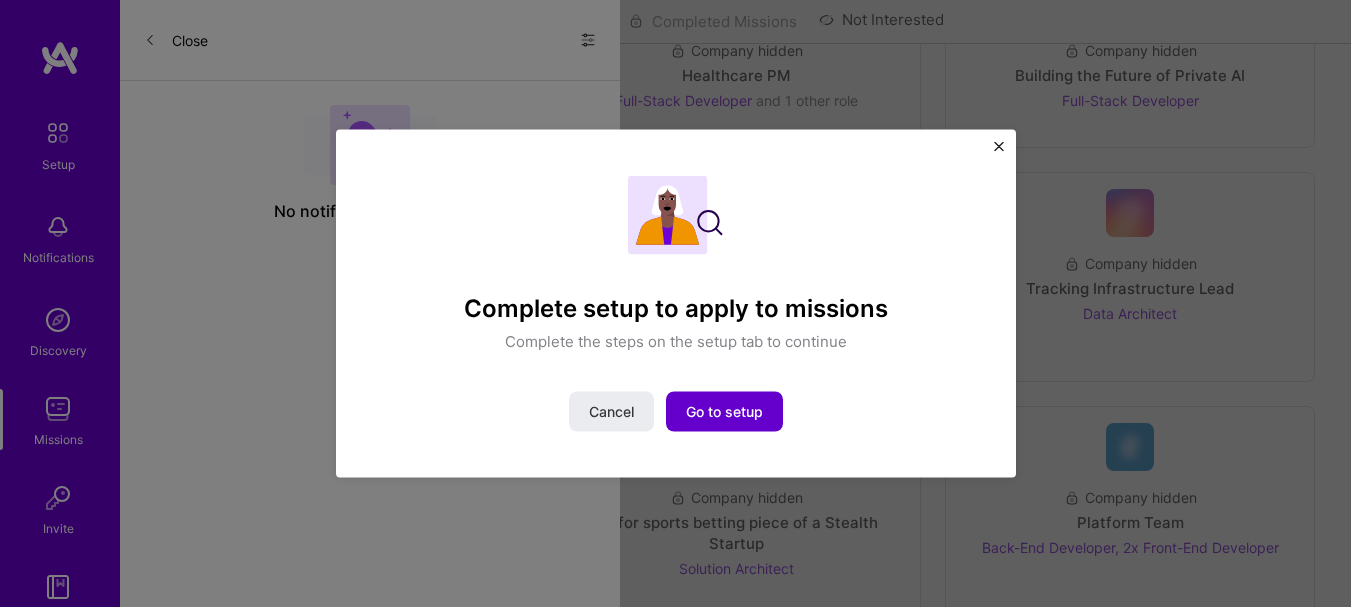 scroll, scrollTop: 0, scrollLeft: 0, axis: both 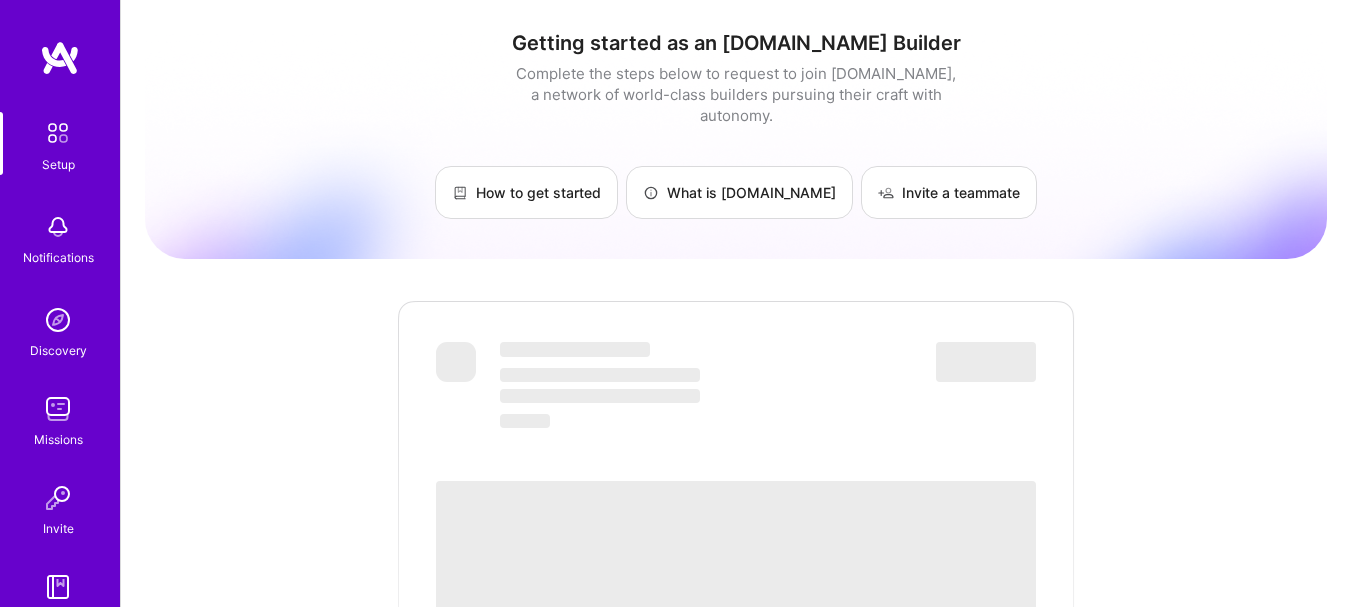 click on "‌ ‌ ‌ ‌ ‌" at bounding box center (674, 385) 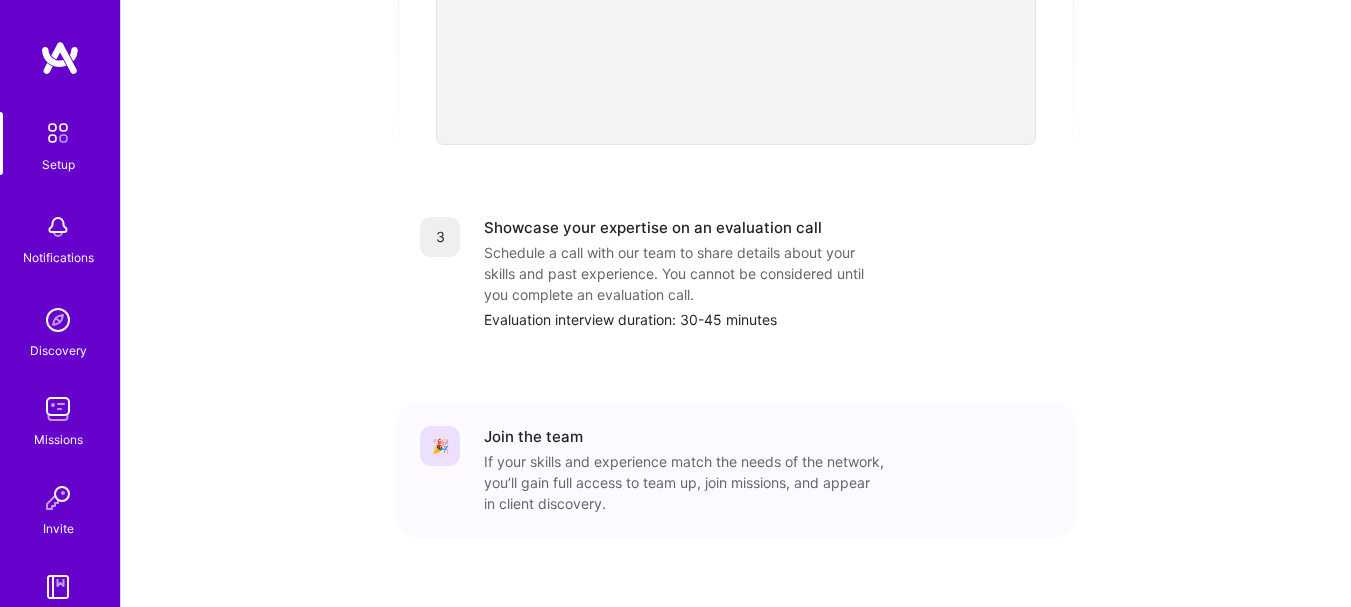 scroll, scrollTop: 848, scrollLeft: 0, axis: vertical 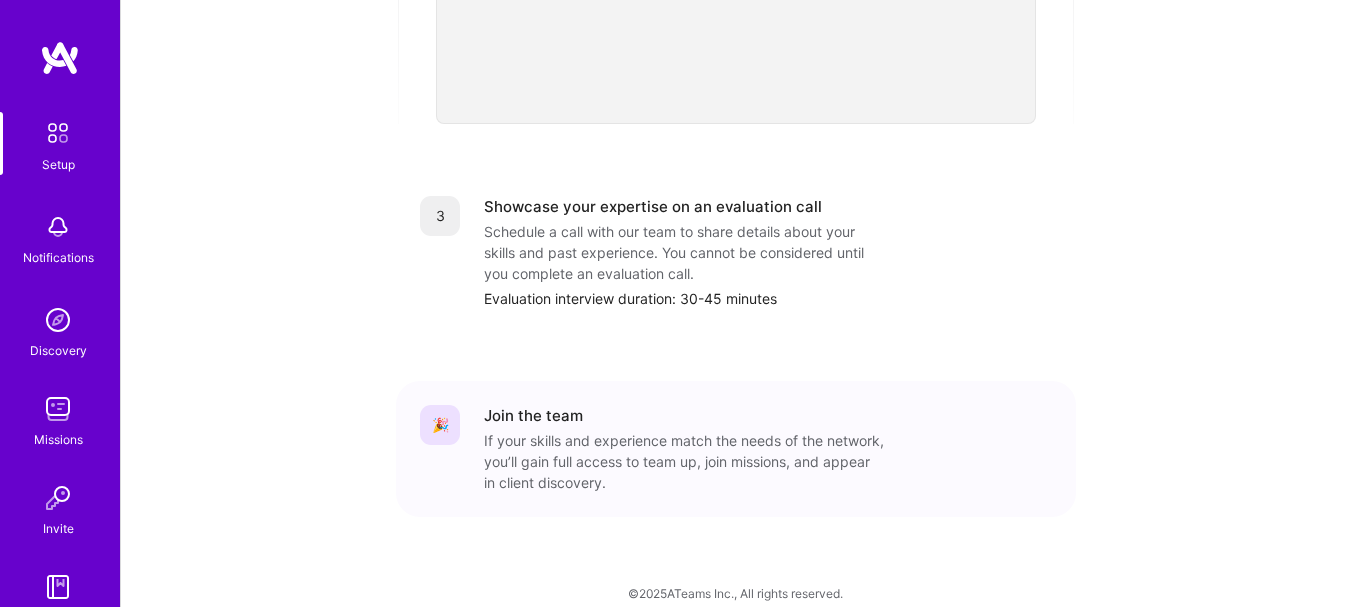 click at bounding box center (58, 133) 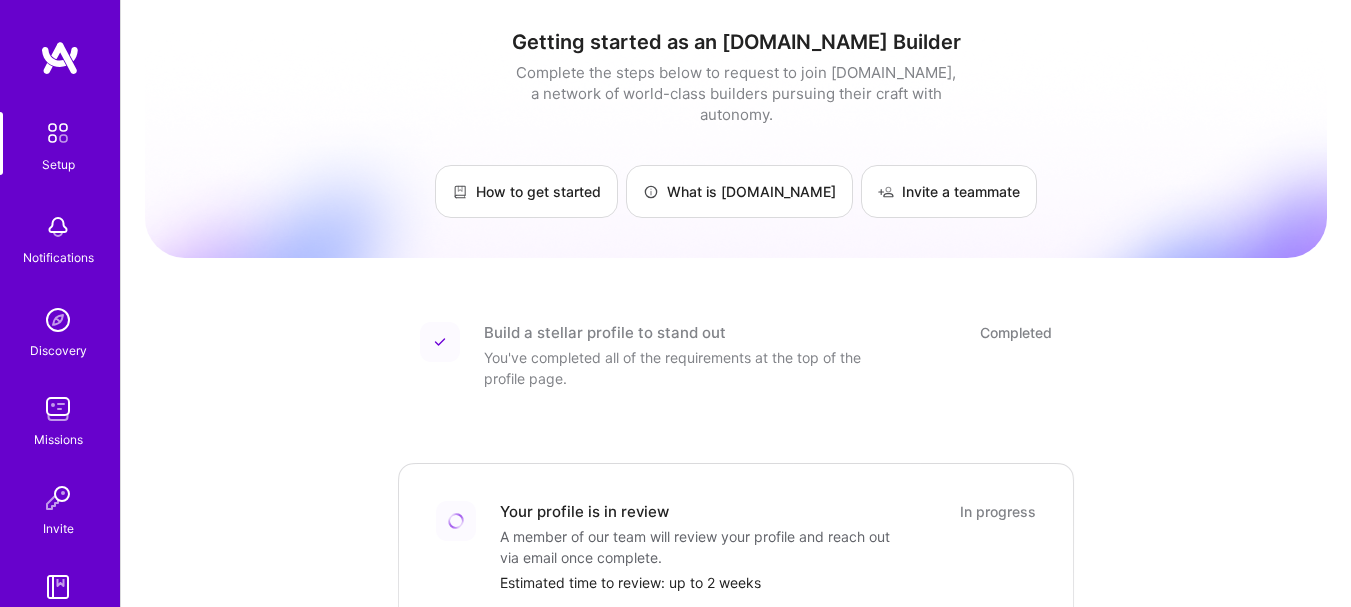 scroll, scrollTop: 0, scrollLeft: 0, axis: both 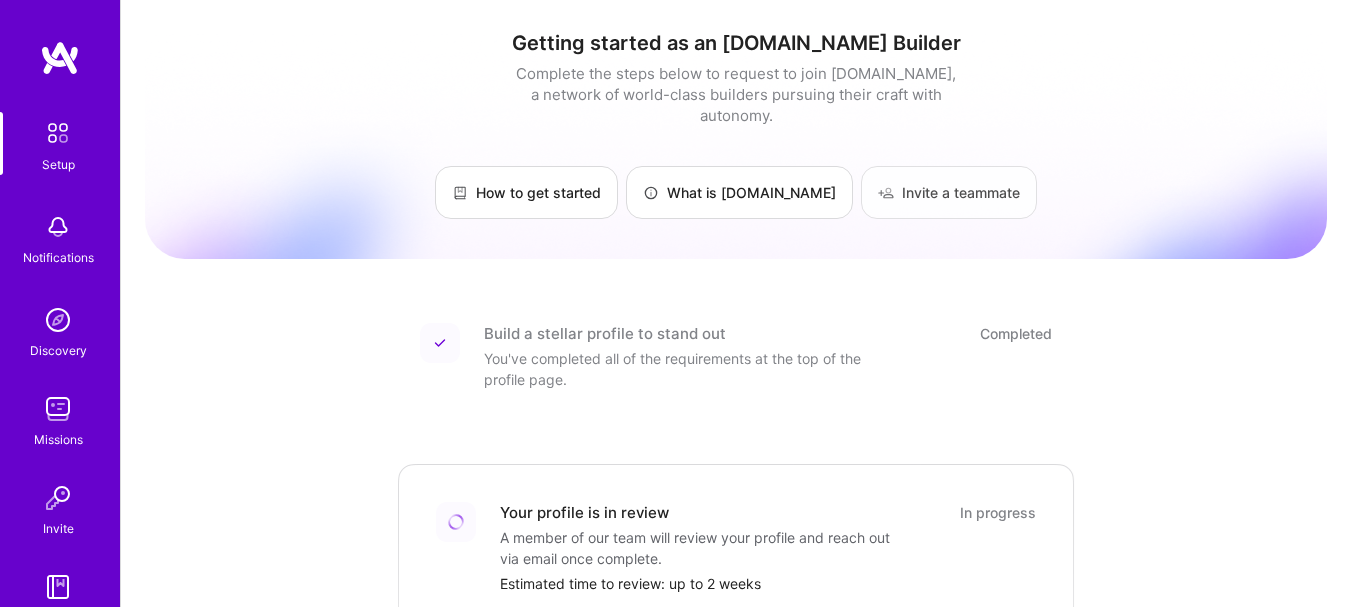 click on "Invite a teammate" at bounding box center (949, 192) 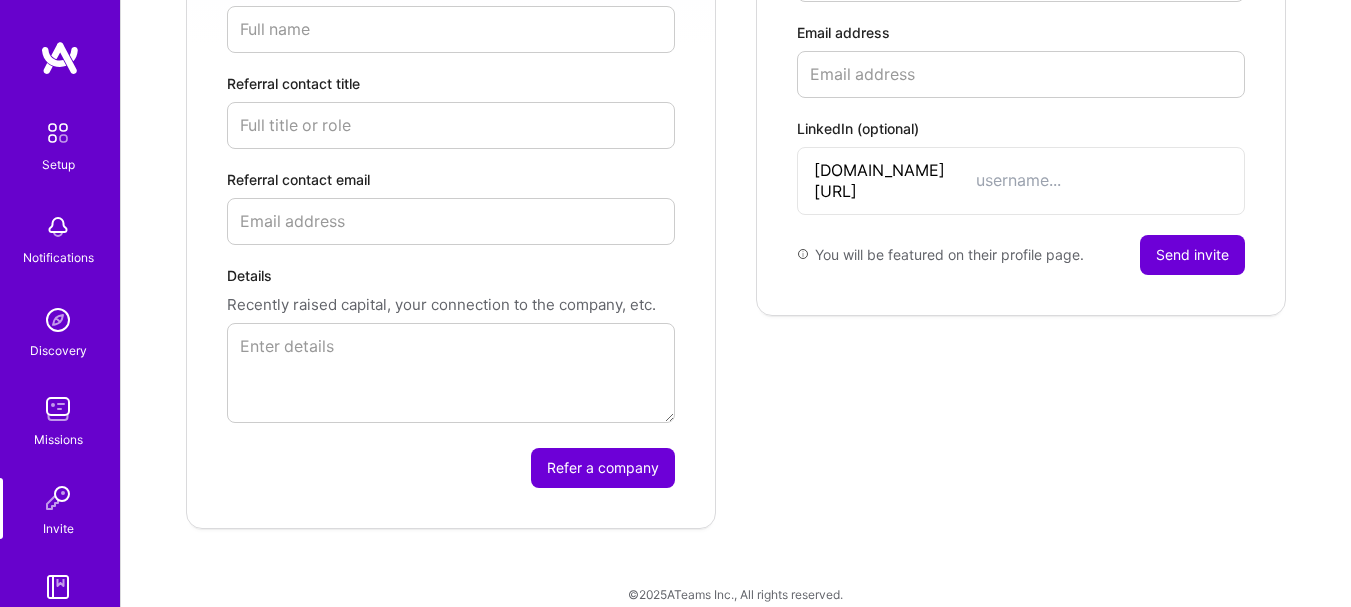 scroll, scrollTop: 584, scrollLeft: 0, axis: vertical 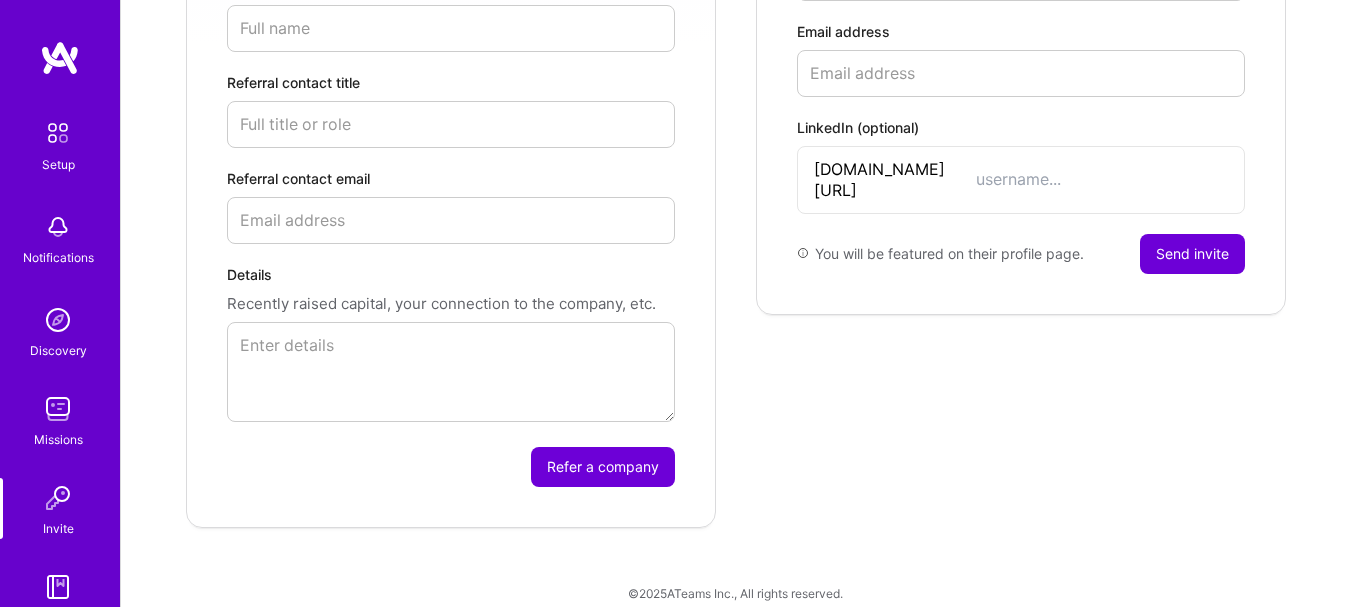 click on "Details" at bounding box center [451, 372] 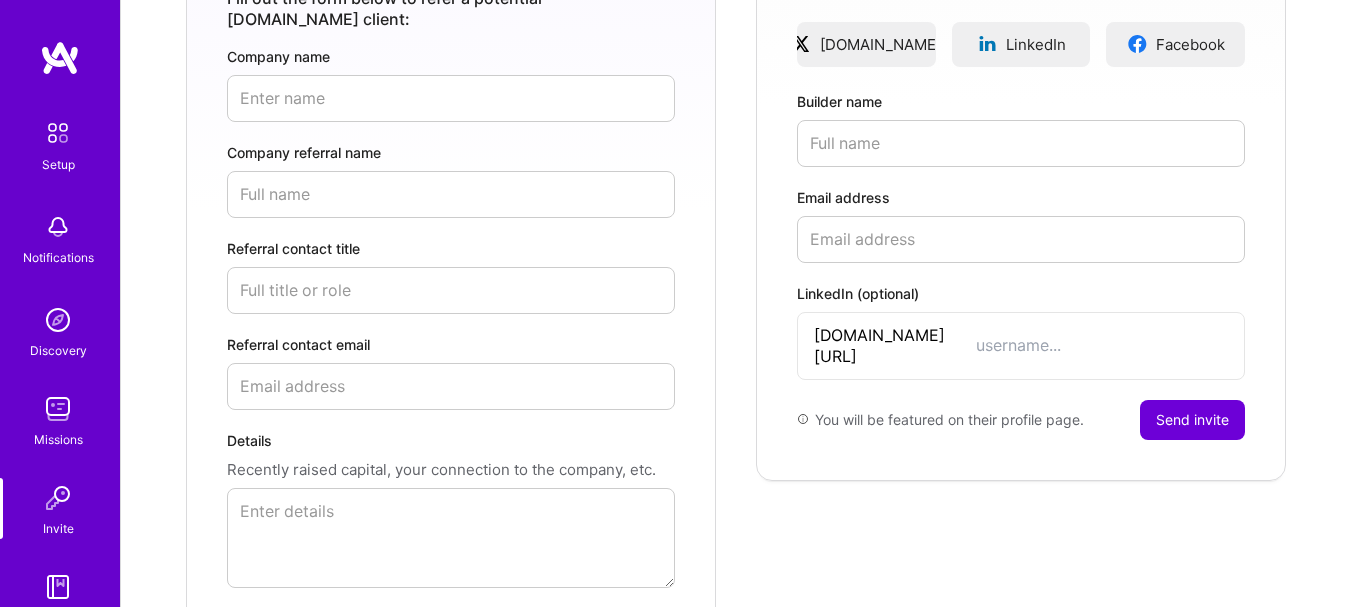 scroll, scrollTop: 411, scrollLeft: 0, axis: vertical 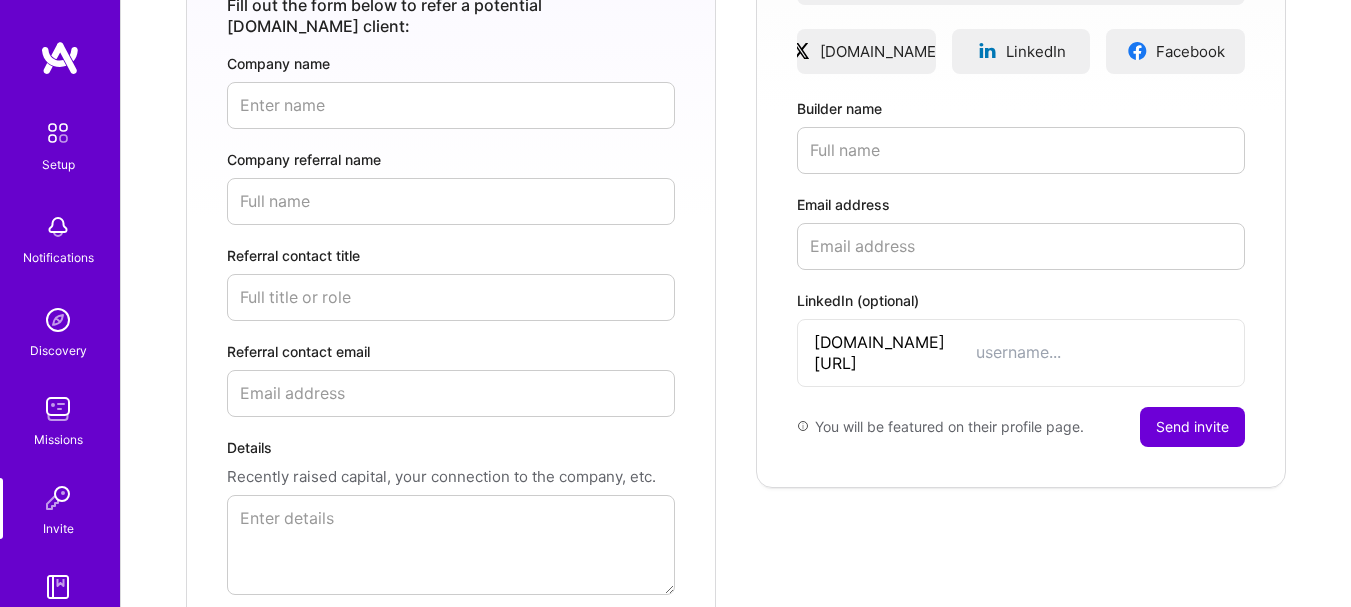 click on "Referral contact email" at bounding box center (451, 393) 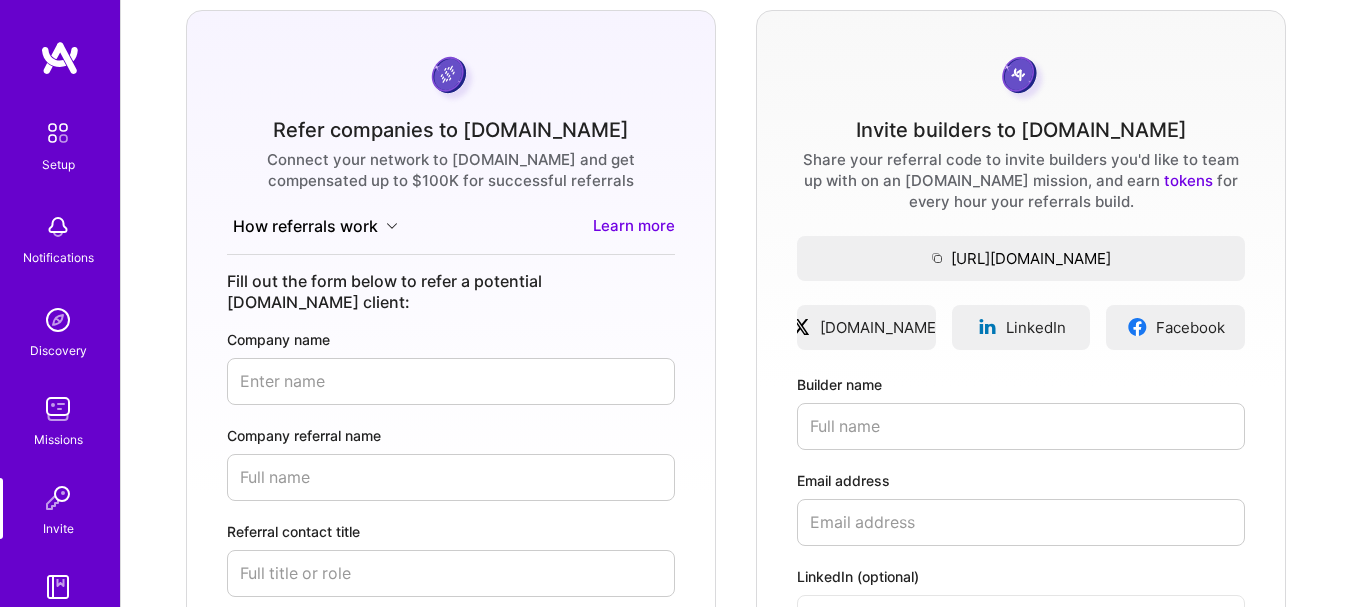 scroll, scrollTop: 140, scrollLeft: 0, axis: vertical 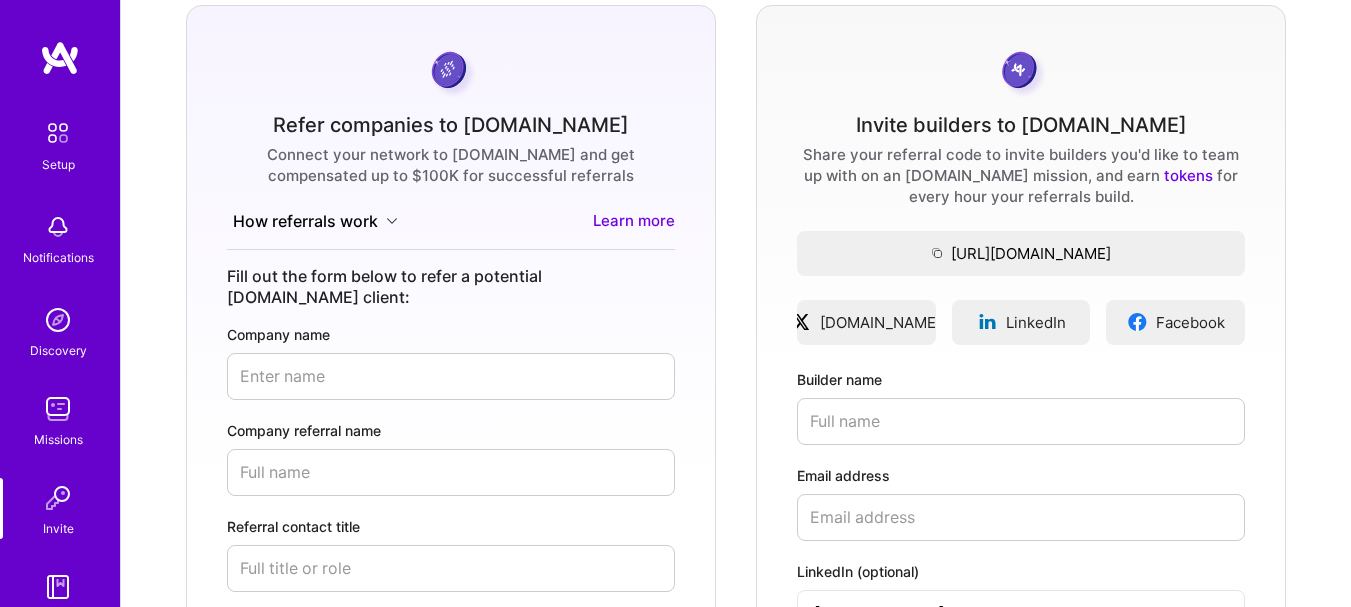click on "Company name" at bounding box center [451, 376] 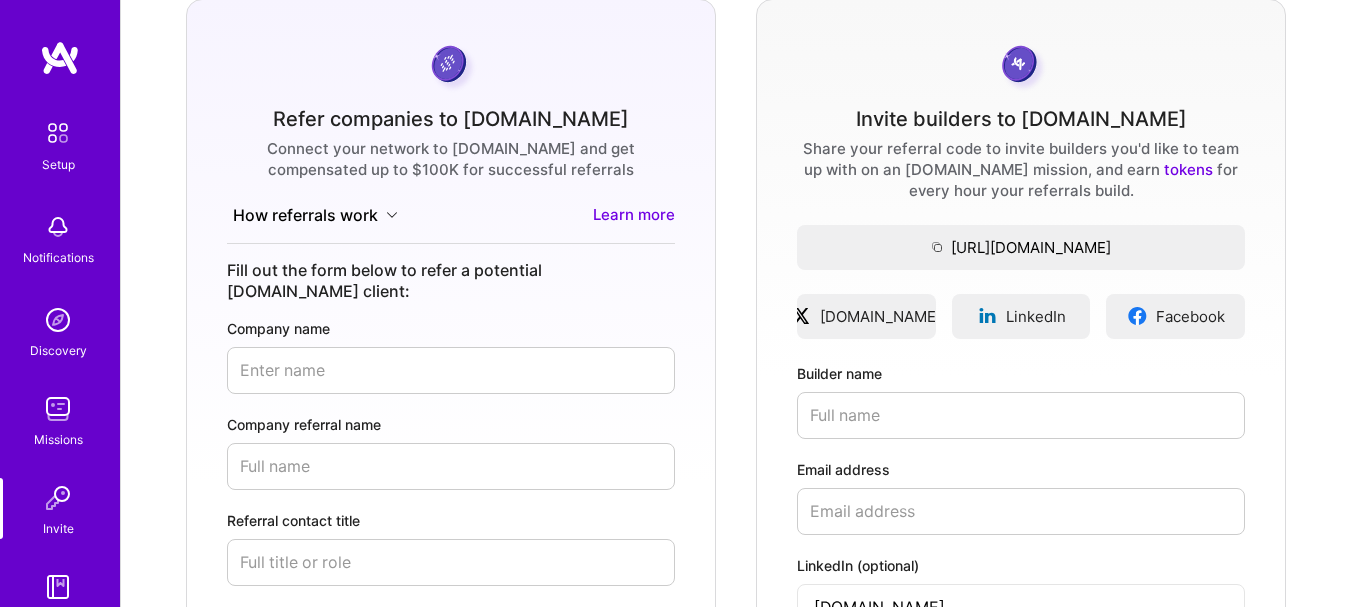 scroll, scrollTop: 60, scrollLeft: 0, axis: vertical 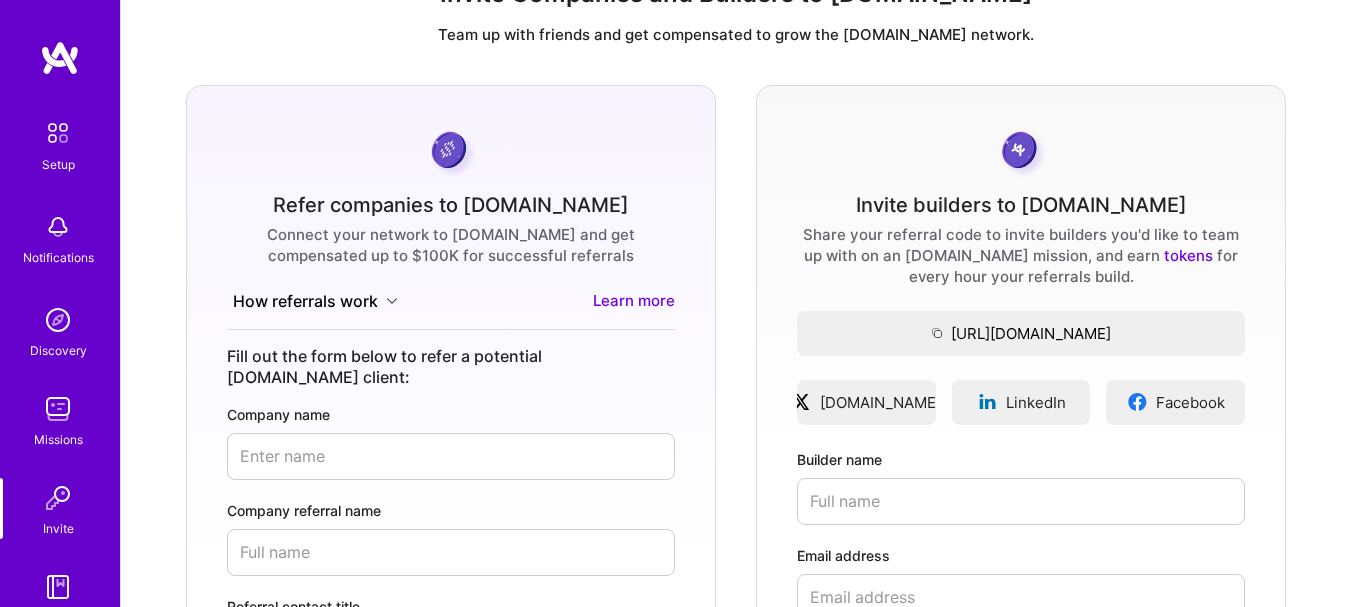 click on "Fill out the form below to refer a potential A.Team client:" at bounding box center (451, 367) 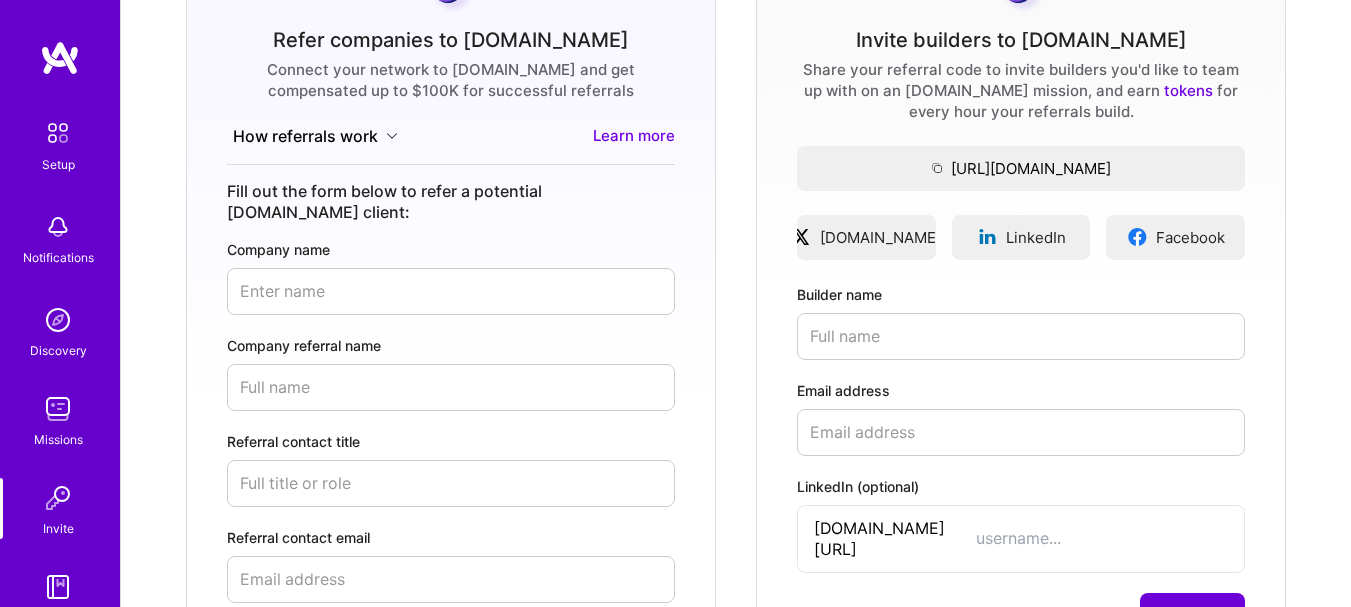 scroll, scrollTop: 233, scrollLeft: 0, axis: vertical 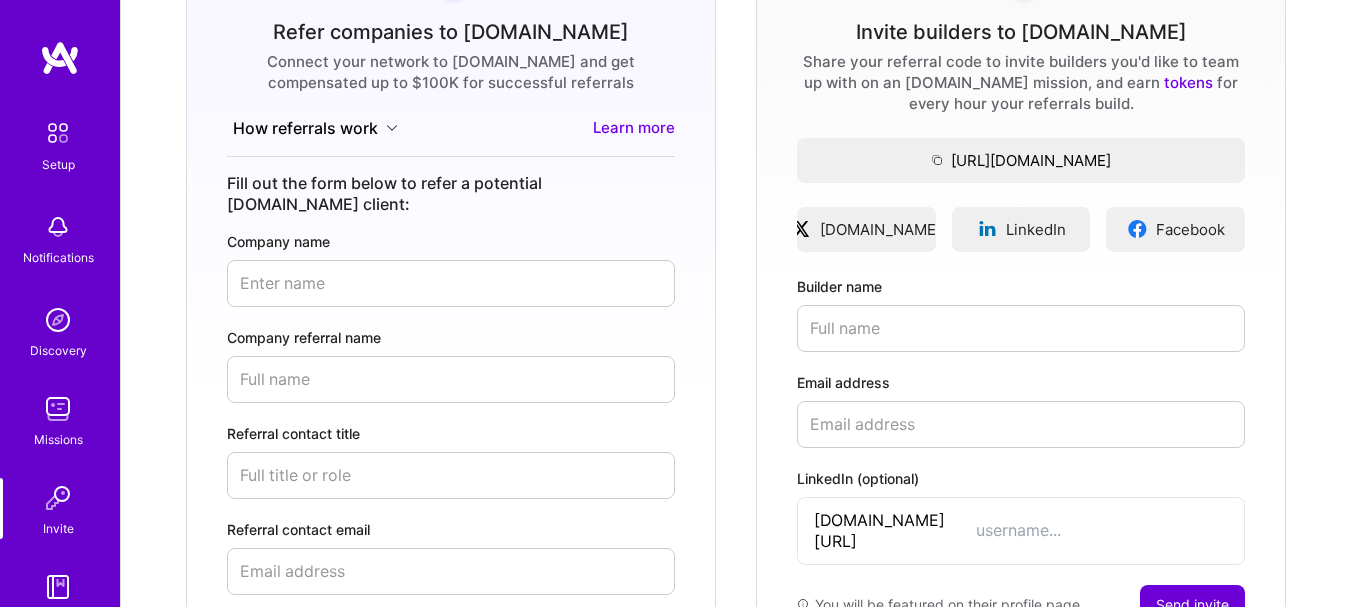 click on "Company name" at bounding box center [451, 283] 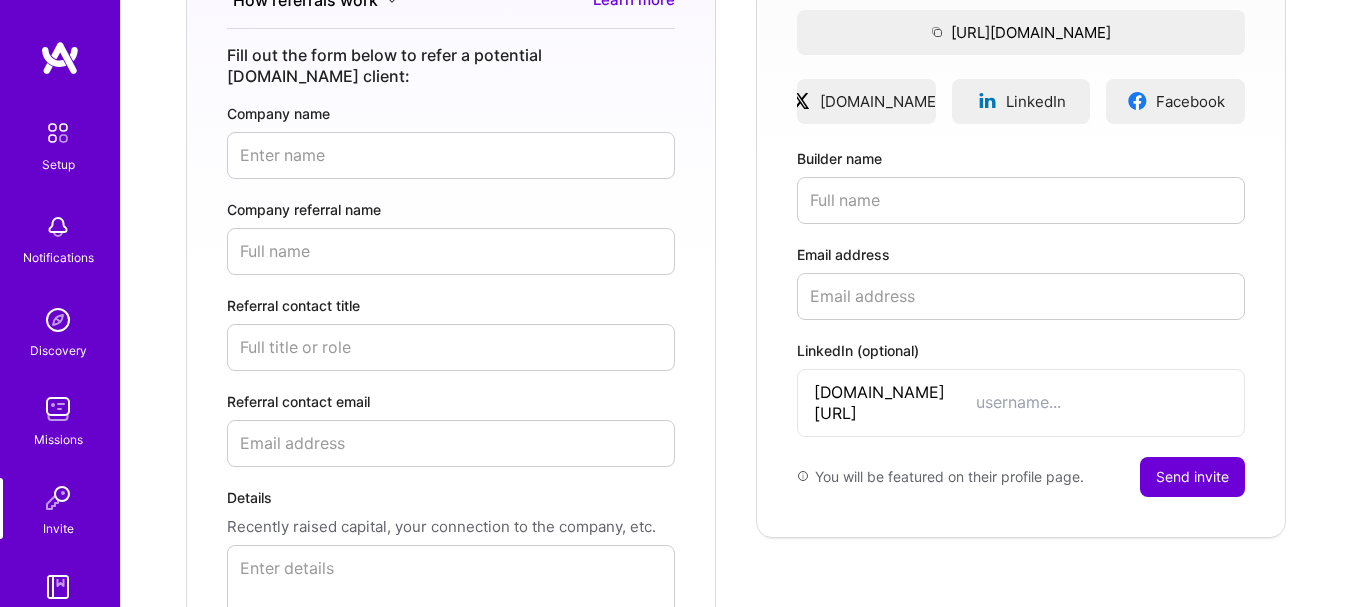 scroll, scrollTop: 367, scrollLeft: 0, axis: vertical 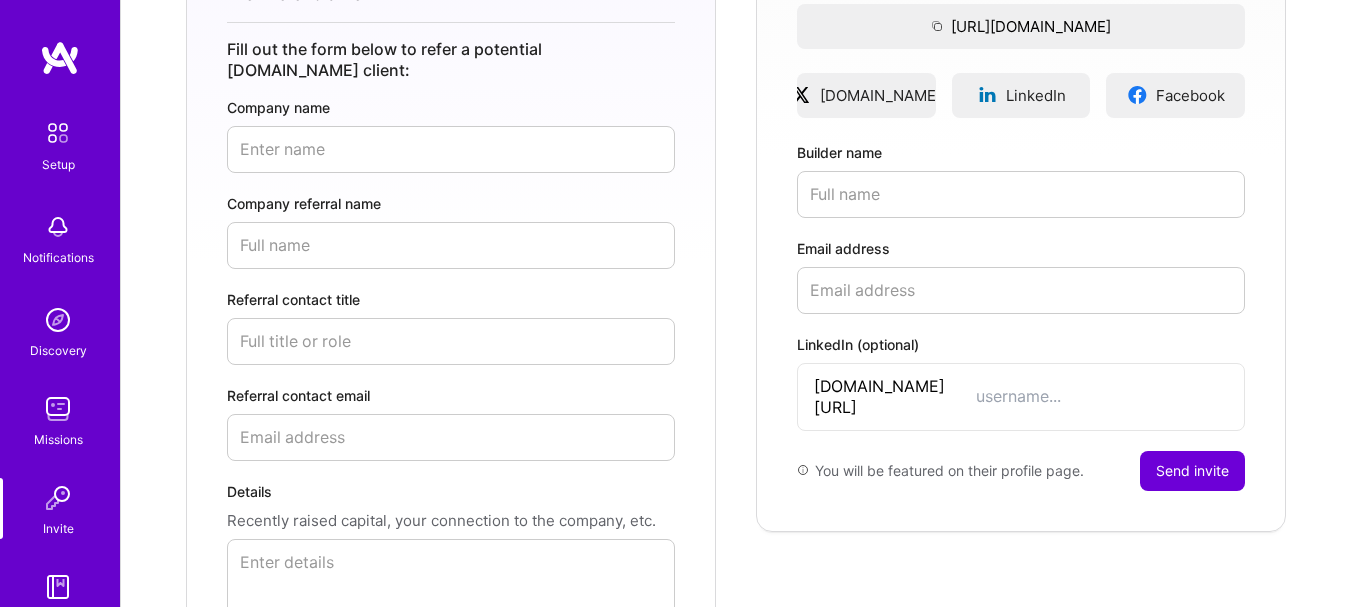 click on "Company referral name" at bounding box center [451, 245] 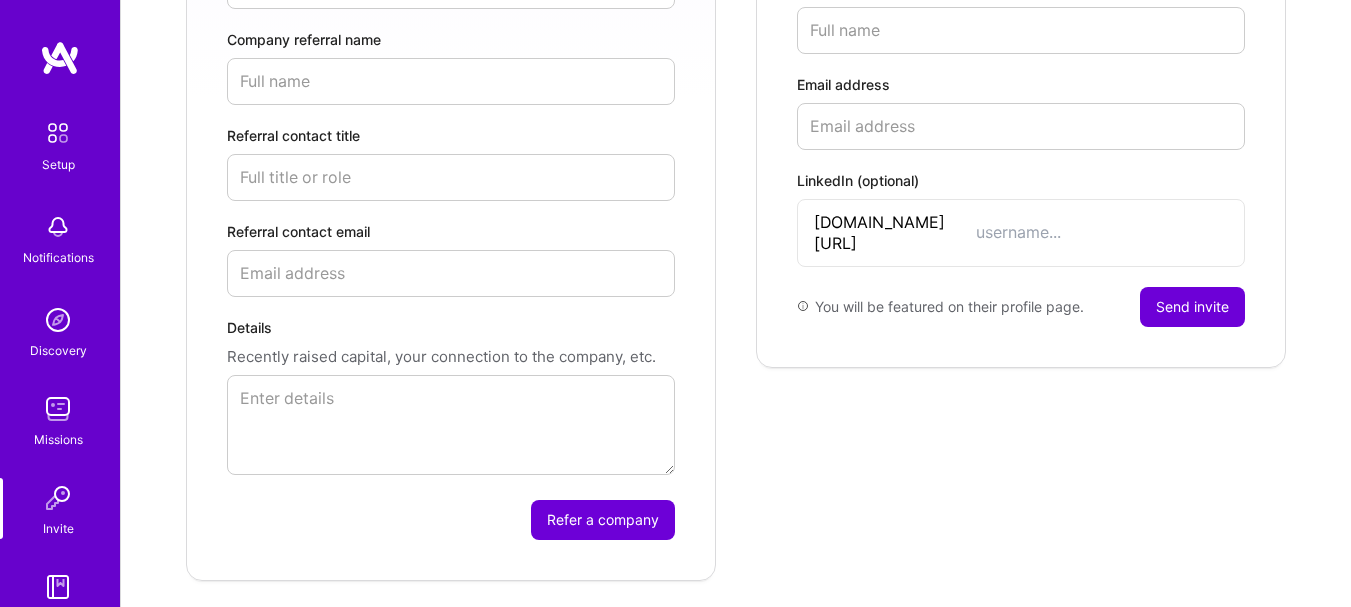 scroll, scrollTop: 547, scrollLeft: 0, axis: vertical 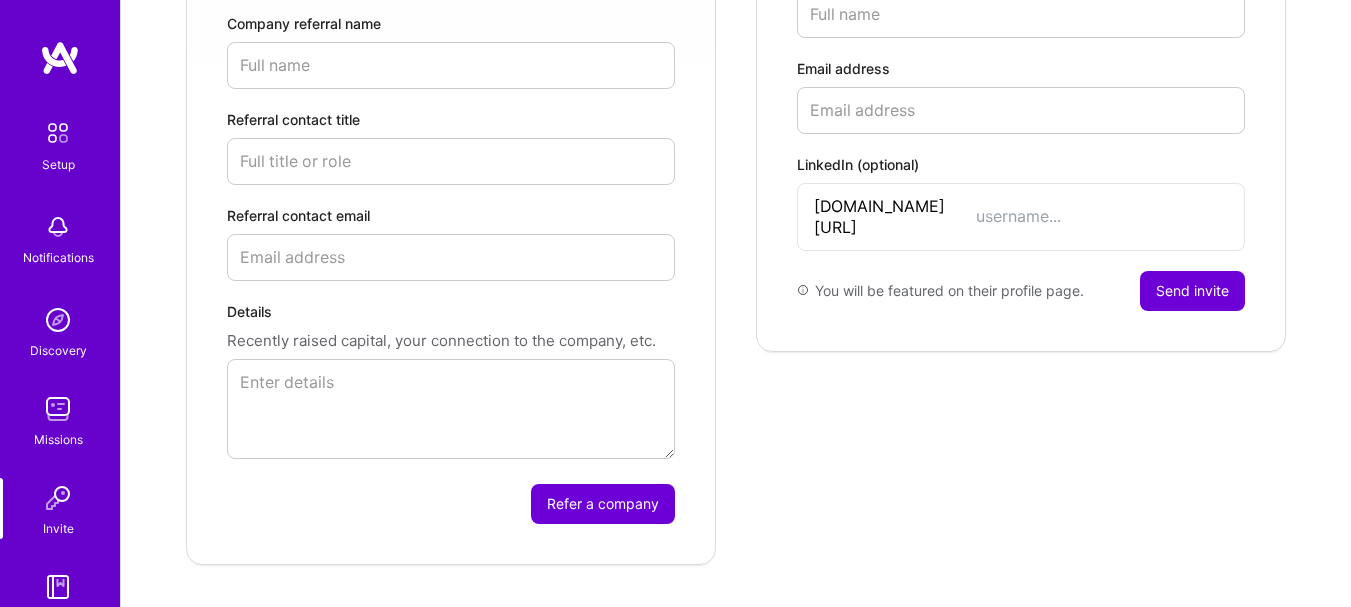 click on "Referral contact email" at bounding box center (451, 257) 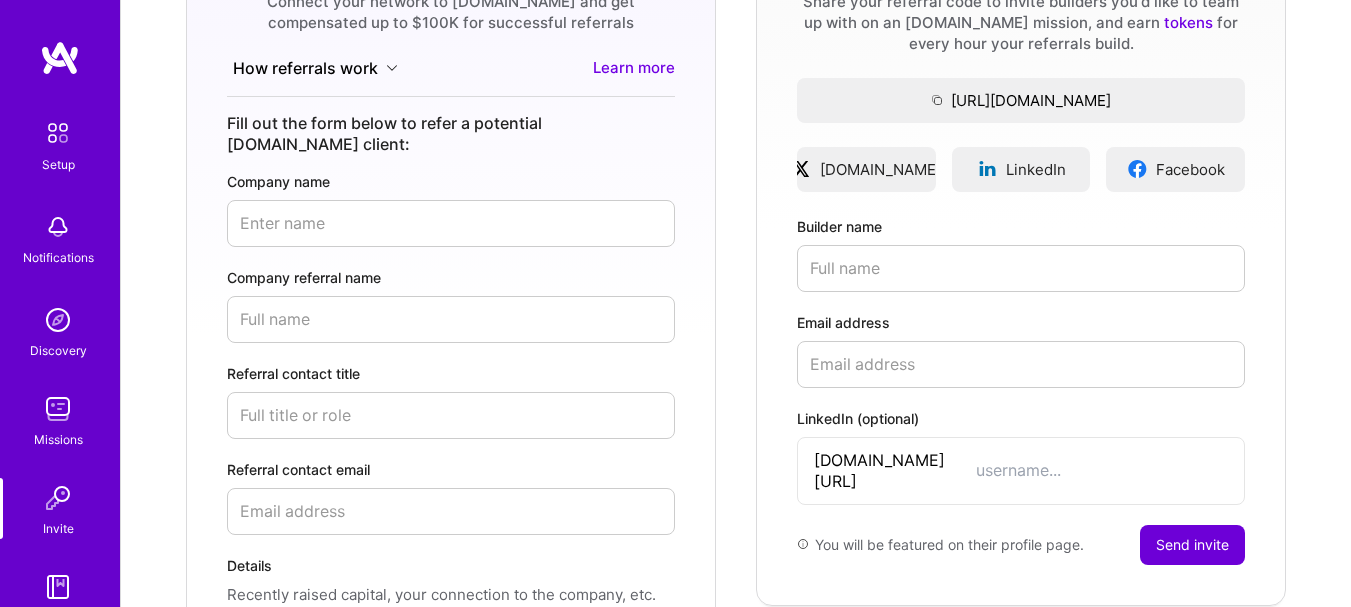 scroll, scrollTop: 307, scrollLeft: 0, axis: vertical 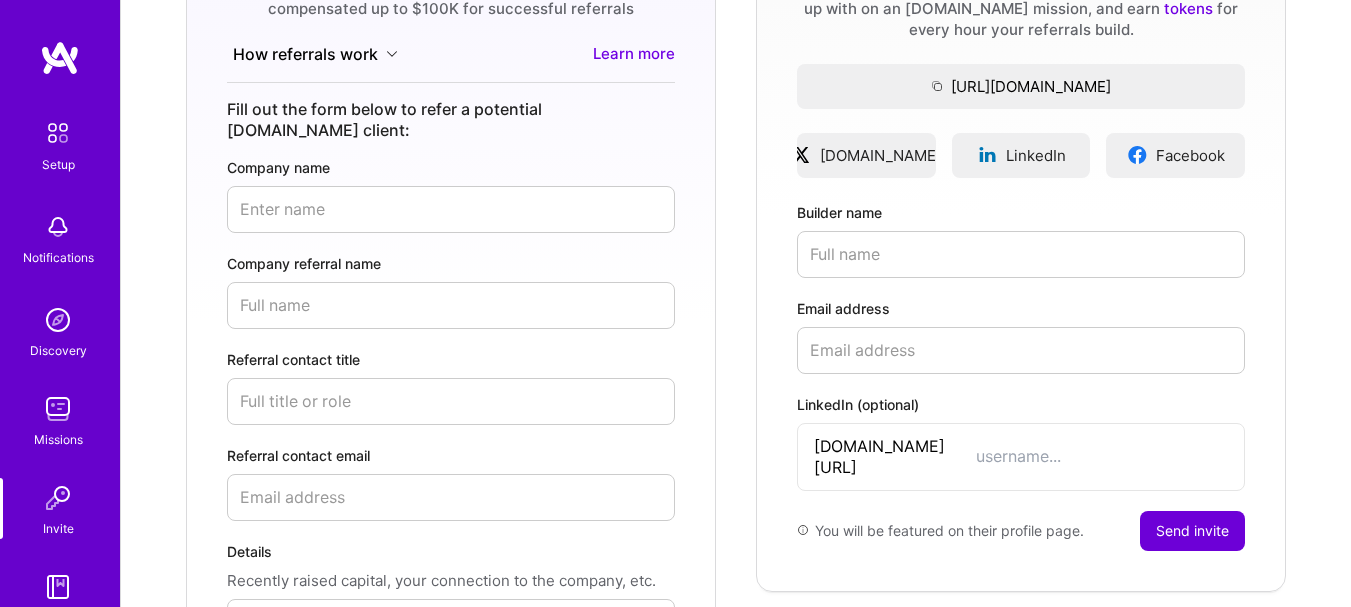 click on "Company name" at bounding box center [451, 209] 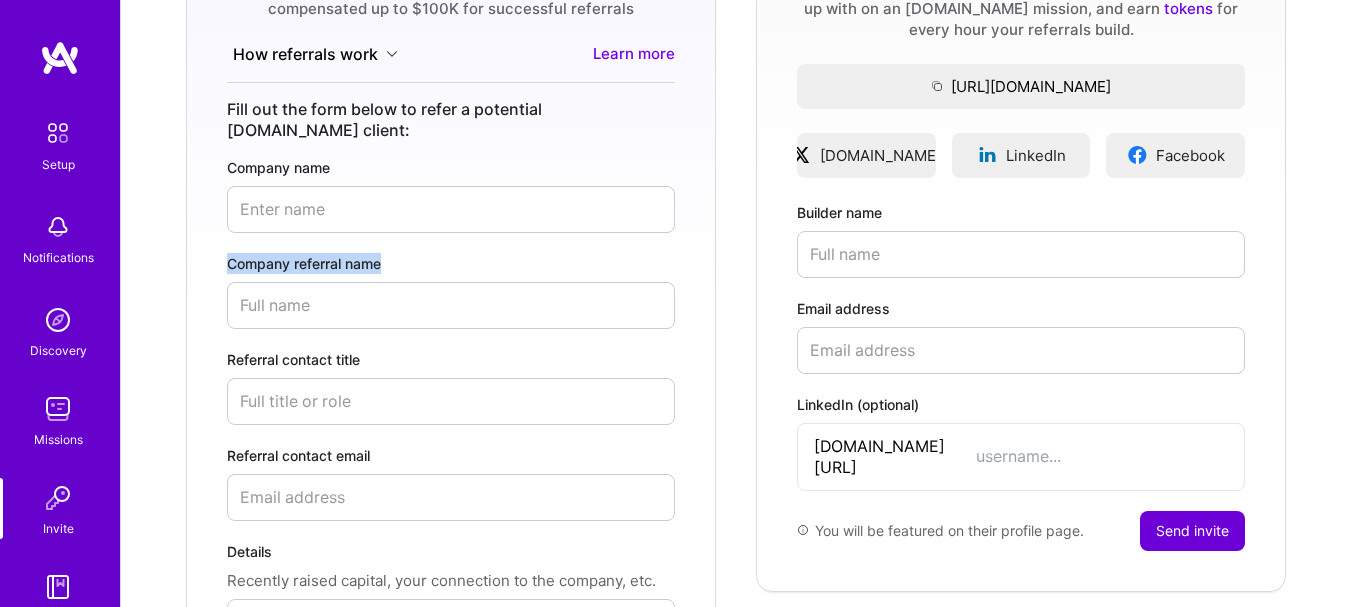 click on "Refer companies to A.Team Connect your network to A.Team and get compensated up to $100K for successful referrals How referrals work
Learn more Fill out the form below to refer a potential A.Team client: Company name Company referral name Referral contact title Referral contact email Details Recently raised capital, your connection to the company, etc. Refer a company" at bounding box center [451, 321] 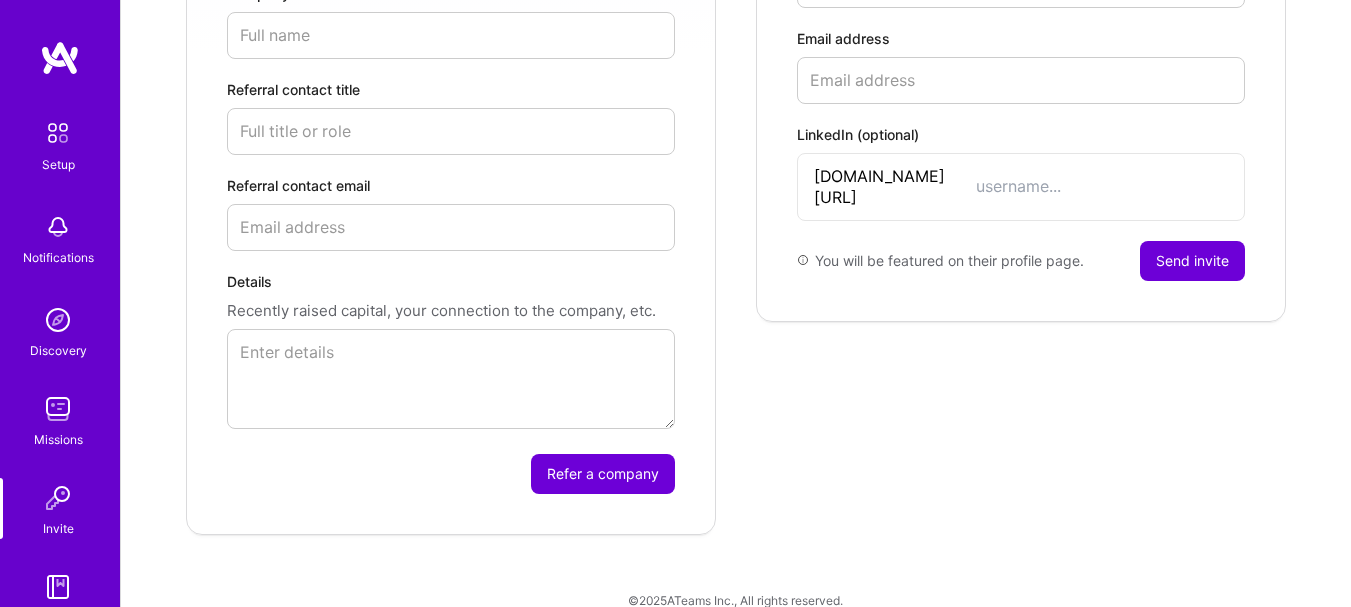 scroll, scrollTop: 357, scrollLeft: 0, axis: vertical 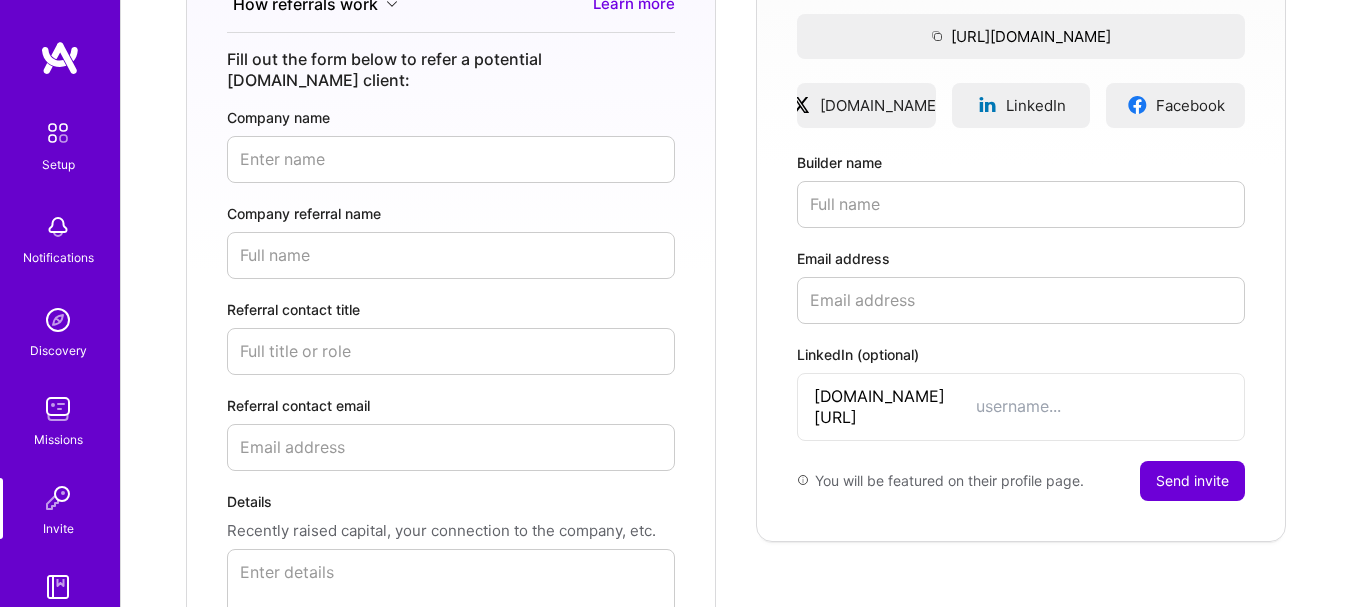click on "Company referral name" at bounding box center (451, 255) 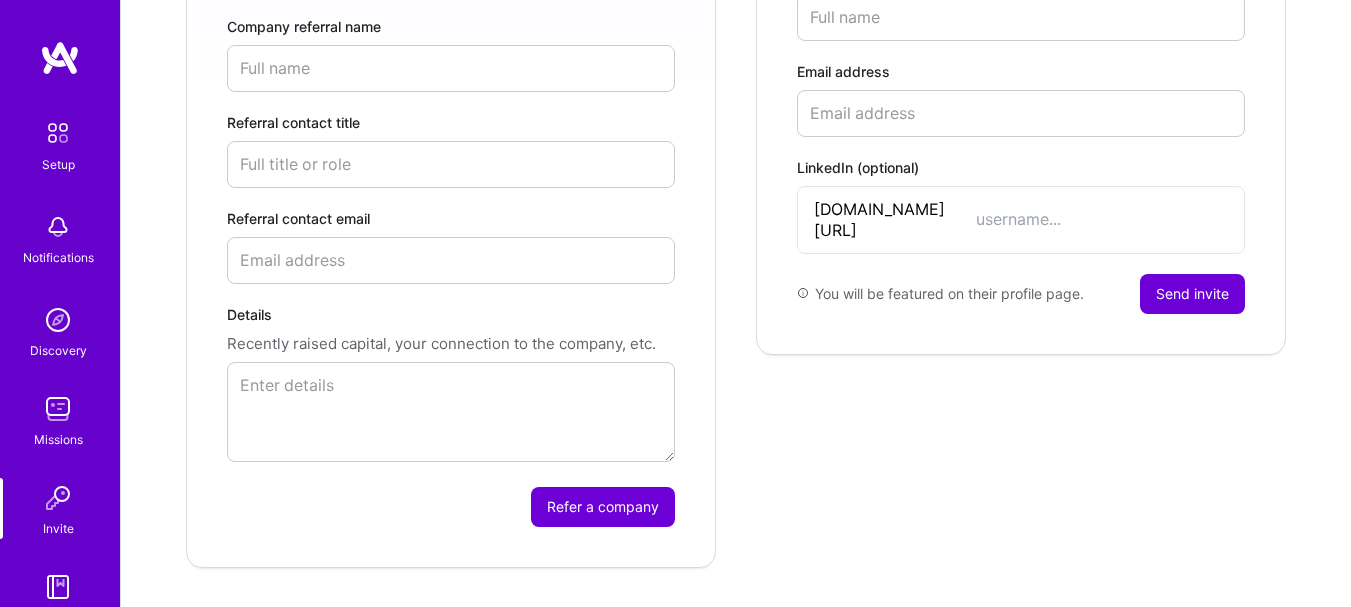 scroll, scrollTop: 584, scrollLeft: 0, axis: vertical 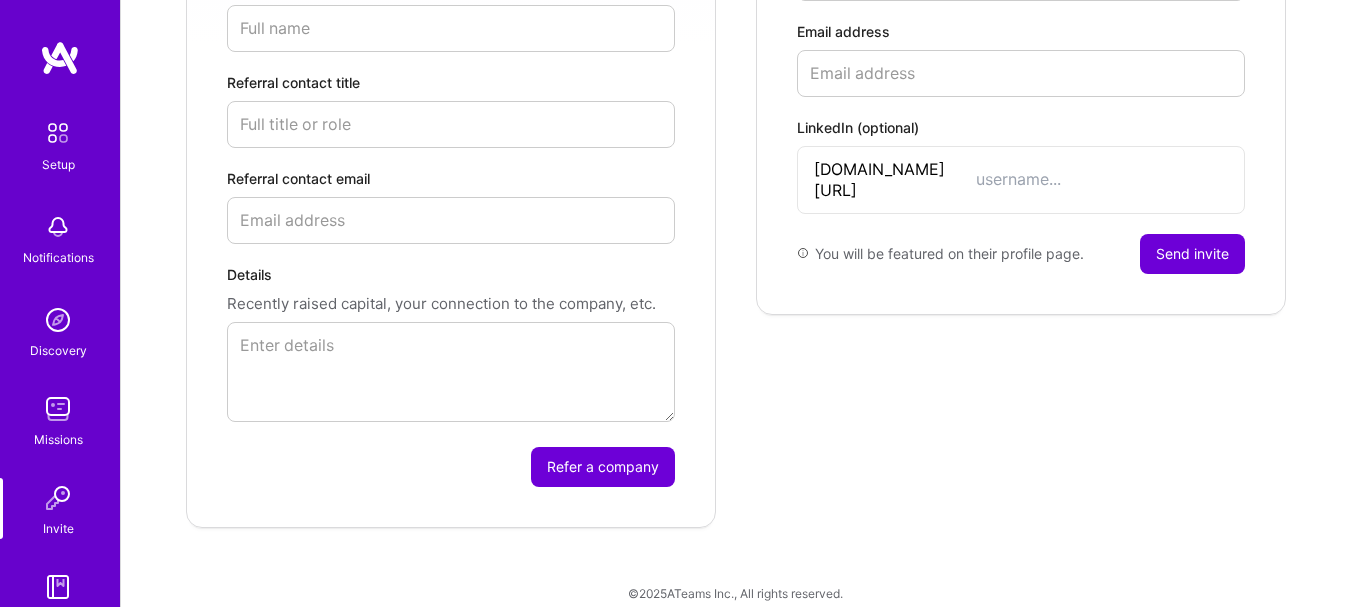 click on "Details" at bounding box center (451, 372) 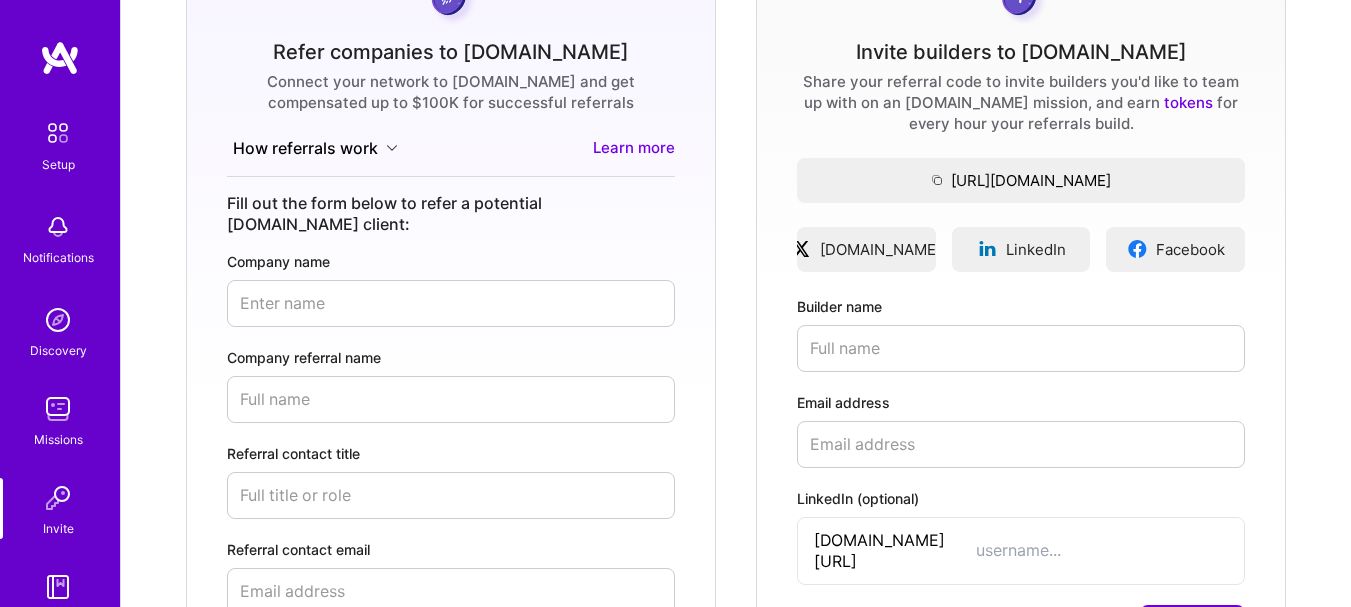 scroll, scrollTop: 211, scrollLeft: 0, axis: vertical 